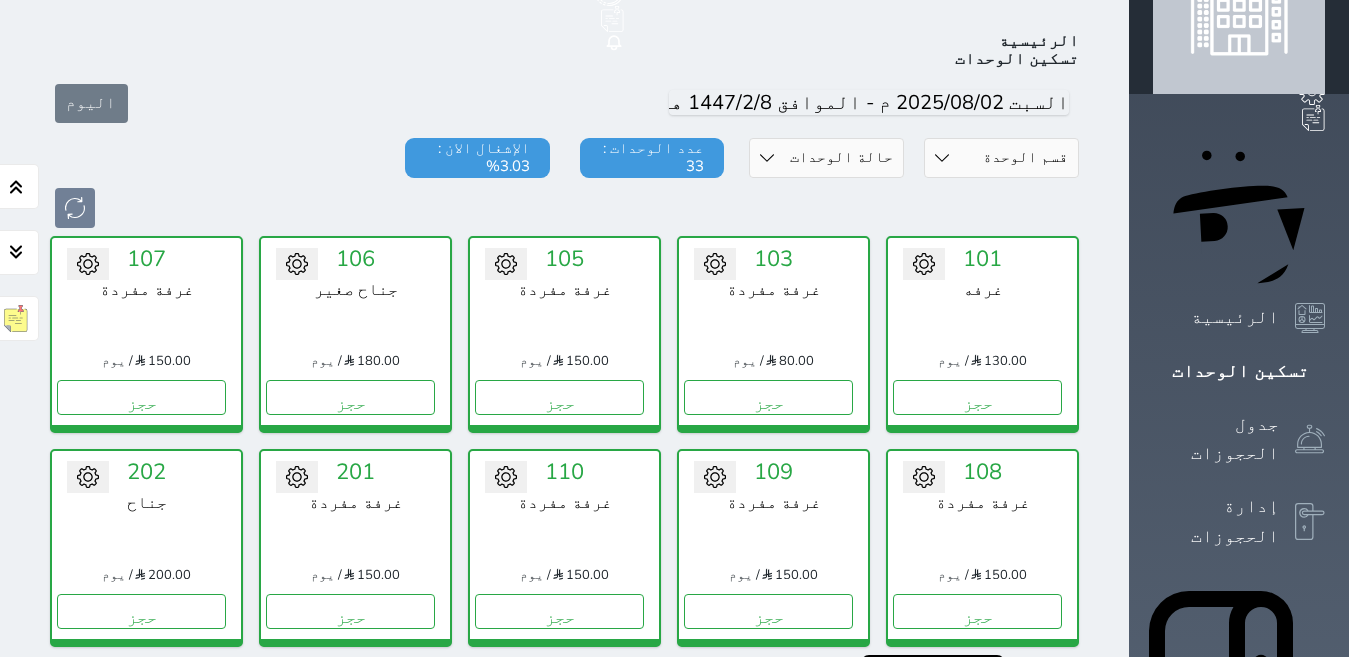 scroll, scrollTop: 278, scrollLeft: 0, axis: vertical 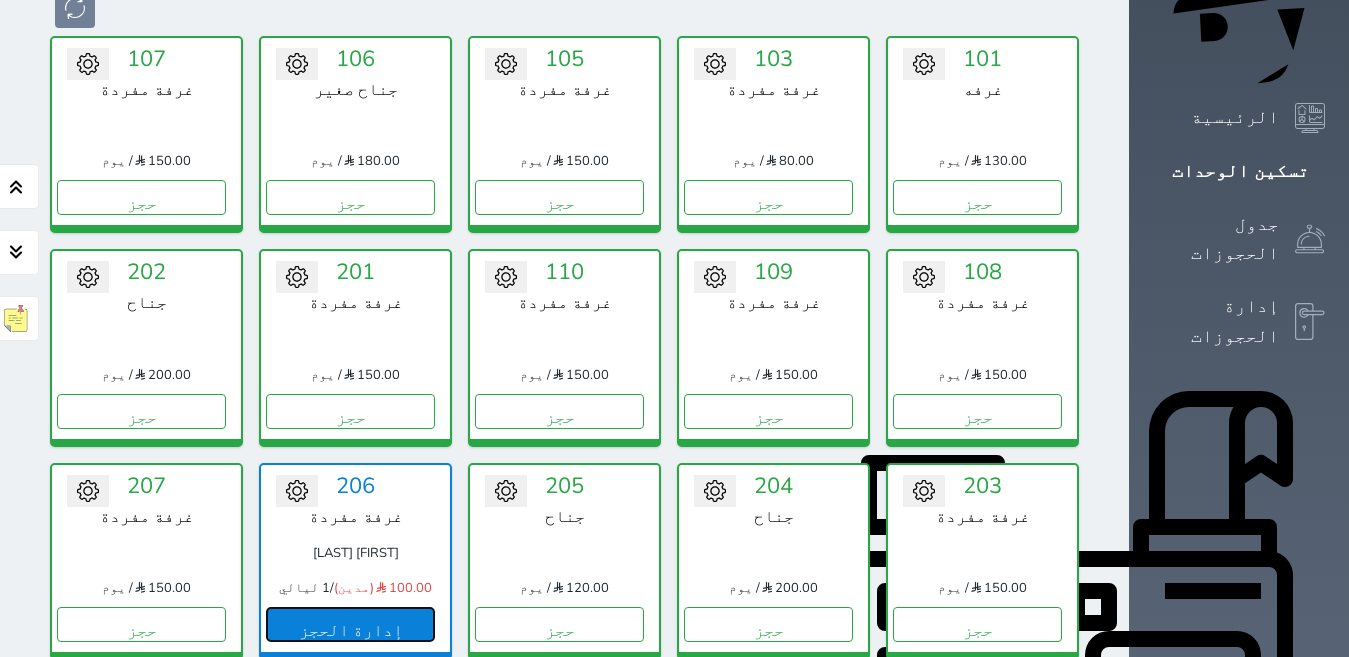 click on "إدارة الحجز" at bounding box center [350, 624] 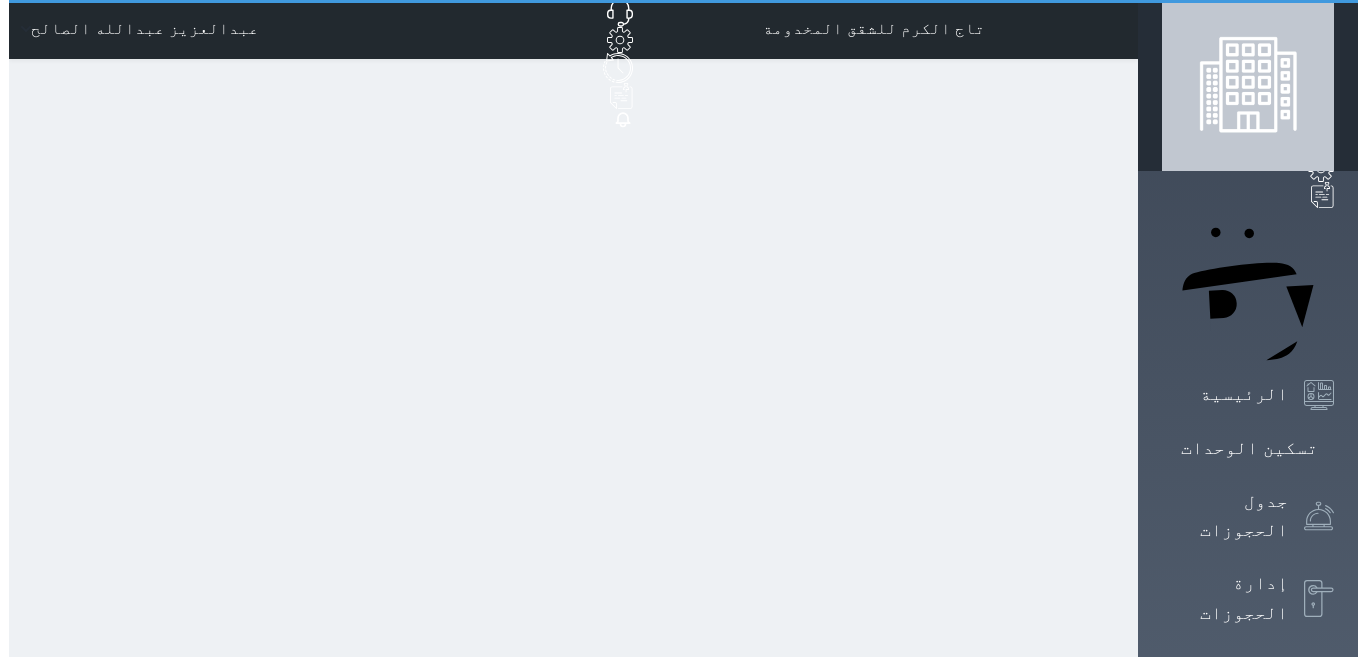 scroll, scrollTop: 0, scrollLeft: 0, axis: both 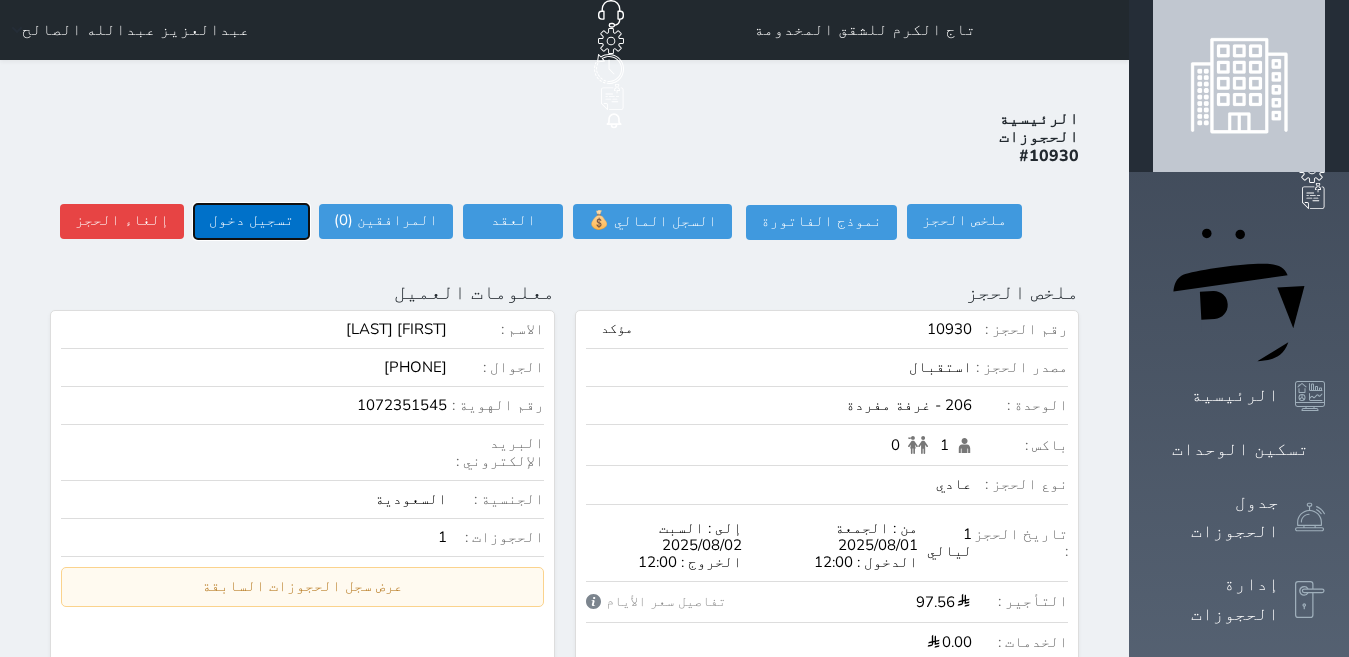 click on "تسجيل دخول" at bounding box center [251, 221] 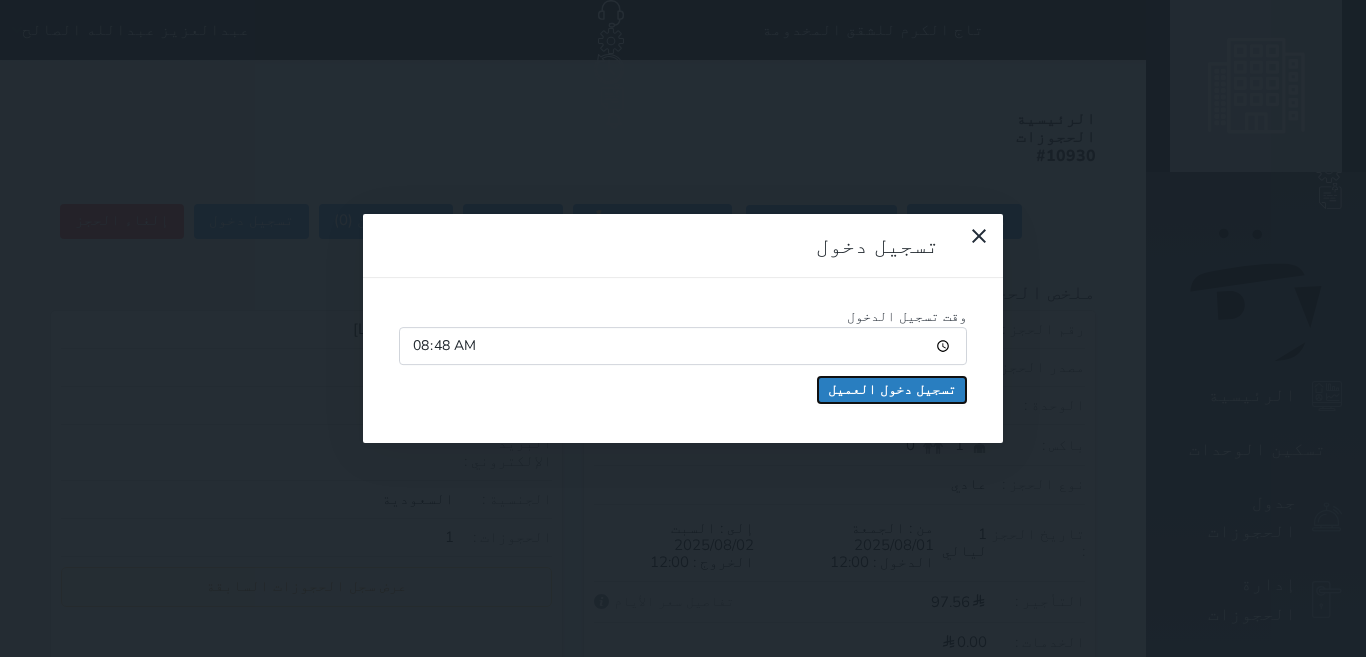 click on "تسجيل دخول العميل" at bounding box center [892, 390] 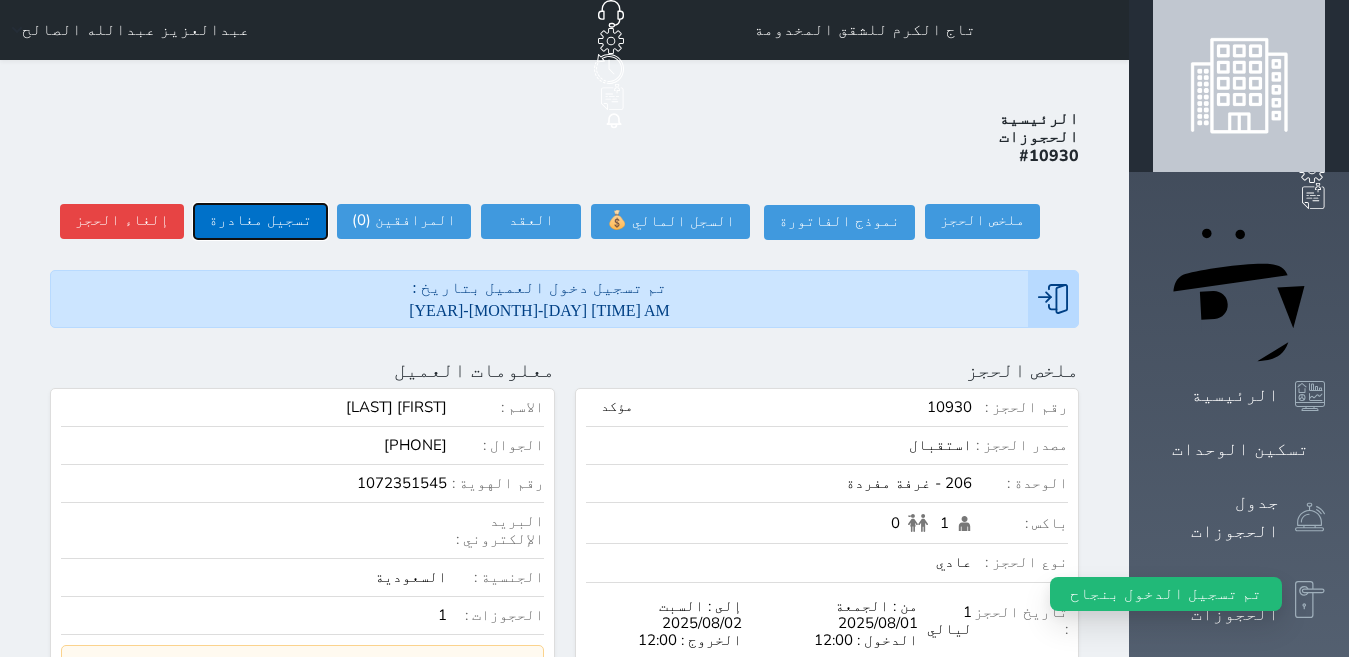 click on "تسجيل مغادرة" at bounding box center (260, 221) 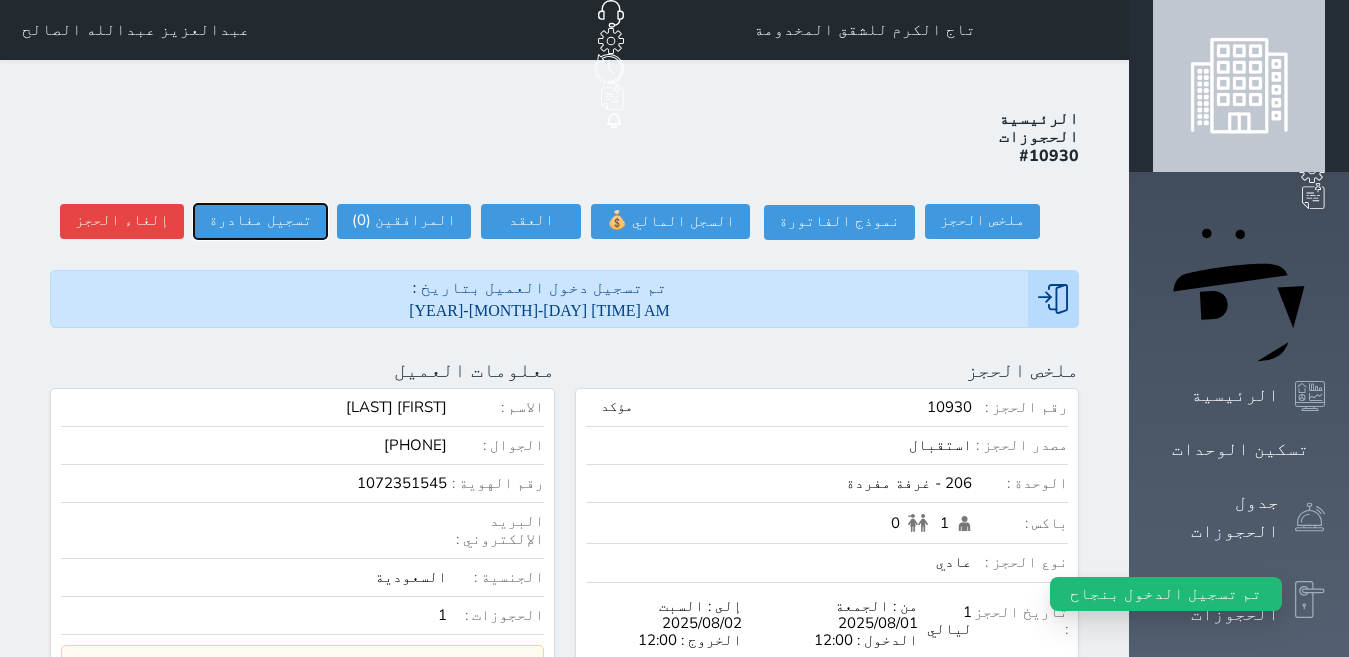 select 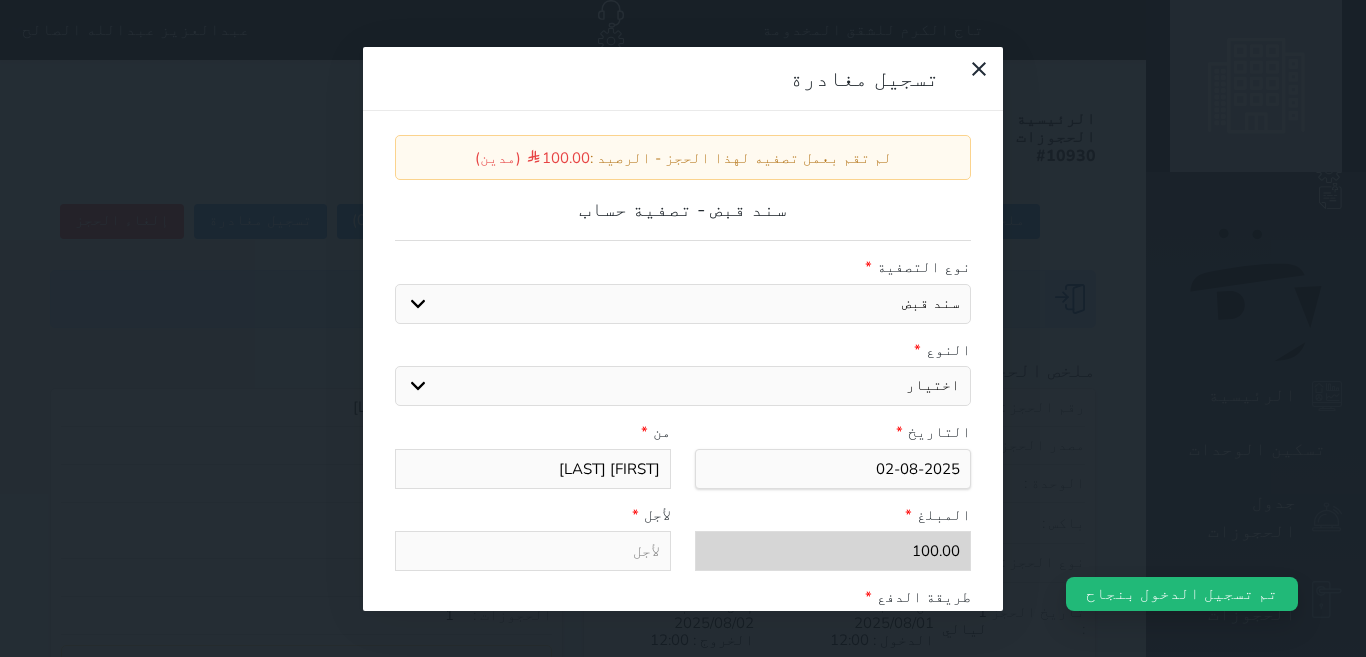 drag, startPoint x: 978, startPoint y: 345, endPoint x: 972, endPoint y: 328, distance: 18.027756 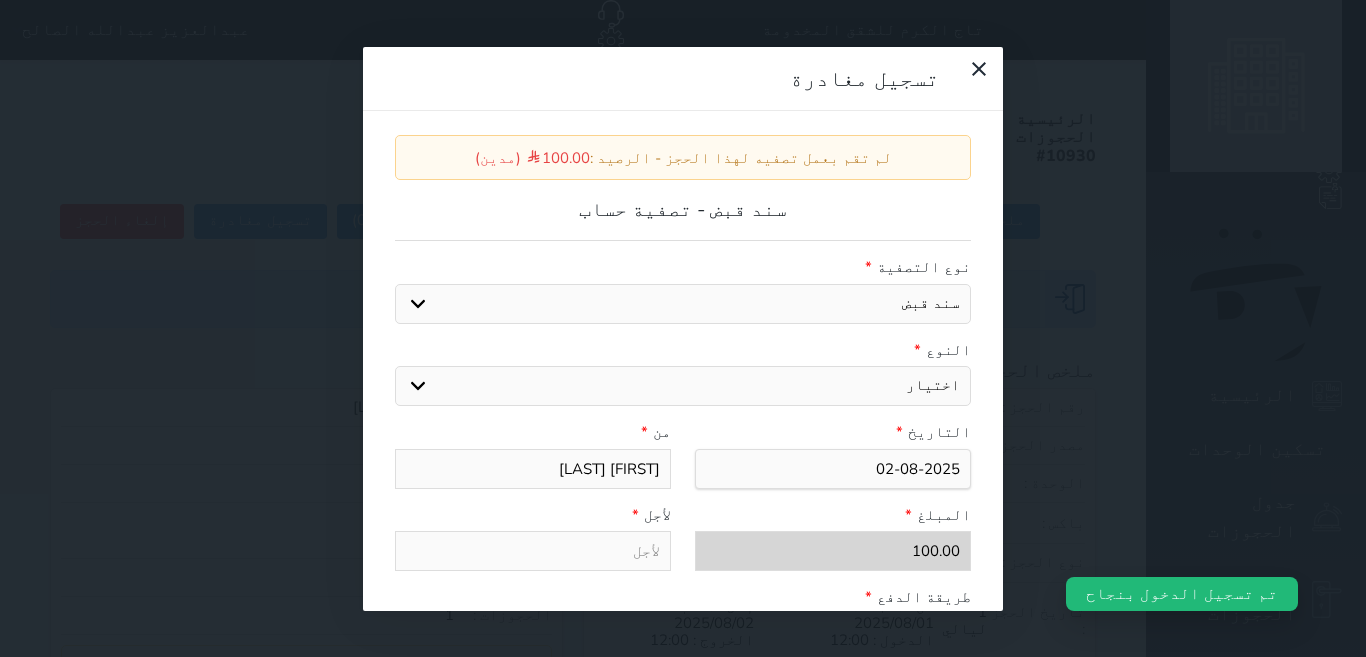 select on "14930" 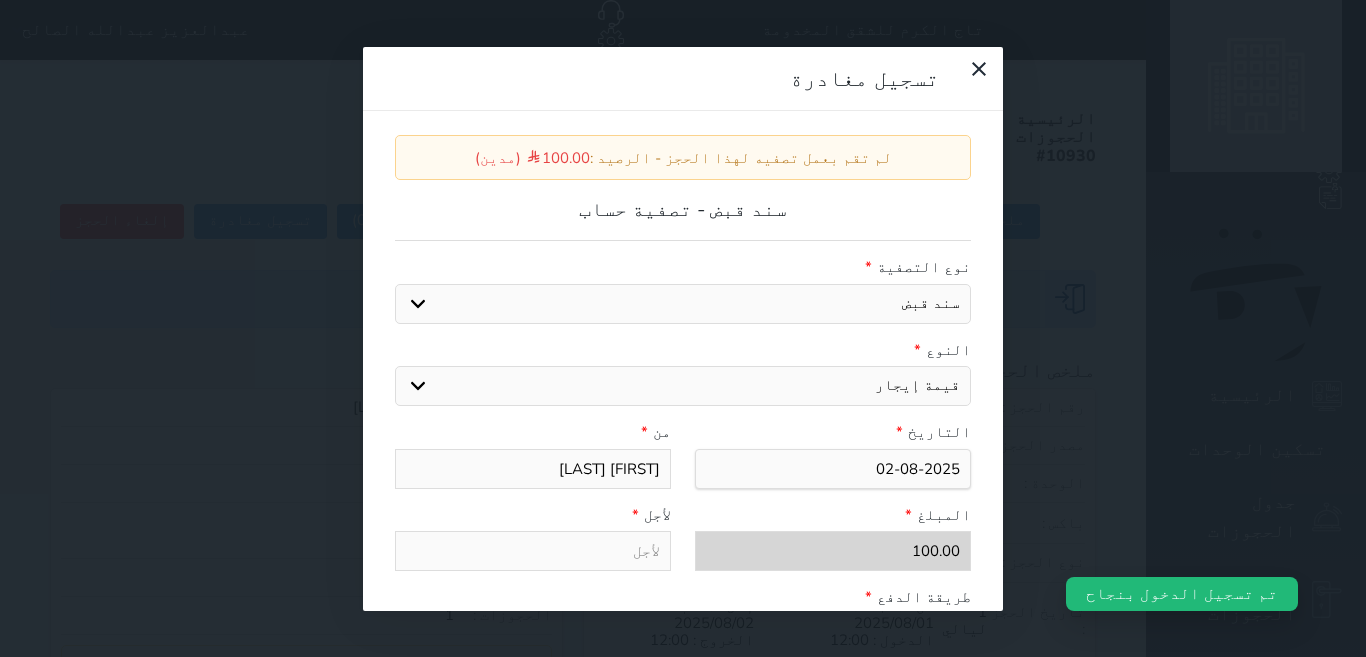 click on "اختيار   مقبوضات عامة
قيمة إيجار
فواتير
عربون
لا ينطبق
آخر
مغسلة
واي فاي - الإنترنت
مواقف السيارات
طعام
الأغذية والمشروبات
مشروبات
المشروبات الباردة
المشروبات الساخنة
الإفطار
غداء
عشاء
مخبز و كعك
حمام سباحة
الصالة الرياضية
سبا و خدمات الجمال
اختيار وإسقاط (خدمات النقل)
ميني بار
كابل - تلفزيون
سرير إضافي
تصفيف الشعر
التسوق" at bounding box center (683, 386) 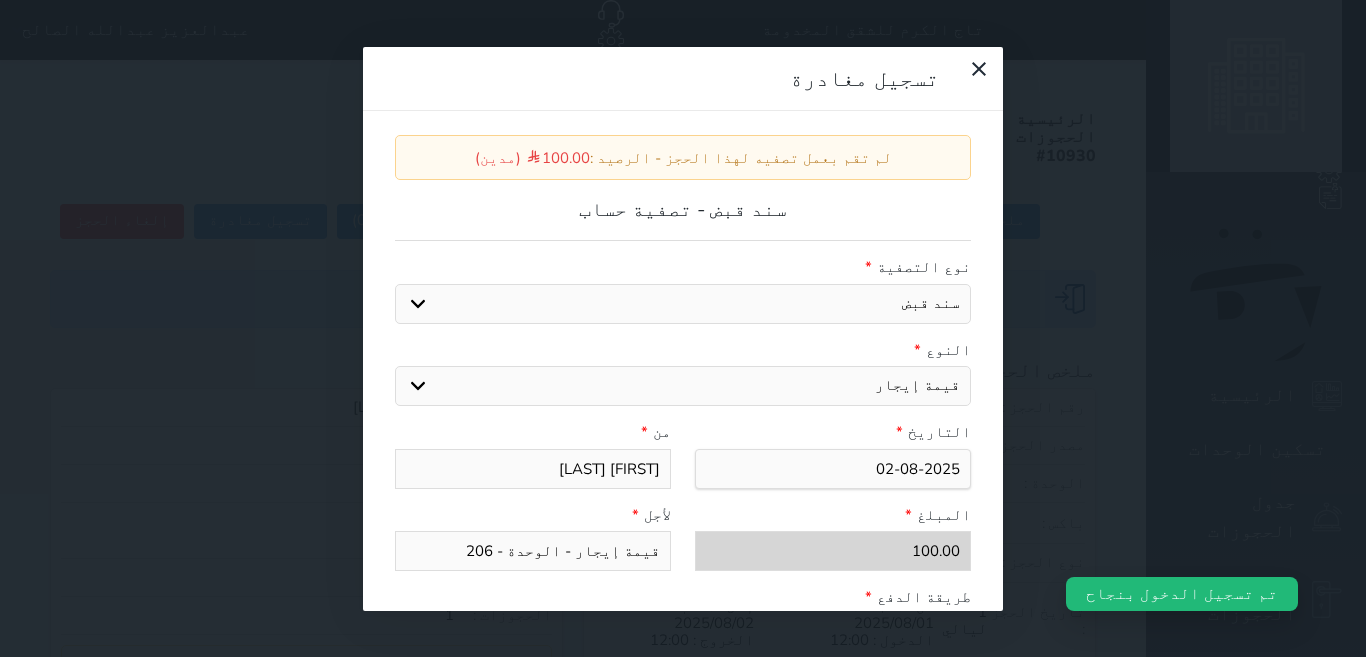 click on "قيمة إيجار - الوحدة - 206" at bounding box center (533, 551) 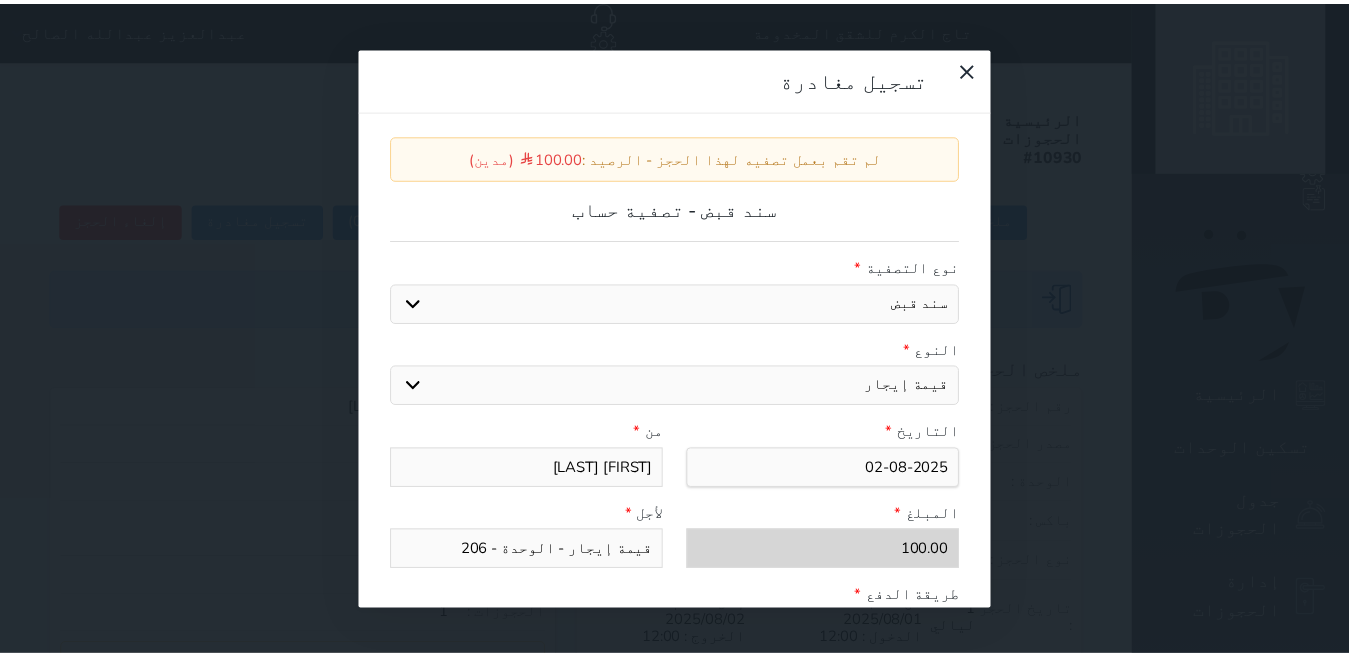 scroll, scrollTop: 309, scrollLeft: 0, axis: vertical 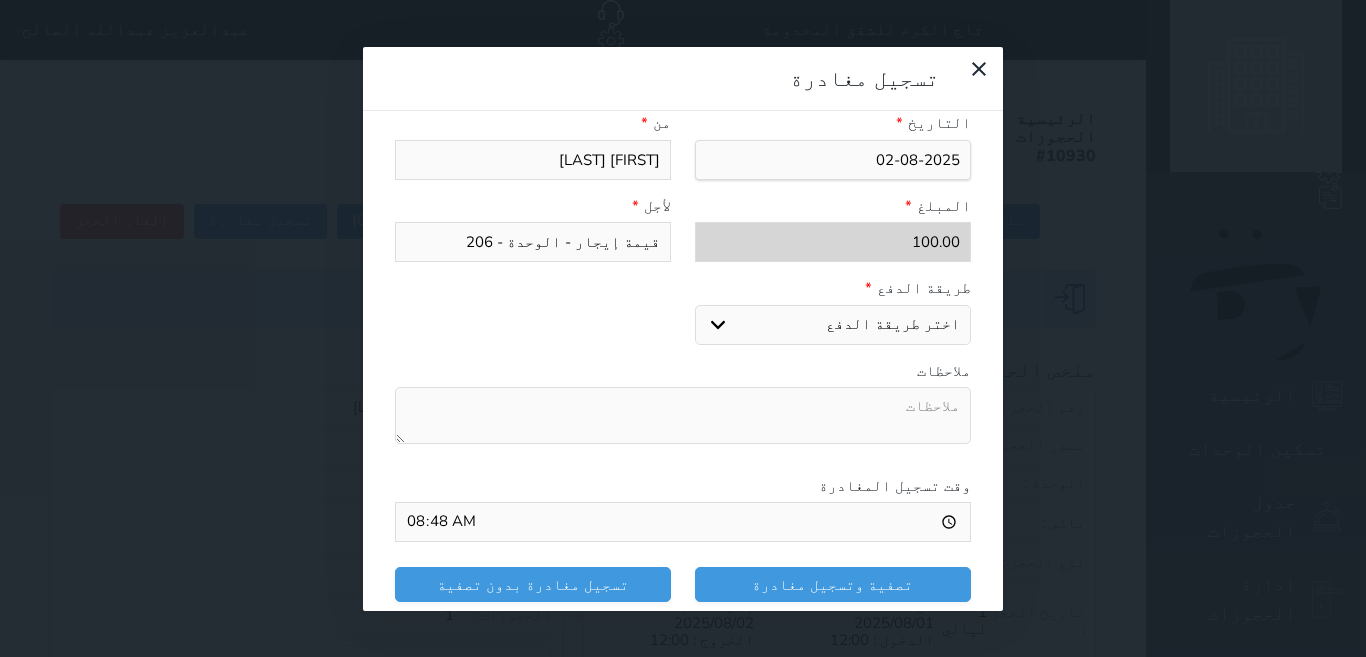 click on "اختر طريقة الدفع   دفع نقدى   تحويل بنكى   مدى   بطاقة ائتمان" at bounding box center [833, 325] 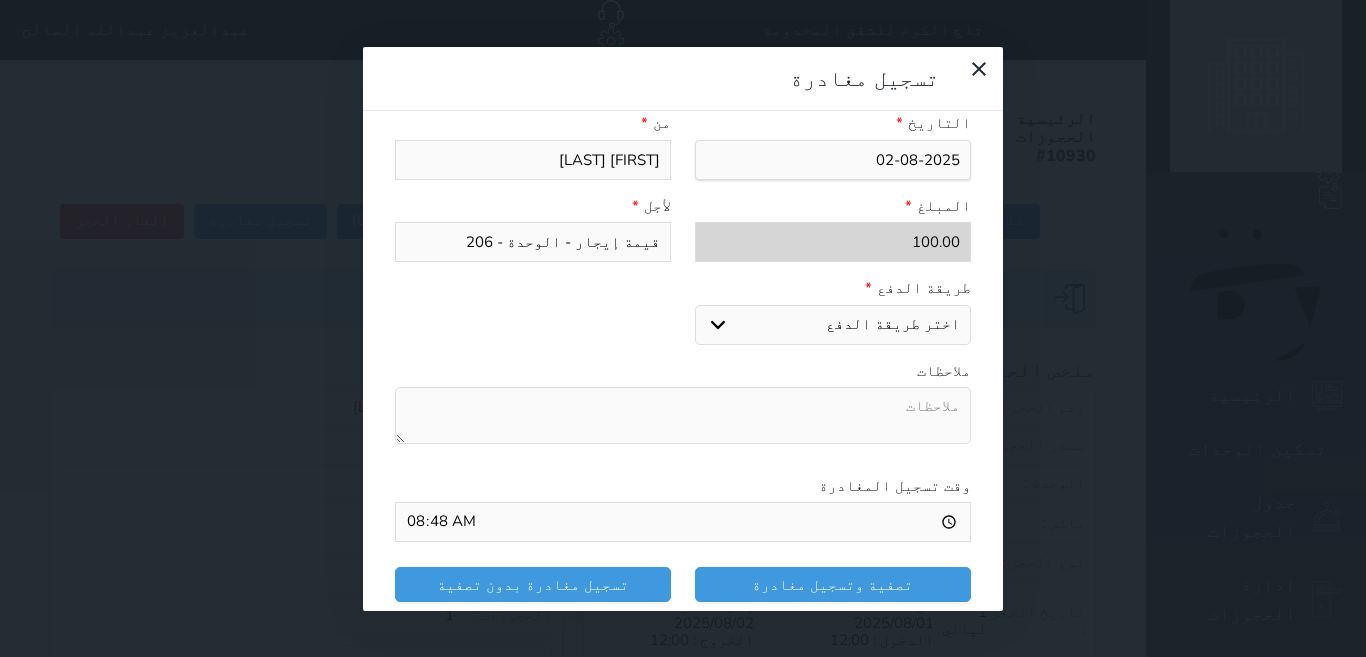 select on "mada" 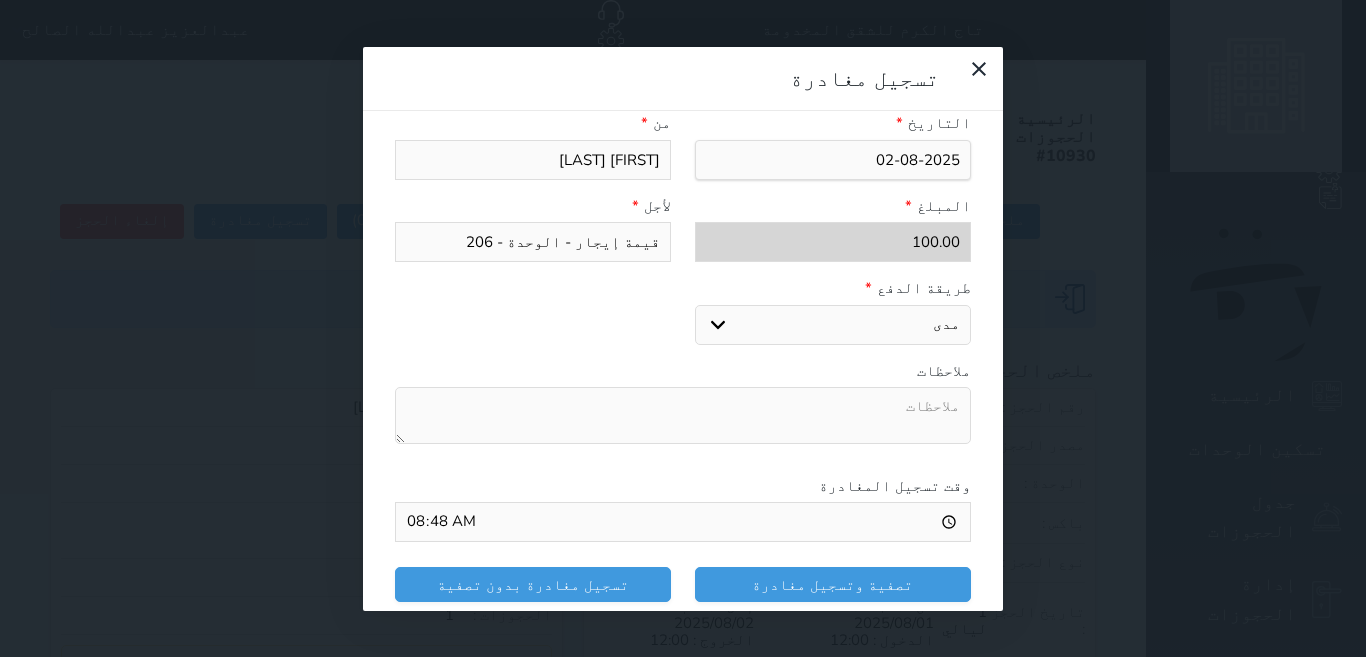 click on "اختر طريقة الدفع   دفع نقدى   تحويل بنكى   مدى   بطاقة ائتمان" at bounding box center [833, 325] 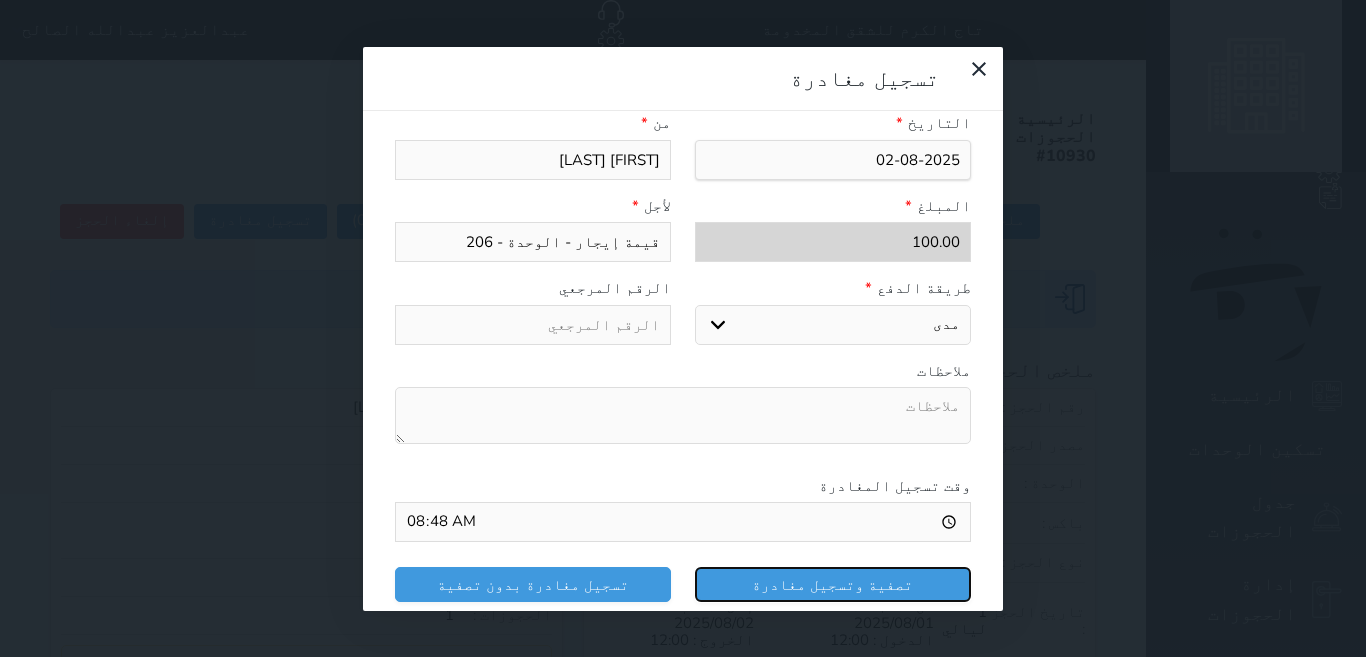 click on "تصفية وتسجيل مغادرة" at bounding box center [833, 584] 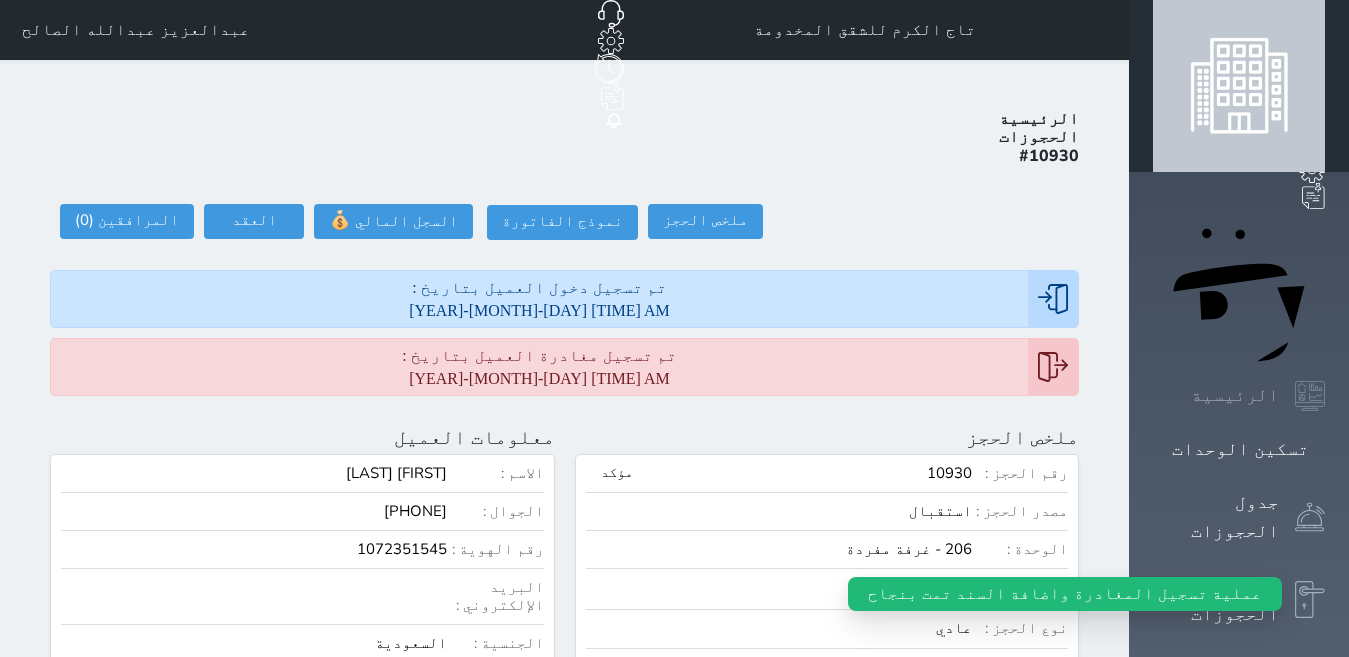 click on "الرئيسية" at bounding box center (1235, 395) 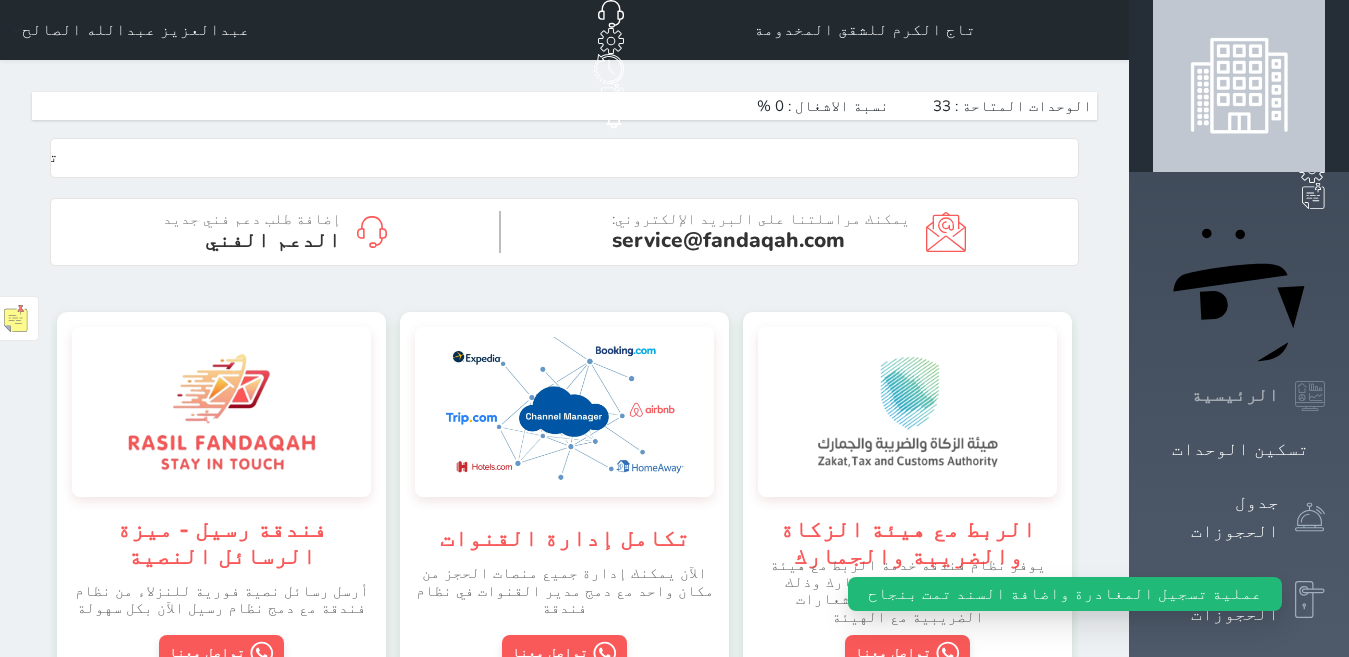 scroll, scrollTop: 999653, scrollLeft: 999653, axis: both 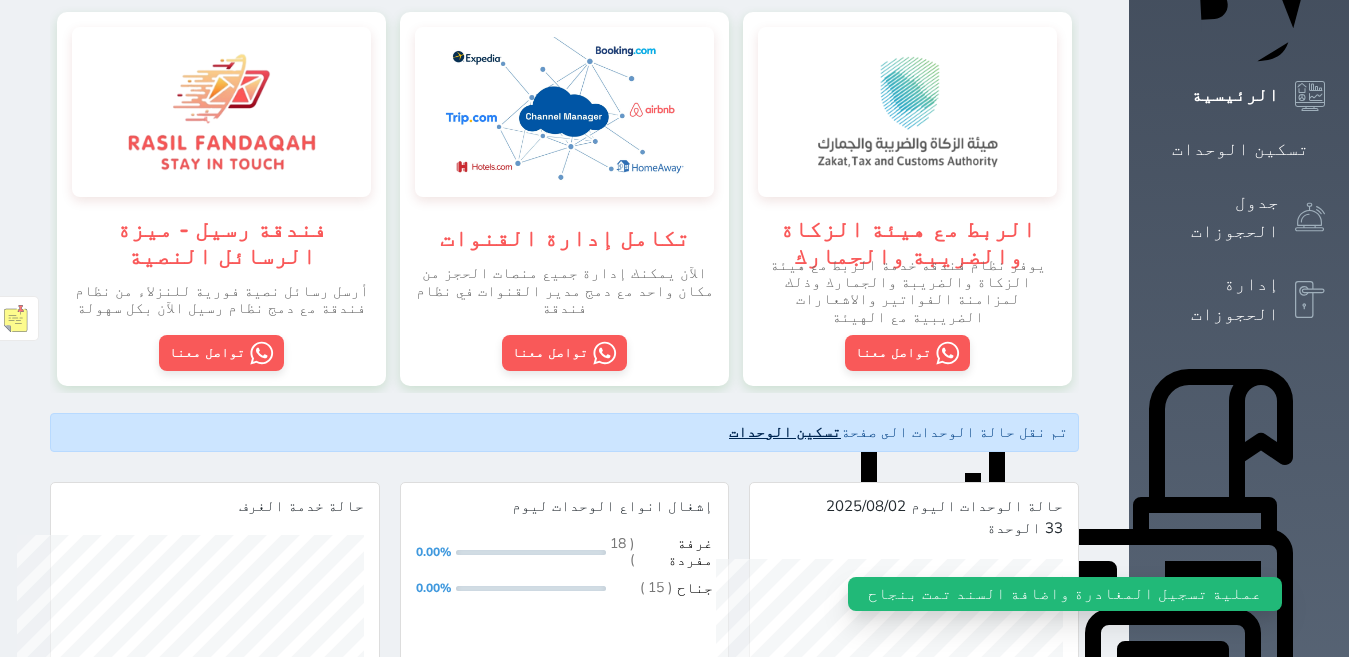 click on "تسكين الوحدات" at bounding box center (785, 432) 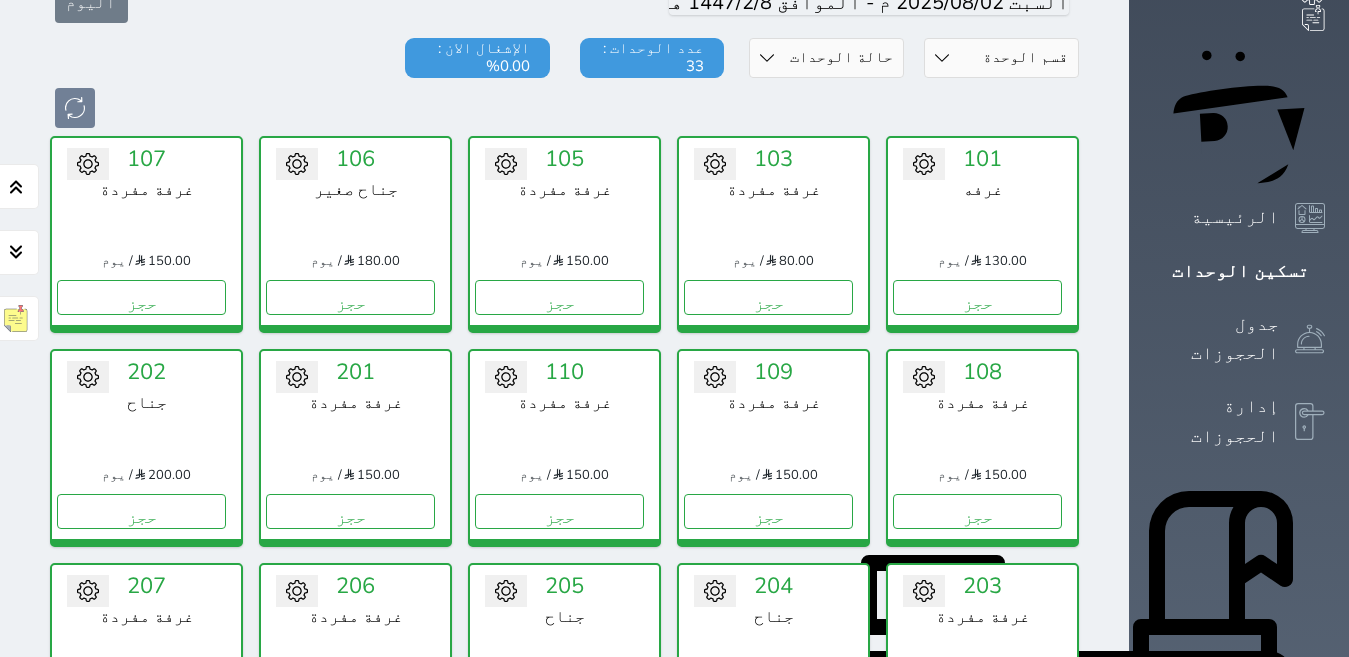 scroll, scrollTop: 278, scrollLeft: 0, axis: vertical 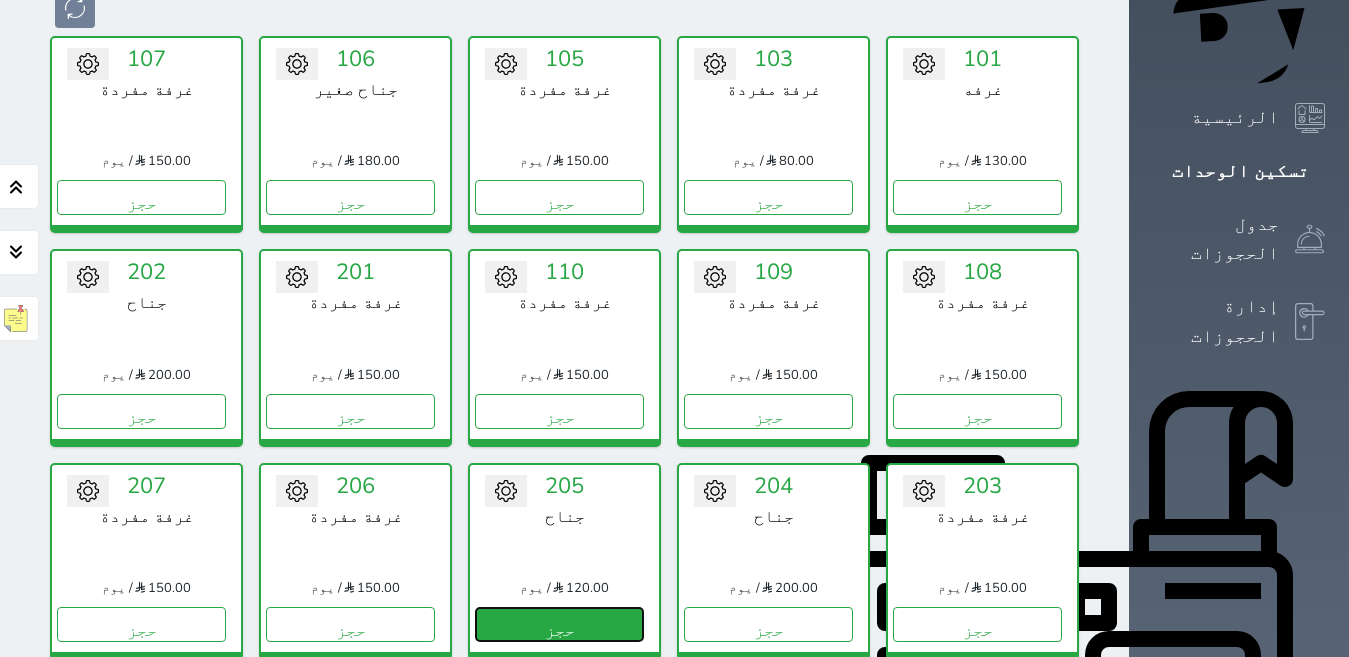 click on "حجز" at bounding box center (559, 624) 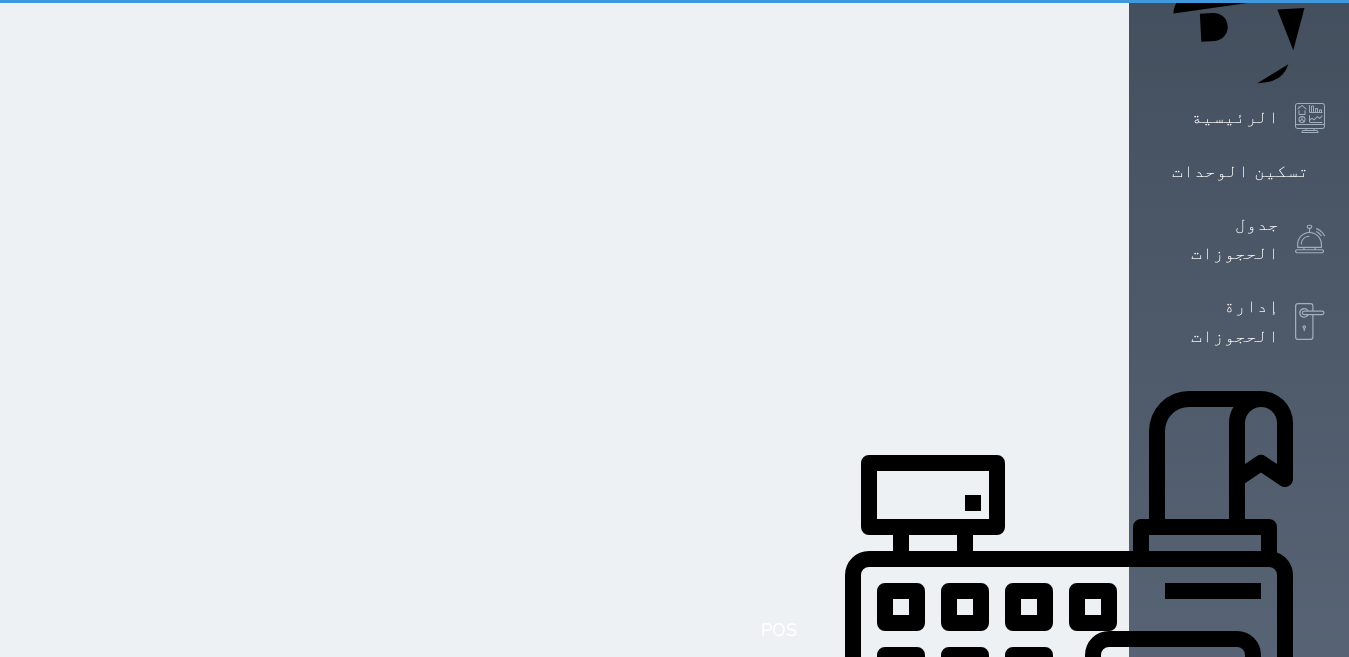 scroll, scrollTop: 40, scrollLeft: 0, axis: vertical 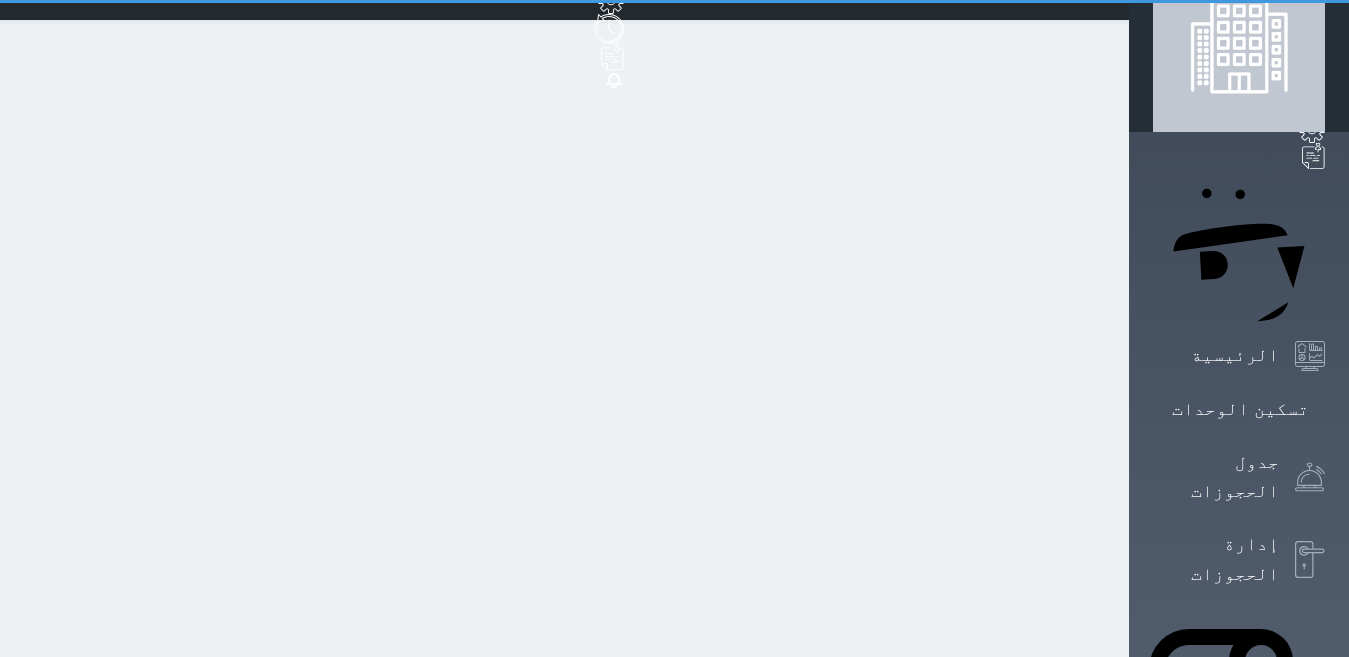 select on "1" 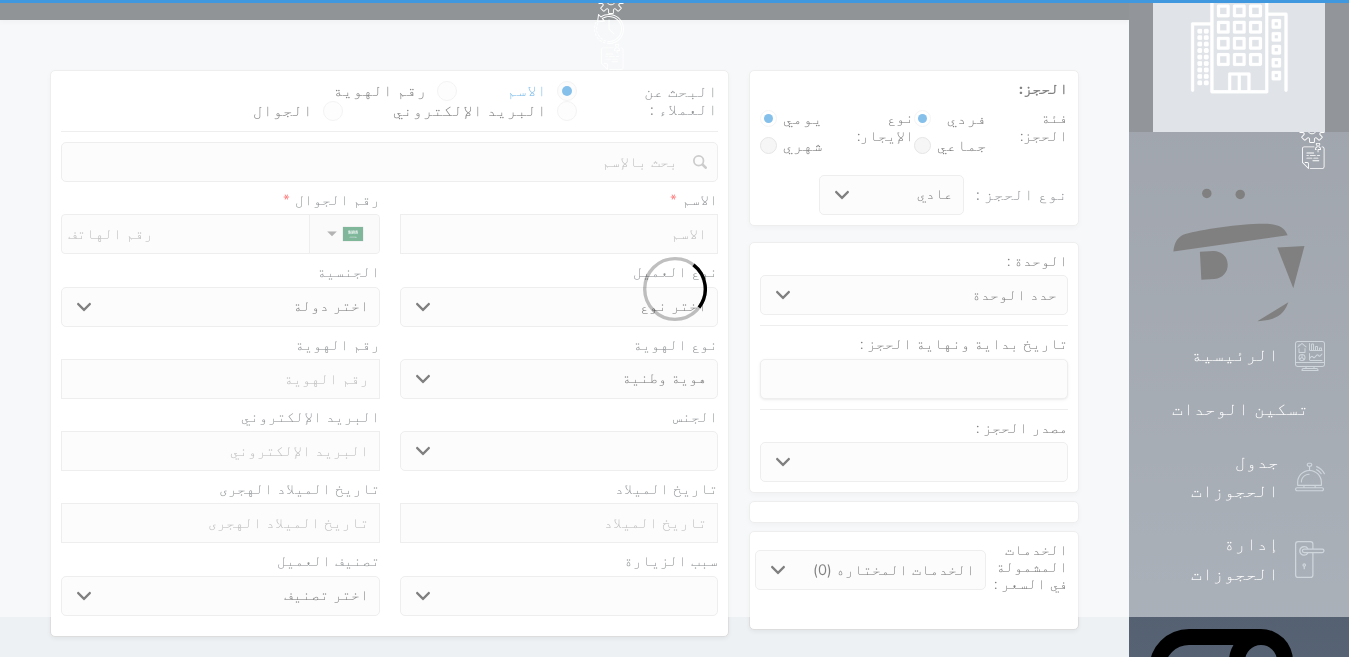 scroll, scrollTop: 0, scrollLeft: 0, axis: both 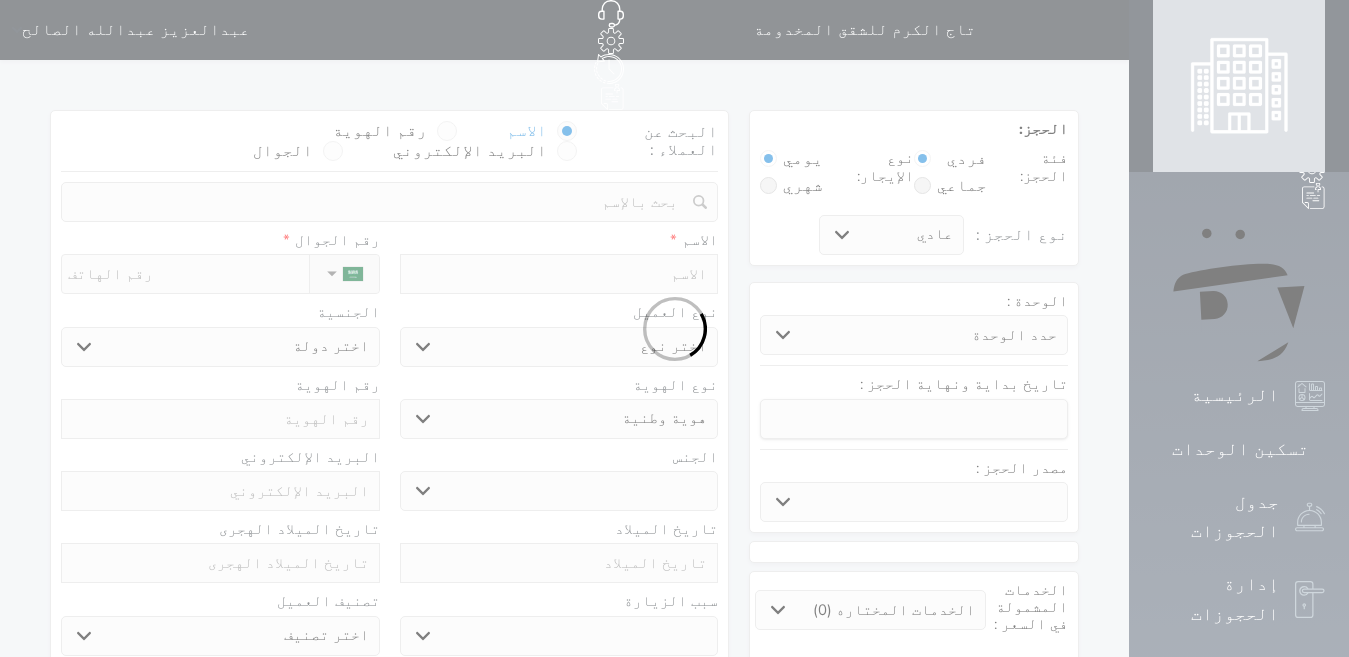 select 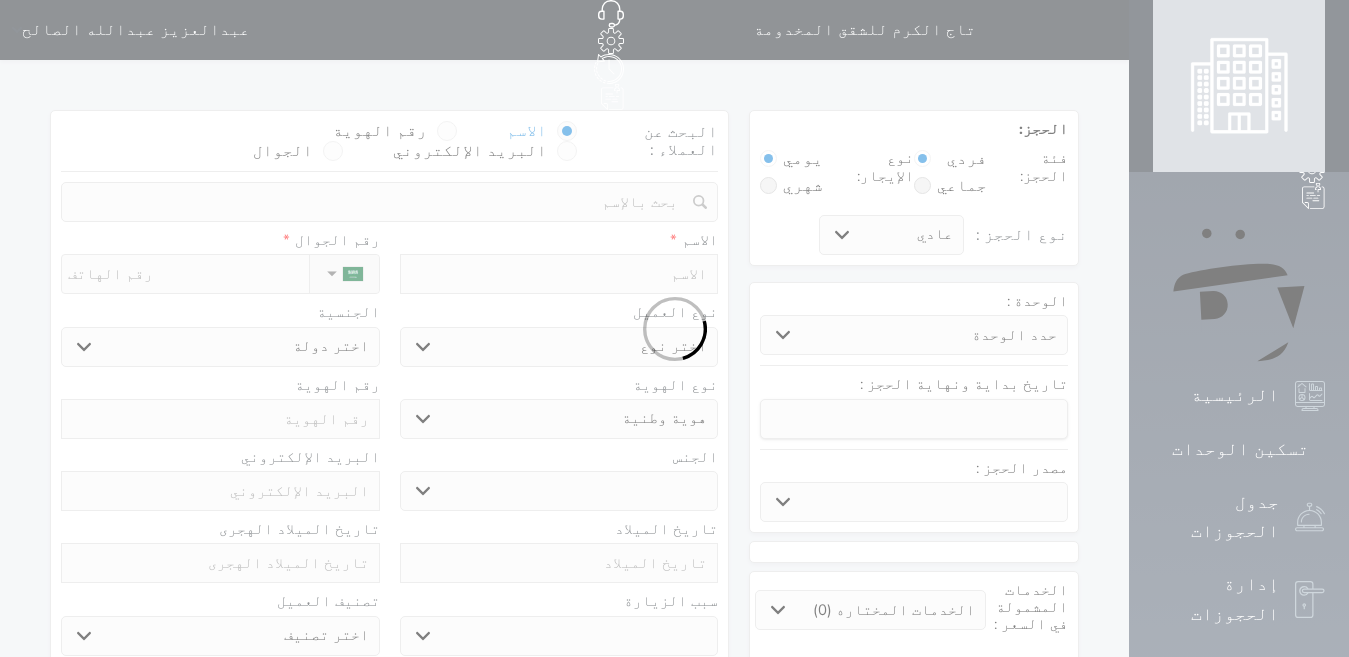 select 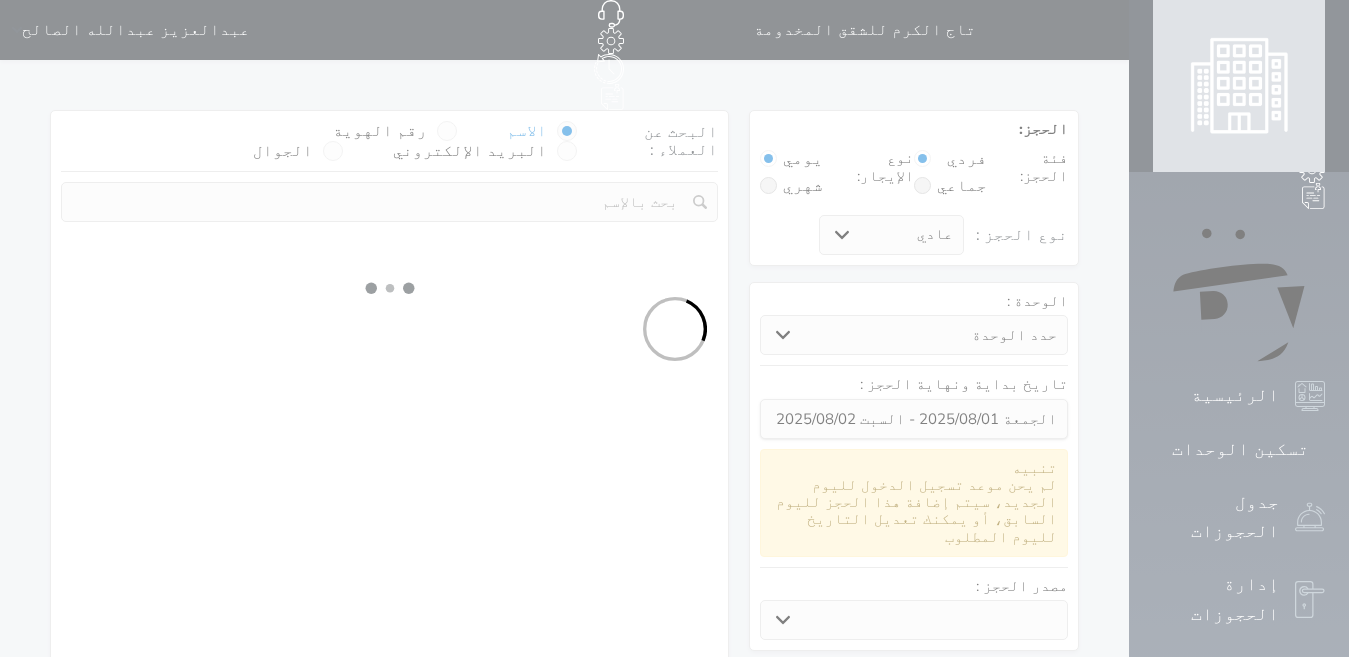 select 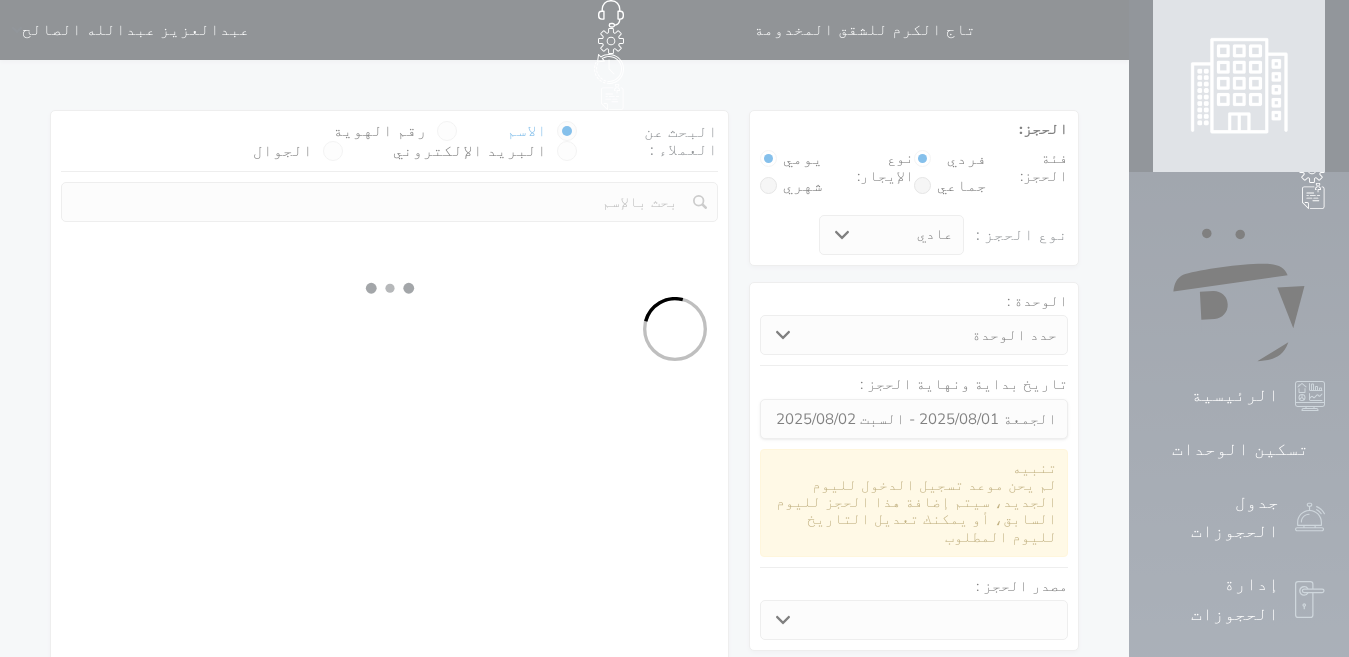 select 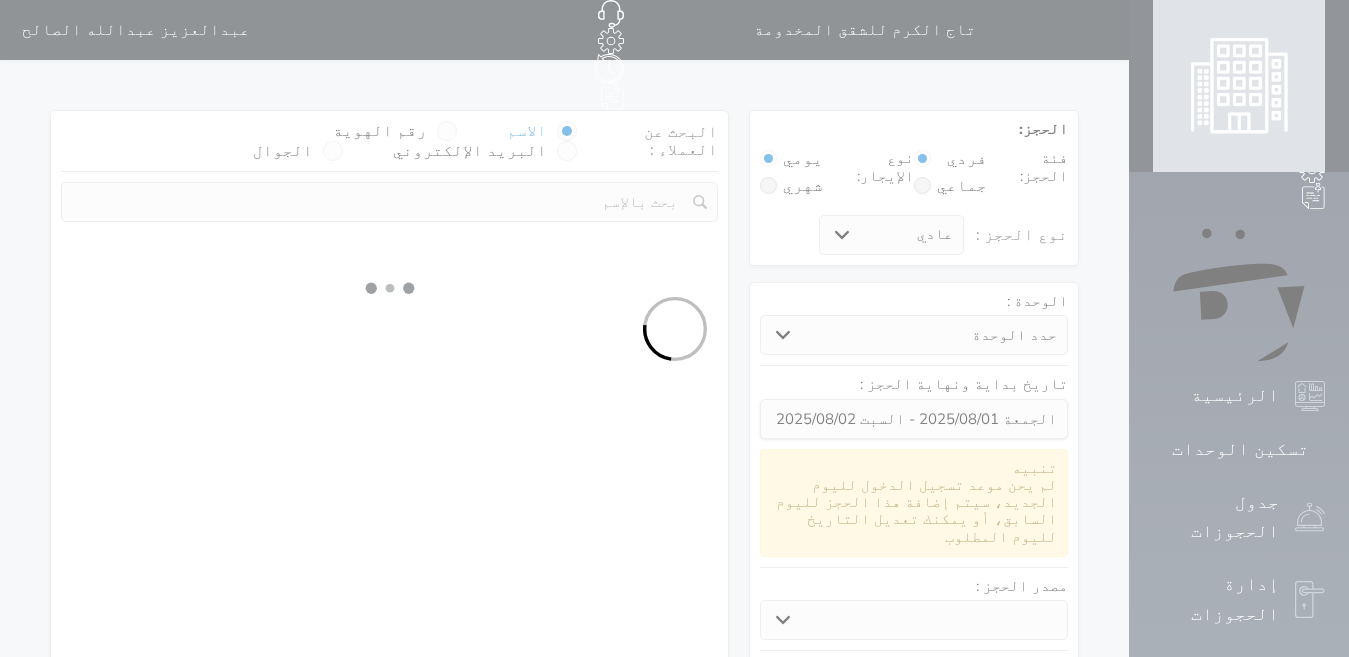 select on "113" 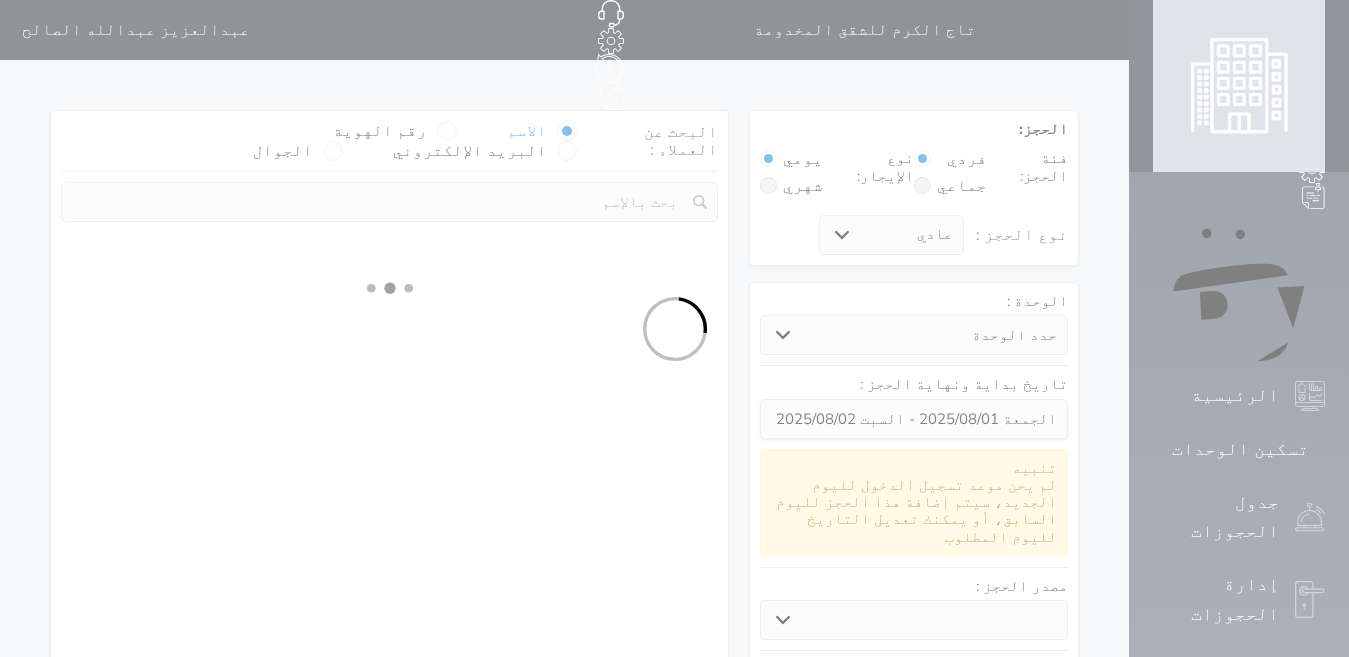 select on "1" 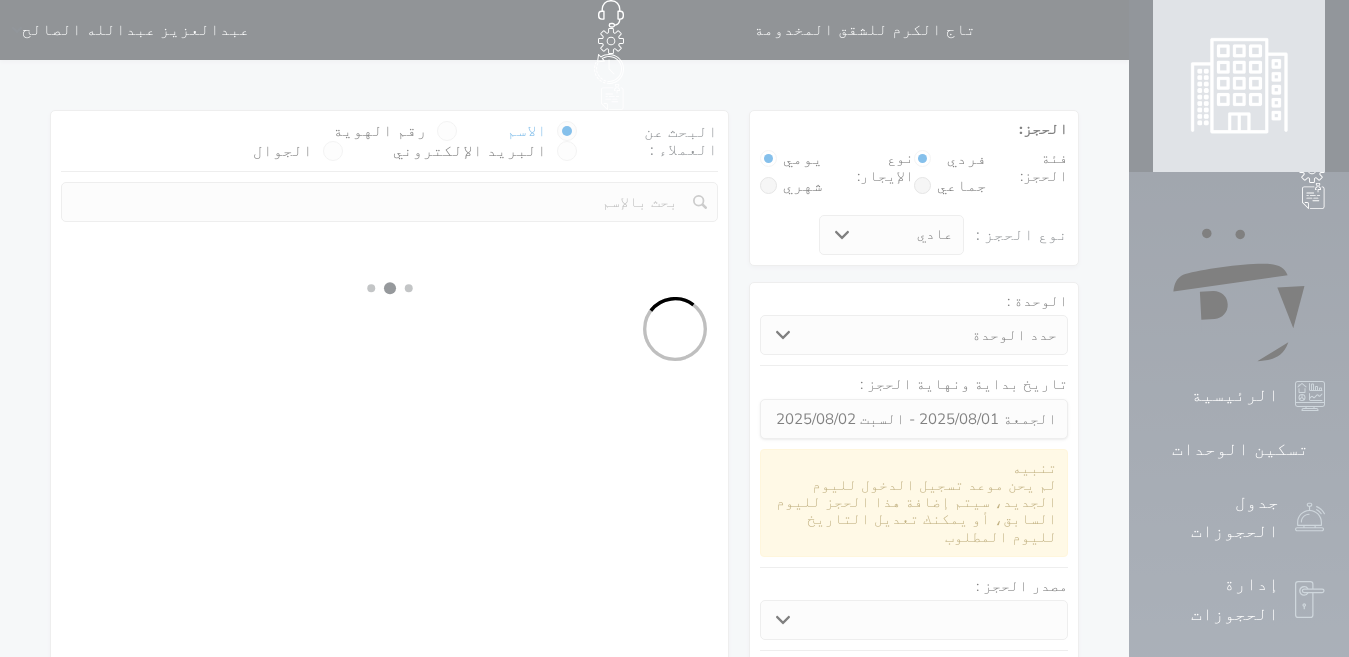 select 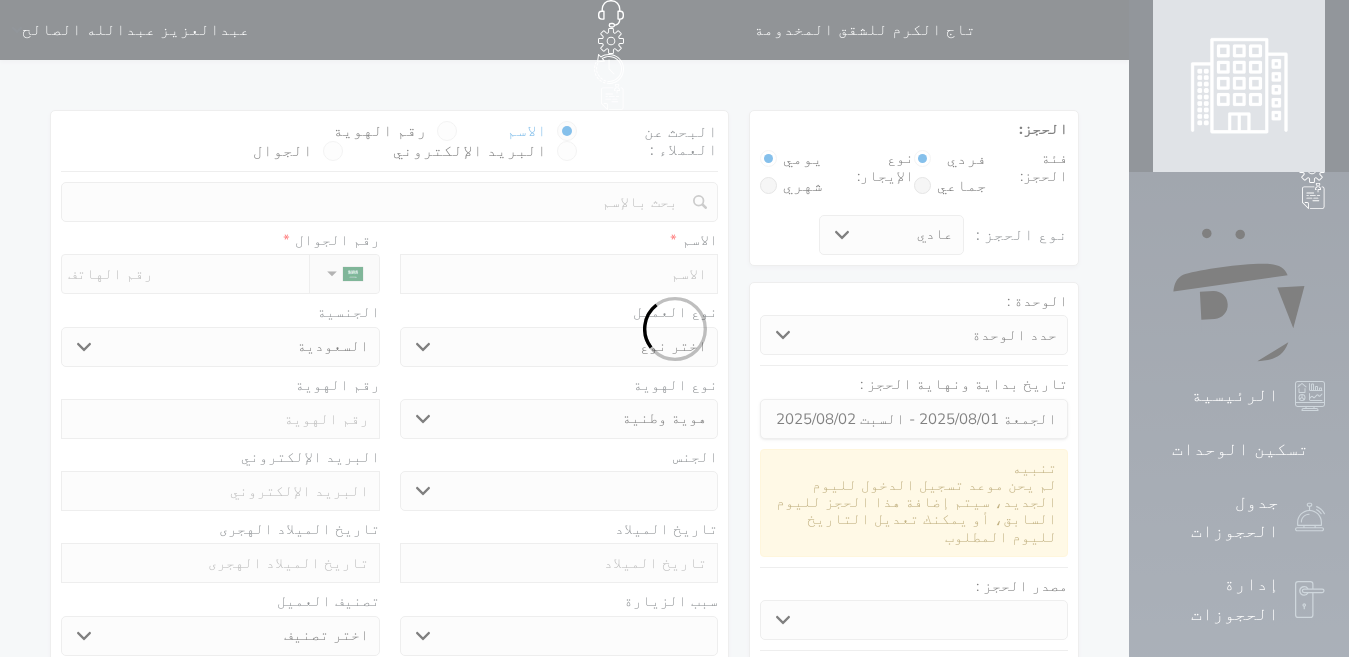 select 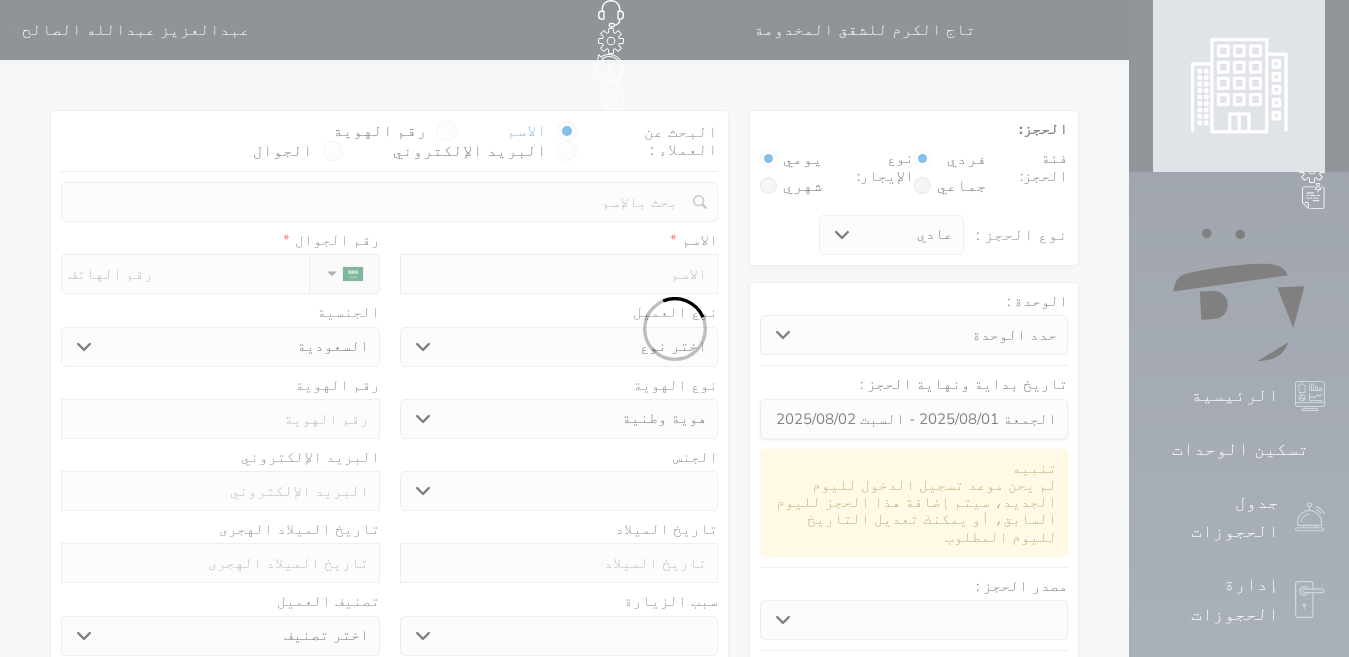 select 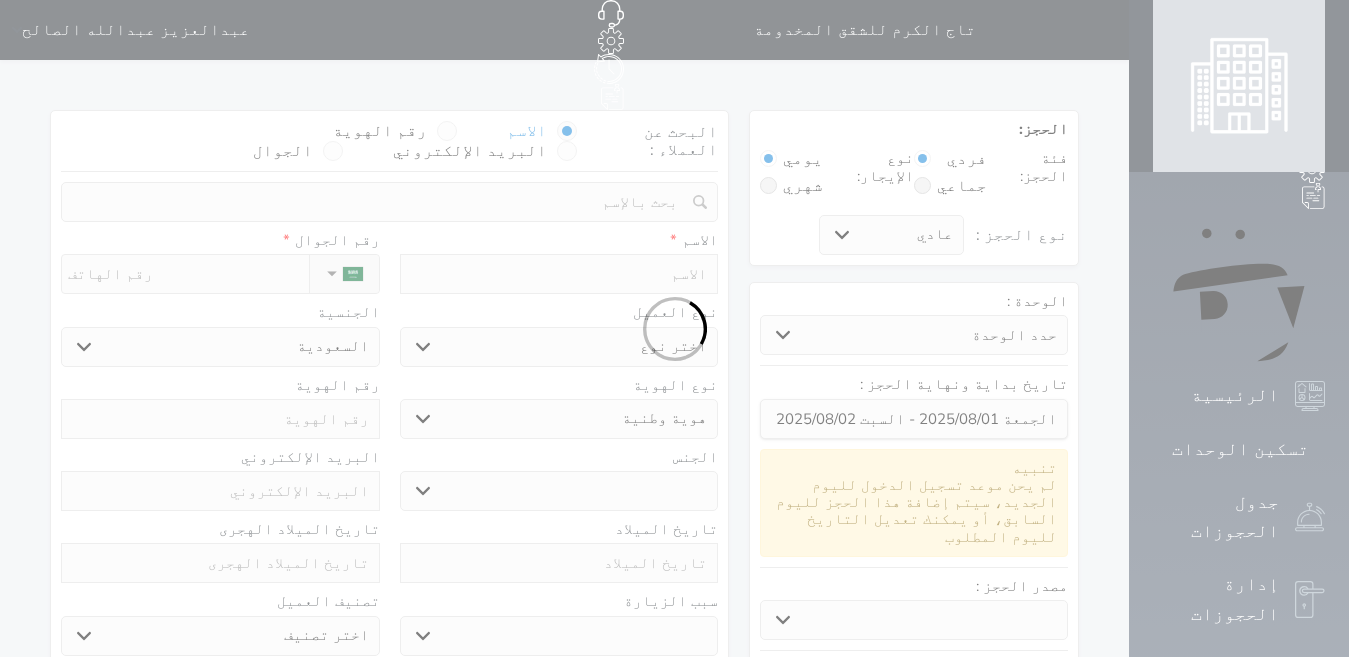 select 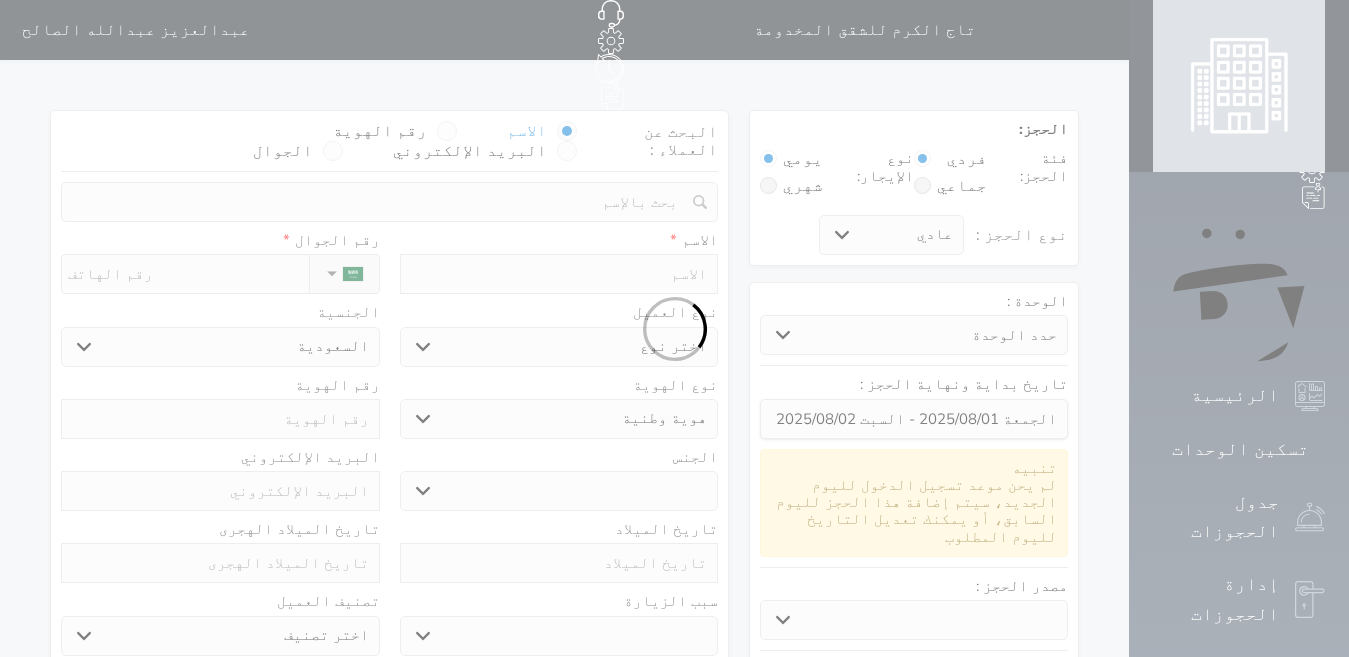 select 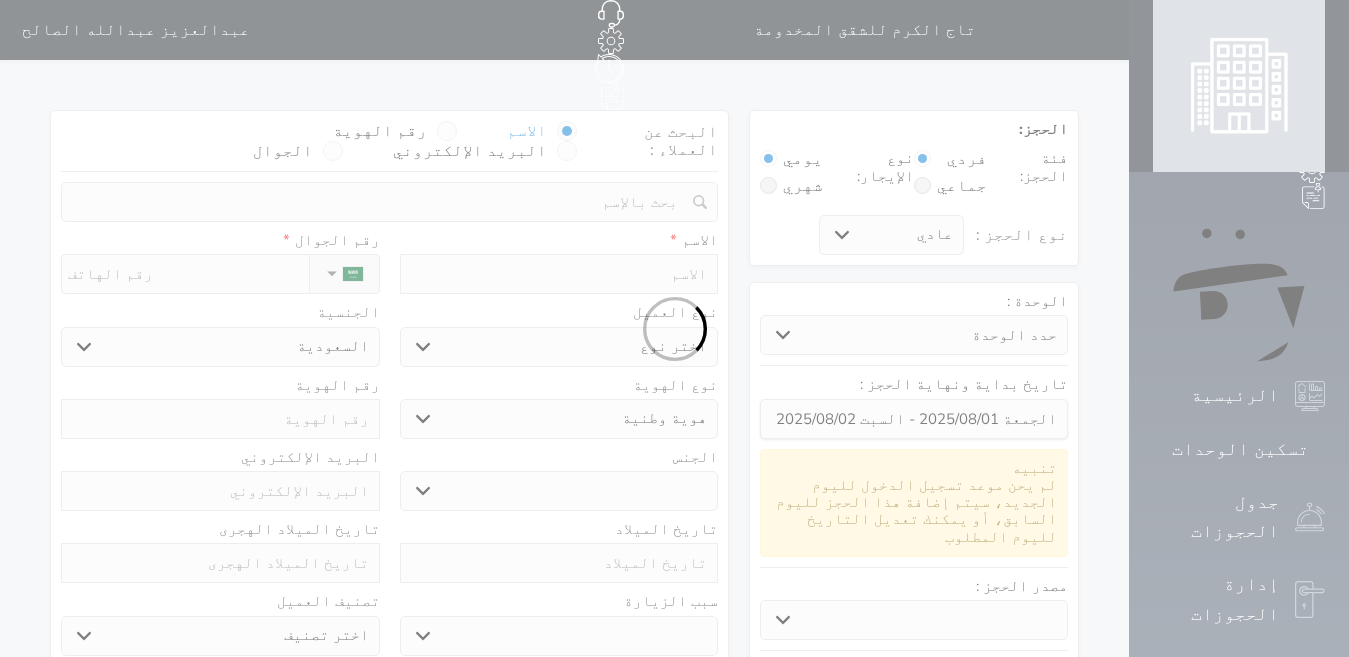 select 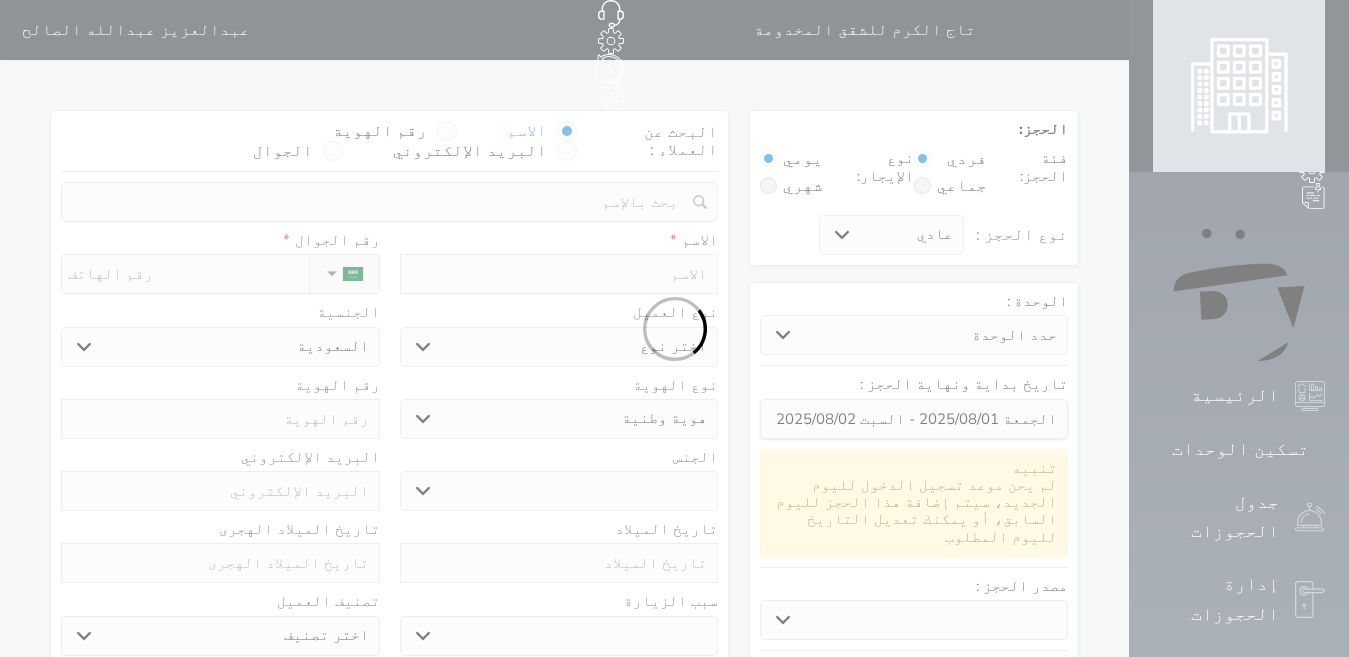 select 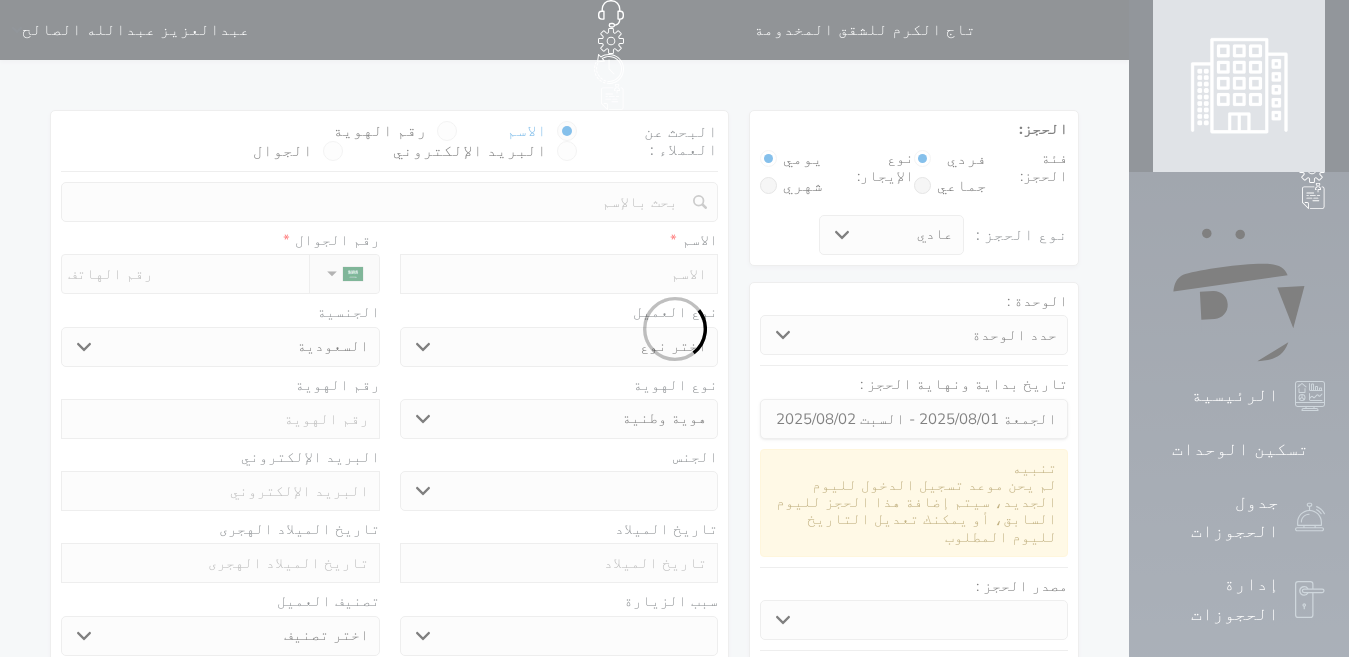 select 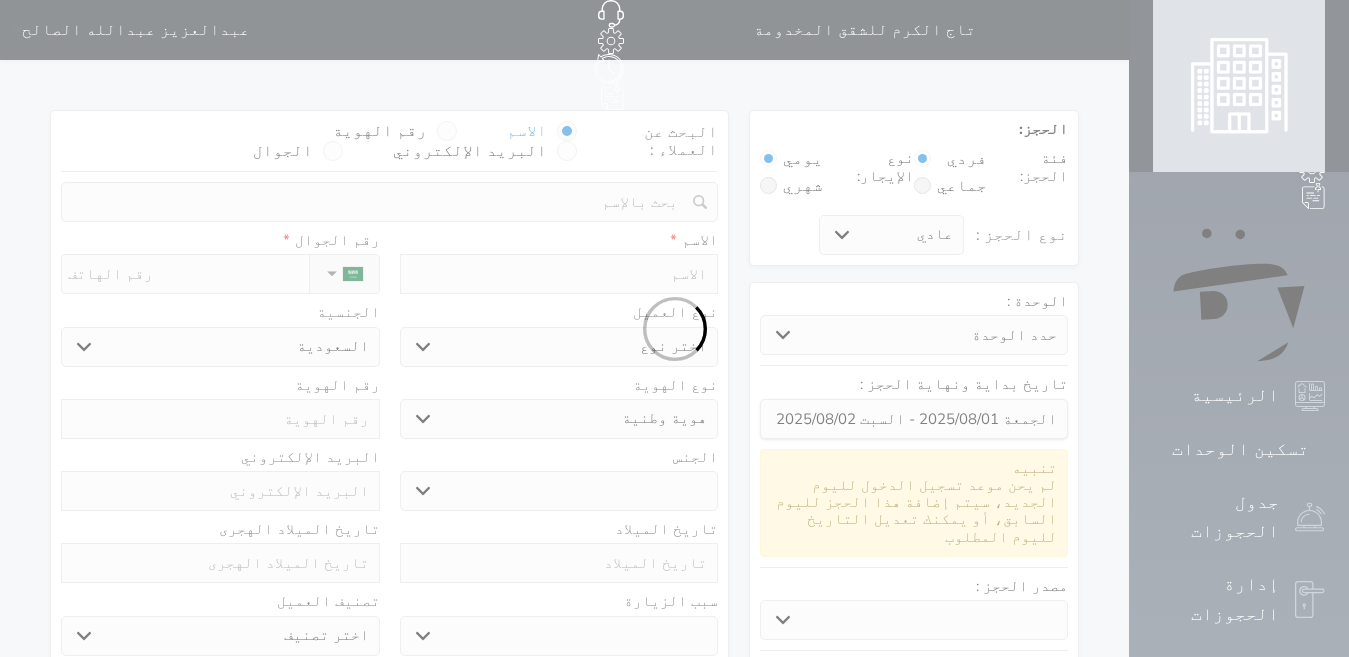 select 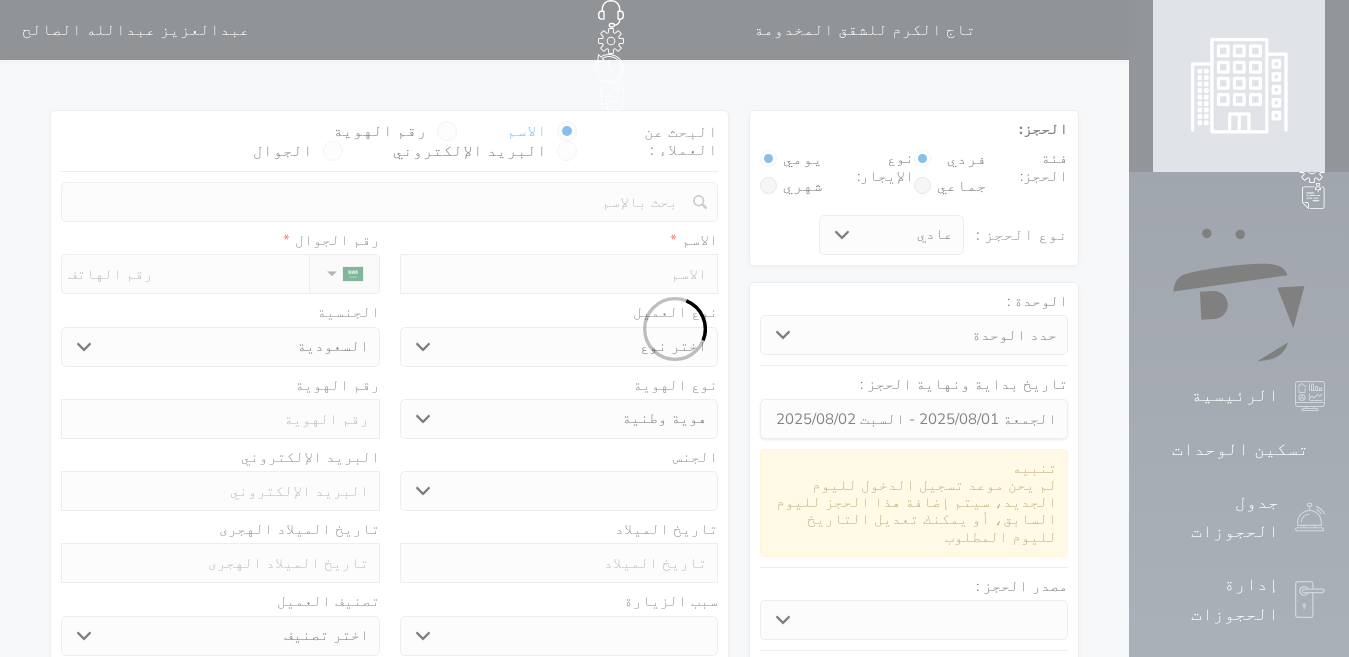 select 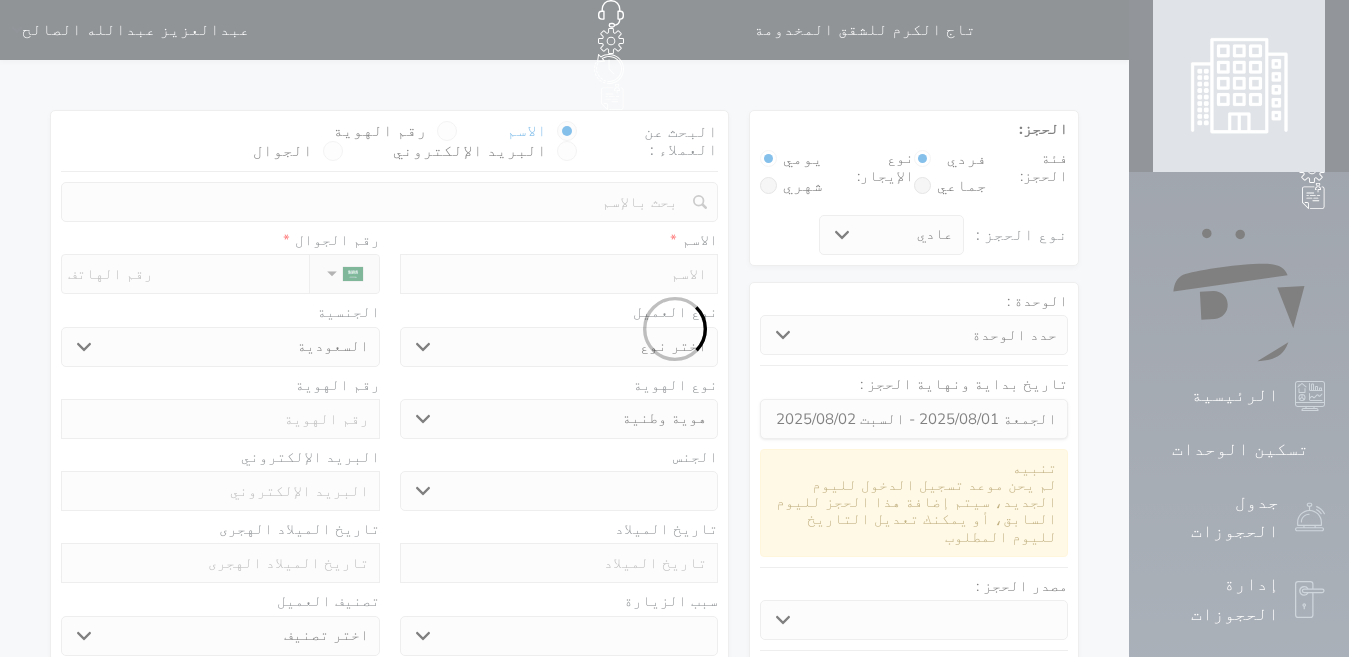 select 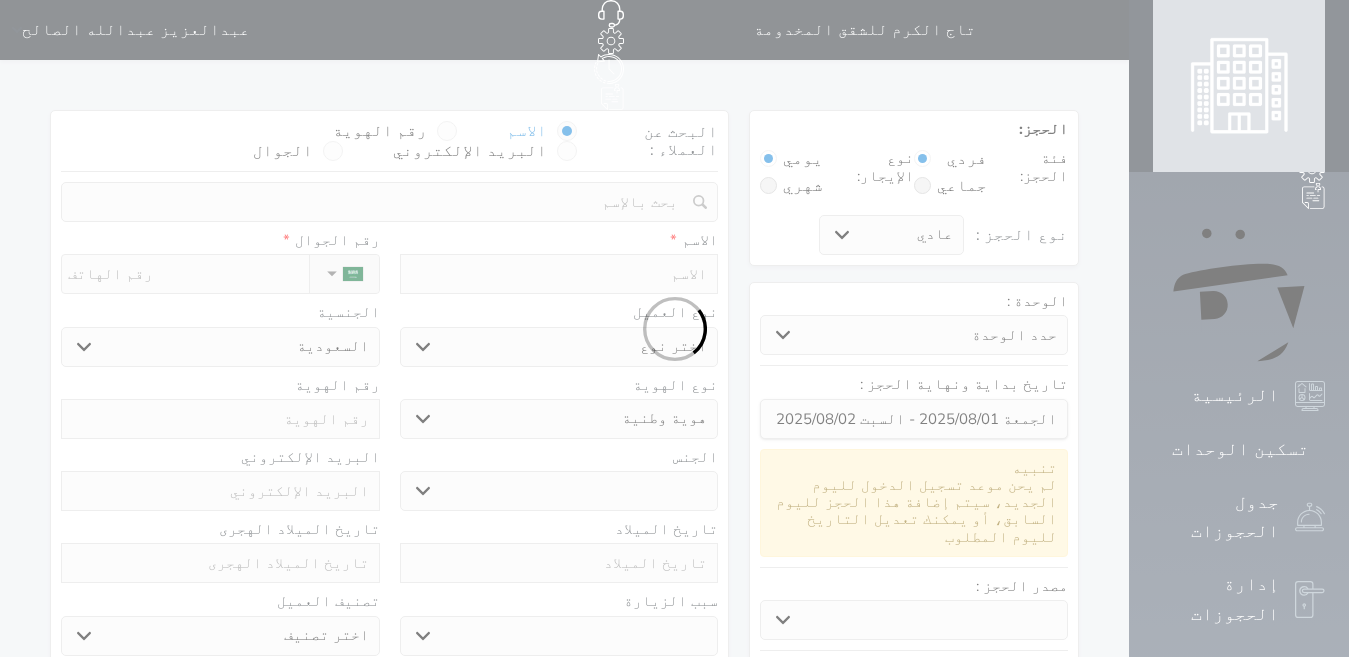 select on "1" 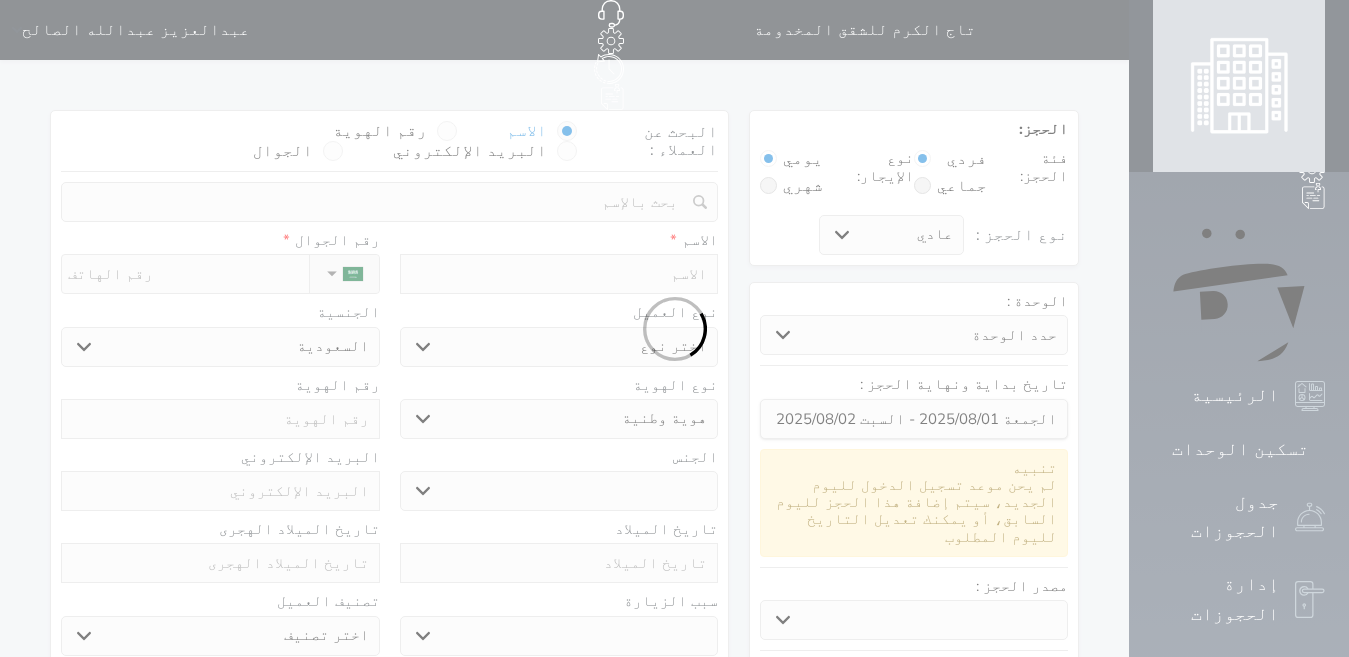 select on "7" 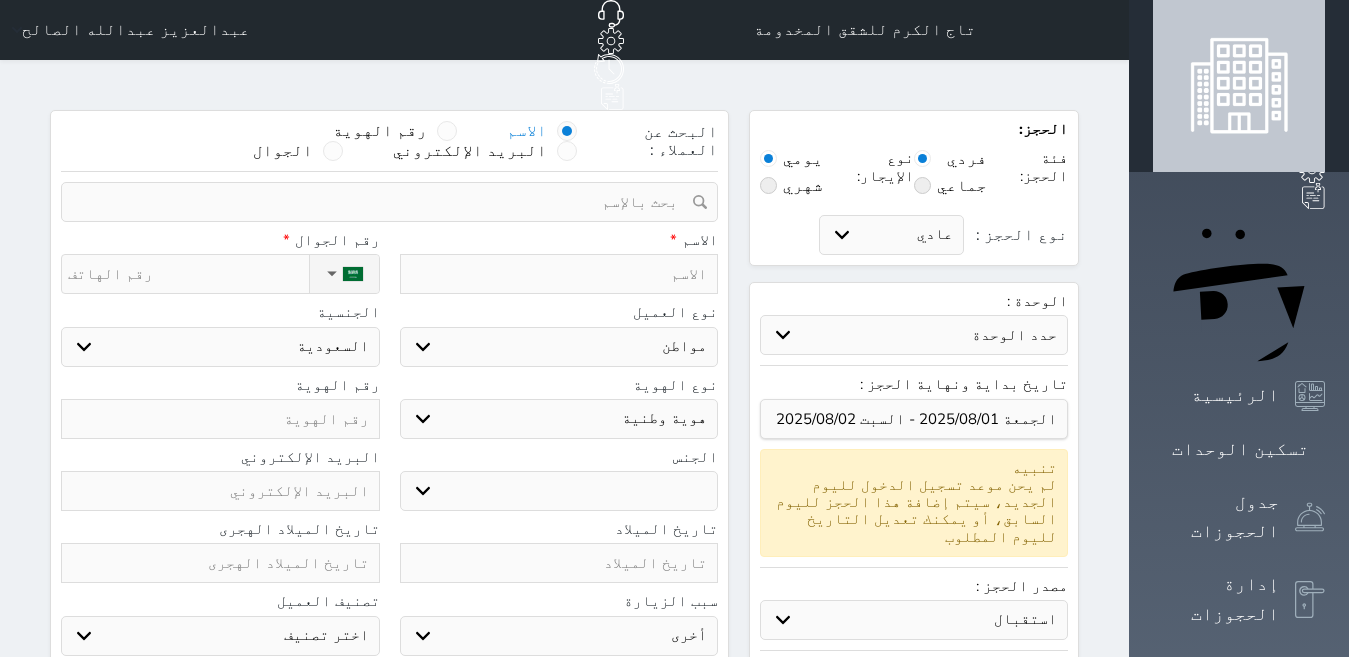 click at bounding box center [559, 274] 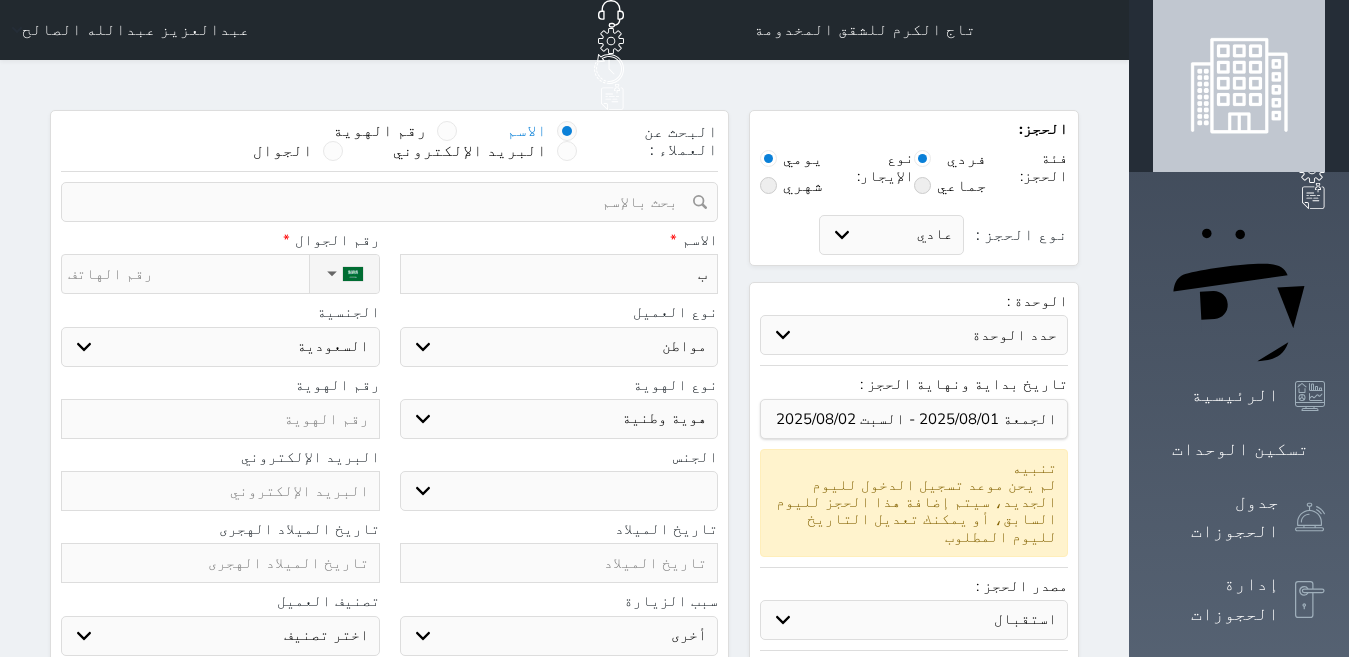type on "بن" 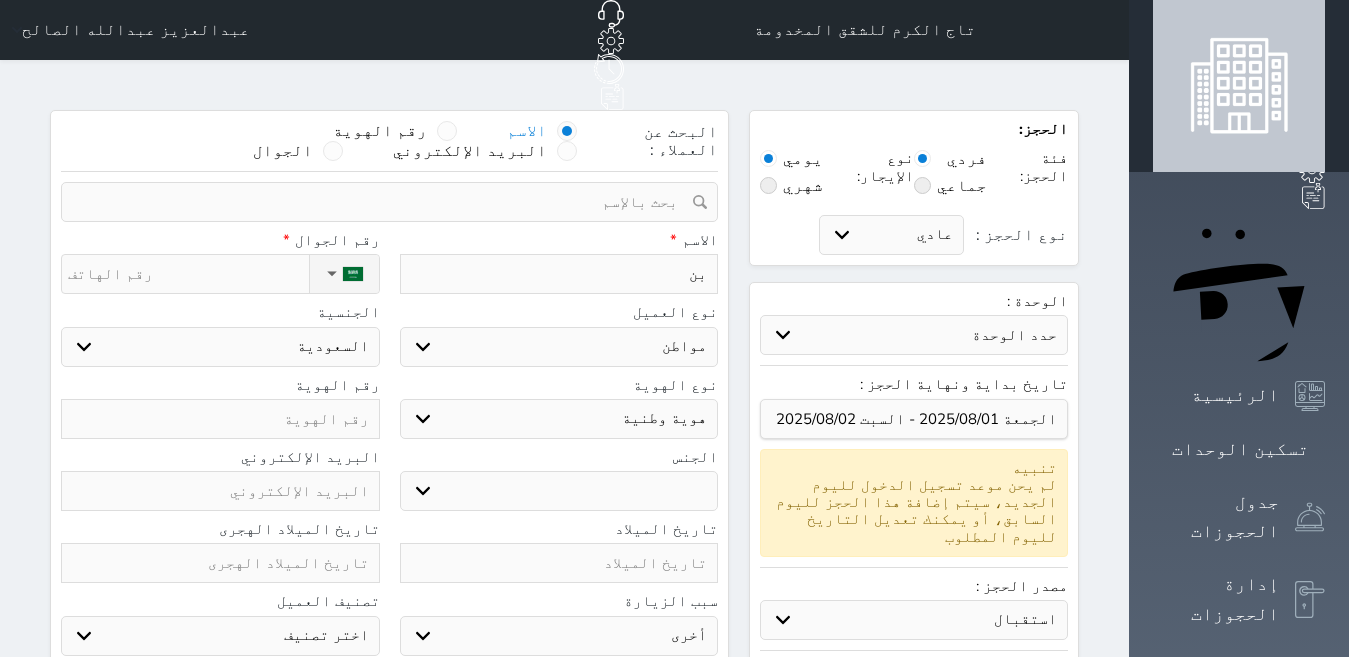 select 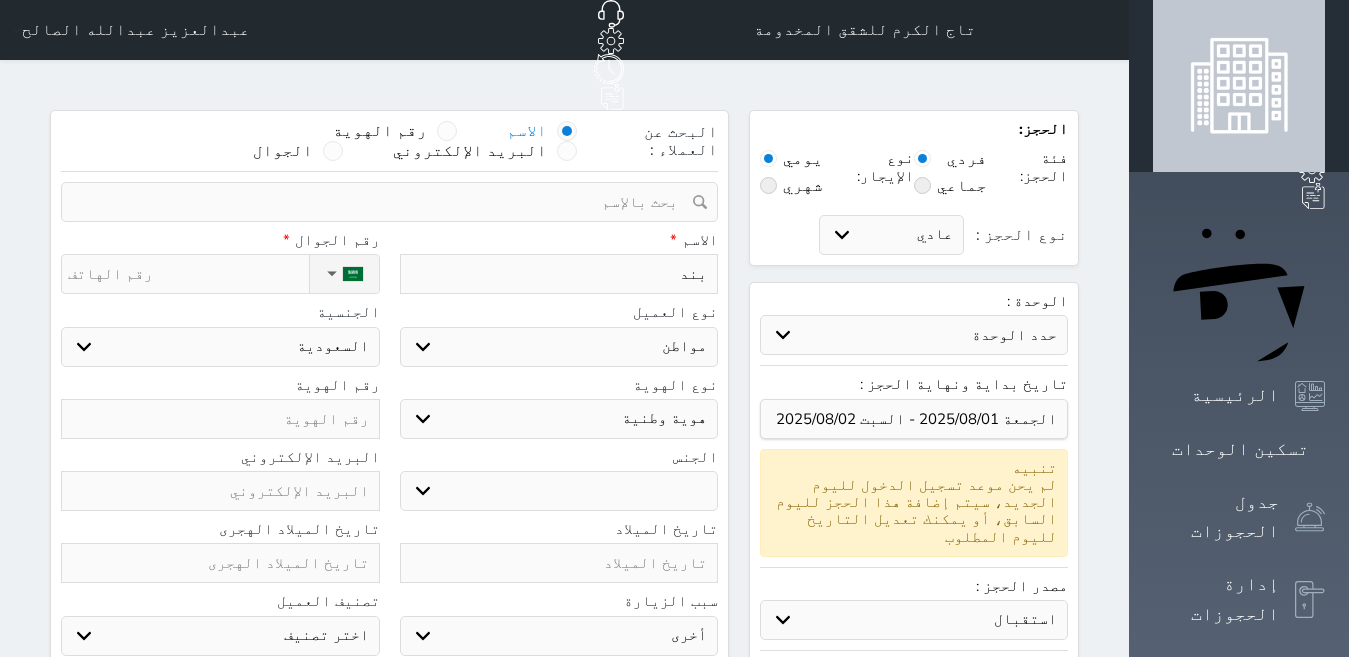 type on "بندر" 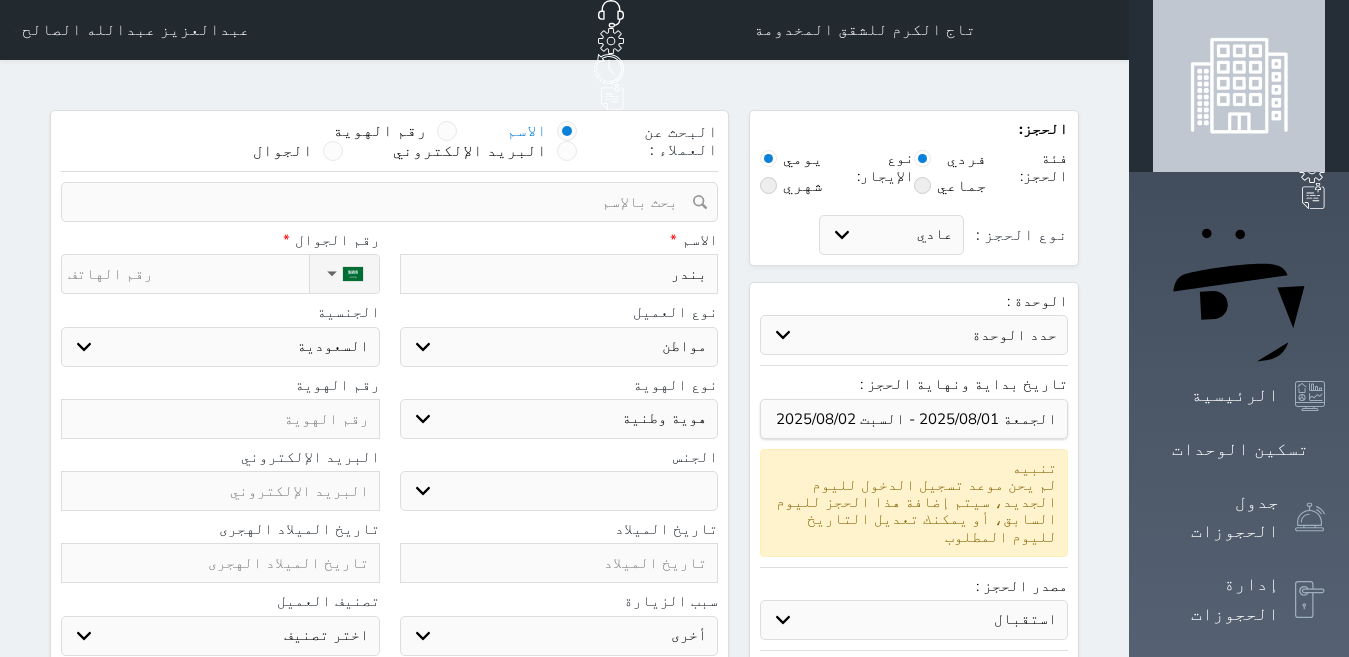 type on "بندر" 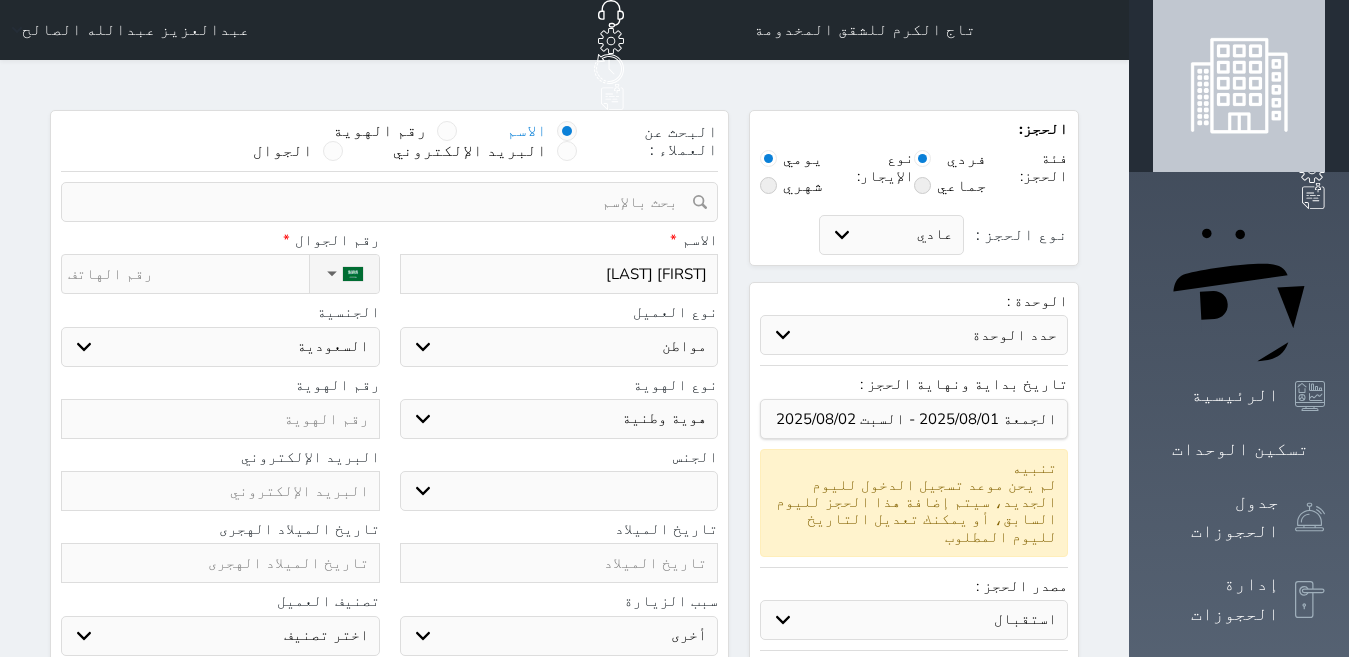 type on "[FIRST] [LAST]" 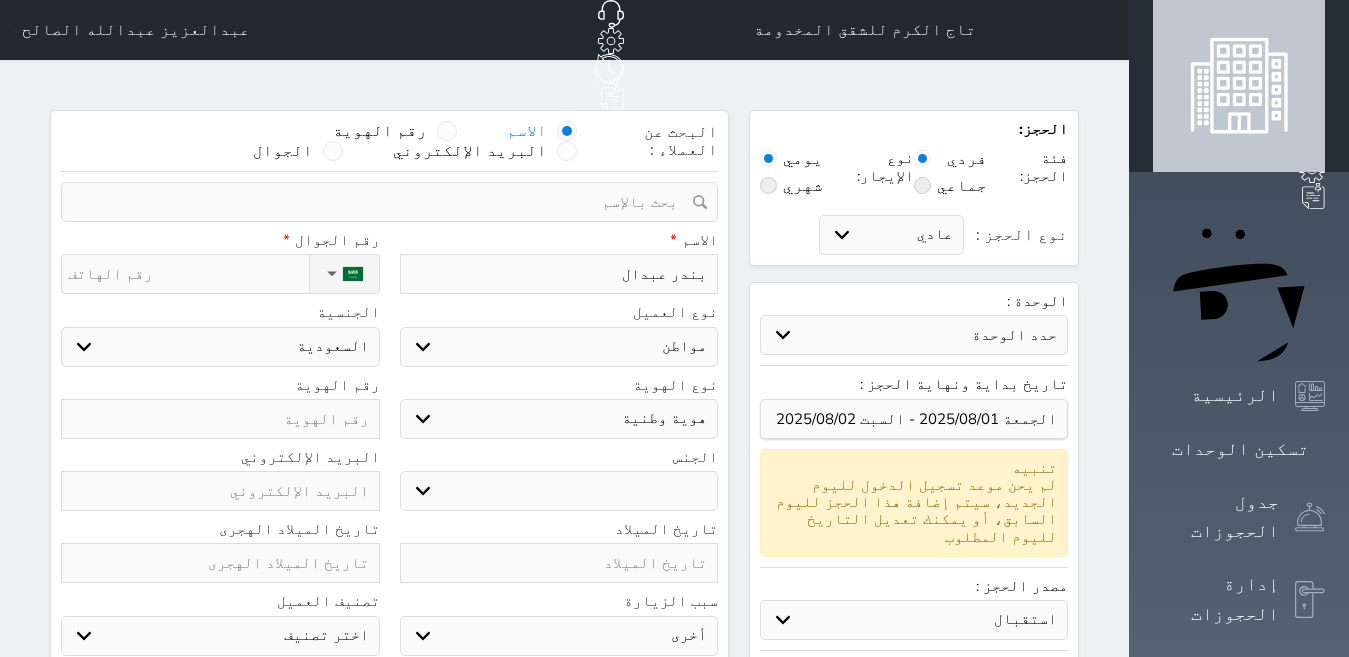 type on "بندر عبدالل" 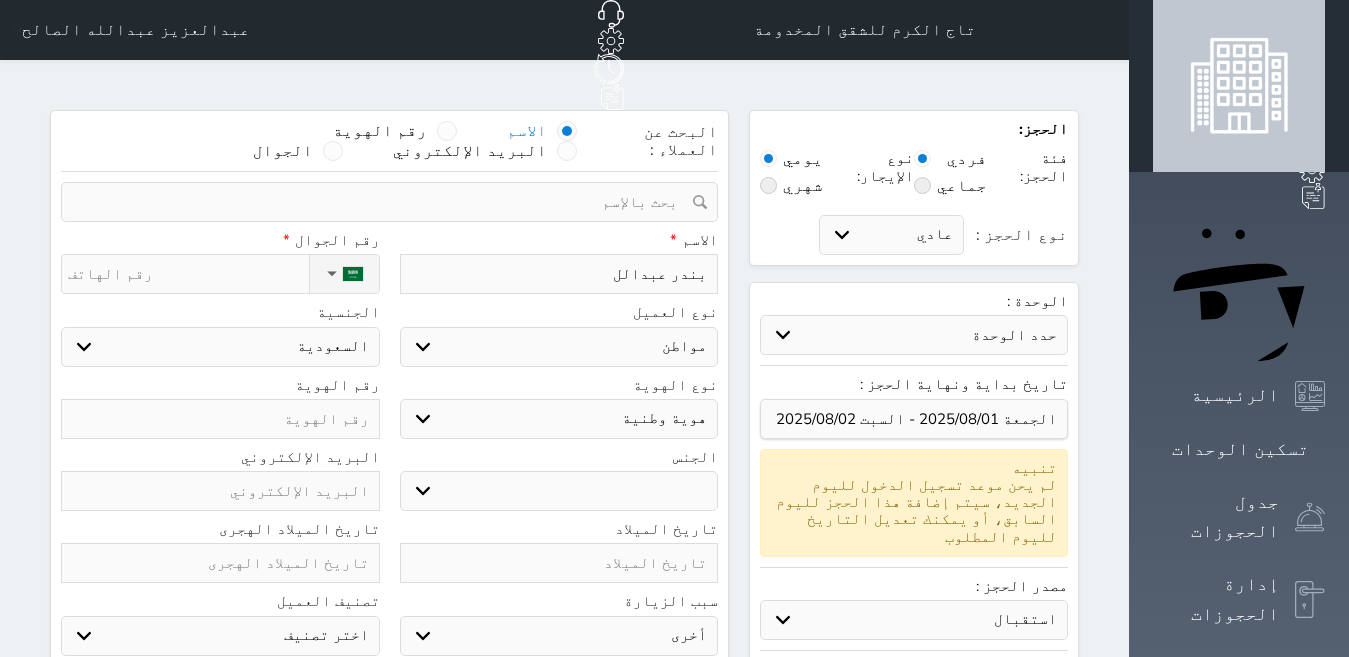 type on "[FIRST] [LAST]" 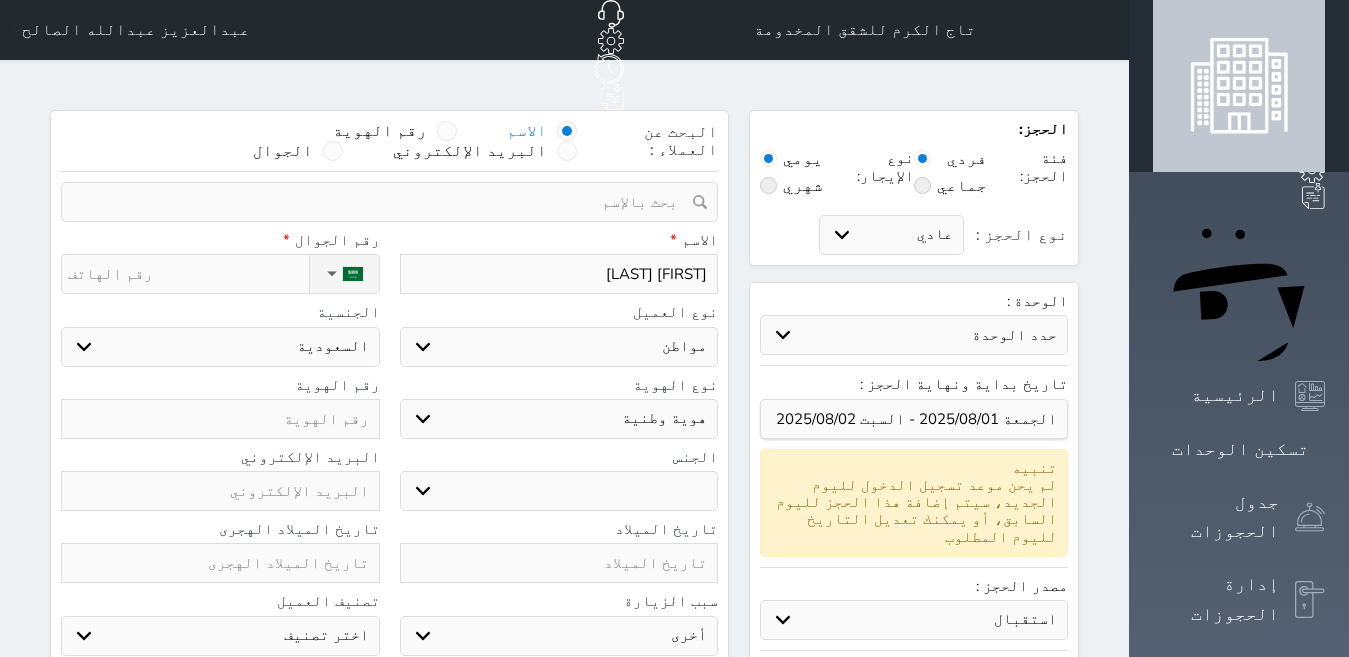 type on "[FIRST] [LAST]" 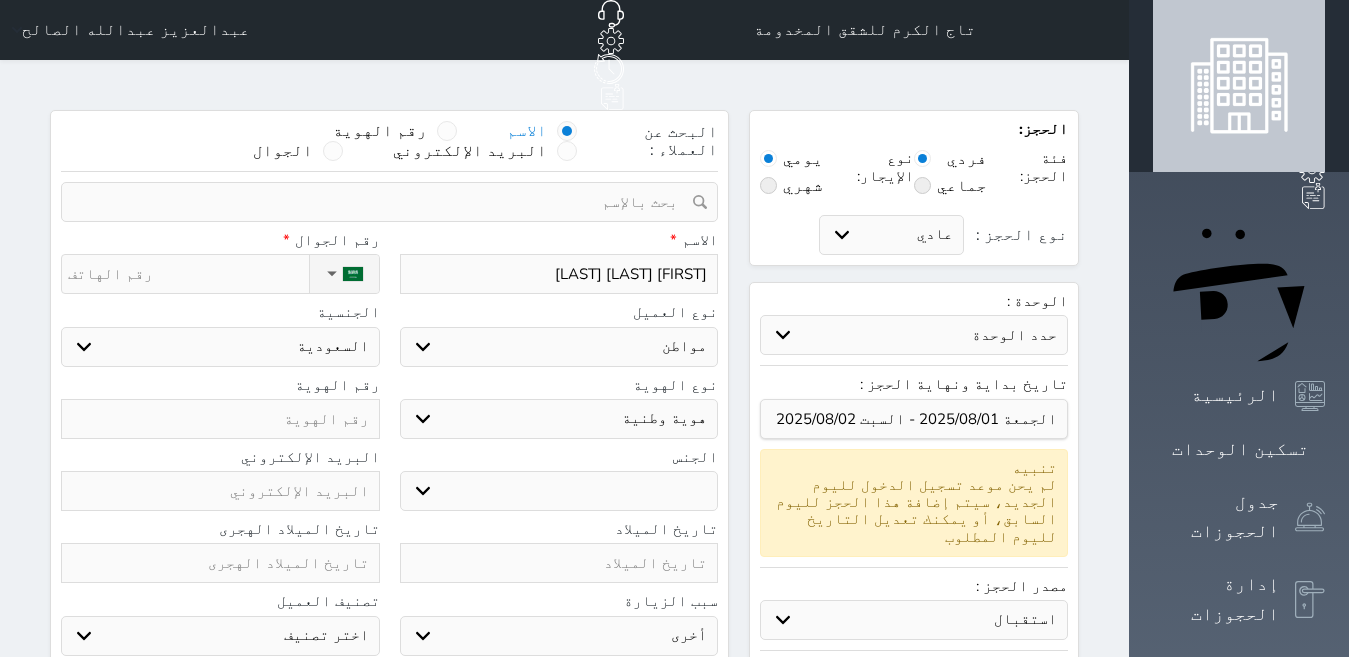 type on "[FIRST] [LAST] [LAST]" 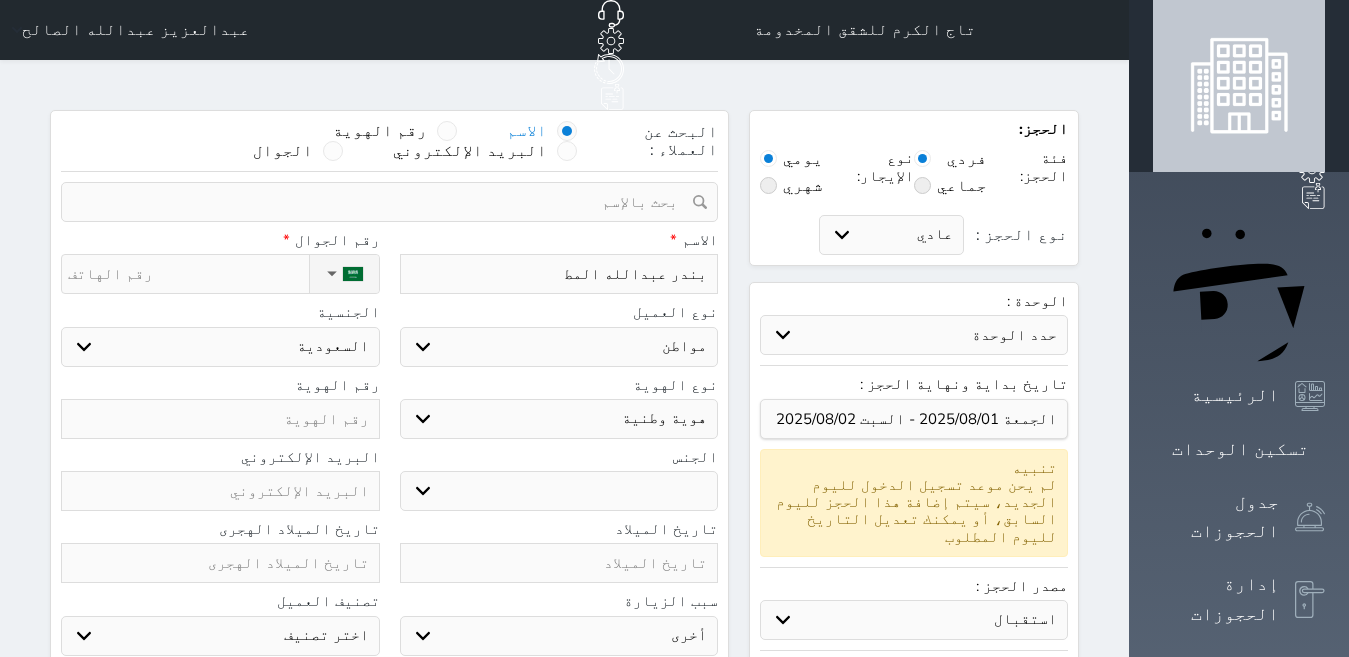 type on "بندر عبدالله المطل" 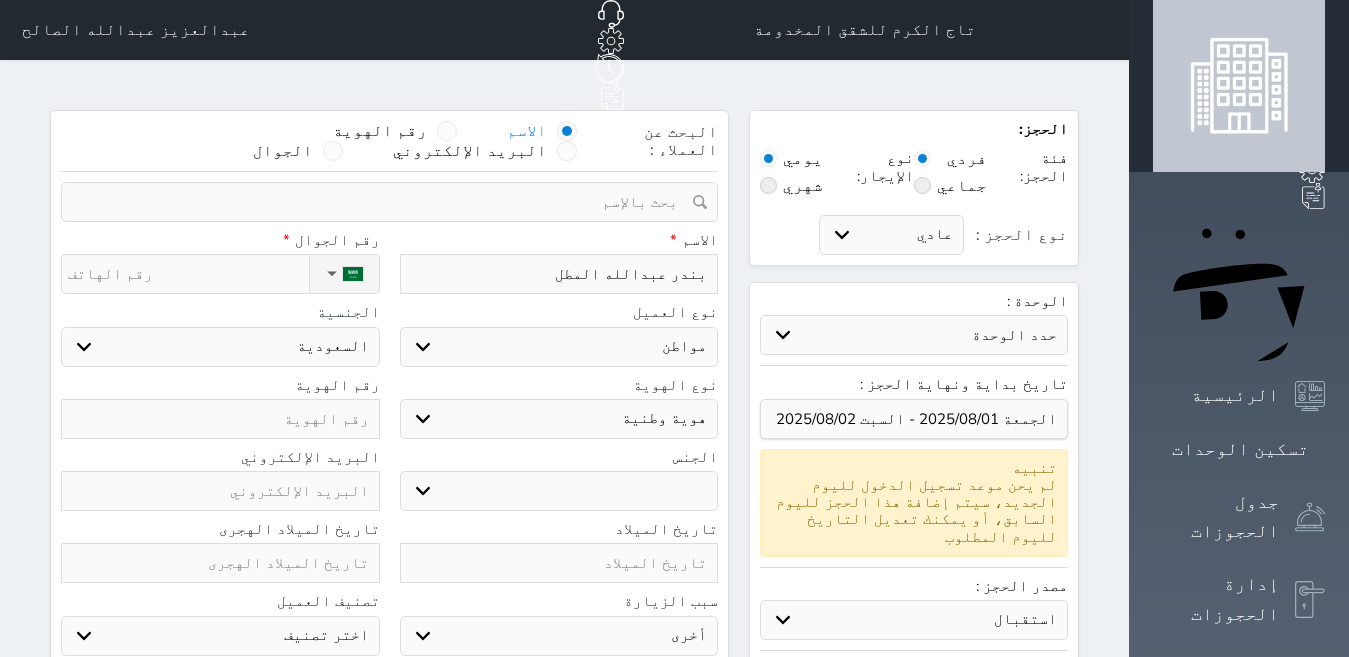 type on "بندر عبدالله المطلق" 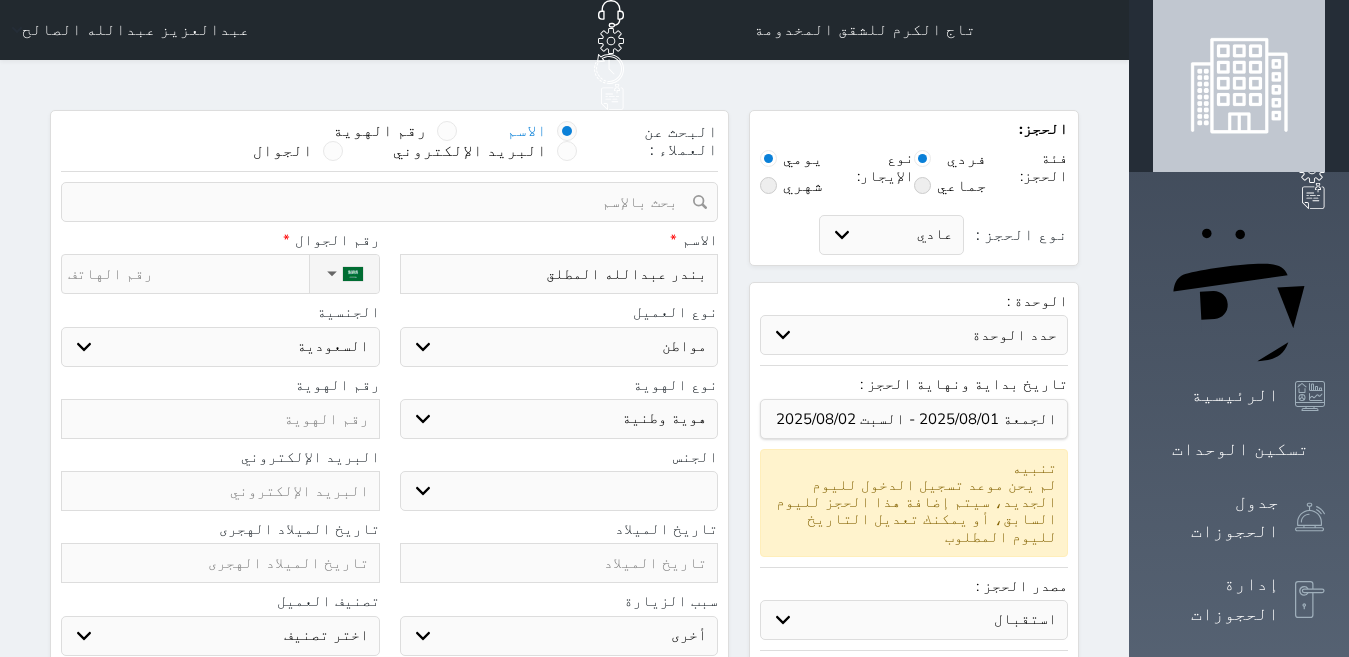 type on "بندر عبدالله المطلق" 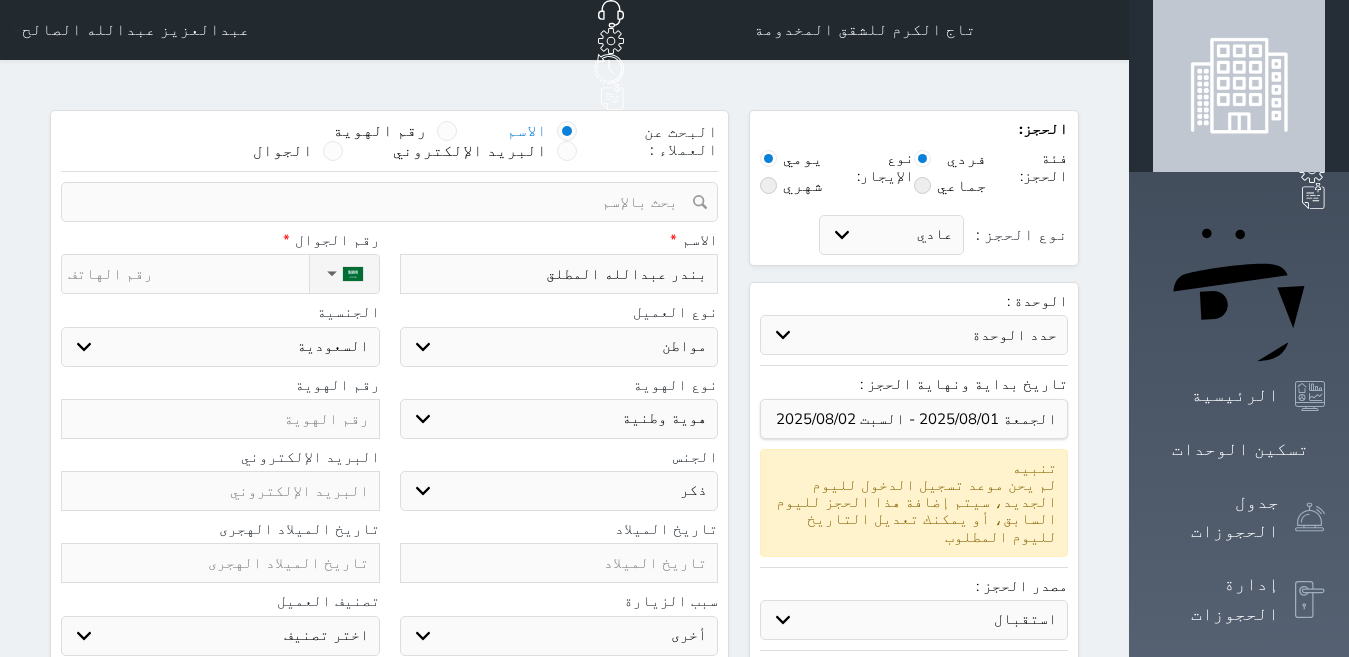 click on "ذكر   انثى" at bounding box center [559, 491] 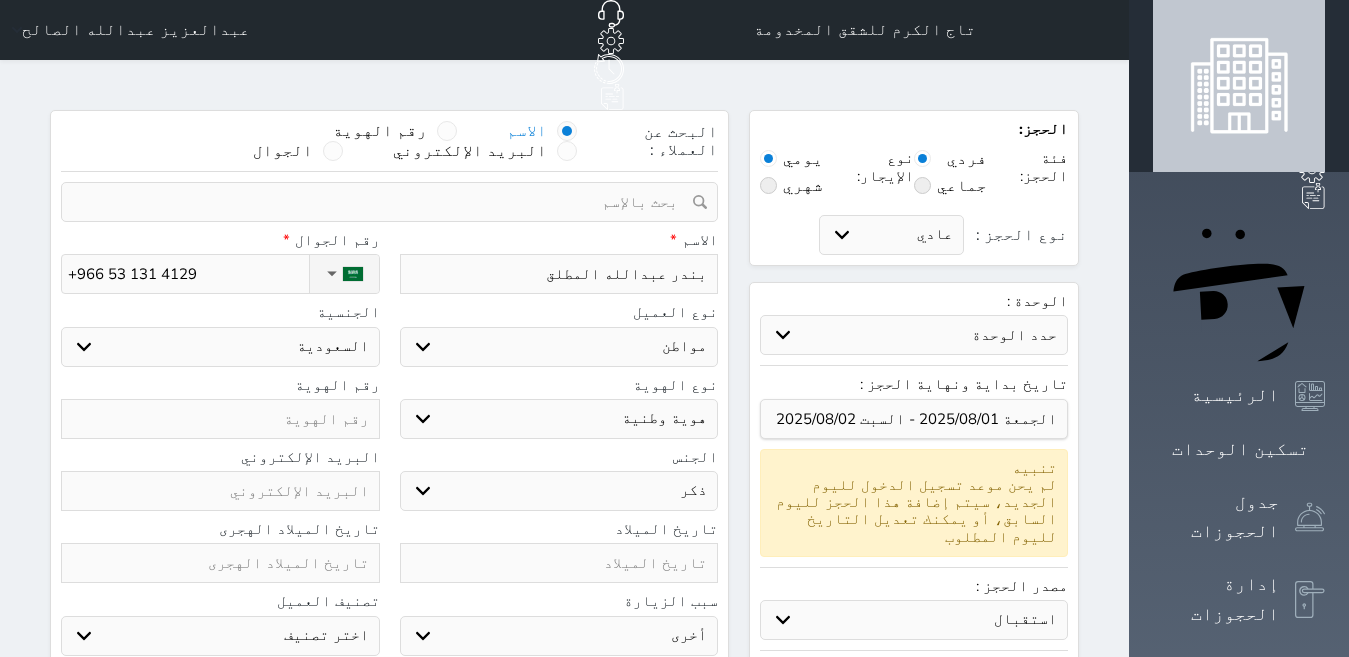 type on "+966 53 131 4129" 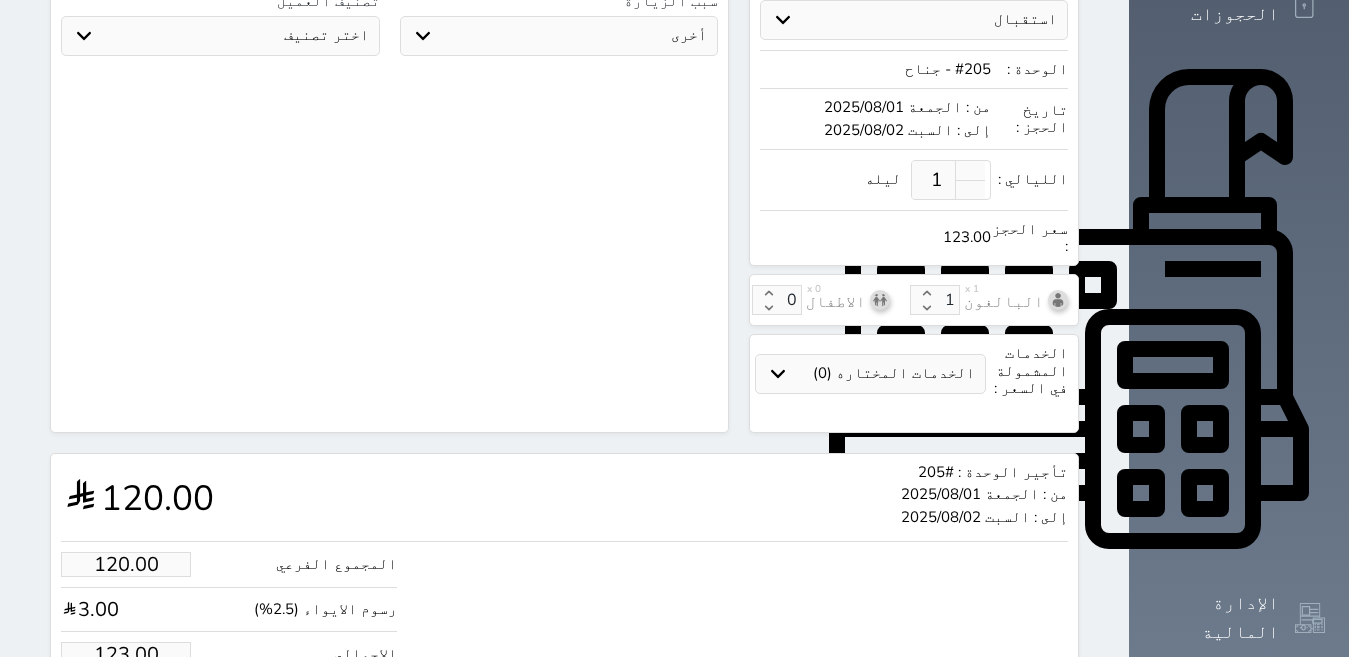 scroll, scrollTop: 652, scrollLeft: 0, axis: vertical 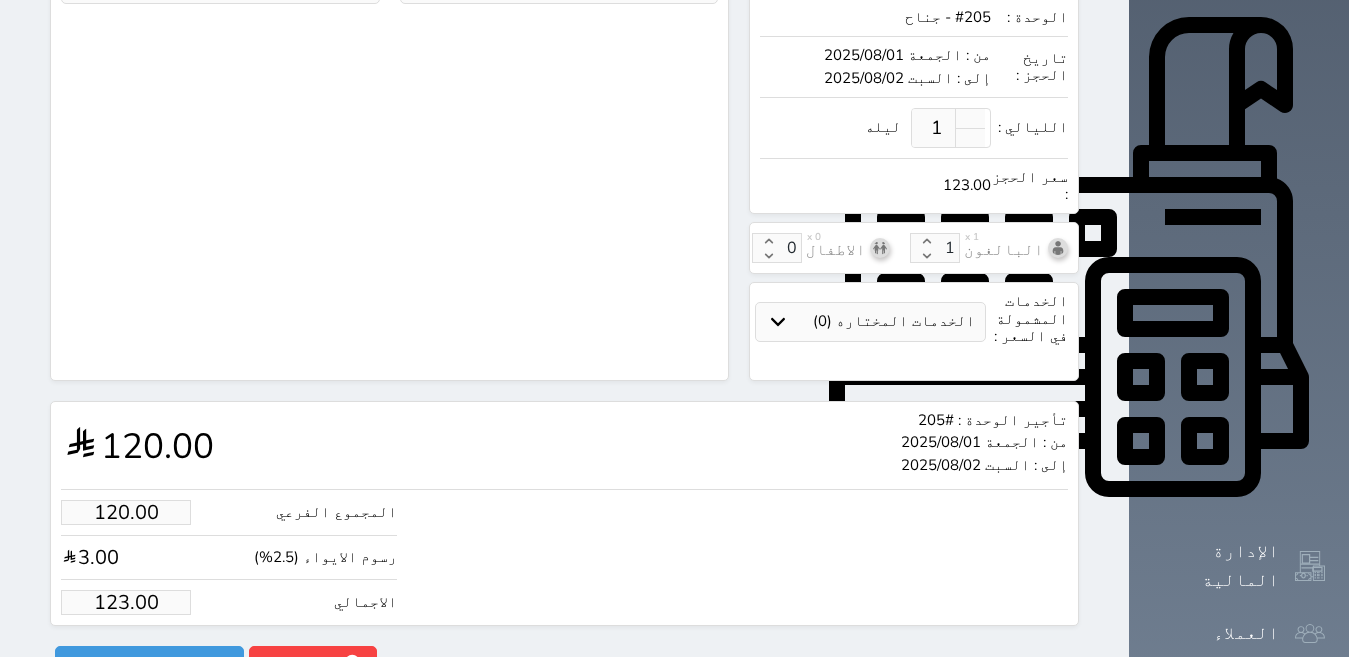 type on "1072351545" 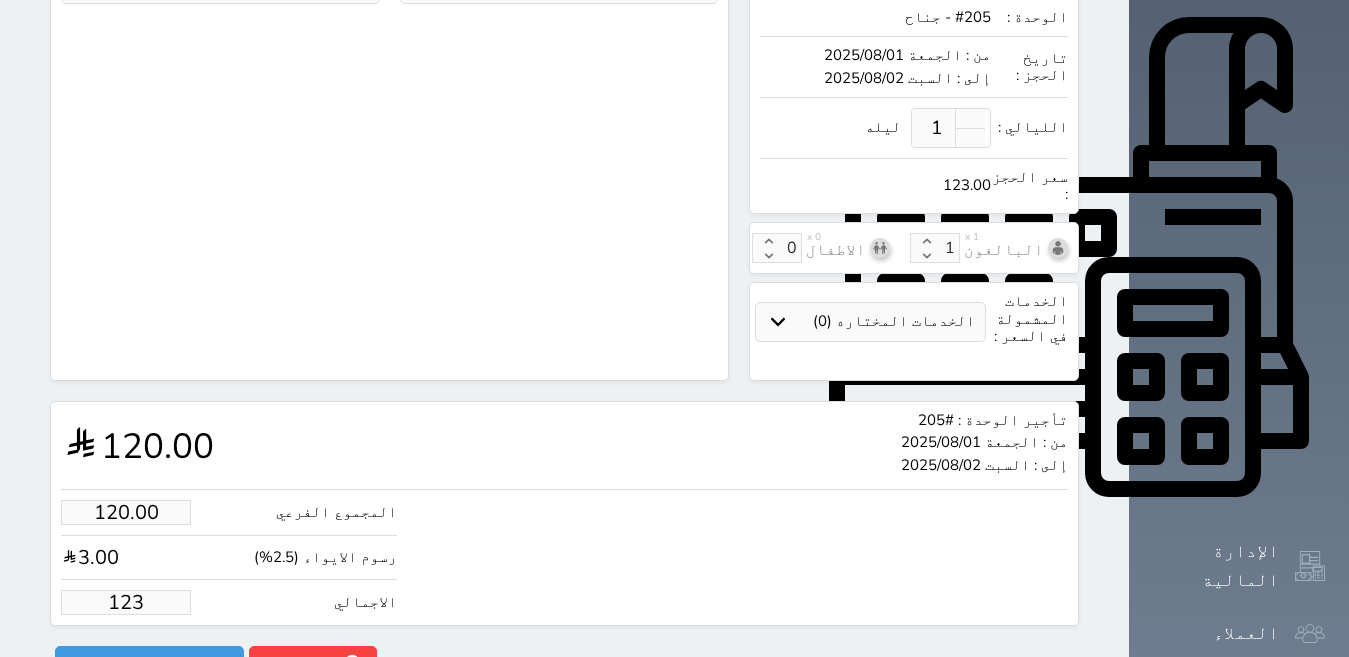 type on "12" 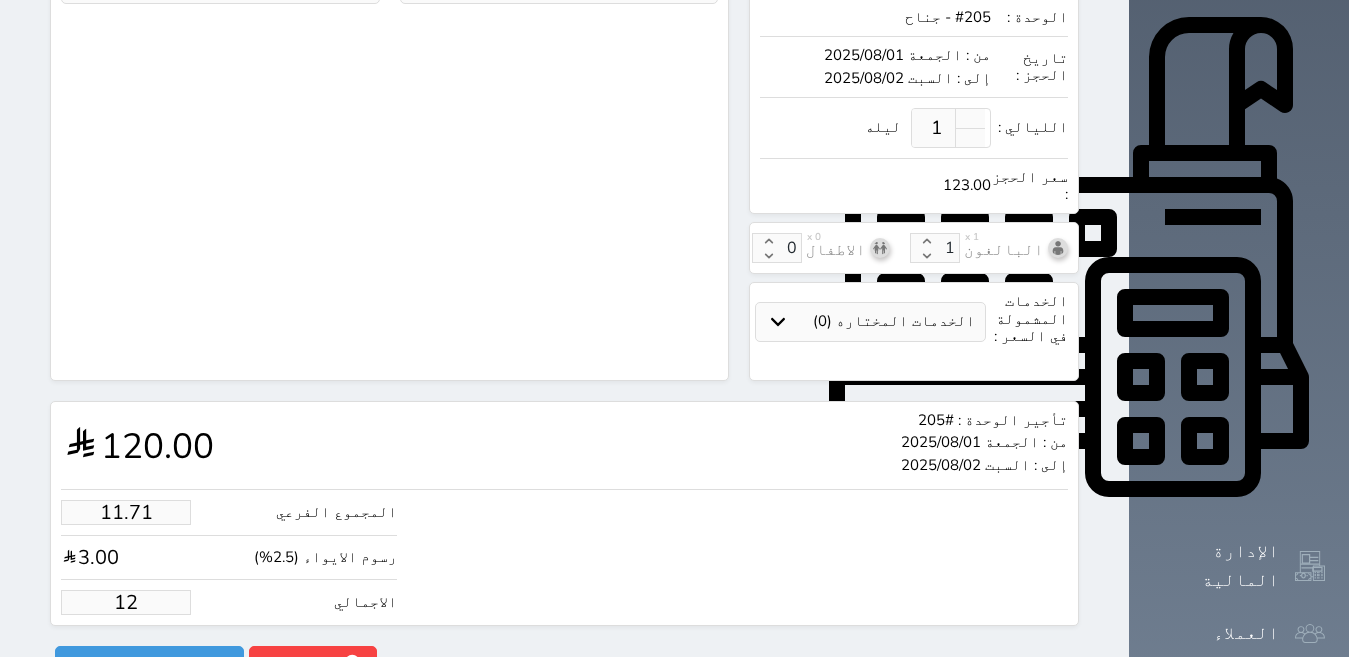 type on "1.00" 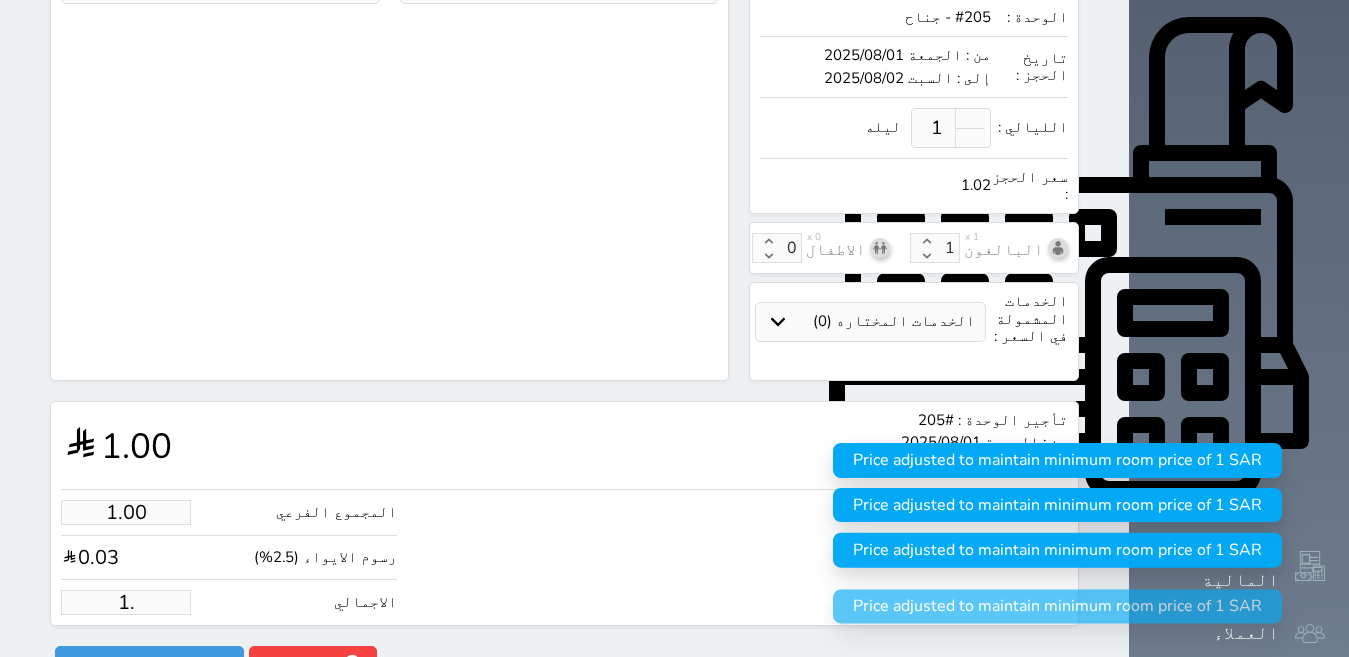 type on "1" 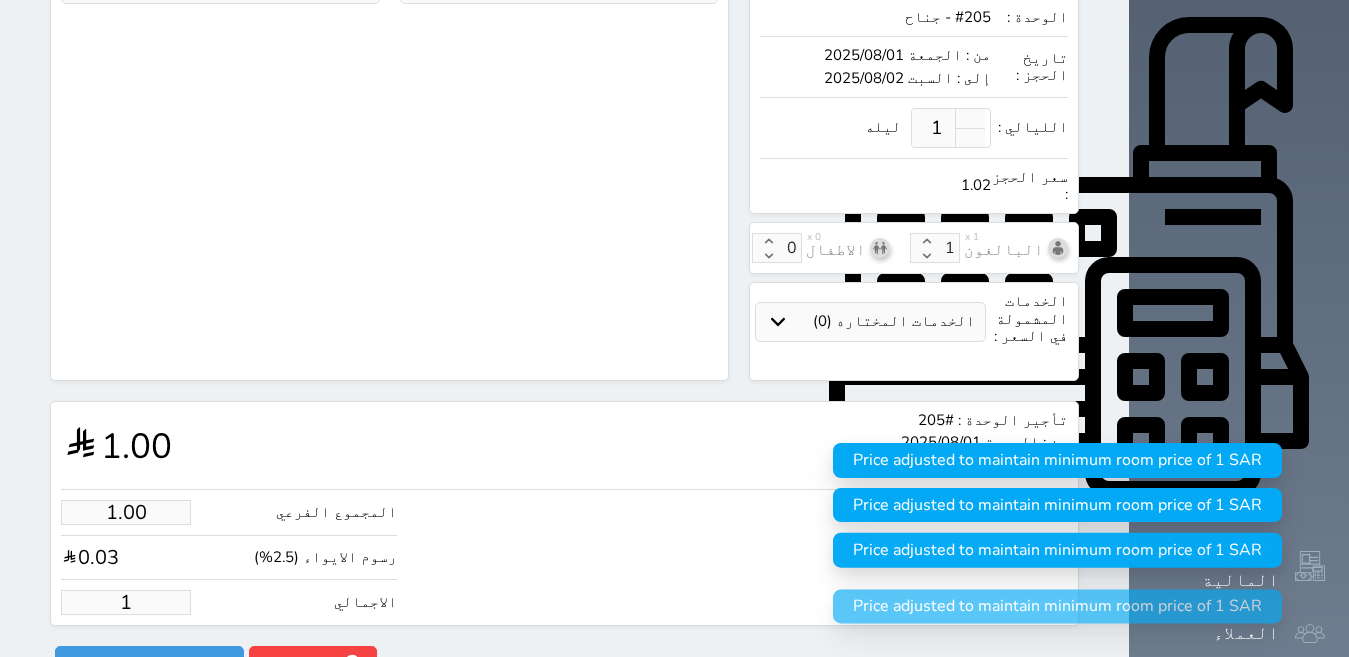 type 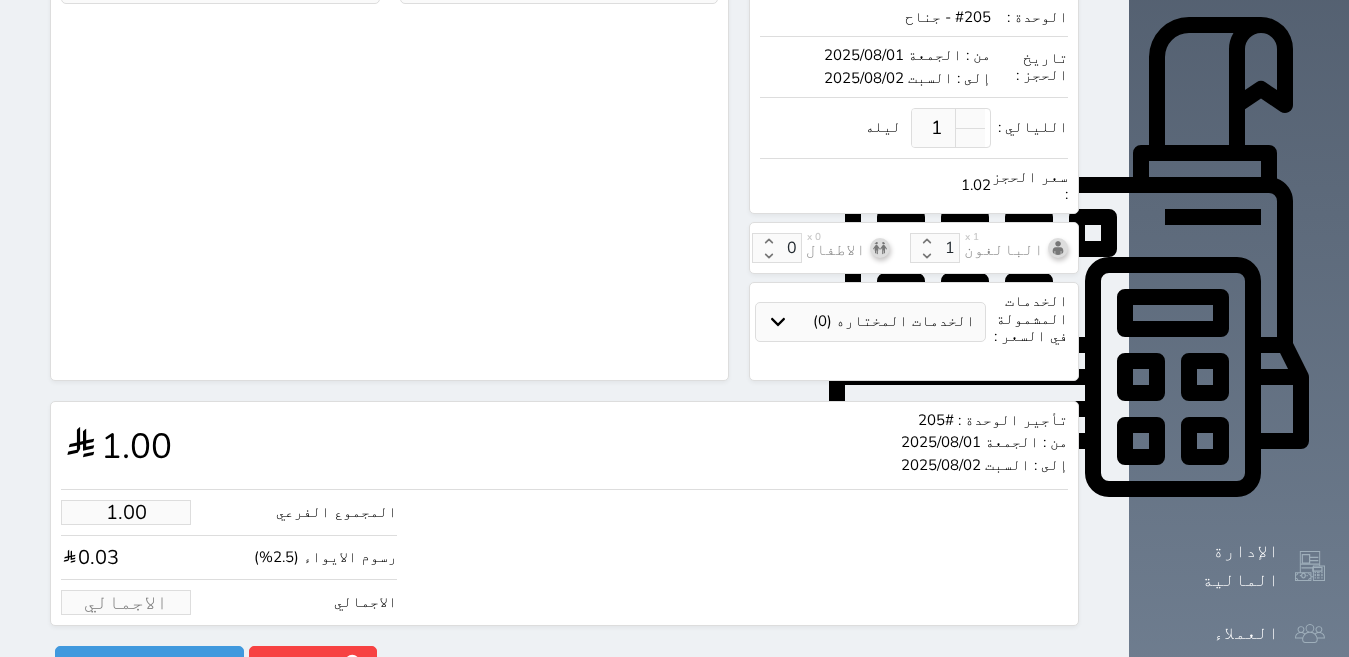 type on "1.95" 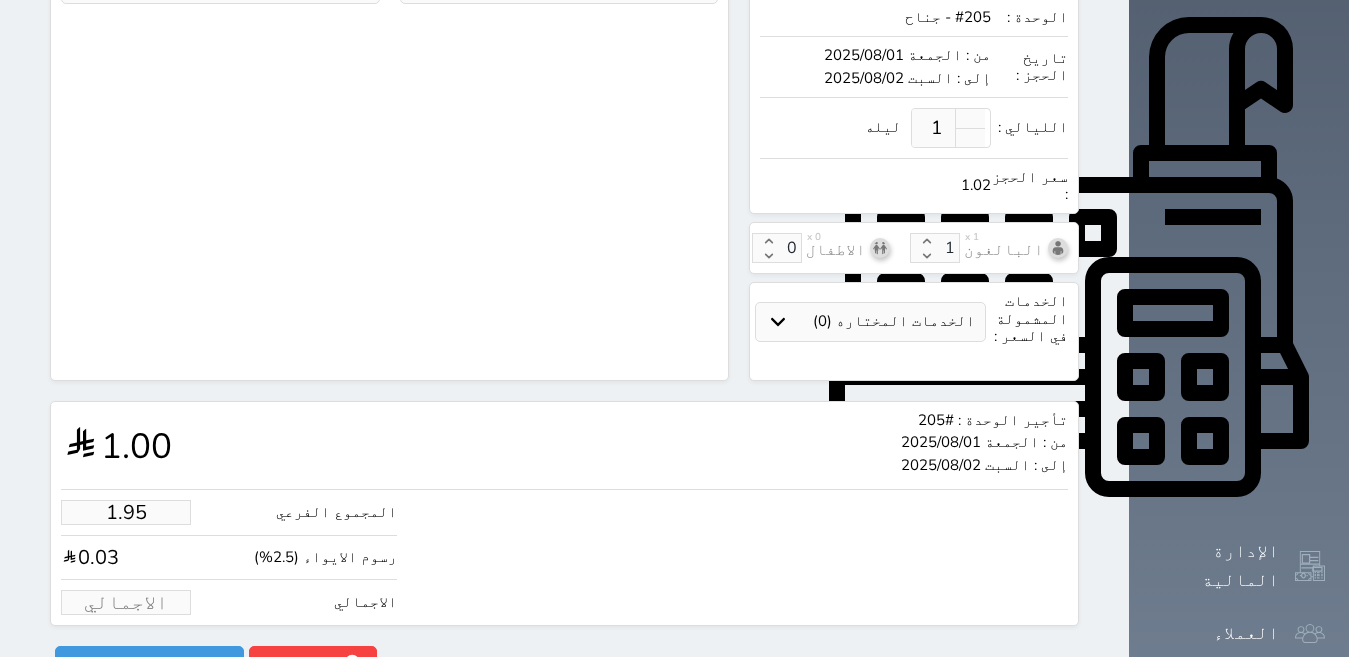 type on "2" 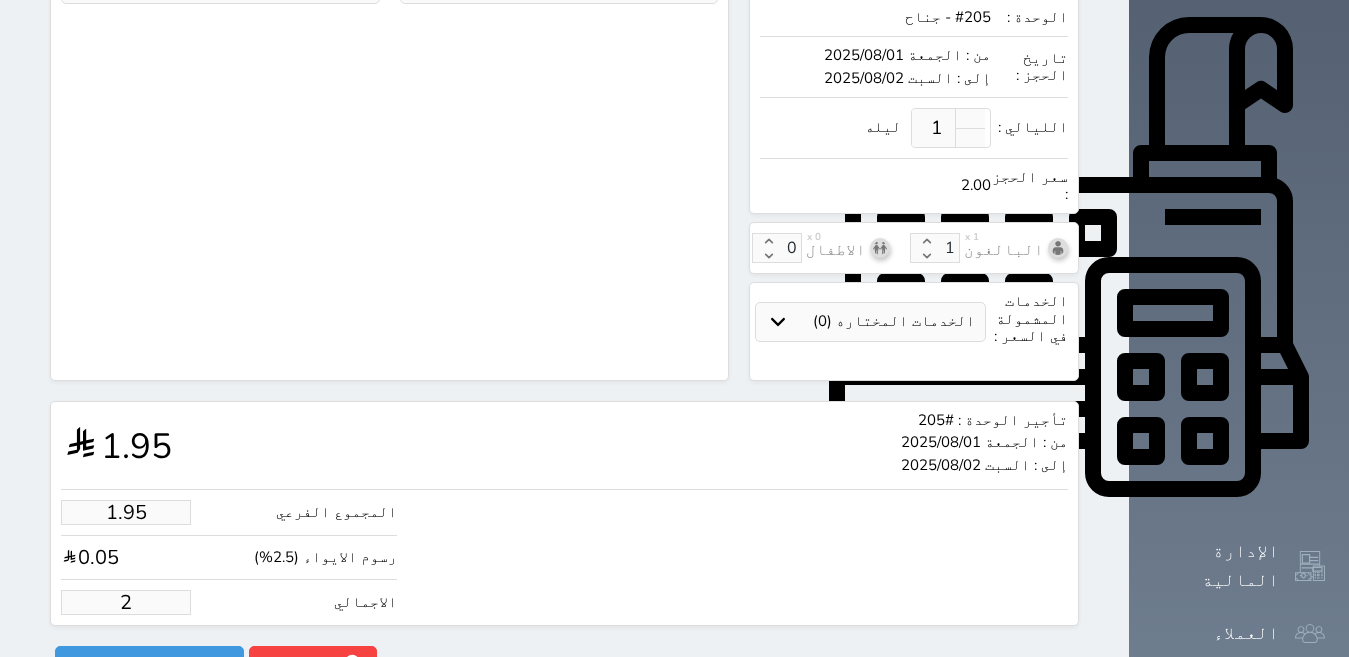 type on "19.51" 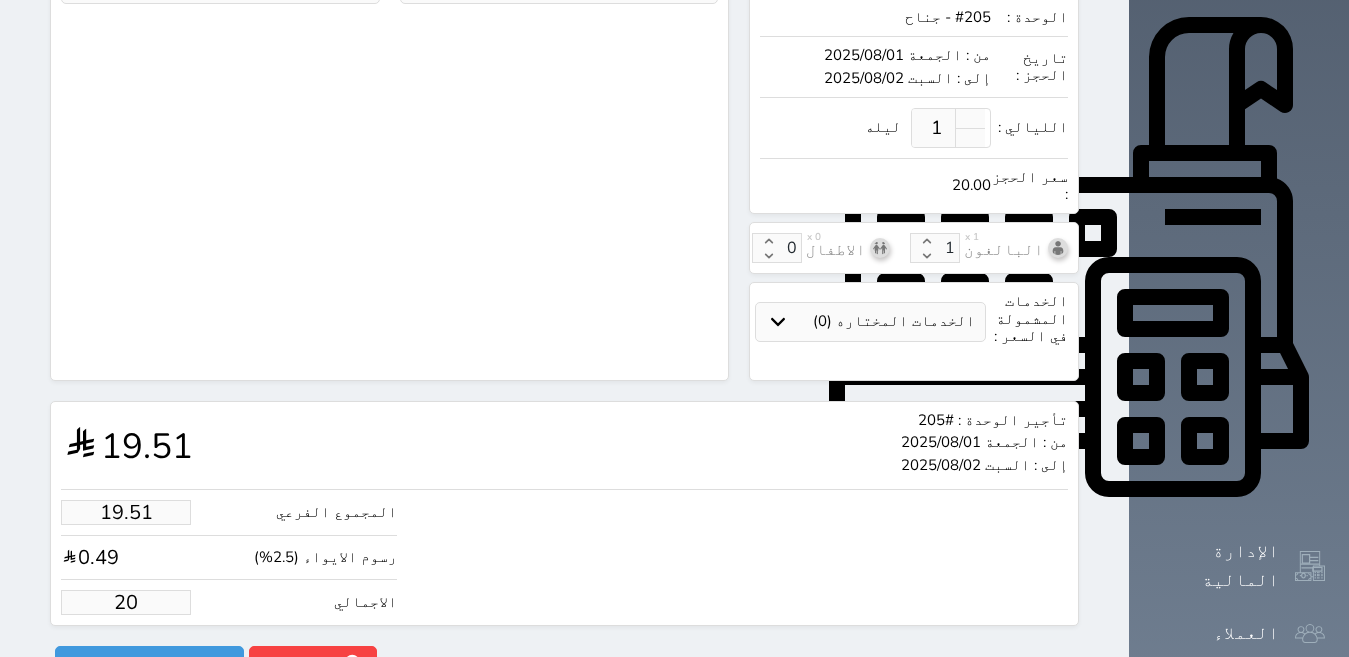 type on "195.12" 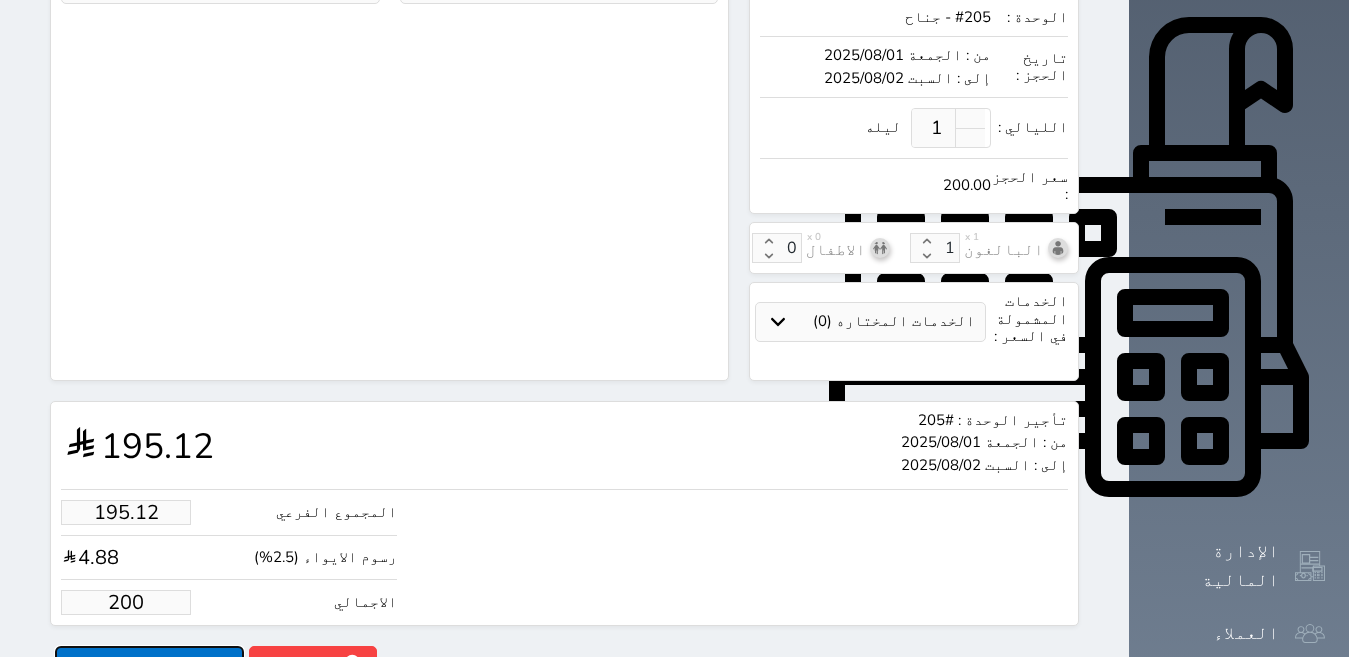 type on "200.00" 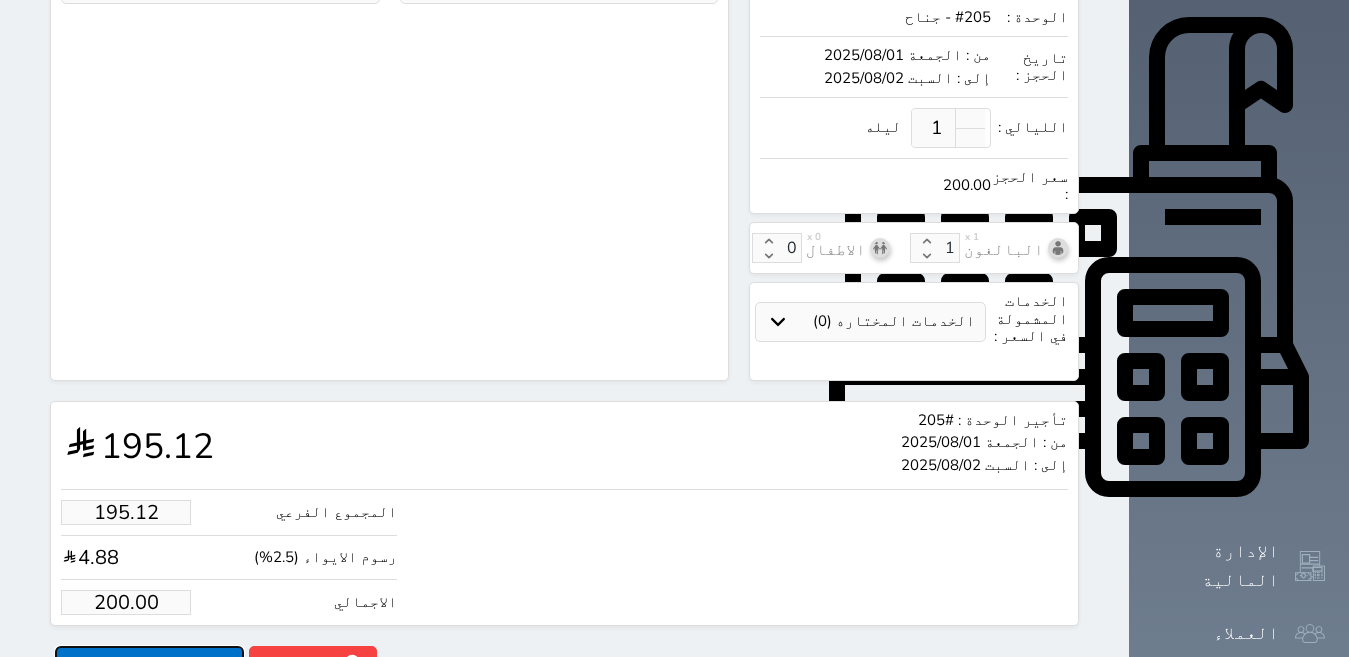 click on "حجز" at bounding box center (149, 663) 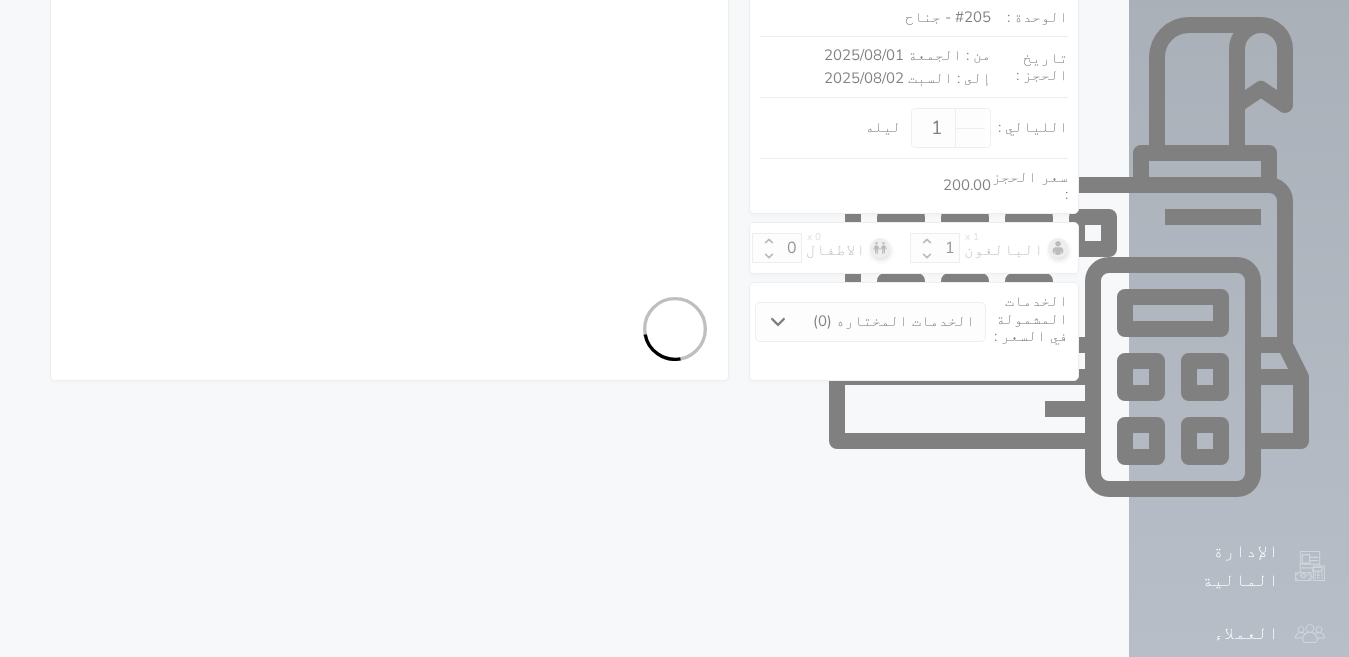 select on "1" 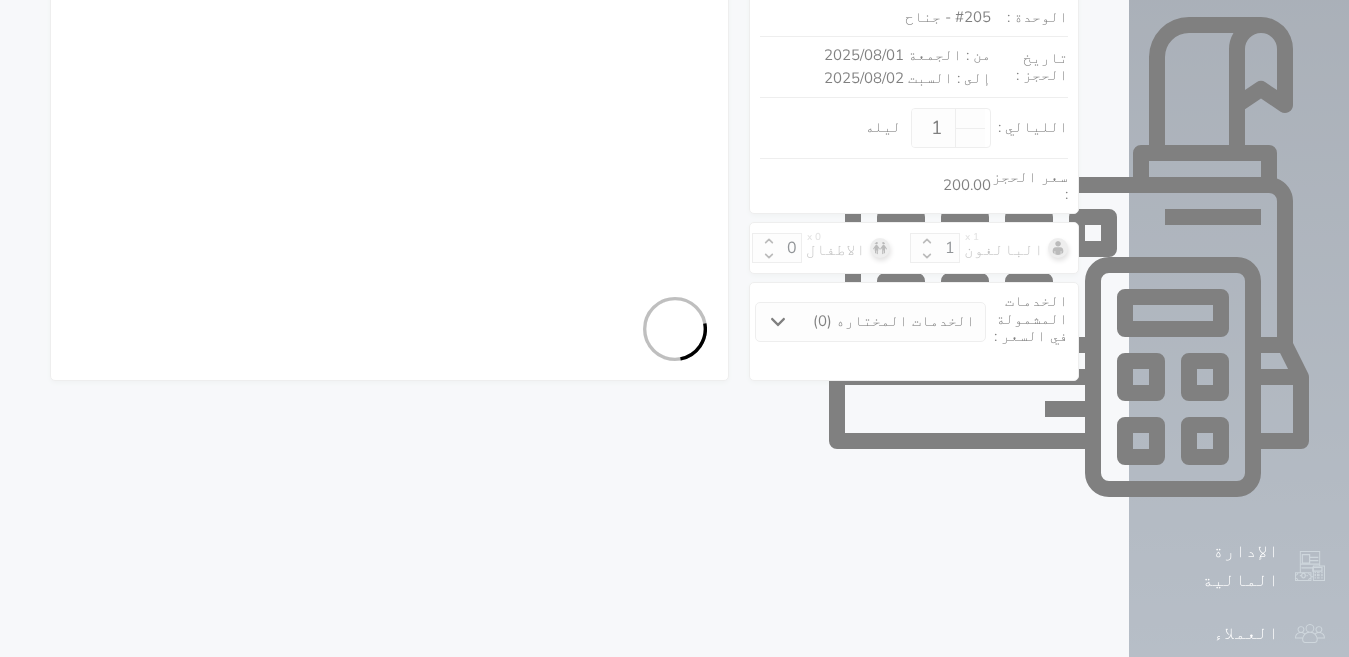 select on "113" 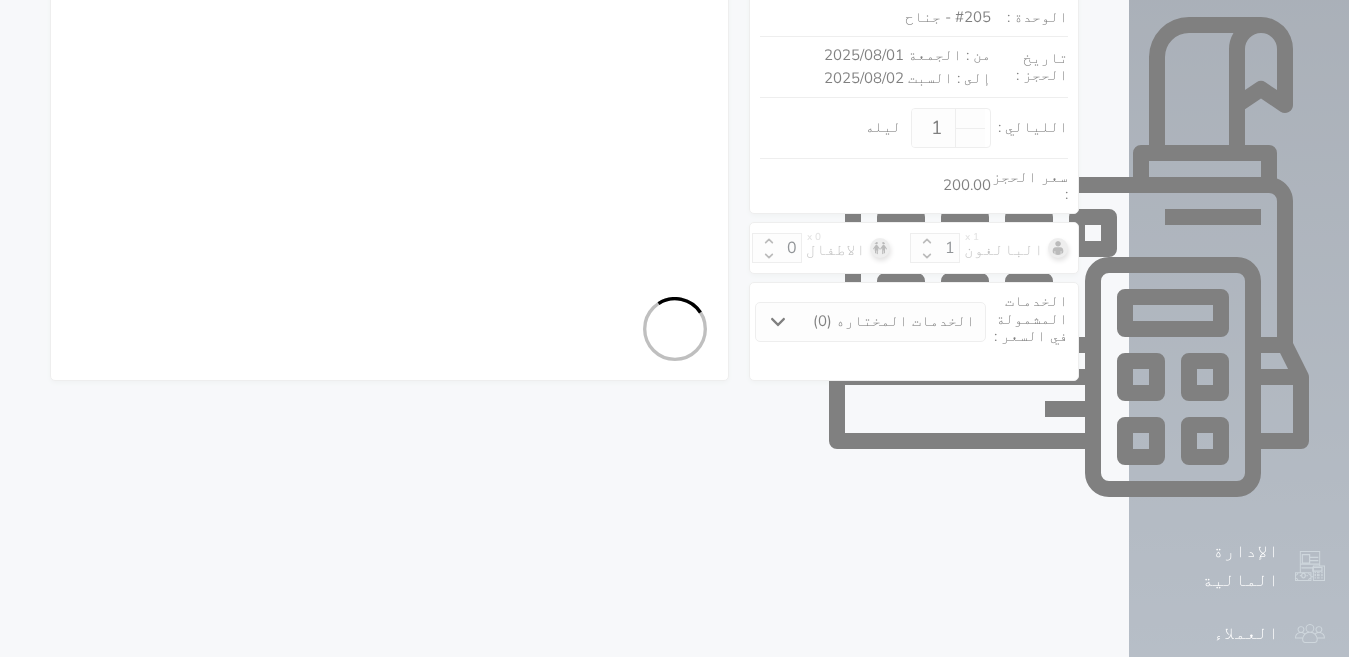 select on "1" 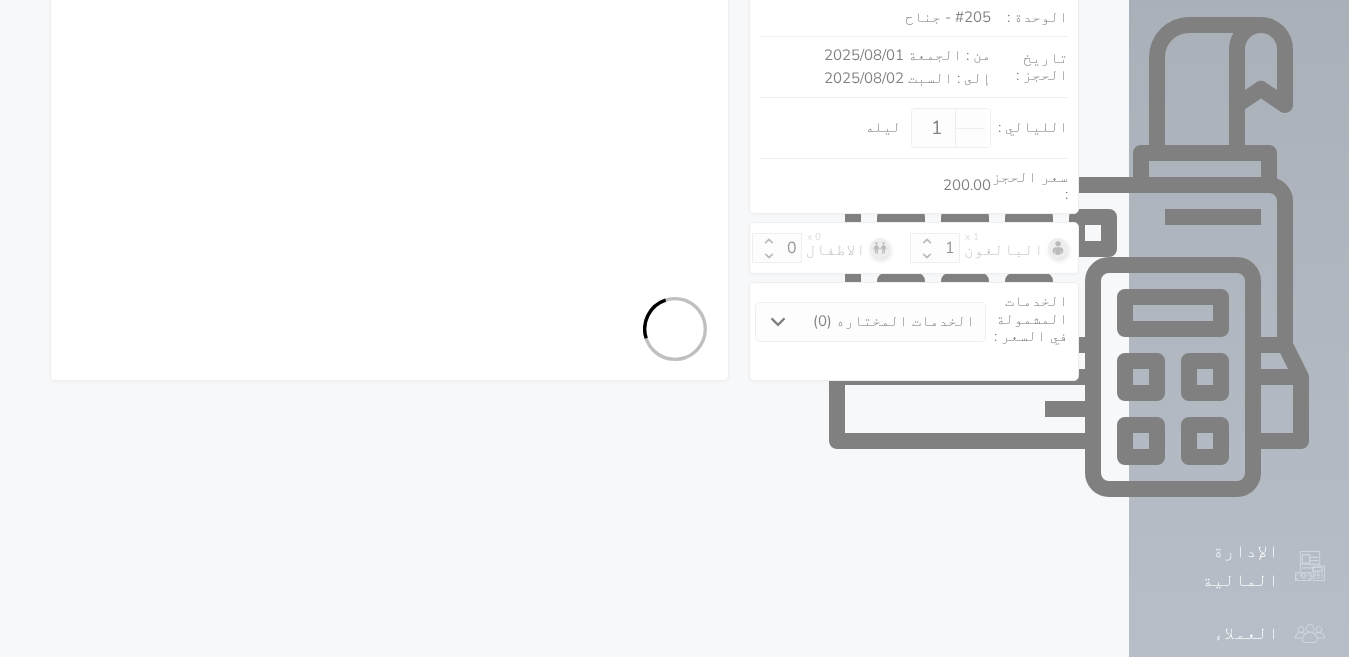 select on "7" 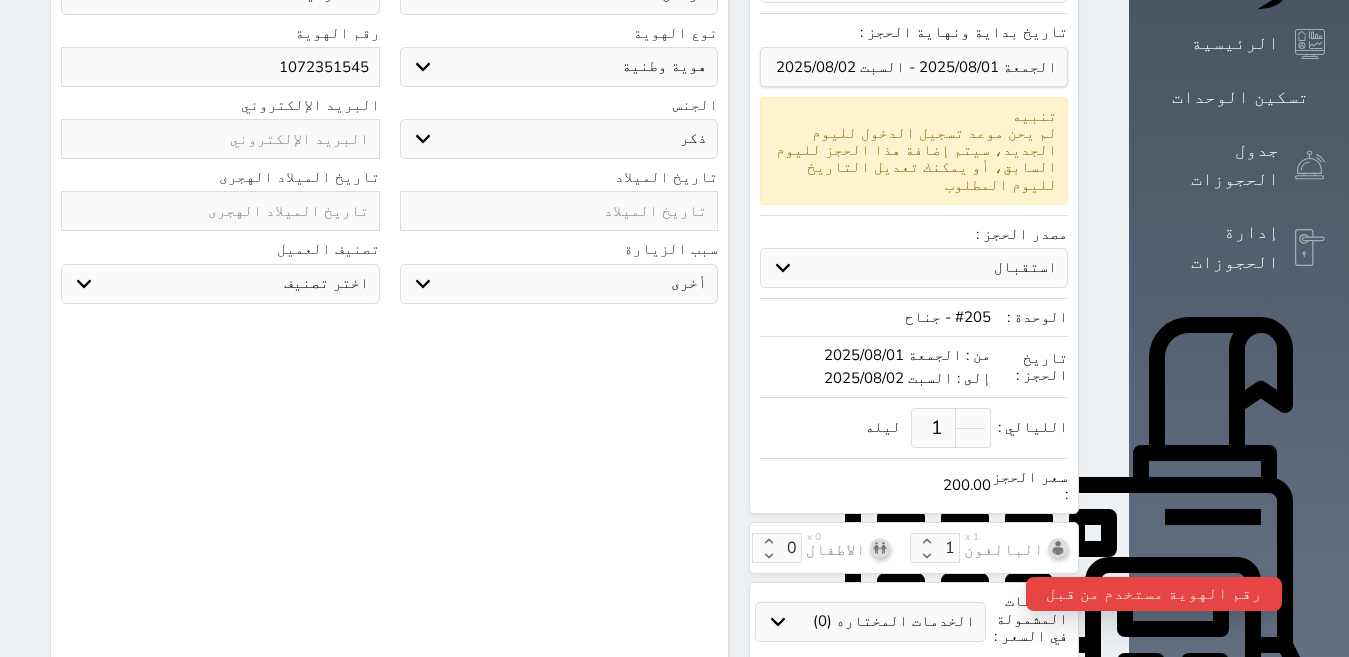 scroll, scrollTop: 52, scrollLeft: 0, axis: vertical 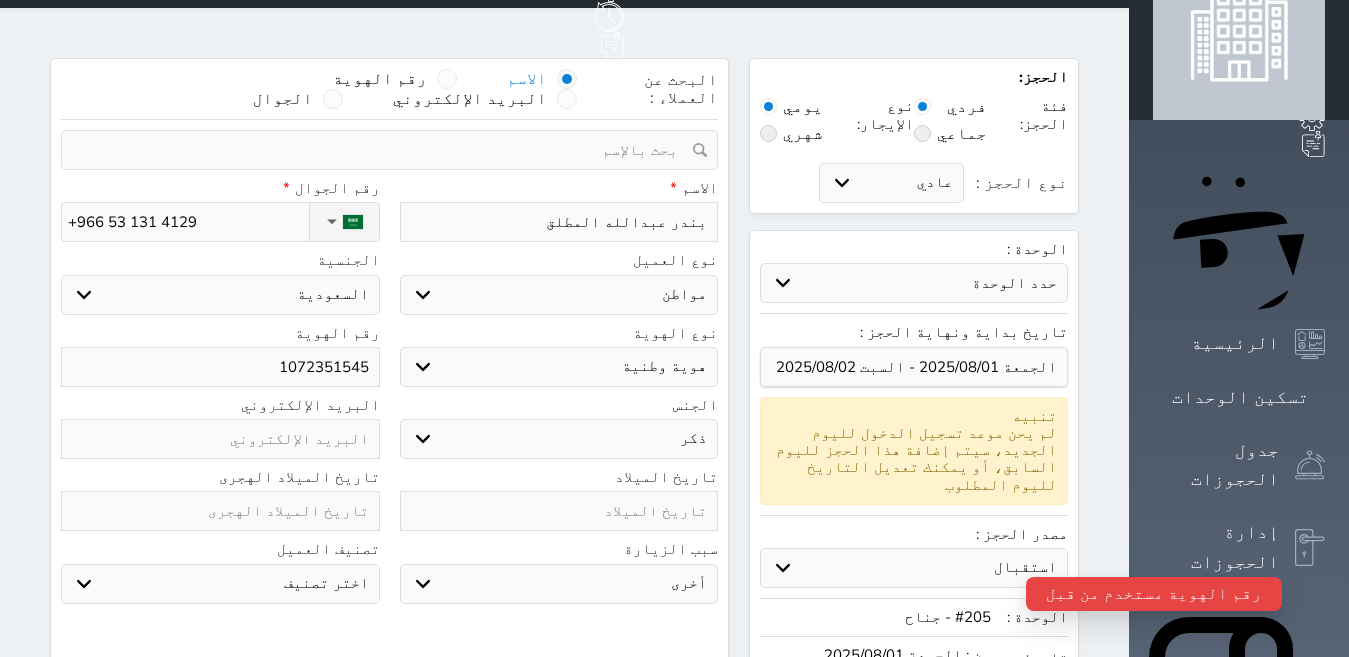 click on "1072351545" at bounding box center [220, 367] 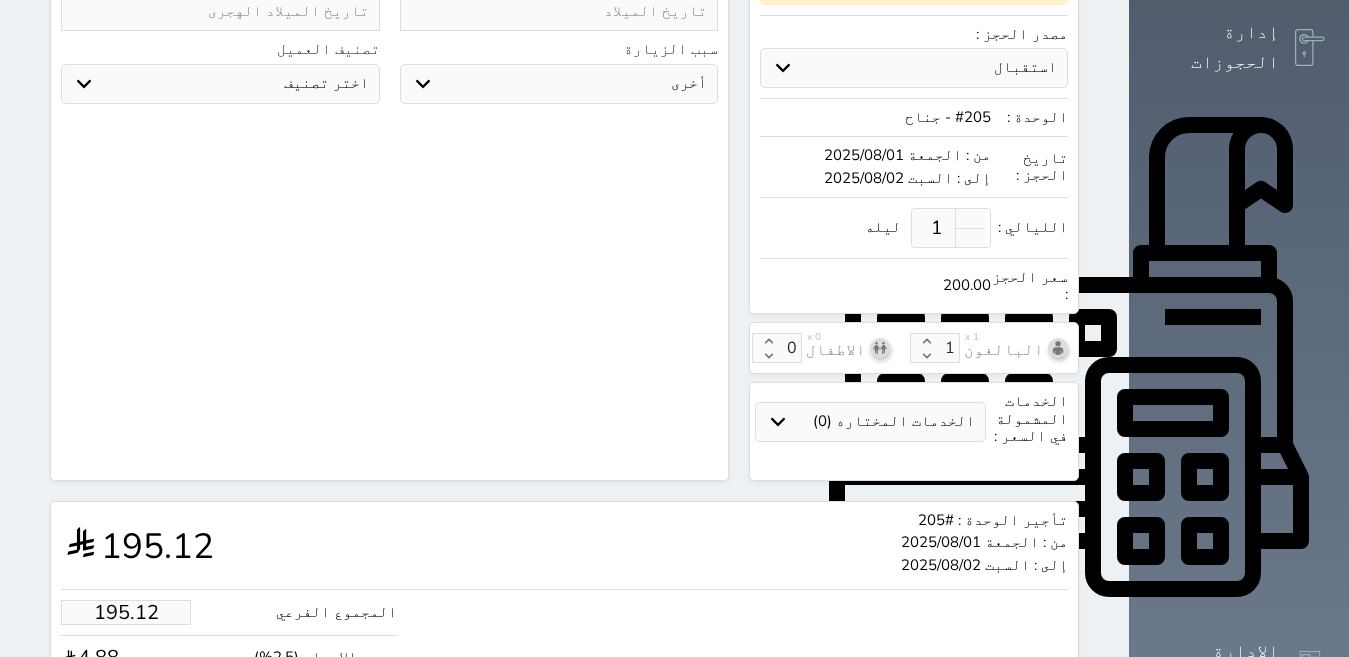 scroll, scrollTop: 652, scrollLeft: 0, axis: vertical 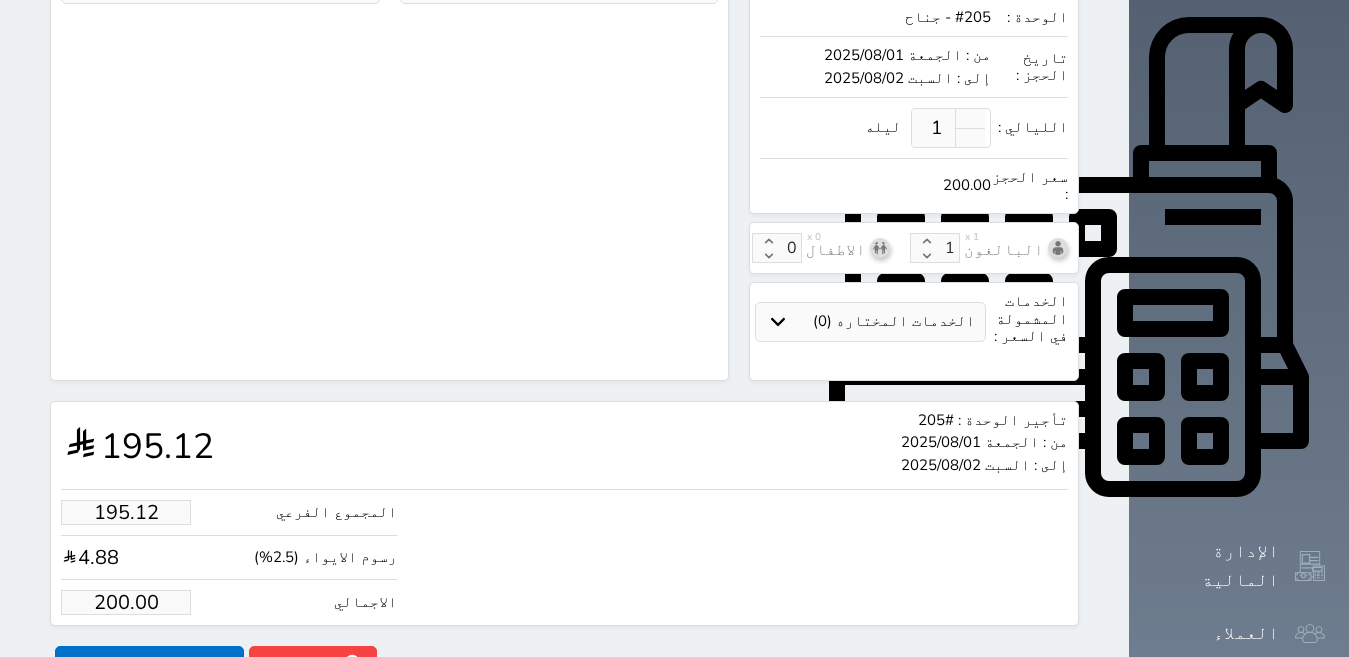 type on "1072351541" 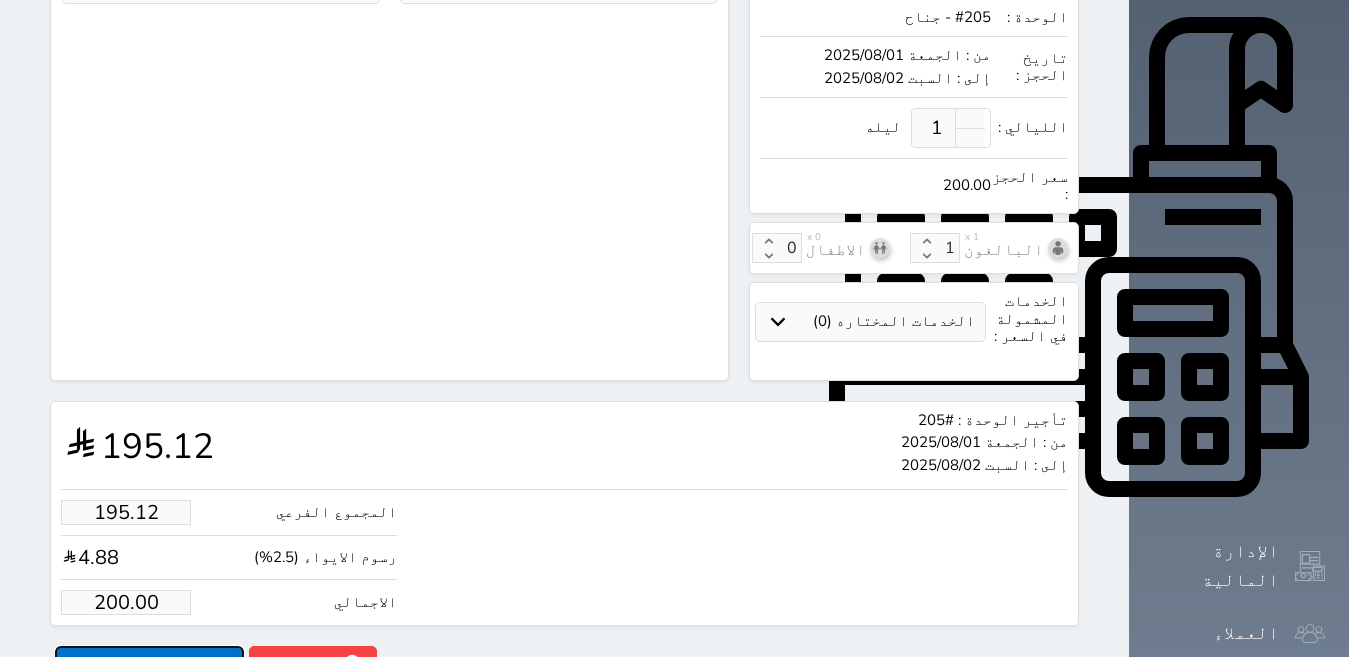click on "حجز" at bounding box center [149, 663] 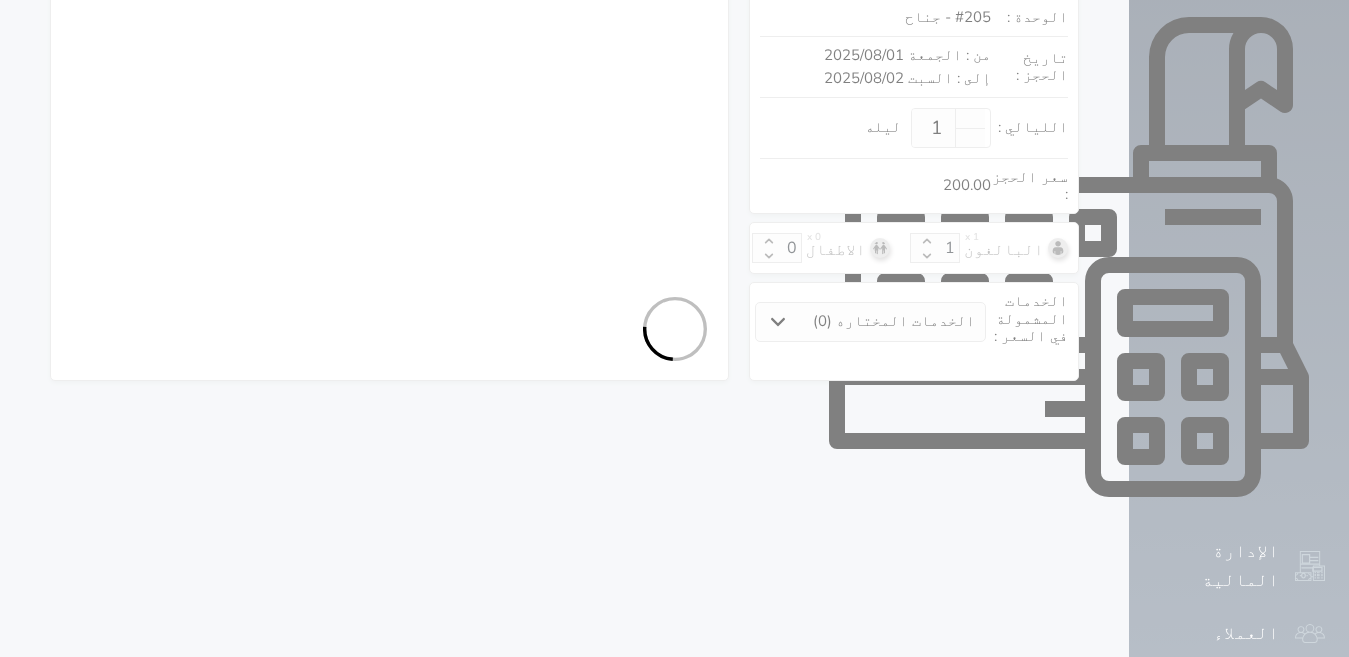 select on "1" 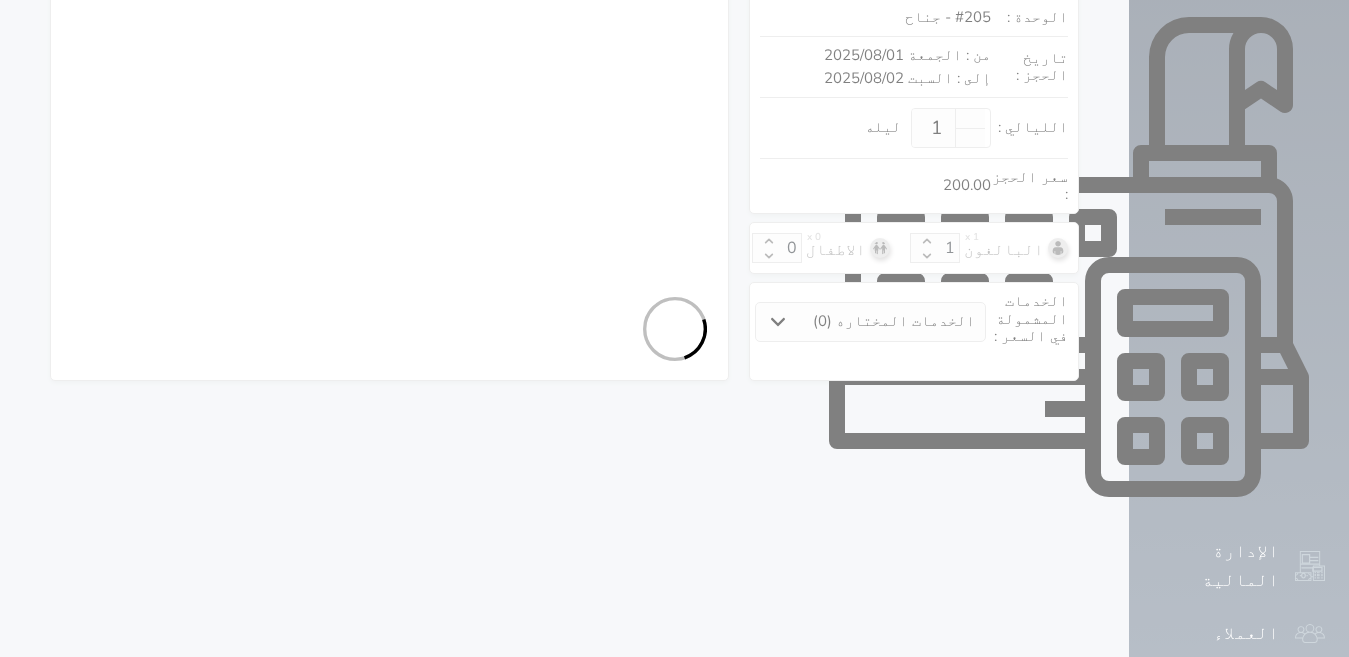 select on "113" 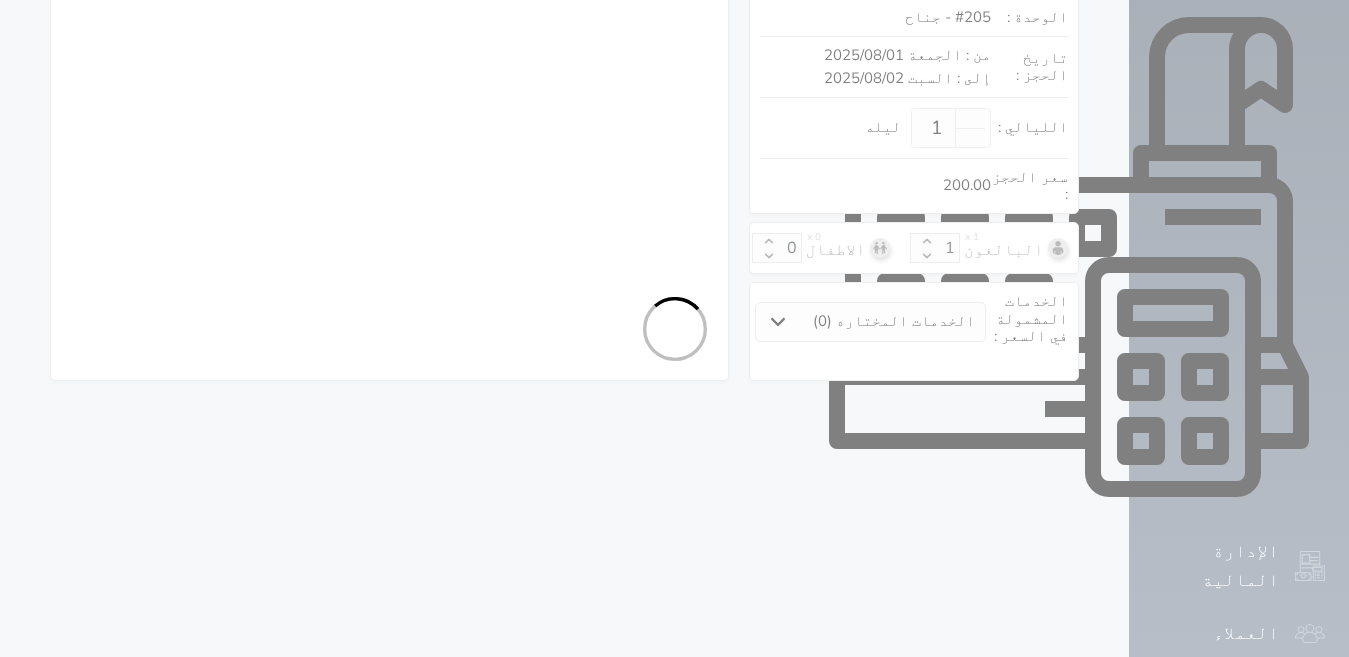 select on "1" 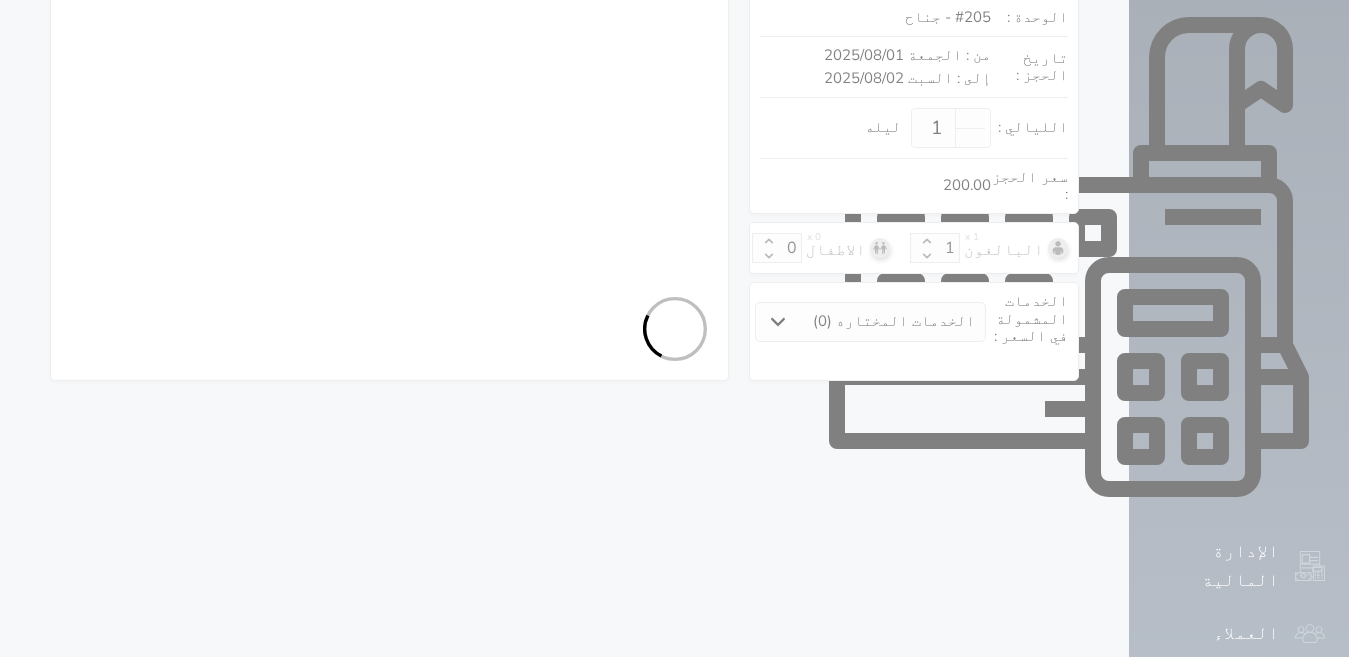 select on "7" 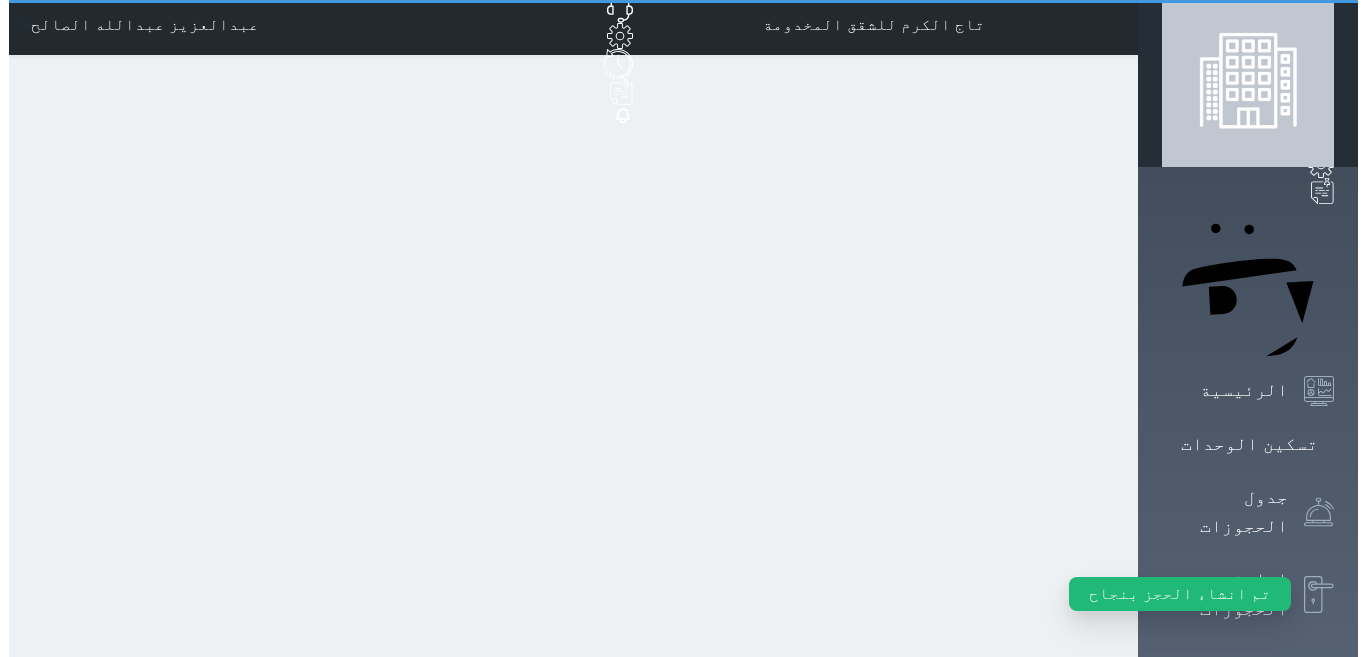 scroll, scrollTop: 0, scrollLeft: 0, axis: both 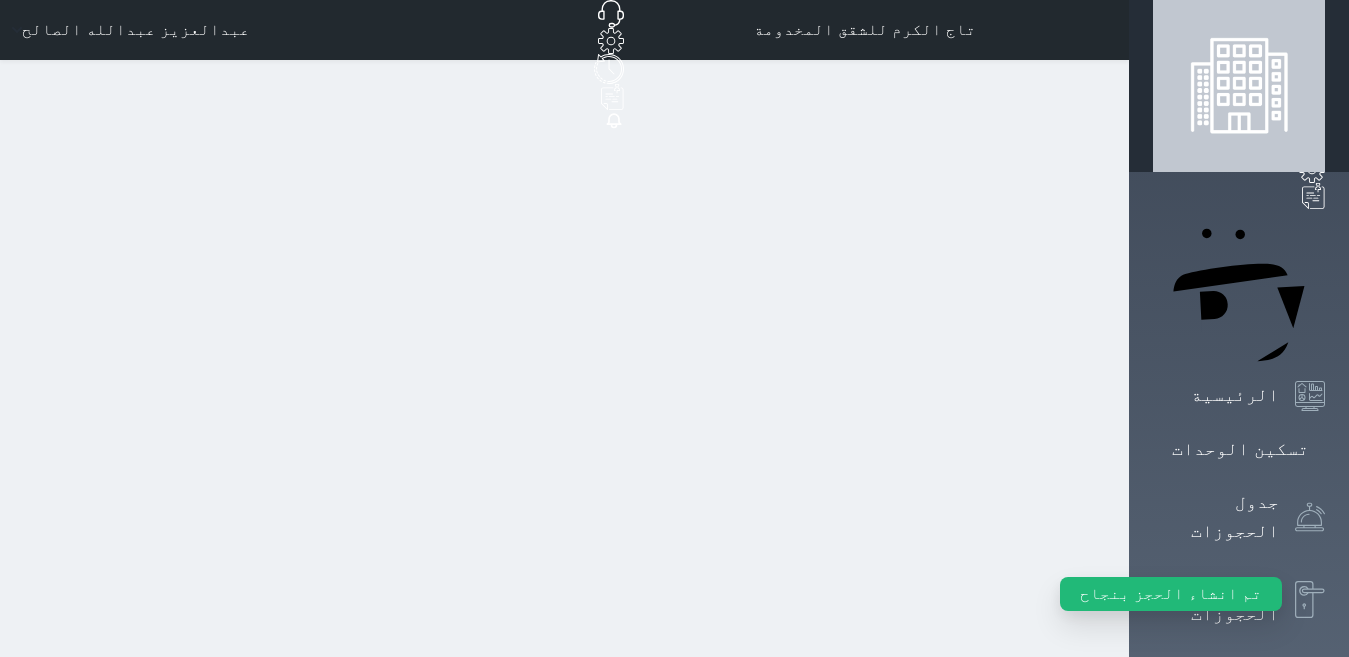 select on "1" 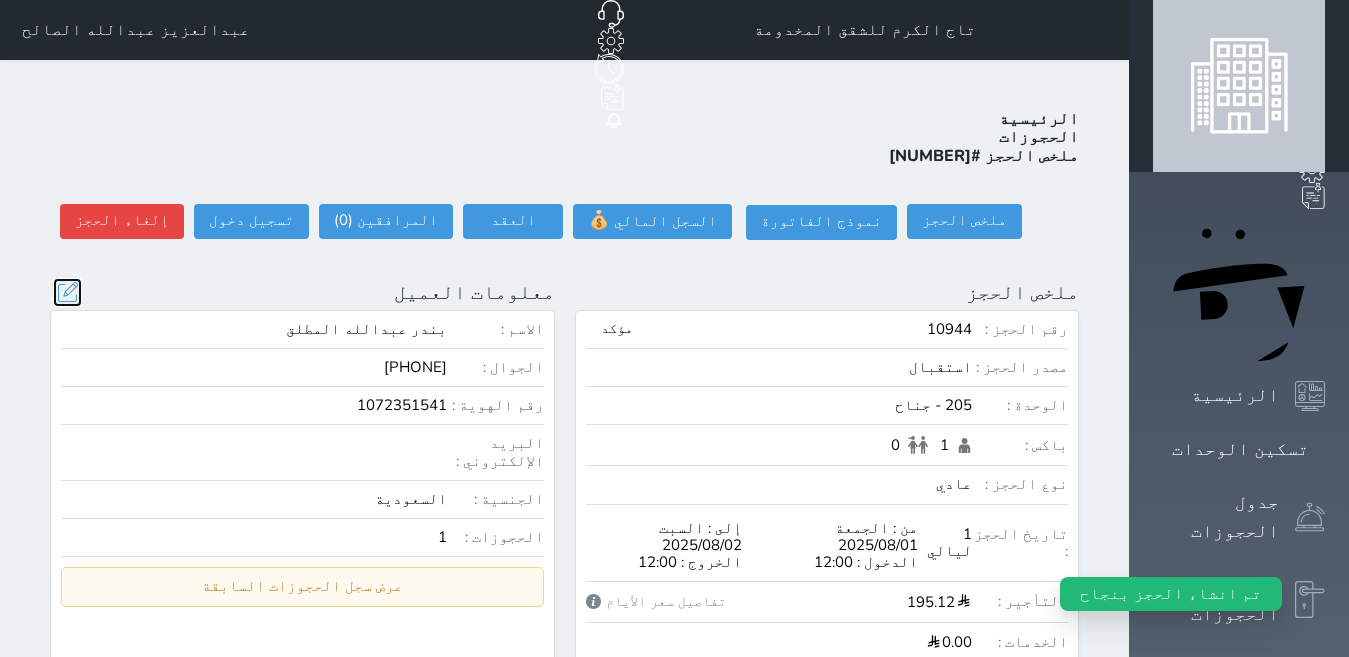 click at bounding box center (67, 292) 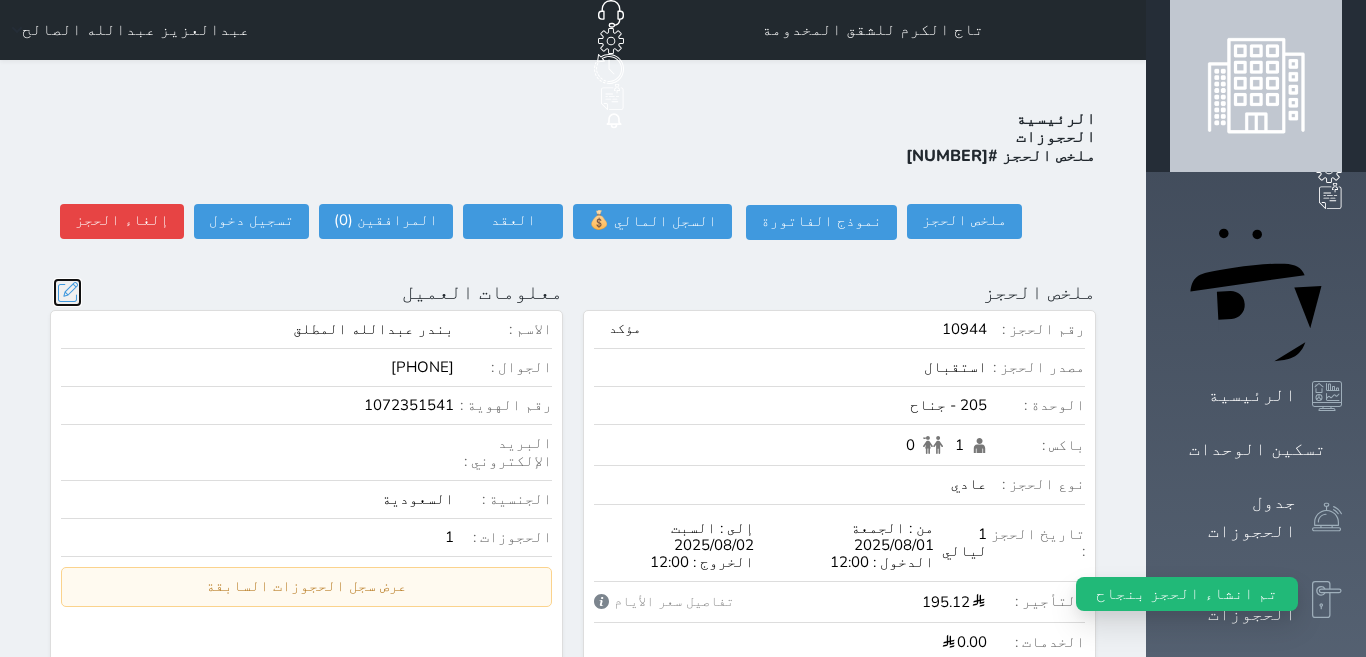 select on "113" 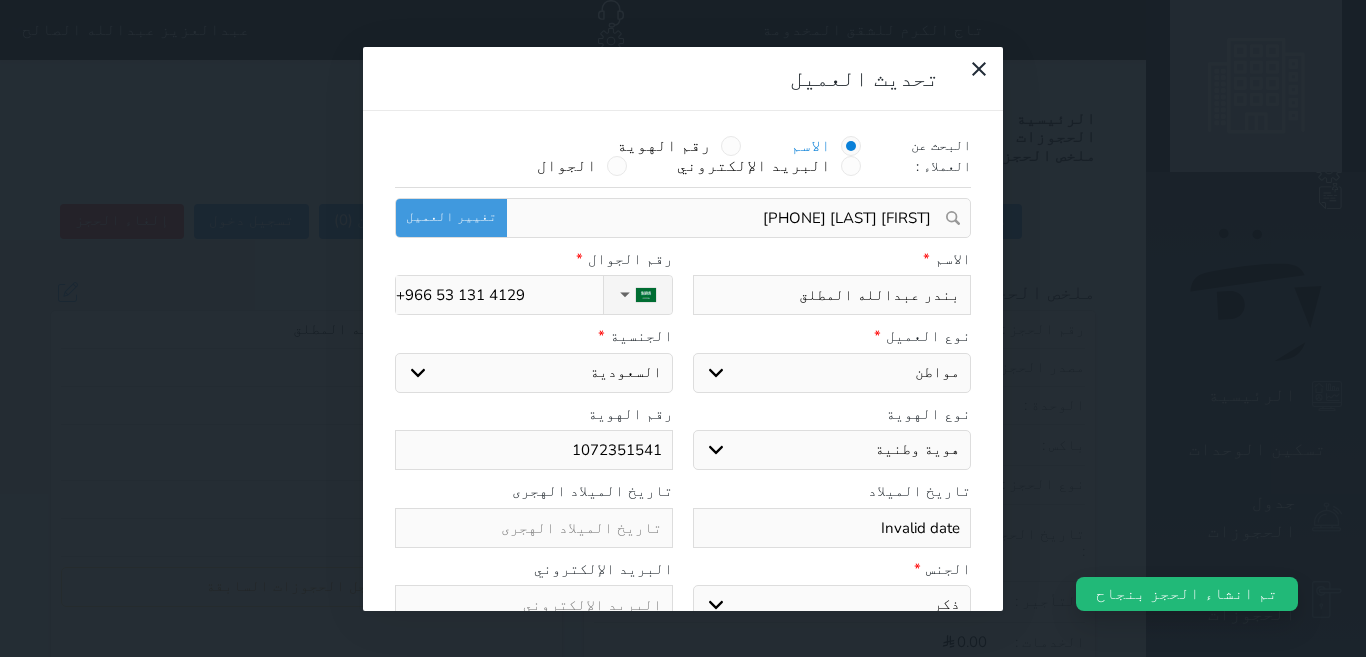 click on "1072351541" at bounding box center (534, 450) 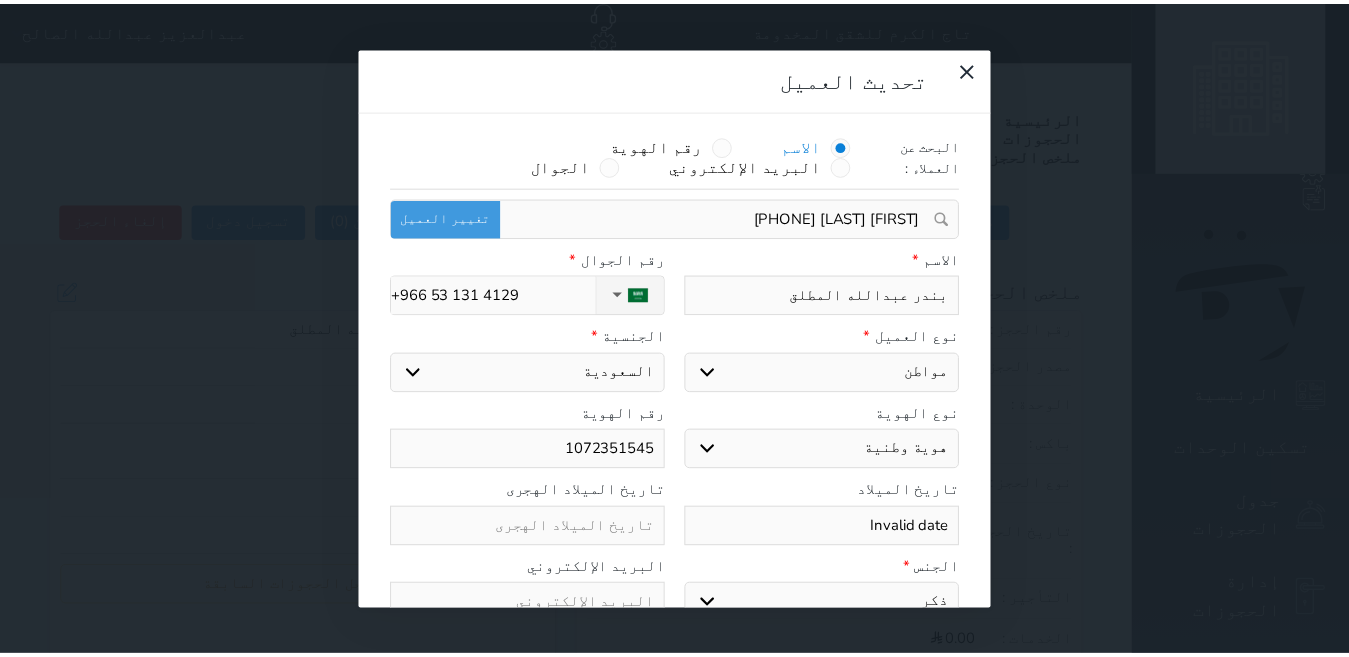 scroll, scrollTop: 45, scrollLeft: 0, axis: vertical 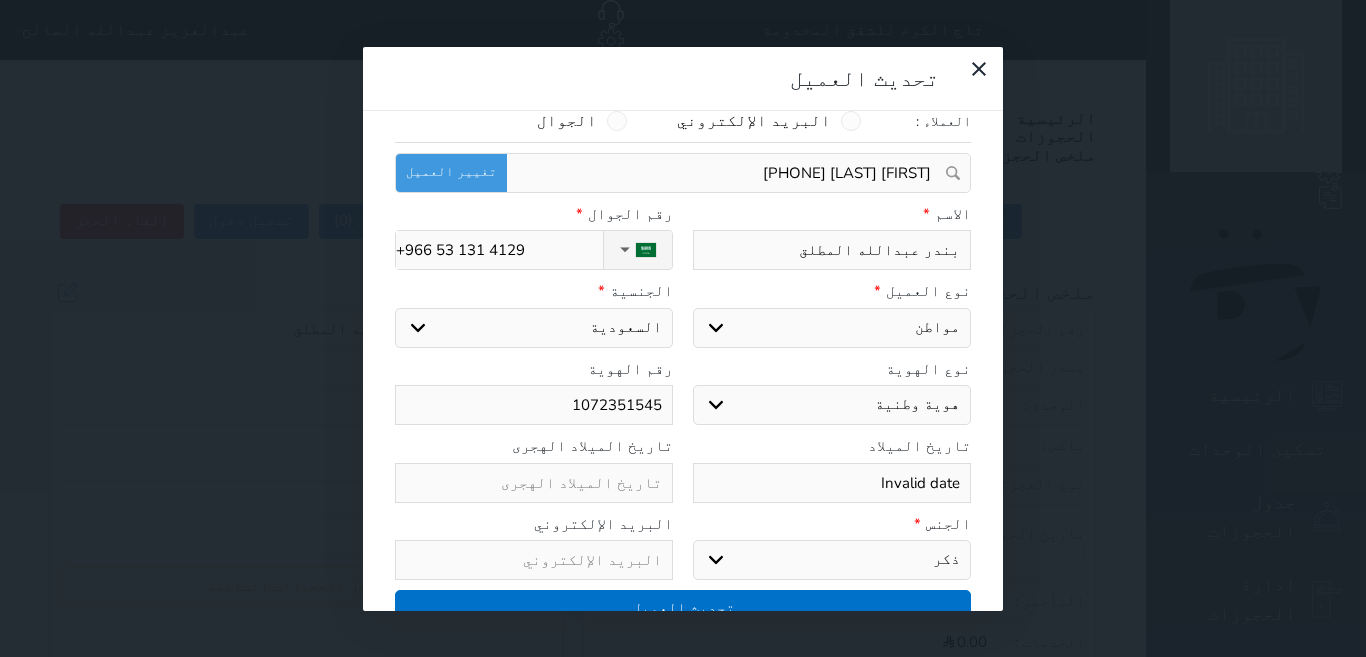type on "1072351545" 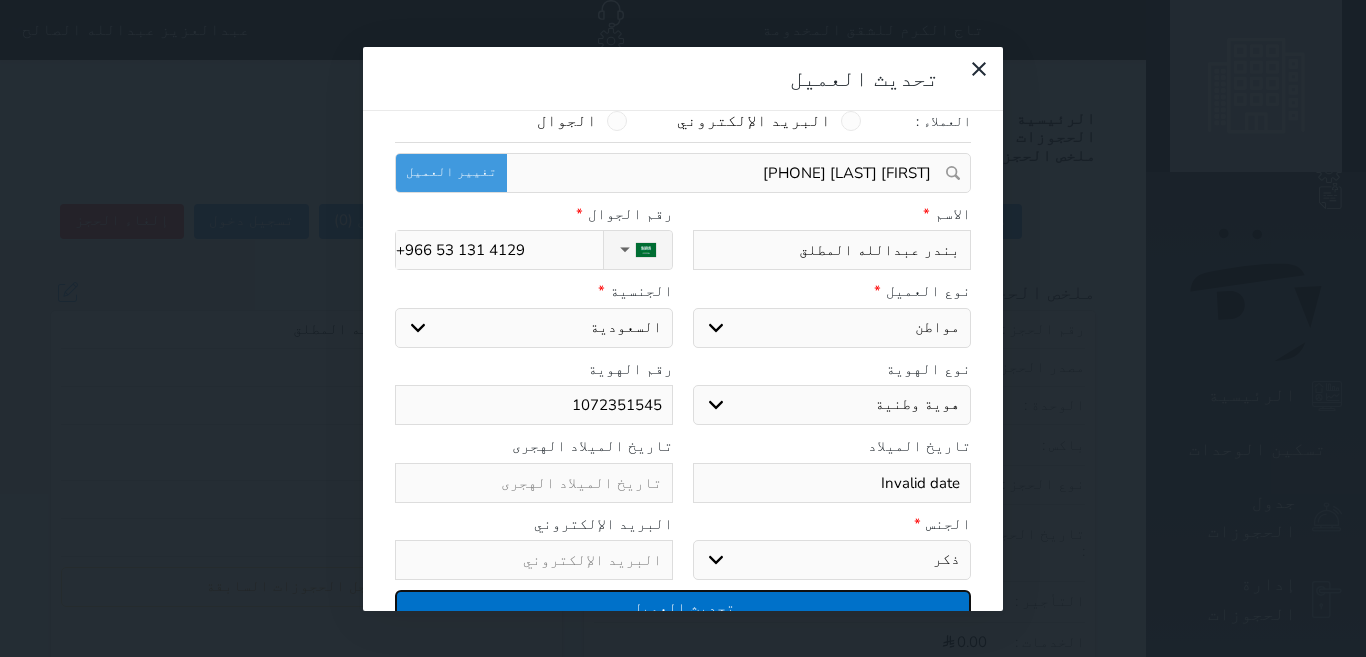 click on "تحديث العميل" at bounding box center (683, 607) 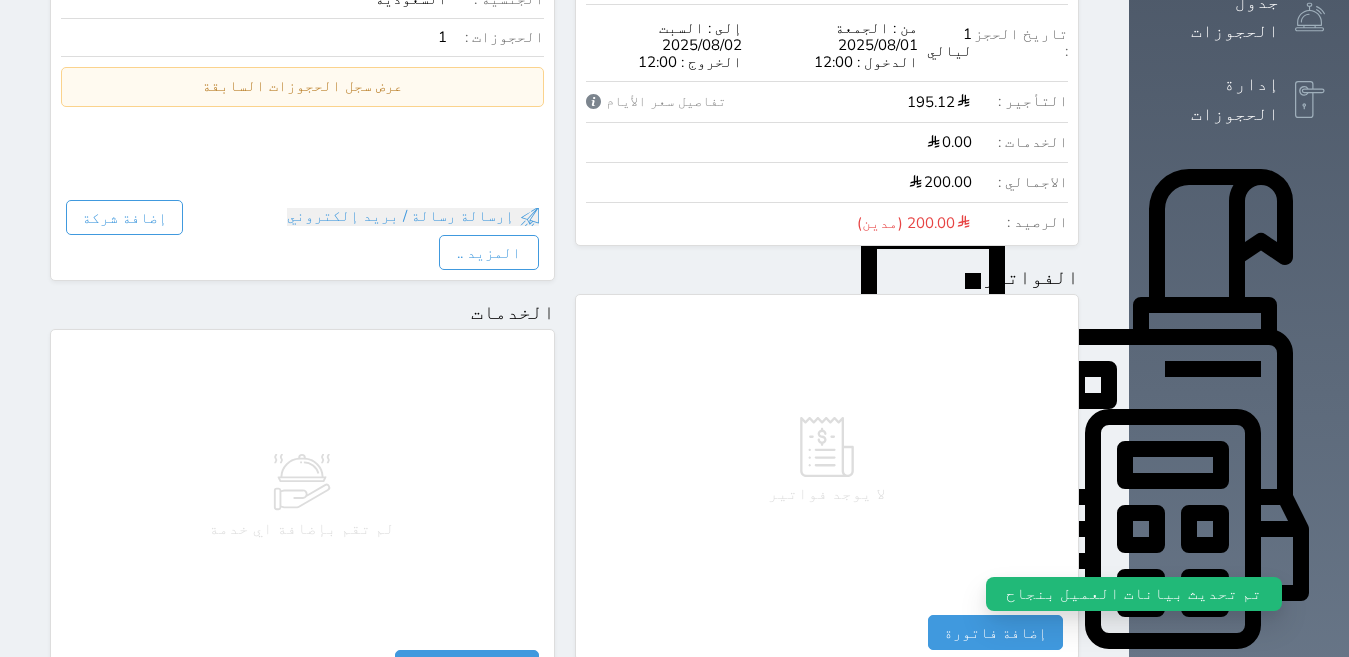 scroll, scrollTop: 991, scrollLeft: 0, axis: vertical 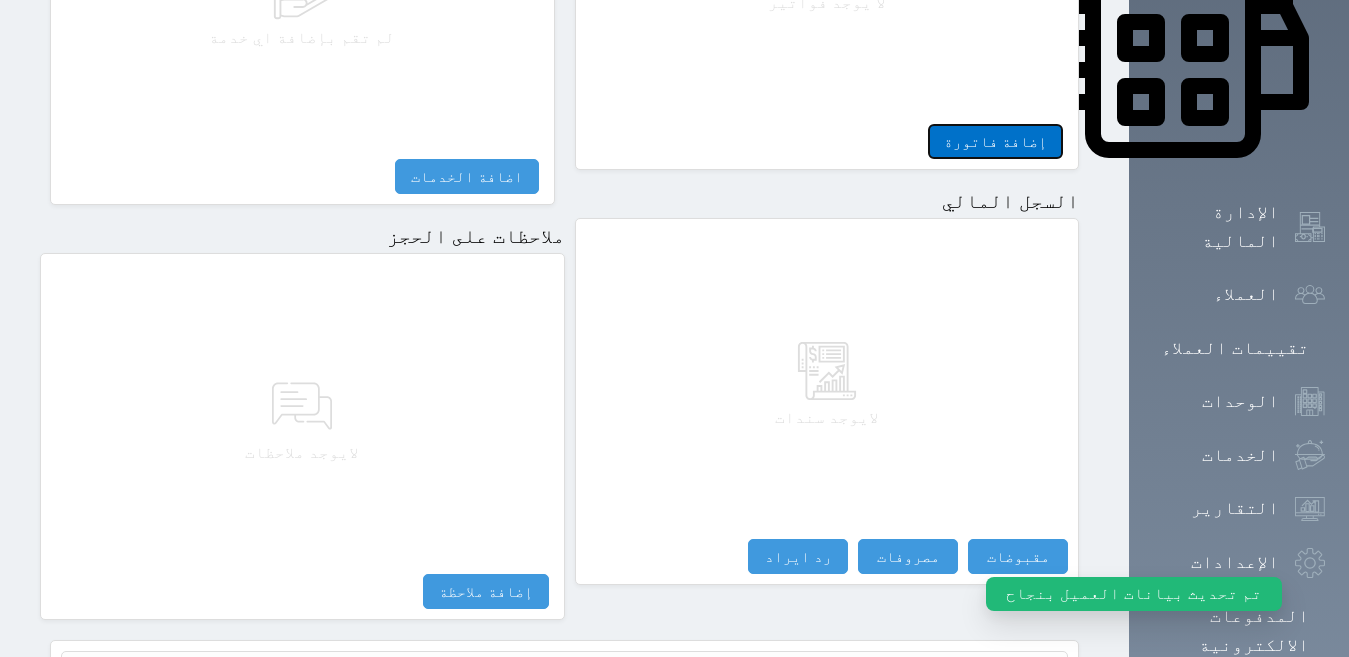 click on "إضافة فاتورة" at bounding box center [995, 141] 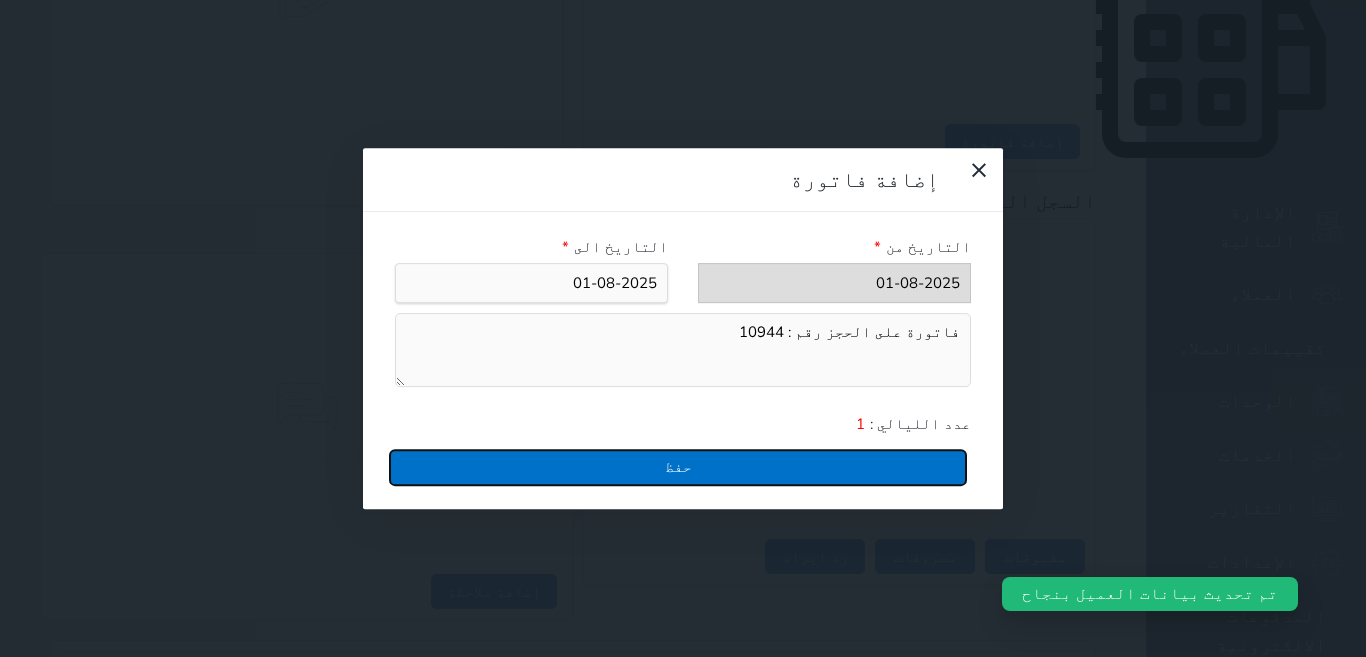 click on "حفظ" at bounding box center [678, 467] 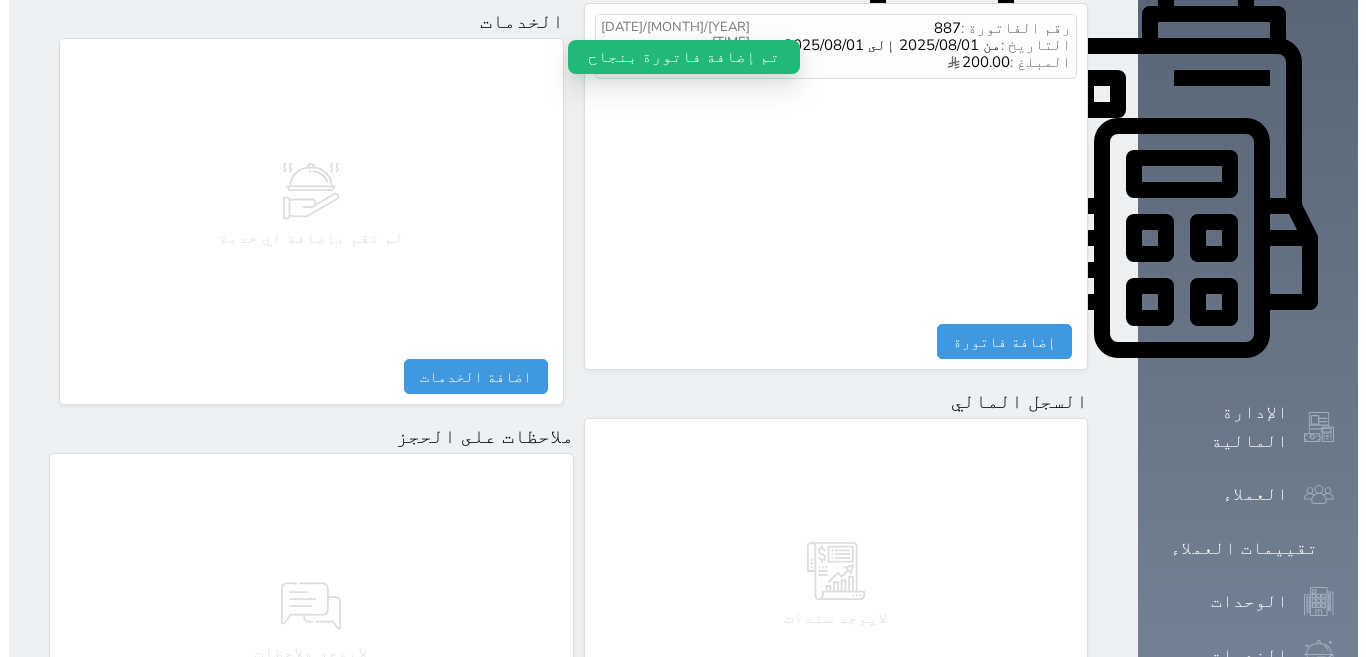 scroll, scrollTop: 391, scrollLeft: 0, axis: vertical 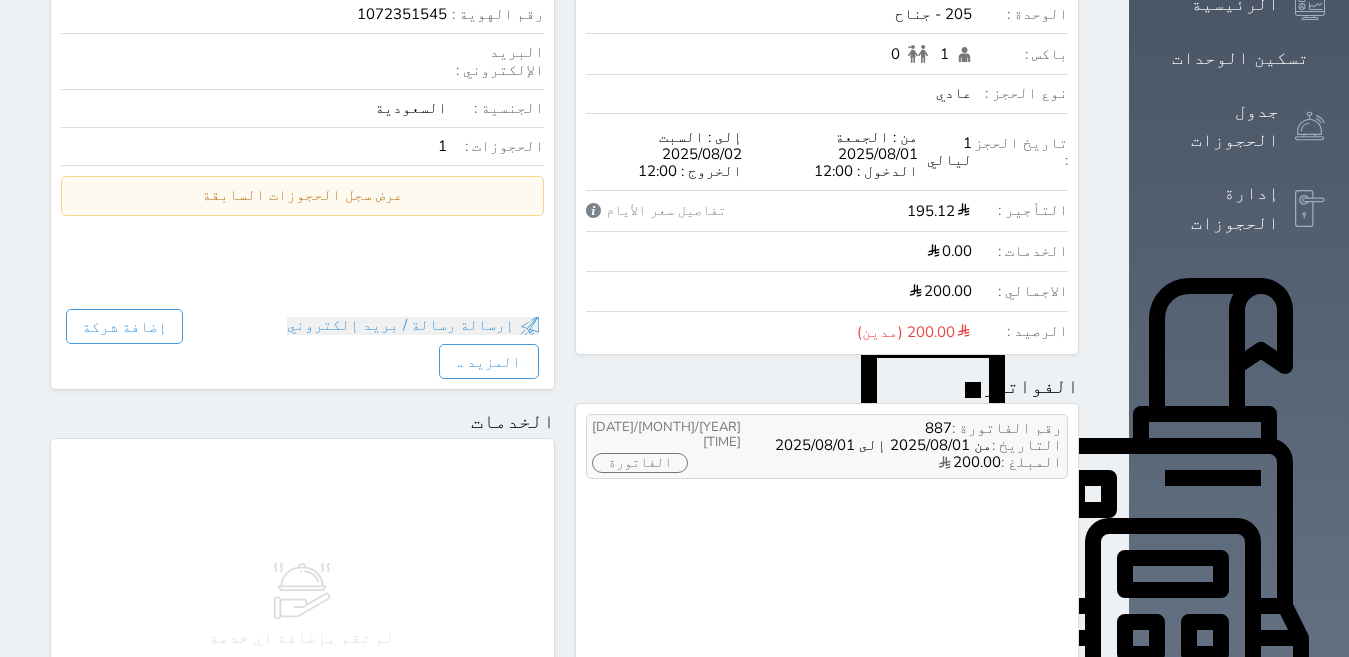 click on "الفاتورة" at bounding box center (640, 463) 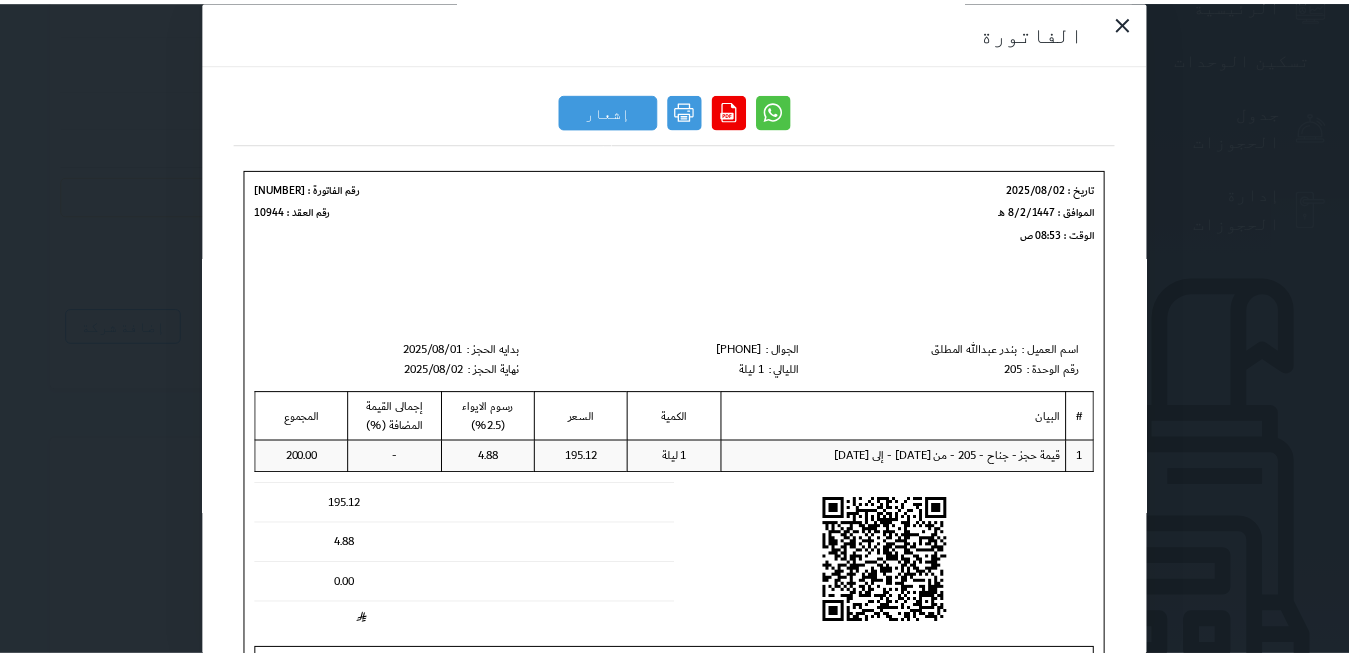 scroll, scrollTop: 0, scrollLeft: 0, axis: both 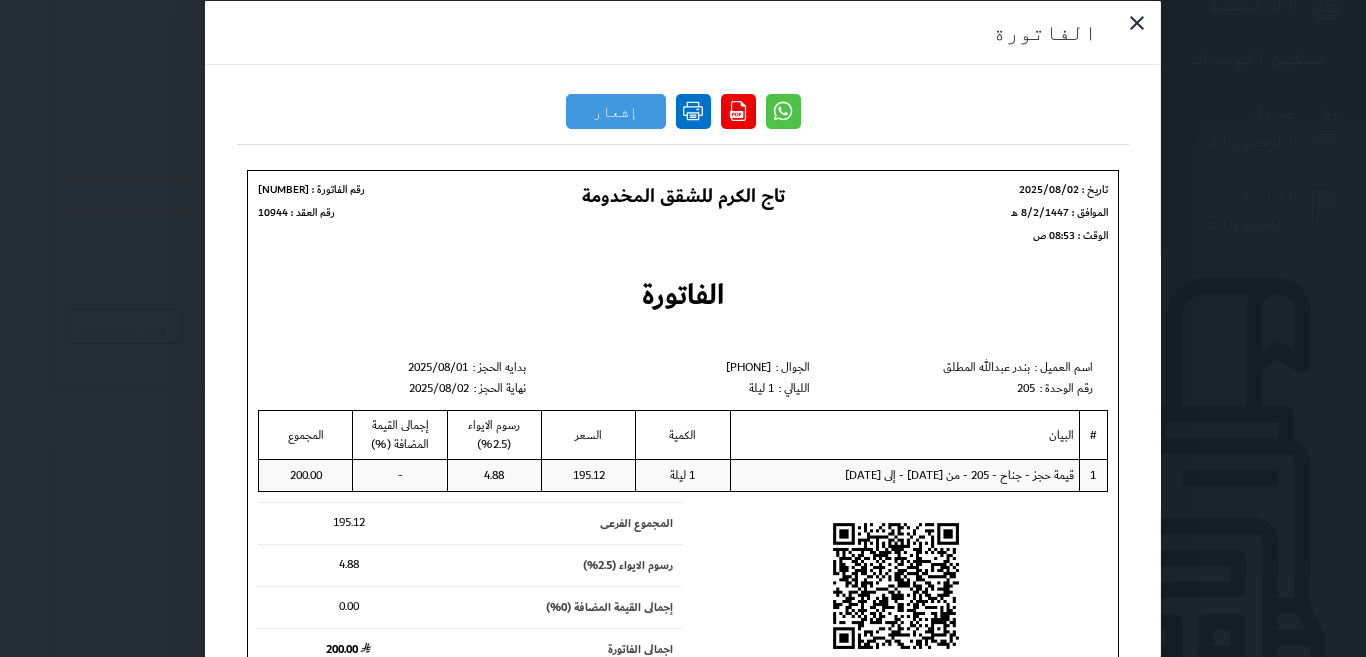 click at bounding box center (693, 110) 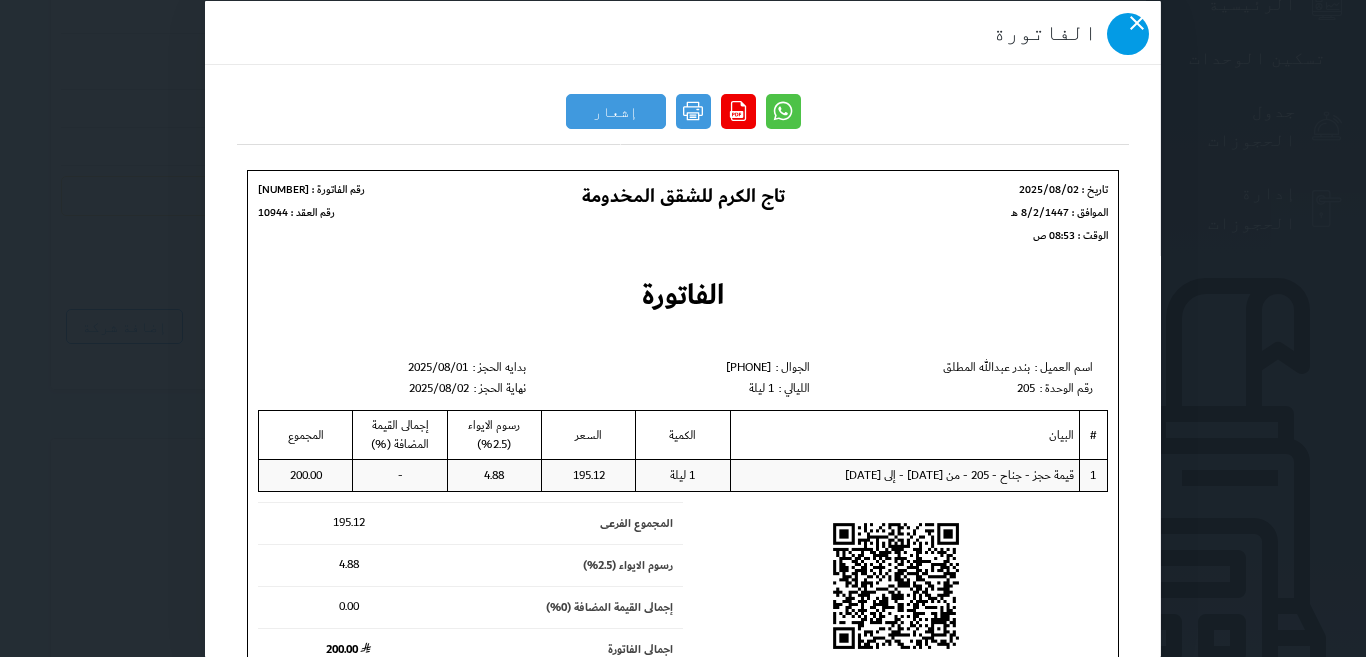 click 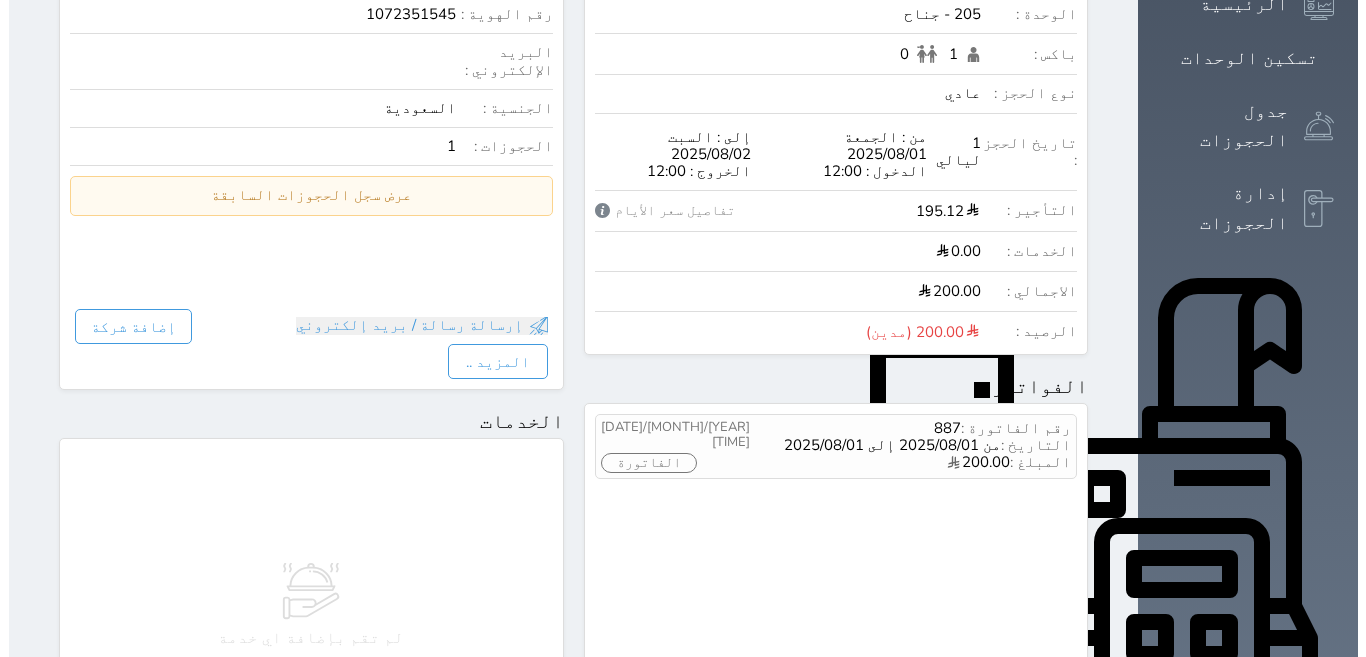 scroll, scrollTop: 0, scrollLeft: 0, axis: both 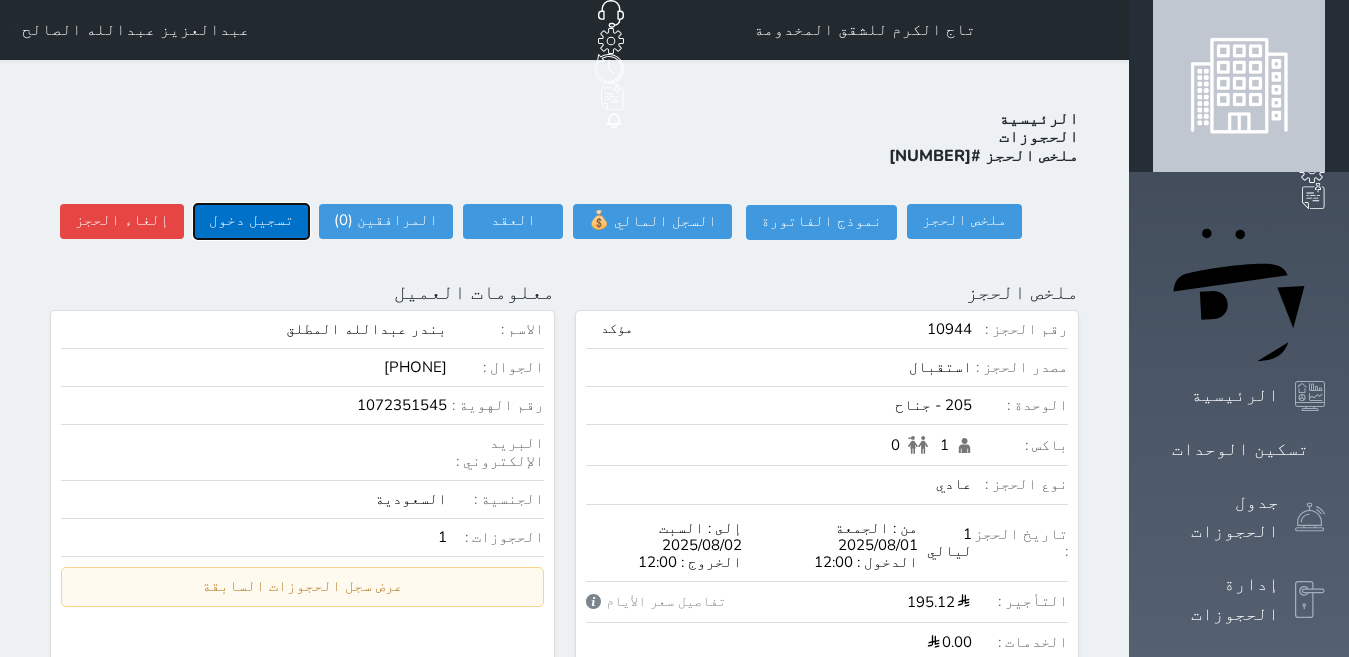 click on "تسجيل دخول" at bounding box center (251, 221) 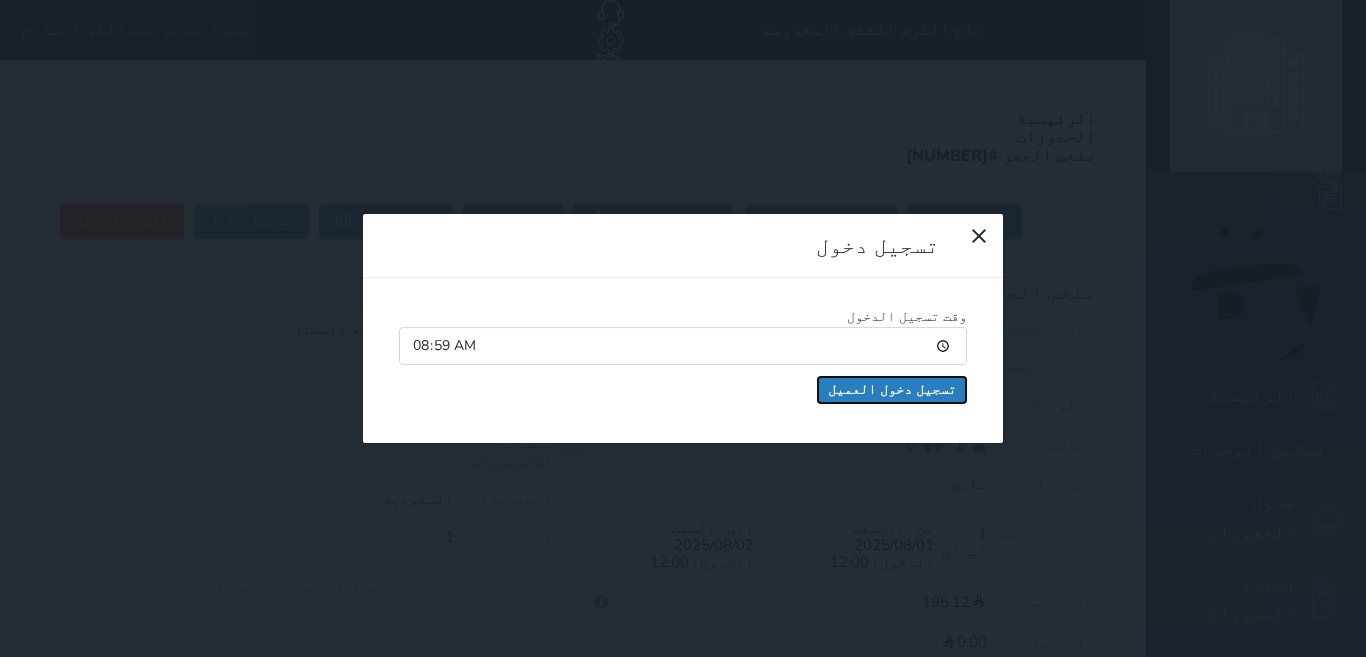 click on "تسجيل دخول العميل" at bounding box center [892, 390] 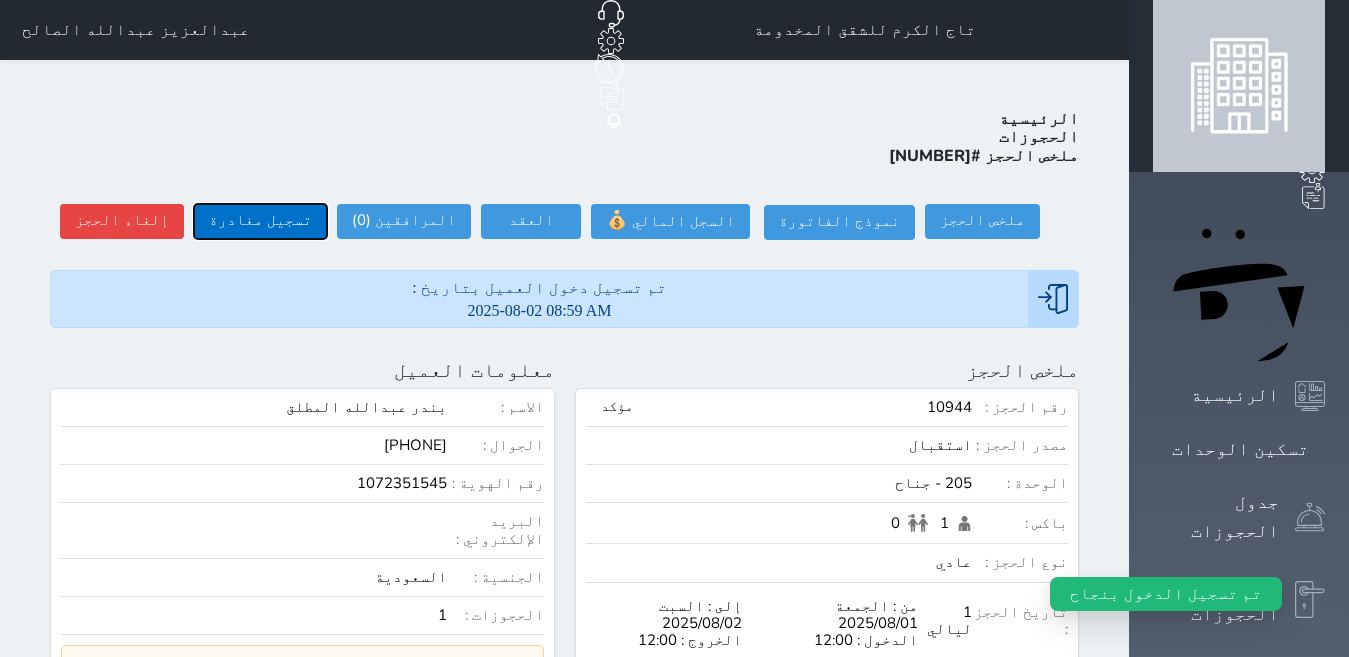 click on "تسجيل مغادرة" at bounding box center (260, 221) 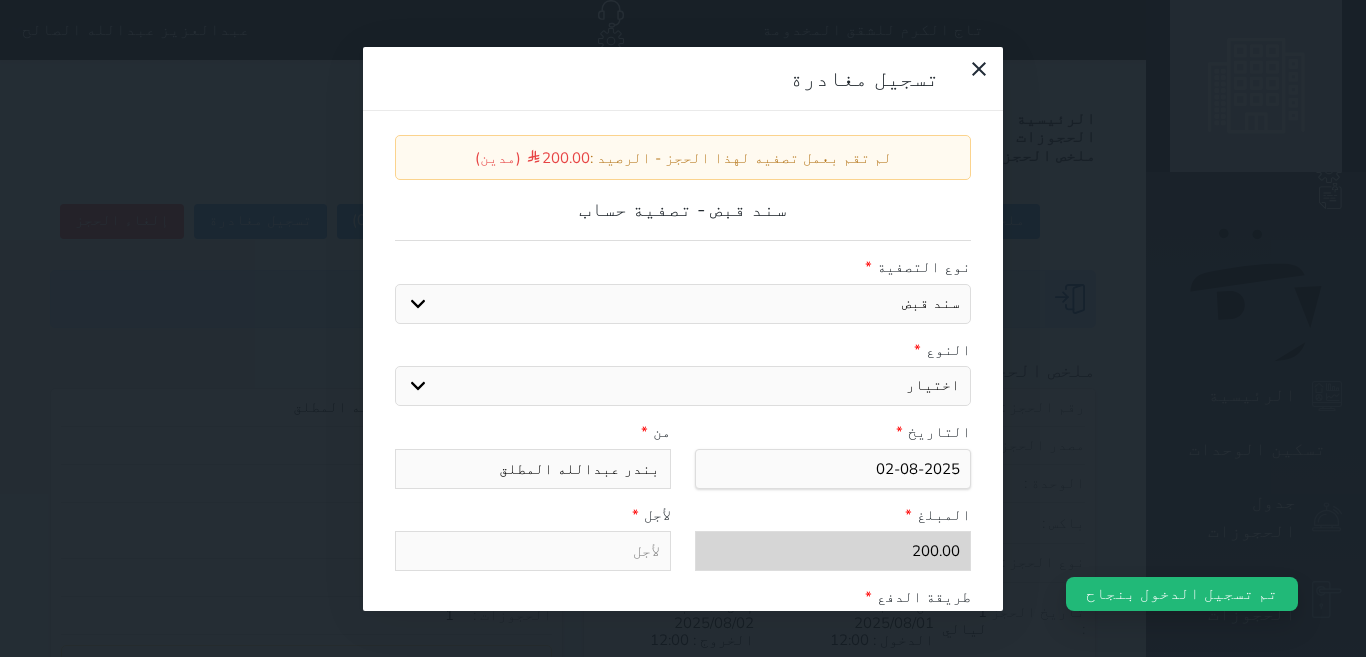 click on "اختيار   مقبوضات عامة
قيمة إيجار
فواتير
عربون
لا ينطبق
آخر
مغسلة
واي فاي - الإنترنت
مواقف السيارات
طعام
الأغذية والمشروبات
مشروبات
المشروبات الباردة
المشروبات الساخنة
الإفطار
غداء
عشاء
مخبز و كعك
حمام سباحة
الصالة الرياضية
سبا و خدمات الجمال
اختيار وإسقاط (خدمات النقل)
ميني بار
كابل - تلفزيون
سرير إضافي
تصفيف الشعر
التسوق" at bounding box center (683, 386) 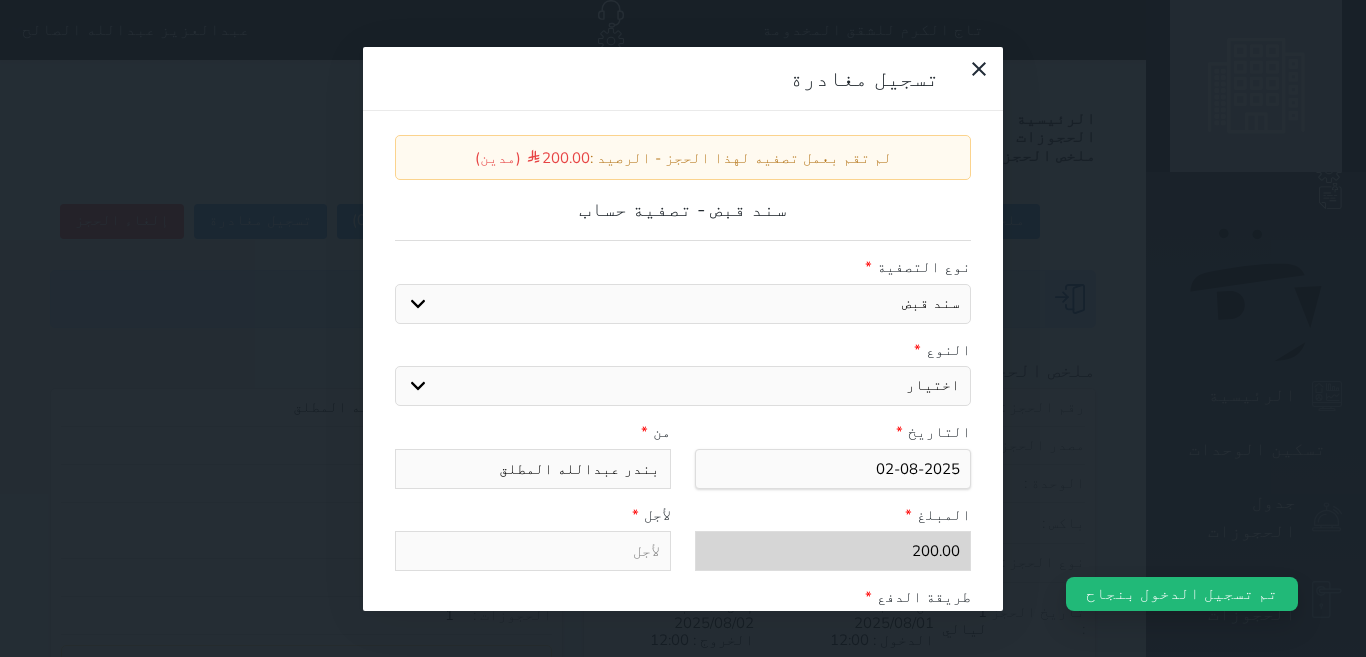 select on "14930" 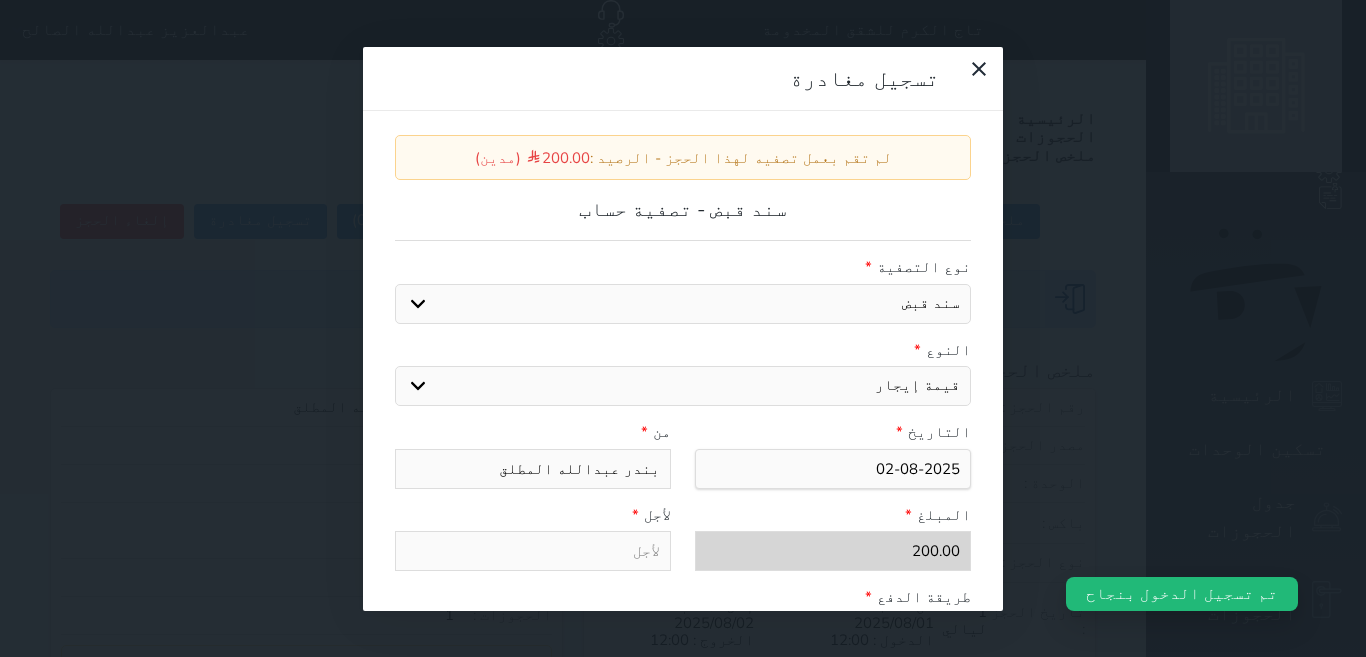 click on "اختيار   مقبوضات عامة
قيمة إيجار
فواتير
عربون
لا ينطبق
آخر
مغسلة
واي فاي - الإنترنت
مواقف السيارات
طعام
الأغذية والمشروبات
مشروبات
المشروبات الباردة
المشروبات الساخنة
الإفطار
غداء
عشاء
مخبز و كعك
حمام سباحة
الصالة الرياضية
سبا و خدمات الجمال
اختيار وإسقاط (خدمات النقل)
ميني بار
كابل - تلفزيون
سرير إضافي
تصفيف الشعر
التسوق" at bounding box center (683, 386) 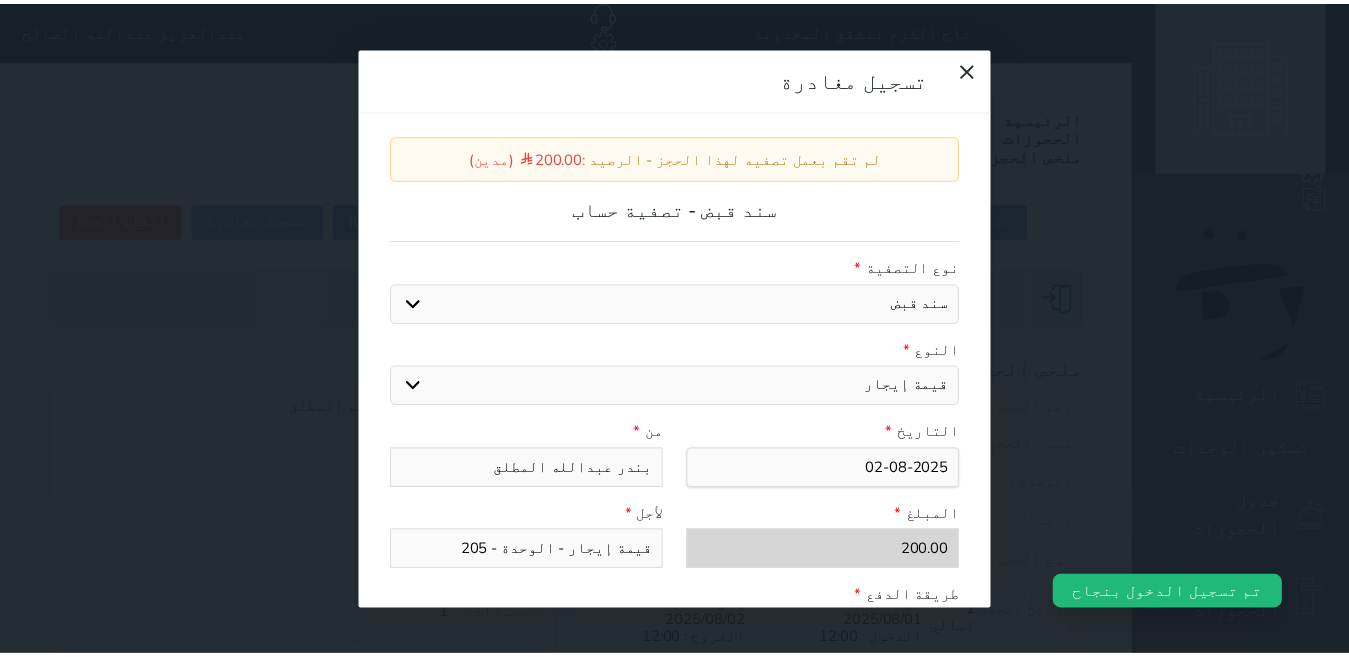 scroll, scrollTop: 309, scrollLeft: 0, axis: vertical 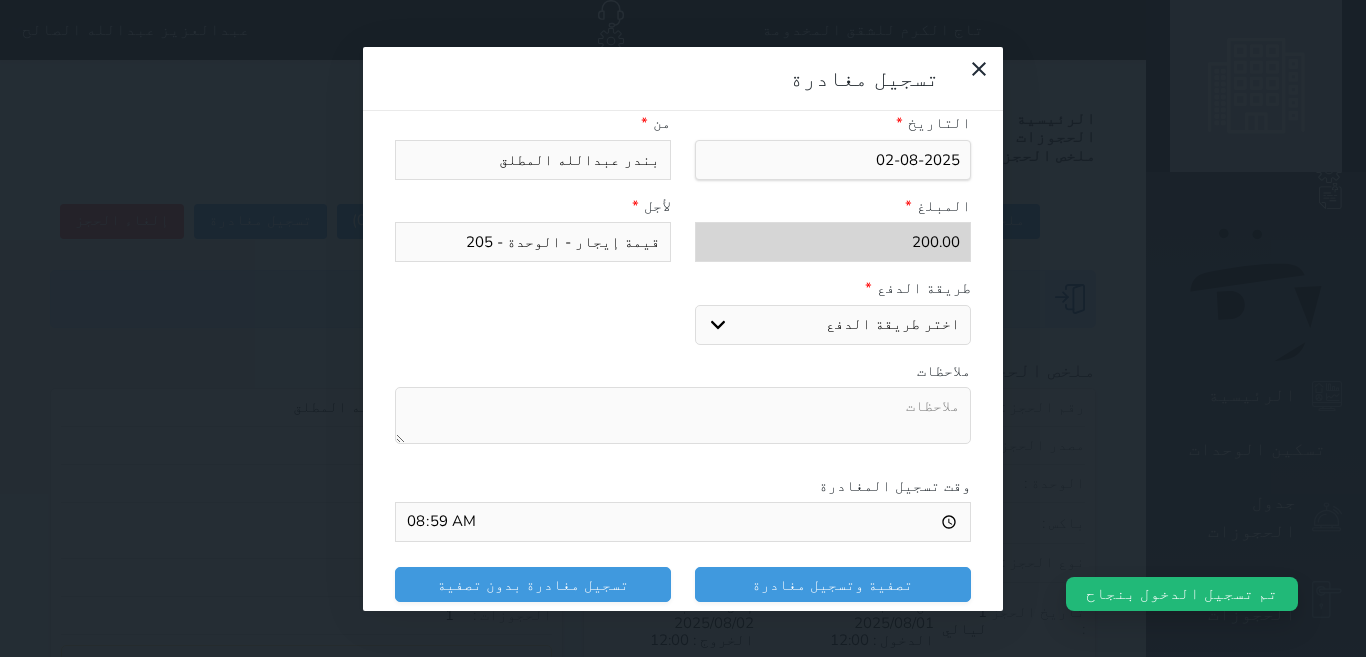 click on "قيمة إيجار - الوحدة - 205" at bounding box center [533, 242] 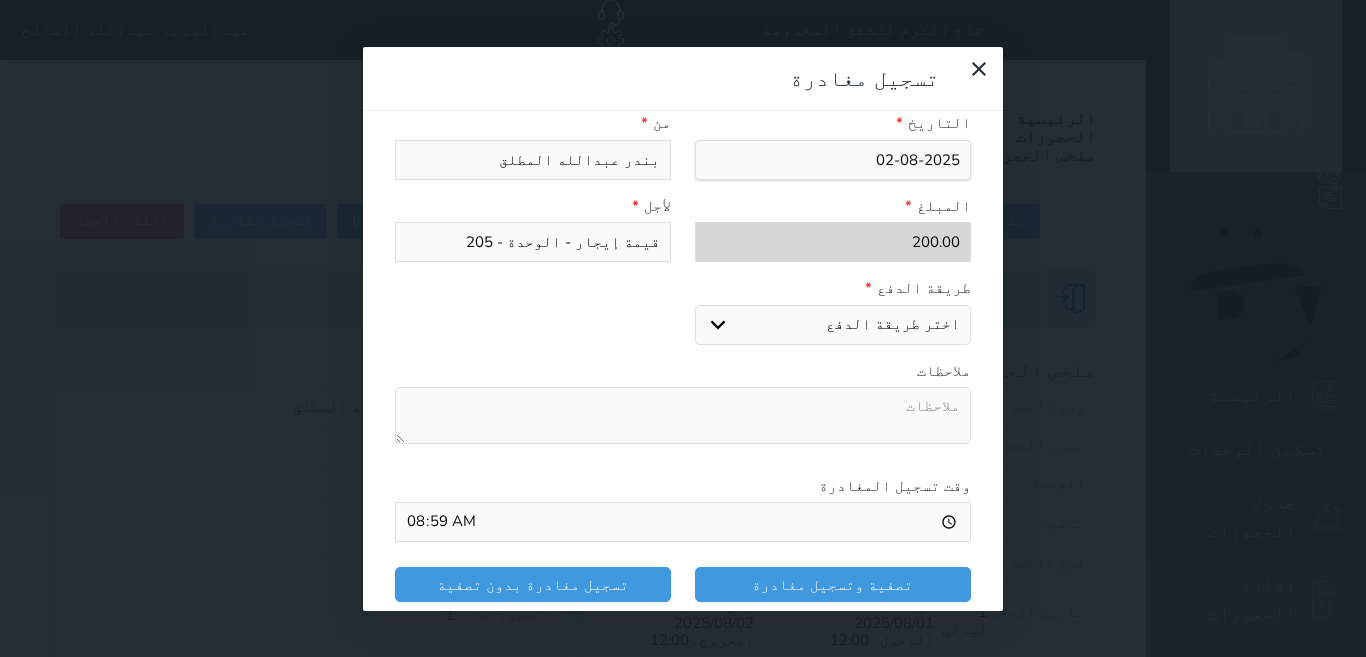 drag, startPoint x: 958, startPoint y: 264, endPoint x: 959, endPoint y: 288, distance: 24.020824 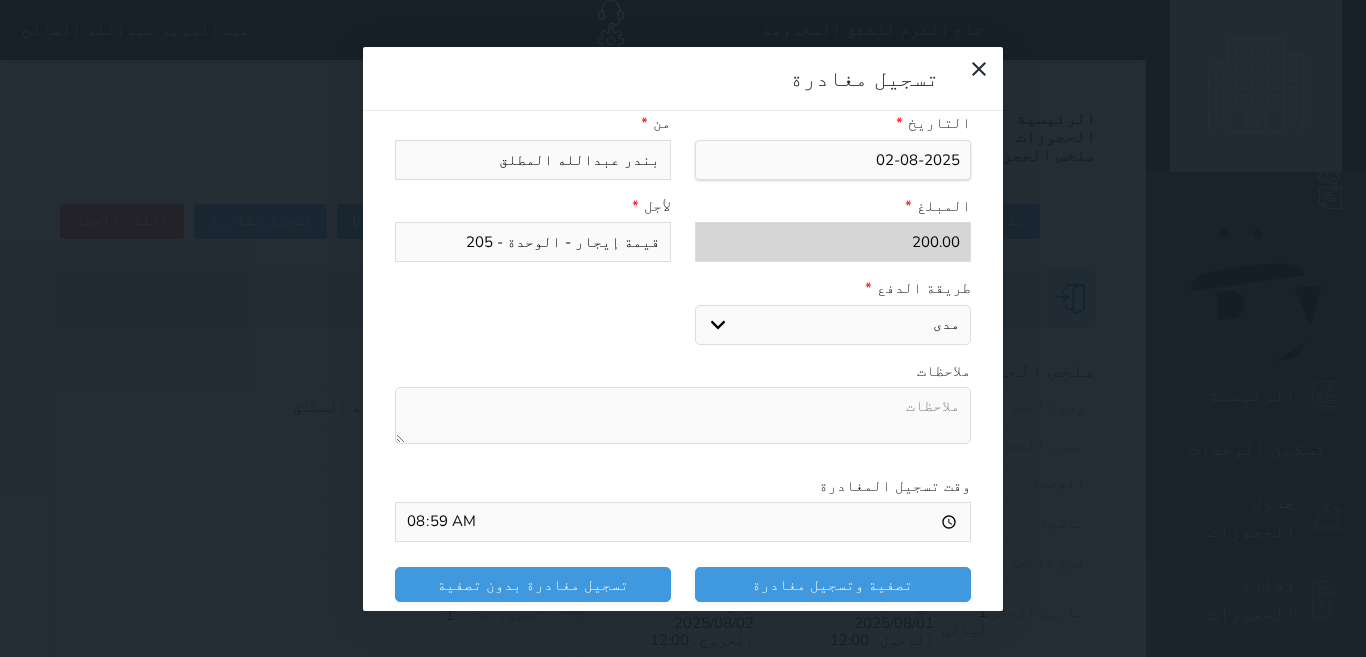 click on "اختر طريقة الدفع   دفع نقدى   تحويل بنكى   مدى   بطاقة ائتمان" at bounding box center [833, 325] 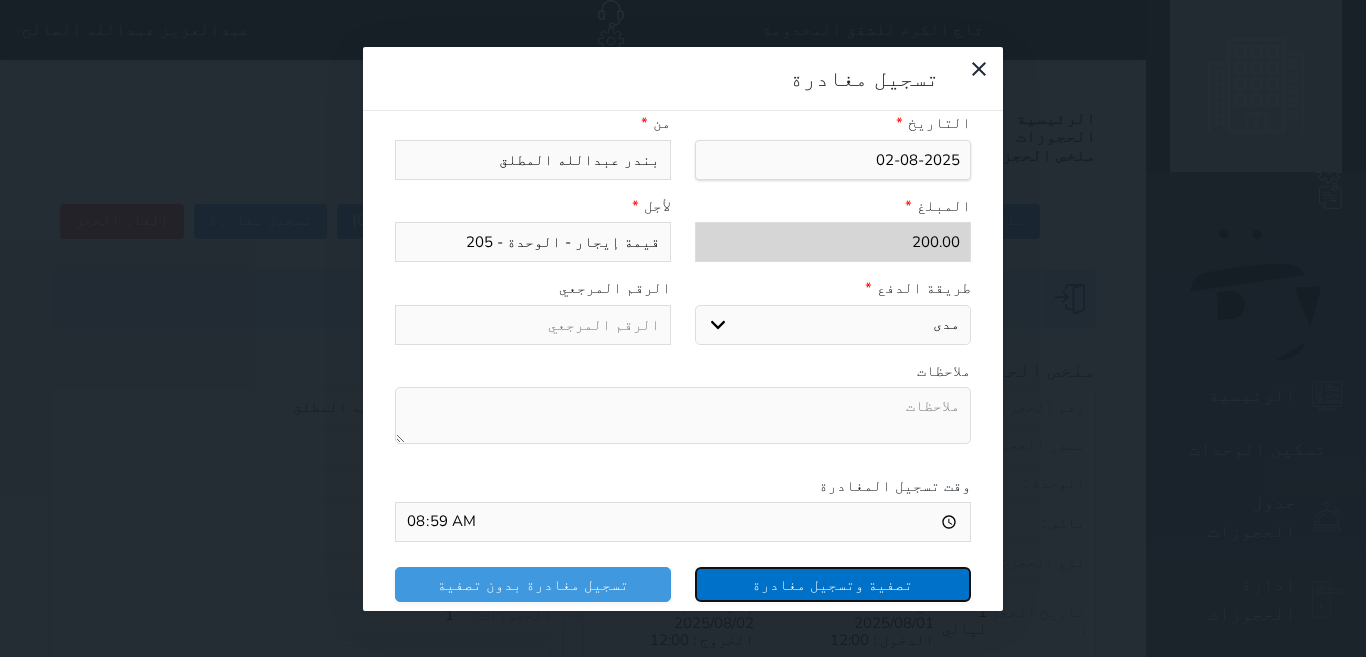 click on "تصفية وتسجيل مغادرة" at bounding box center (833, 584) 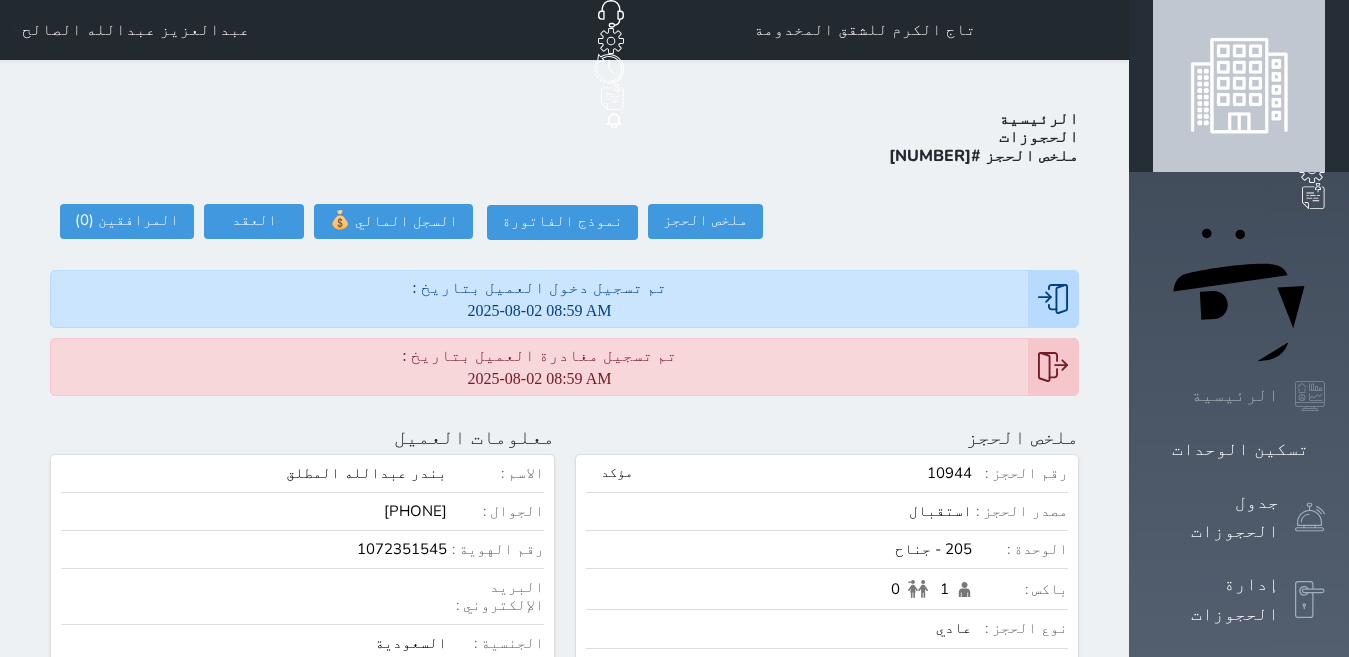 click on "الرئيسية" at bounding box center (1235, 395) 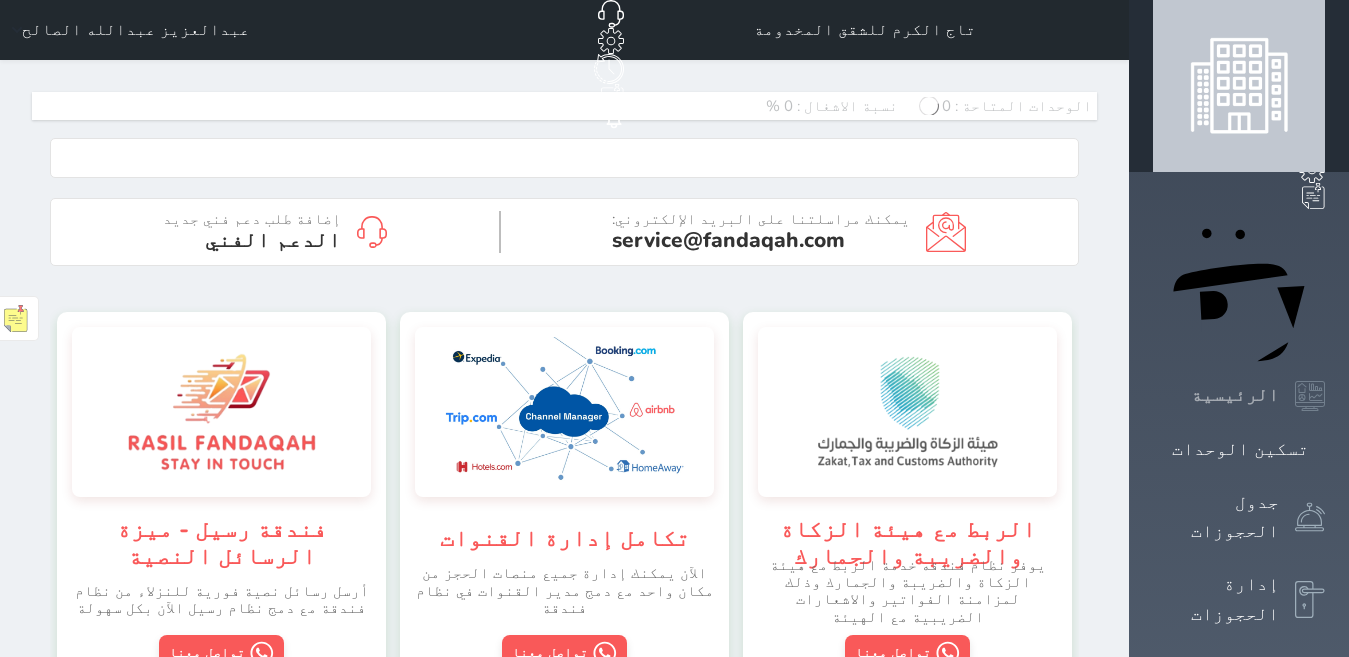 scroll, scrollTop: 2313, scrollLeft: 1214, axis: both 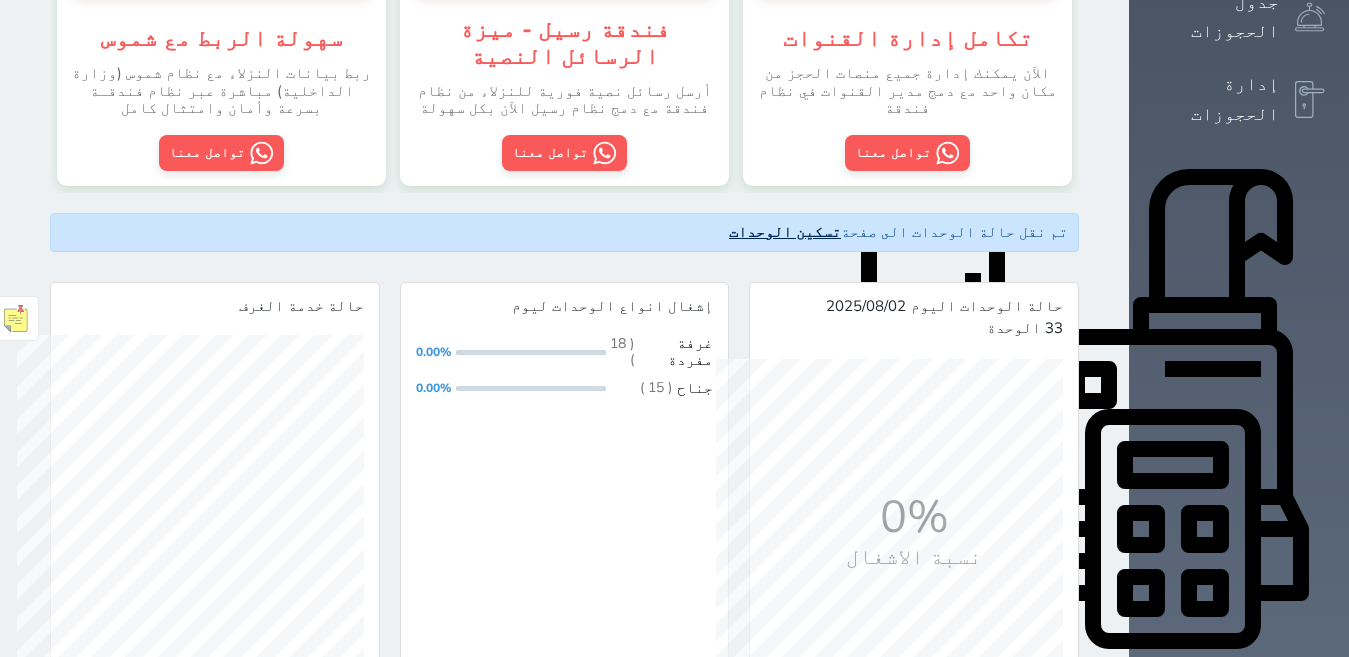 click on "تسكين الوحدات" at bounding box center (785, 232) 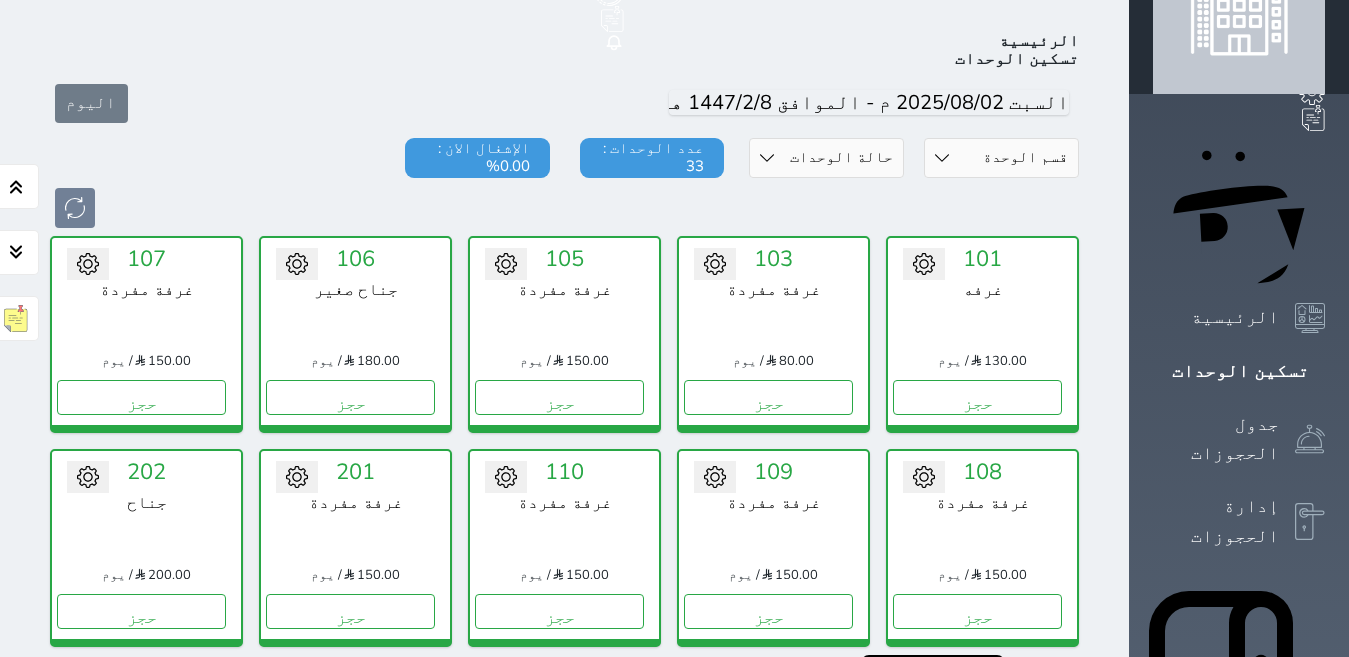 scroll, scrollTop: 478, scrollLeft: 0, axis: vertical 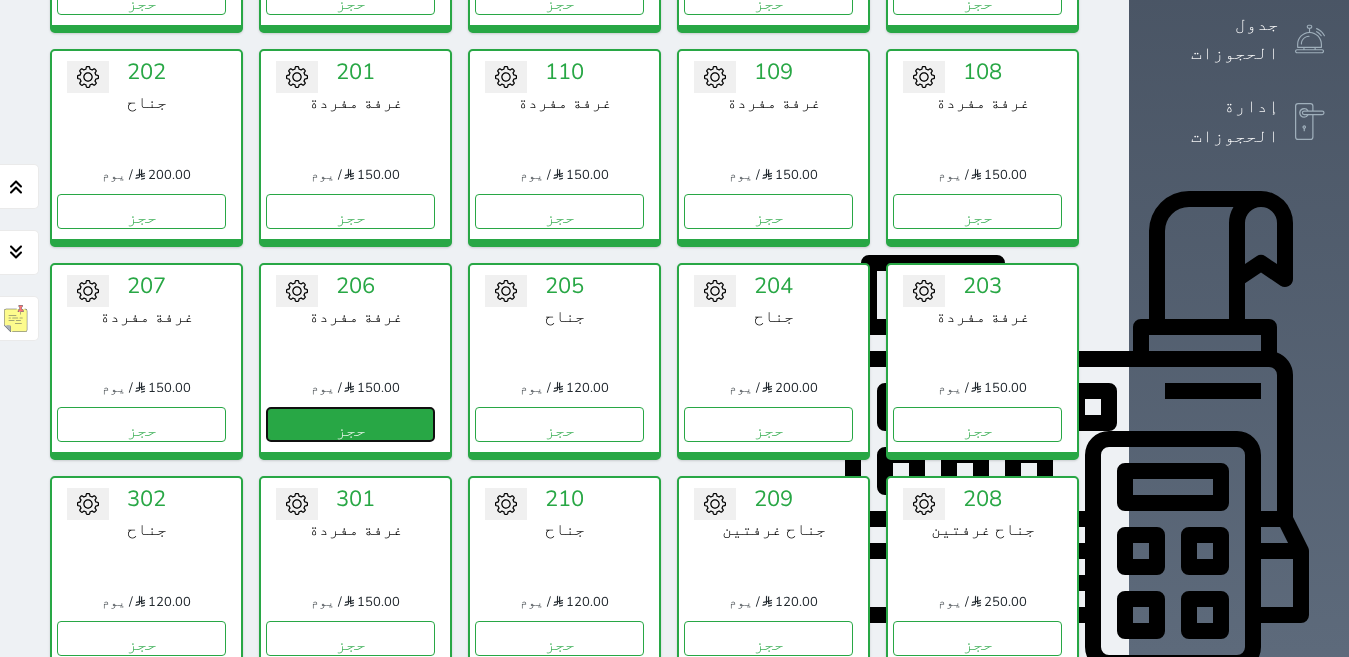 click on "حجز" at bounding box center [350, 424] 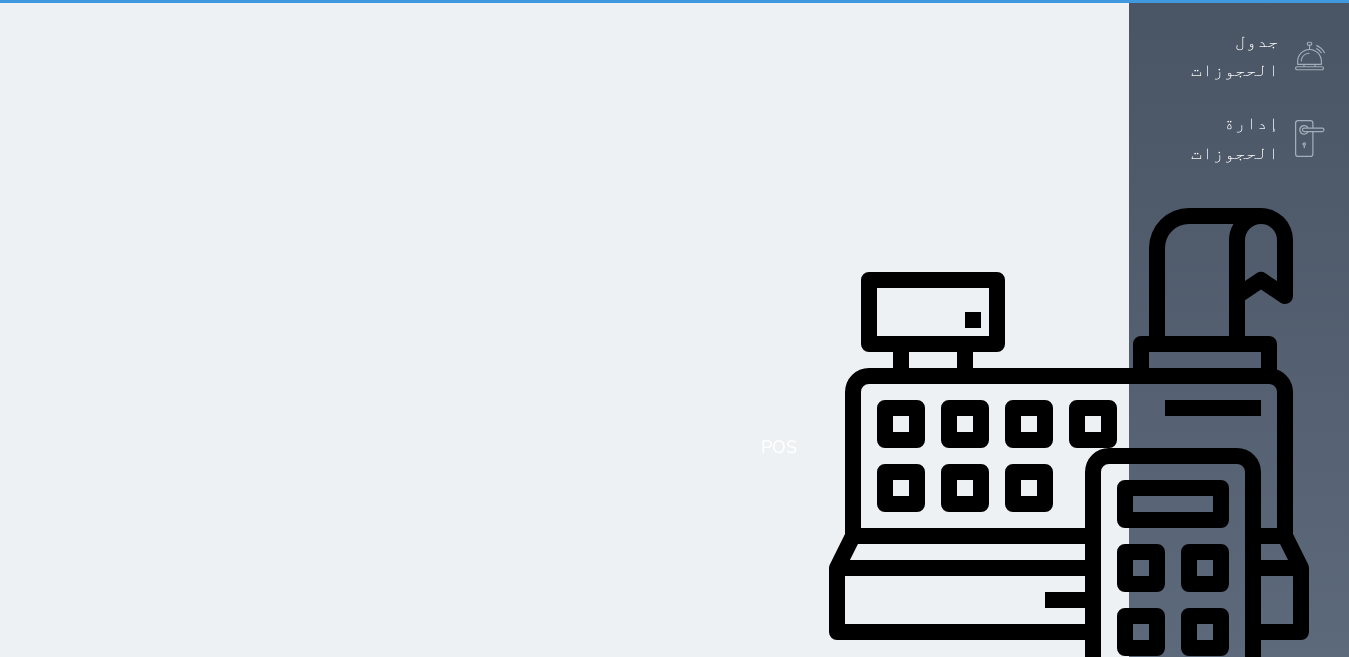 scroll, scrollTop: 0, scrollLeft: 0, axis: both 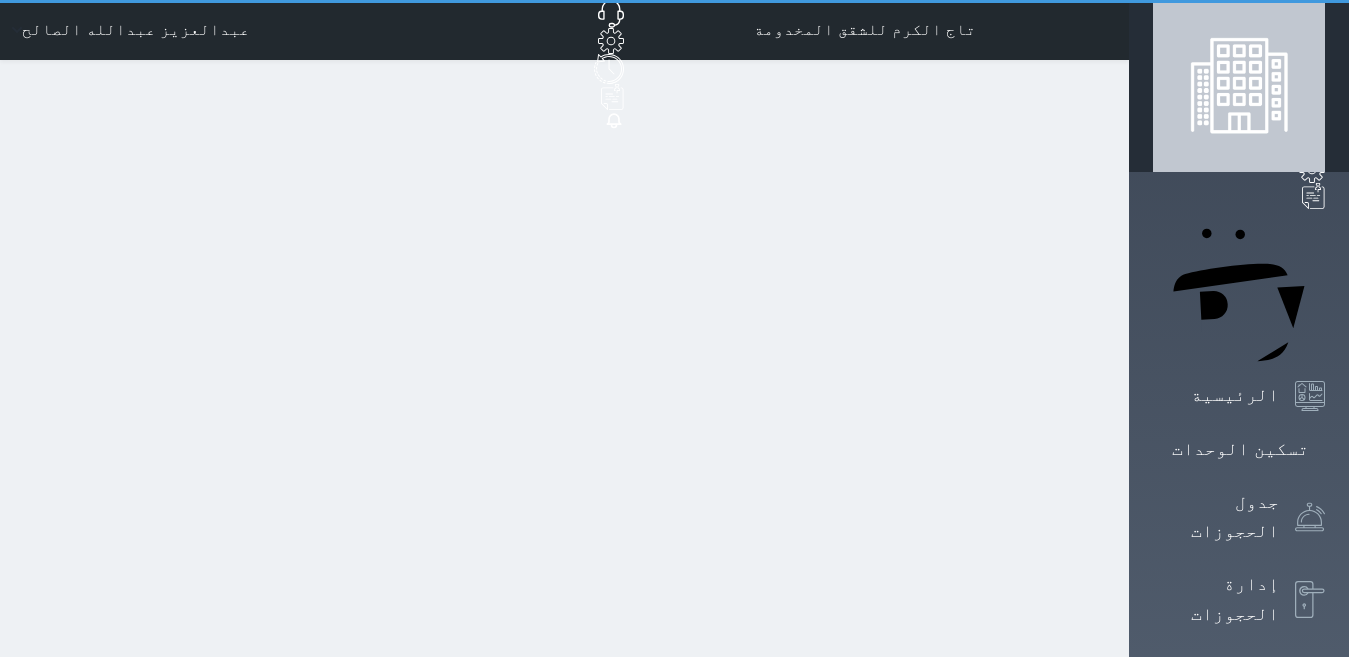 select on "1" 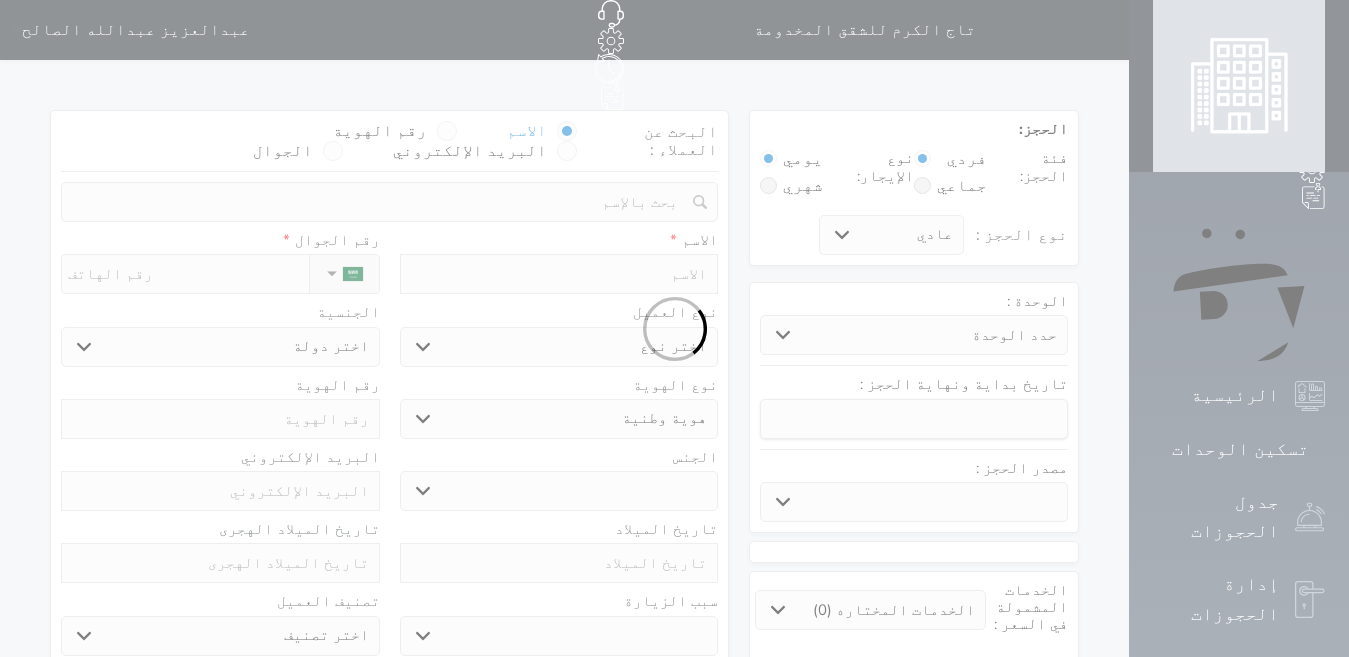 select 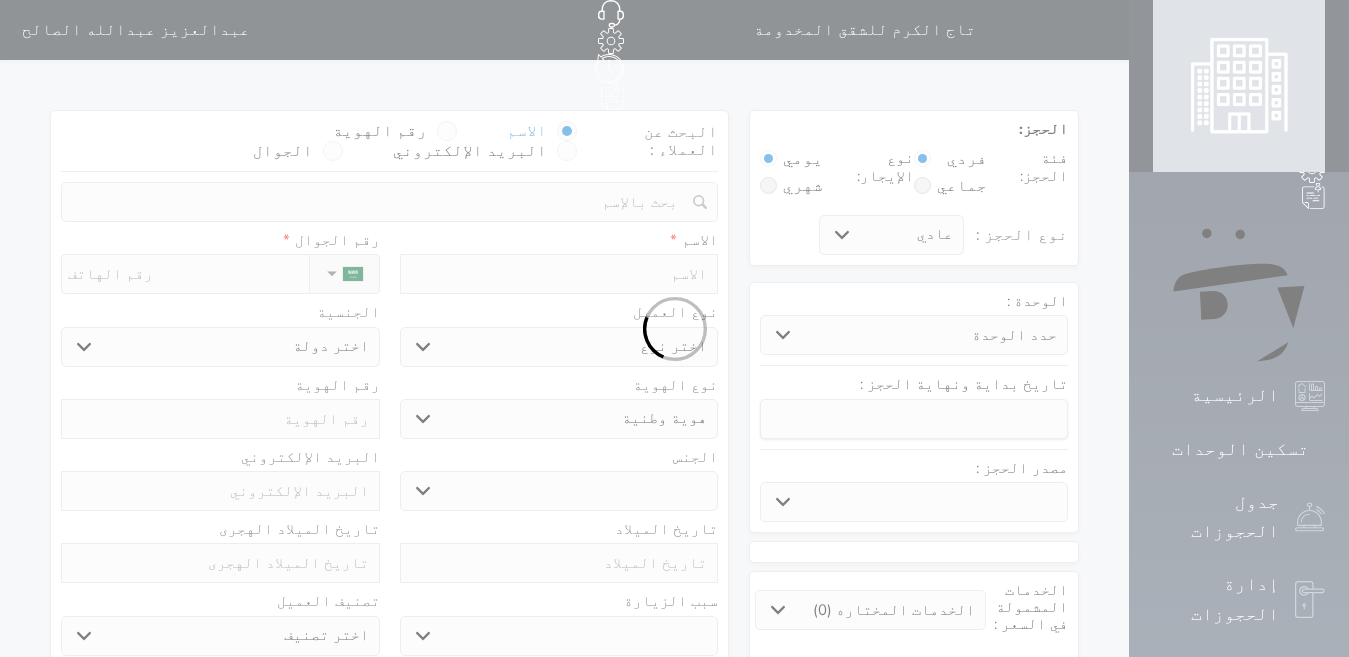 select 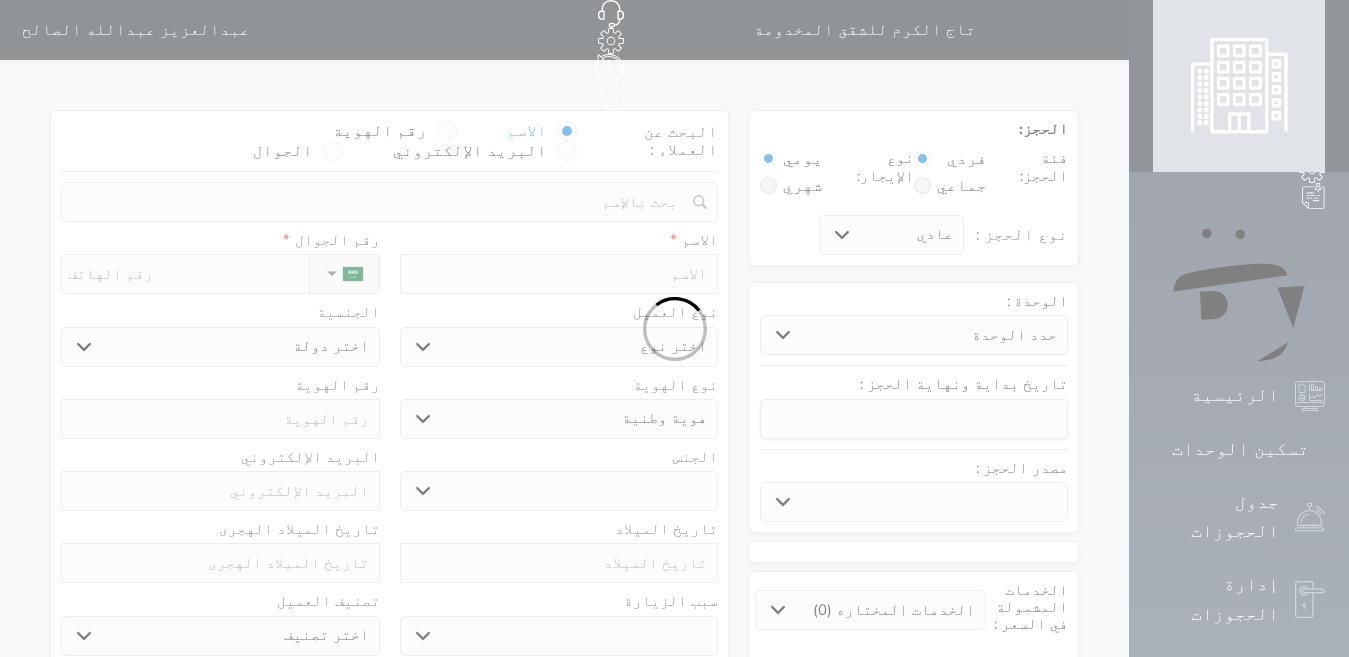 select 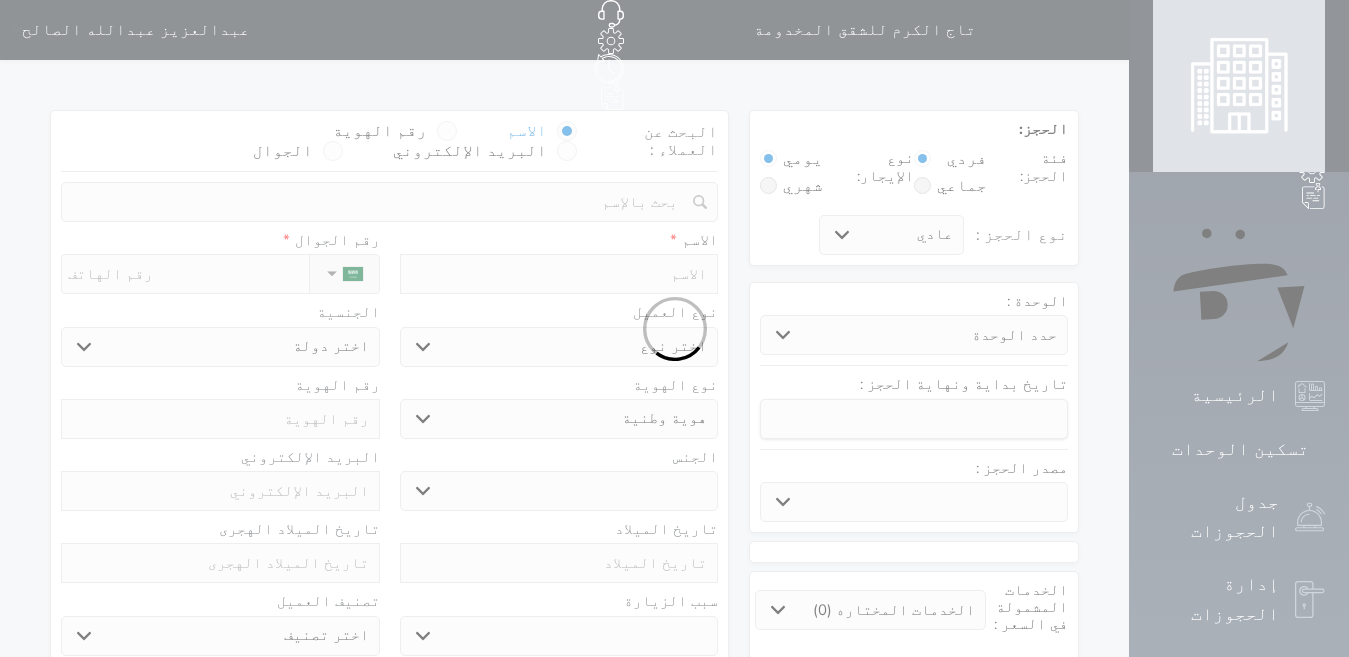 select 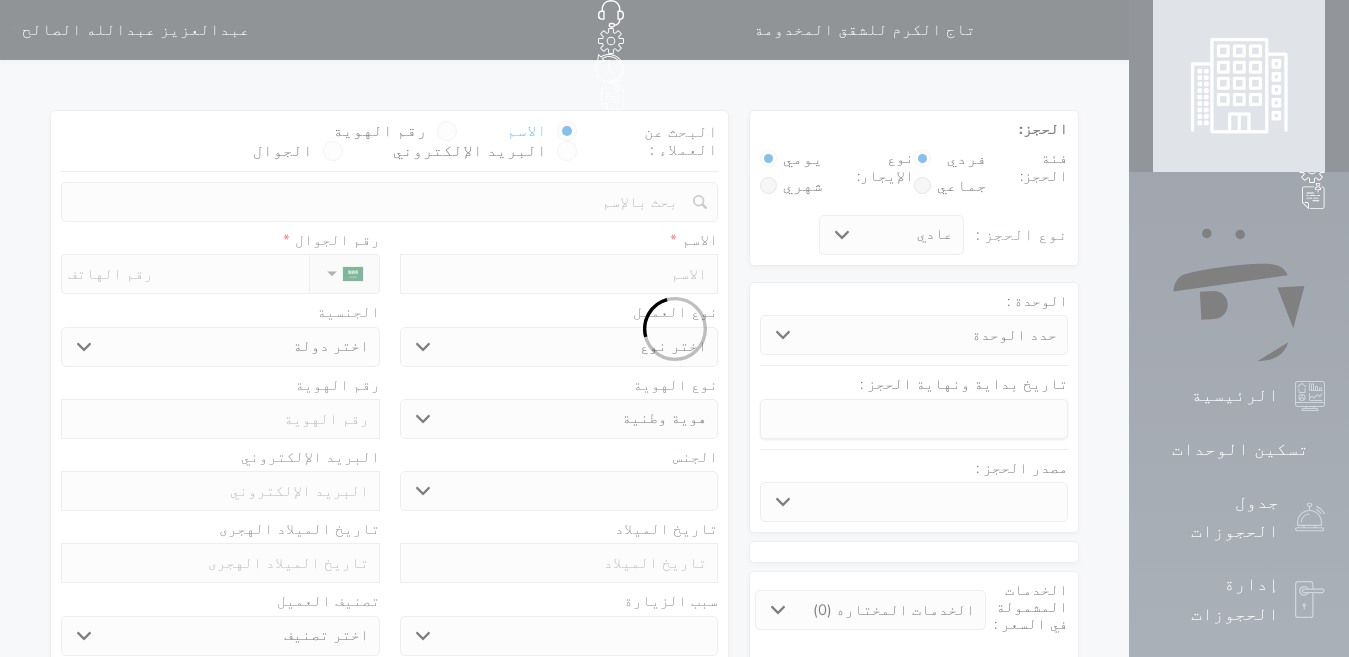 select 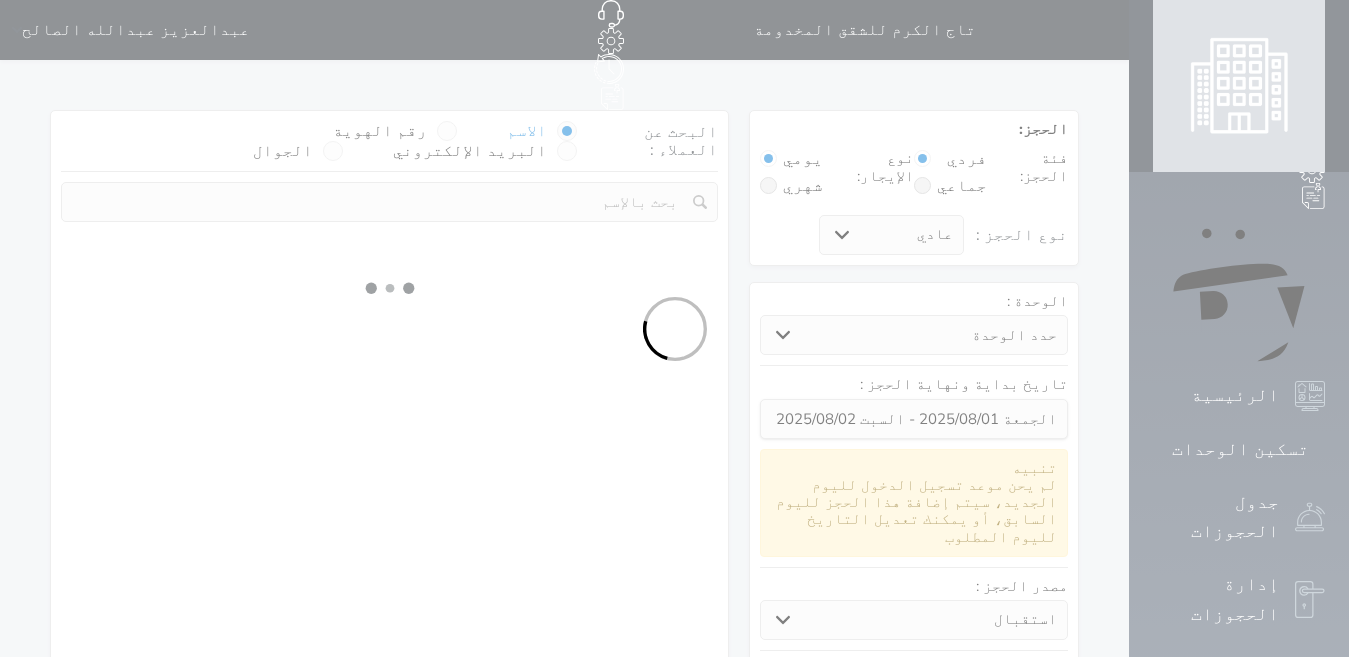 select 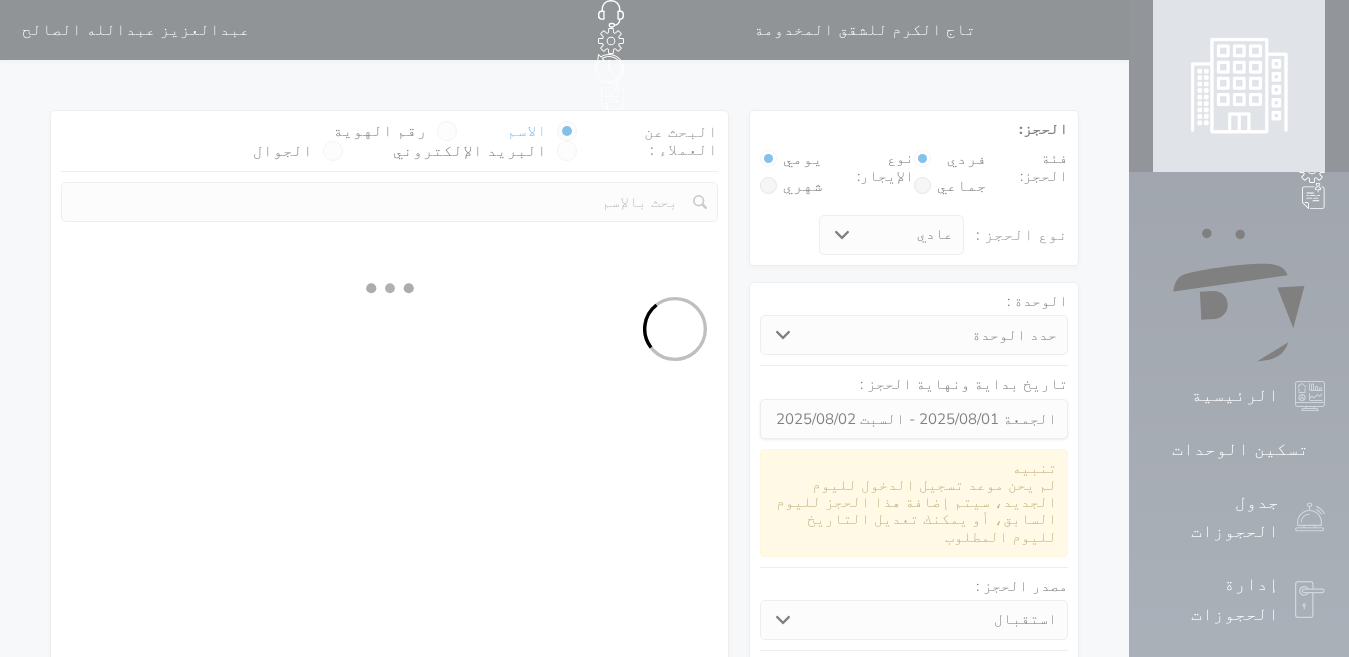 select on "113" 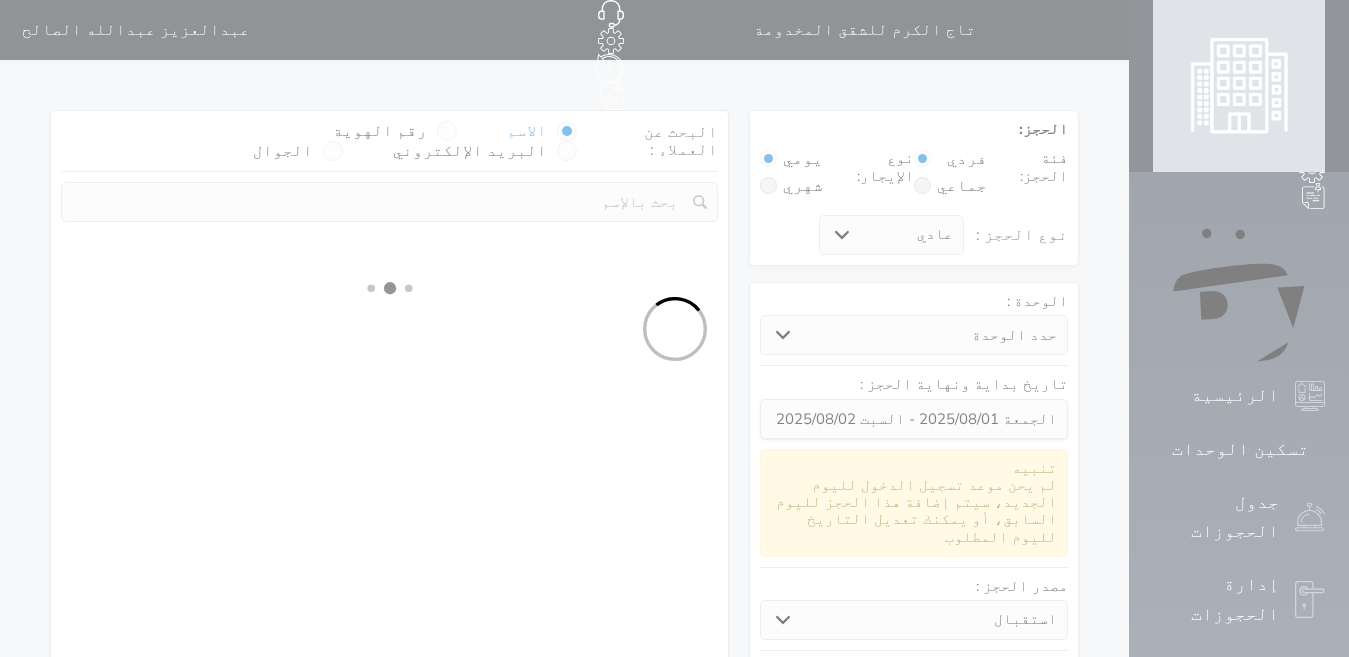 select on "1" 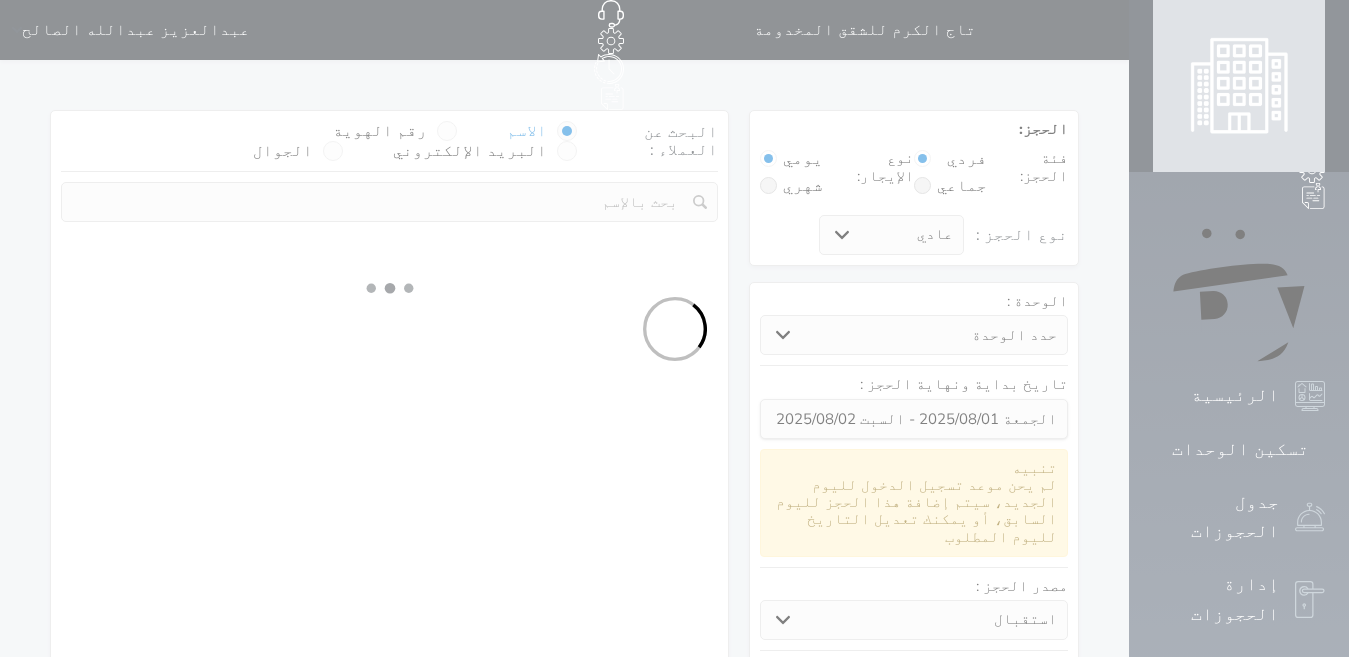 select 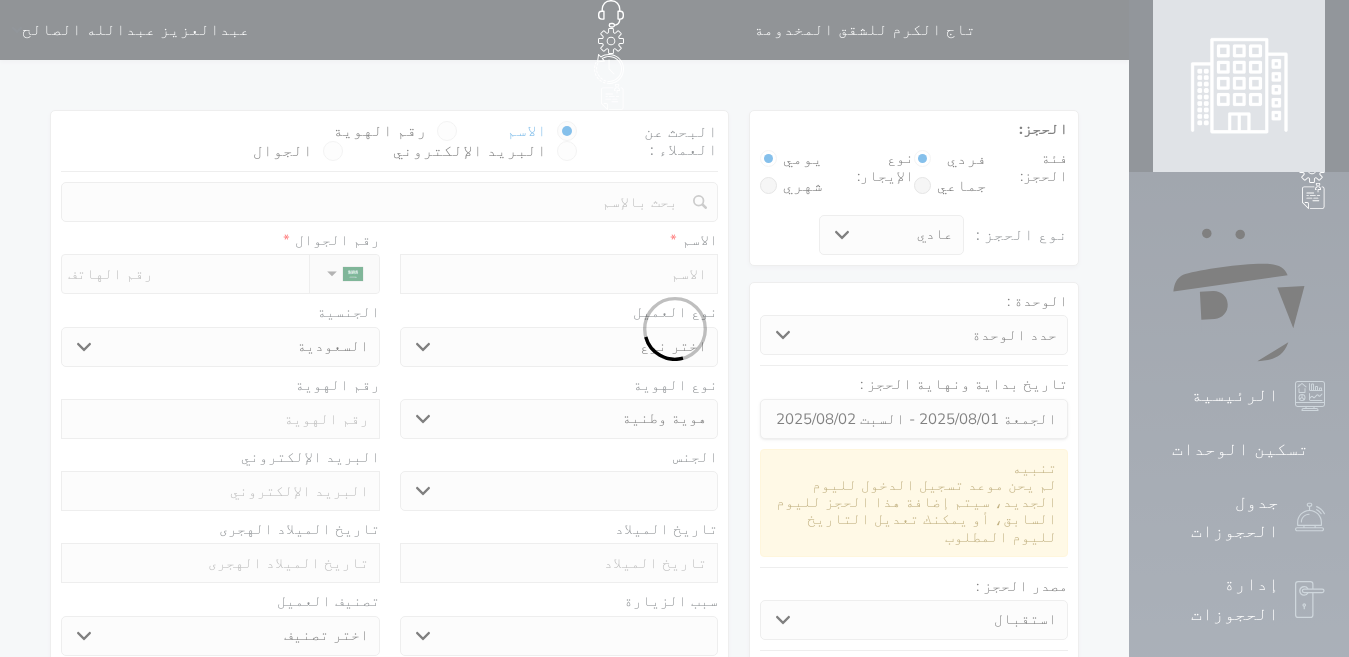 select 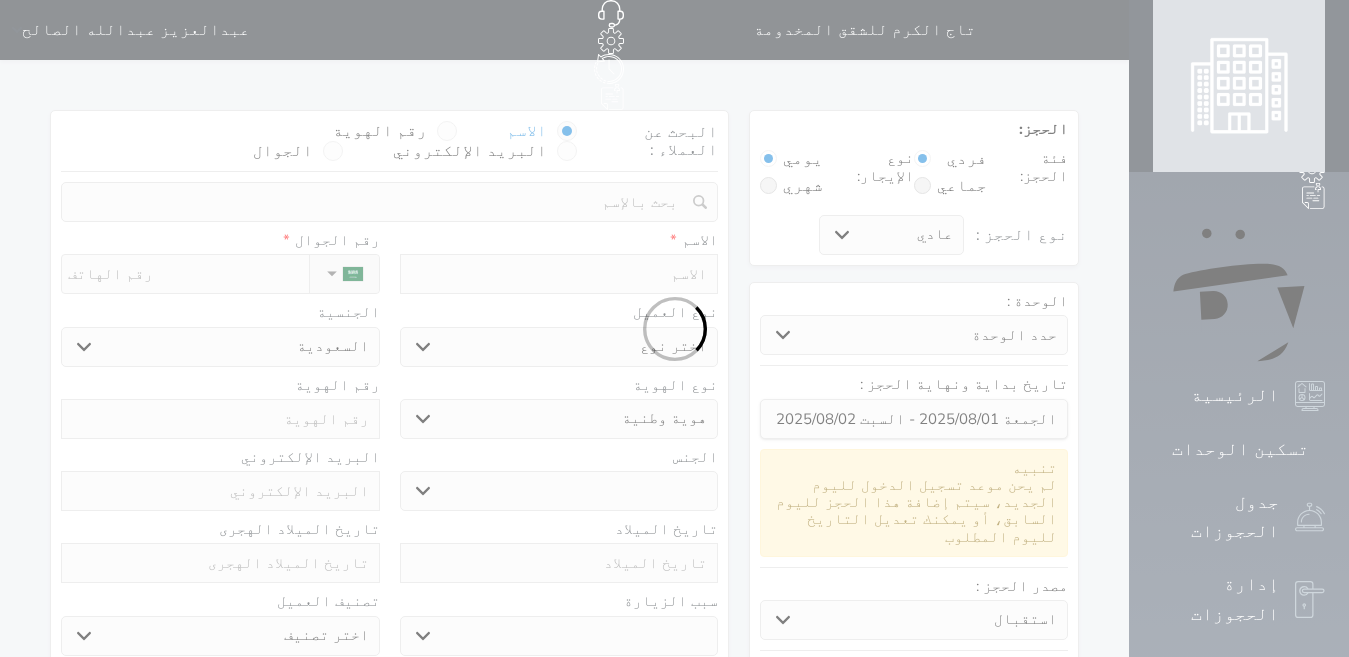 select 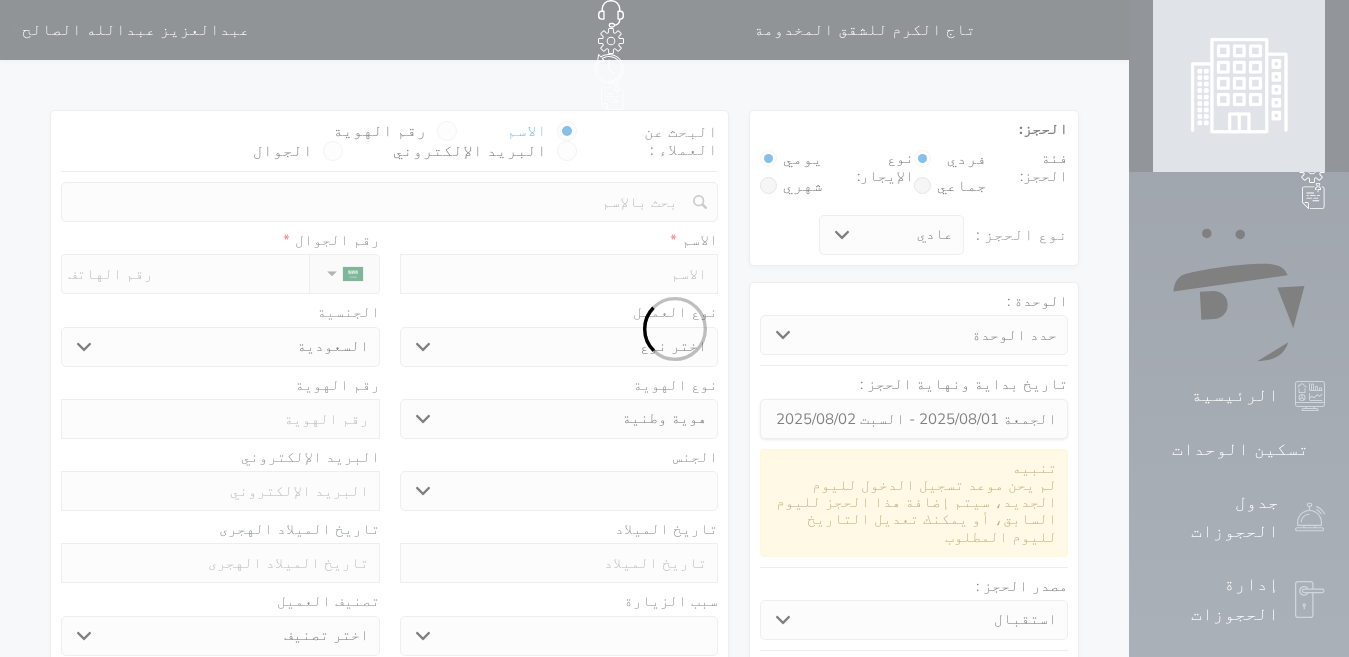 select 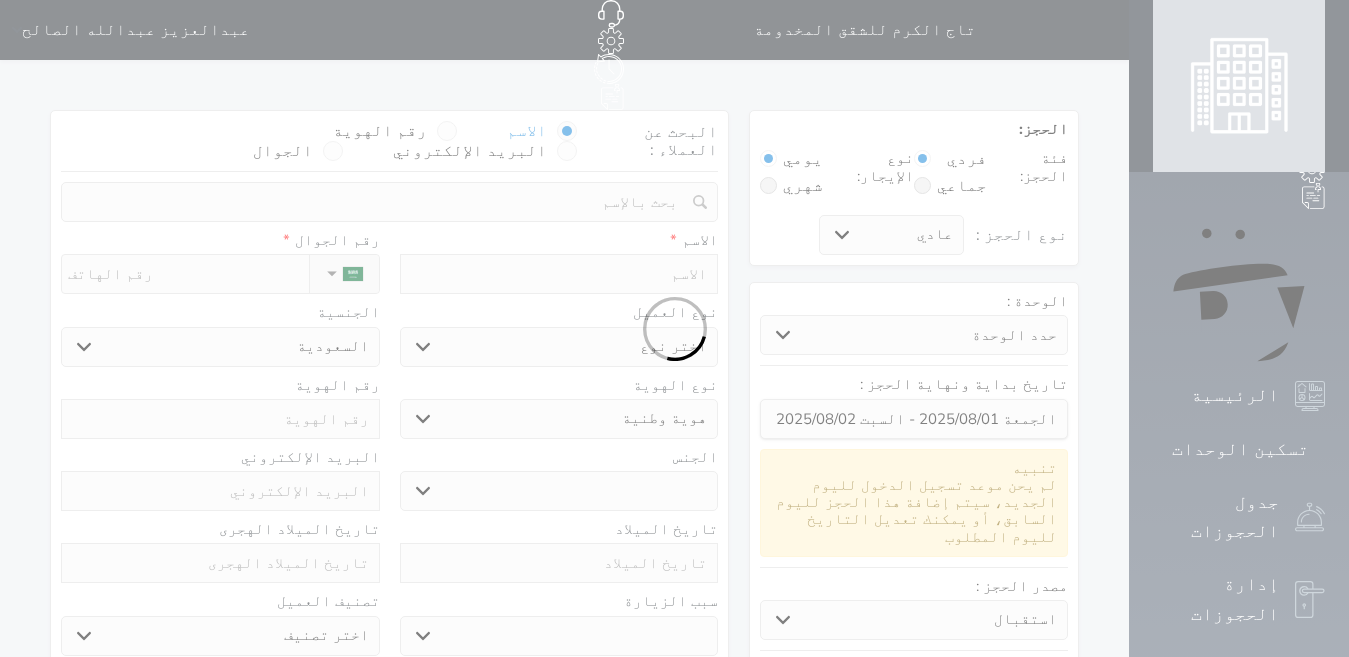 select 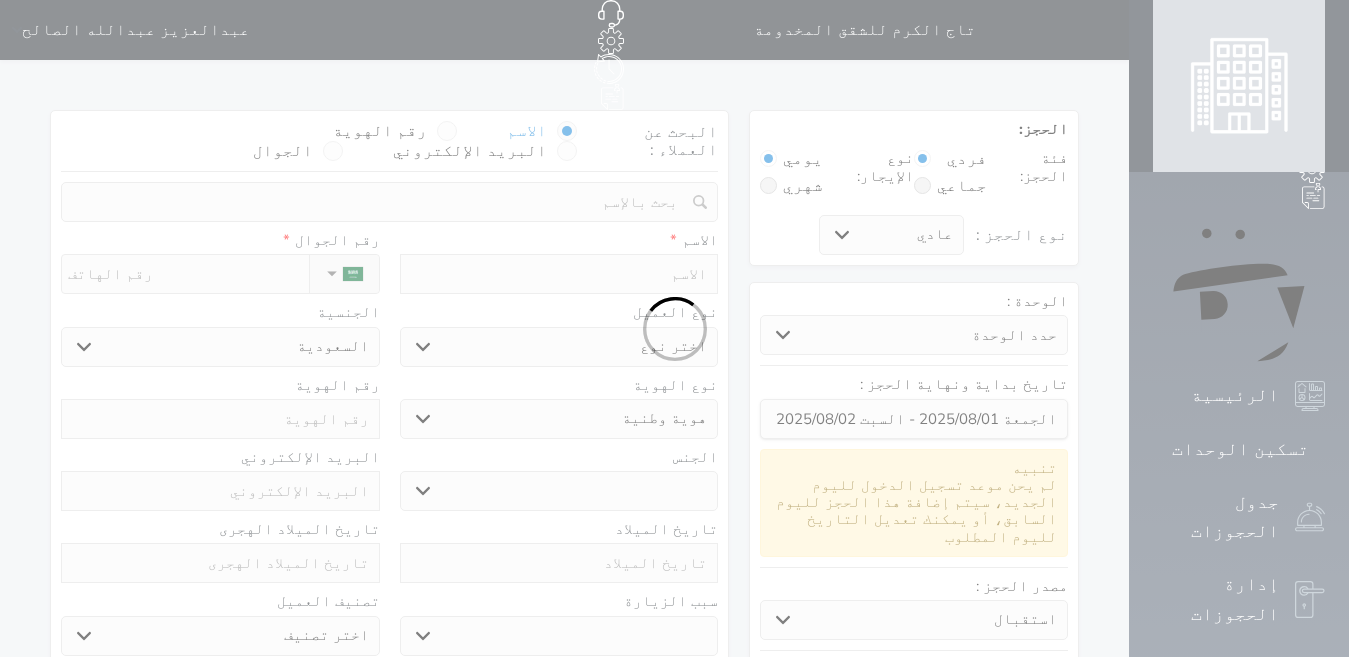 select 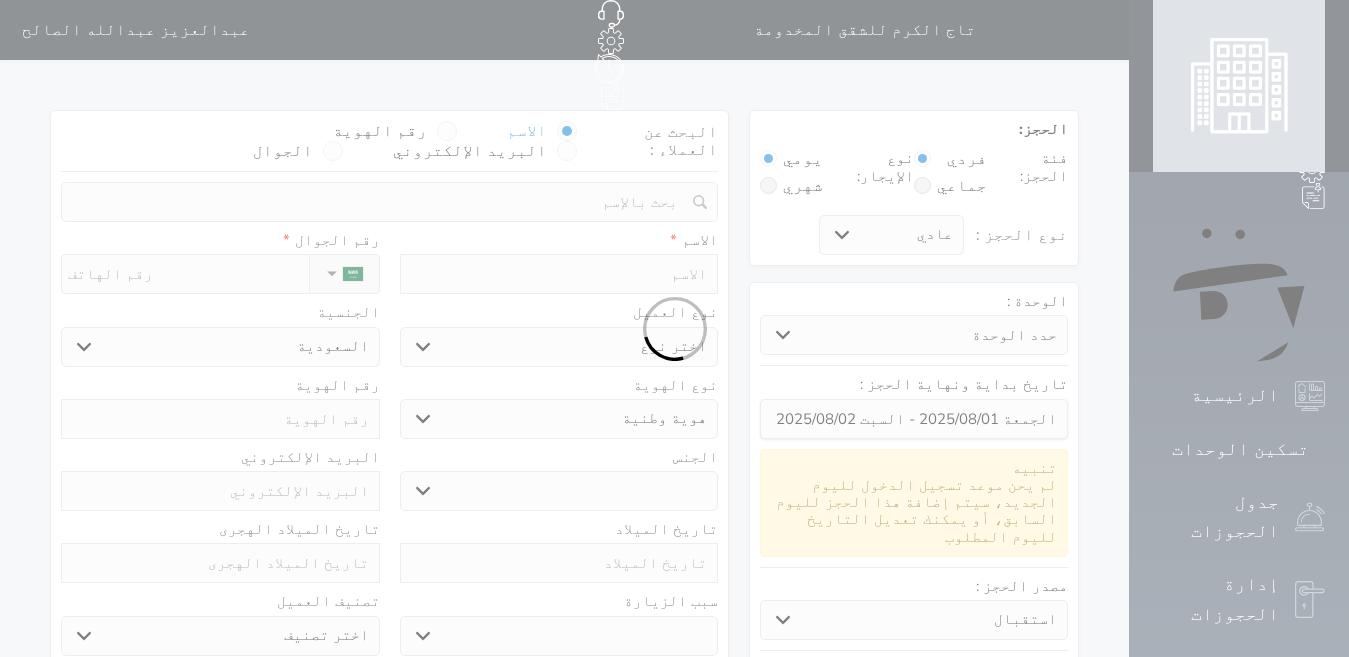 select 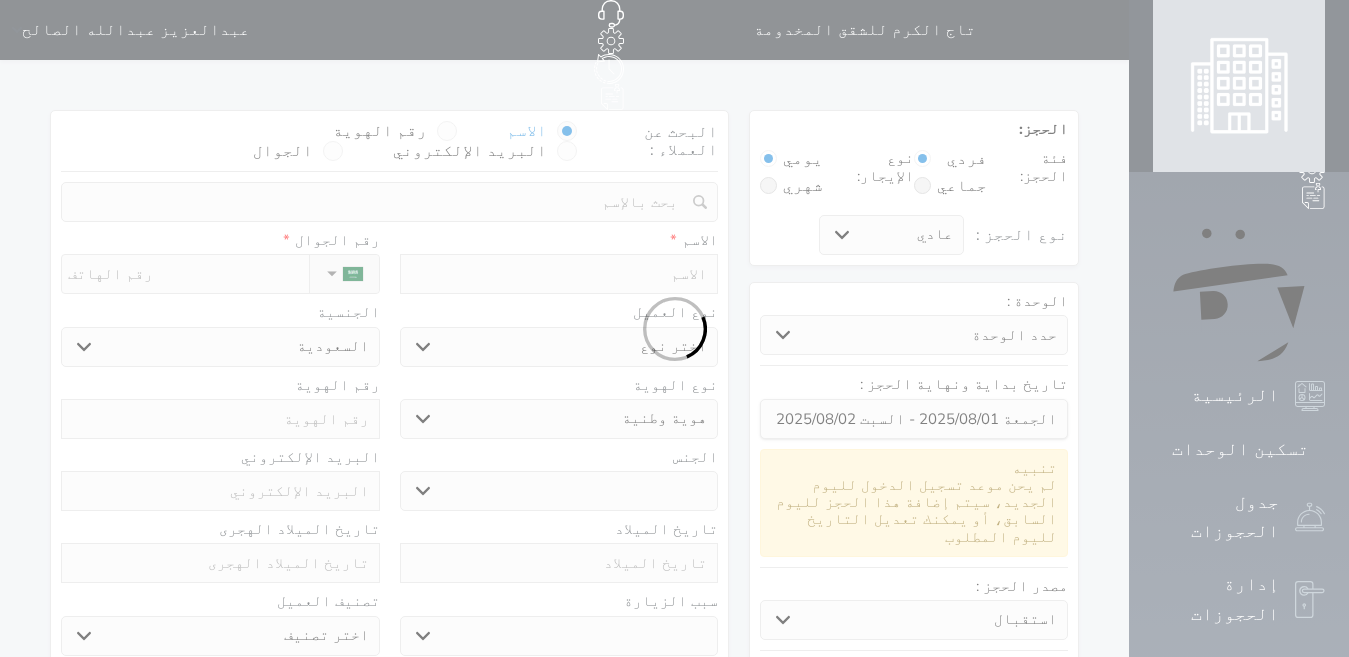 select 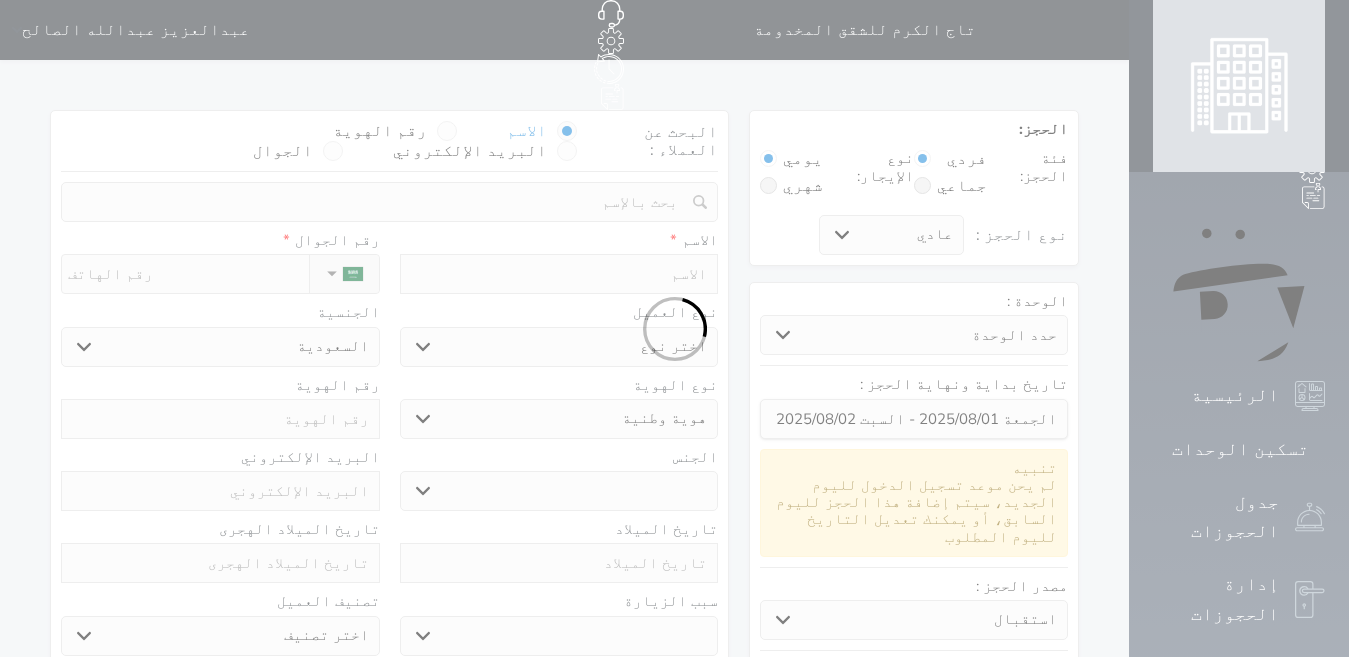 select on "1" 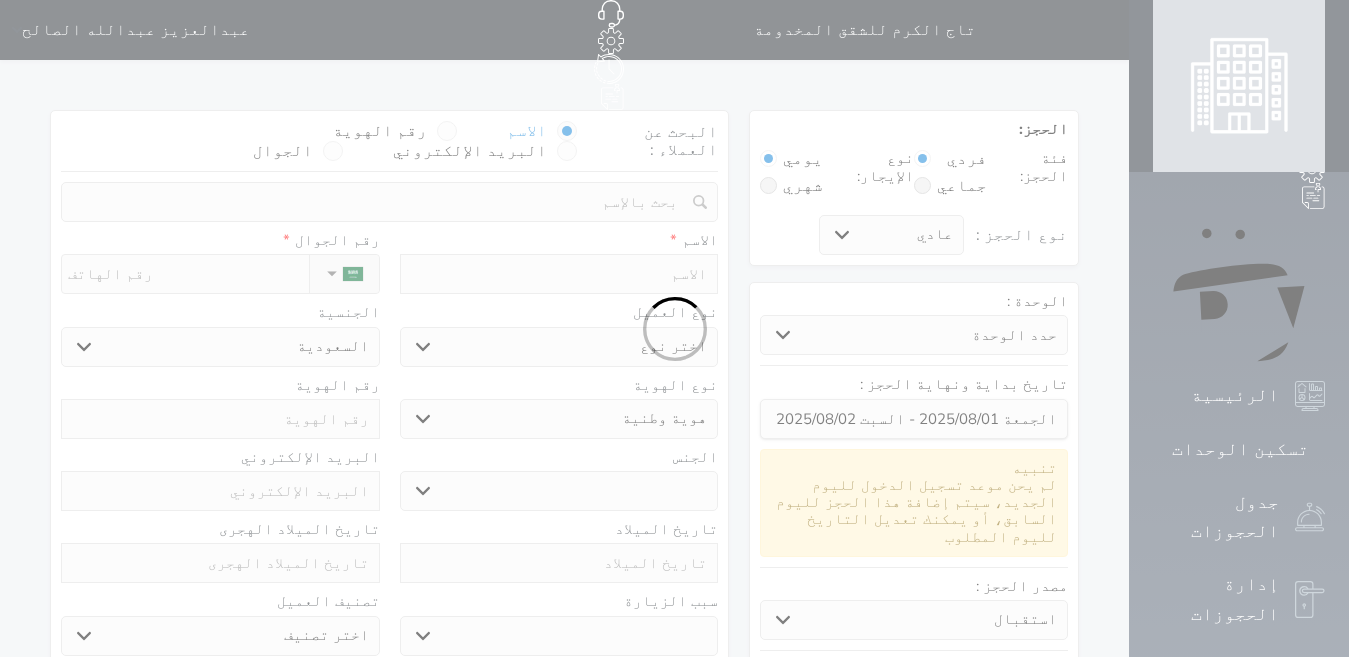 select on "7" 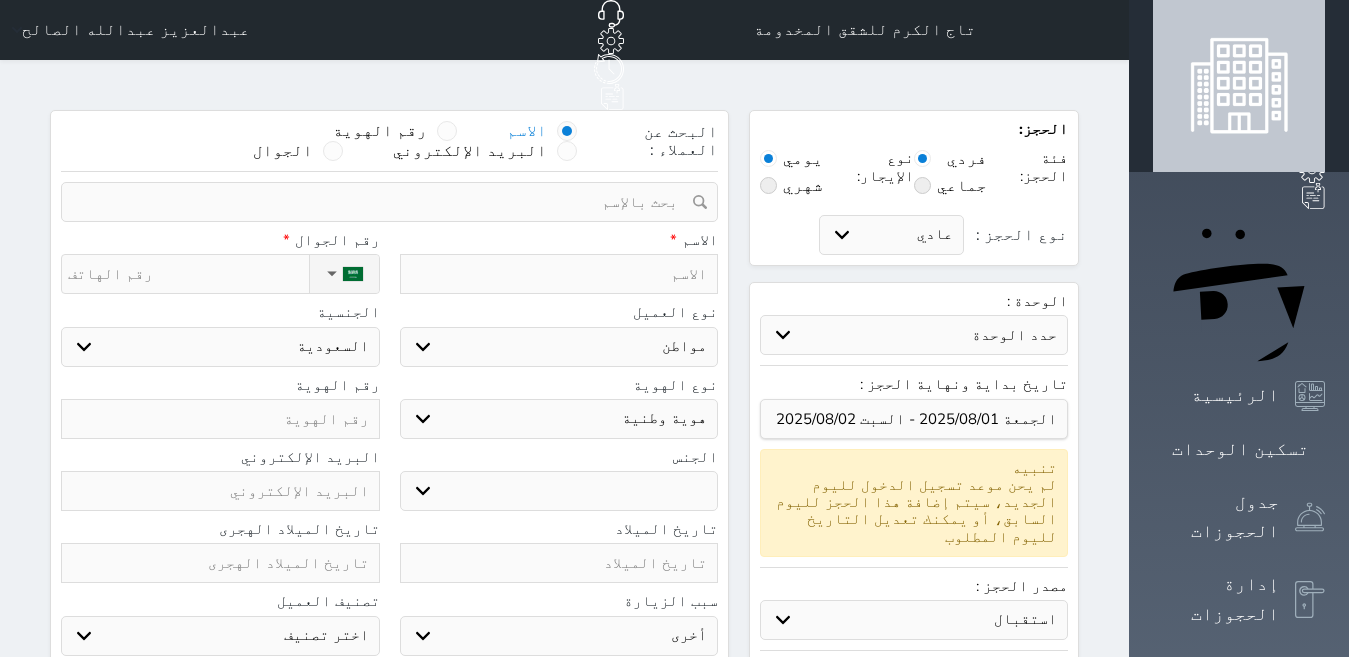 click at bounding box center (559, 274) 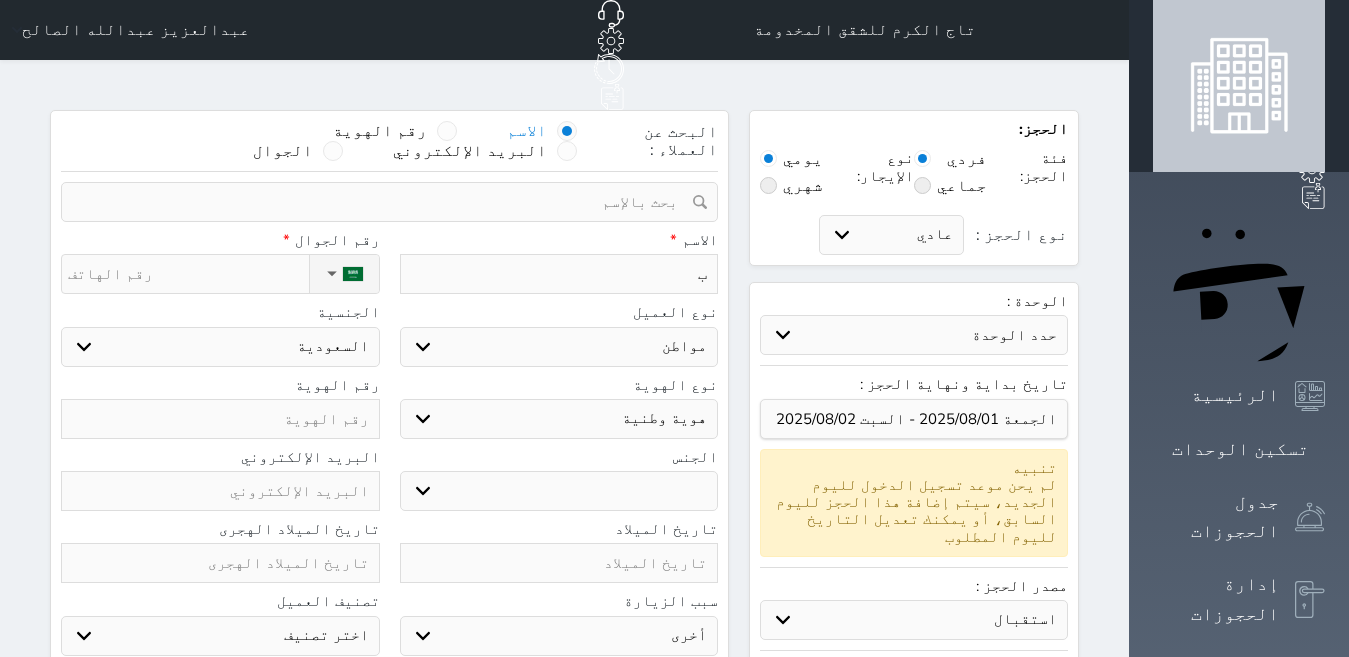 type on "بن" 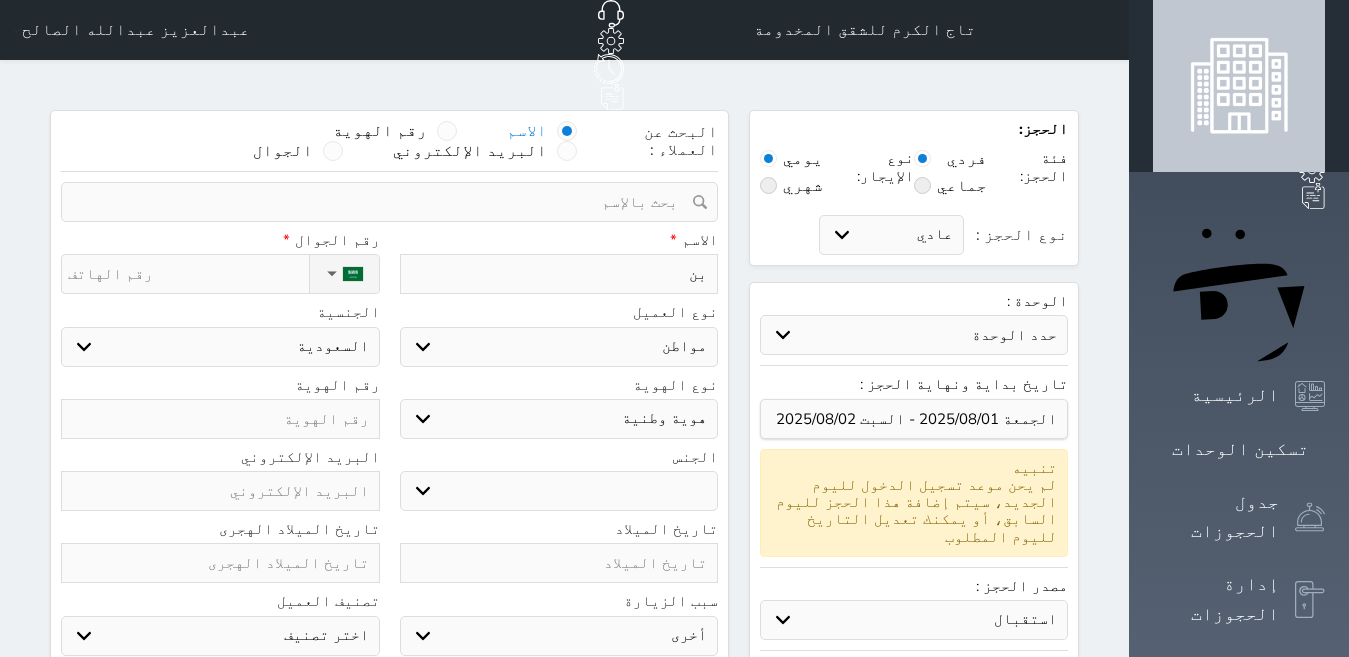 type on "بند" 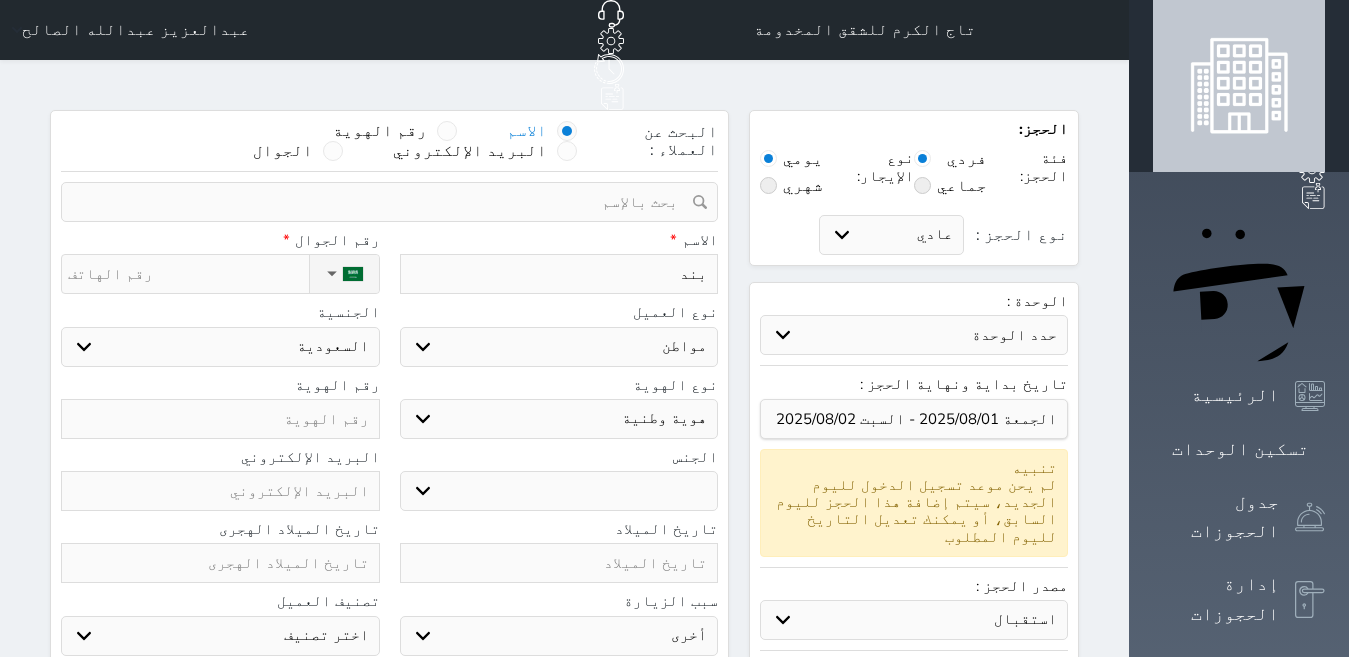 type on "بندر" 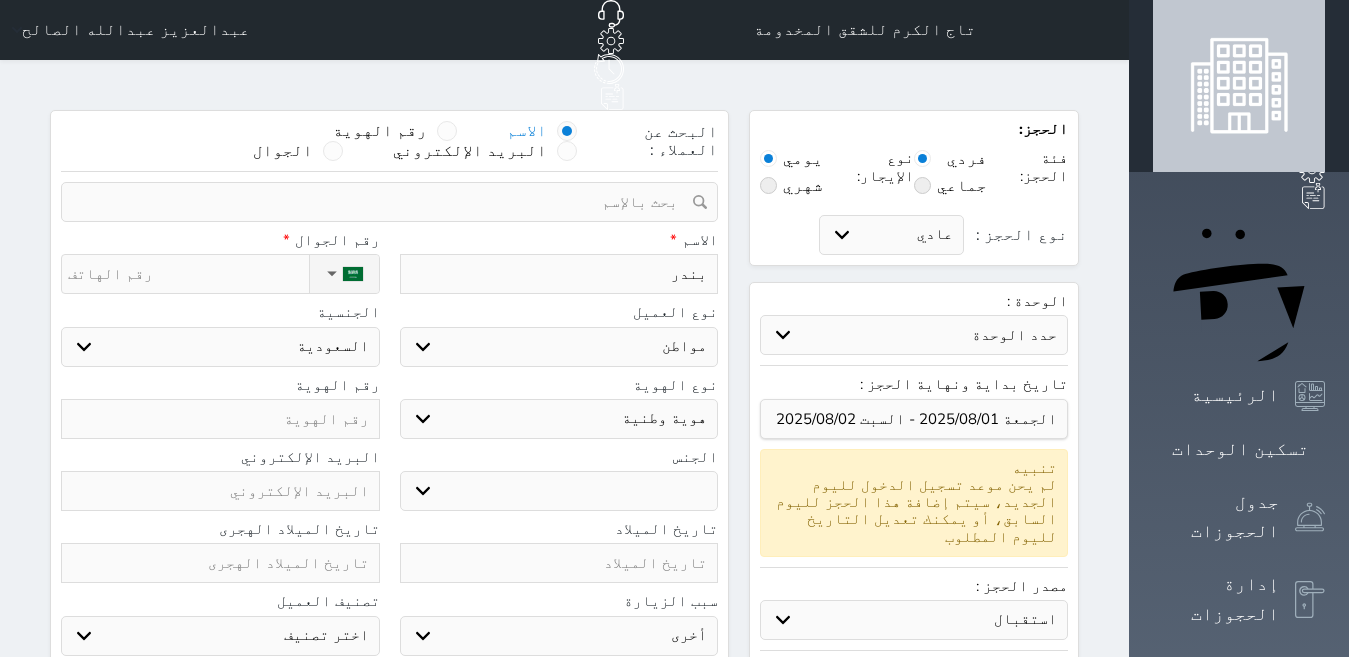 type on "بندر" 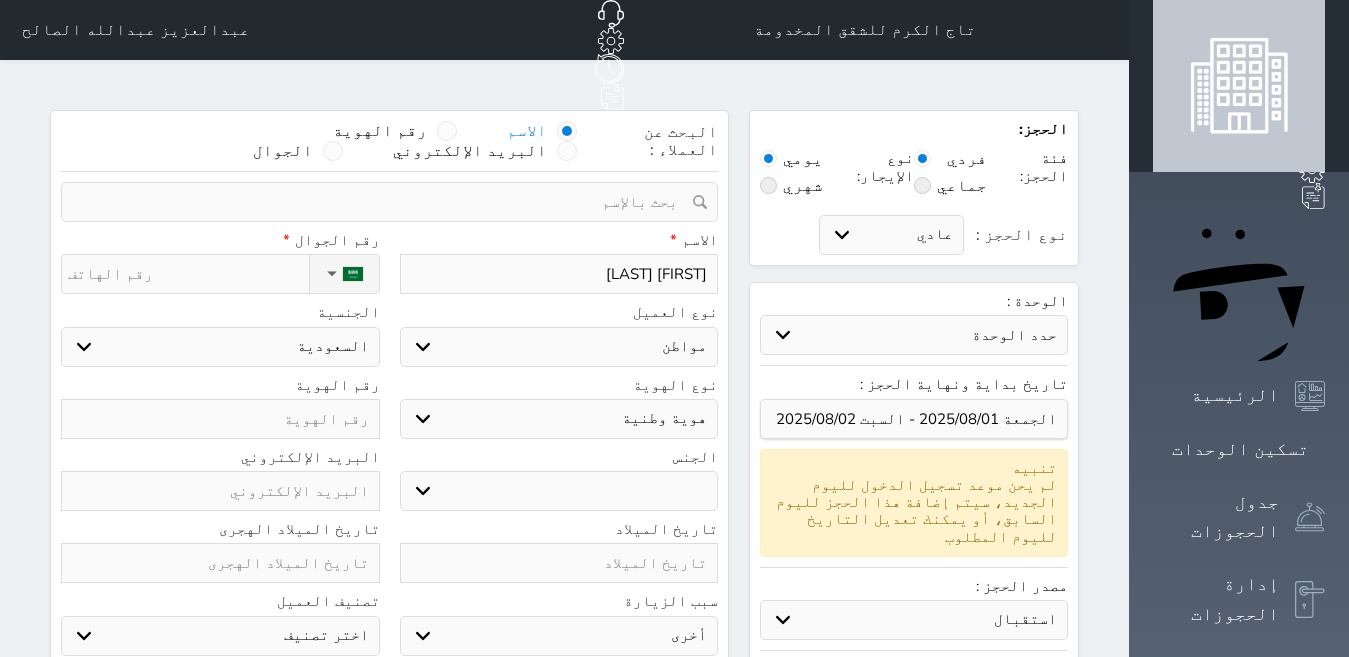type on "[FIRST] [LAST]" 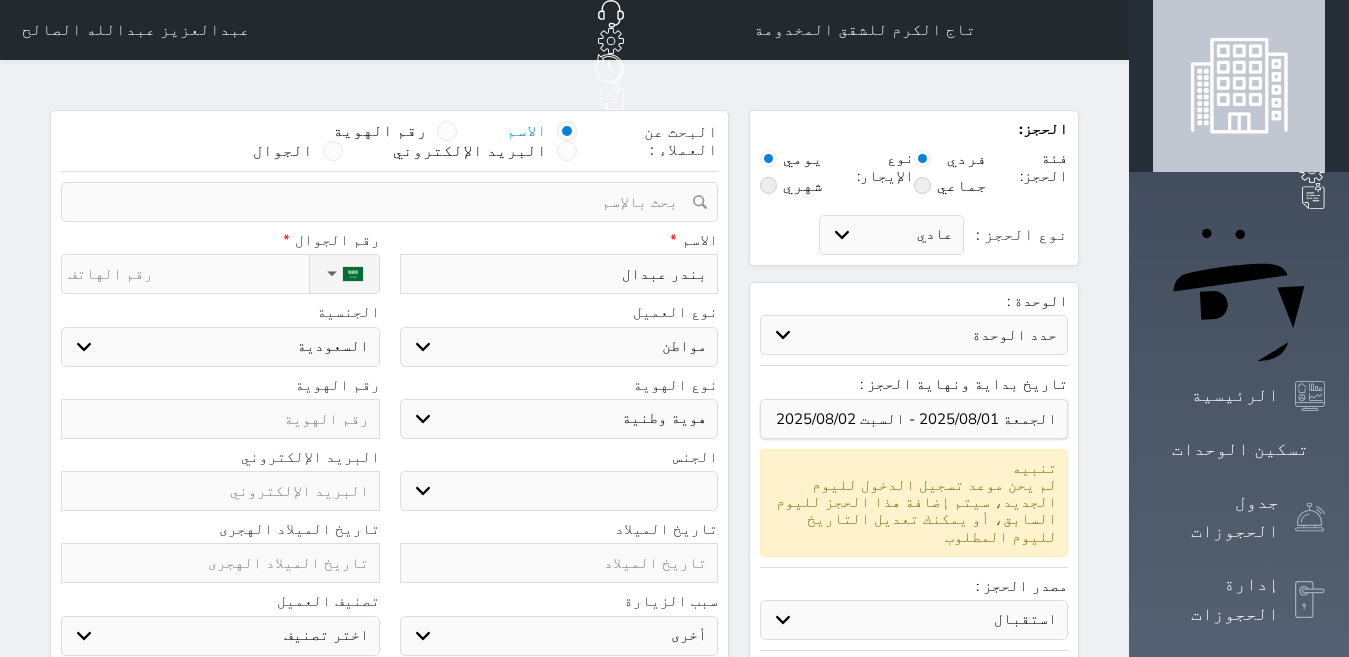 type on "بندر عبدالل" 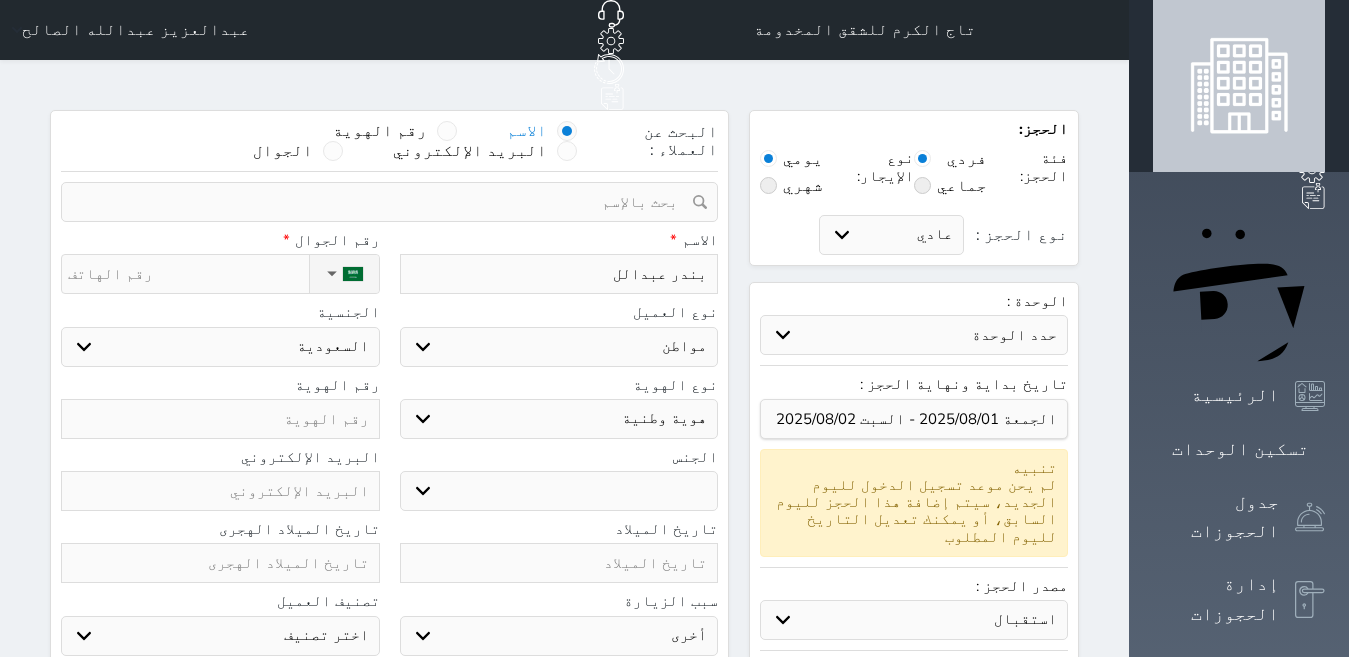 type on "[FIRST] [LAST]" 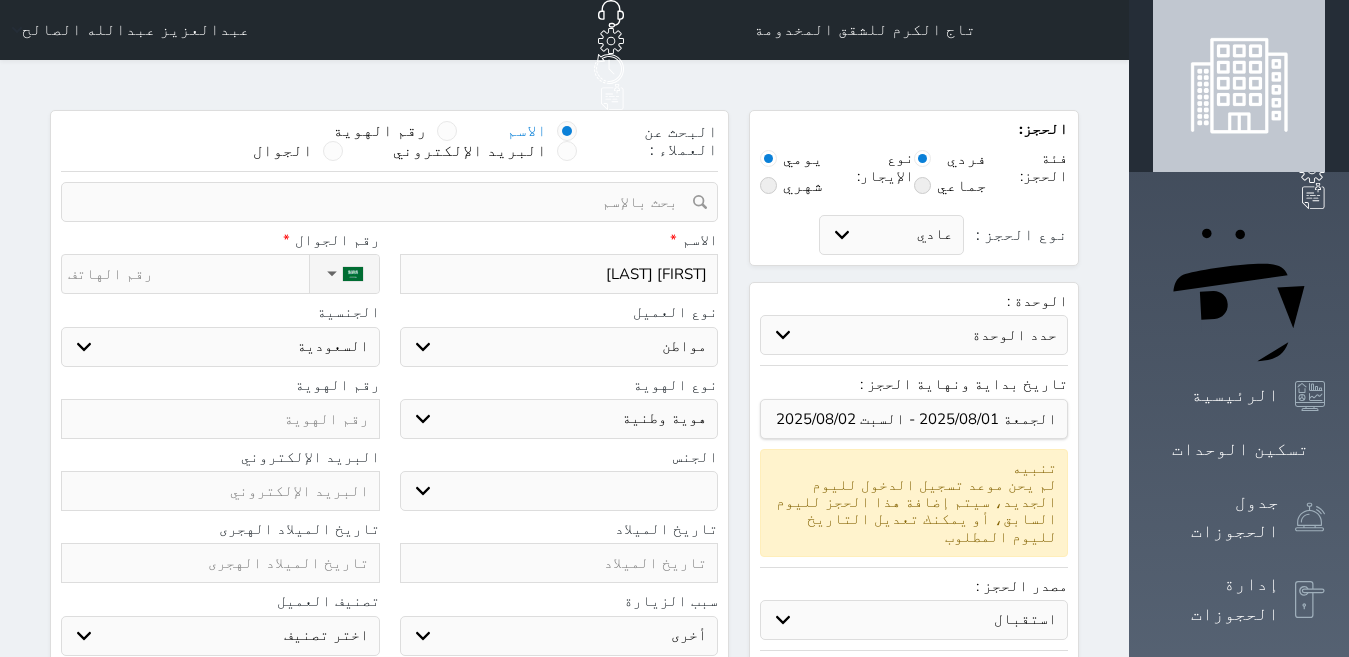 type on "[FIRST] [LAST]" 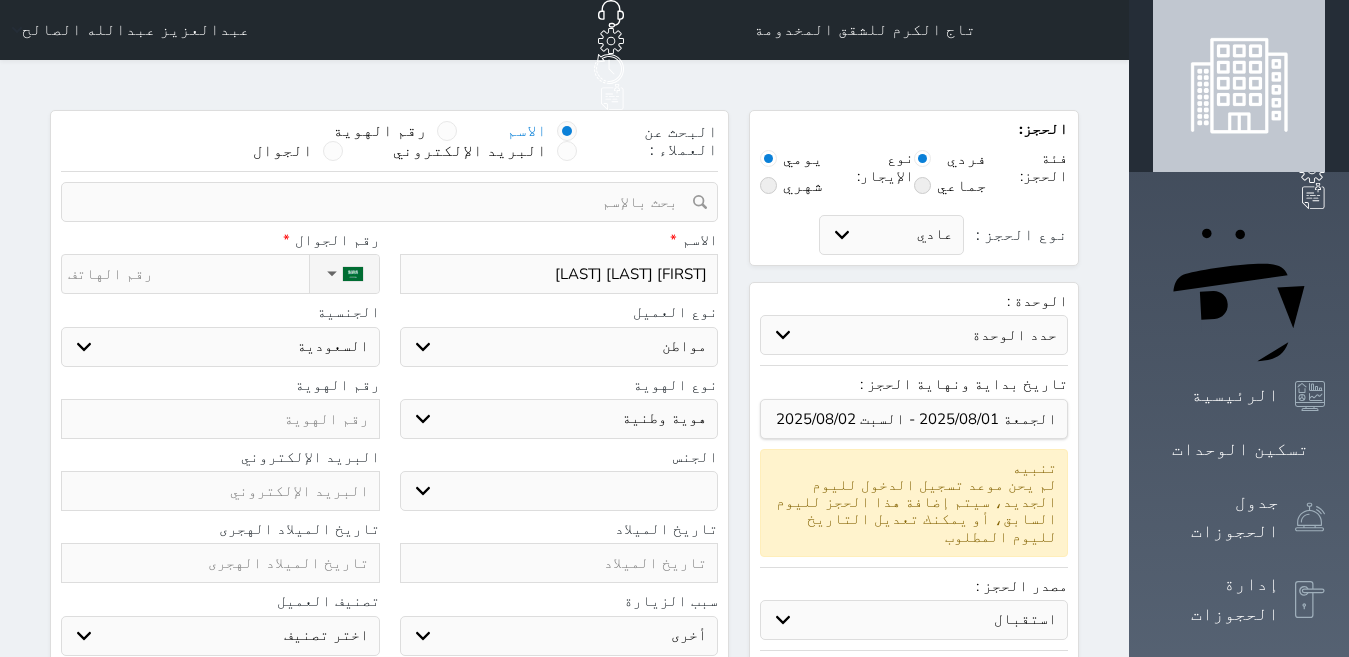 type on "[FIRST] [LAST] [LAST]" 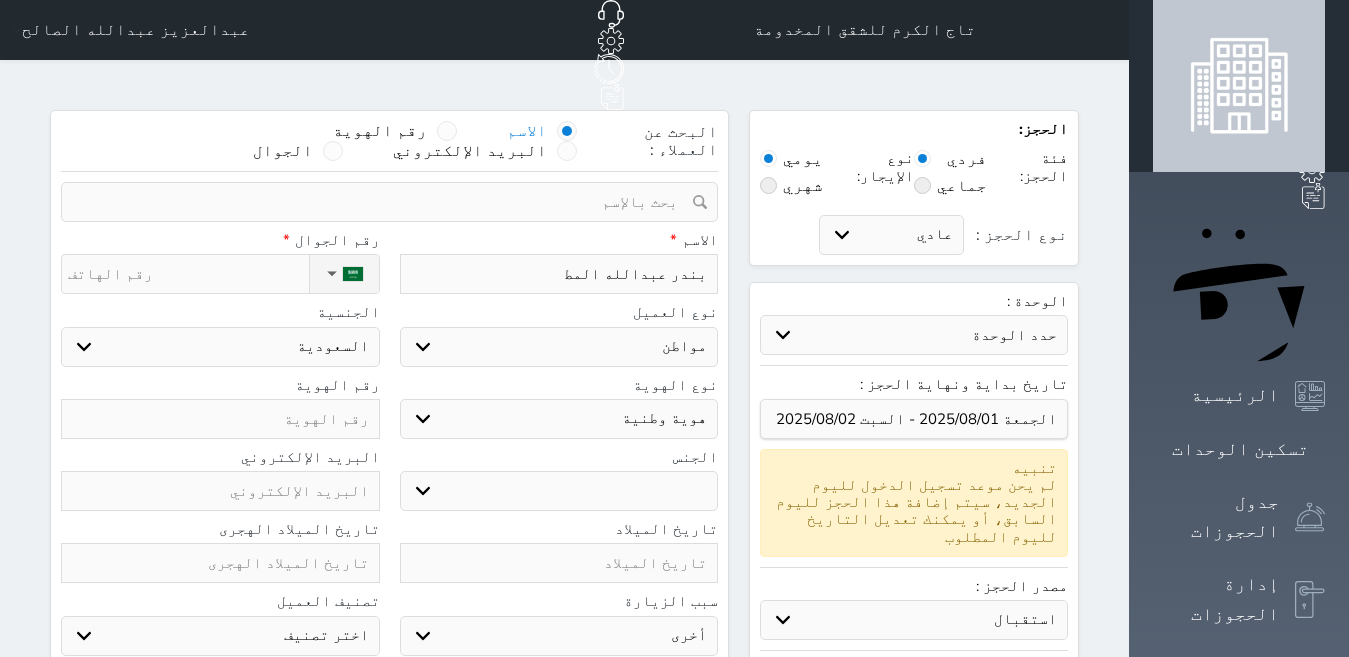 type on "بندر عبدالله المطل" 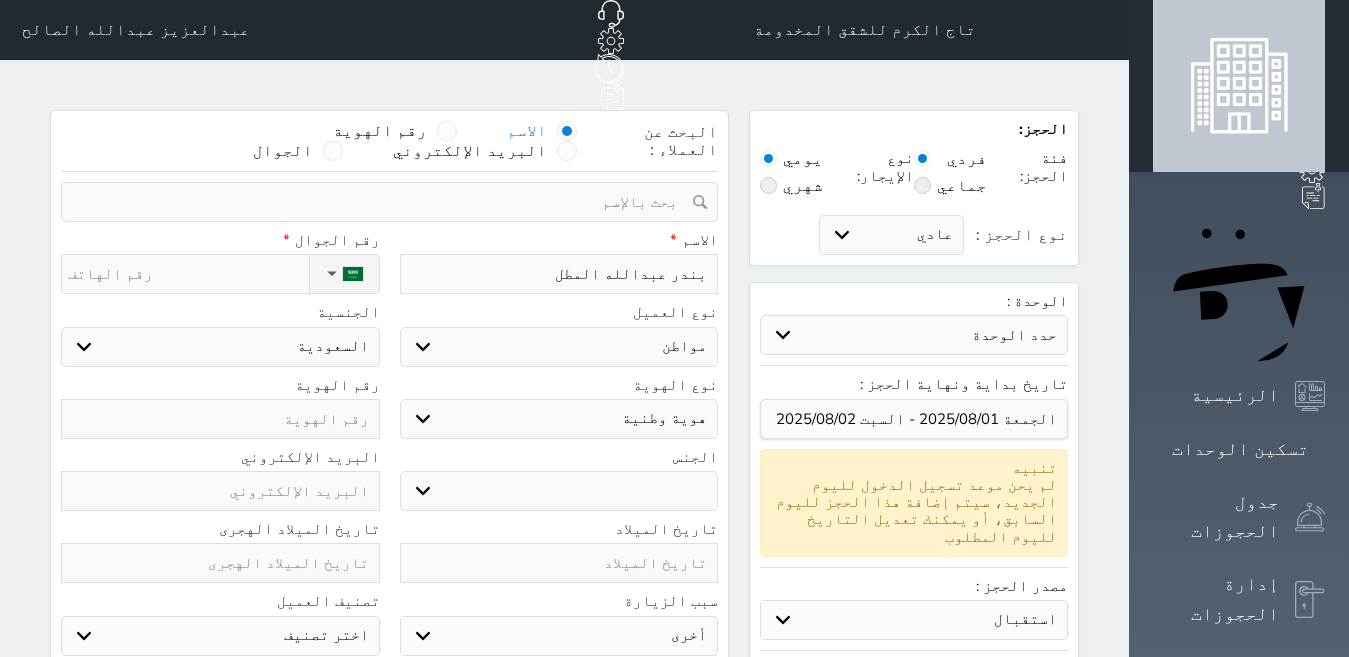 type on "بندر عبدالله المطلق" 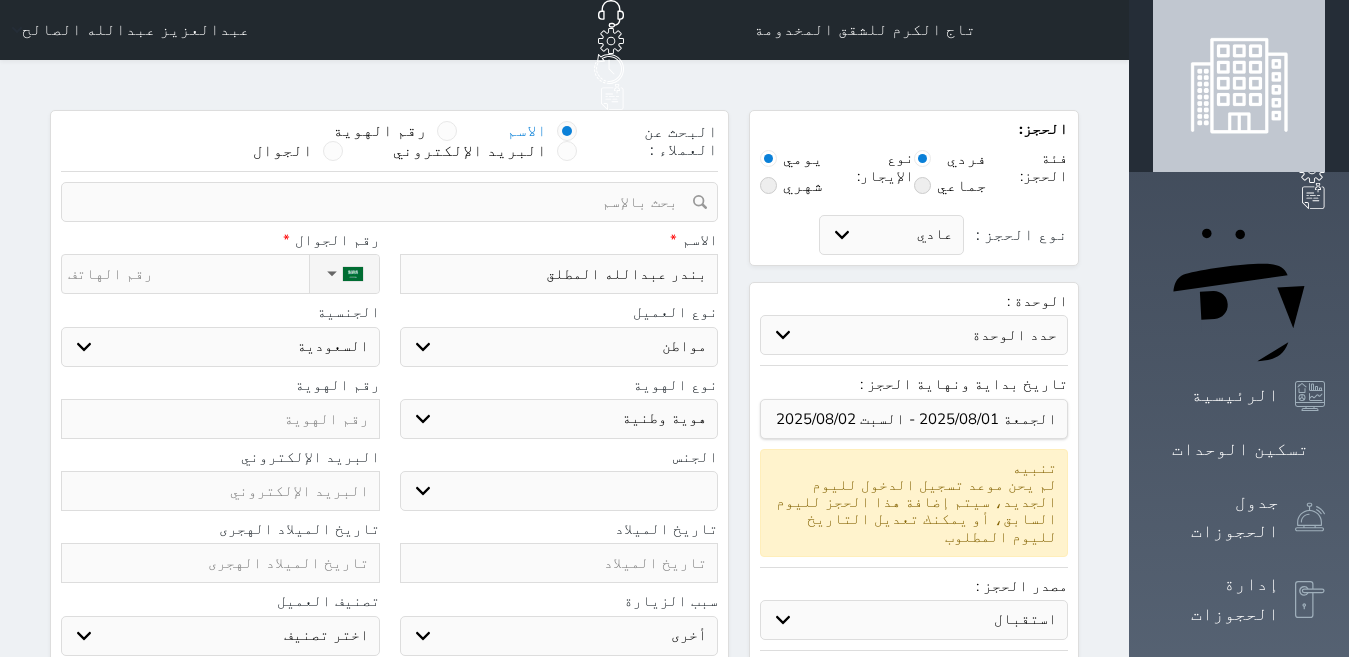type on "بندر عبدالله المطلق" 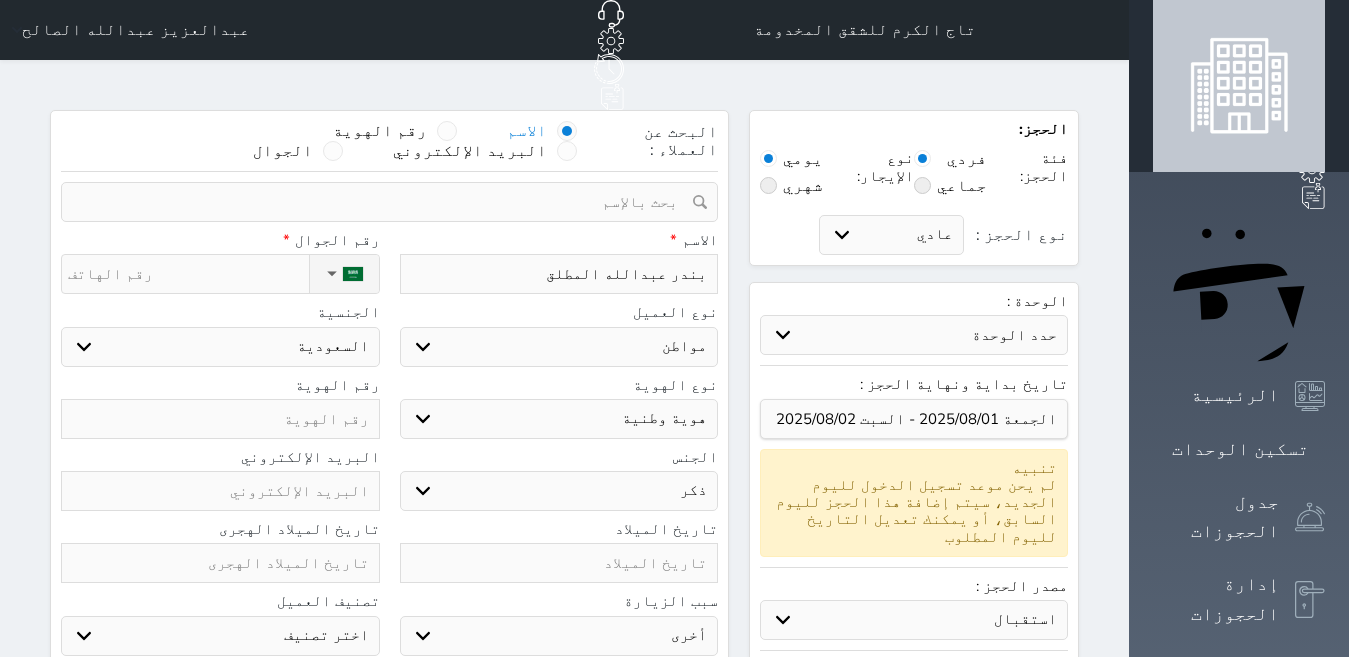 click on "ذكر   انثى" at bounding box center (559, 491) 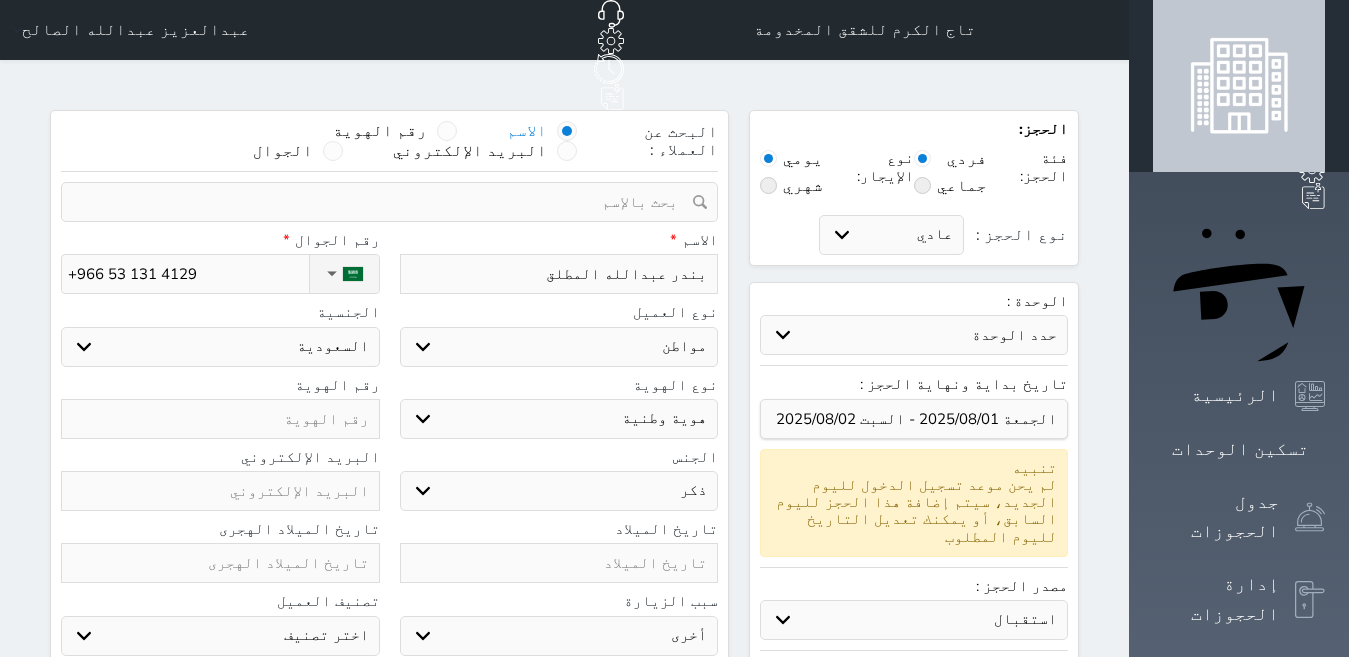 type on "+966 53 131 4129" 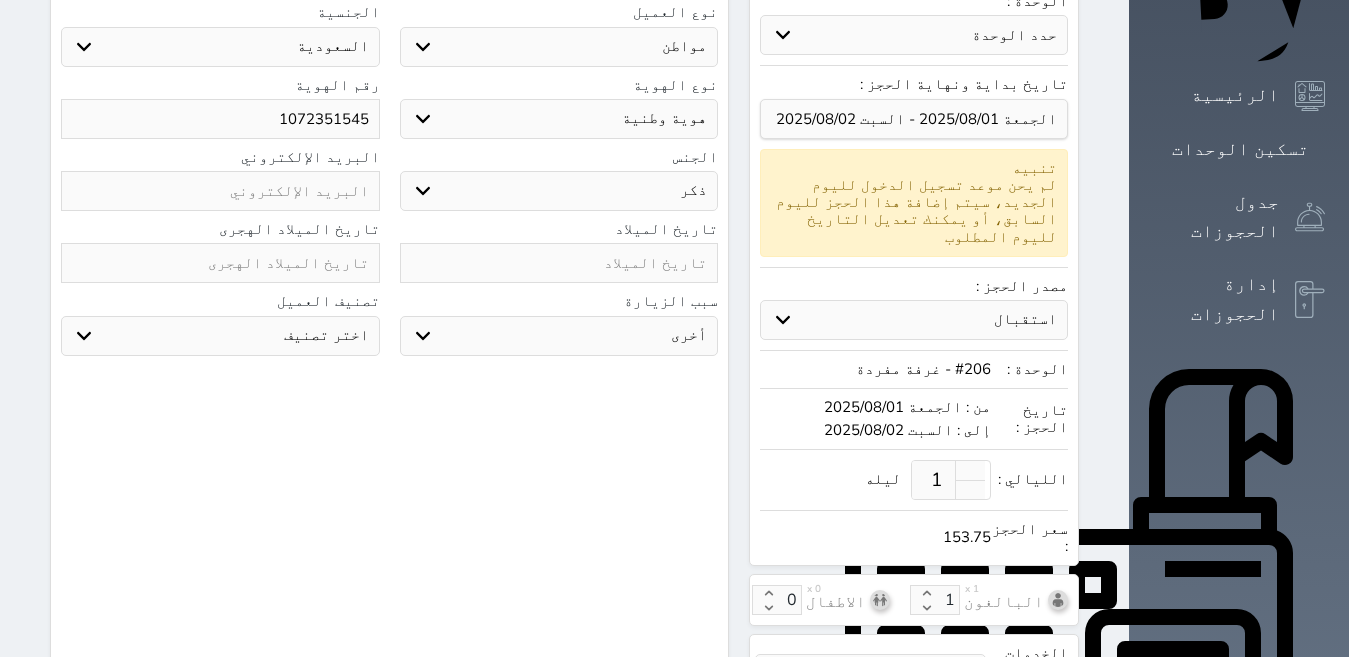 scroll, scrollTop: 652, scrollLeft: 0, axis: vertical 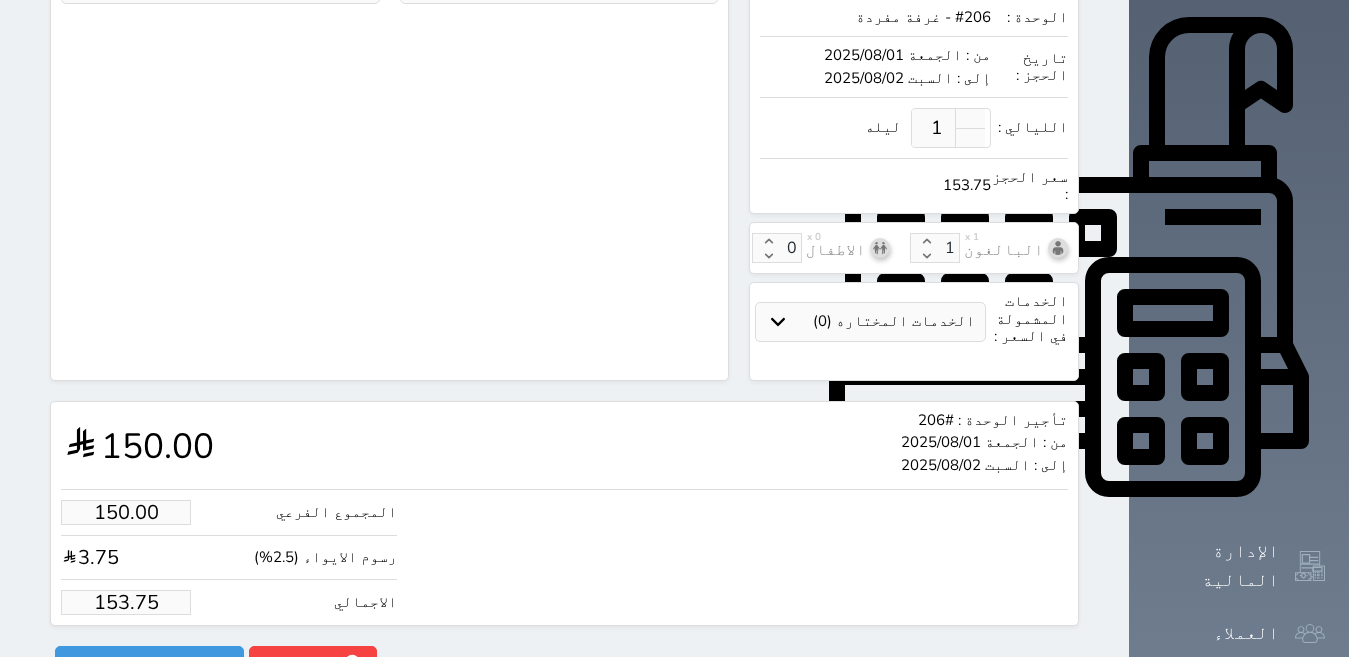 type on "1072351545" 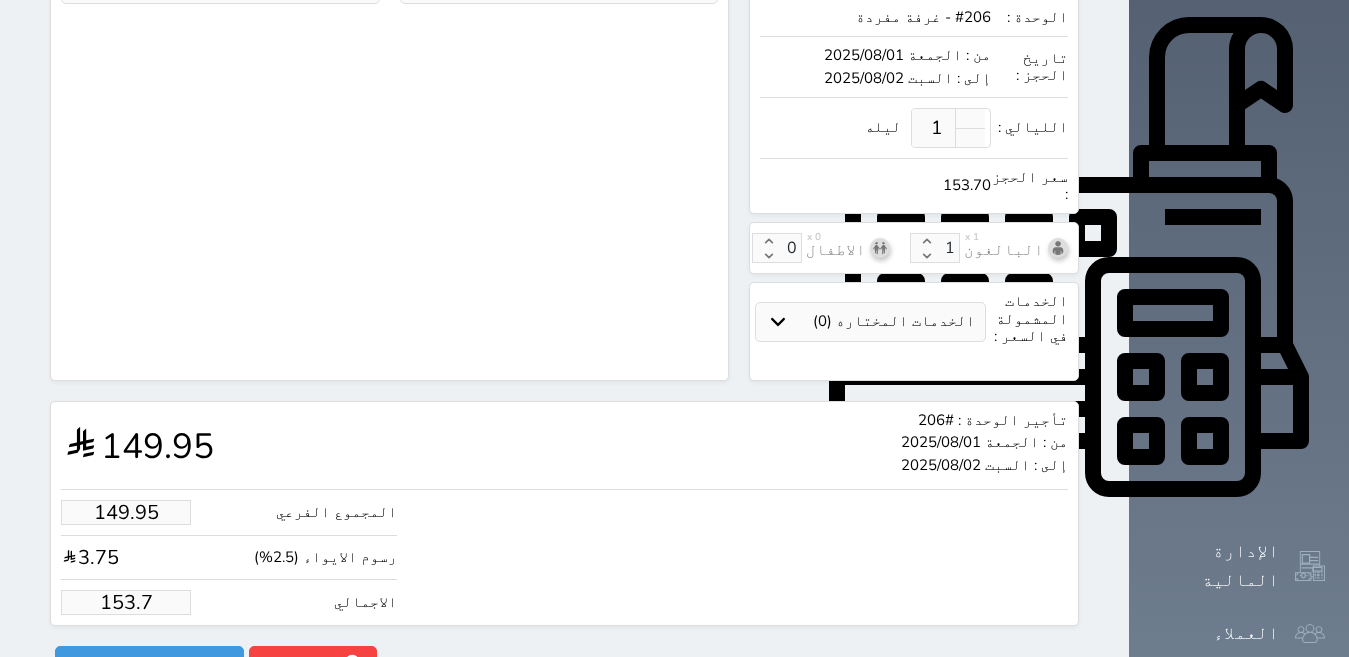 type on "149.27" 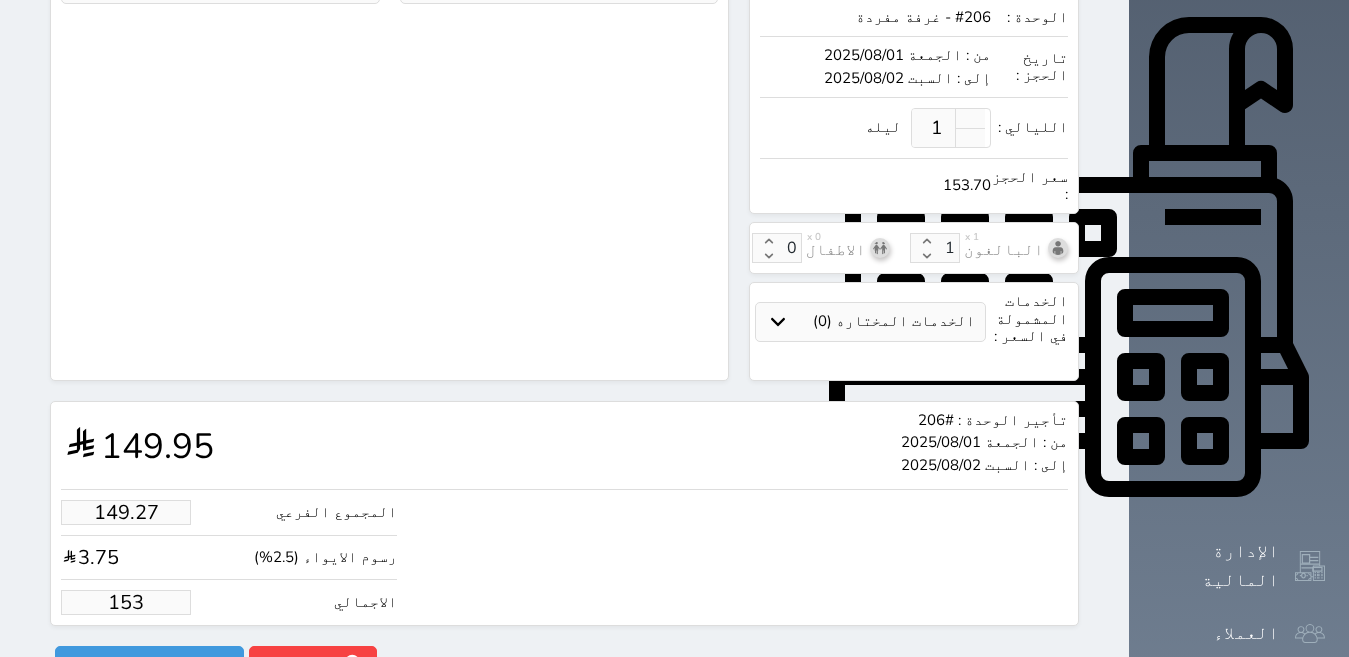 type on "14.63" 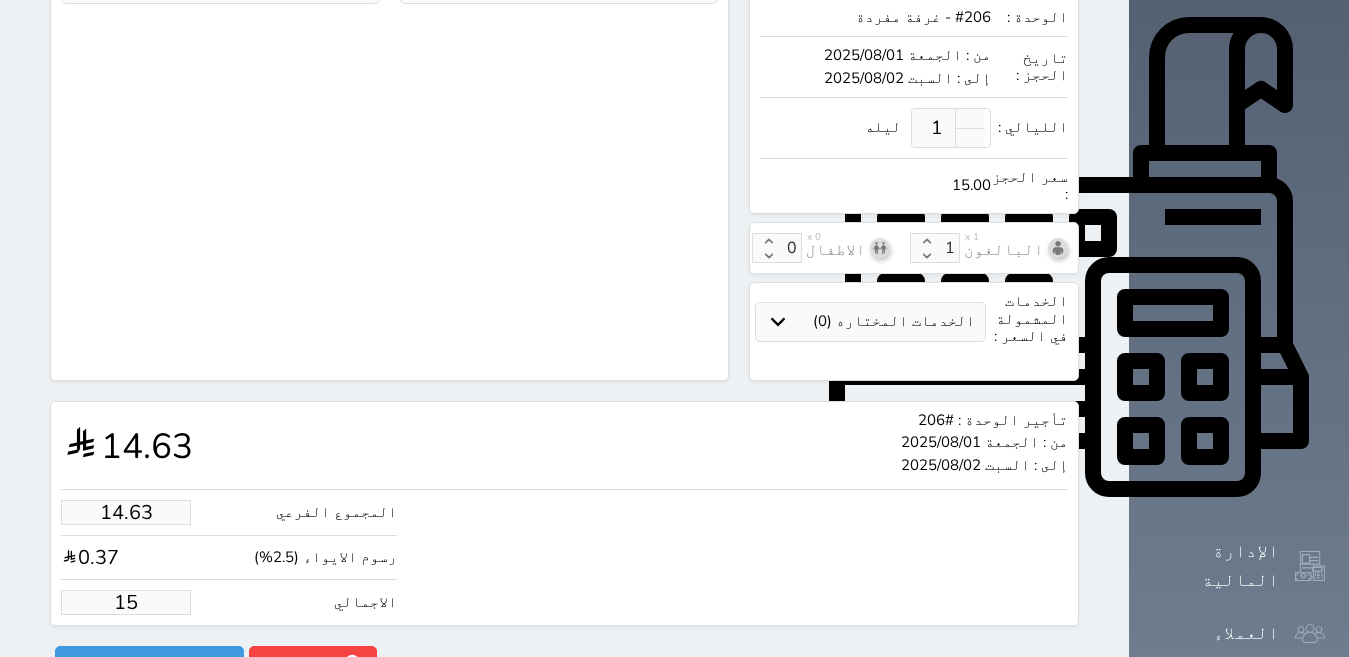 type on "1.025" 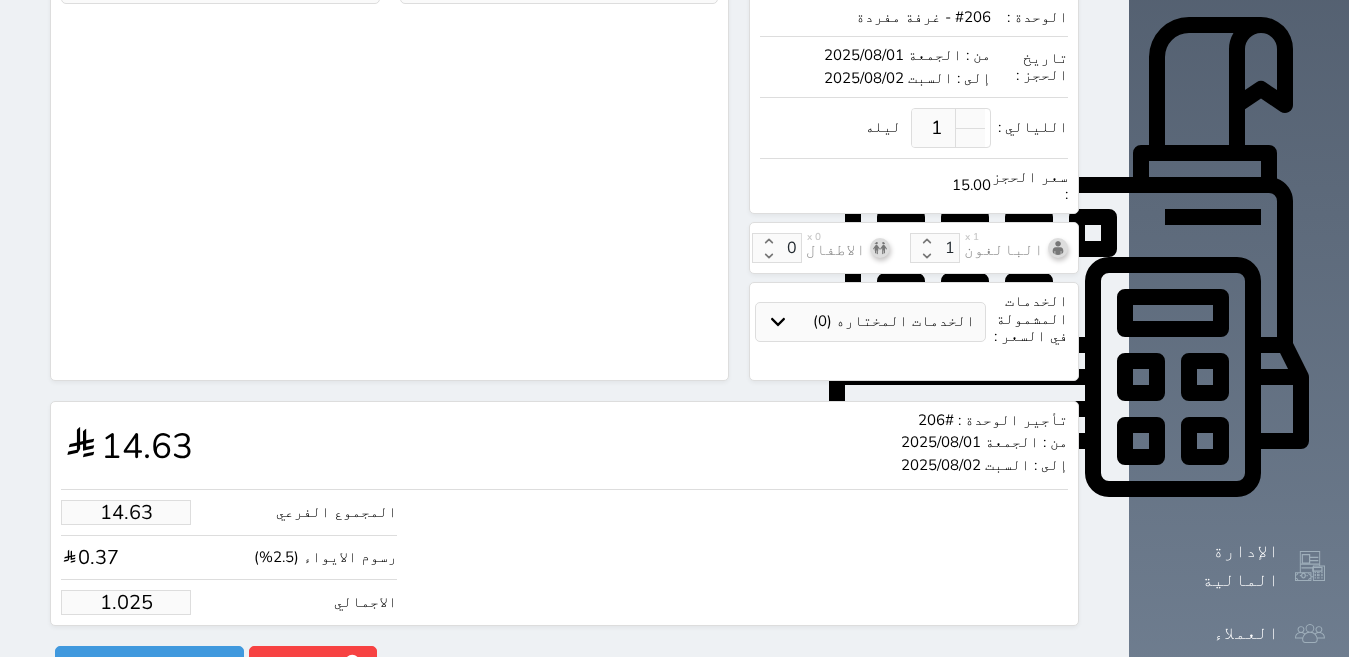 type on "1.00" 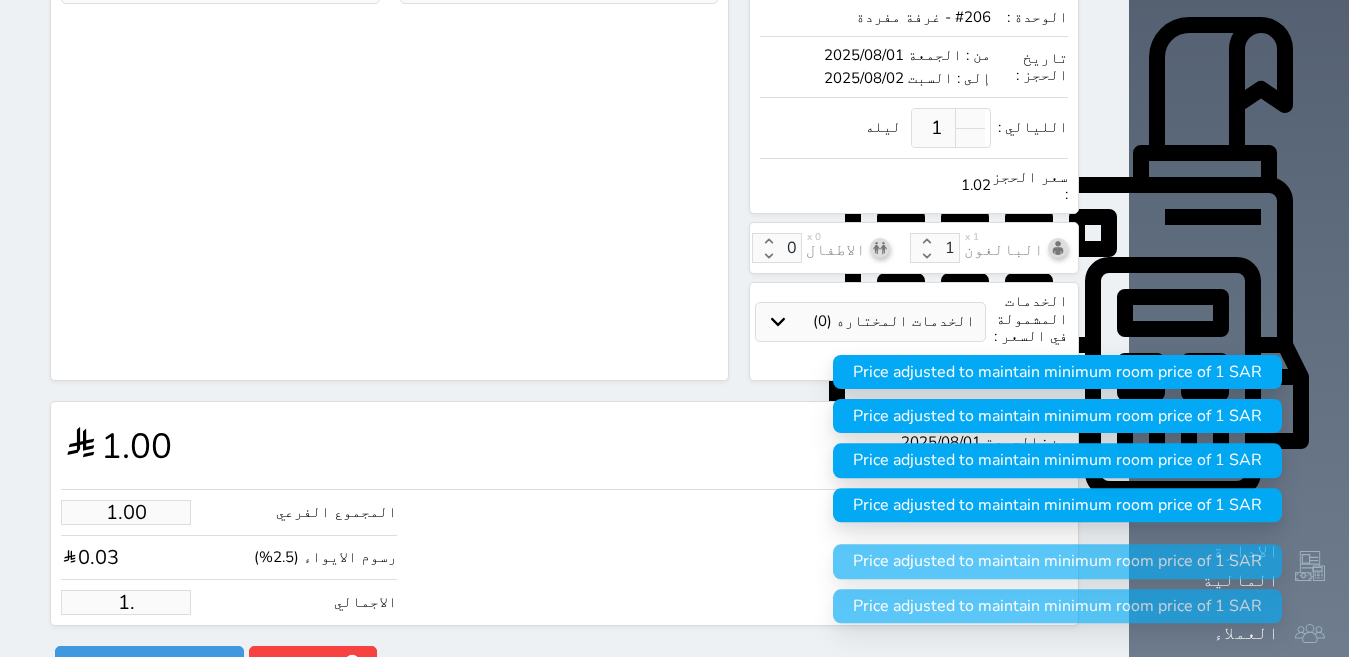 type on "1" 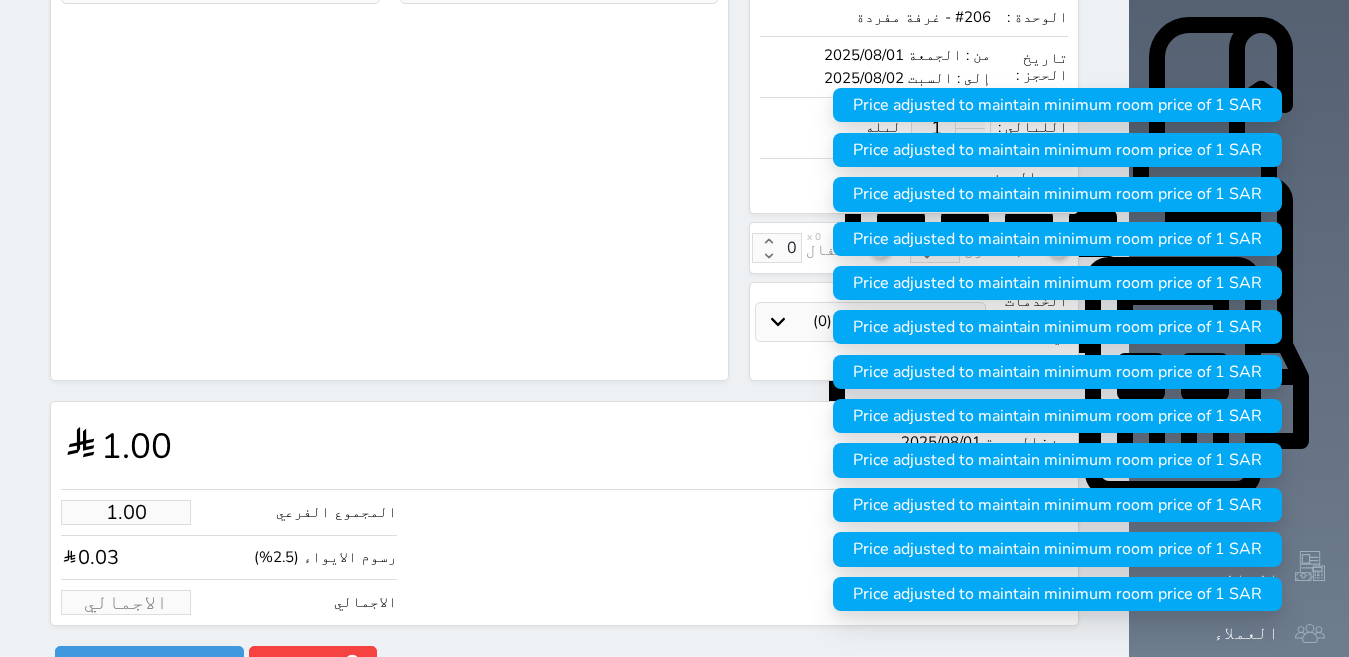 type on "1" 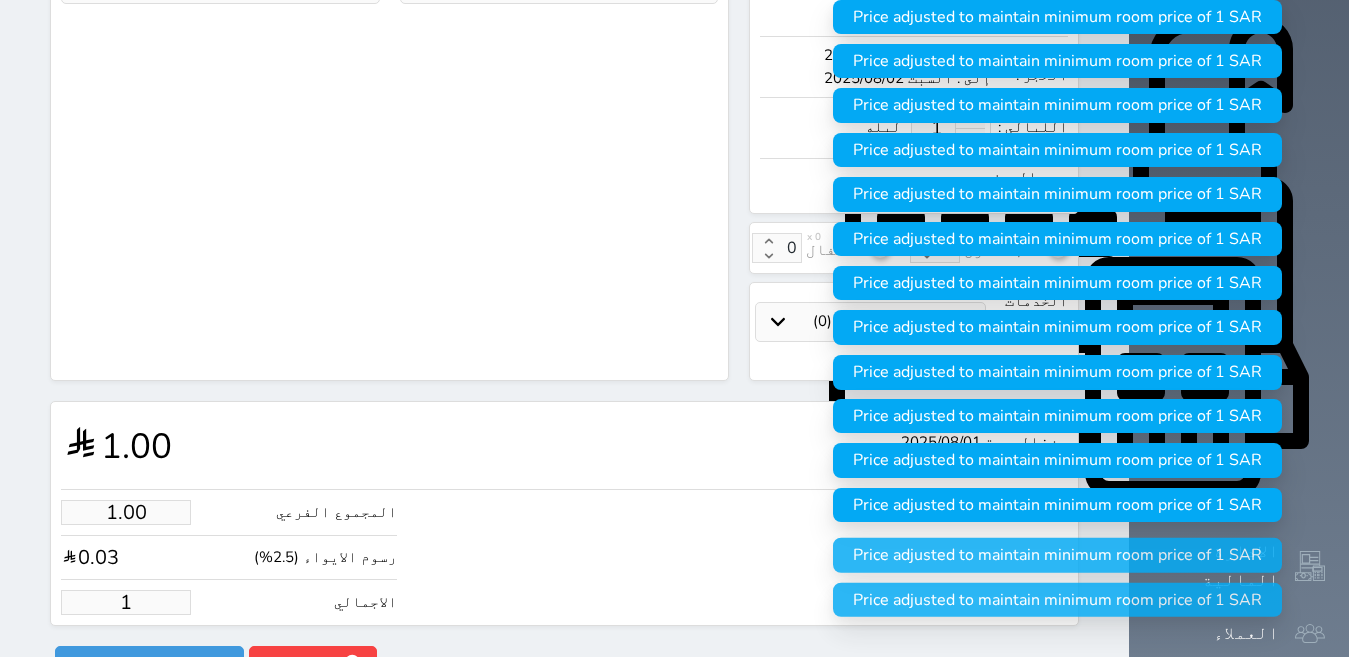 type on "9.76" 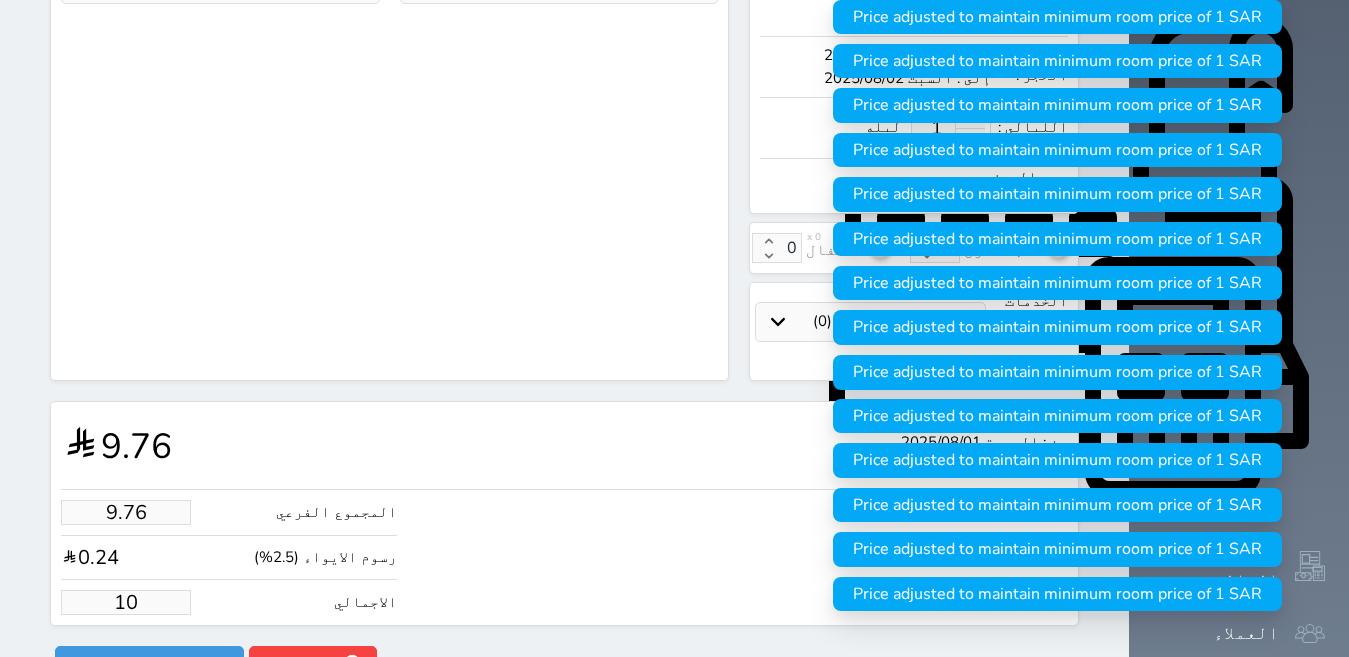 type on "97.56" 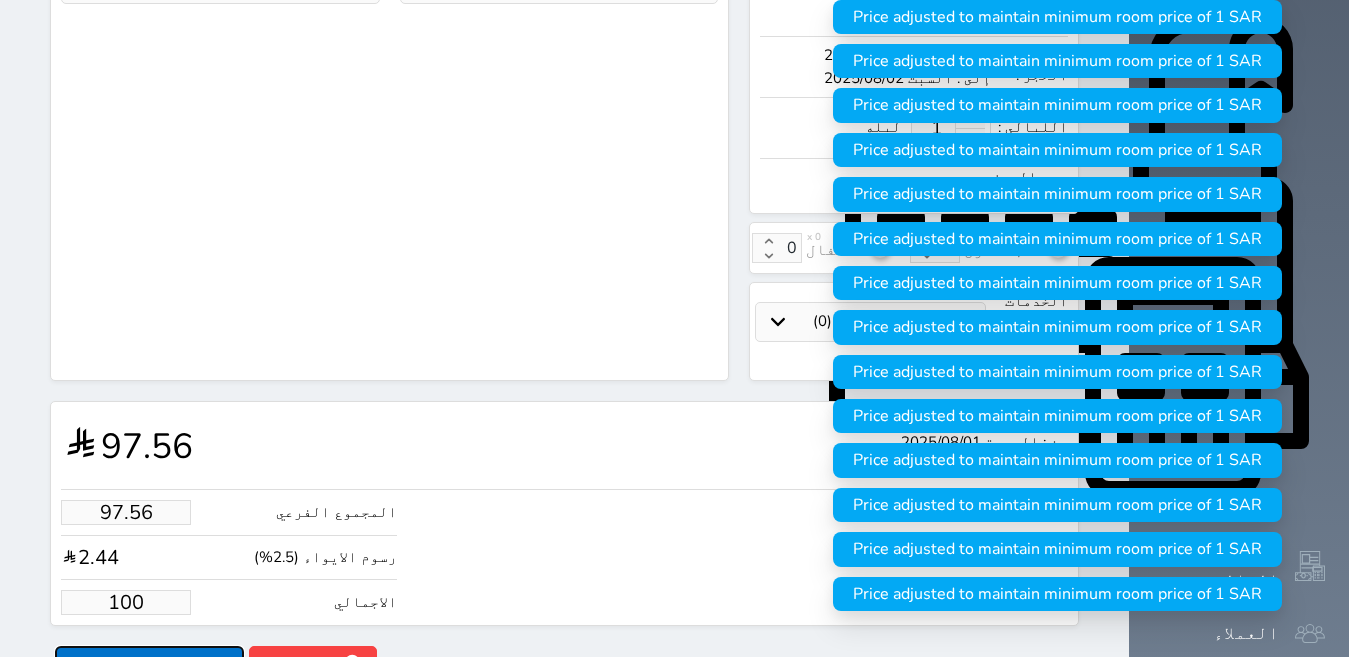 type on "100.00" 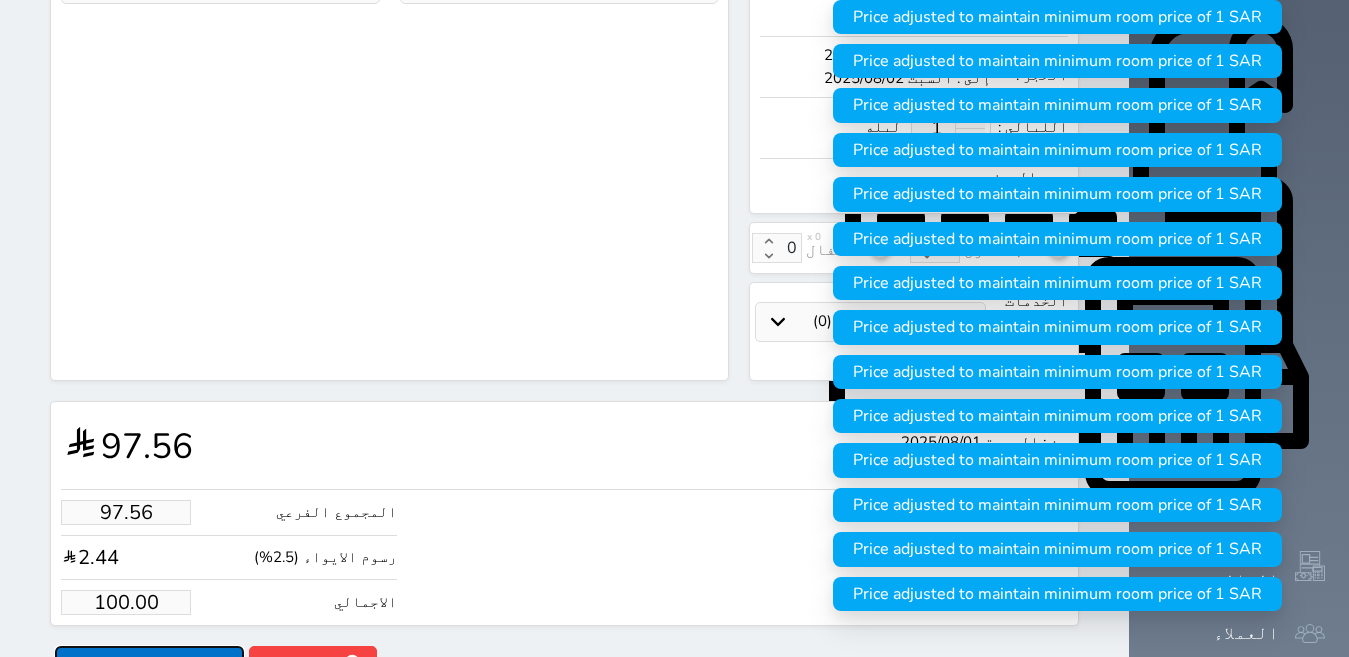 click on "حجز" at bounding box center (149, 663) 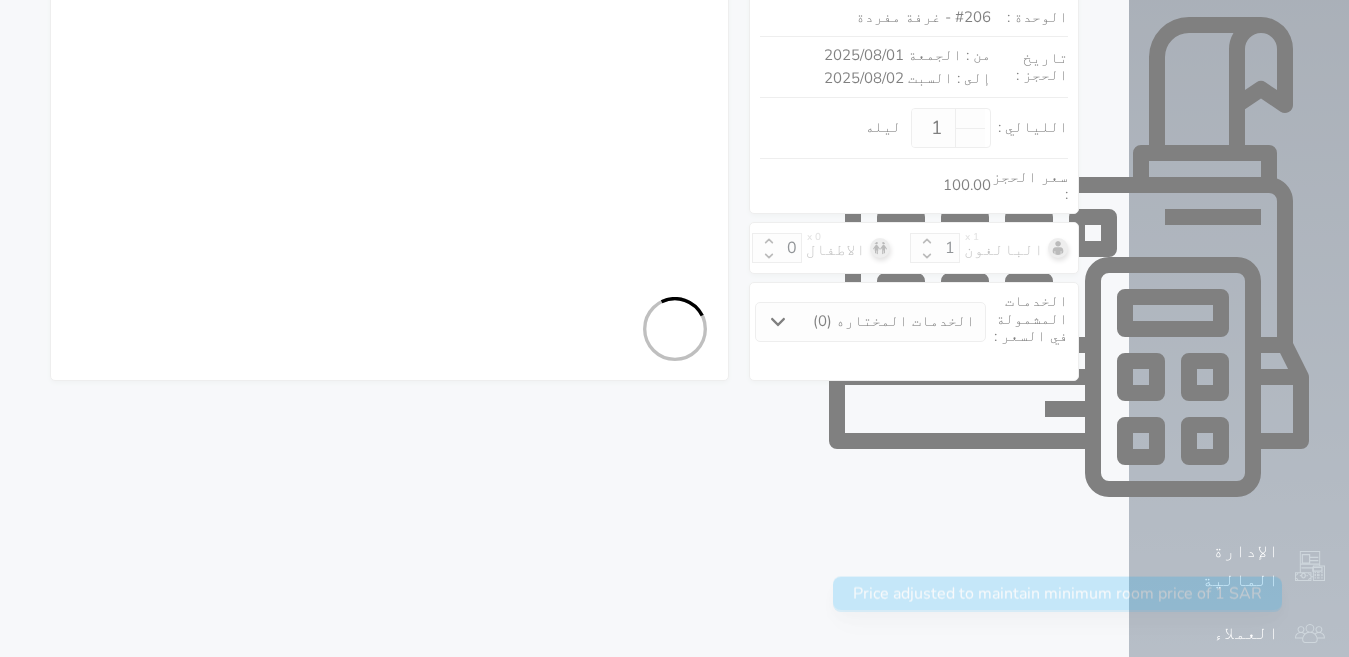 select on "1" 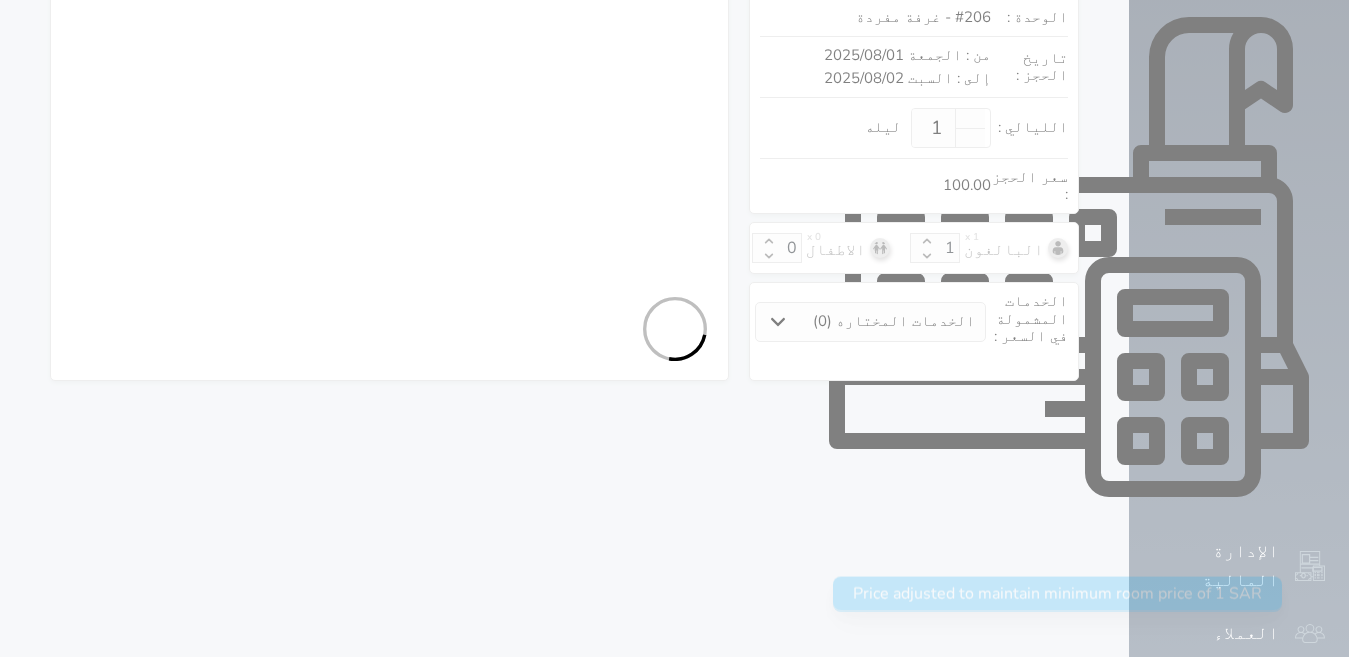 select on "113" 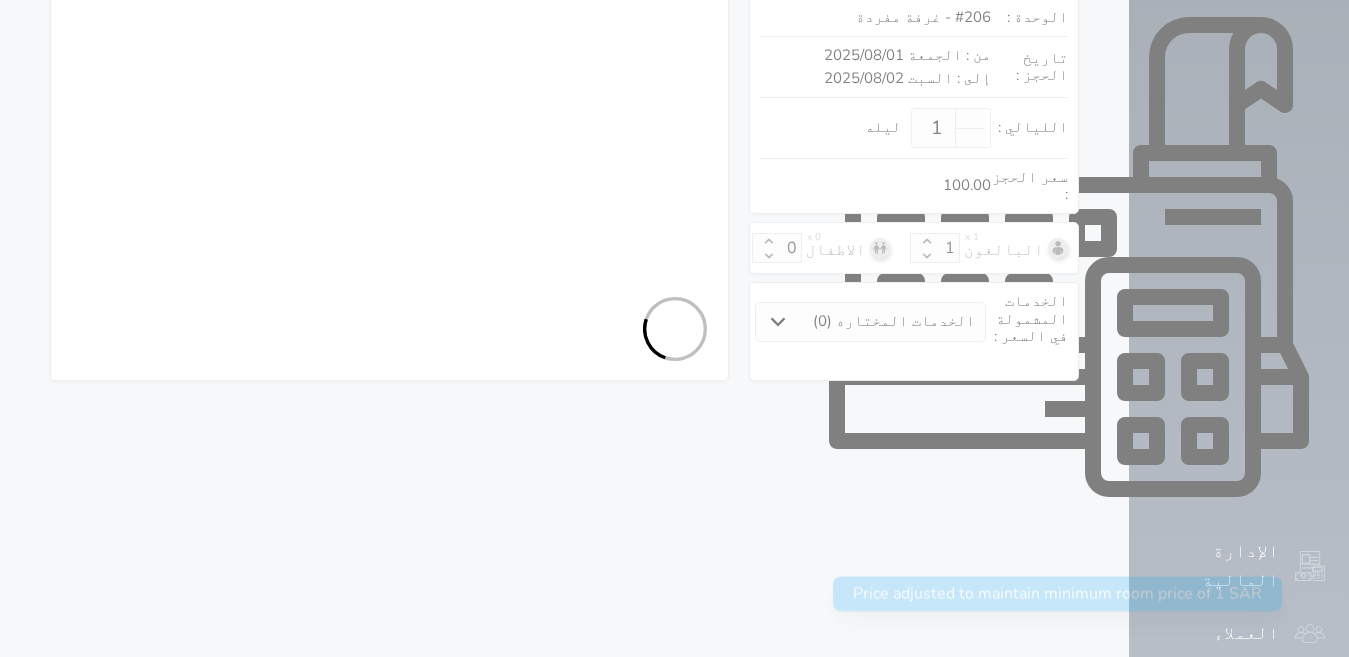 select on "1" 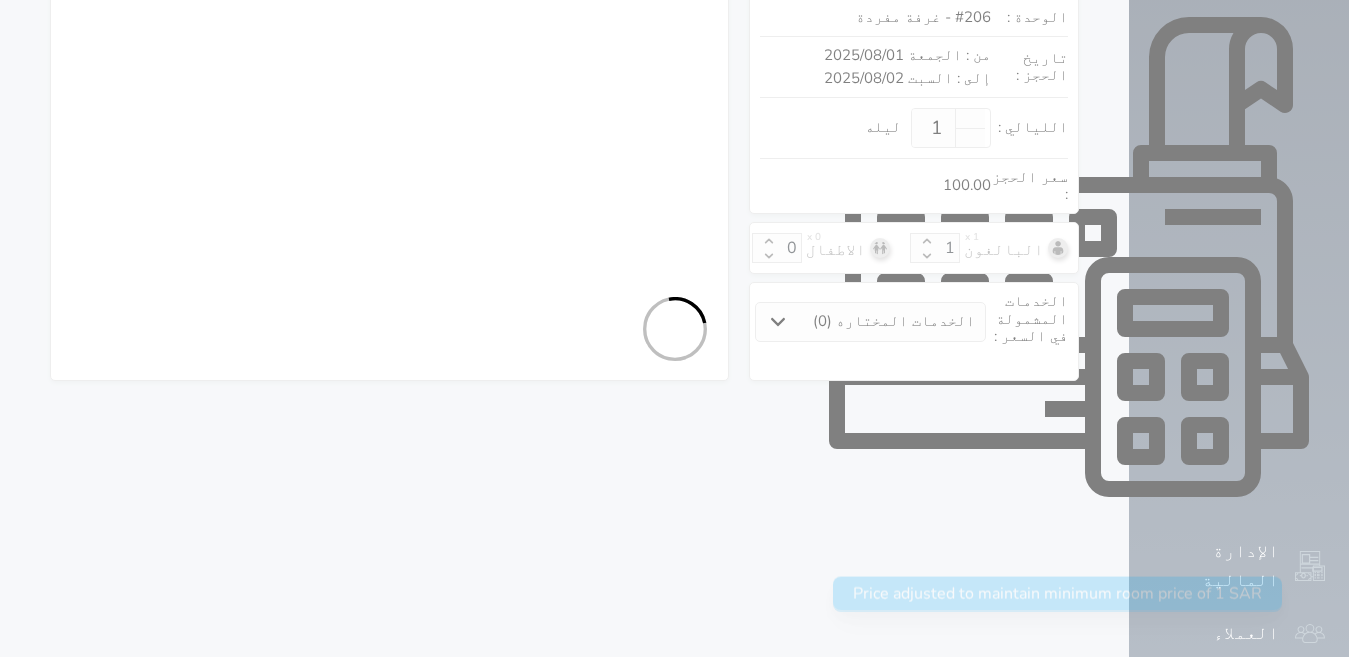 select on "7" 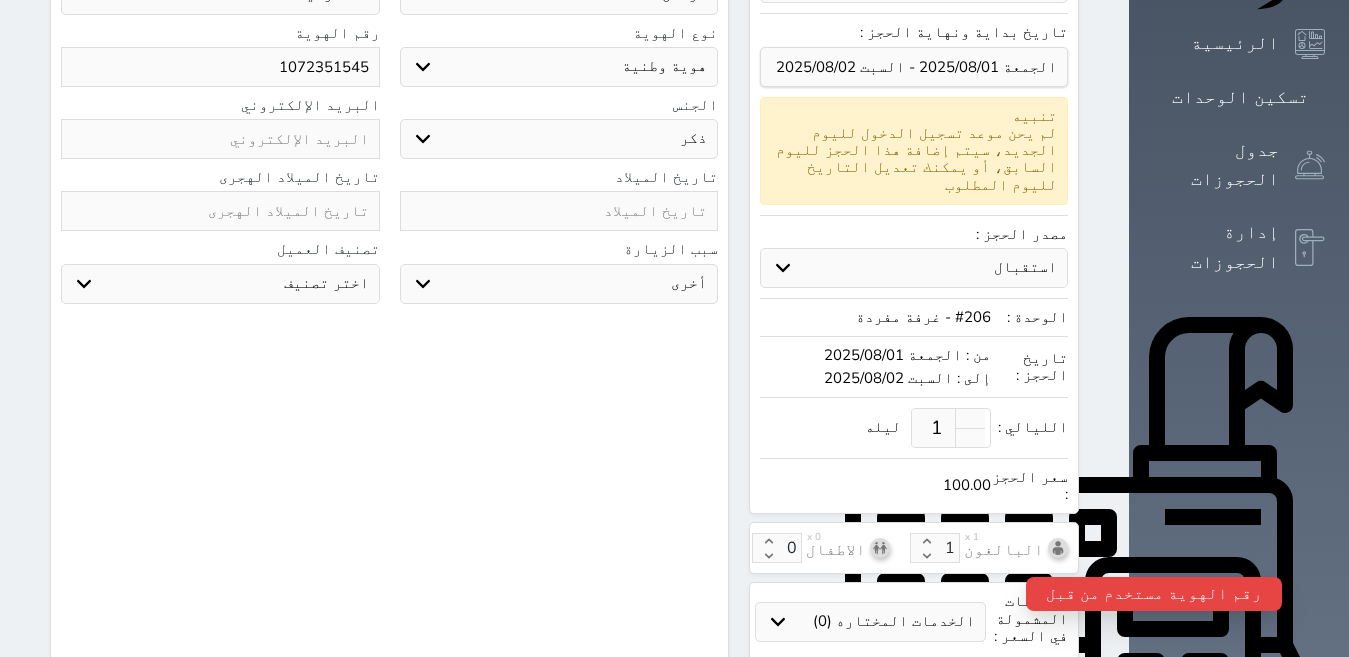scroll, scrollTop: 52, scrollLeft: 0, axis: vertical 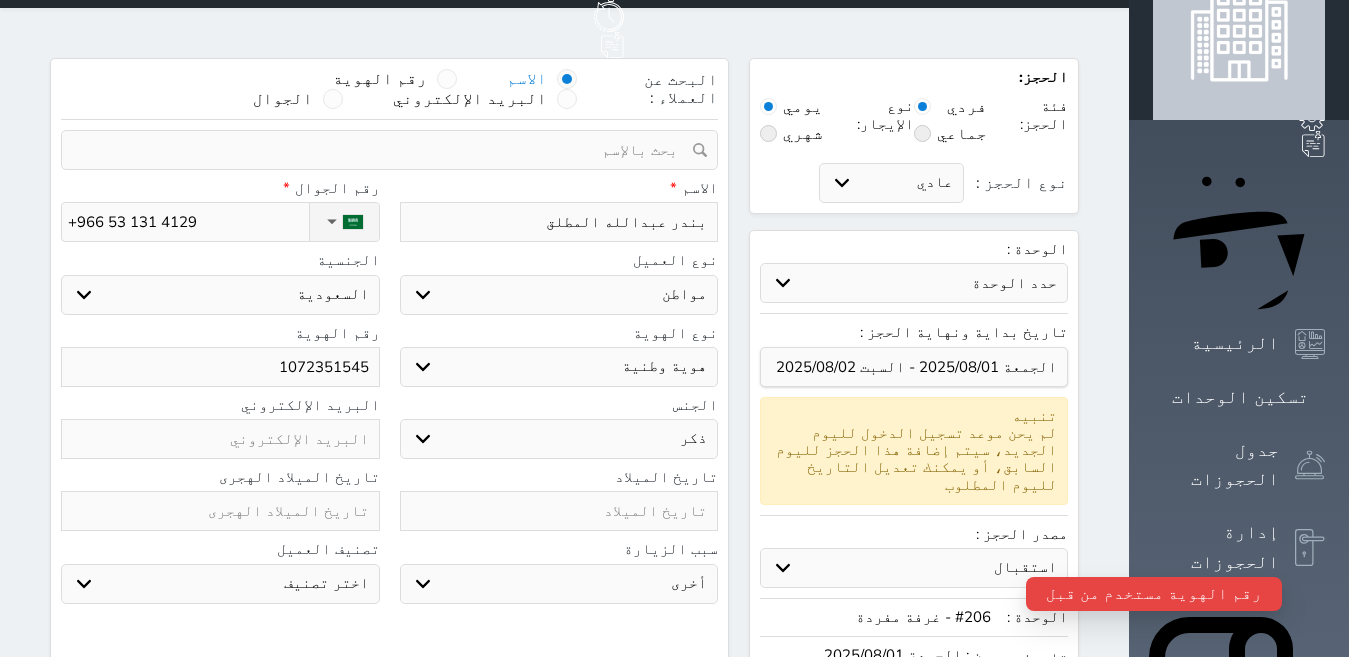 click on "1072351545" at bounding box center (220, 367) 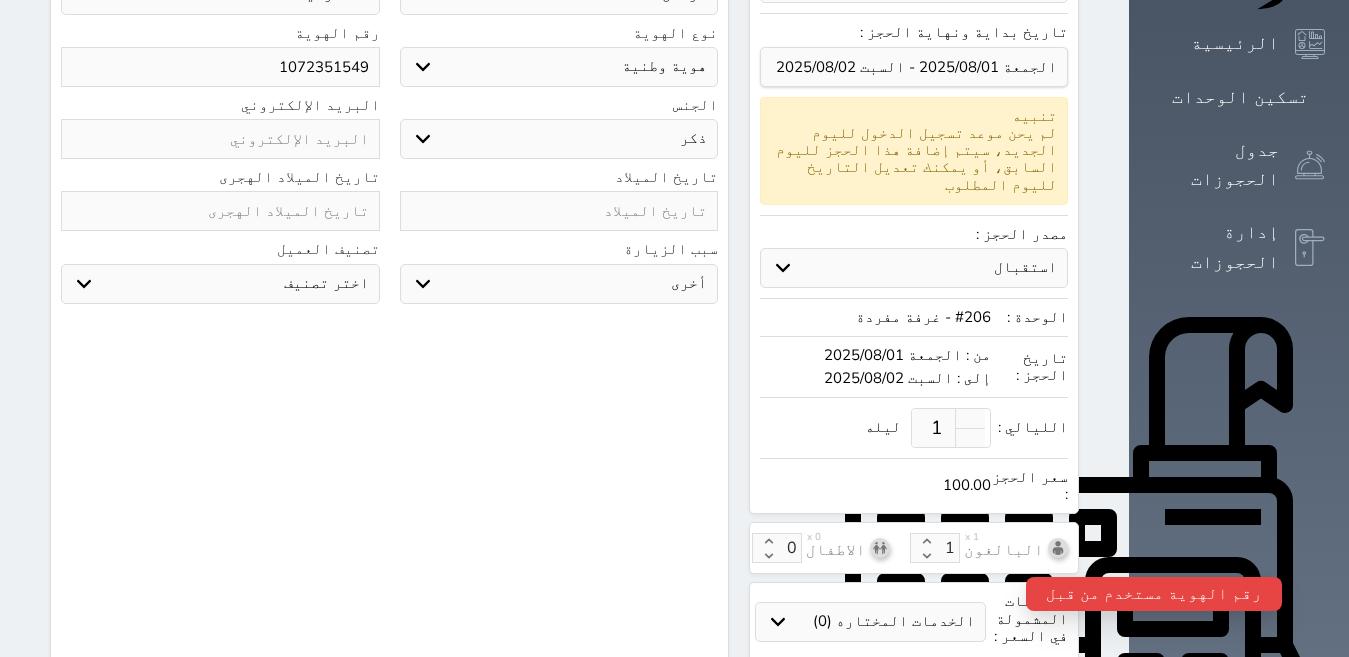 scroll, scrollTop: 652, scrollLeft: 0, axis: vertical 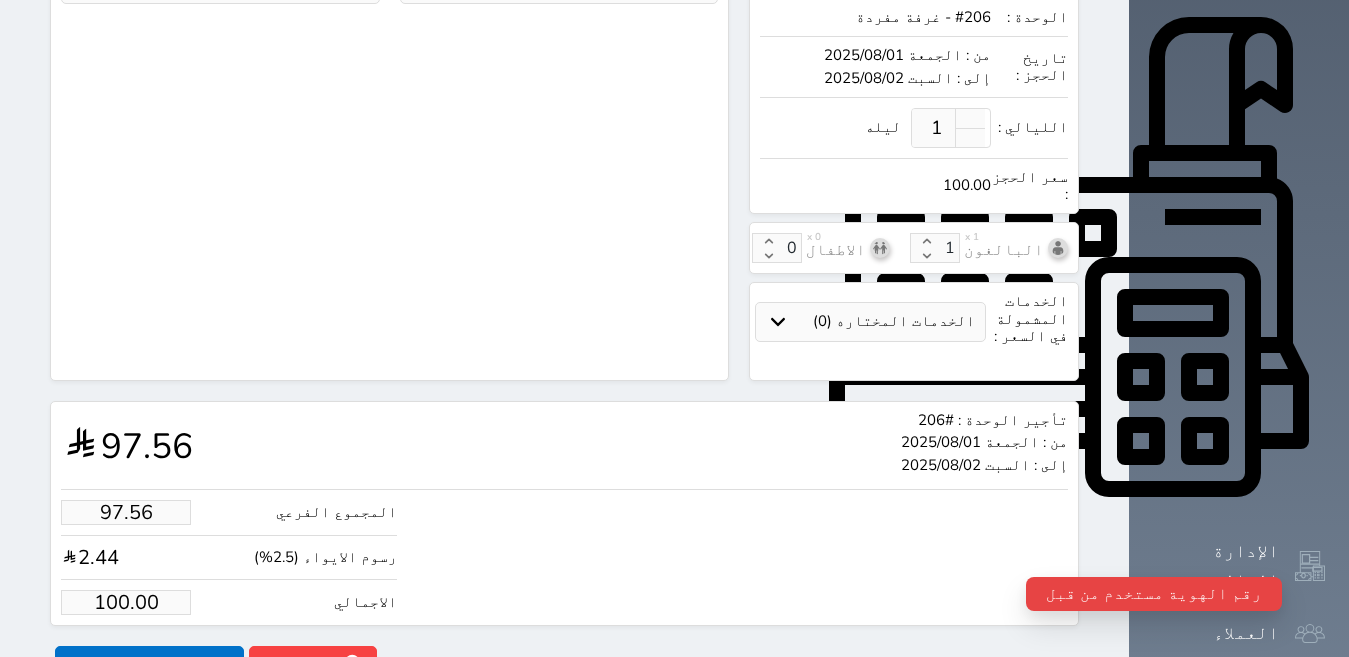 type on "1072351549" 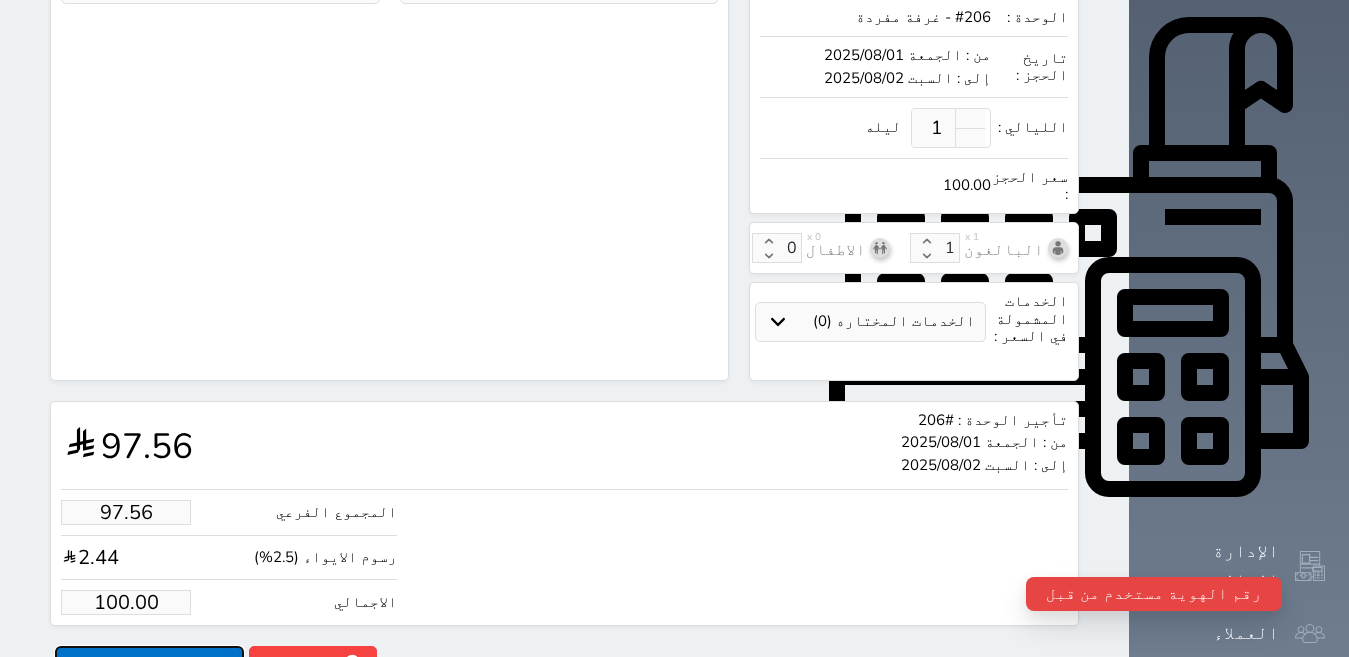 click on "حجز" at bounding box center (149, 663) 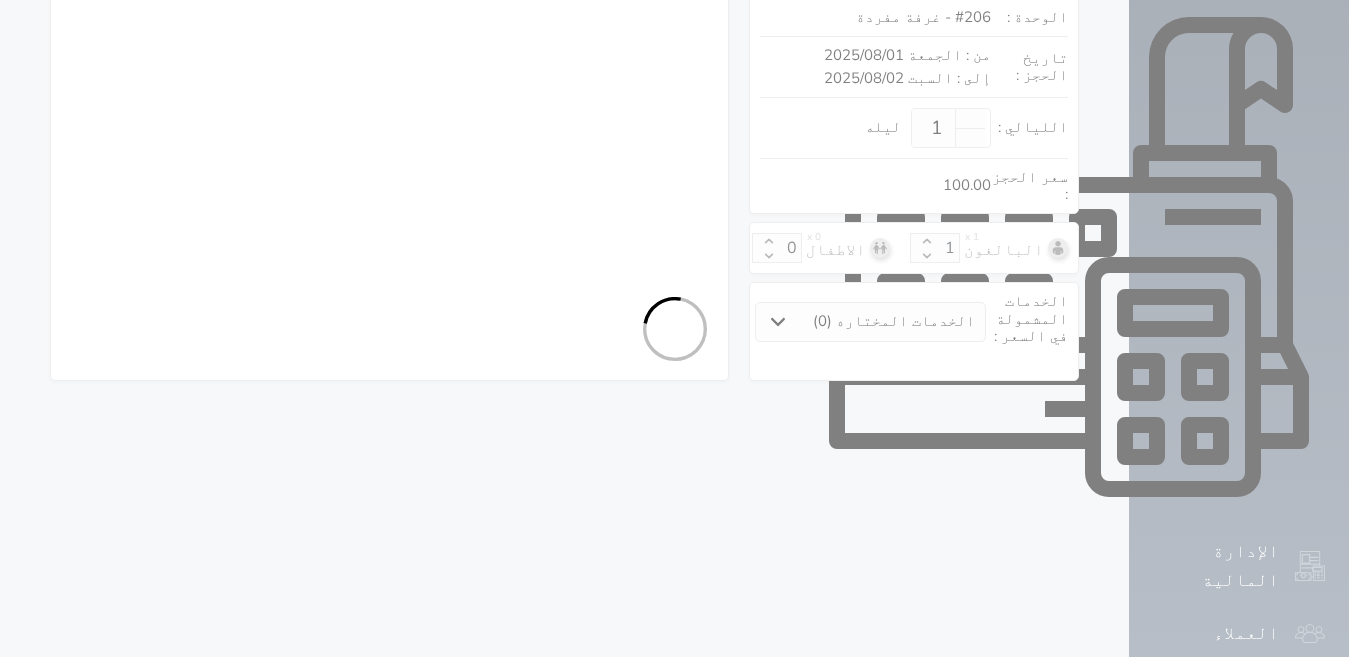 select on "1" 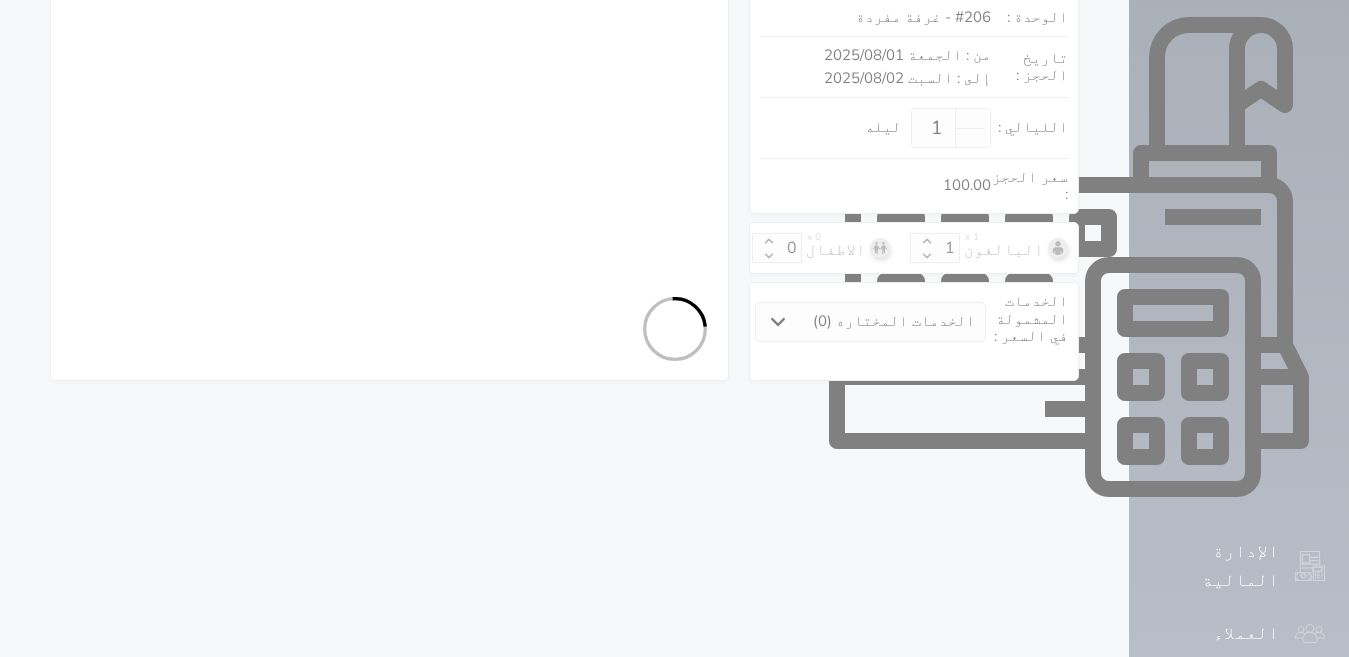 select on "113" 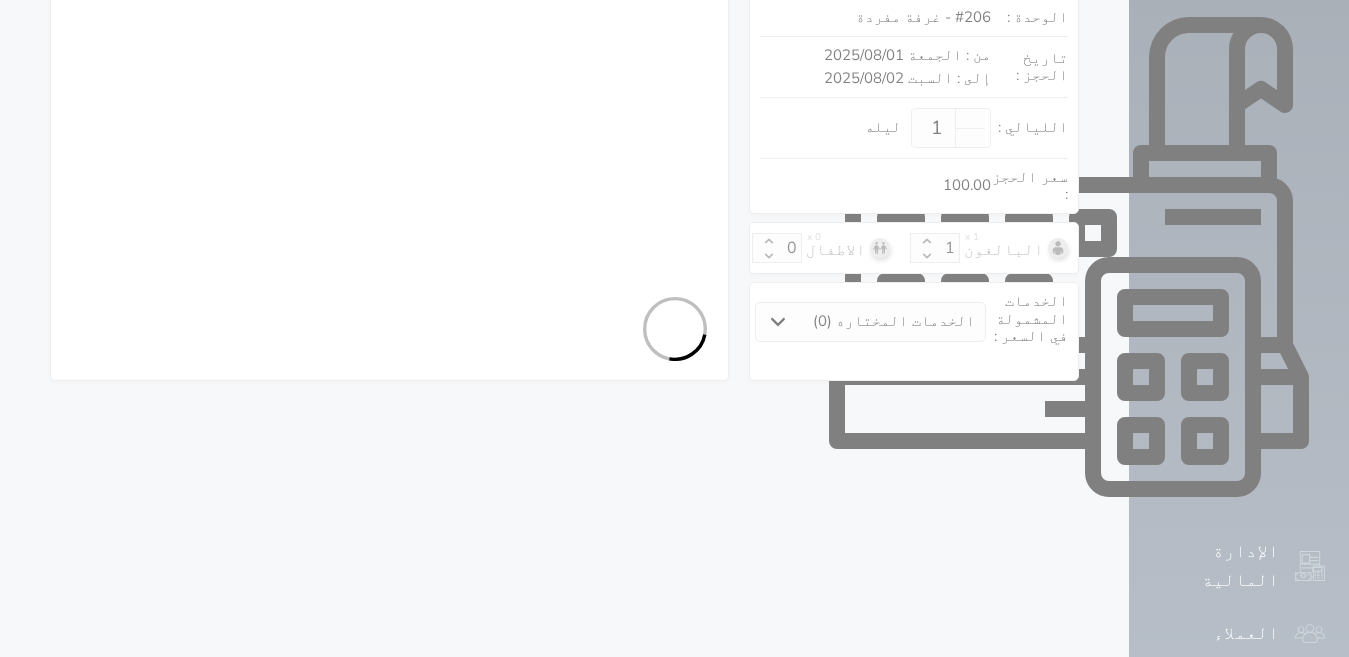 select on "1" 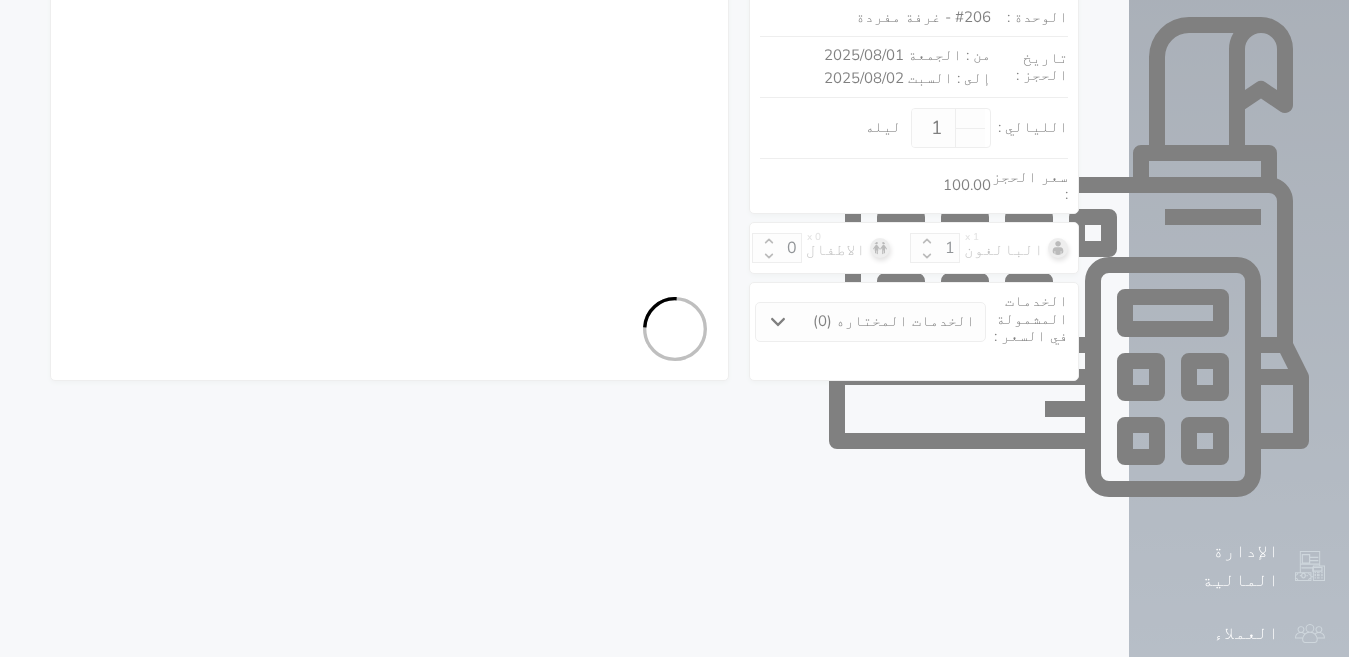 select on "7" 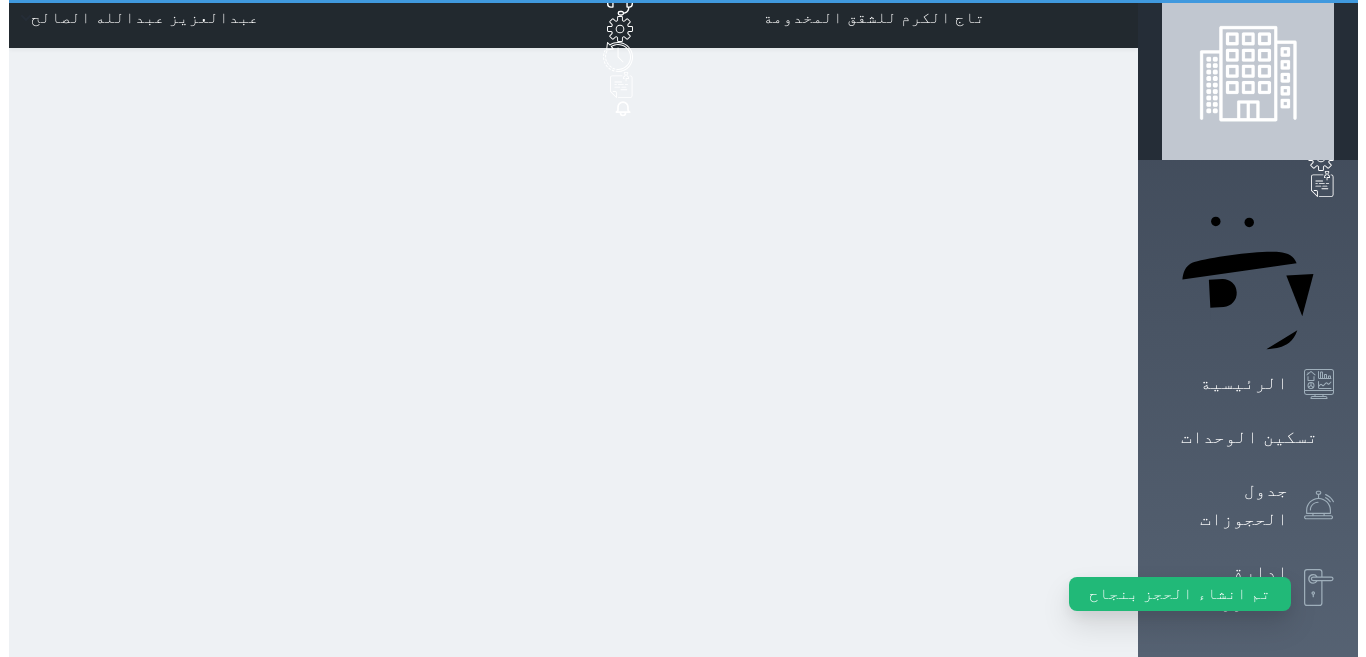 scroll, scrollTop: 0, scrollLeft: 0, axis: both 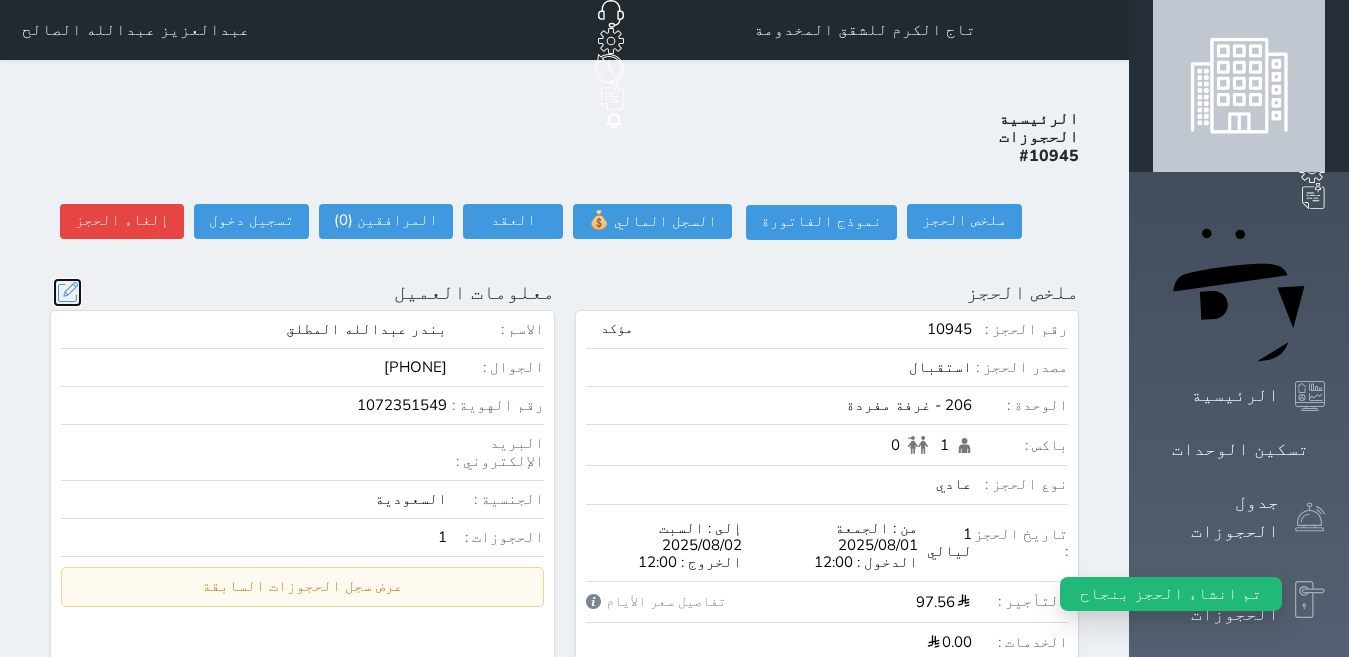click at bounding box center [67, 292] 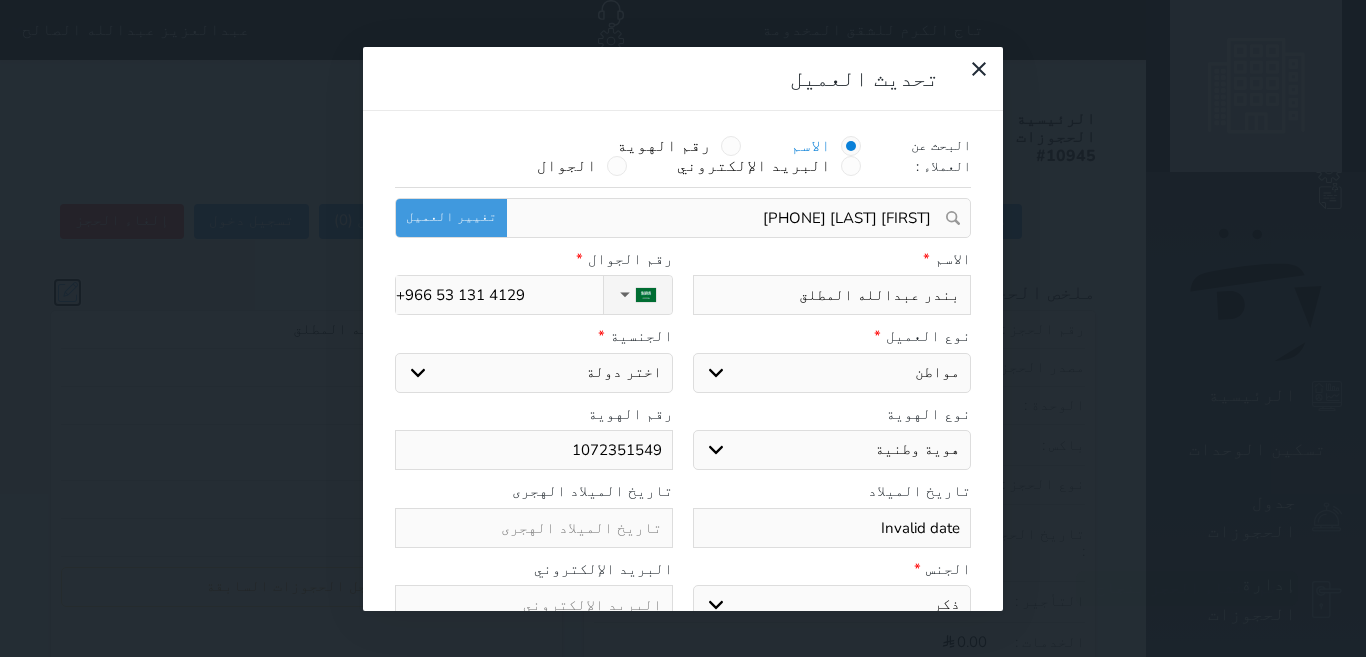 select on "113" 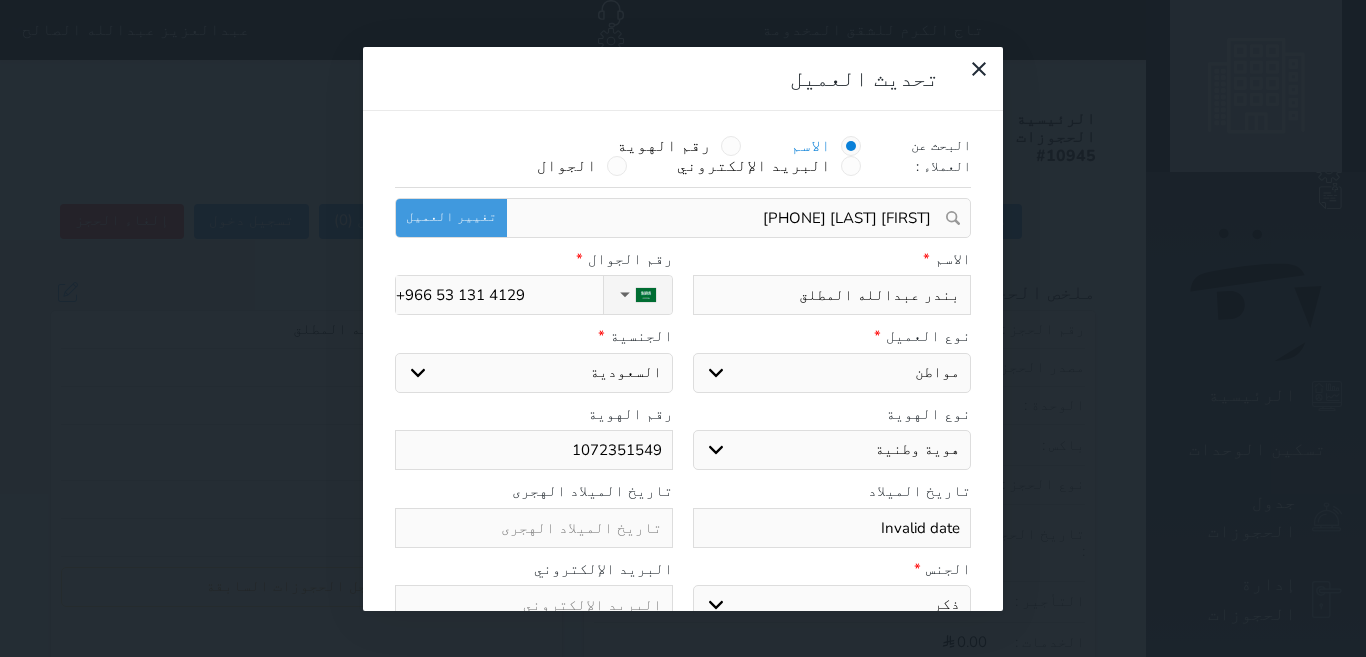 click on "1072351549" at bounding box center [534, 450] 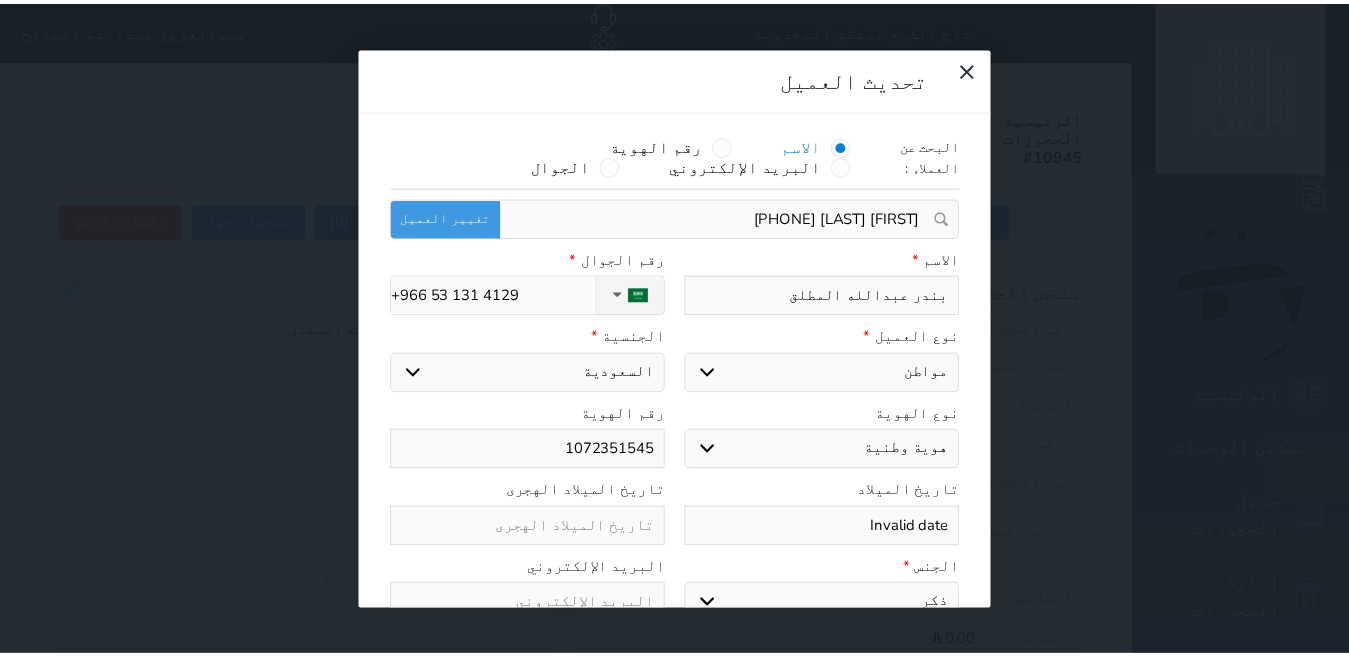 scroll, scrollTop: 45, scrollLeft: 0, axis: vertical 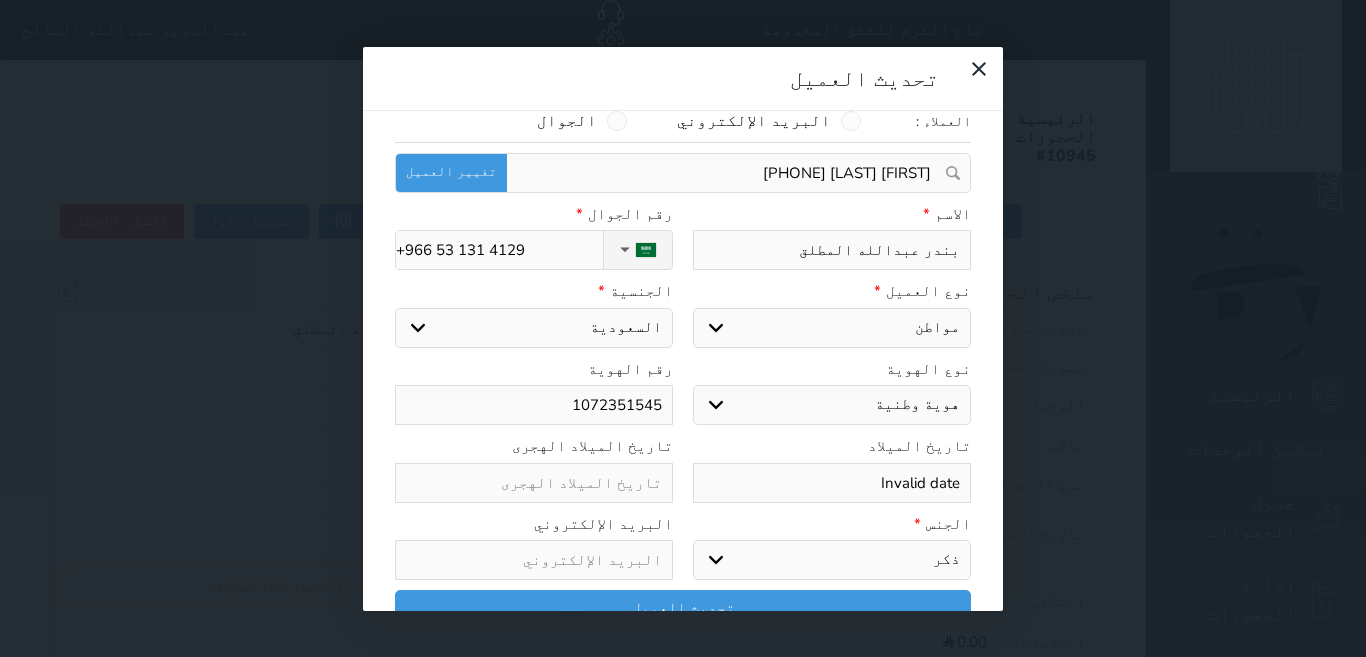 type on "1072351545" 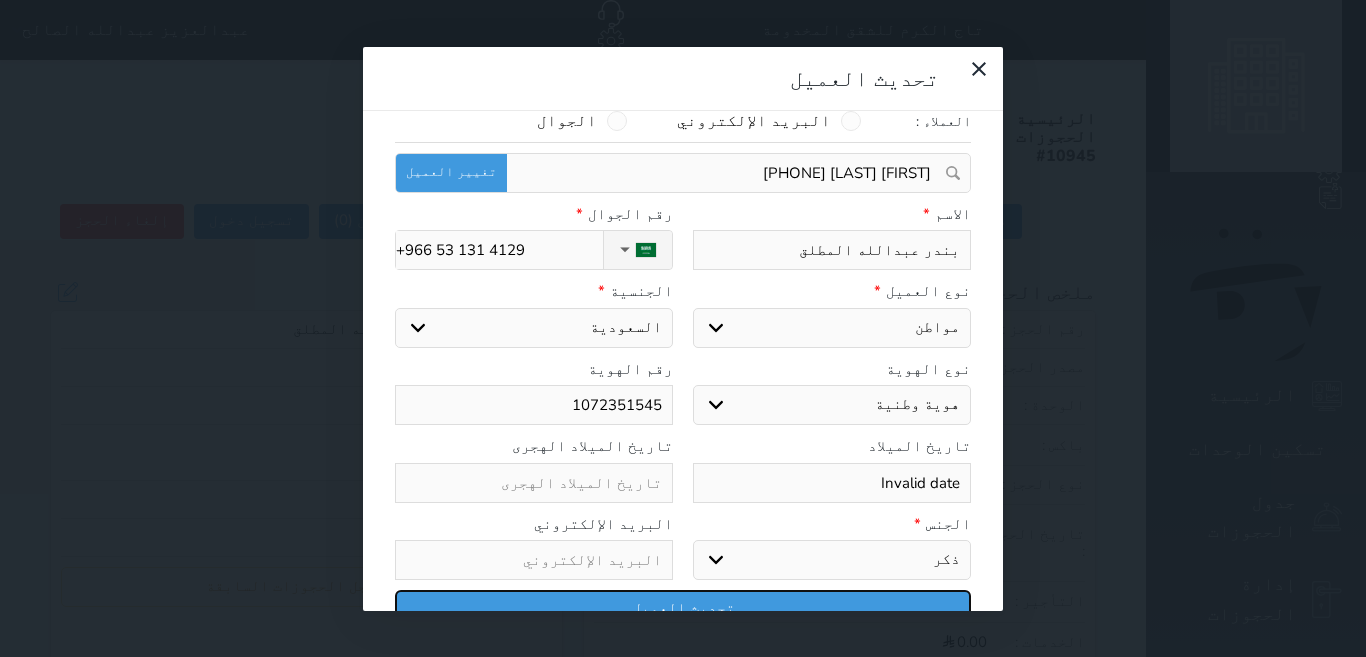click on "تحديث العميل" at bounding box center [683, 607] 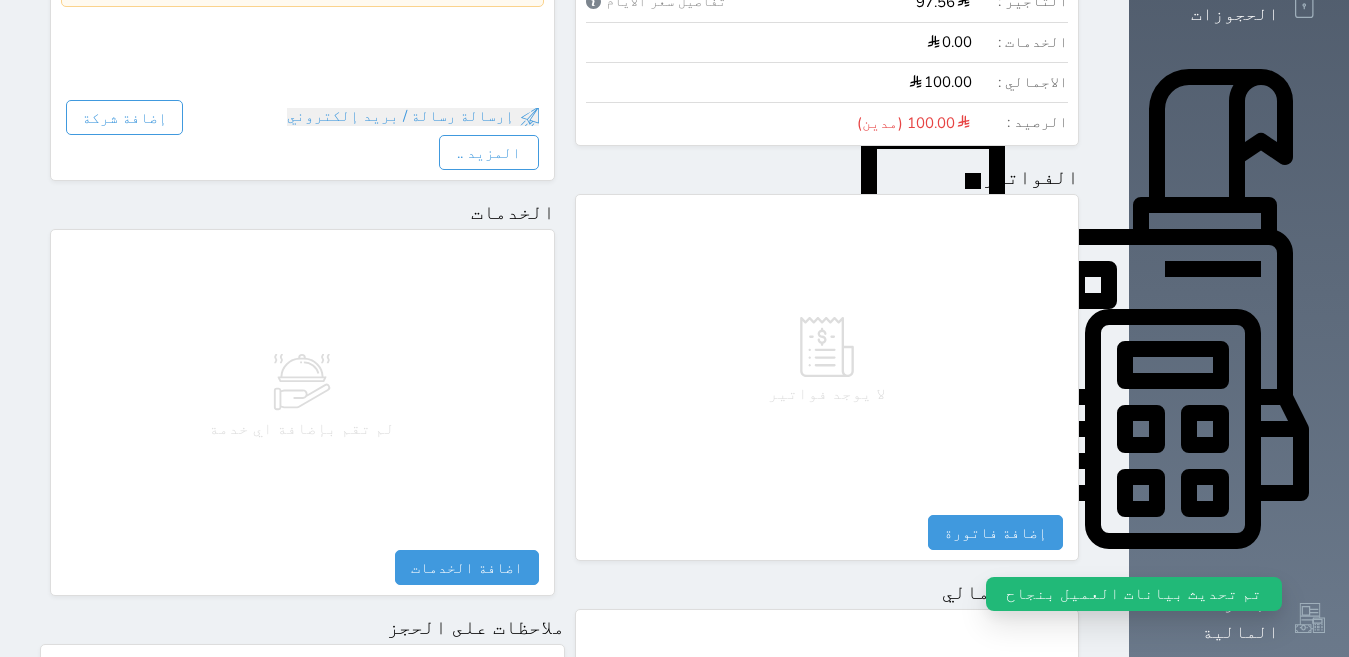 scroll, scrollTop: 900, scrollLeft: 0, axis: vertical 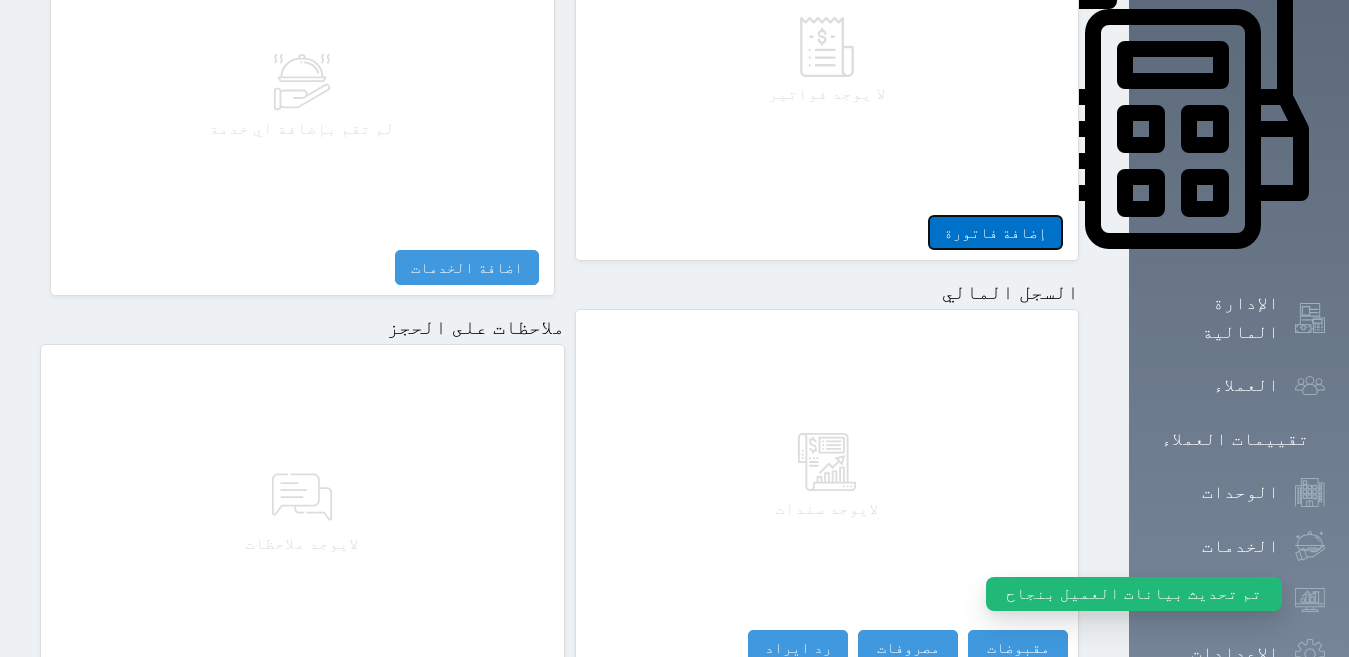click on "إضافة فاتورة" at bounding box center [995, 232] 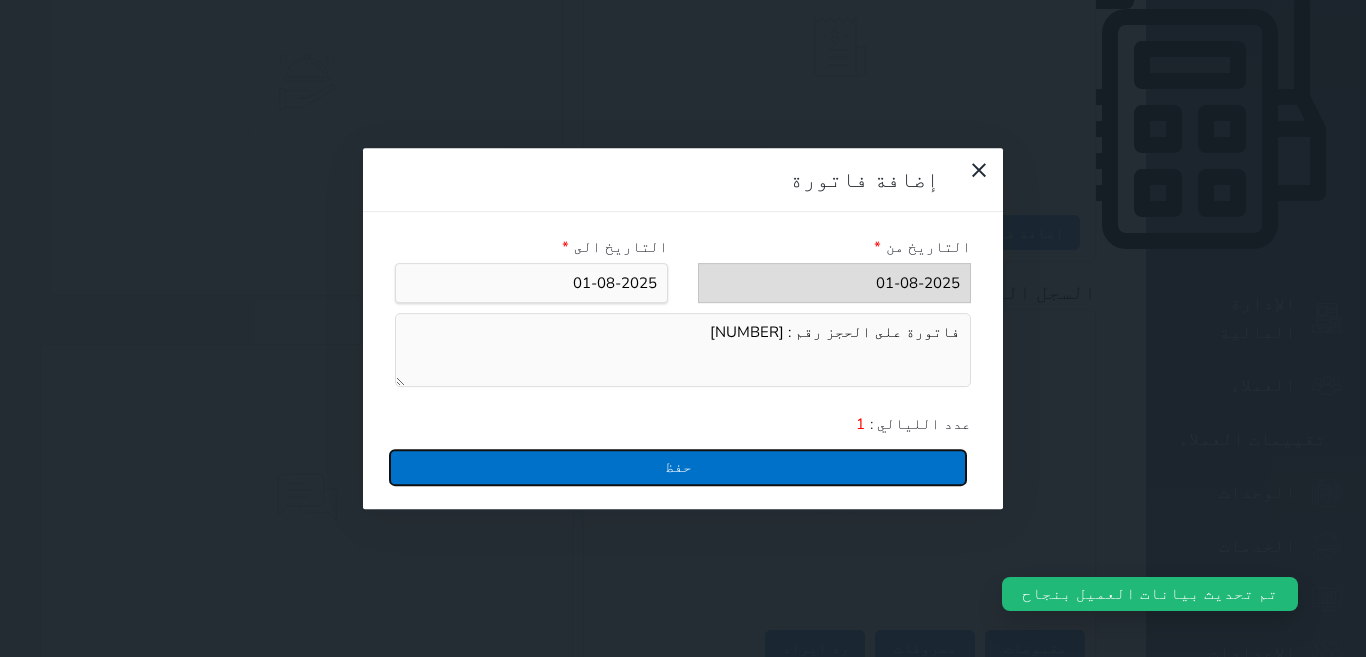 click on "حفظ" at bounding box center (678, 467) 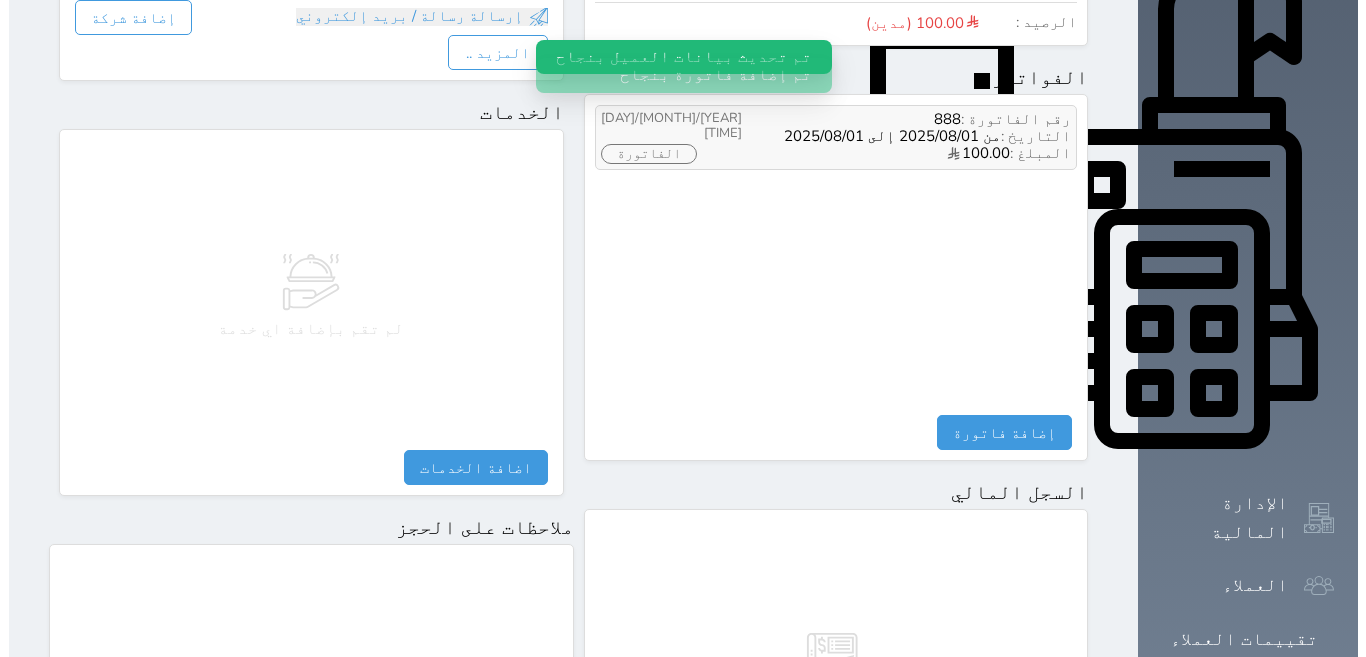 scroll, scrollTop: 500, scrollLeft: 0, axis: vertical 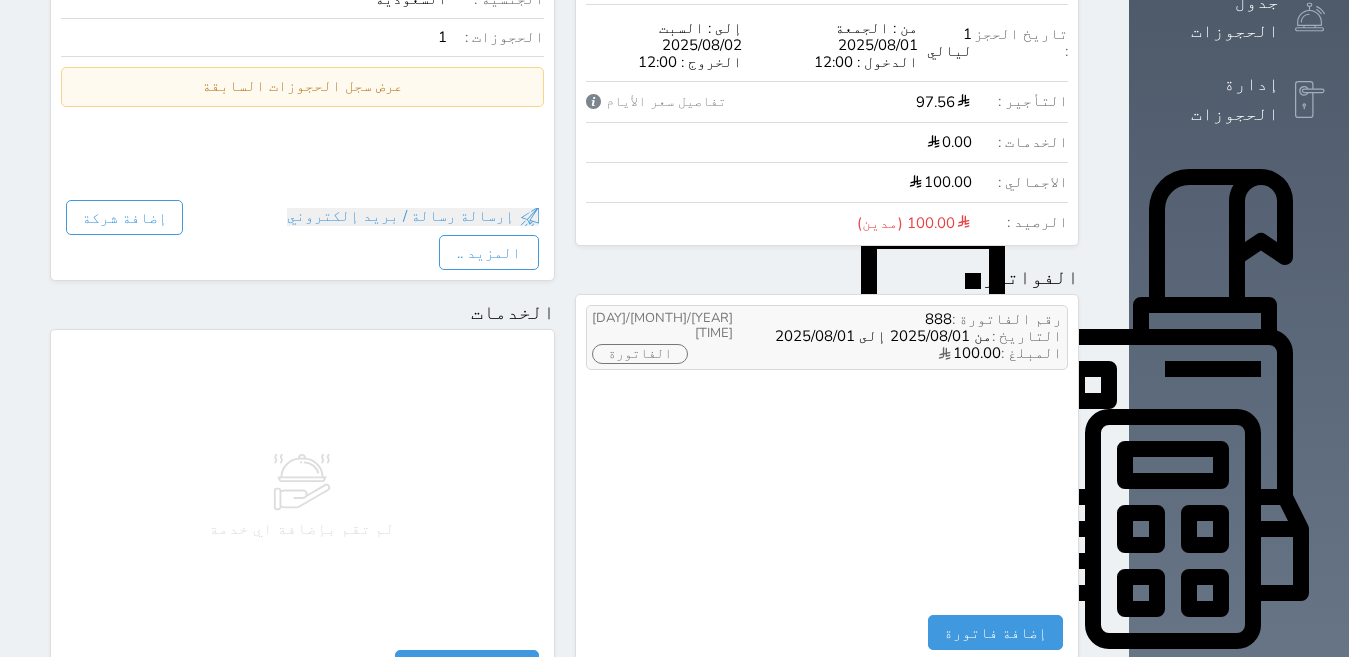 click on "الفاتورة" at bounding box center [640, 354] 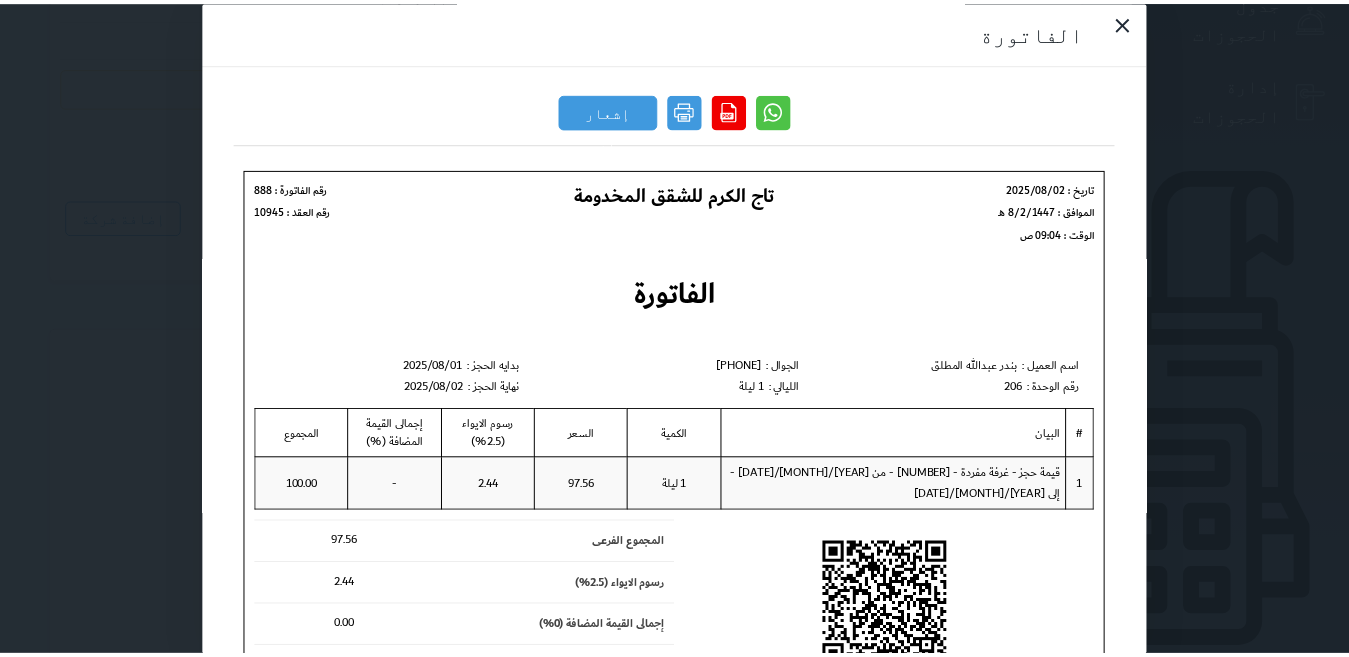 scroll, scrollTop: 0, scrollLeft: 0, axis: both 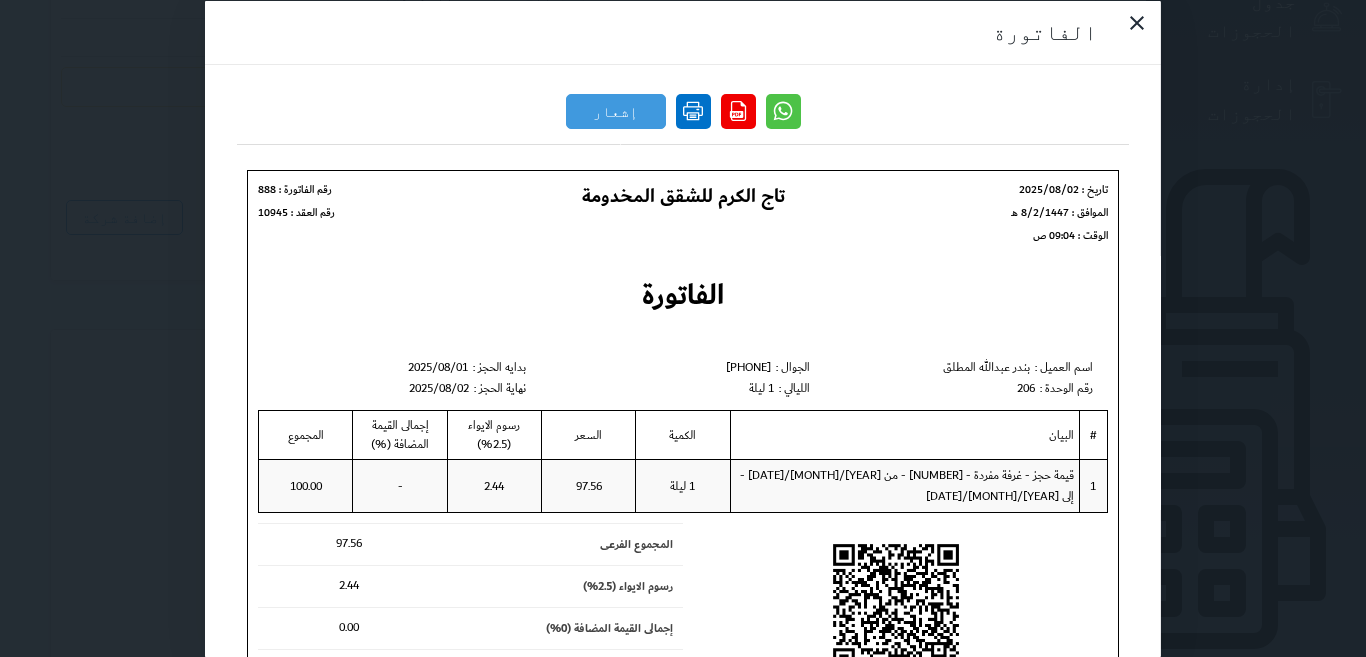click at bounding box center (693, 110) 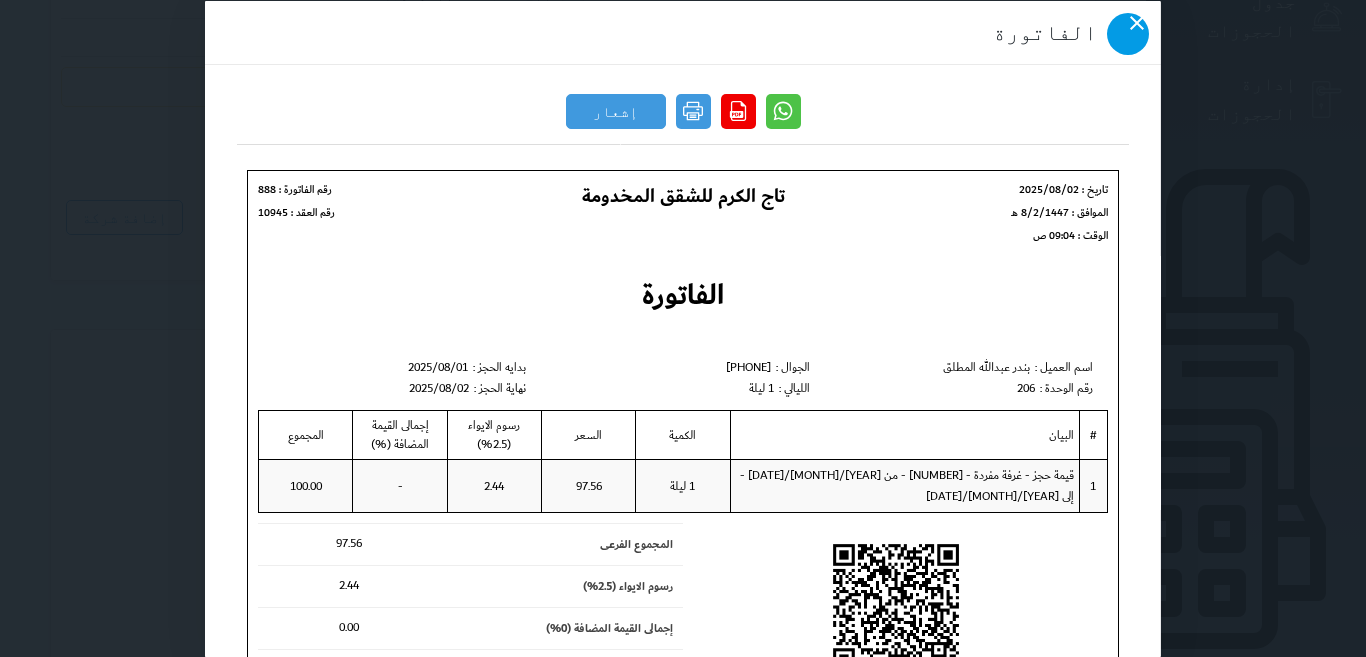 click 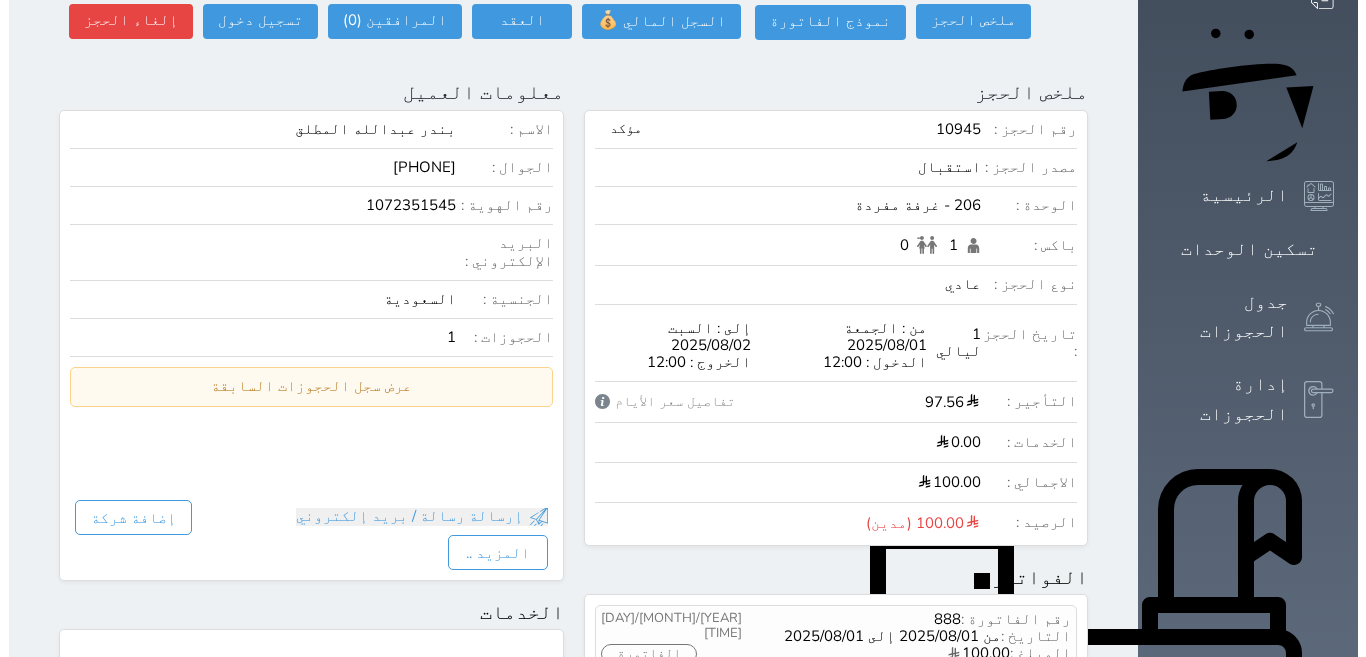 scroll, scrollTop: 0, scrollLeft: 0, axis: both 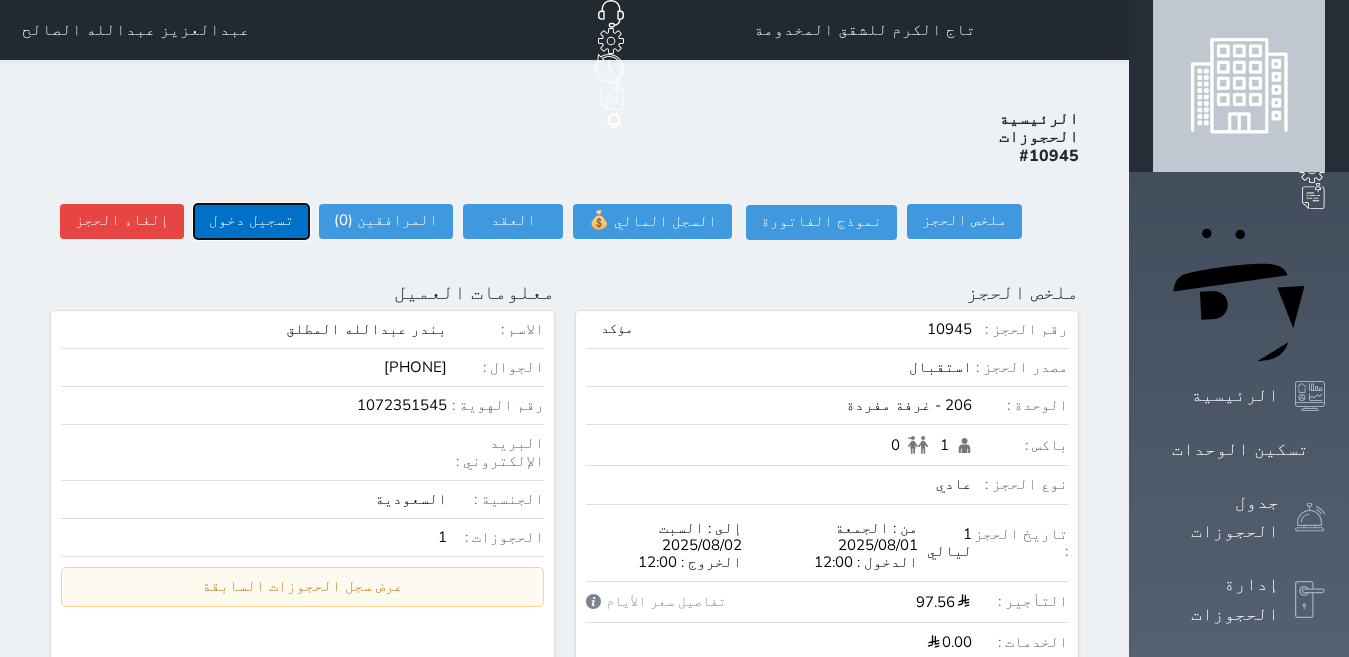 click on "تسجيل دخول" at bounding box center [251, 221] 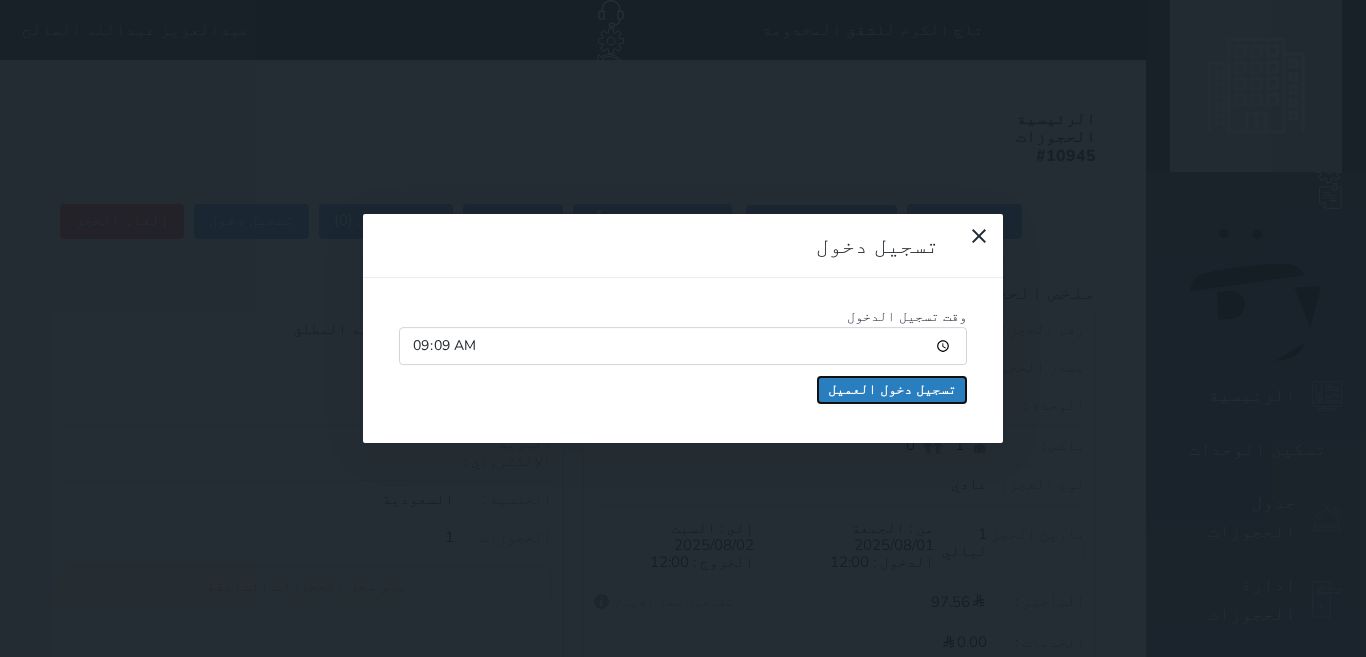 click on "تسجيل دخول العميل" at bounding box center [892, 390] 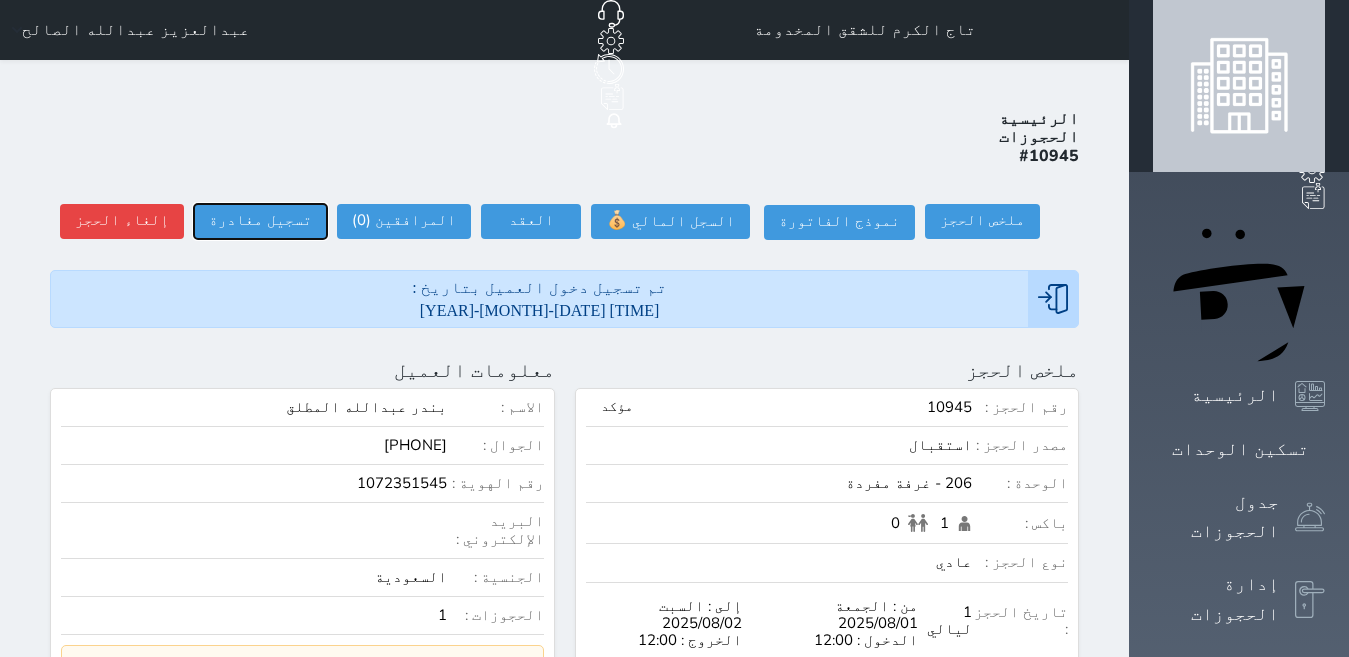 click on "تسجيل مغادرة" at bounding box center [260, 221] 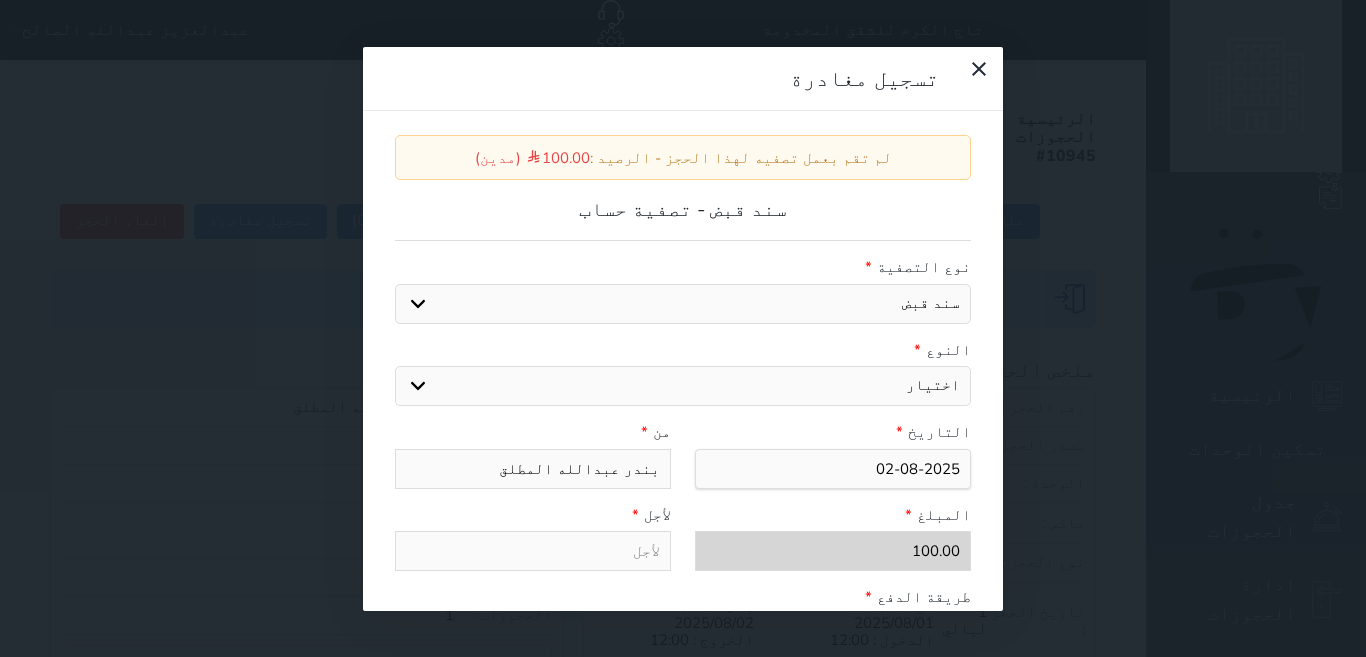 click on "اختيار   مقبوضات عامة
قيمة إيجار
فواتير
عربون
لا ينطبق
آخر
مغسلة
واي فاي - الإنترنت
مواقف السيارات
طعام
الأغذية والمشروبات
مشروبات
المشروبات الباردة
المشروبات الساخنة
الإفطار
غداء
عشاء
مخبز و كعك
حمام سباحة
الصالة الرياضية
سبا و خدمات الجمال
اختيار وإسقاط (خدمات النقل)
ميني بار
كابل - تلفزيون
سرير إضافي
تصفيف الشعر
التسوق" at bounding box center (683, 386) 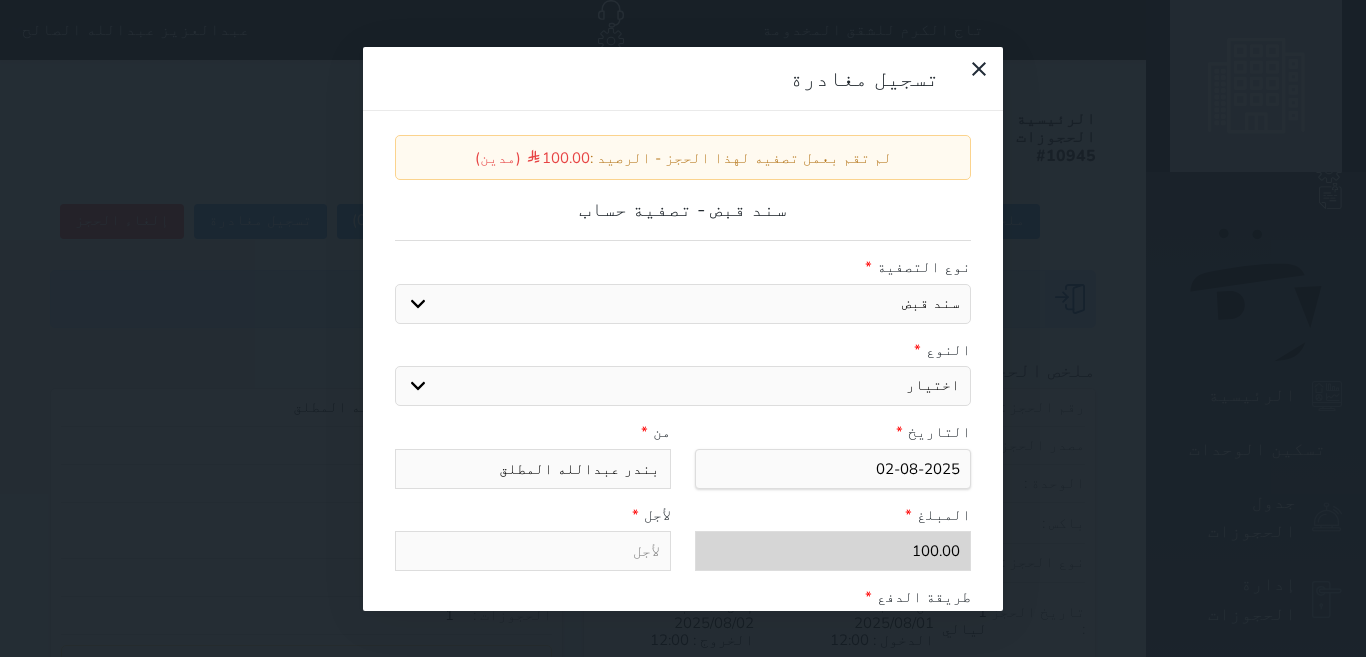 select on "14930" 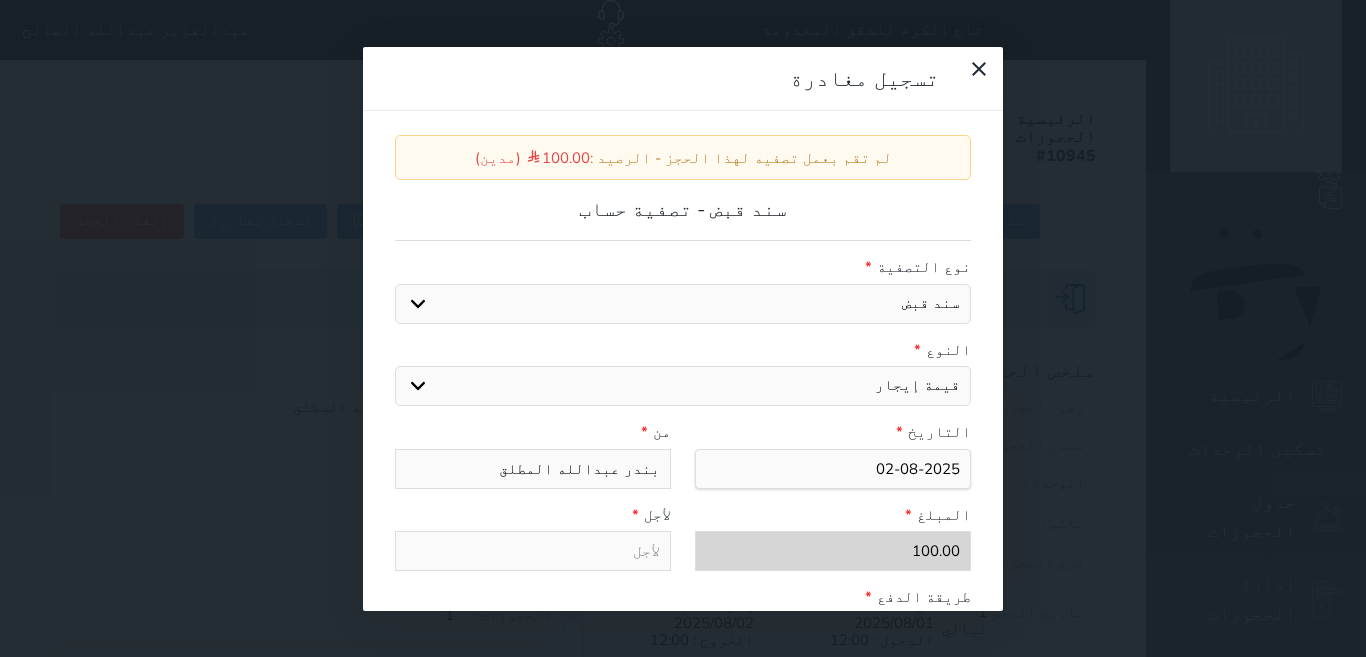 click on "اختيار   مقبوضات عامة
قيمة إيجار
فواتير
عربون
لا ينطبق
آخر
مغسلة
واي فاي - الإنترنت
مواقف السيارات
طعام
الأغذية والمشروبات
مشروبات
المشروبات الباردة
المشروبات الساخنة
الإفطار
غداء
عشاء
مخبز و كعك
حمام سباحة
الصالة الرياضية
سبا و خدمات الجمال
اختيار وإسقاط (خدمات النقل)
ميني بار
كابل - تلفزيون
سرير إضافي
تصفيف الشعر
التسوق" at bounding box center (683, 386) 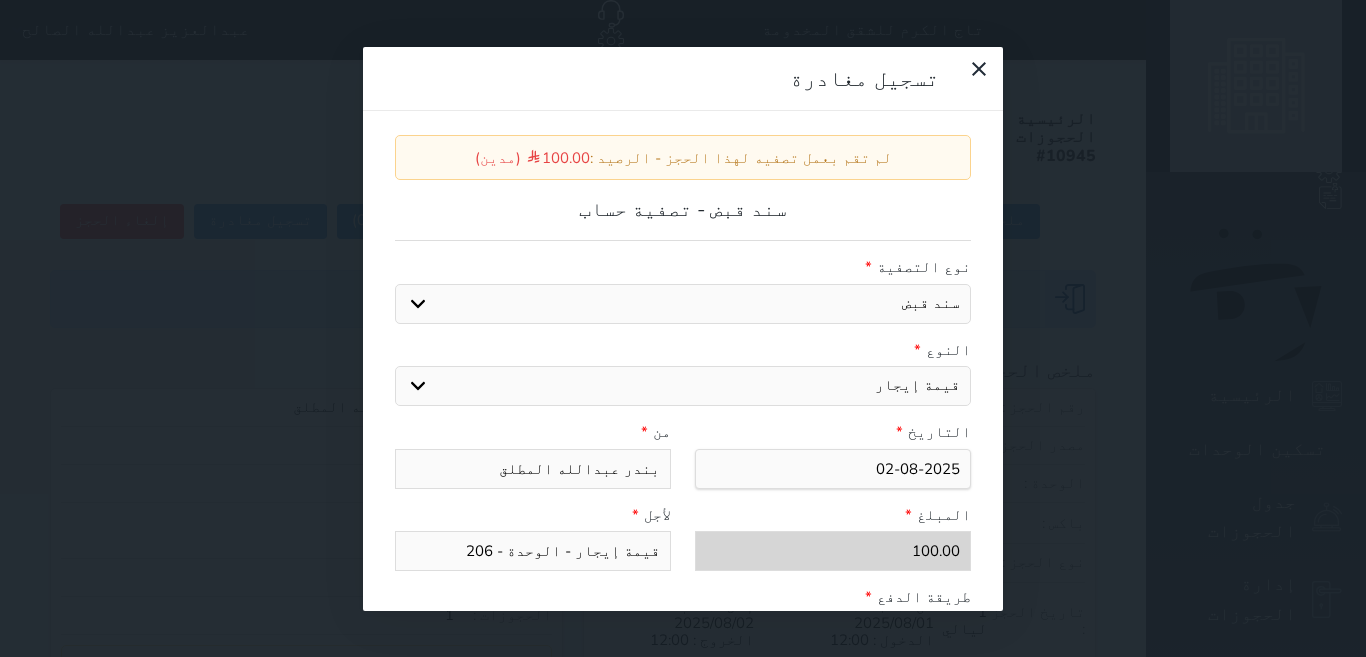 click on "قيمة إيجار - الوحدة - 206" at bounding box center (533, 551) 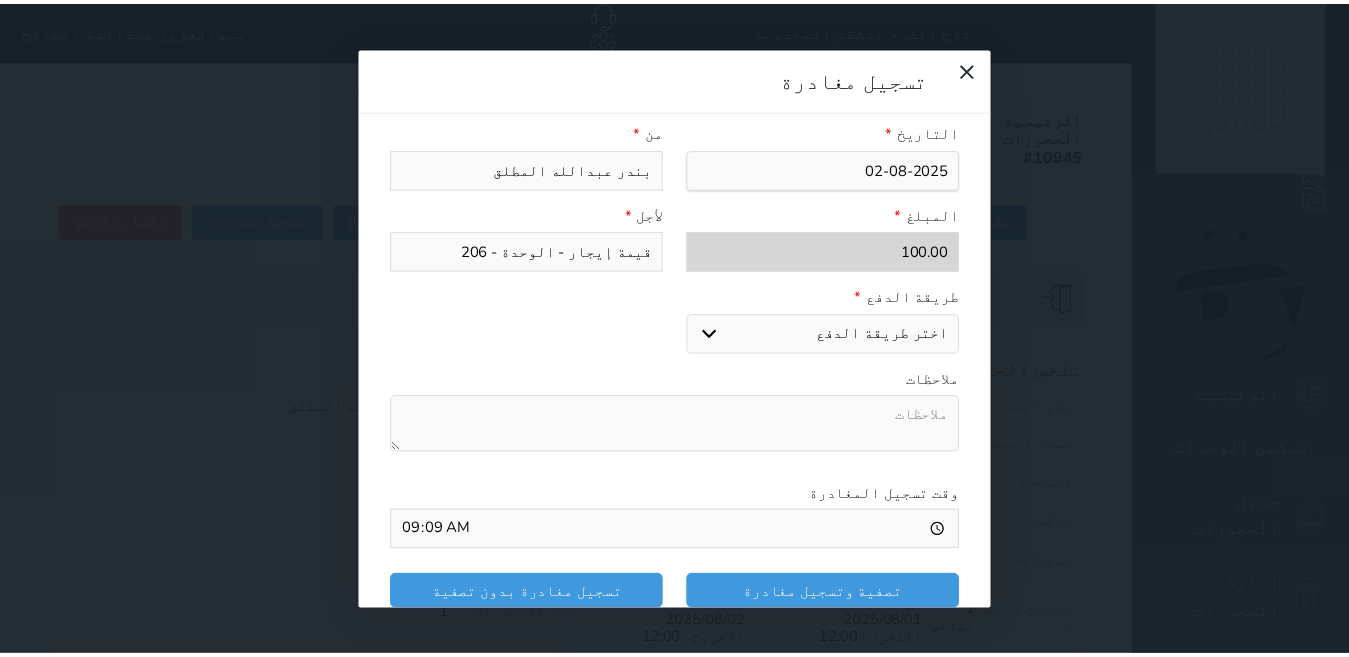 scroll, scrollTop: 309, scrollLeft: 0, axis: vertical 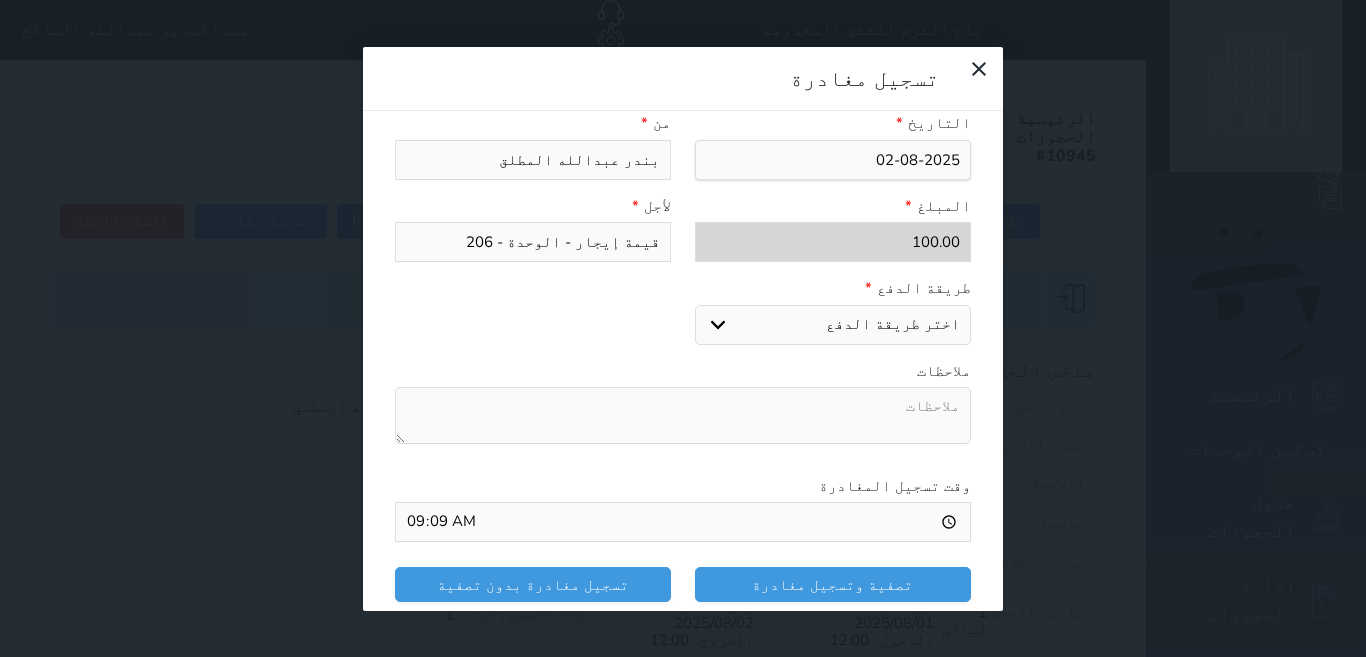 drag, startPoint x: 957, startPoint y: 282, endPoint x: 957, endPoint y: 296, distance: 14 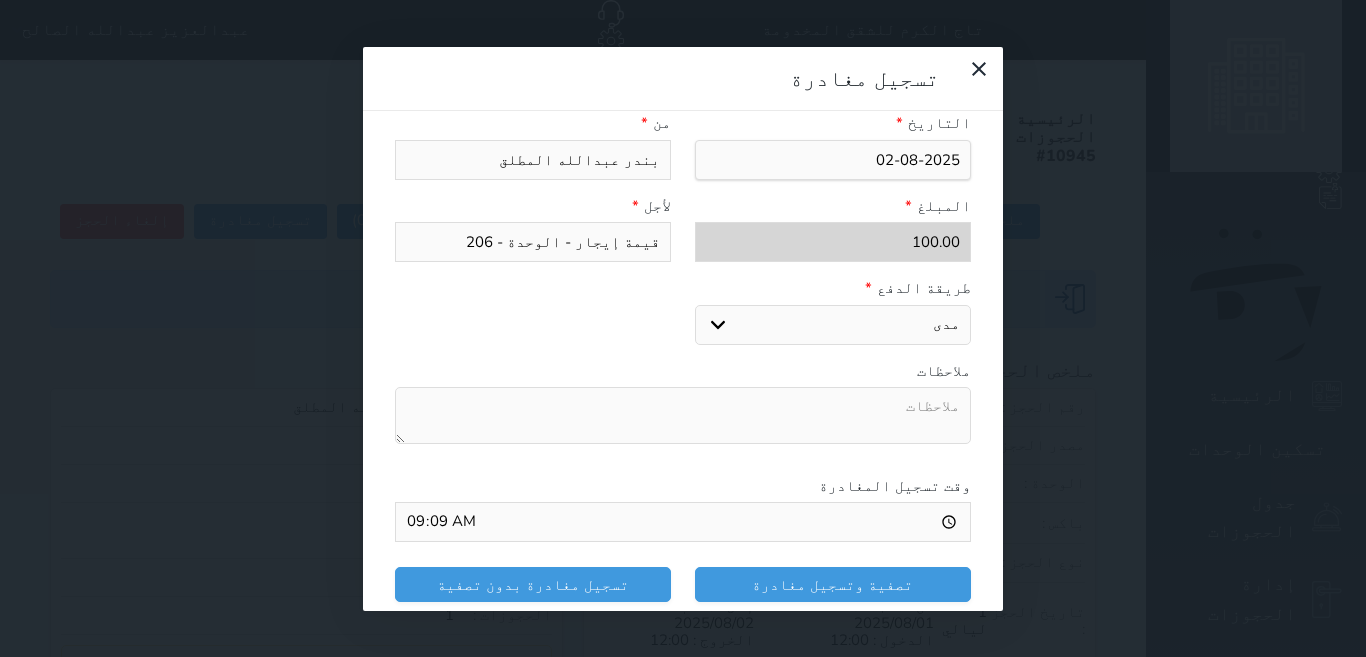 click on "اختر طريقة الدفع   دفع نقدى   تحويل بنكى   مدى   بطاقة ائتمان" at bounding box center (833, 325) 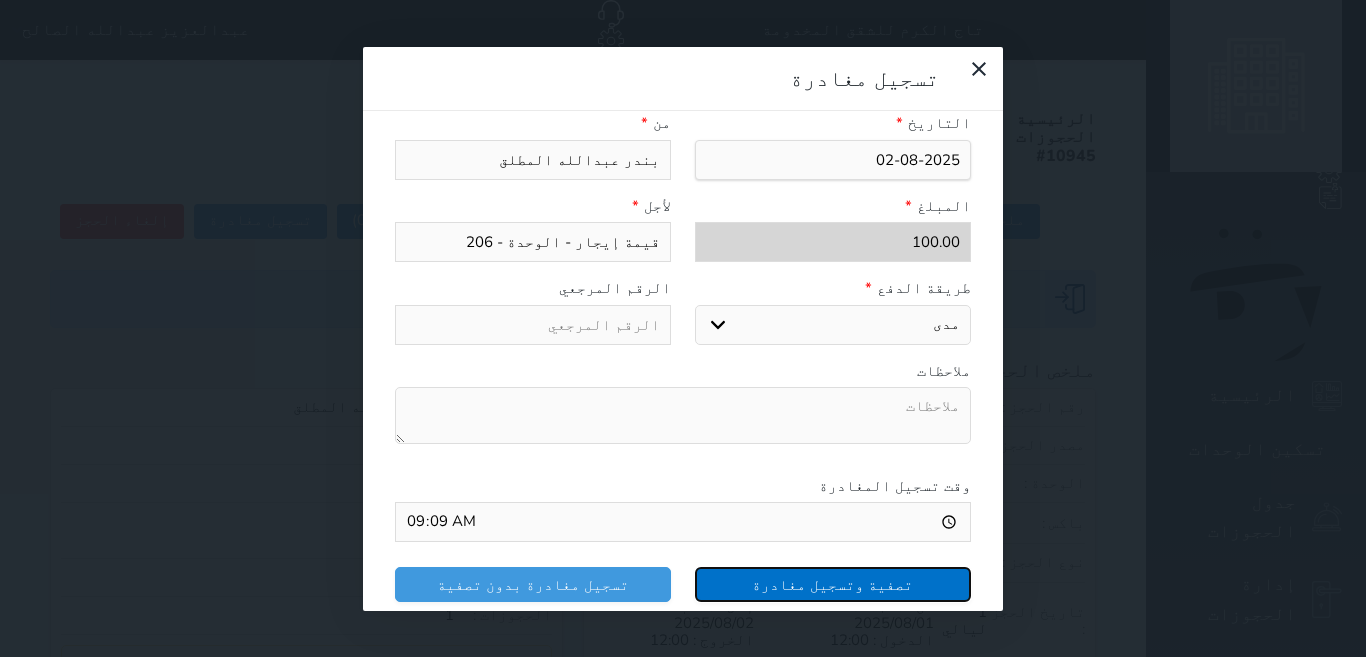 click on "تصفية وتسجيل مغادرة" at bounding box center [833, 584] 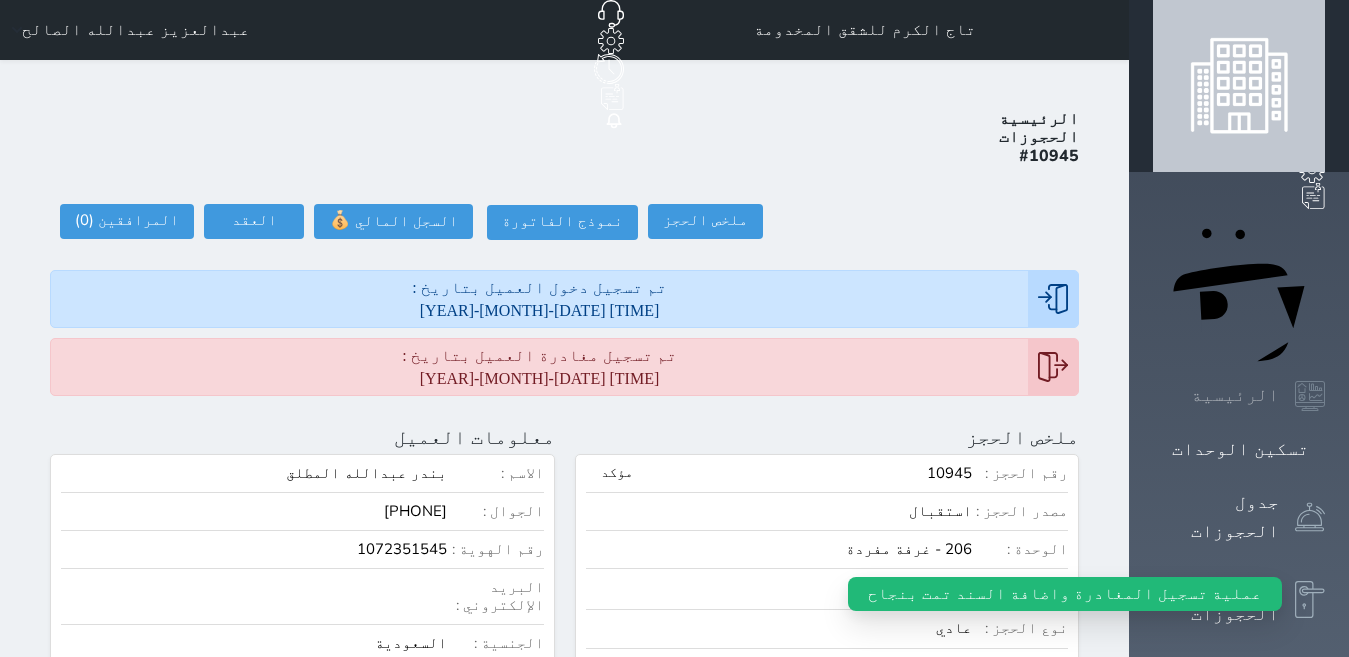 click on "الرئيسية" at bounding box center [1235, 395] 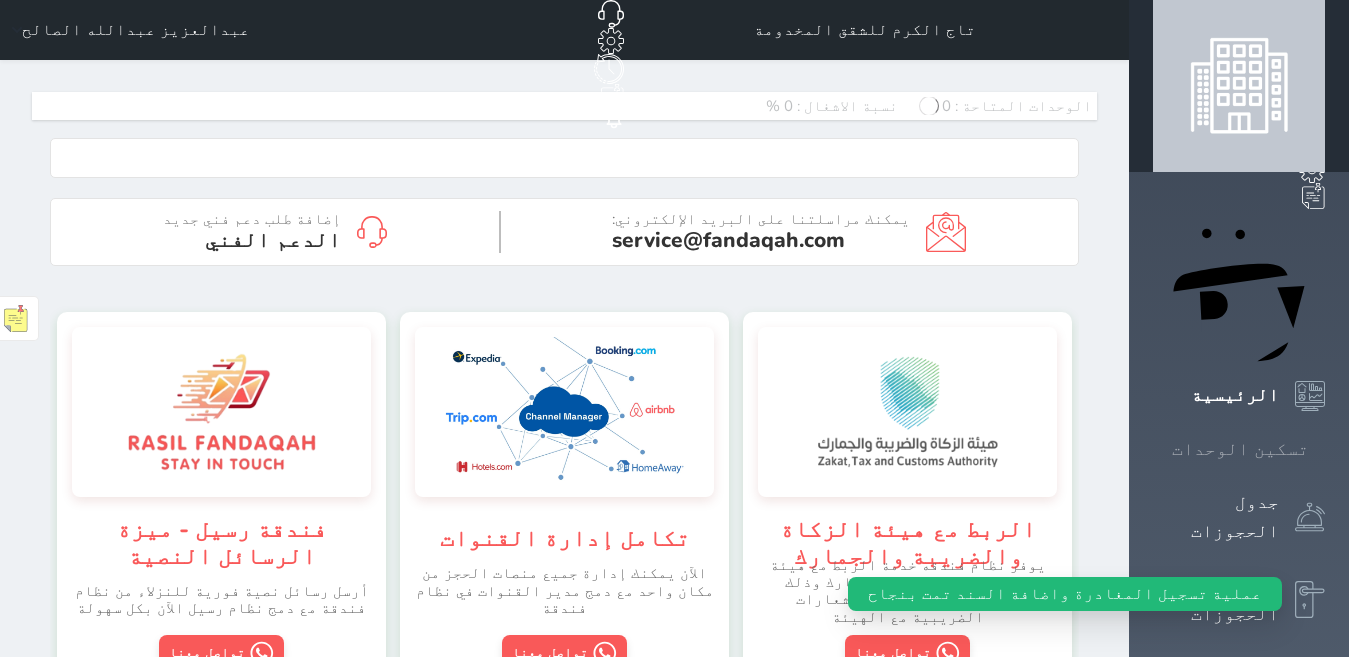scroll, scrollTop: 2313, scrollLeft: 1214, axis: both 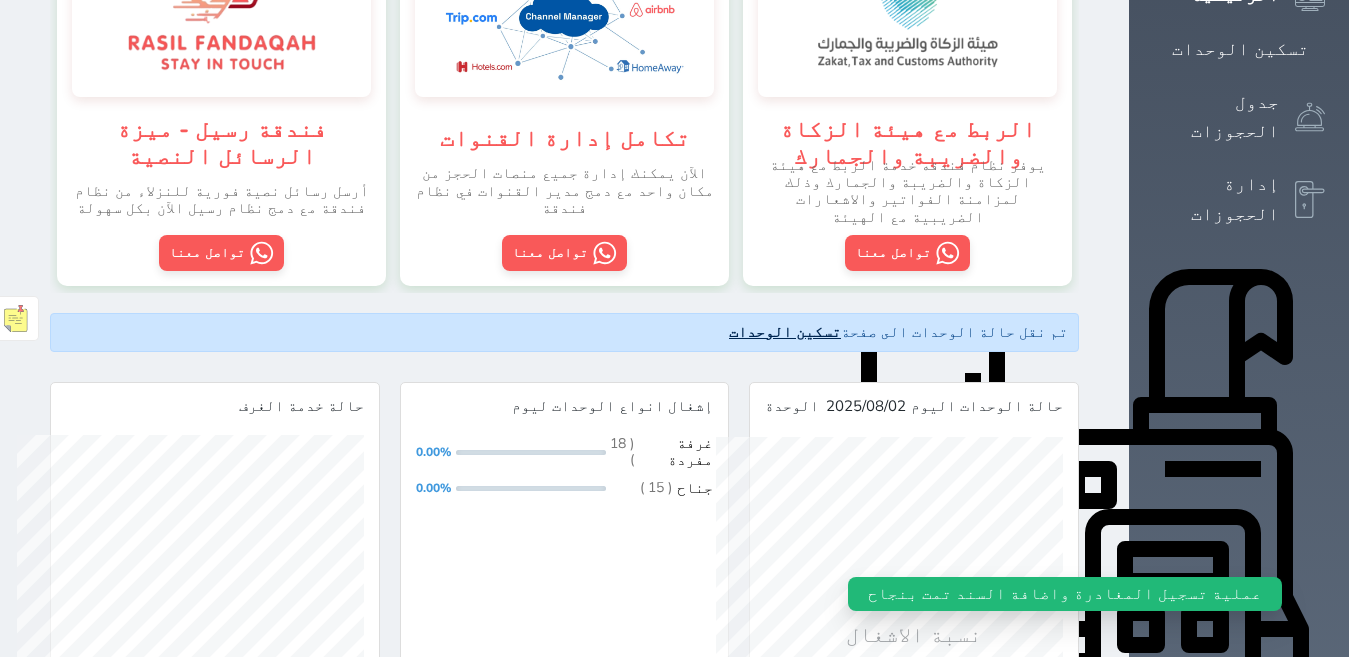 click on "تسكين الوحدات" at bounding box center (785, 332) 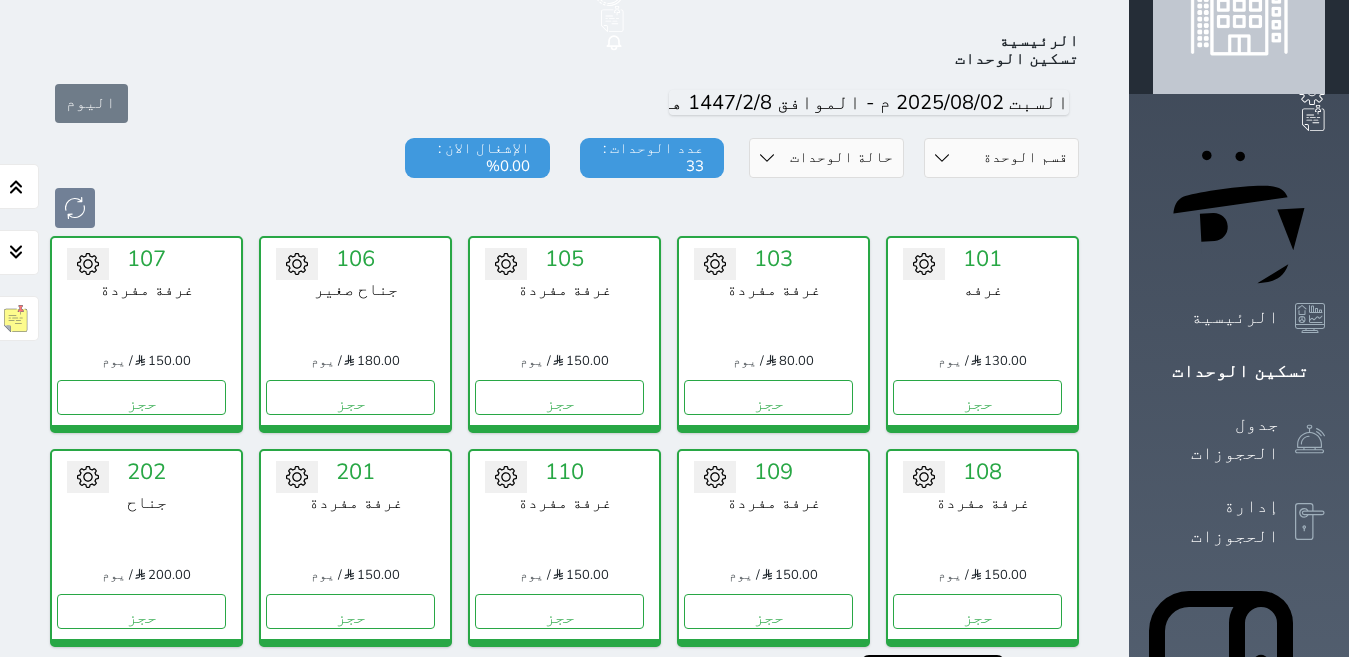 scroll, scrollTop: 378, scrollLeft: 0, axis: vertical 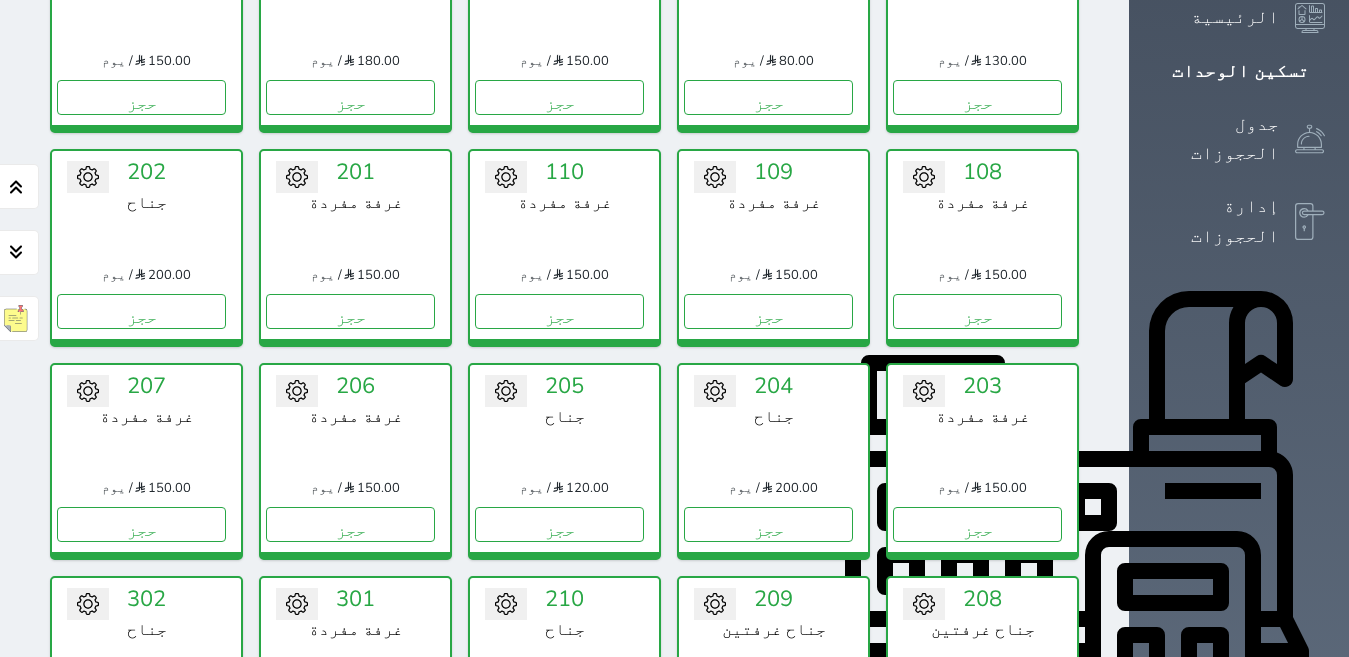 click on "حجز" at bounding box center (768, 738) 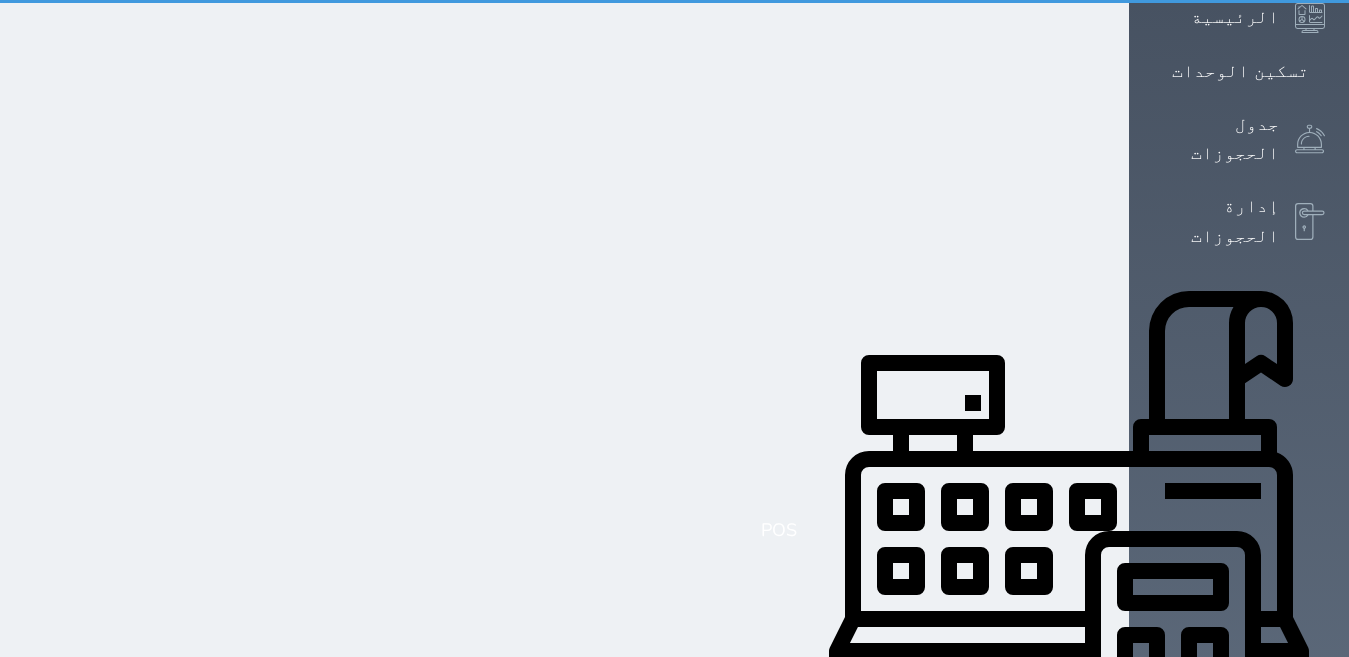 scroll, scrollTop: 44, scrollLeft: 0, axis: vertical 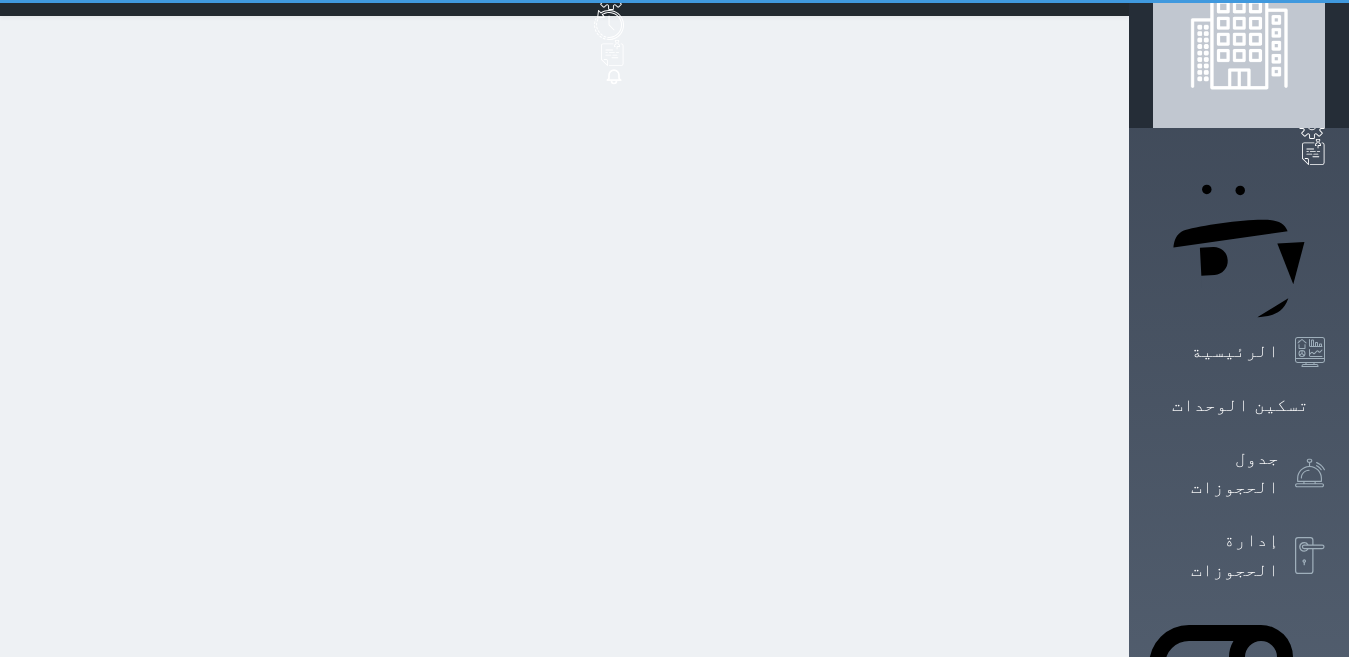 select on "1" 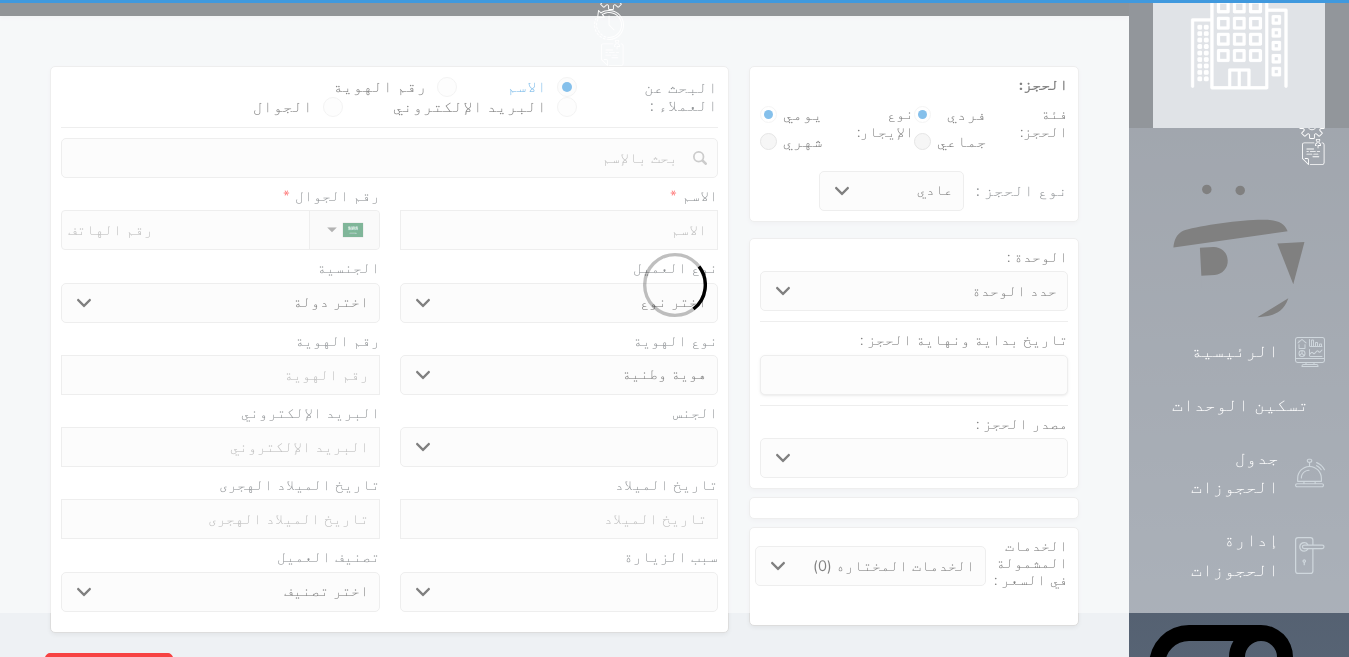 scroll, scrollTop: 0, scrollLeft: 0, axis: both 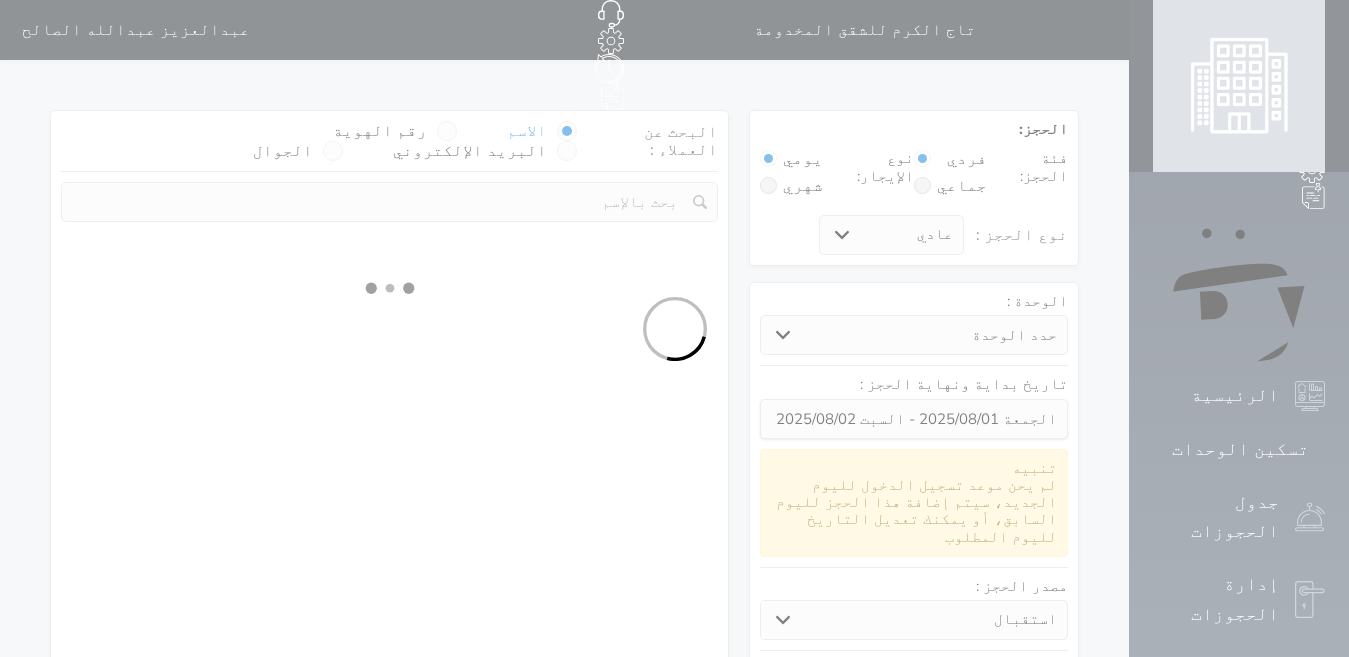 select 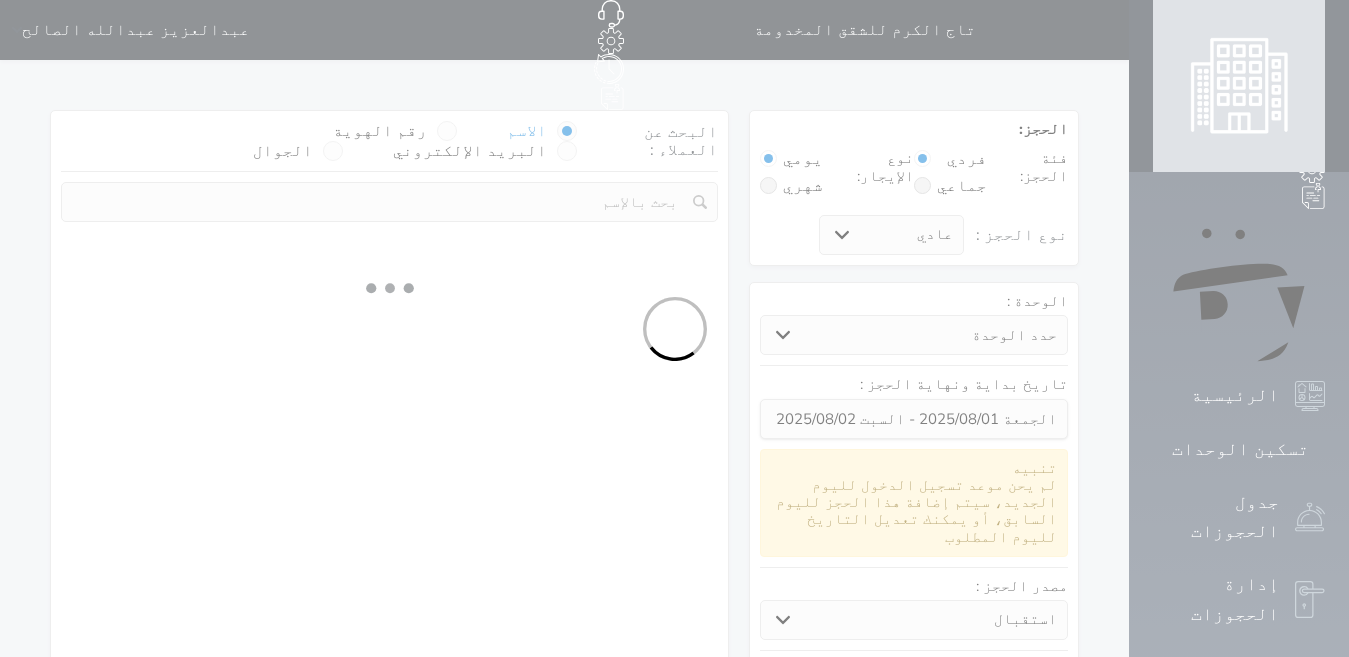 select on "113" 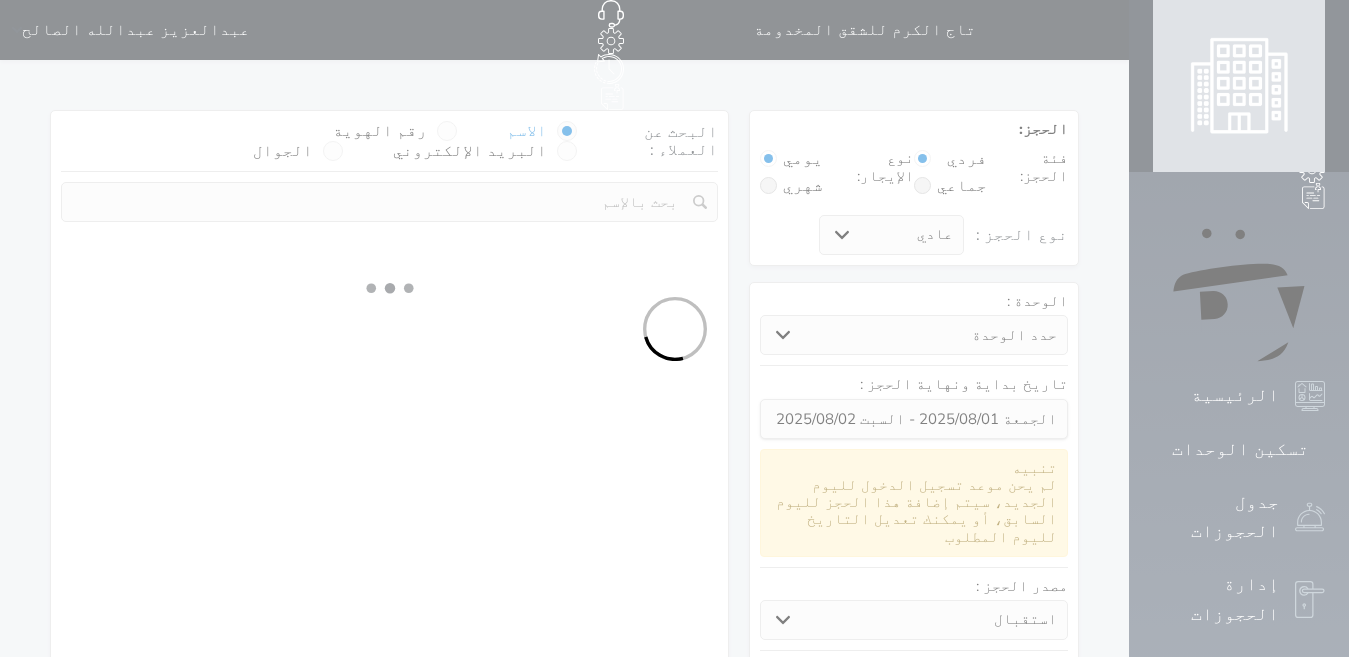 select on "1" 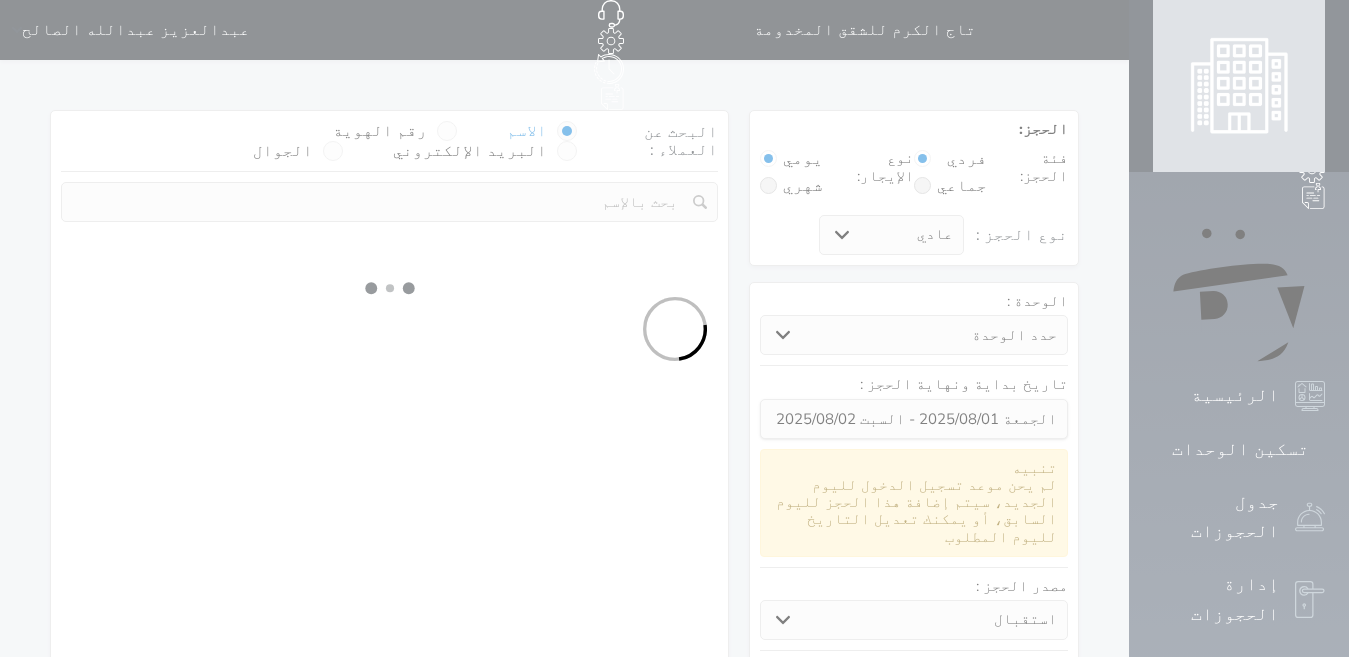 select 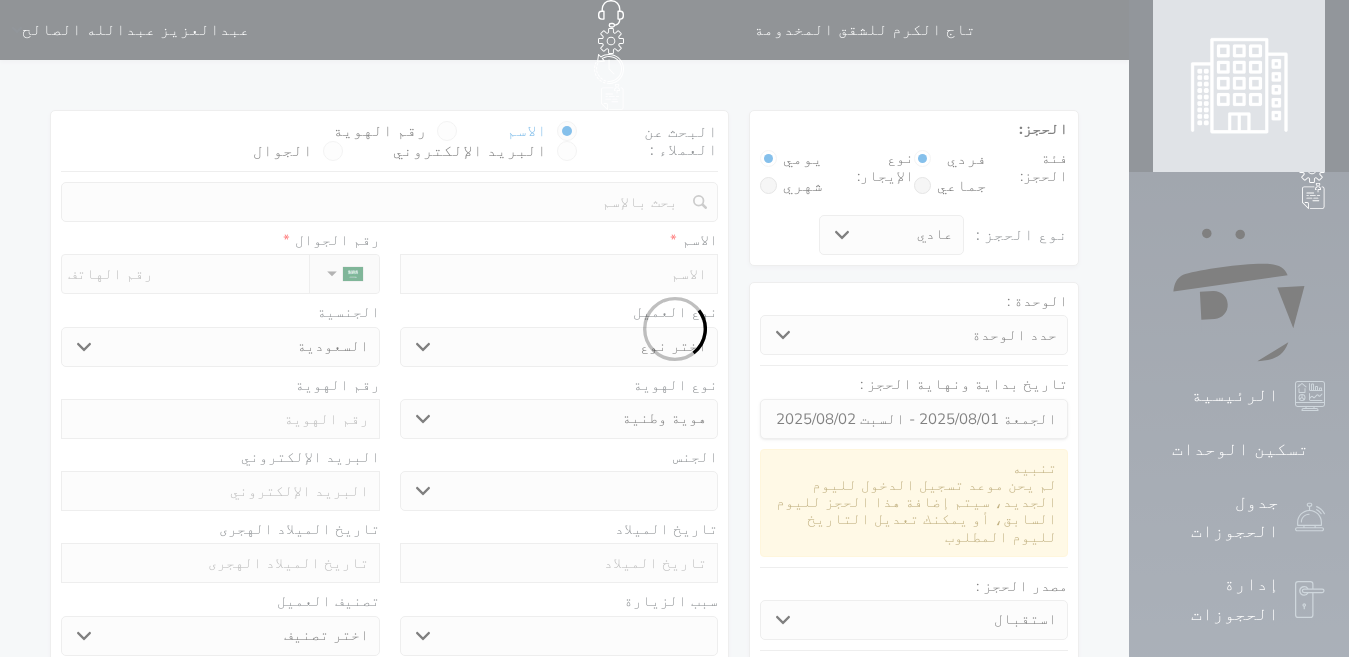 select 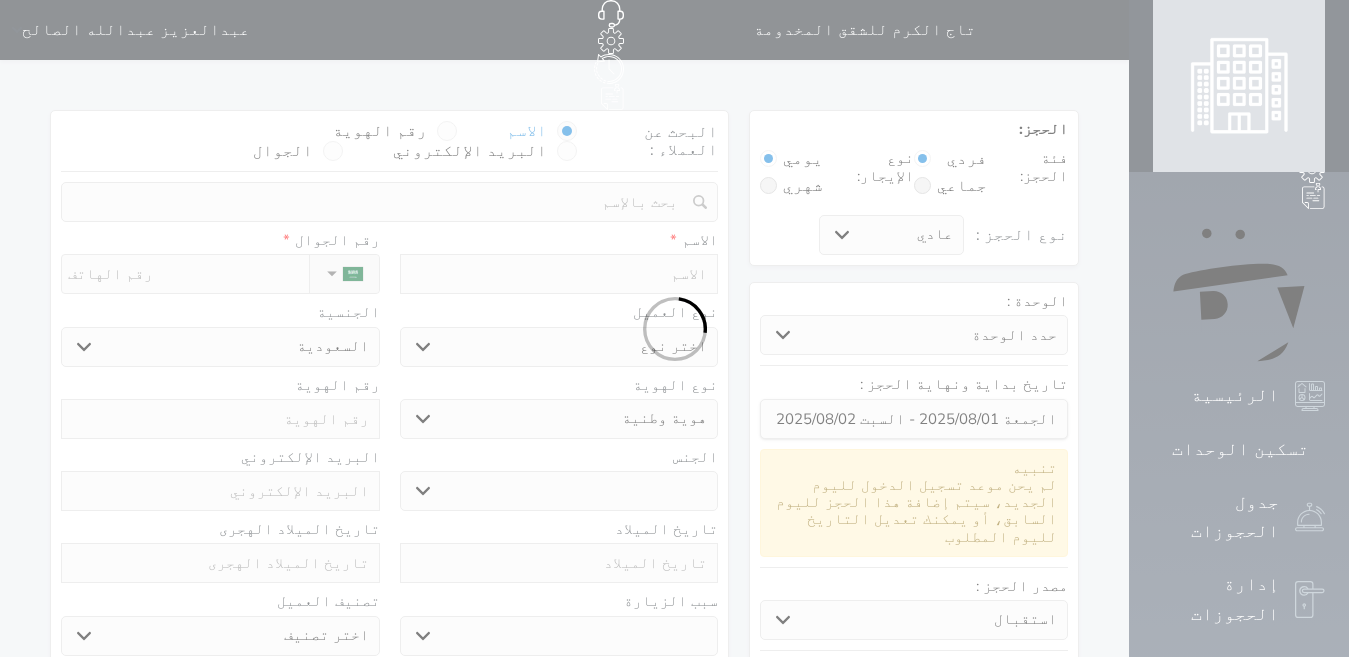 type 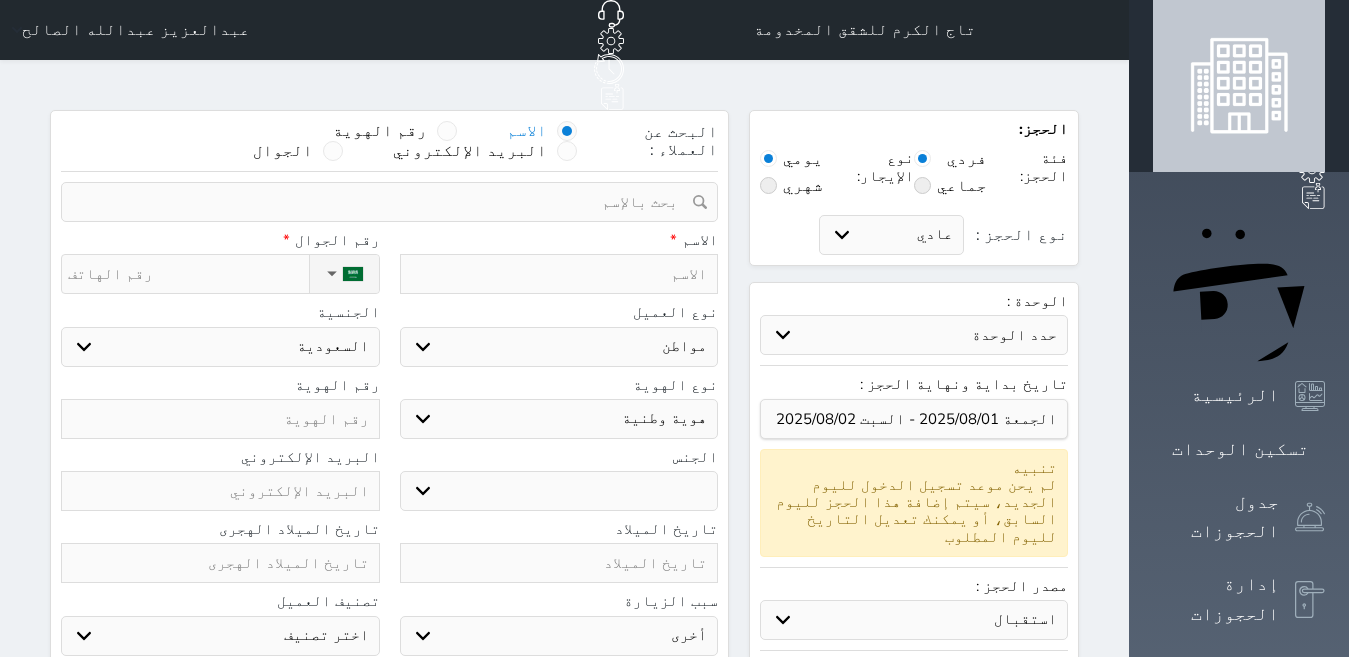 click at bounding box center [559, 274] 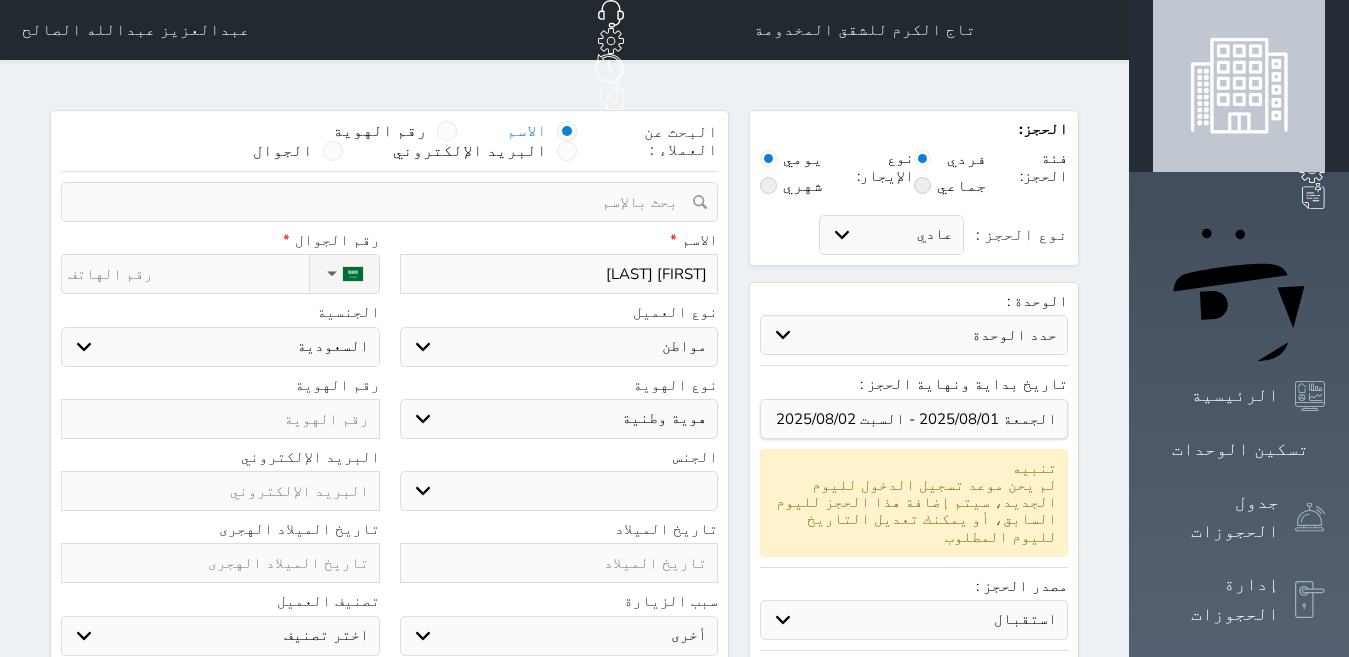 click on "ذكر   انثى" at bounding box center [559, 491] 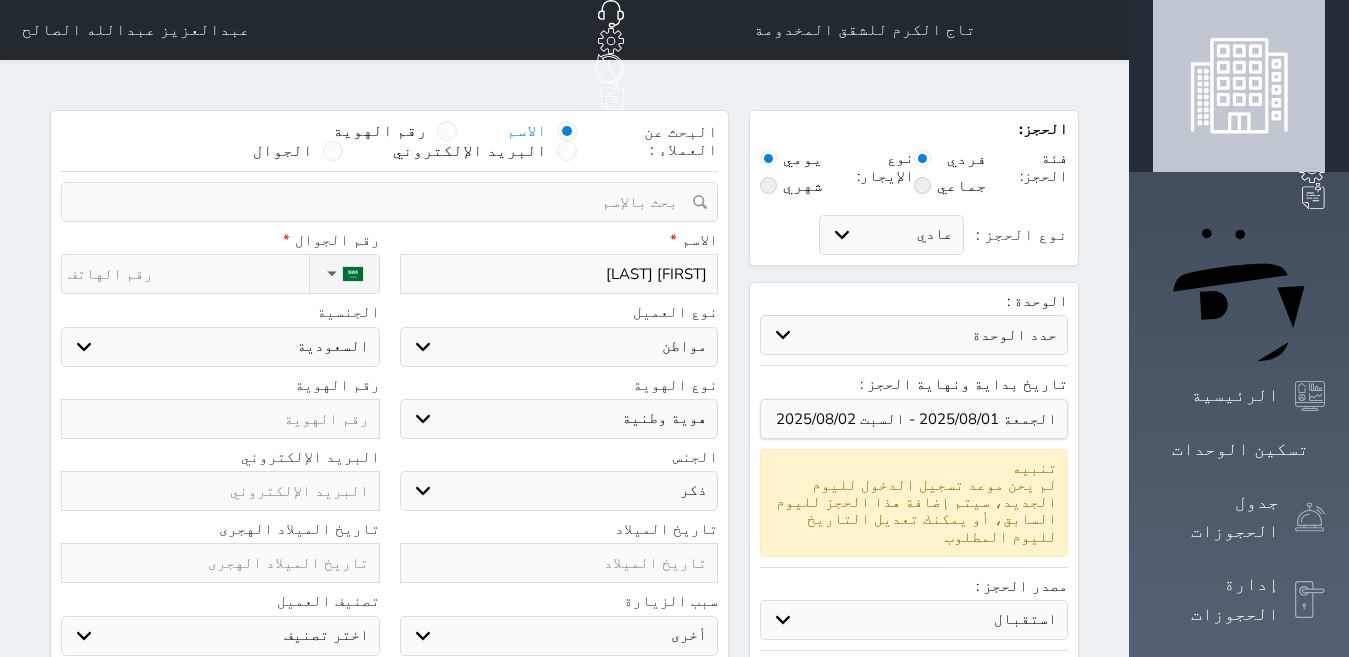 click on "ذكر   انثى" at bounding box center (559, 491) 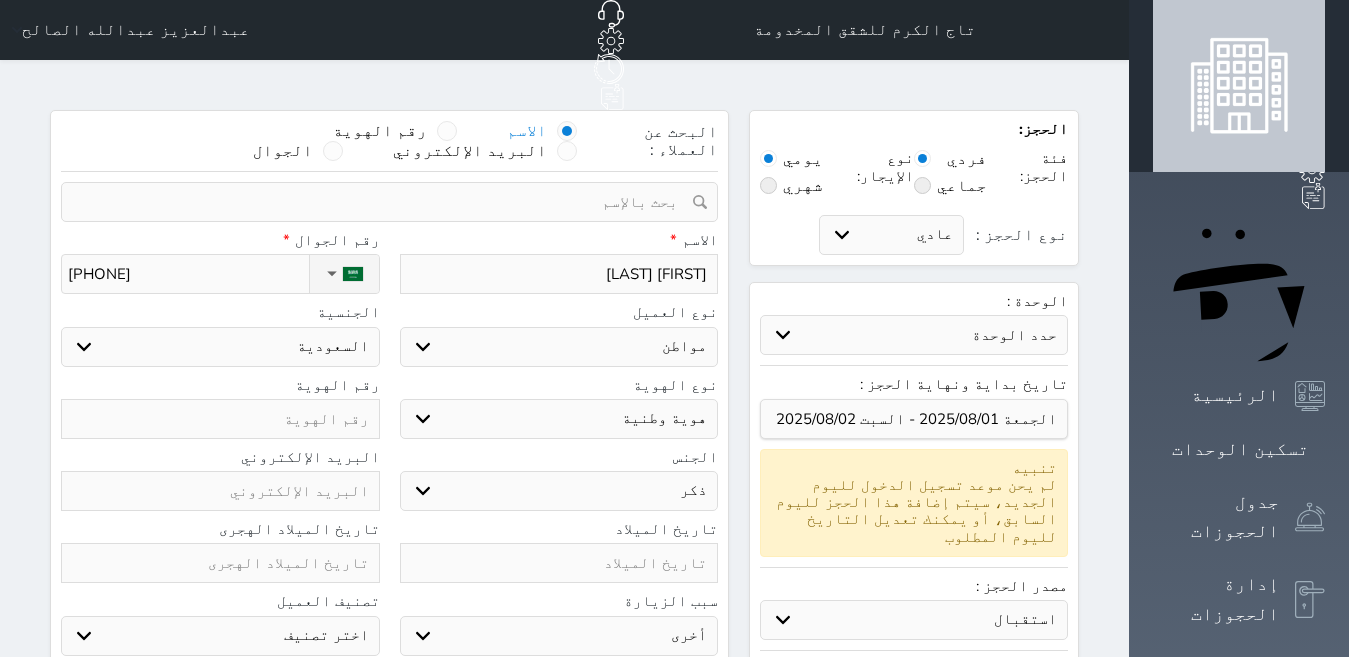click at bounding box center (220, 419) 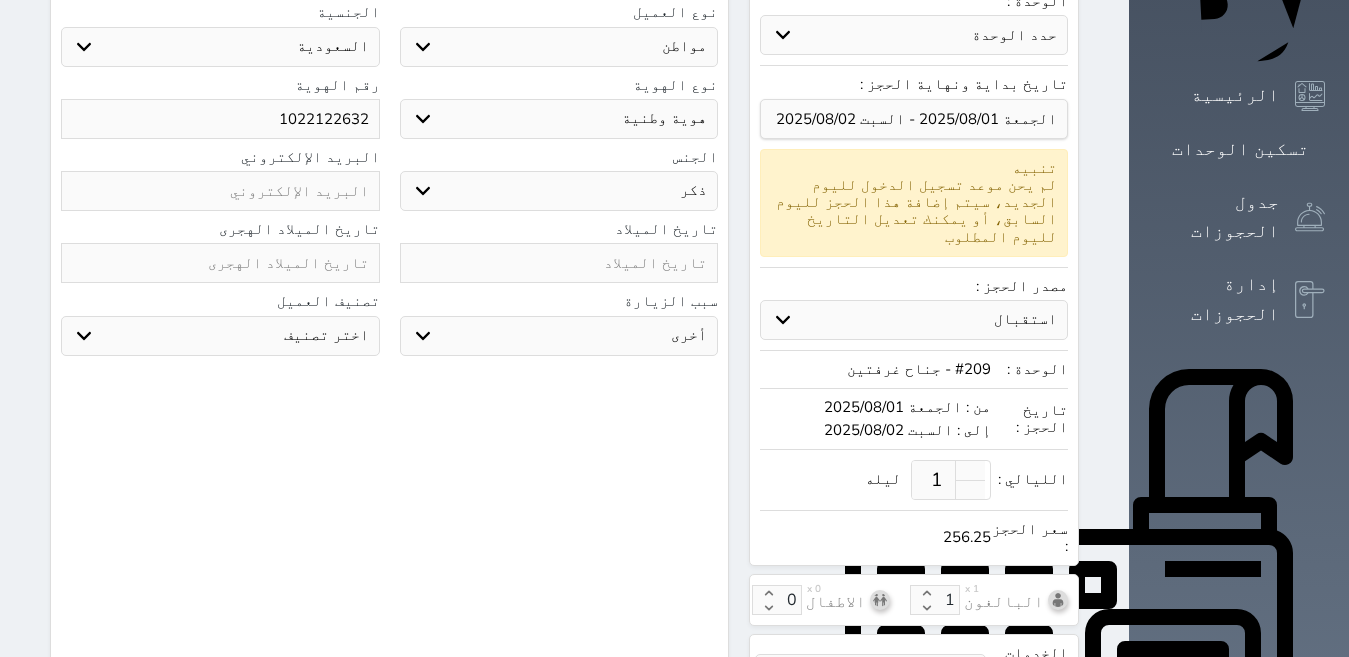 scroll, scrollTop: 652, scrollLeft: 0, axis: vertical 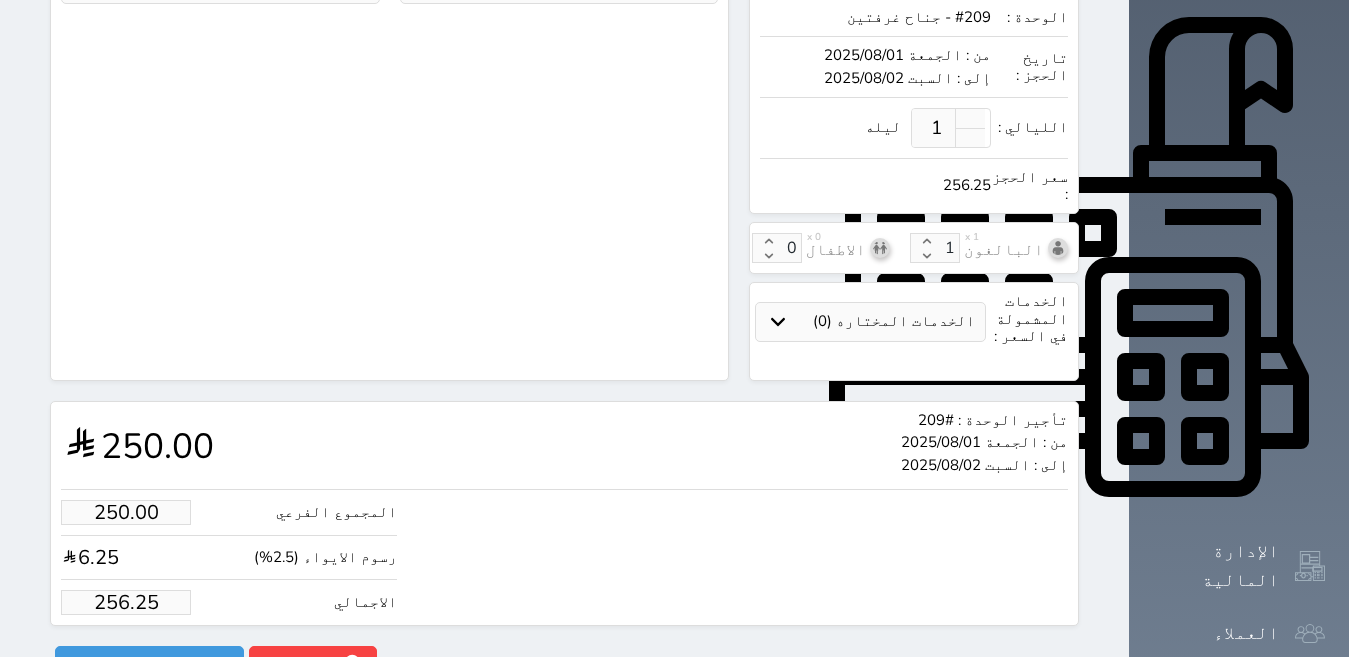 click on "256.25" at bounding box center (126, 602) 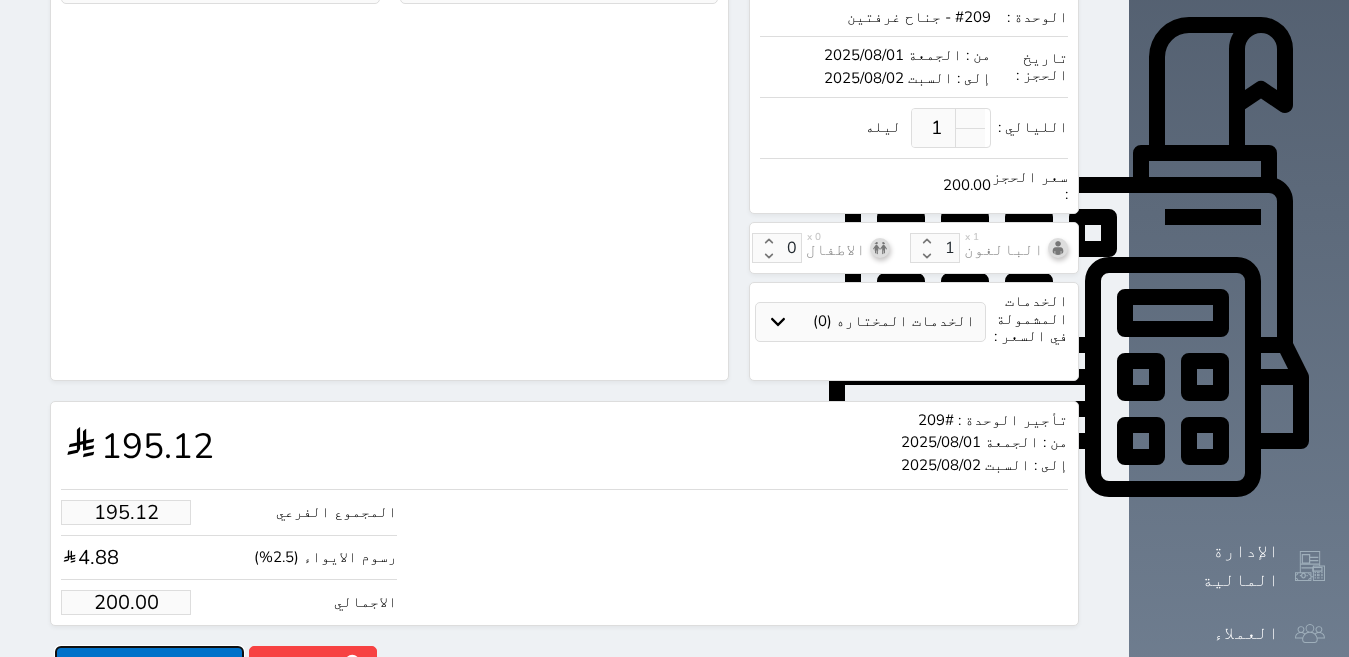 click on "حجز" at bounding box center (149, 663) 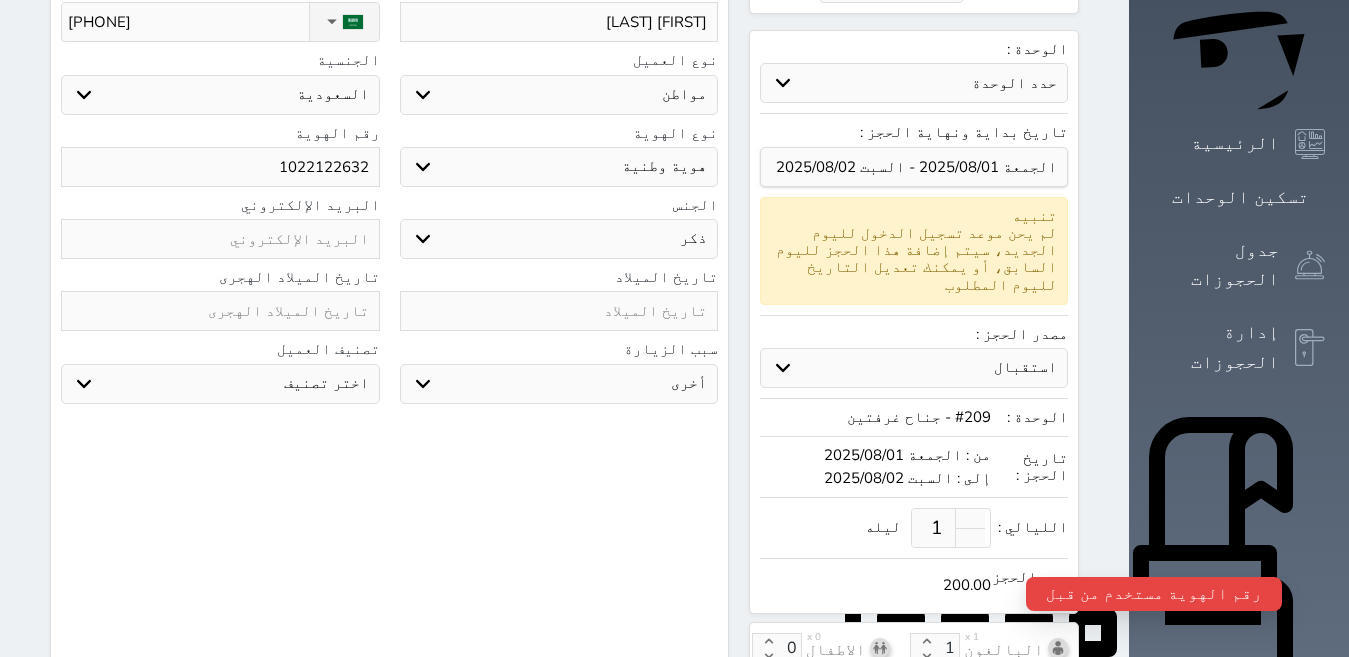 scroll, scrollTop: 0, scrollLeft: 0, axis: both 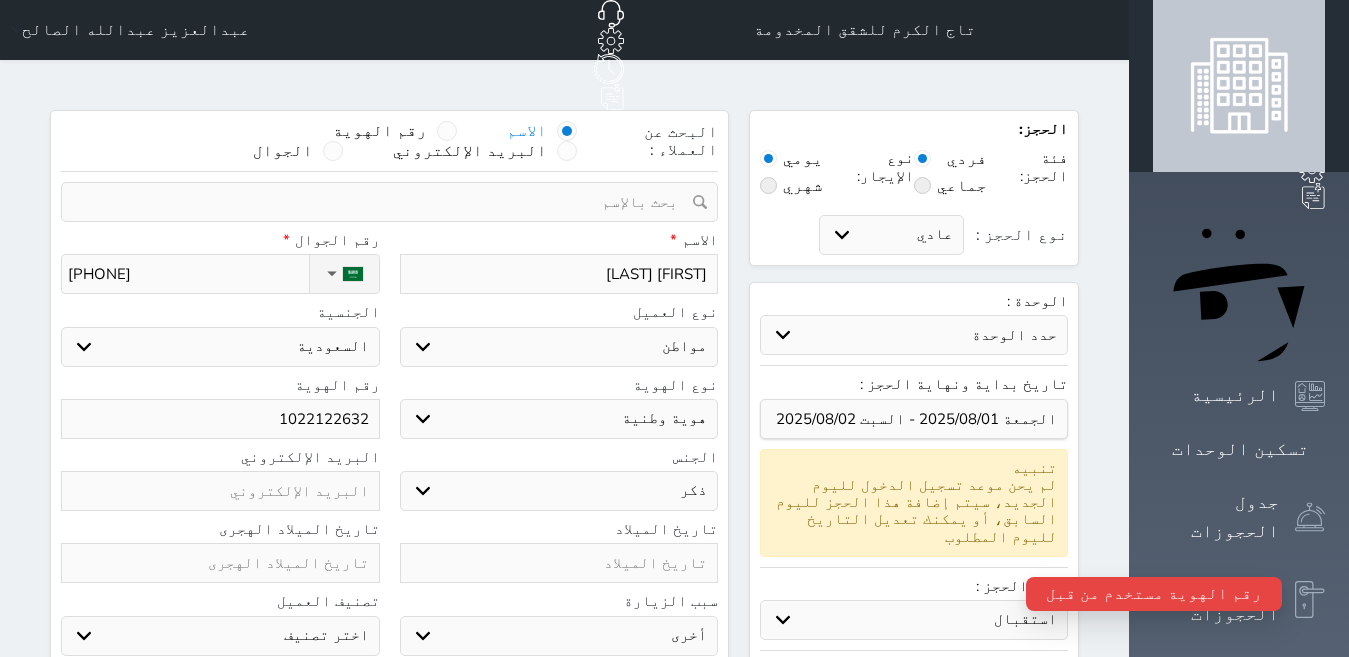 click on "1022122632" at bounding box center (220, 419) 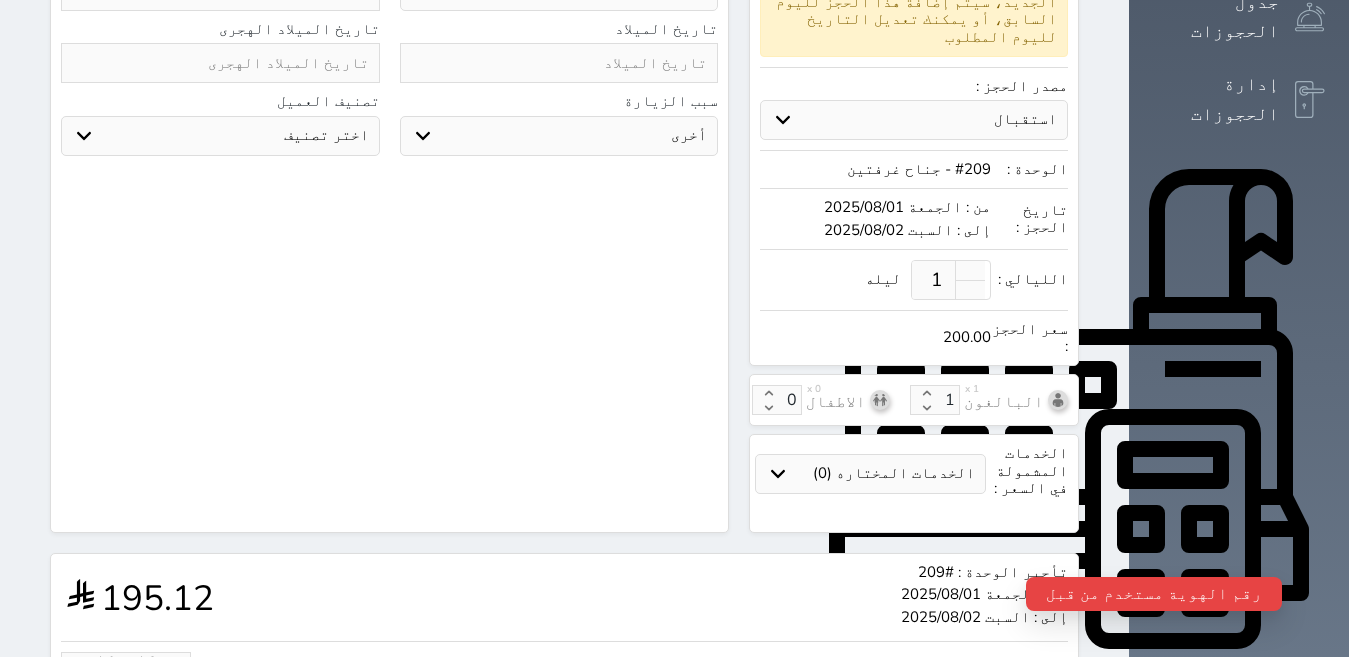 scroll, scrollTop: 652, scrollLeft: 0, axis: vertical 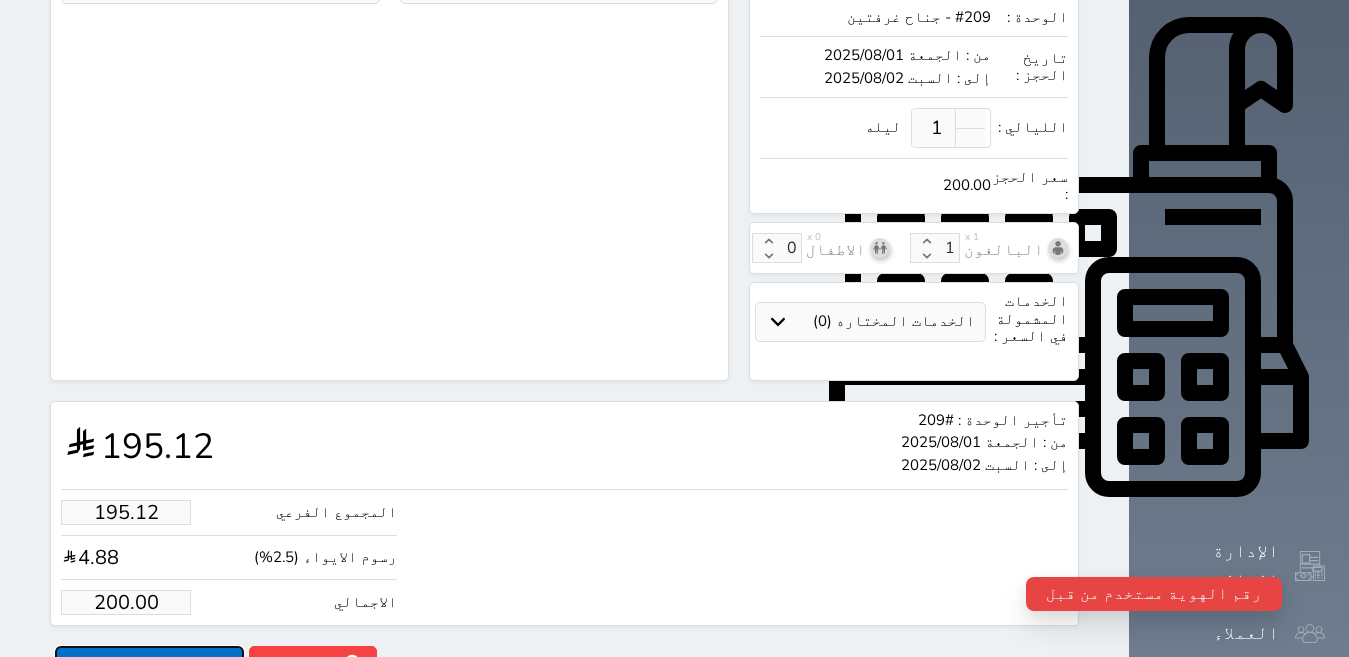 click on "حجز" at bounding box center [149, 663] 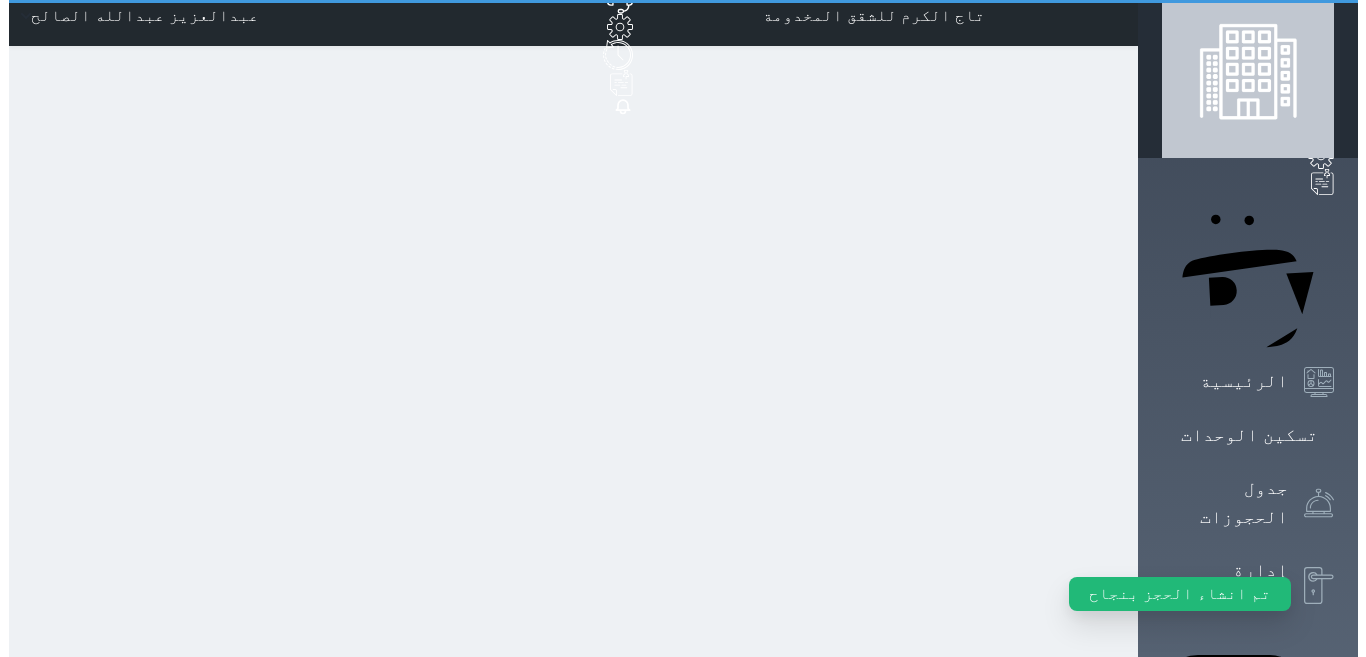 scroll, scrollTop: 0, scrollLeft: 0, axis: both 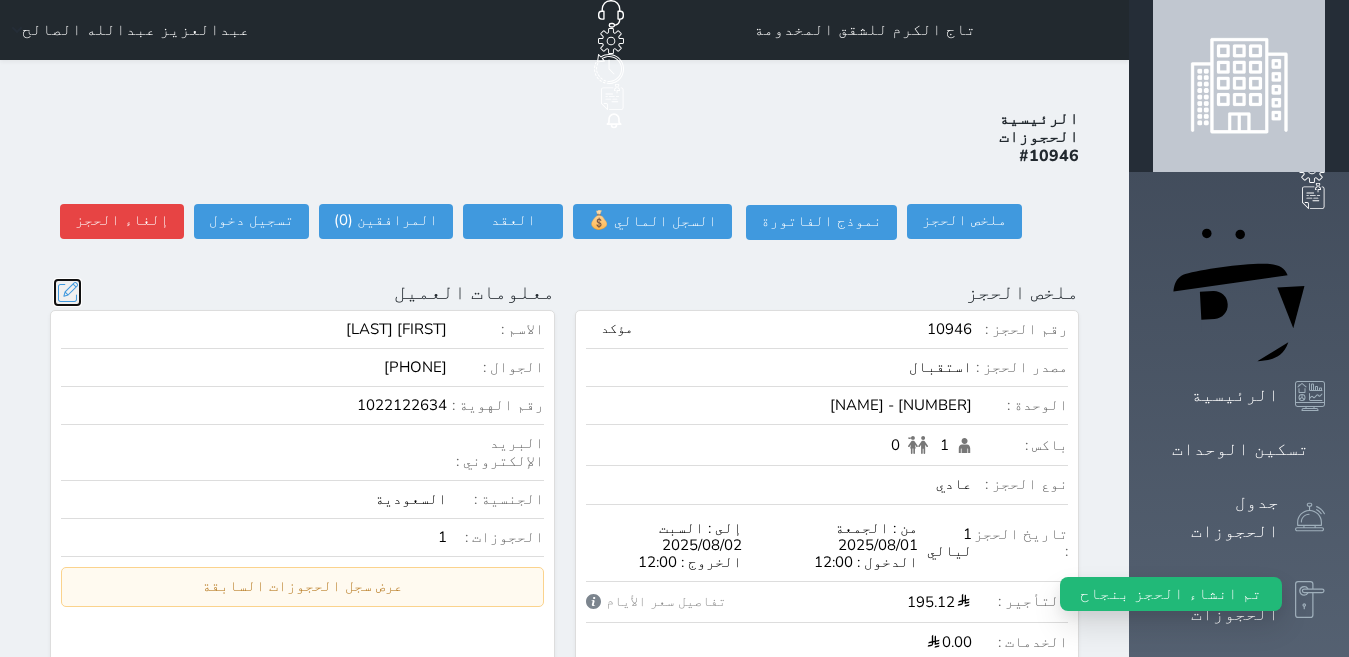 click at bounding box center (67, 292) 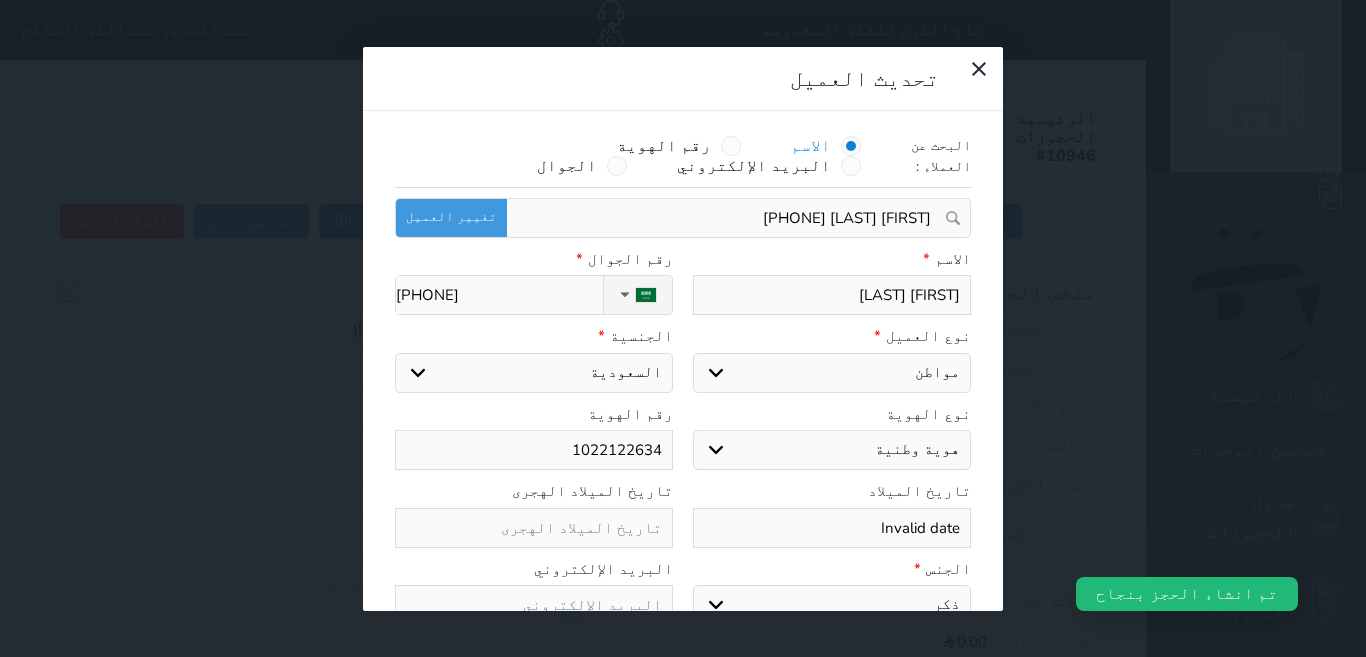 click on "1022122634" at bounding box center [534, 450] 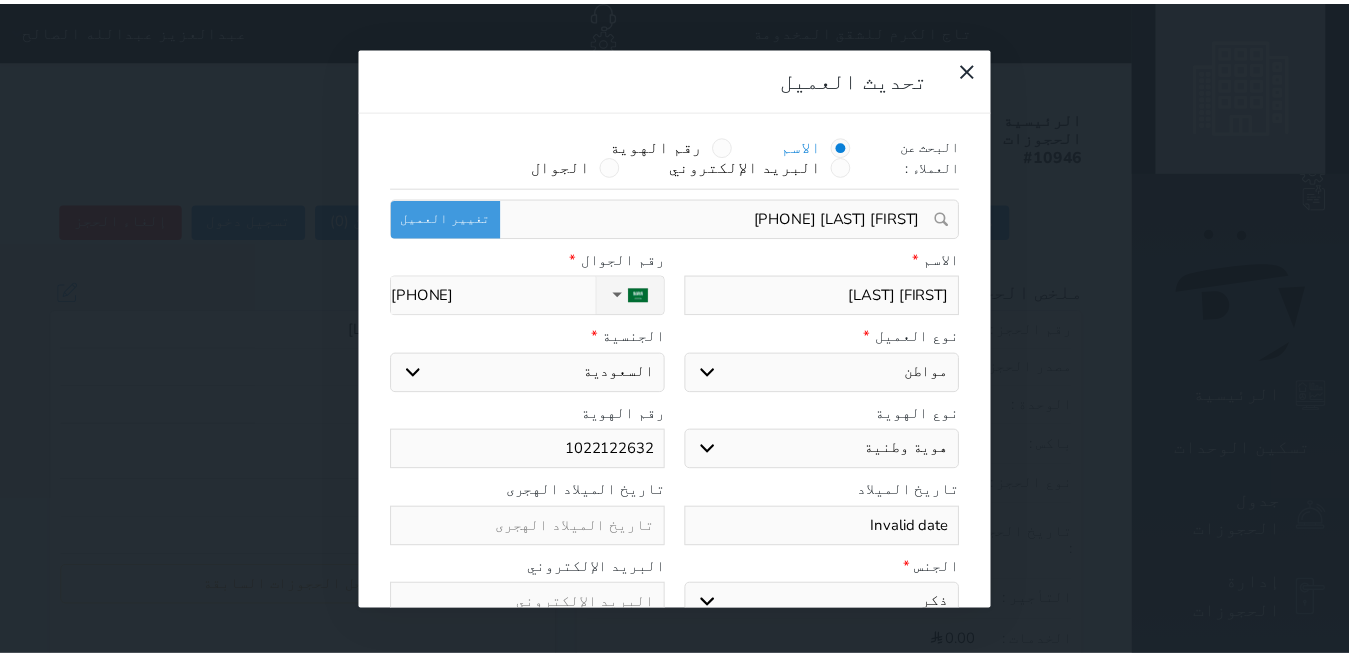 scroll, scrollTop: 45, scrollLeft: 0, axis: vertical 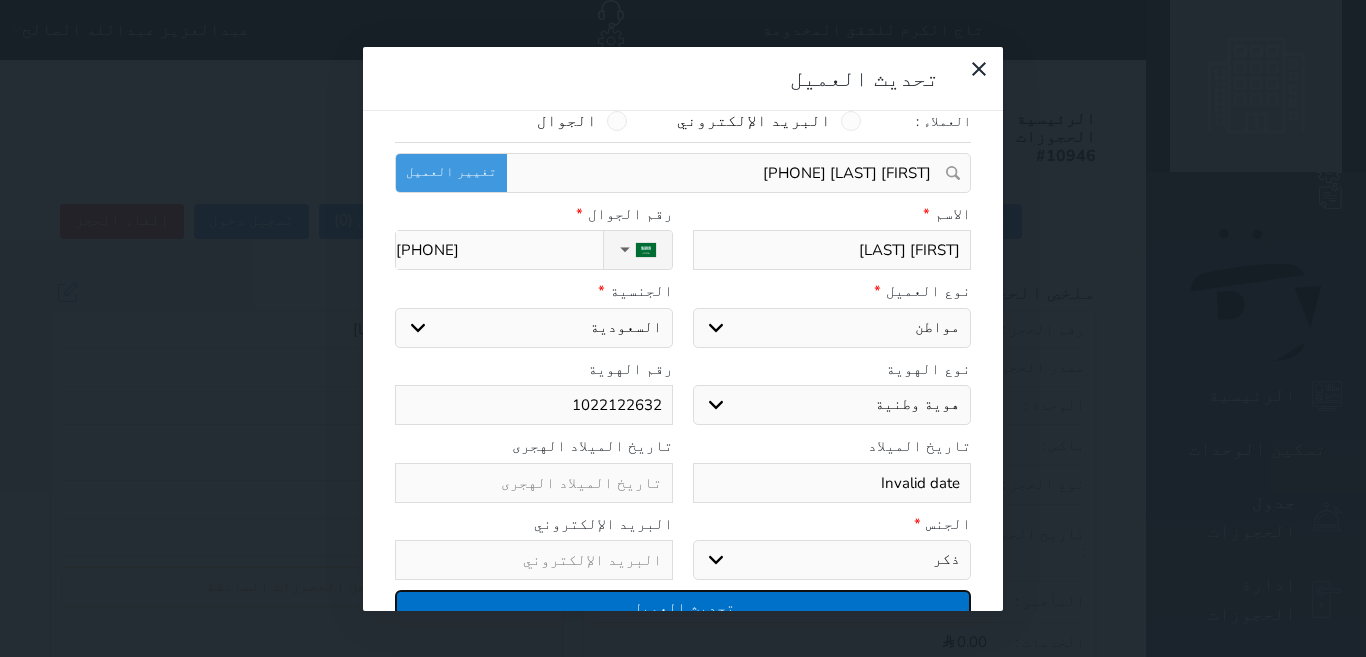 click on "تحديث العميل" at bounding box center (683, 607) 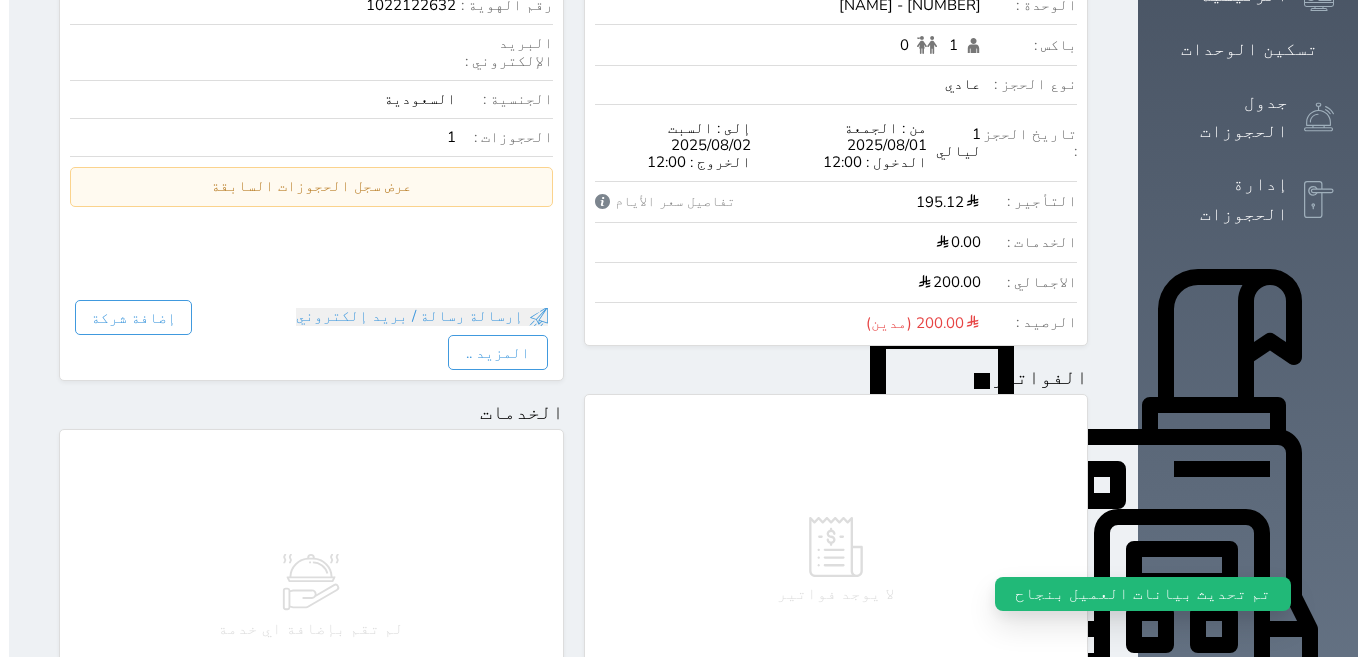 scroll, scrollTop: 600, scrollLeft: 0, axis: vertical 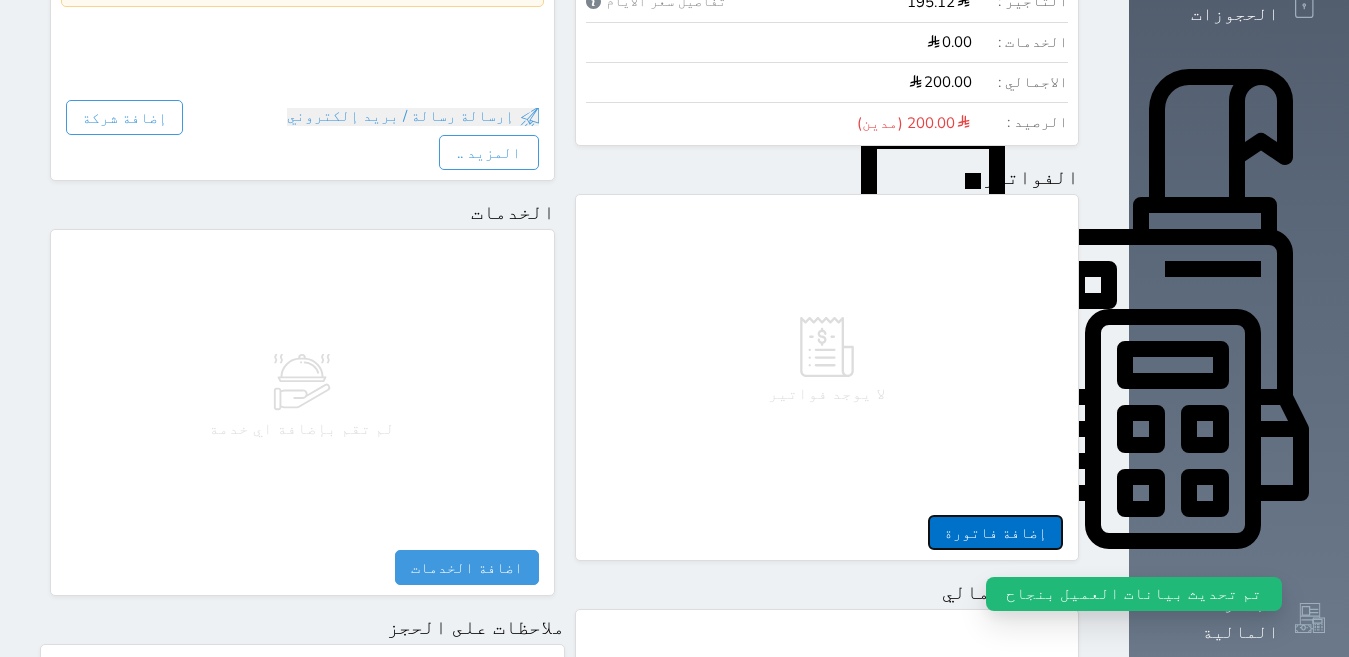 click on "إضافة فاتورة" at bounding box center (995, 532) 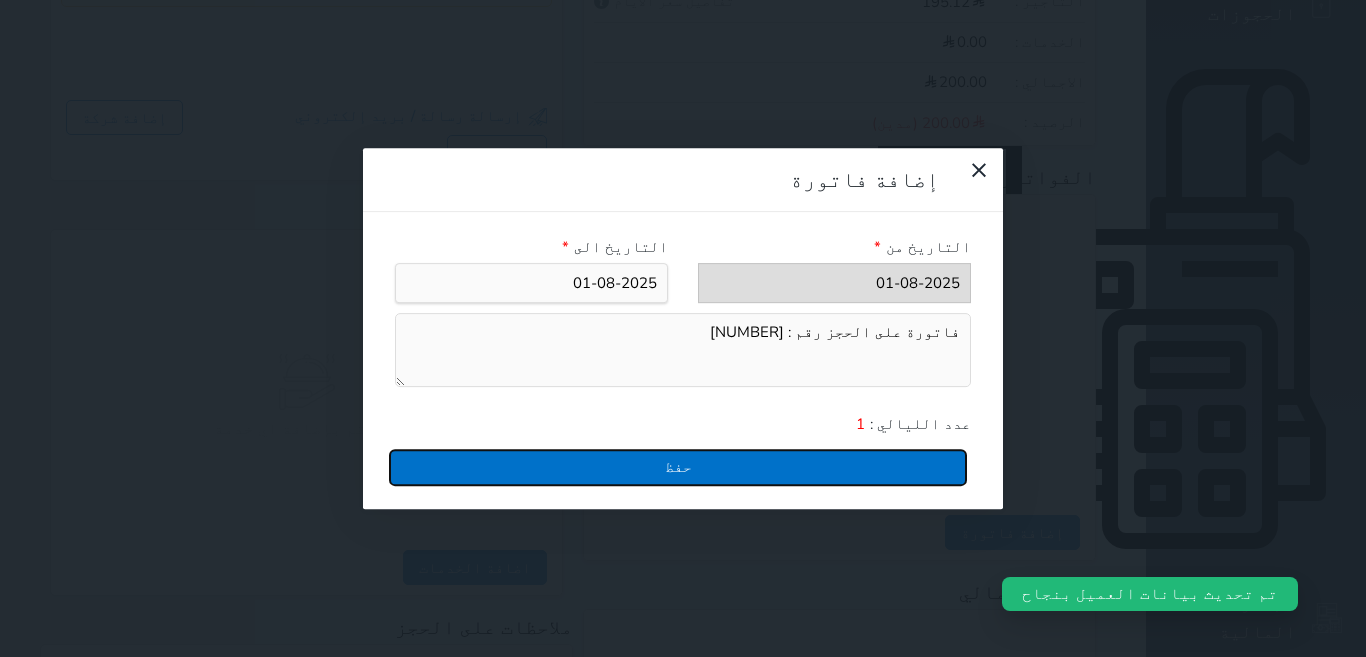 click on "حفظ" at bounding box center [678, 467] 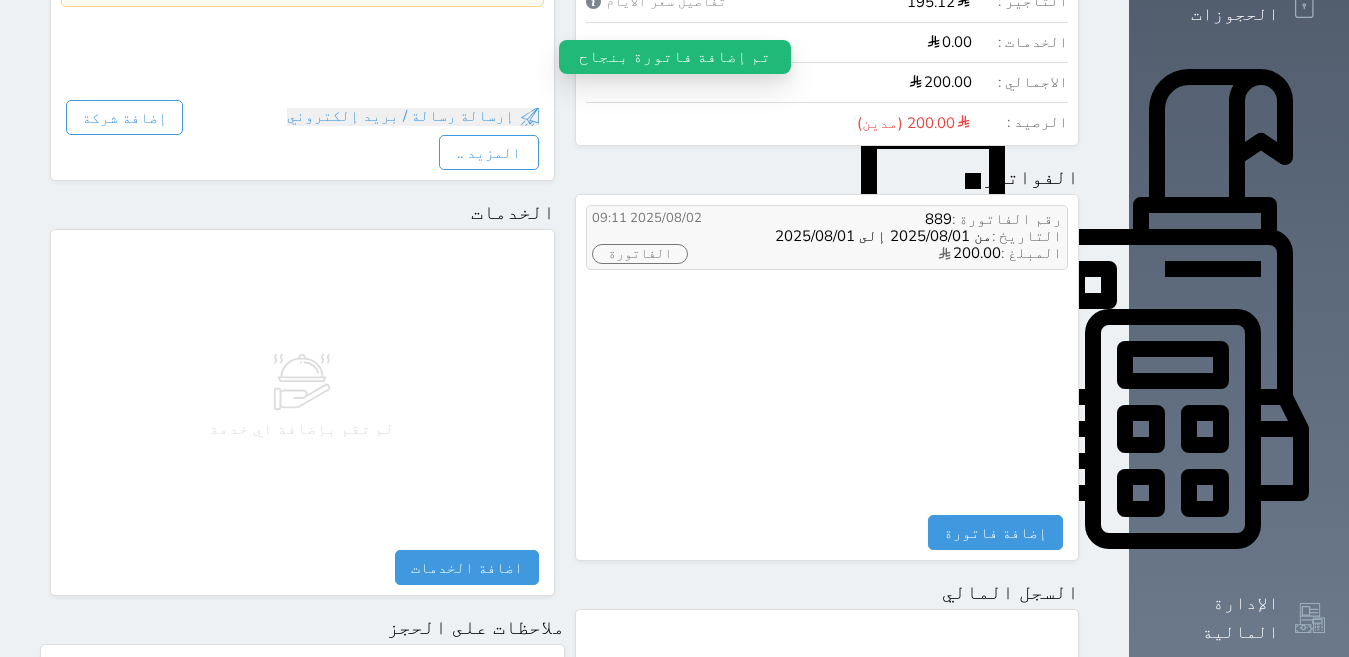 click on "الفاتورة" at bounding box center [640, 254] 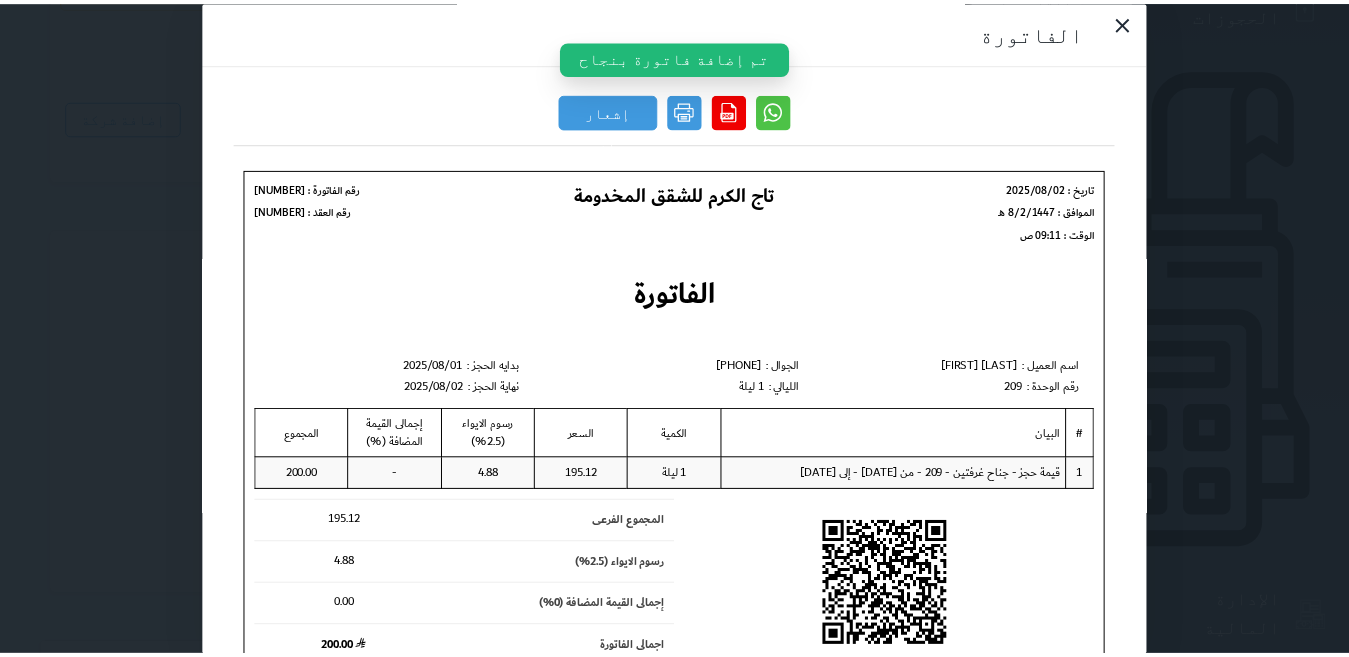 scroll, scrollTop: 0, scrollLeft: 0, axis: both 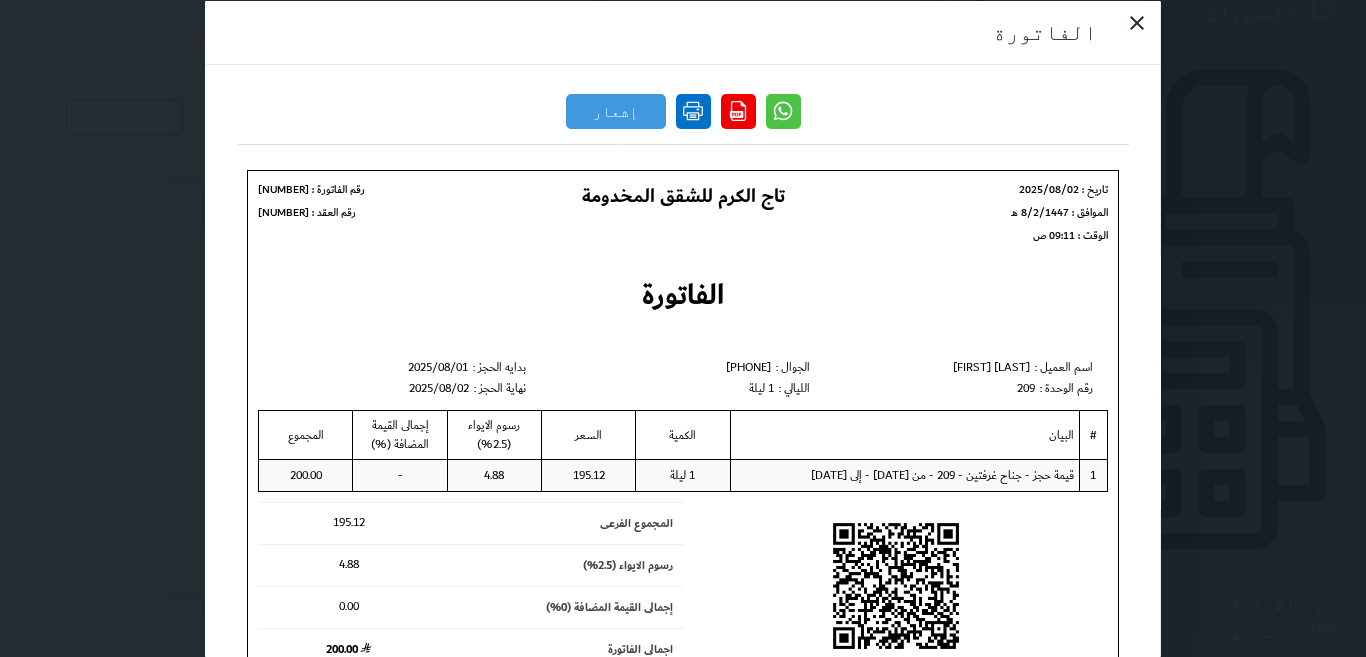 click at bounding box center (693, 110) 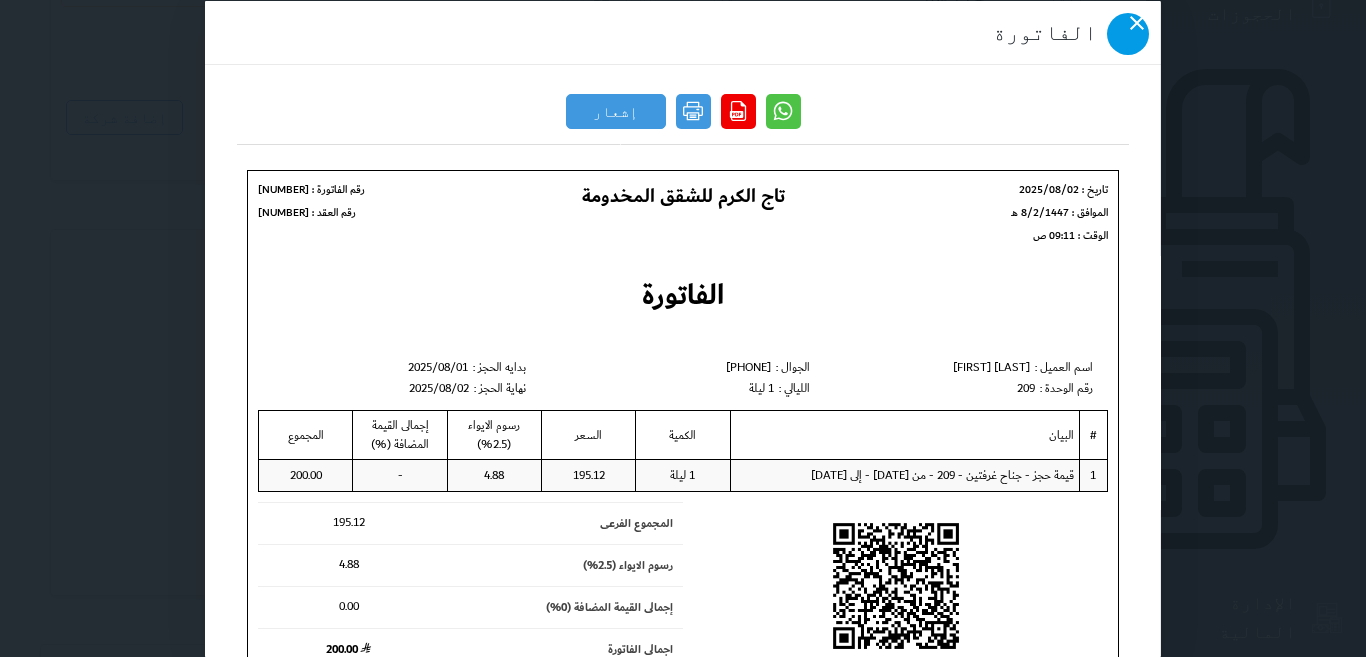 click 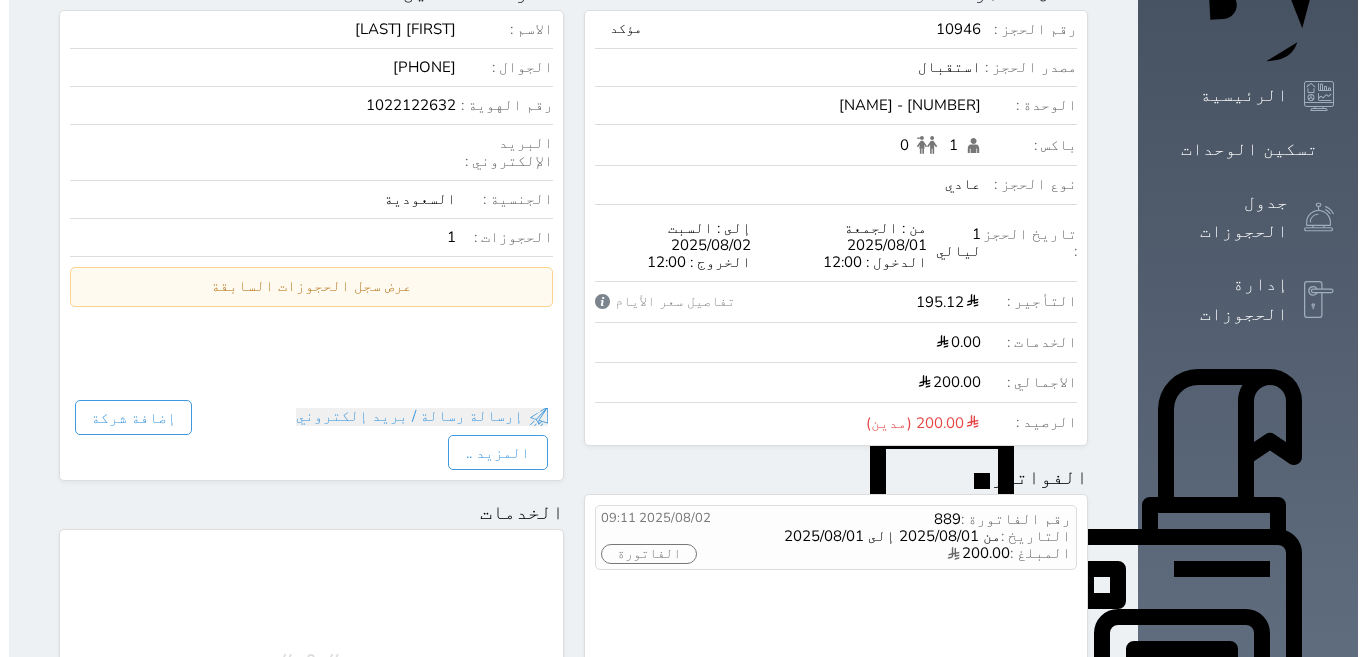 scroll, scrollTop: 0, scrollLeft: 0, axis: both 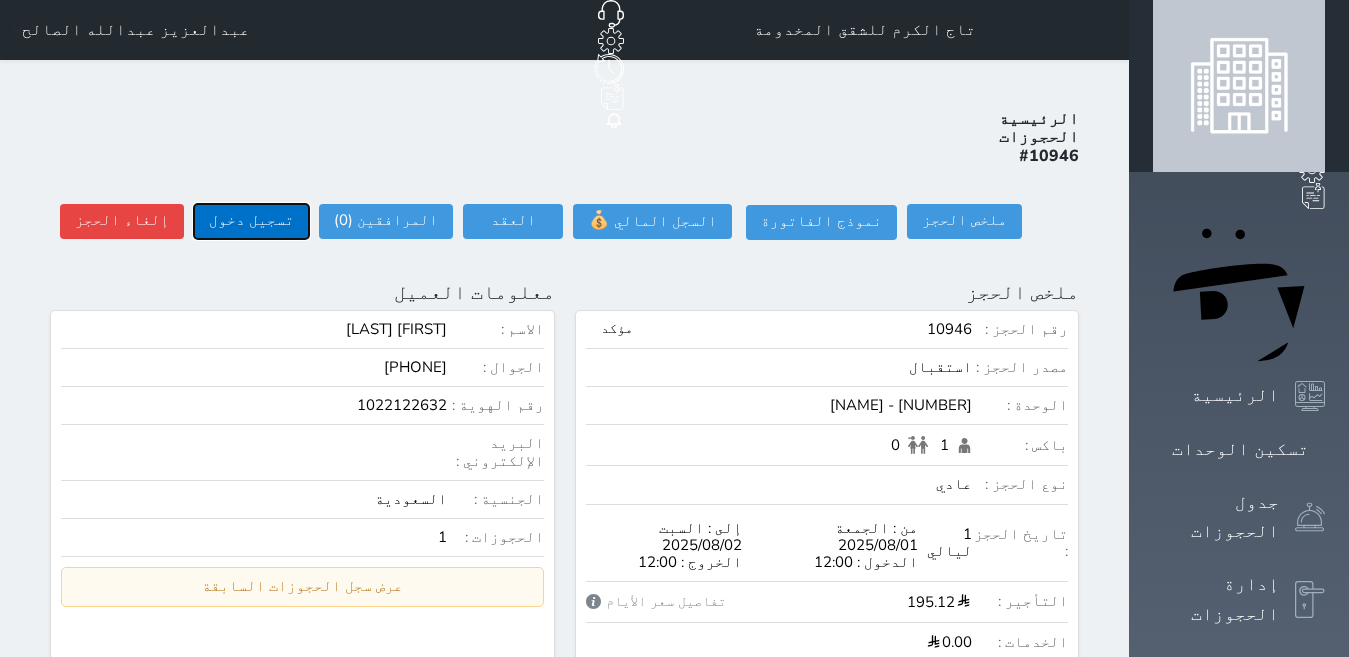 click on "تسجيل دخول" at bounding box center (251, 221) 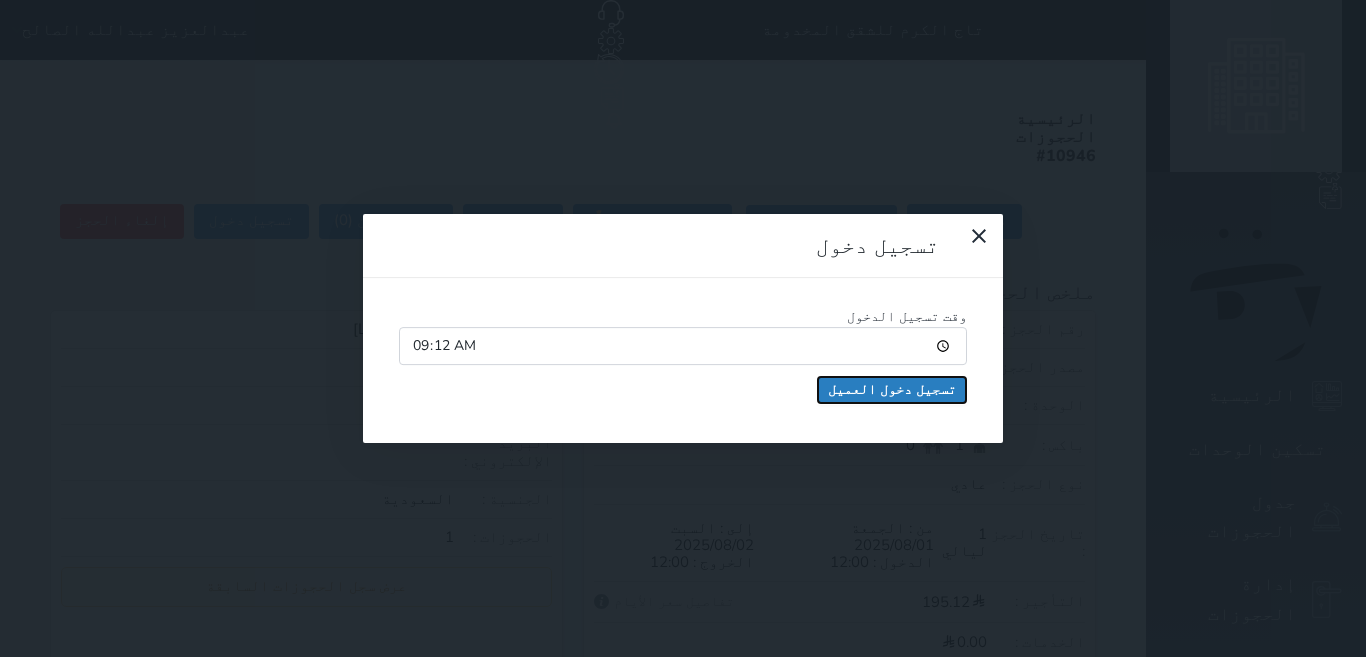click on "تسجيل دخول العميل" at bounding box center [892, 390] 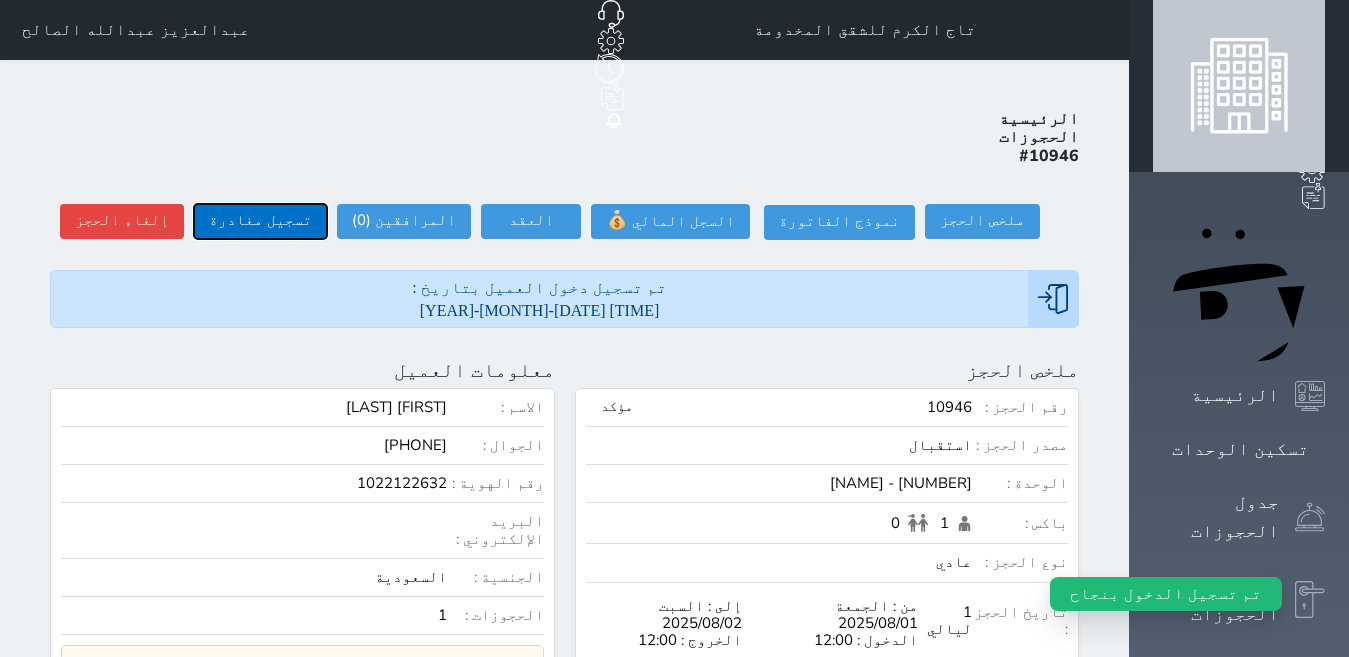 click on "تسجيل مغادرة" at bounding box center (260, 221) 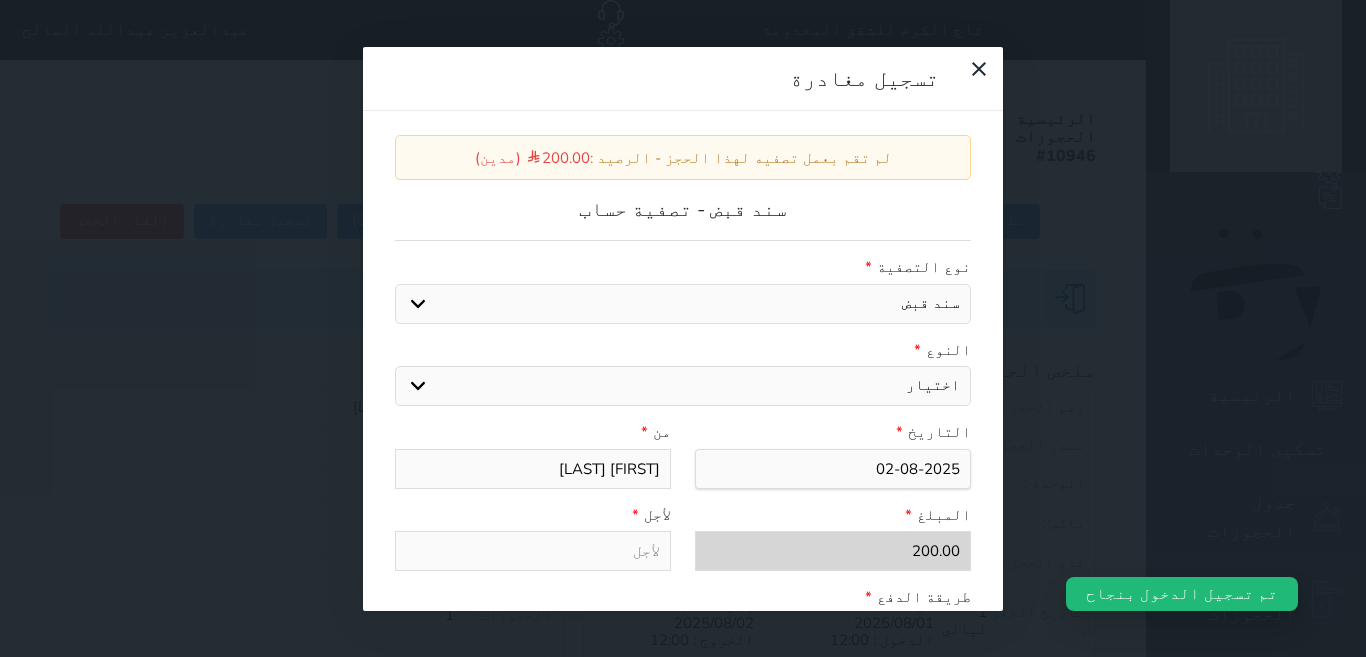 drag, startPoint x: 973, startPoint y: 339, endPoint x: 971, endPoint y: 322, distance: 17.117243 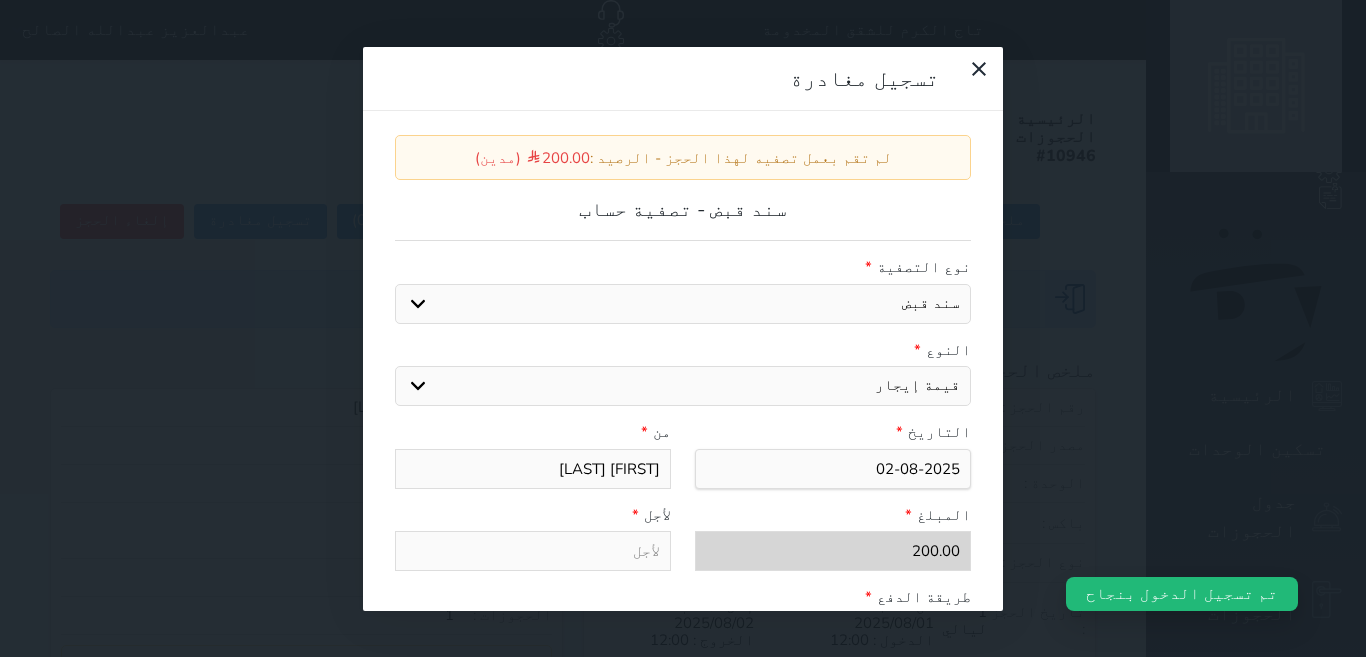 click on "اختيار   مقبوضات عامة
قيمة إيجار
فواتير
عربون
لا ينطبق
آخر
مغسلة
واي فاي - الإنترنت
مواقف السيارات
طعام
الأغذية والمشروبات
مشروبات
المشروبات الباردة
المشروبات الساخنة
الإفطار
غداء
عشاء
مخبز و كعك
حمام سباحة
الصالة الرياضية
سبا و خدمات الجمال
اختيار وإسقاط (خدمات النقل)
ميني بار
كابل - تلفزيون
سرير إضافي
تصفيف الشعر
التسوق" at bounding box center [683, 386] 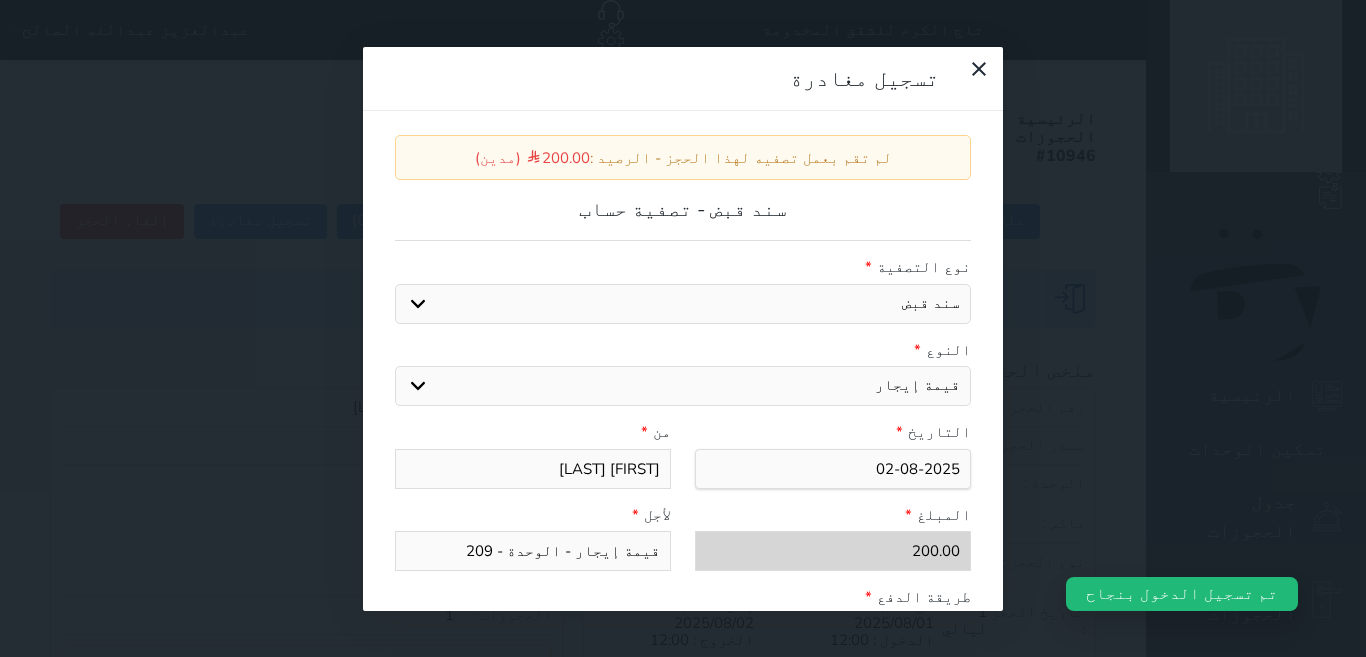 click on "قيمة إيجار - الوحدة - 209" at bounding box center (533, 551) 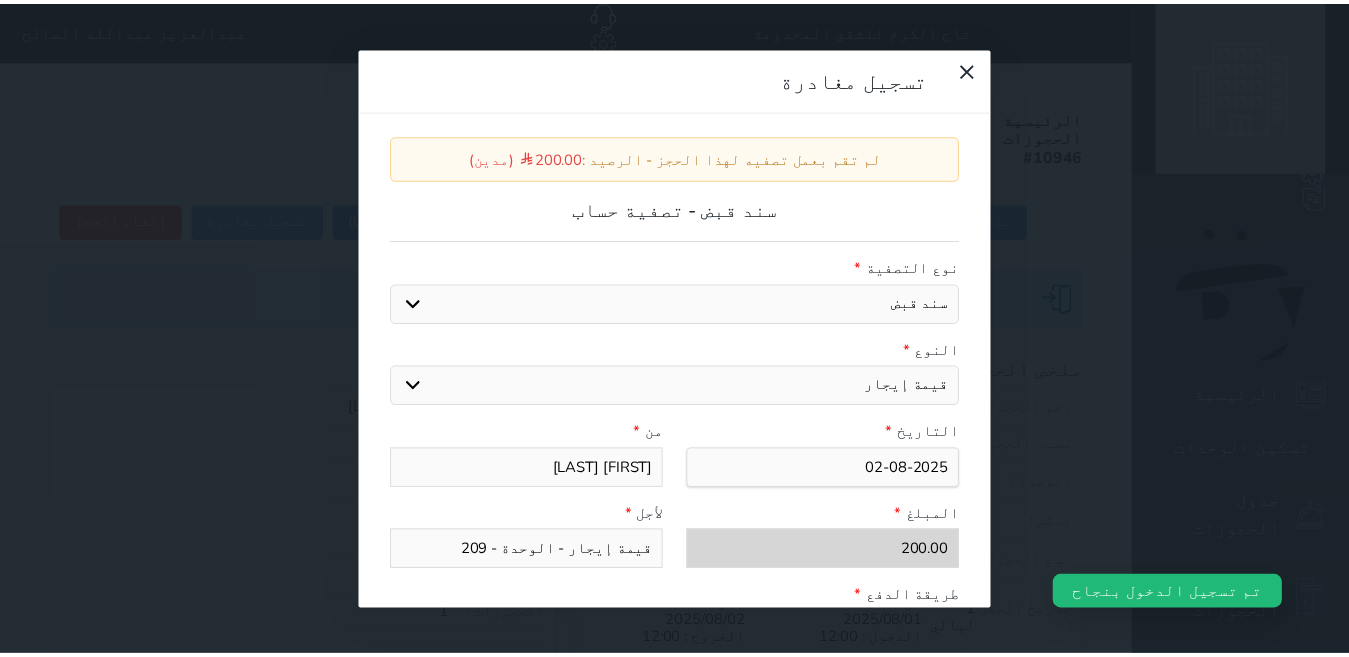 scroll, scrollTop: 309, scrollLeft: 0, axis: vertical 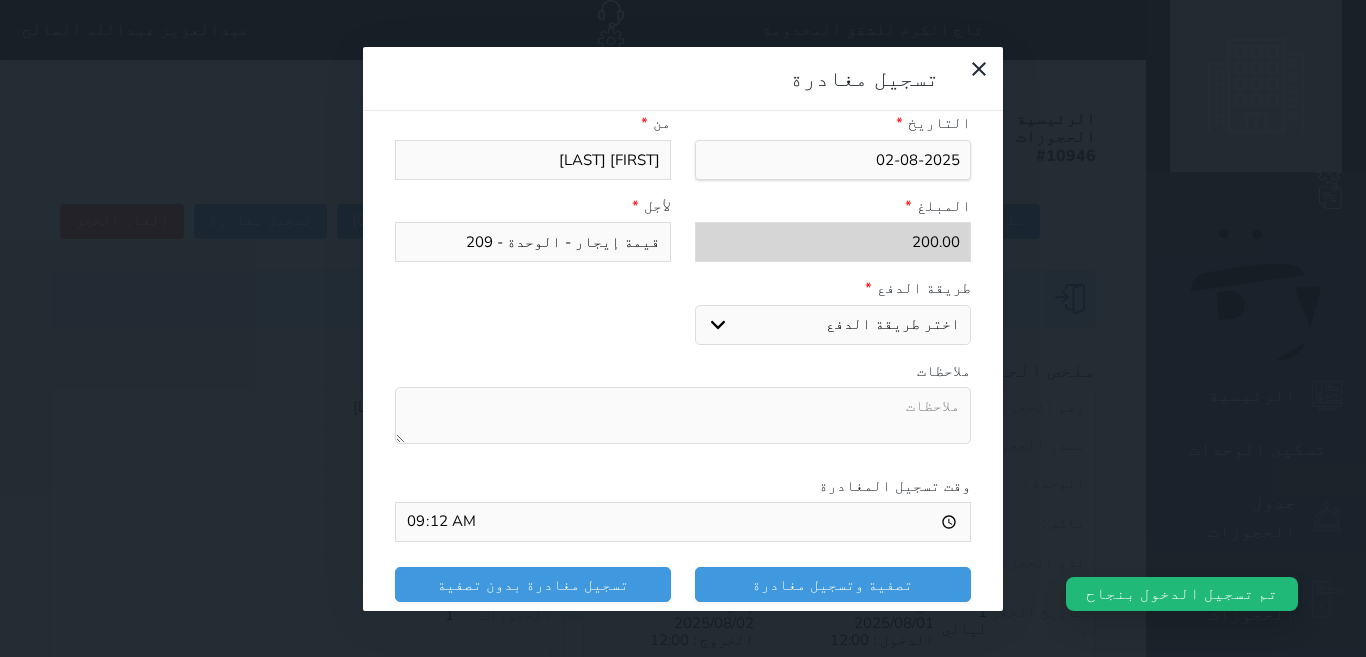 click on "*" at bounding box center (868, 288) 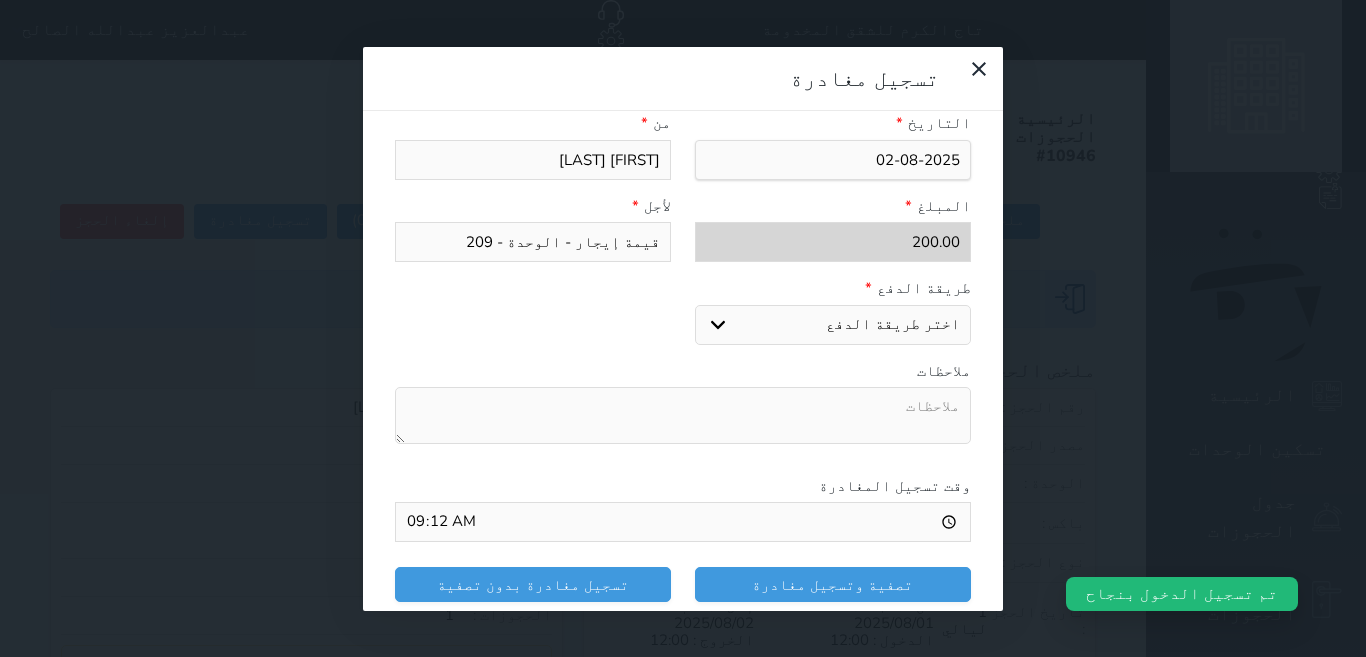 click on "اختر طريقة الدفع   دفع نقدى   تحويل بنكى   مدى   بطاقة ائتمان" at bounding box center (833, 325) 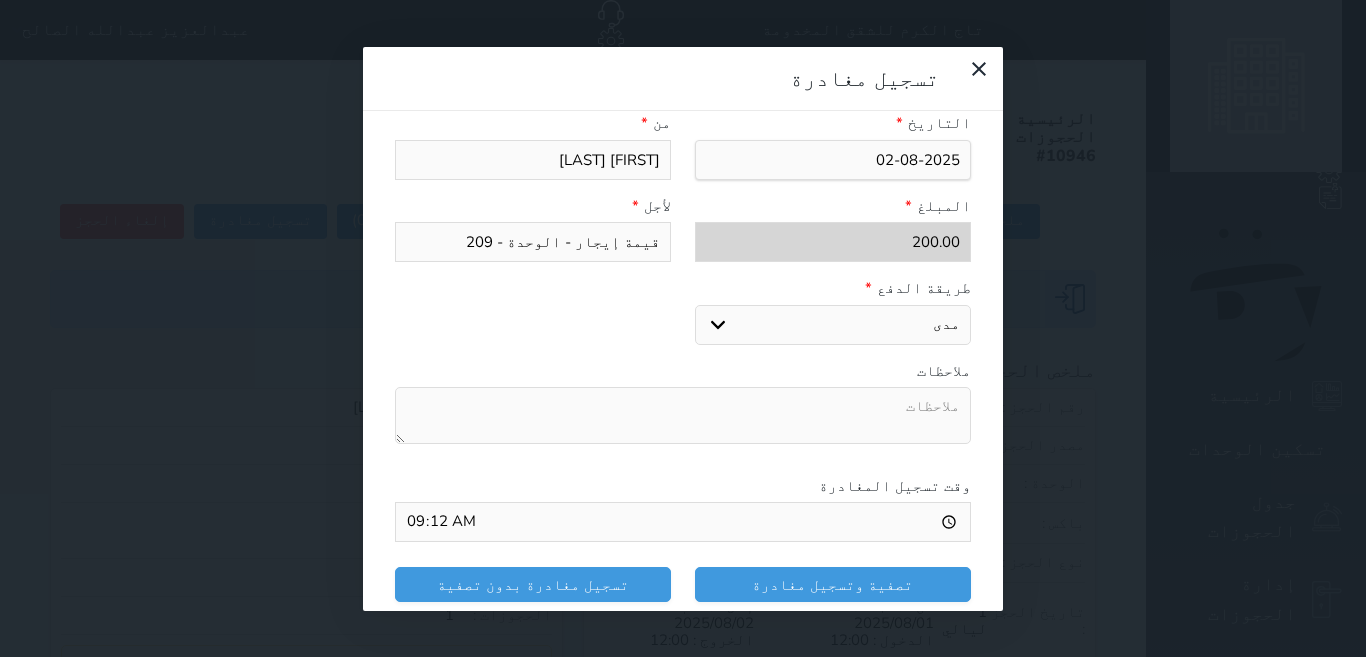 click on "اختر طريقة الدفع   دفع نقدى   تحويل بنكى   مدى   بطاقة ائتمان" at bounding box center [833, 325] 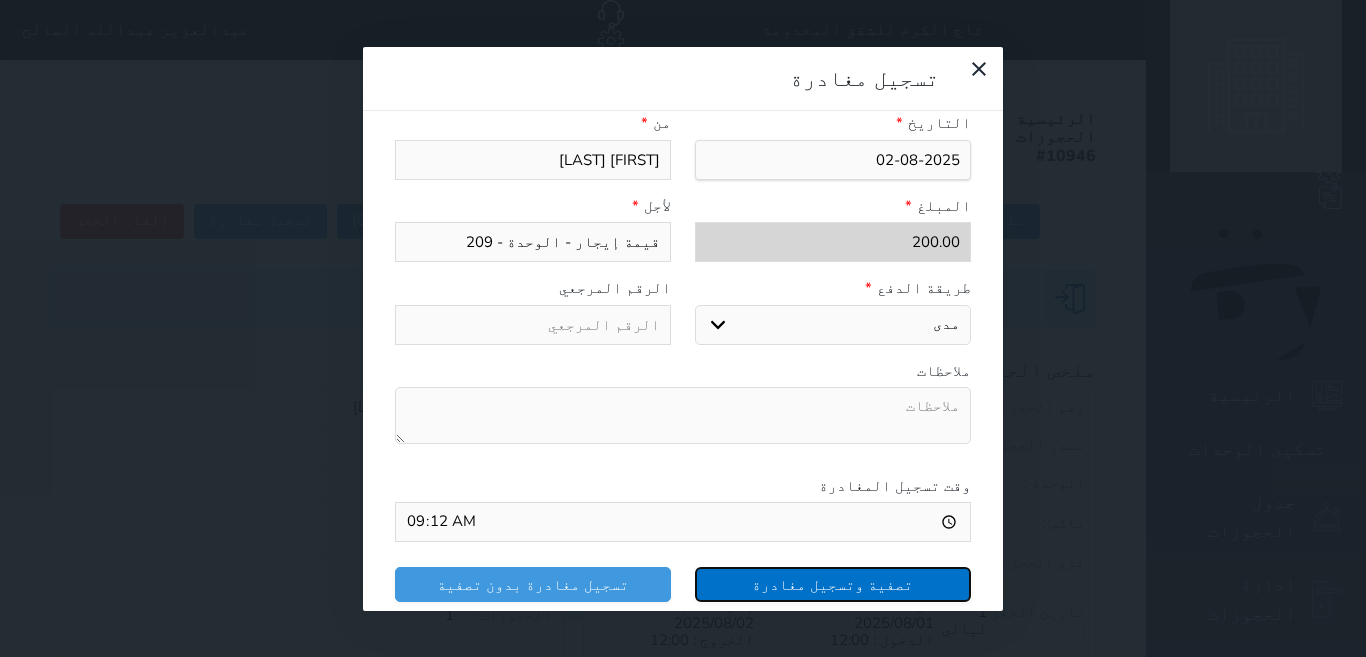 drag, startPoint x: 919, startPoint y: 541, endPoint x: 916, endPoint y: 528, distance: 13.341664 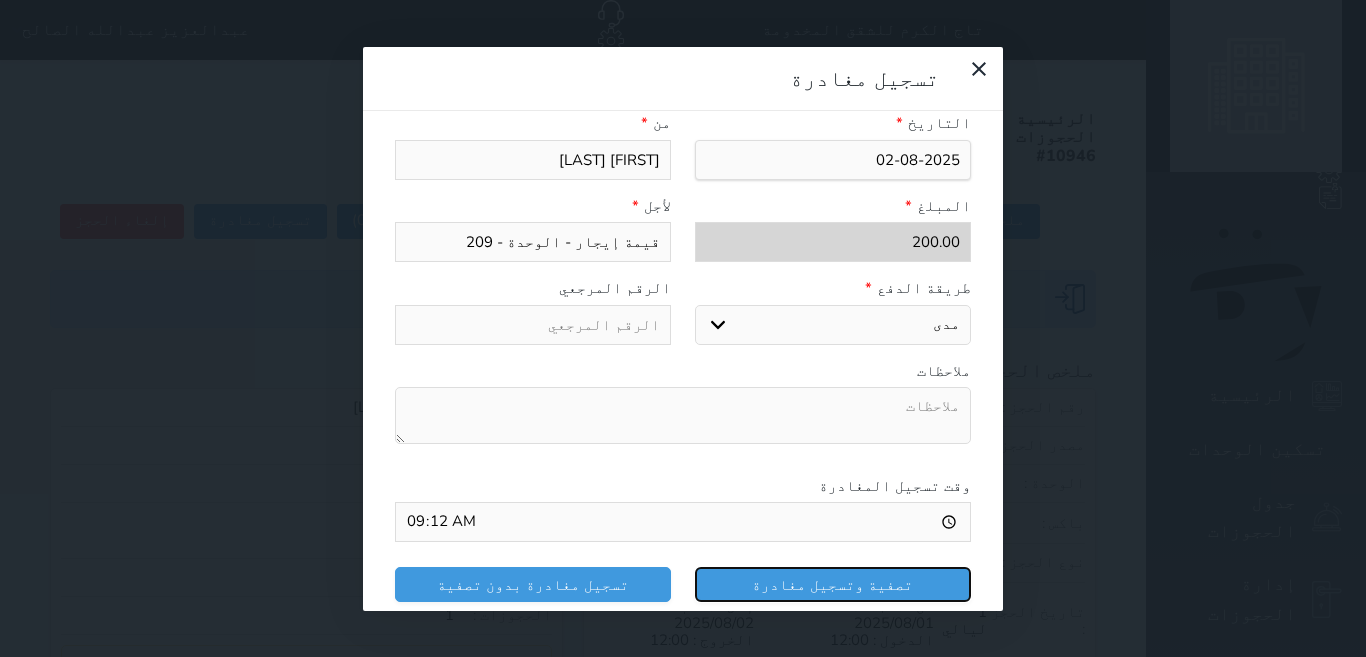 click on "تصفية وتسجيل مغادرة" at bounding box center [833, 584] 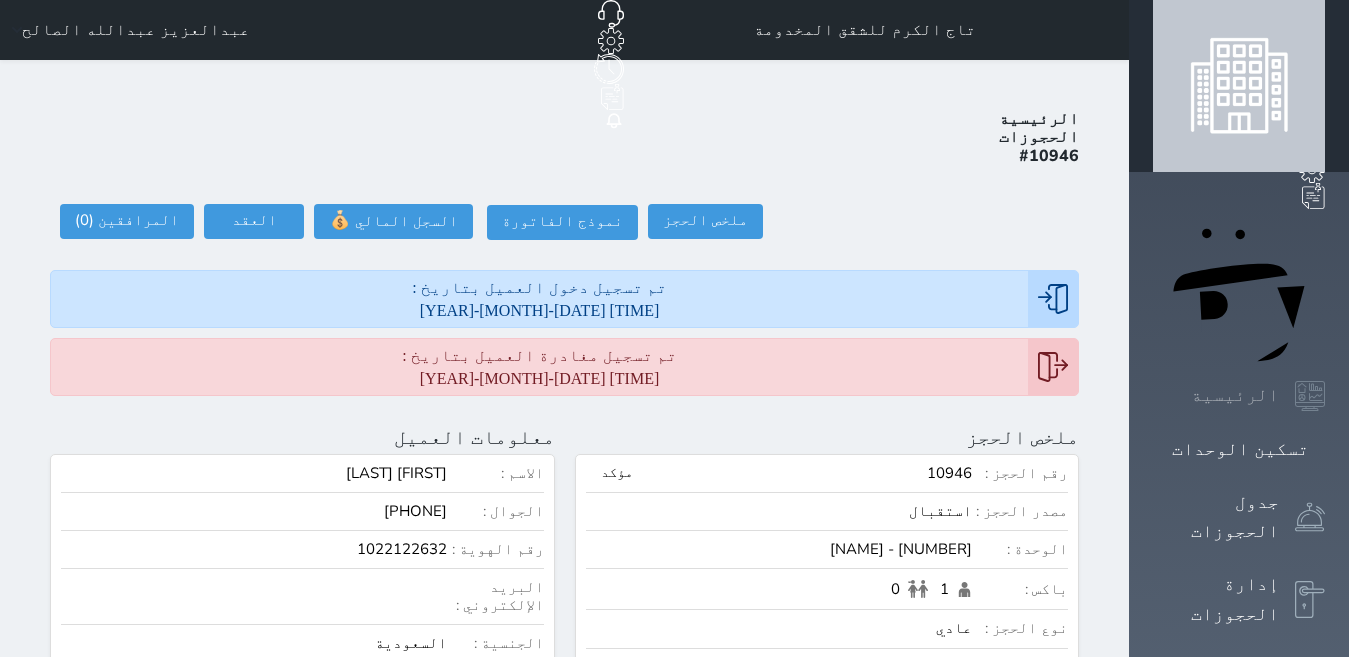click on "الرئيسية" at bounding box center (1235, 395) 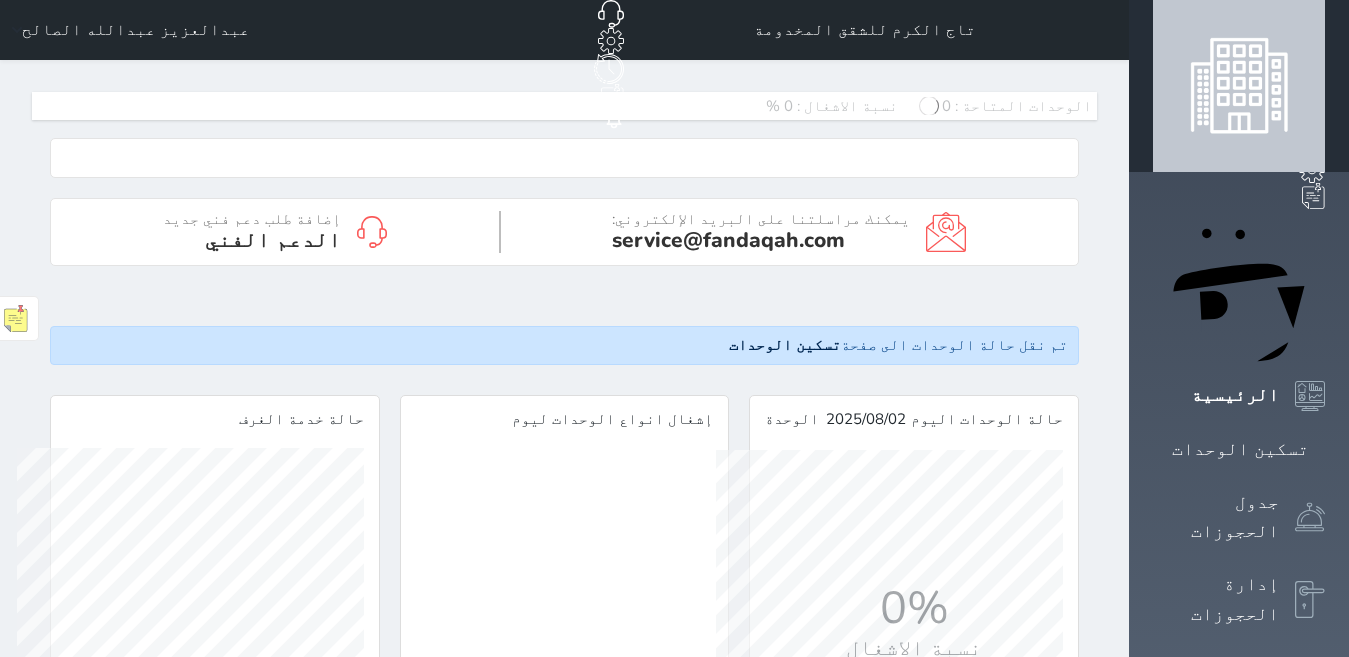 scroll, scrollTop: 2313, scrollLeft: 1214, axis: both 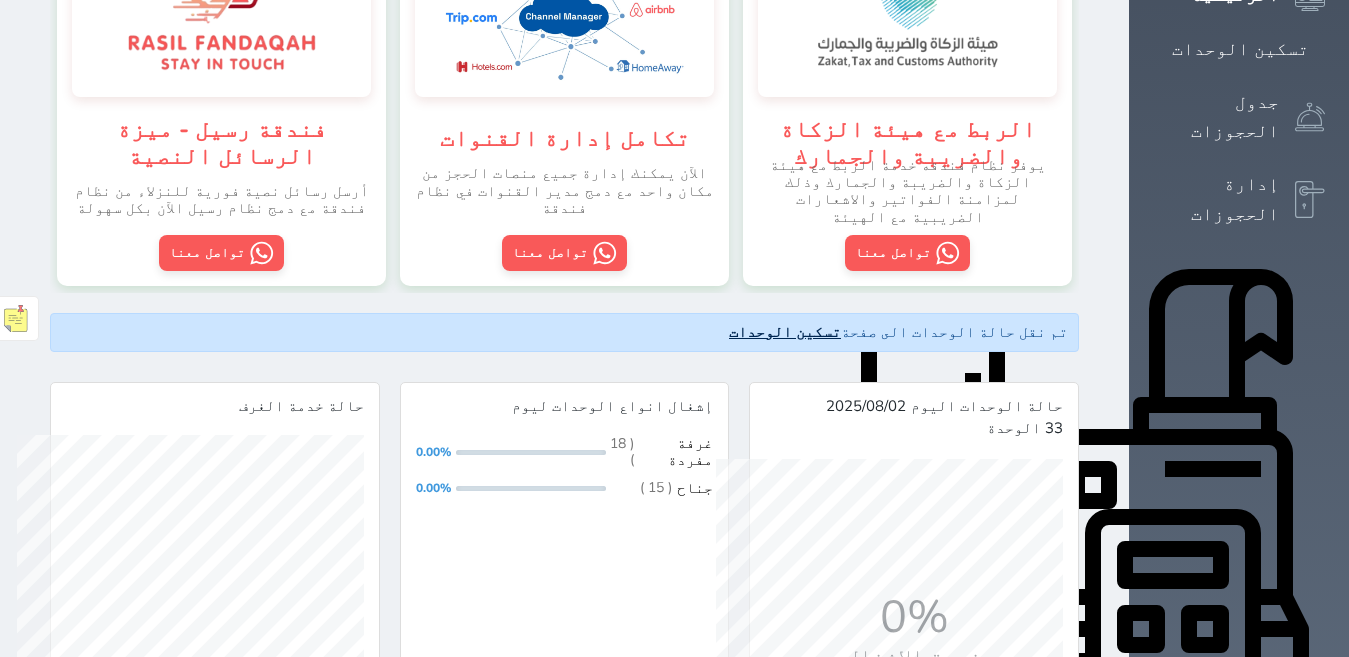 click on "تسكين الوحدات" at bounding box center (785, 332) 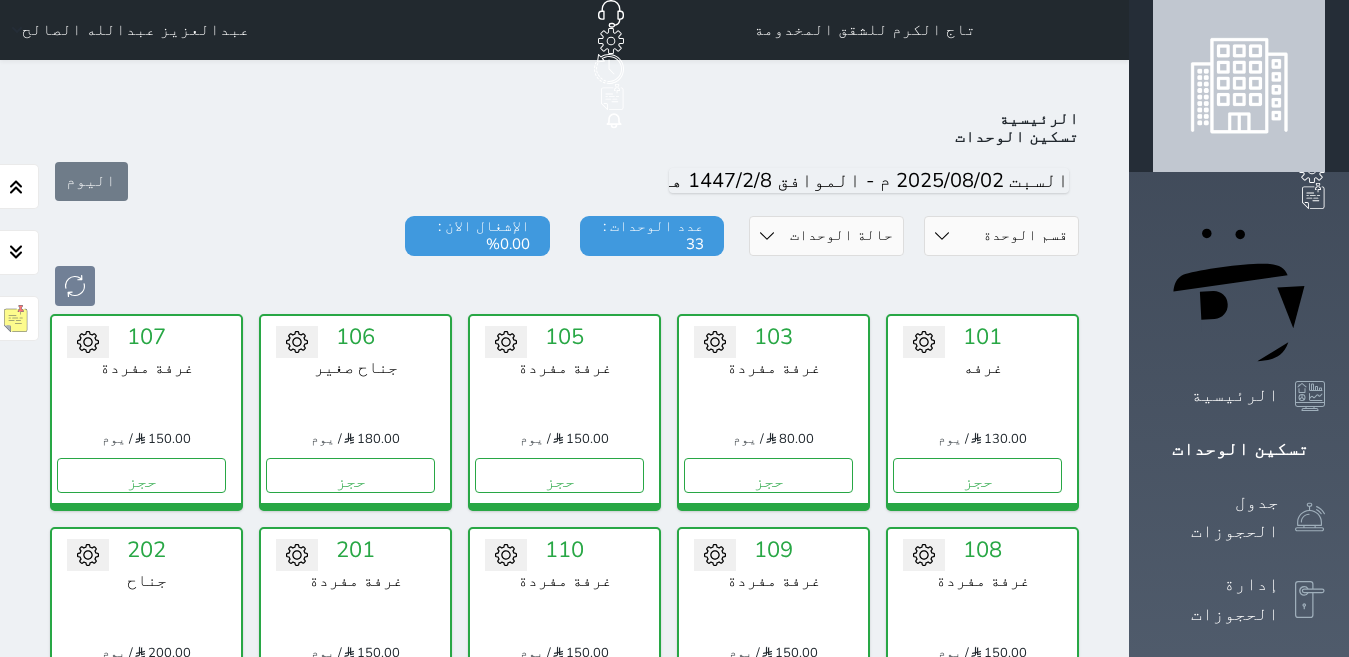 scroll, scrollTop: 78, scrollLeft: 0, axis: vertical 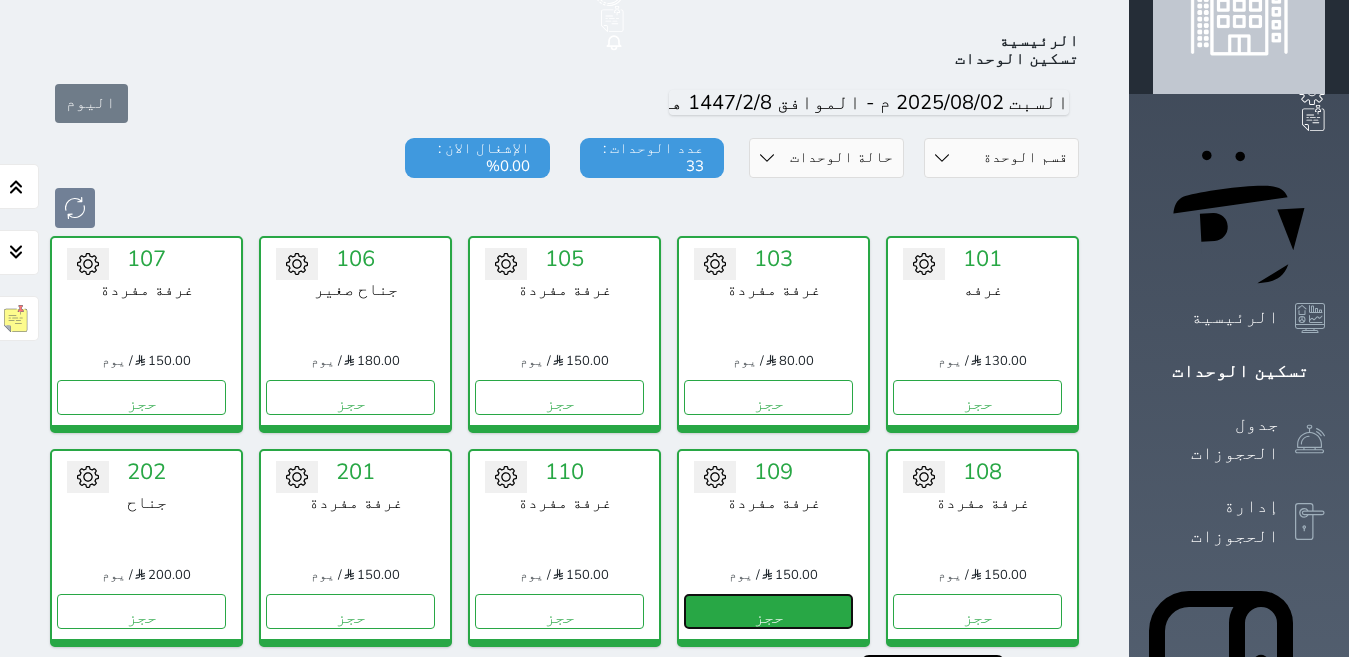 click on "حجز" at bounding box center (768, 611) 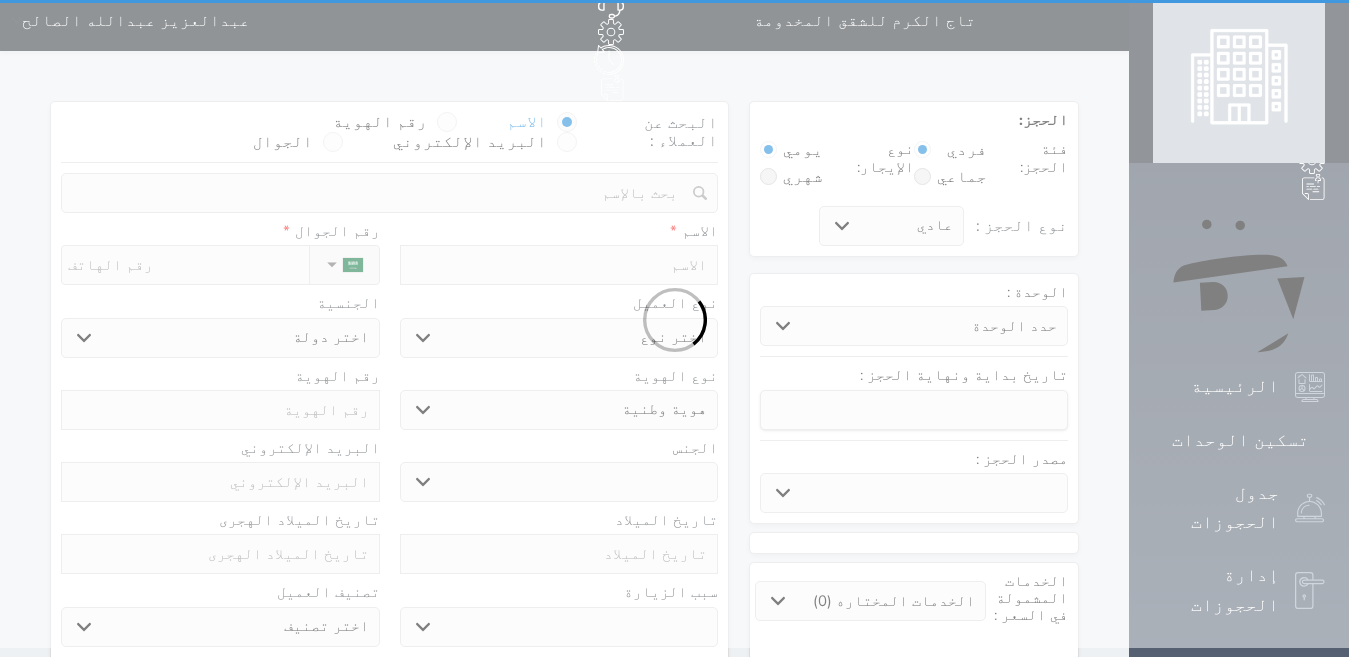 scroll, scrollTop: 0, scrollLeft: 0, axis: both 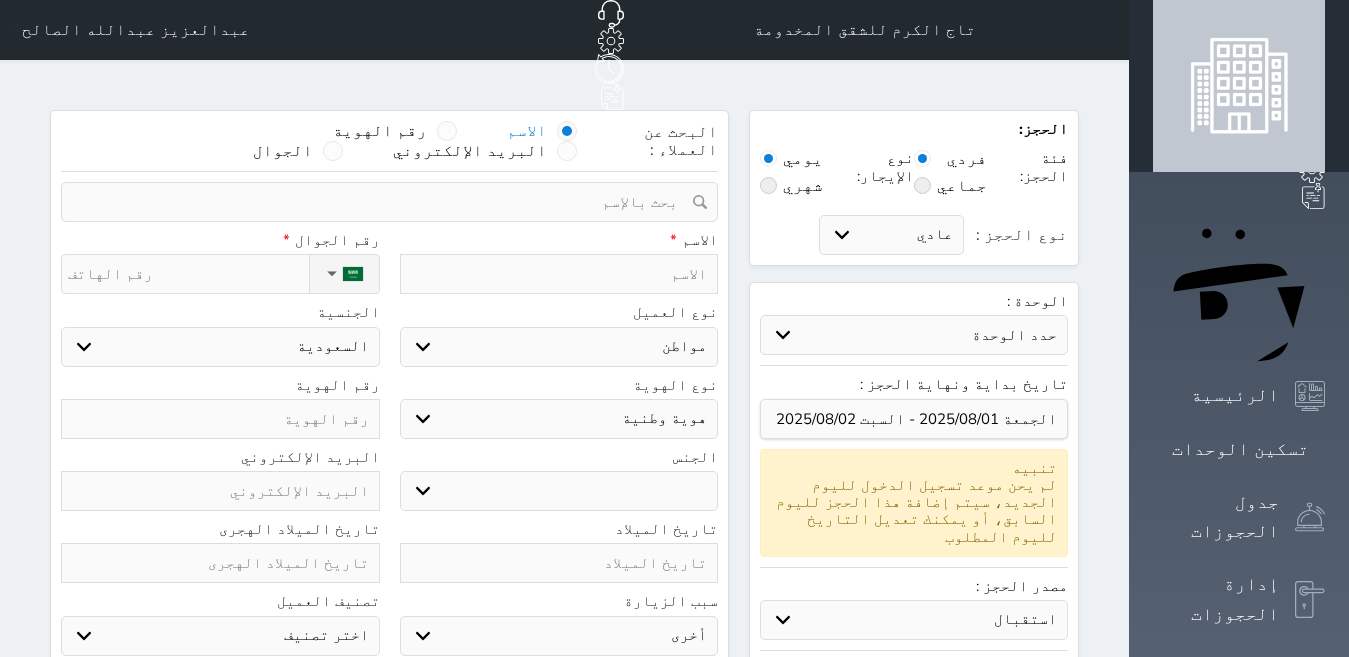 click at bounding box center [559, 274] 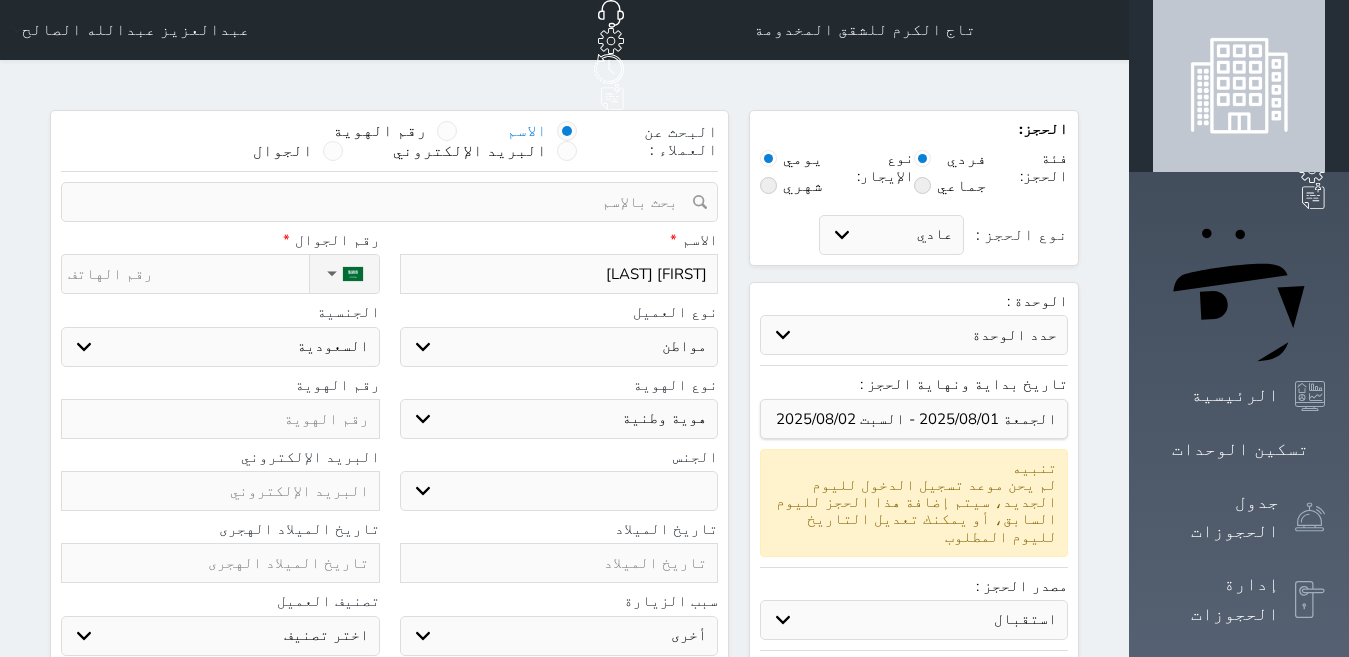 click on "ذكر   انثى" at bounding box center [559, 491] 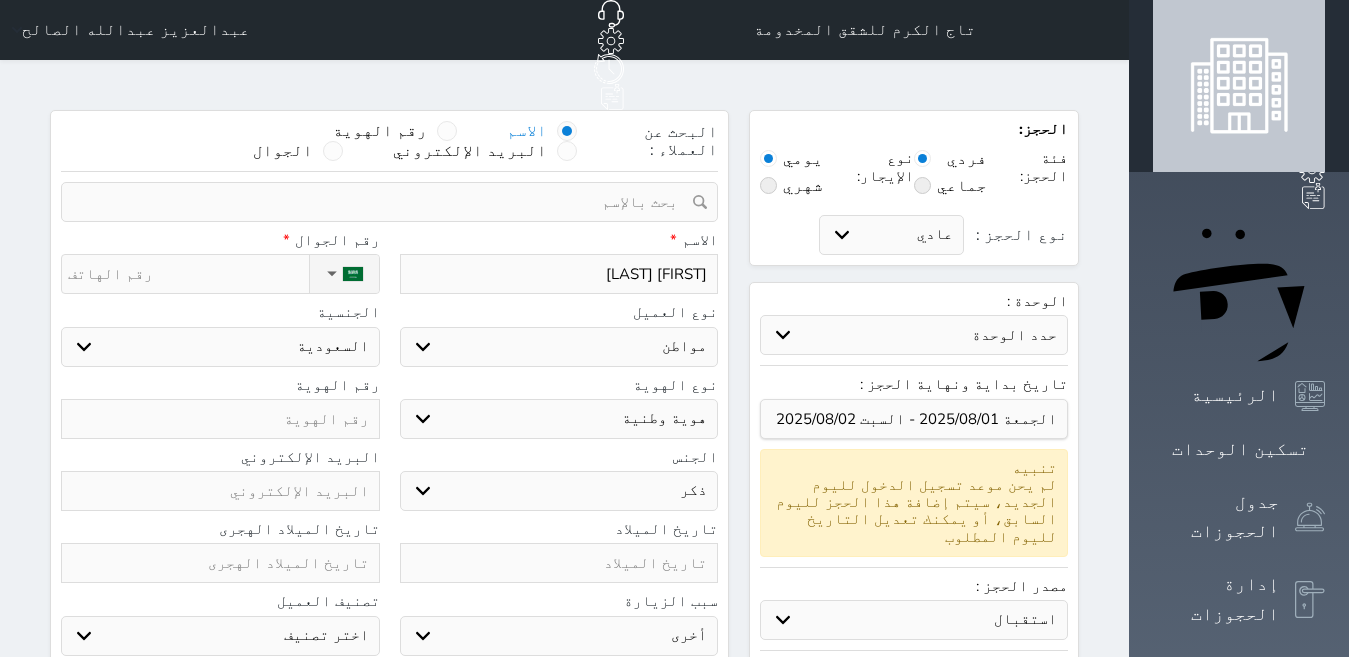 click on "ذكر   انثى" at bounding box center [559, 491] 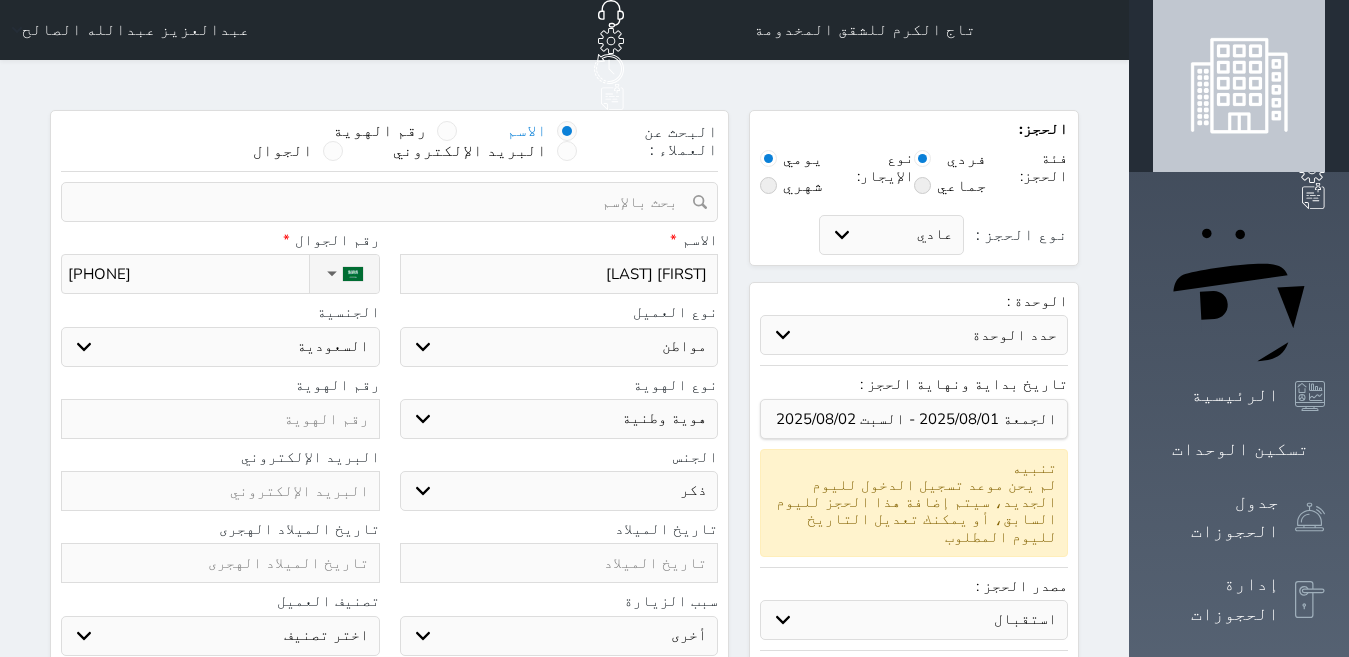 click at bounding box center (220, 419) 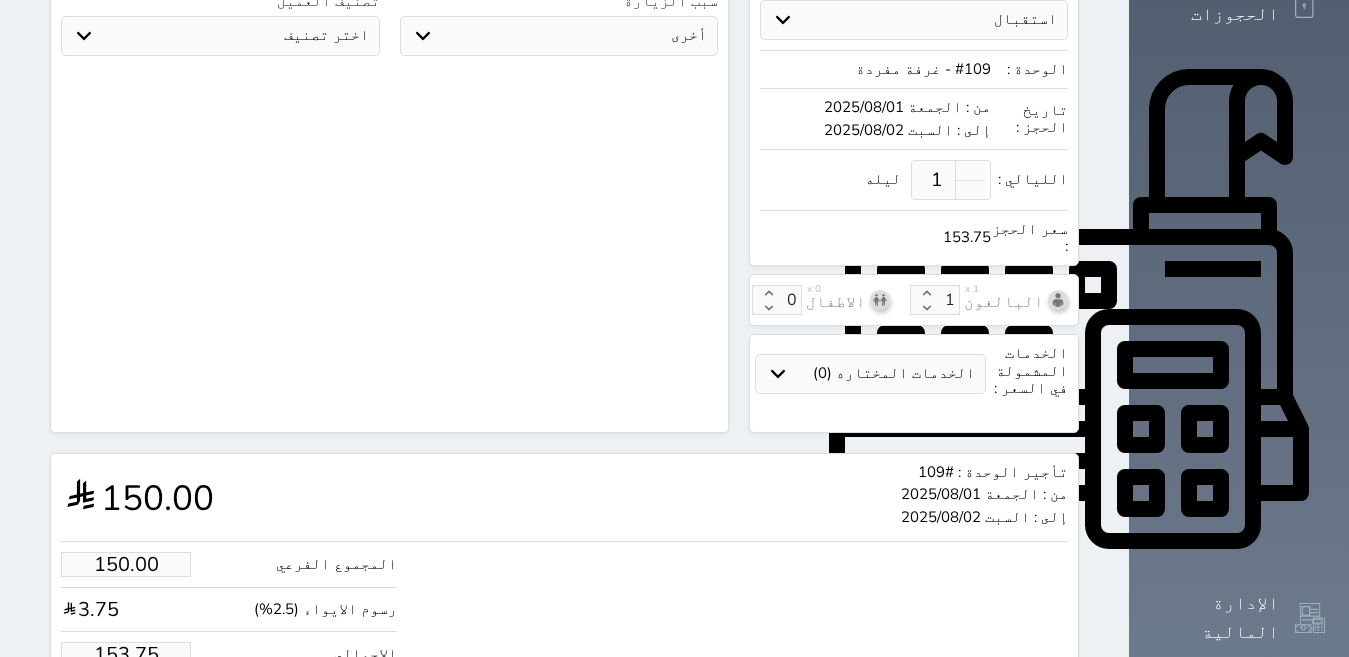 scroll, scrollTop: 652, scrollLeft: 0, axis: vertical 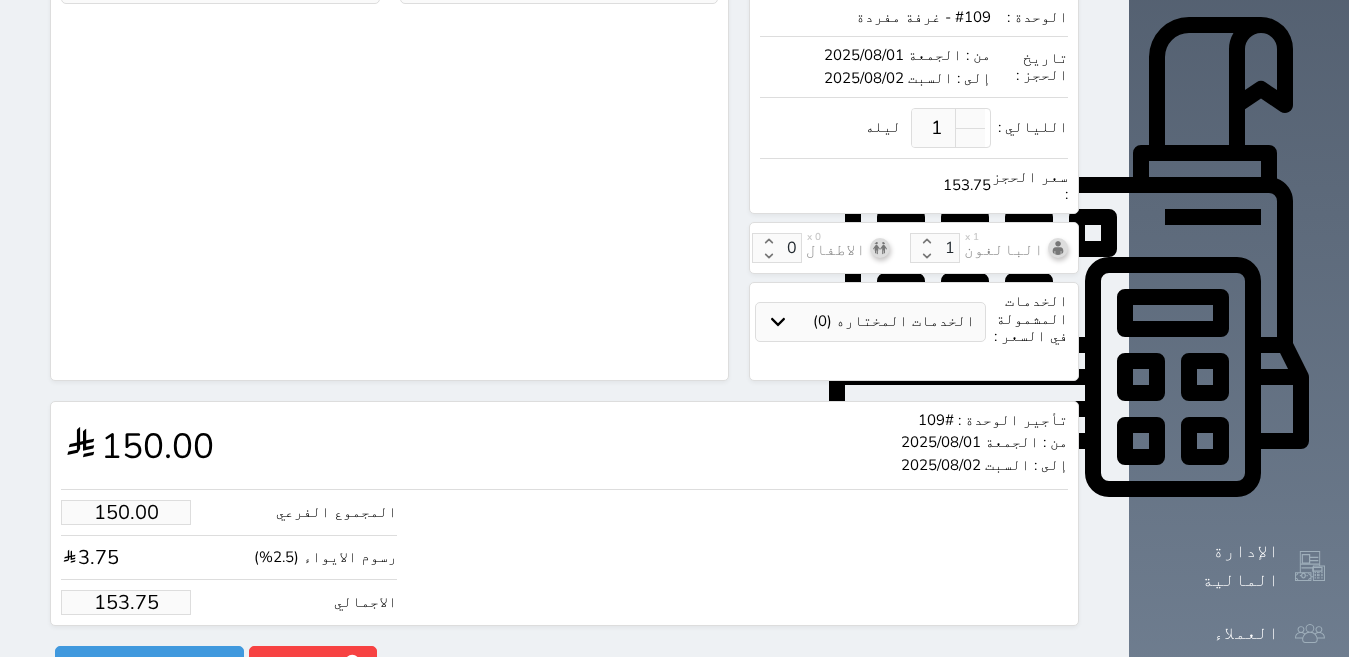 click on "153.75" at bounding box center [126, 602] 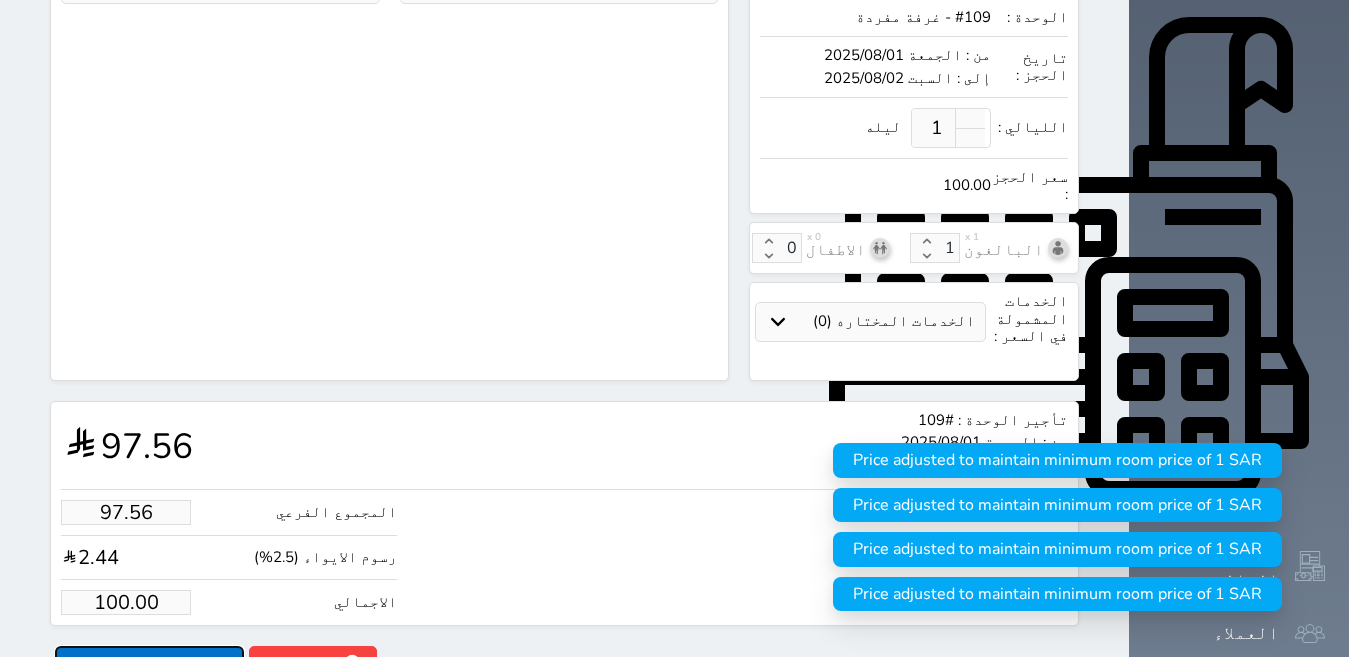 click on "حجز" at bounding box center [149, 663] 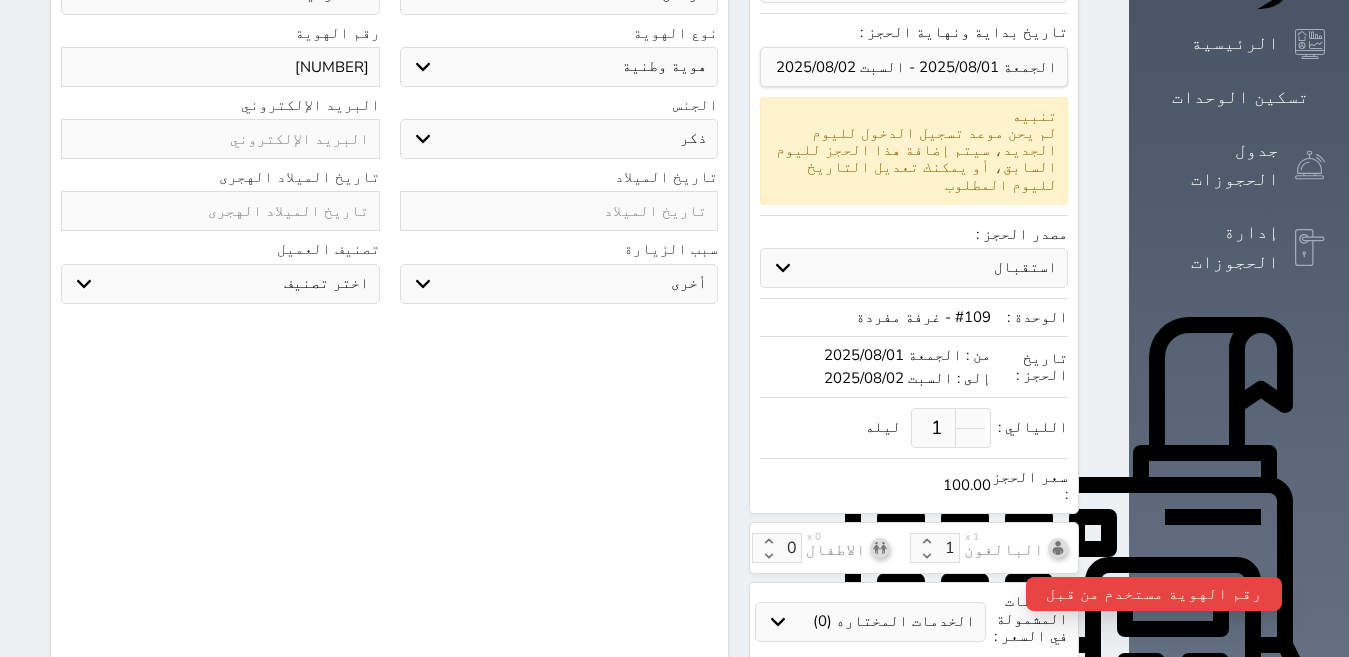 scroll, scrollTop: 152, scrollLeft: 0, axis: vertical 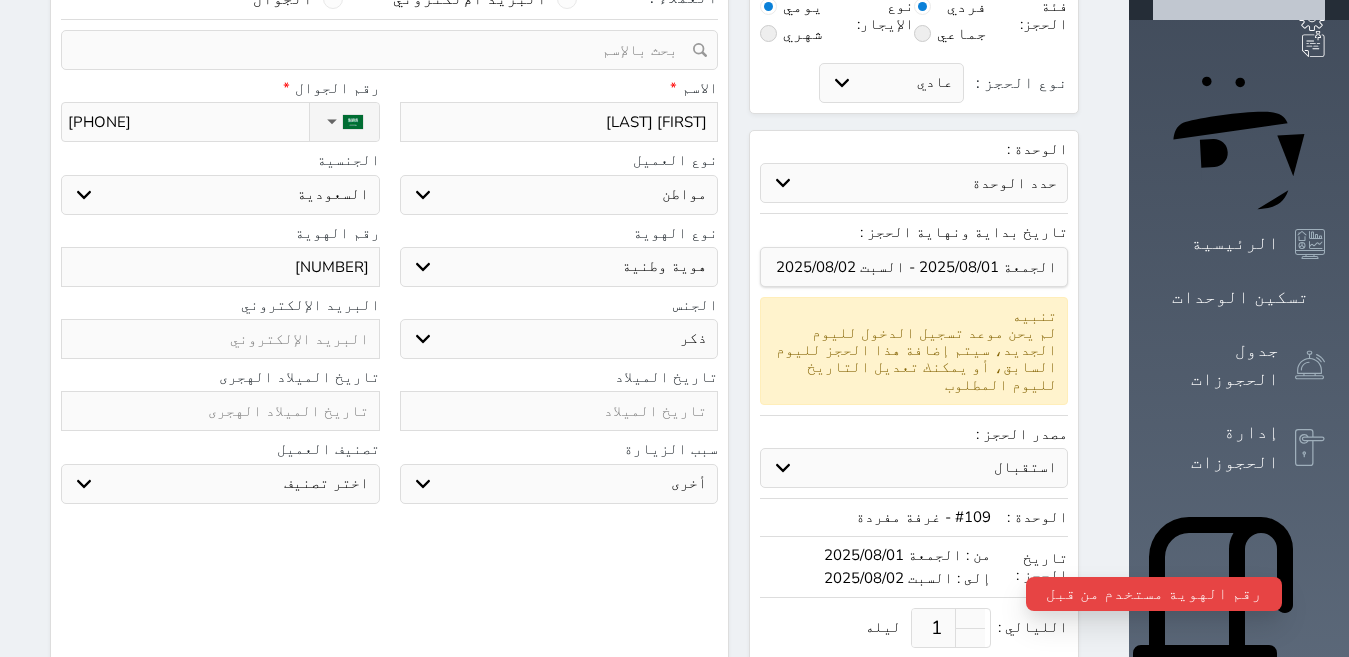click on "[NUMBER]" at bounding box center [220, 267] 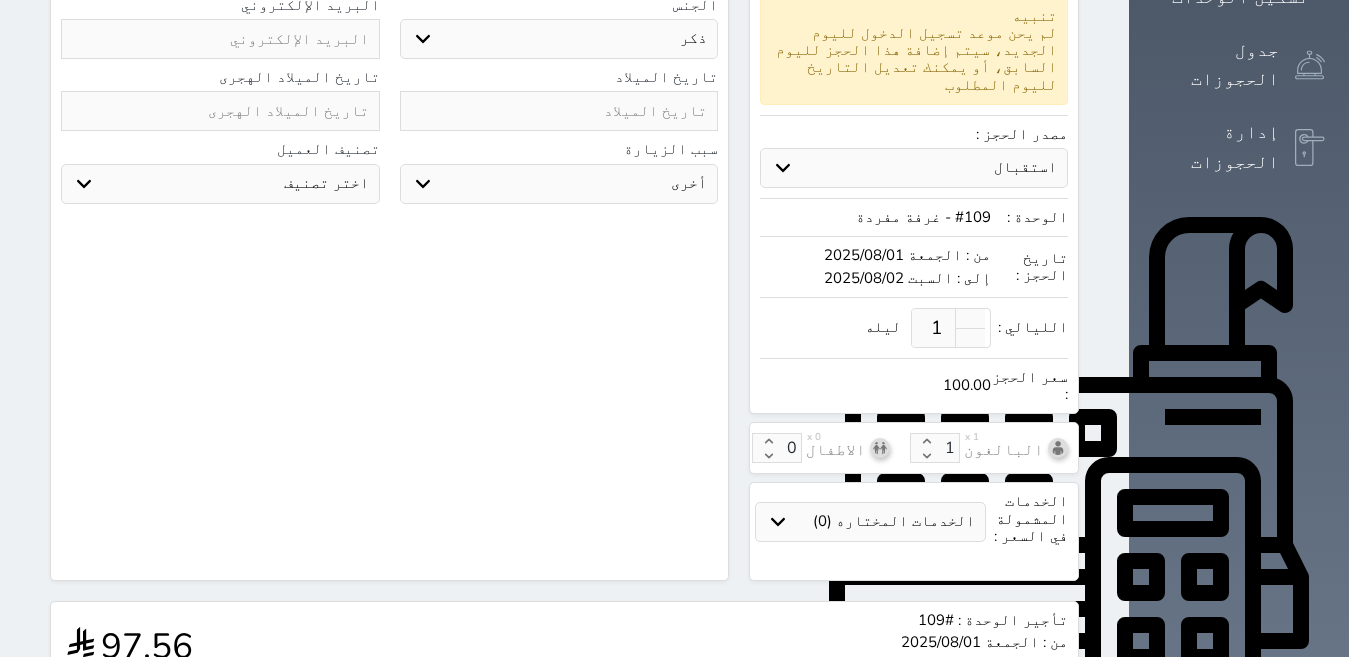 scroll, scrollTop: 652, scrollLeft: 0, axis: vertical 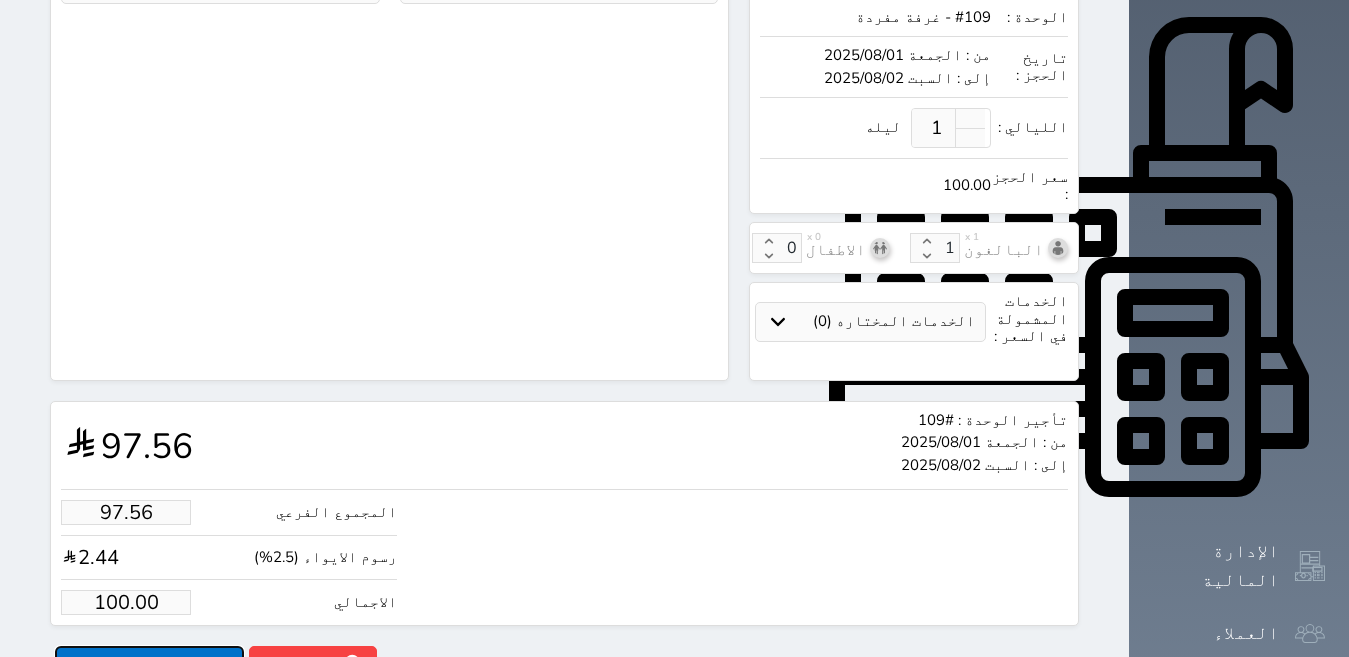 click on "حجز" at bounding box center [149, 663] 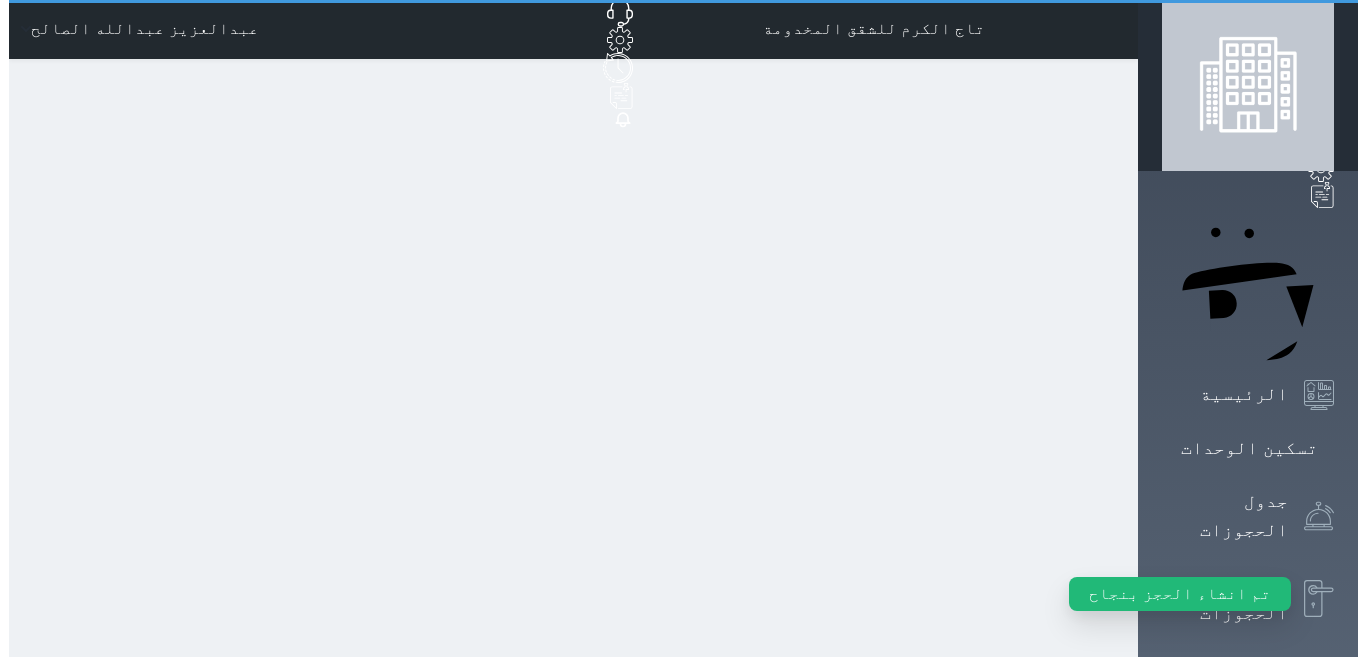 scroll, scrollTop: 0, scrollLeft: 0, axis: both 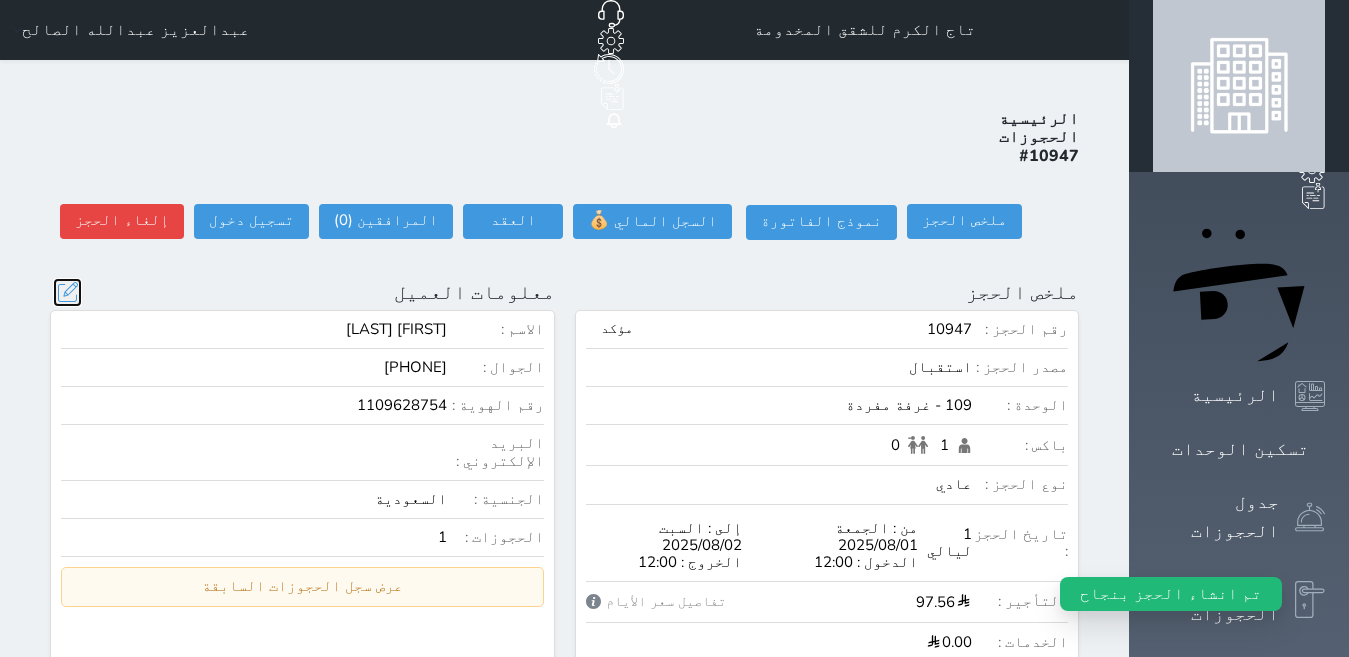 click at bounding box center (67, 292) 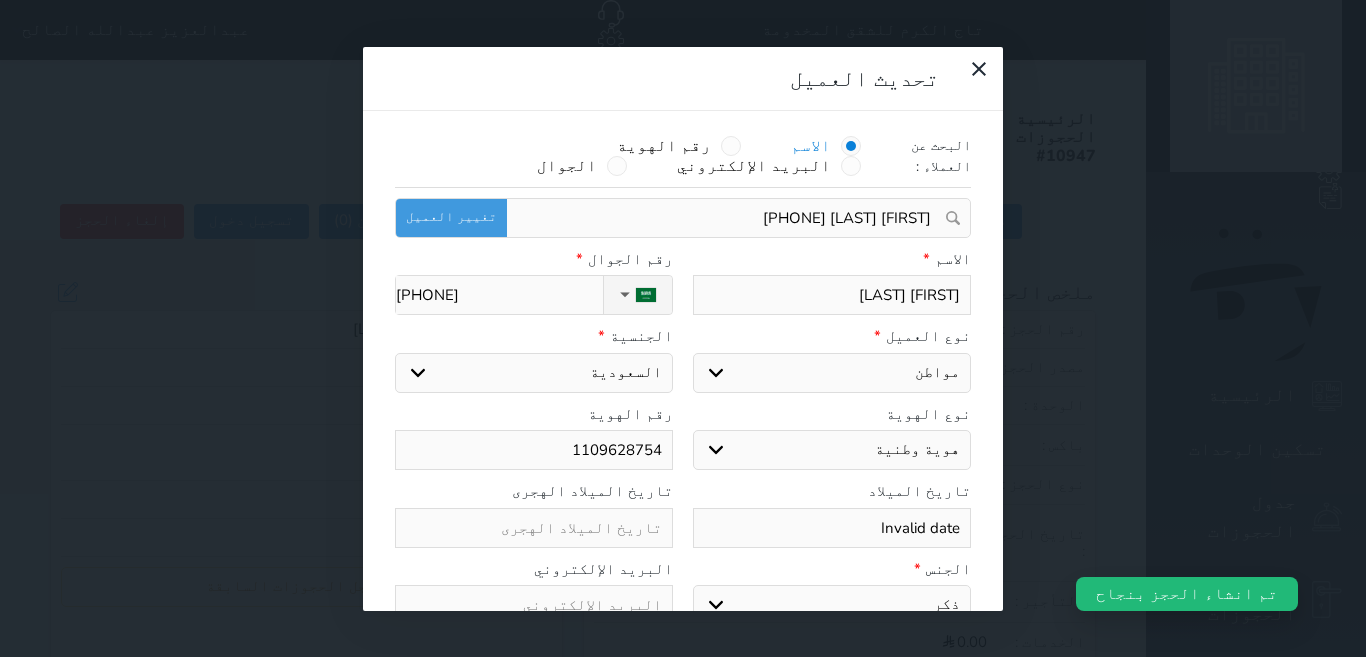 click on "1109628754" at bounding box center [534, 450] 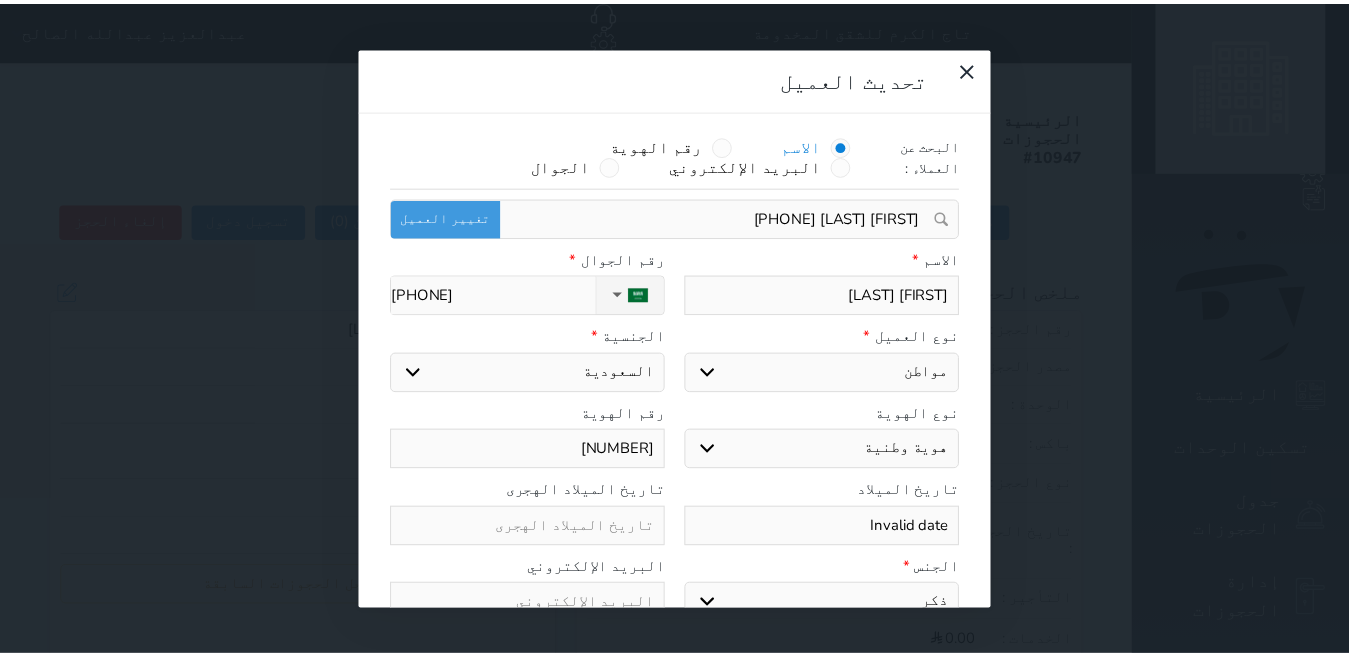 scroll, scrollTop: 45, scrollLeft: 0, axis: vertical 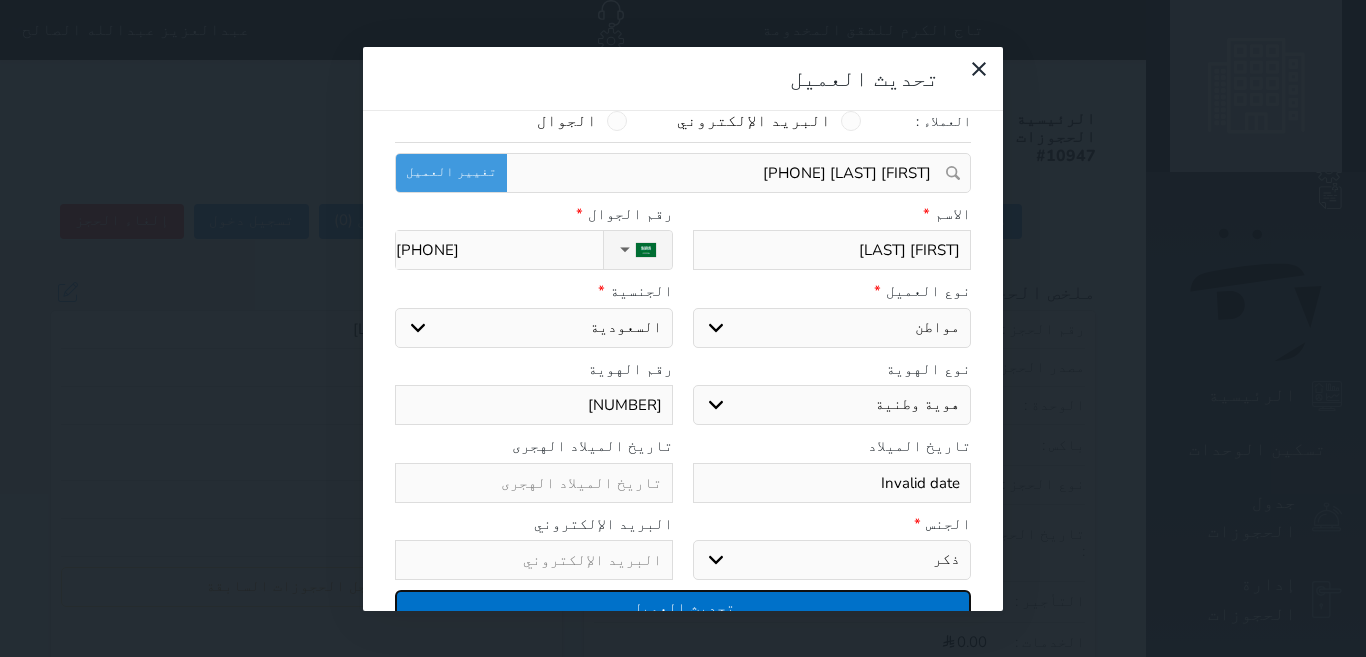 click on "تحديث العميل" at bounding box center [683, 607] 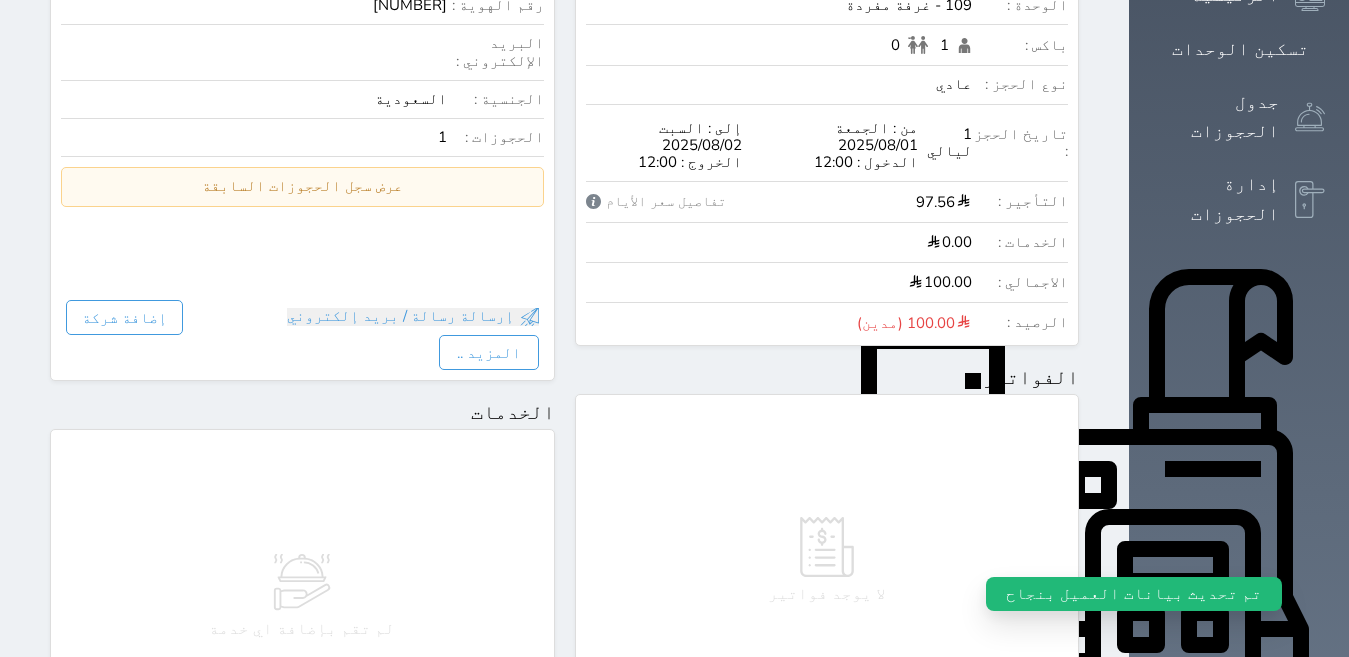 scroll, scrollTop: 800, scrollLeft: 0, axis: vertical 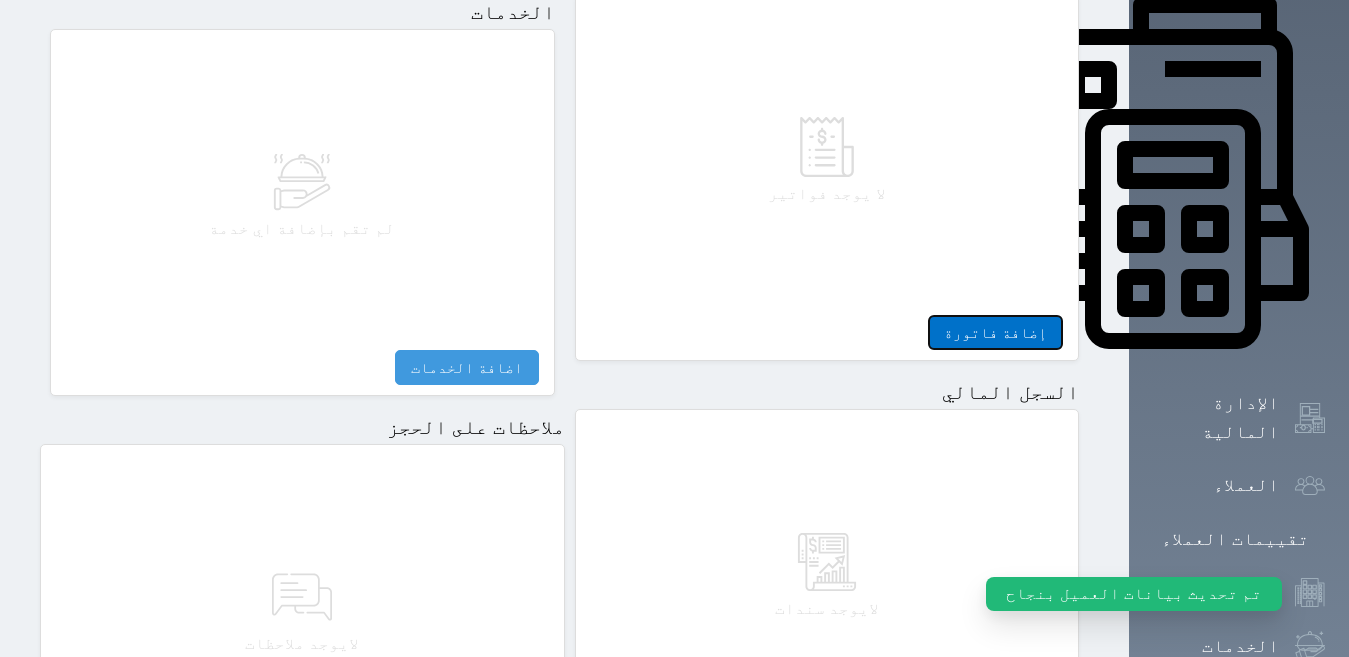click on "إضافة فاتورة" at bounding box center (995, 332) 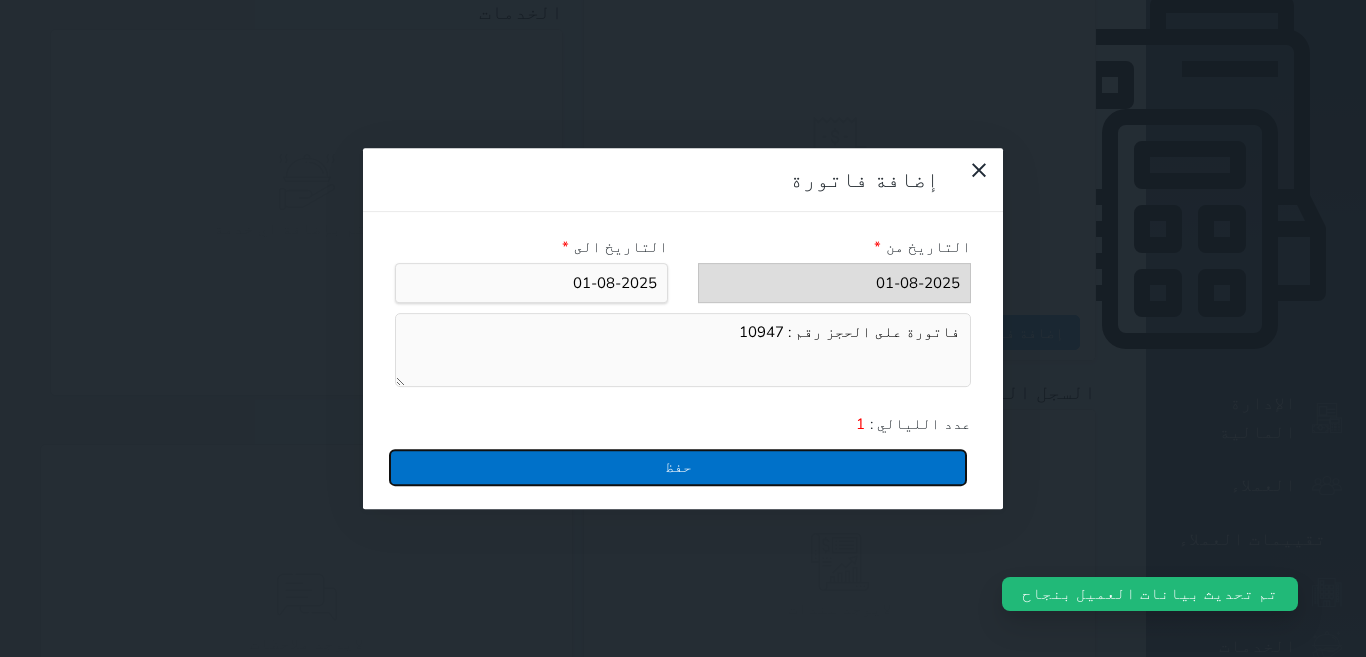 click on "حفظ" at bounding box center [678, 467] 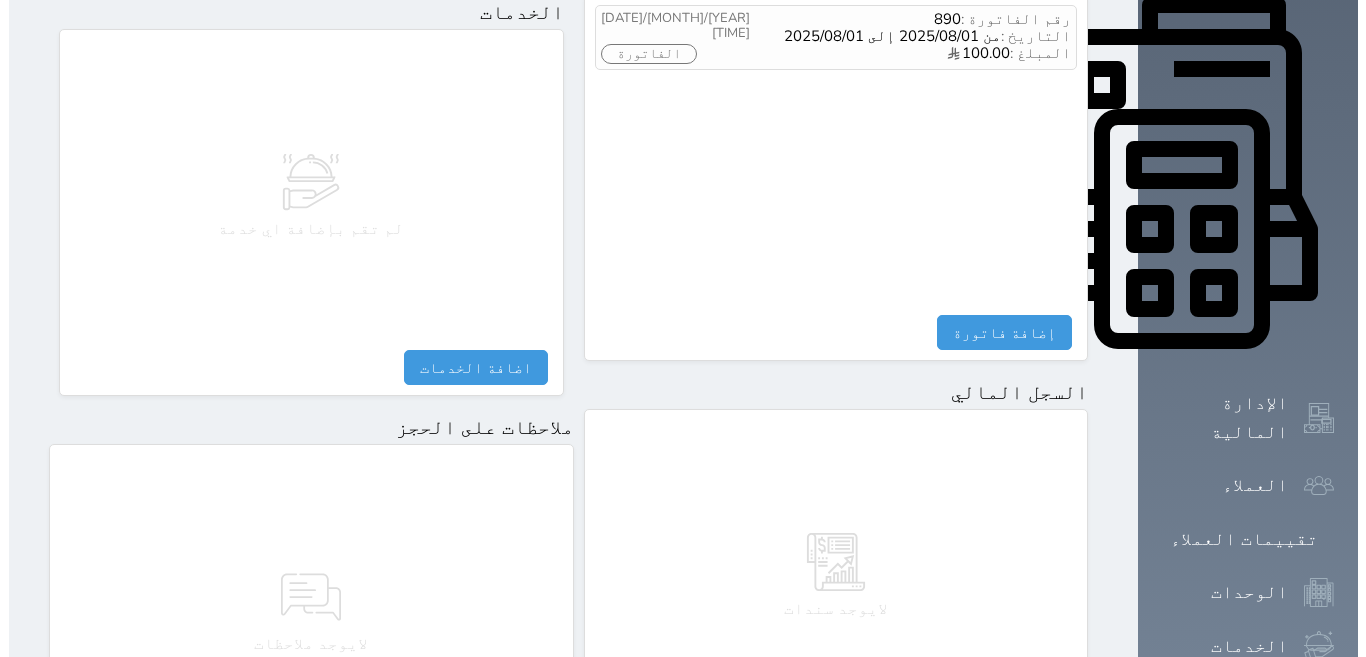 scroll, scrollTop: 500, scrollLeft: 0, axis: vertical 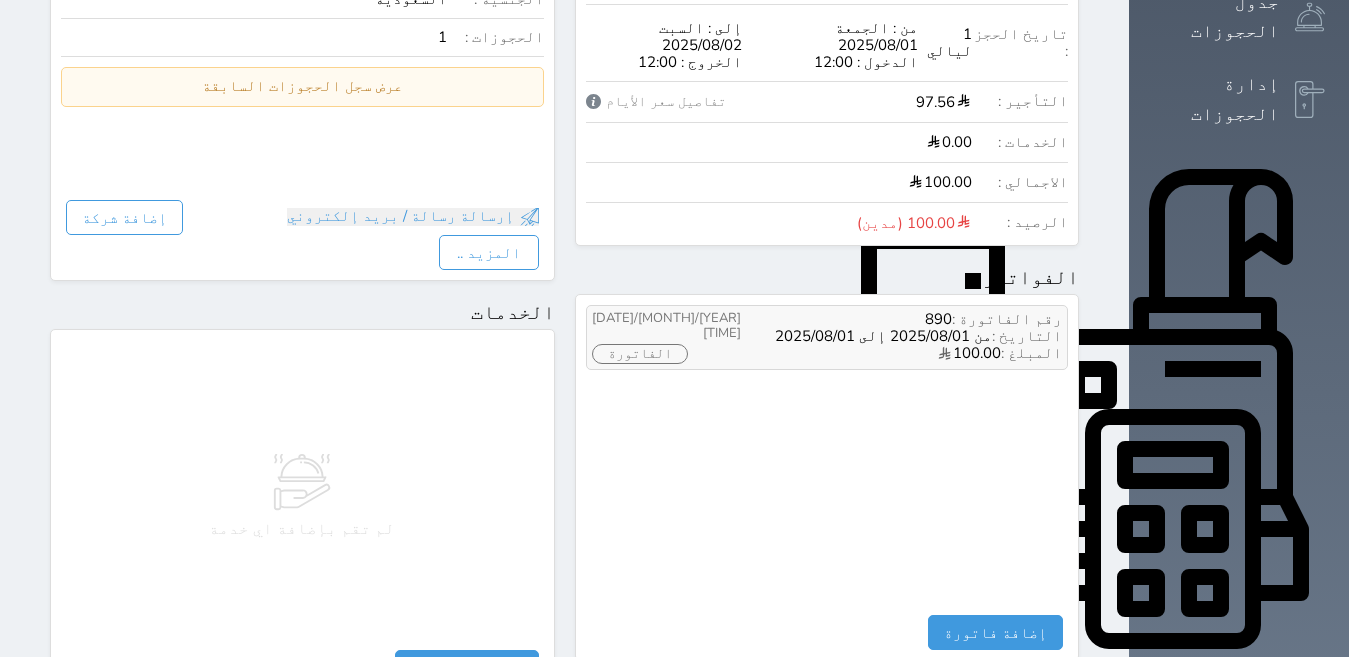 click on "الفاتورة" at bounding box center [640, 354] 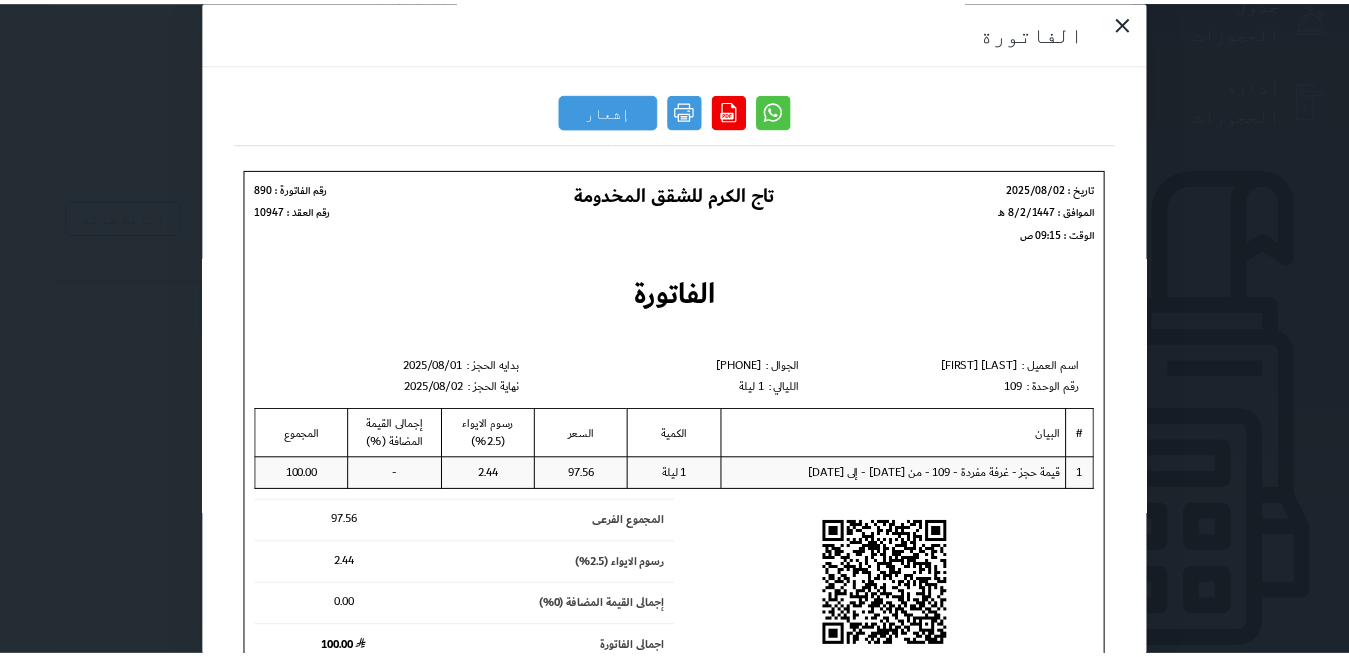 scroll, scrollTop: 0, scrollLeft: 0, axis: both 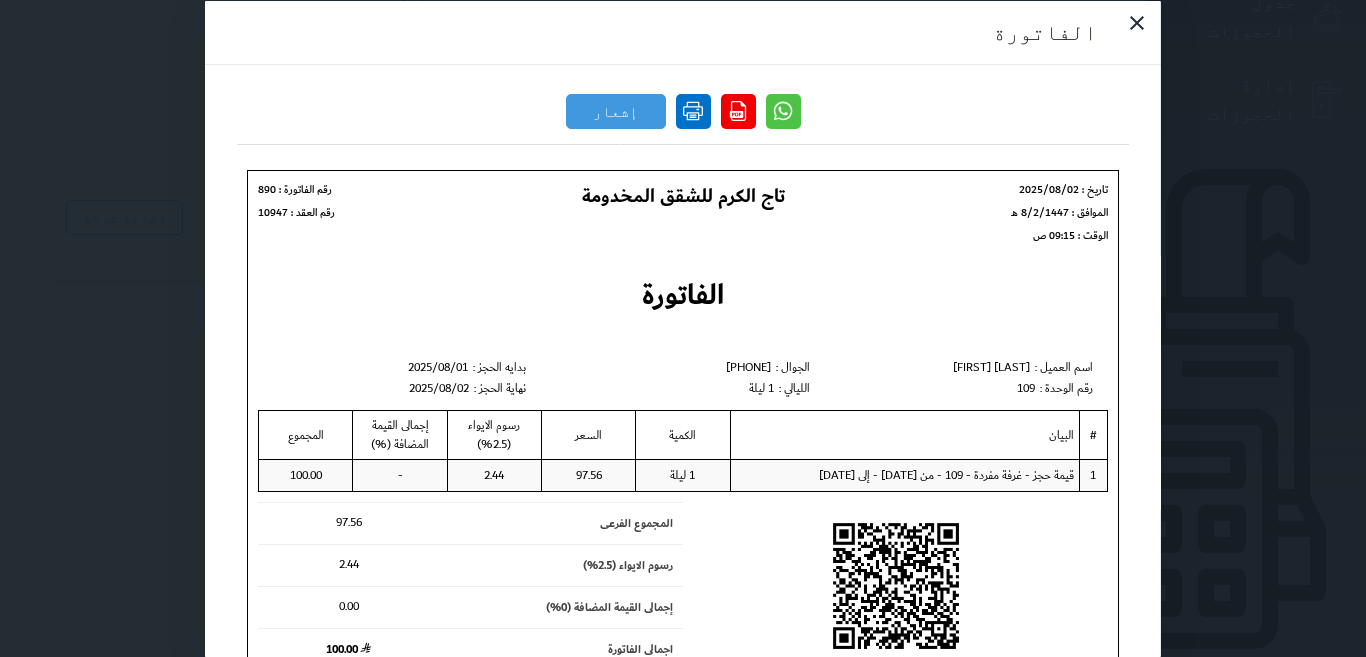 click at bounding box center (693, 110) 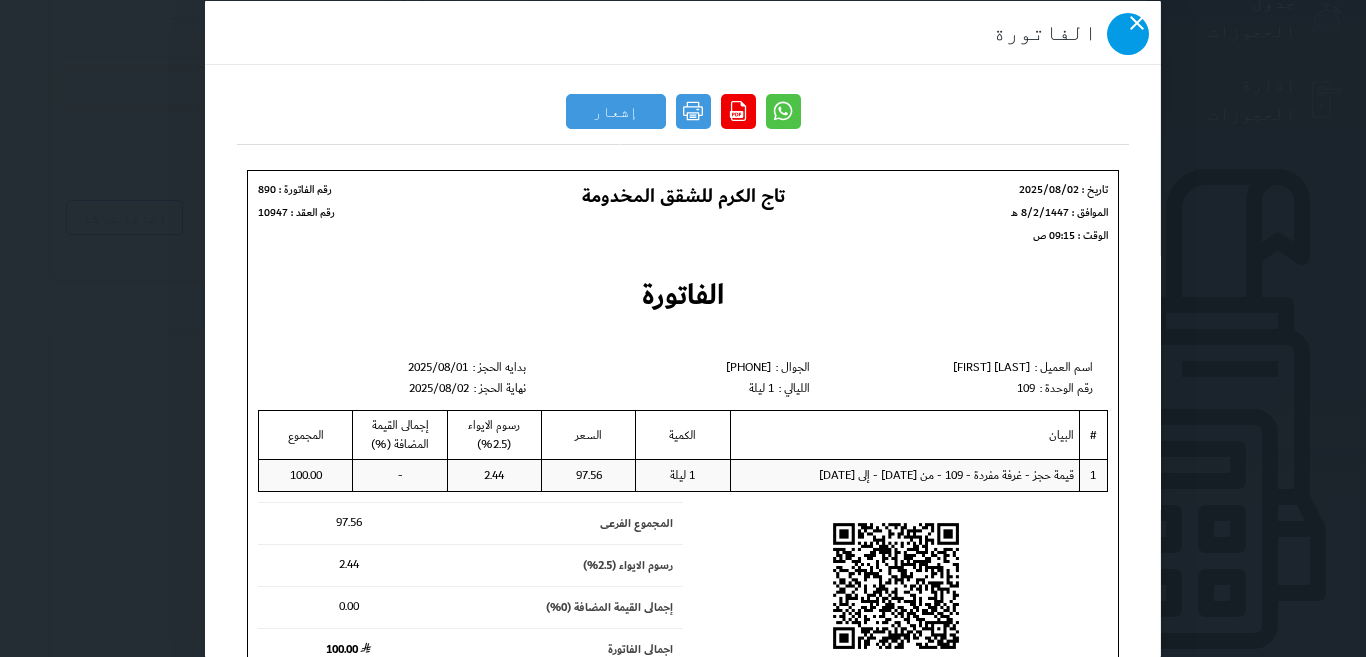 click 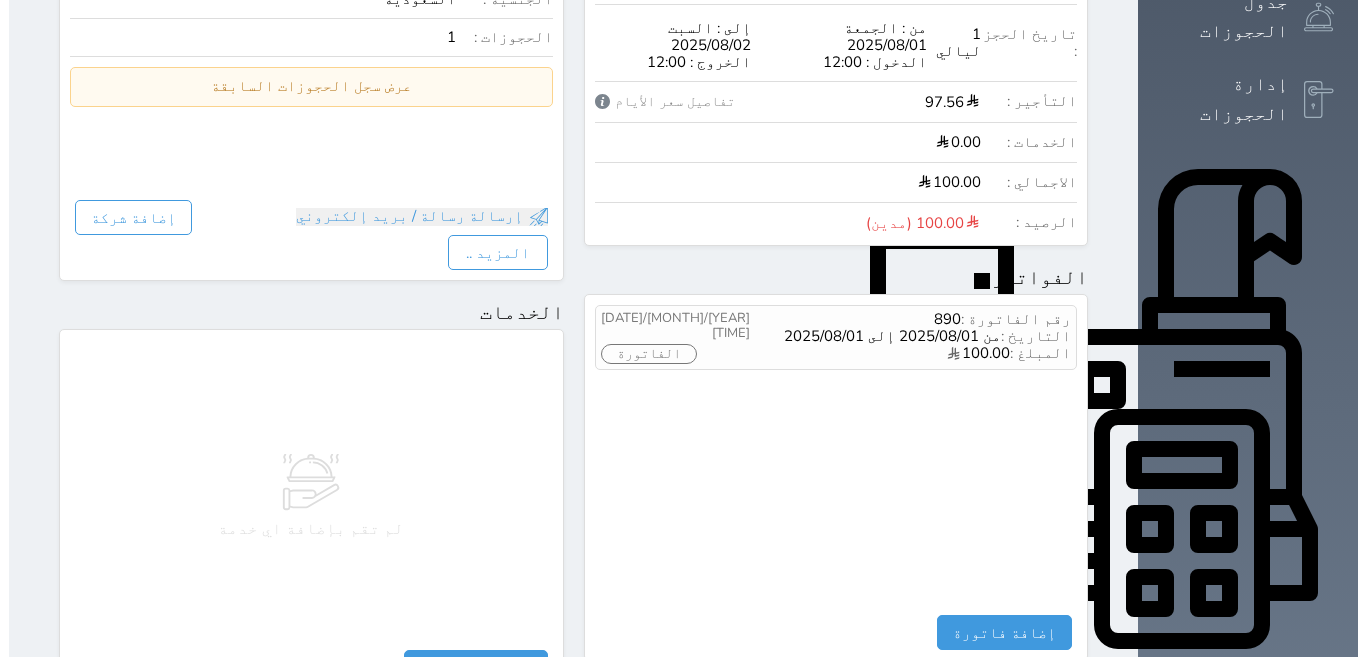 scroll, scrollTop: 0, scrollLeft: 0, axis: both 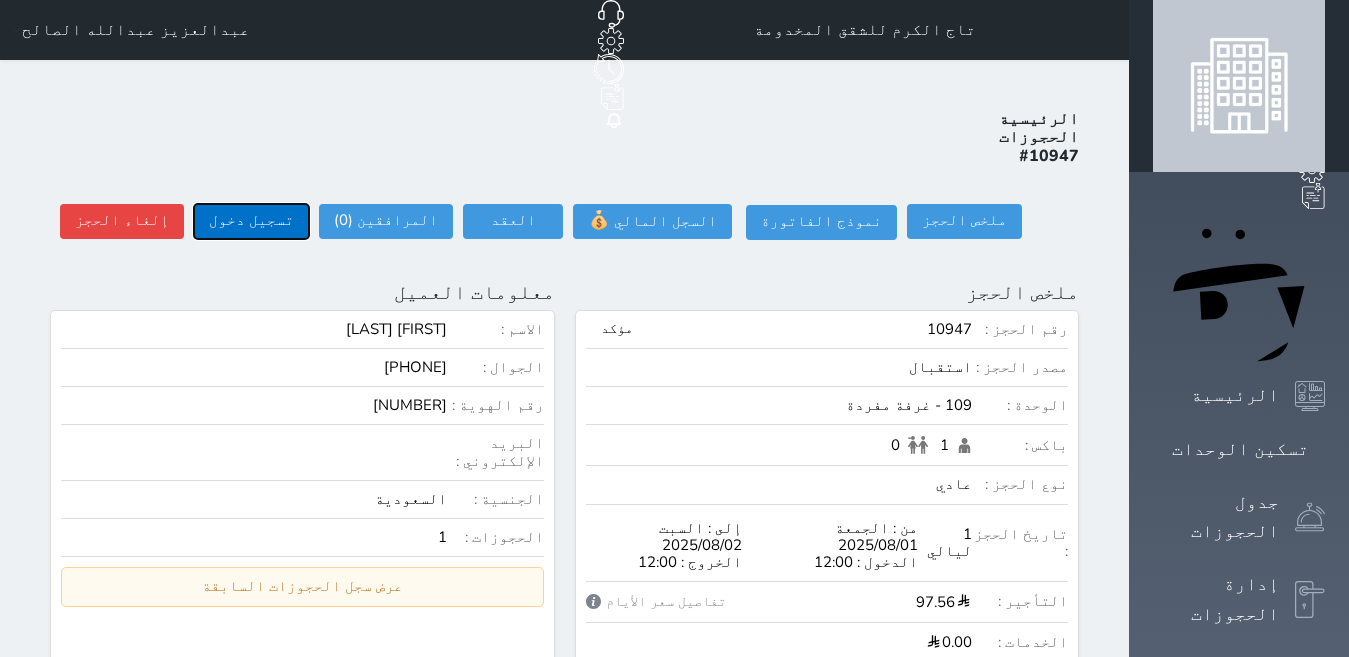 click on "تسجيل دخول" at bounding box center [251, 221] 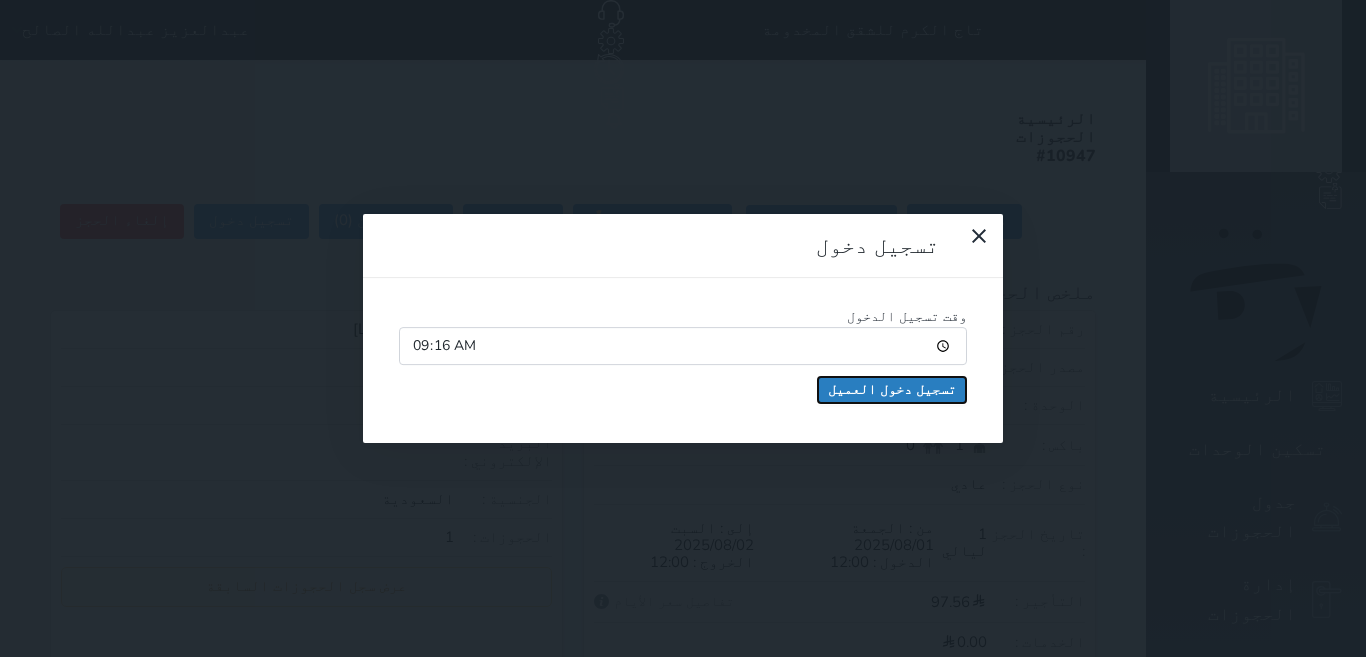 click on "تسجيل دخول العميل" at bounding box center (892, 390) 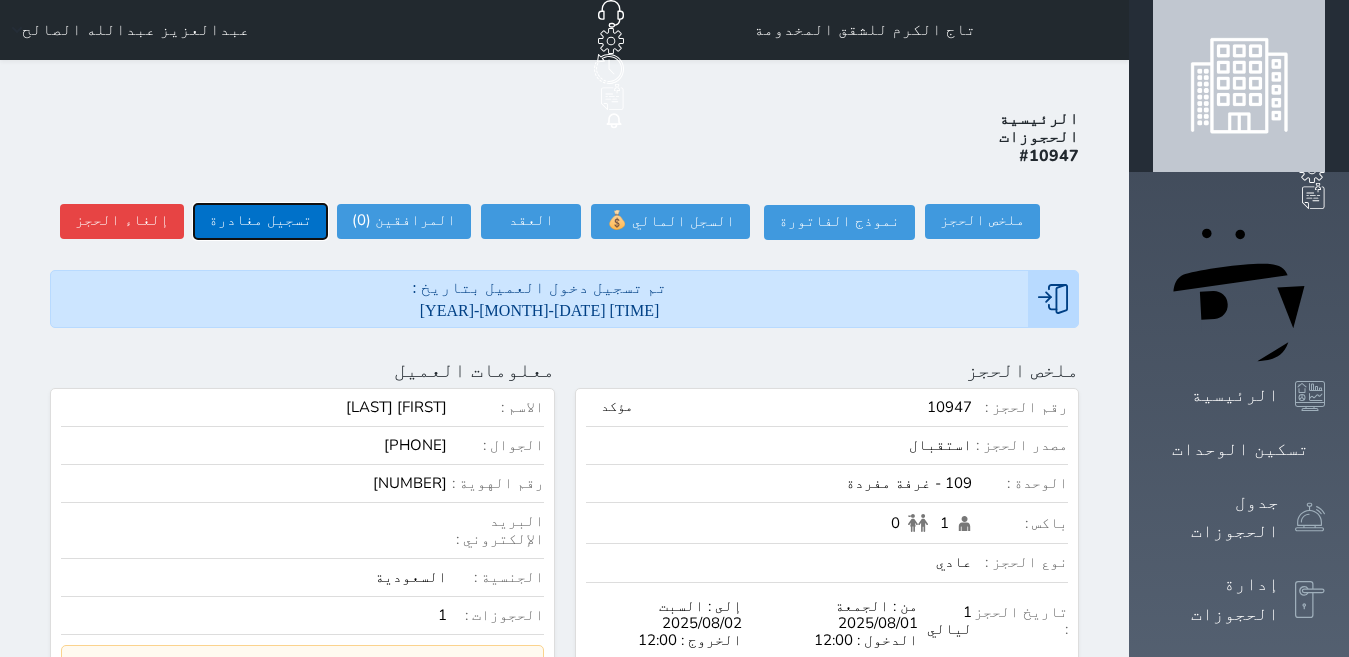 click on "تسجيل مغادرة" at bounding box center [260, 221] 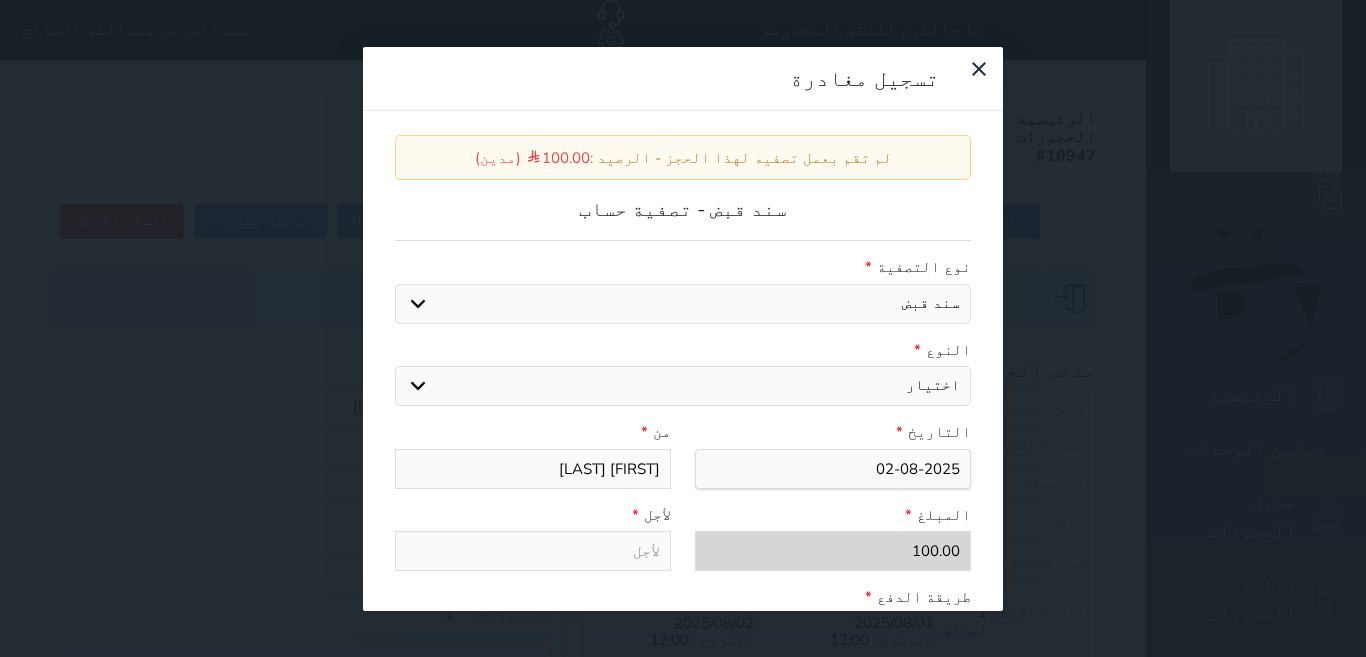 click on "اختيار   مقبوضات عامة
قيمة إيجار
فواتير
عربون
لا ينطبق
آخر
مغسلة
واي فاي - الإنترنت
مواقف السيارات
طعام
الأغذية والمشروبات
مشروبات
المشروبات الباردة
المشروبات الساخنة
الإفطار
غداء
عشاء
مخبز و كعك
حمام سباحة
الصالة الرياضية
سبا و خدمات الجمال
اختيار وإسقاط (خدمات النقل)
ميني بار
كابل - تلفزيون
سرير إضافي
تصفيف الشعر
التسوق" at bounding box center [683, 386] 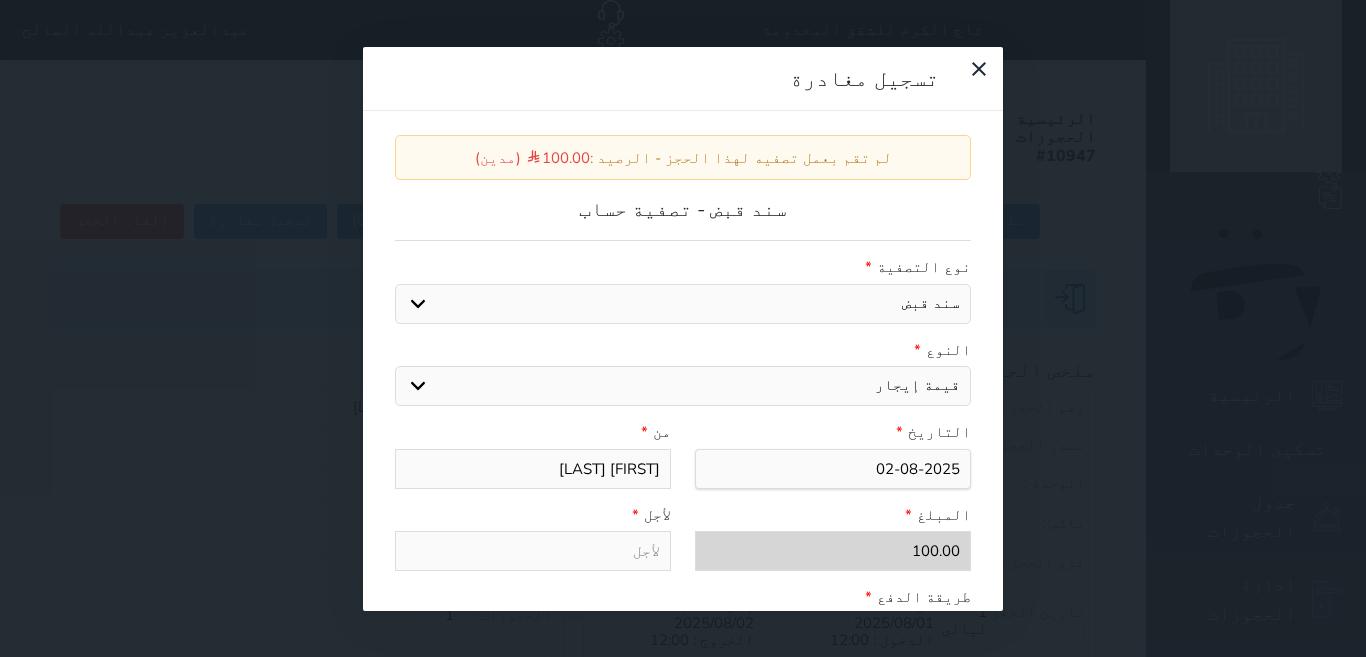 click on "اختيار   مقبوضات عامة
قيمة إيجار
فواتير
عربون
لا ينطبق
آخر
مغسلة
واي فاي - الإنترنت
مواقف السيارات
طعام
الأغذية والمشروبات
مشروبات
المشروبات الباردة
المشروبات الساخنة
الإفطار
غداء
عشاء
مخبز و كعك
حمام سباحة
الصالة الرياضية
سبا و خدمات الجمال
اختيار وإسقاط (خدمات النقل)
ميني بار
كابل - تلفزيون
سرير إضافي
تصفيف الشعر
التسوق" at bounding box center [683, 386] 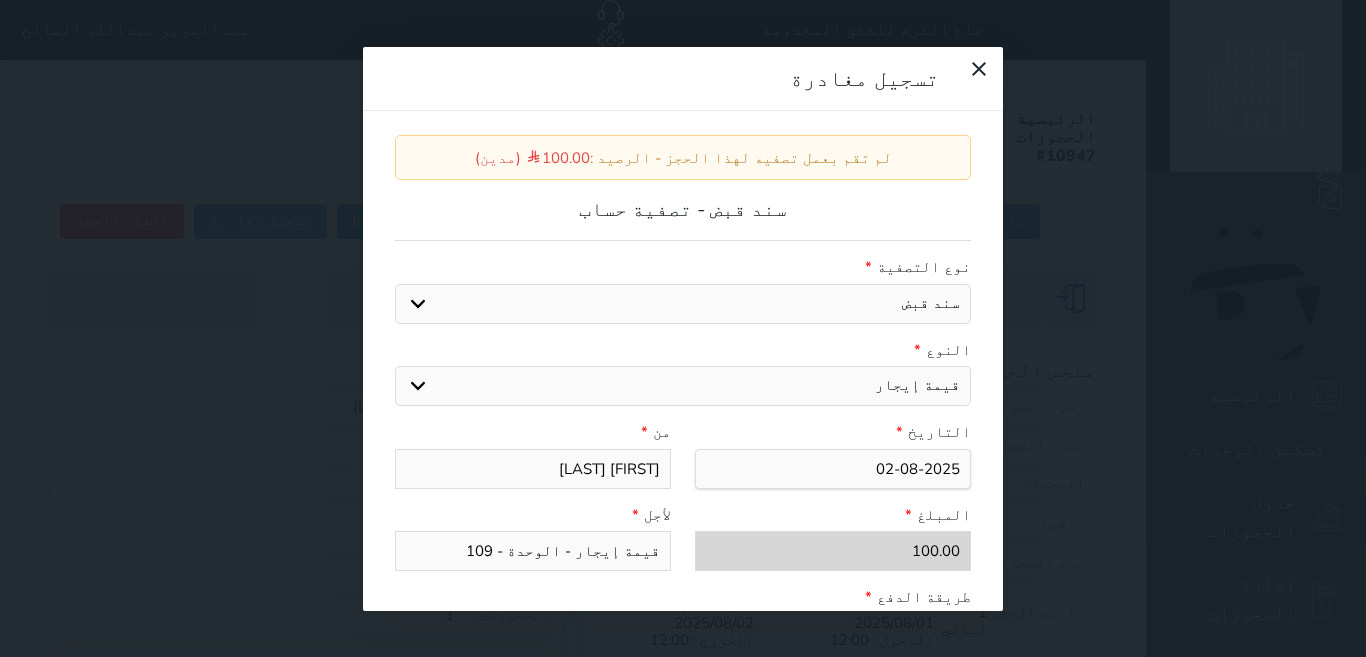 click on "قيمة إيجار - الوحدة - 109" at bounding box center [533, 551] 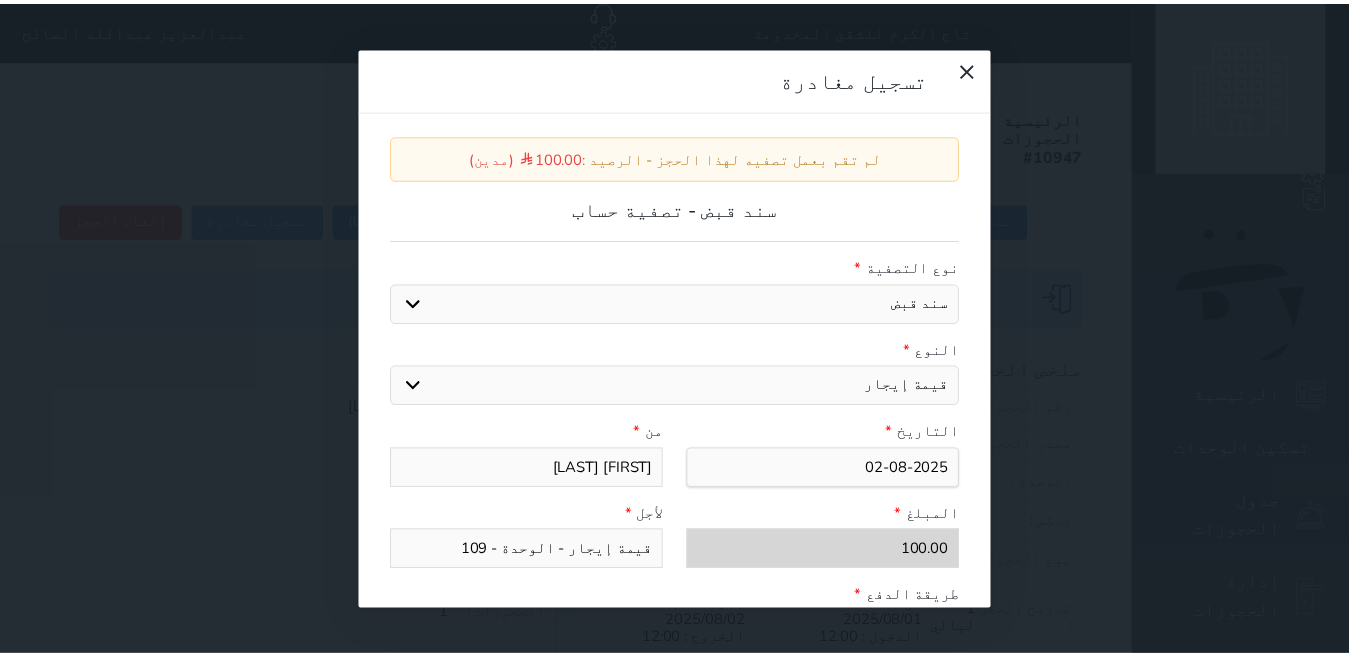 scroll, scrollTop: 300, scrollLeft: 0, axis: vertical 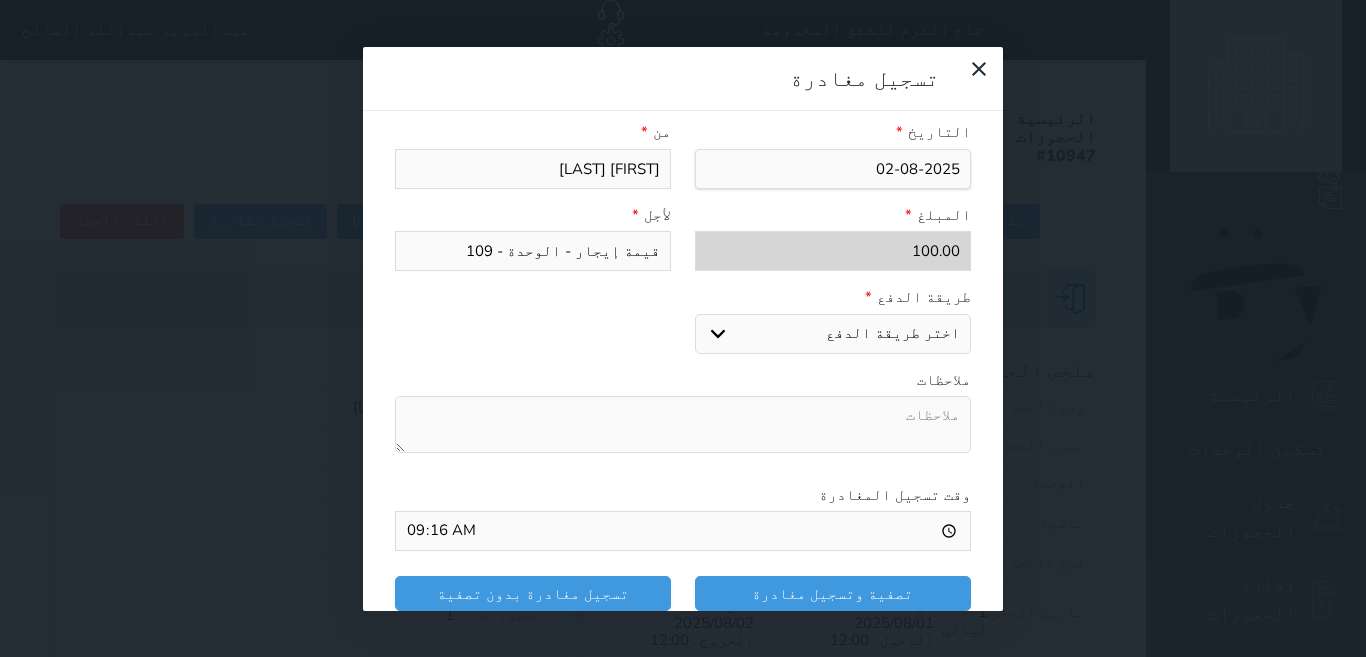 click on "اختر طريقة الدفع   دفع نقدى   تحويل بنكى   مدى   بطاقة ائتمان" at bounding box center (833, 334) 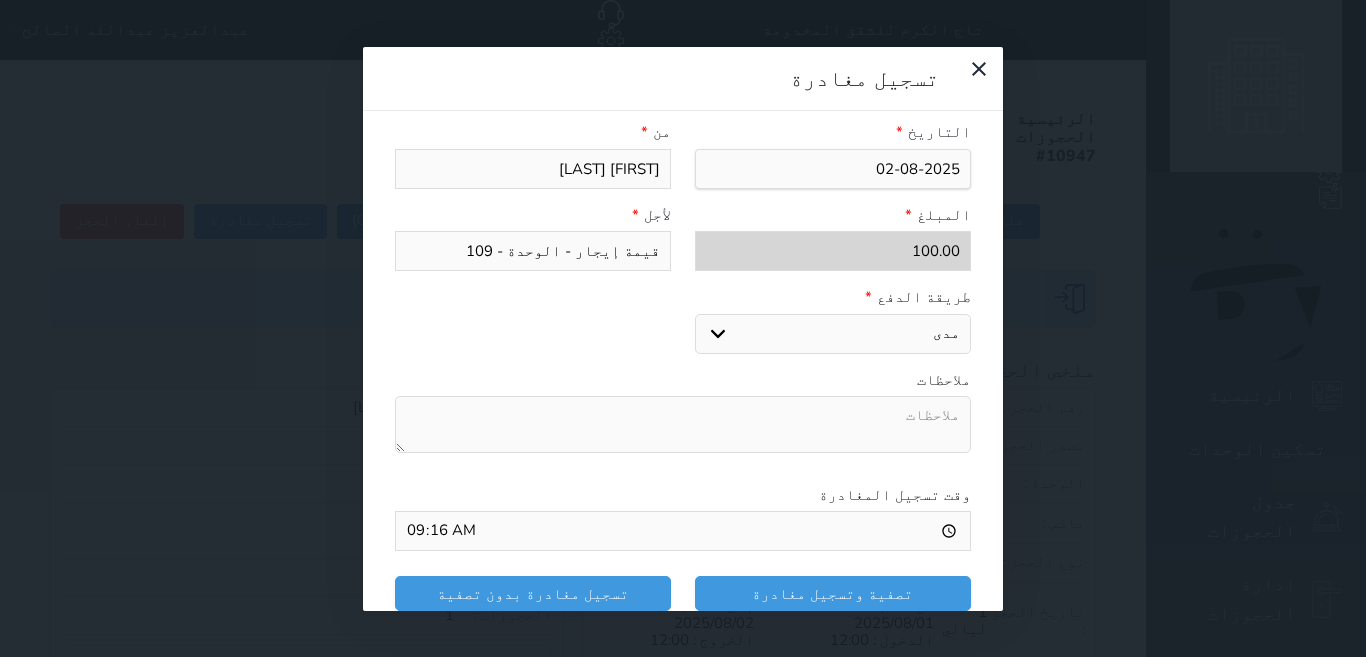 click on "اختر طريقة الدفع   دفع نقدى   تحويل بنكى   مدى   بطاقة ائتمان" at bounding box center [833, 334] 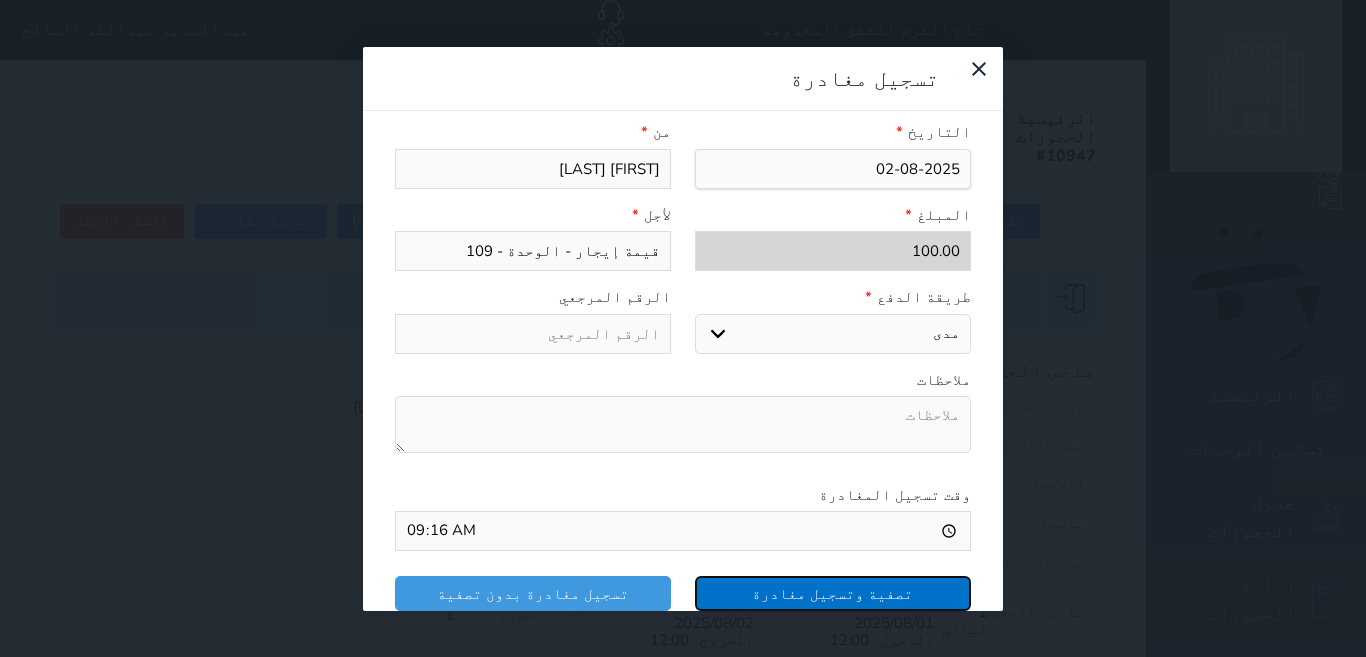 click on "تصفية وتسجيل مغادرة" at bounding box center (833, 593) 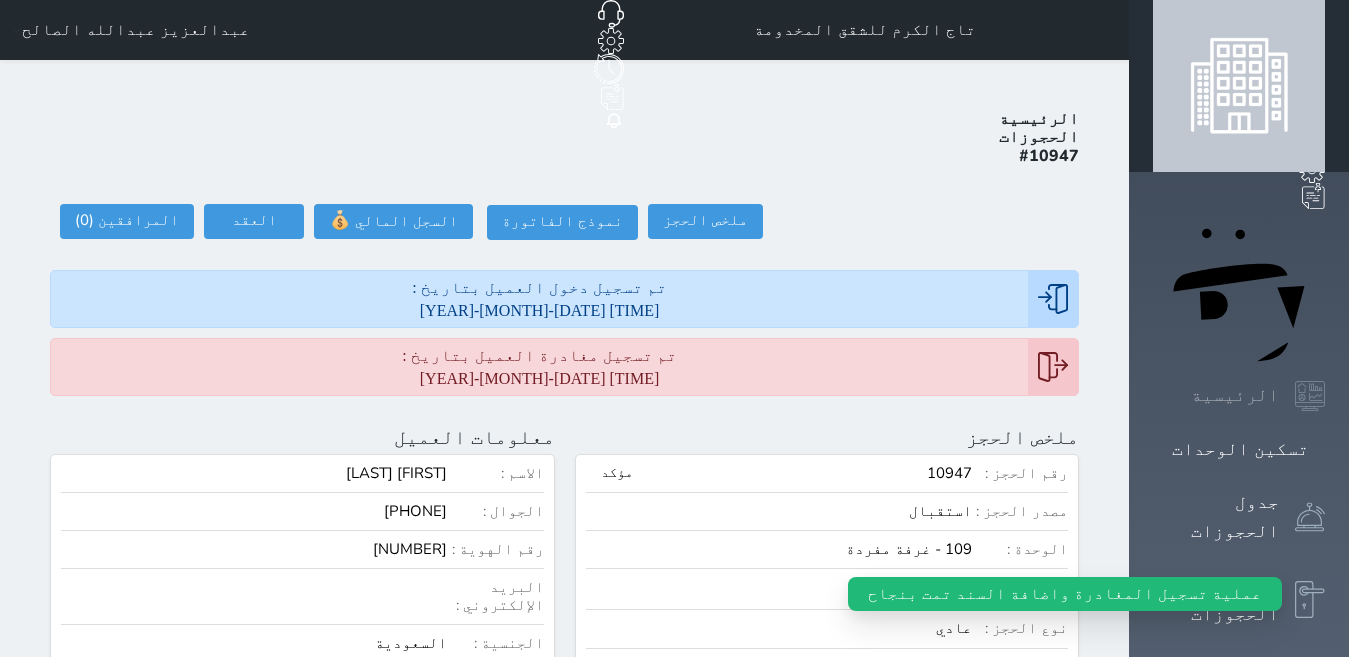 click on "الرئيسية" at bounding box center (1235, 395) 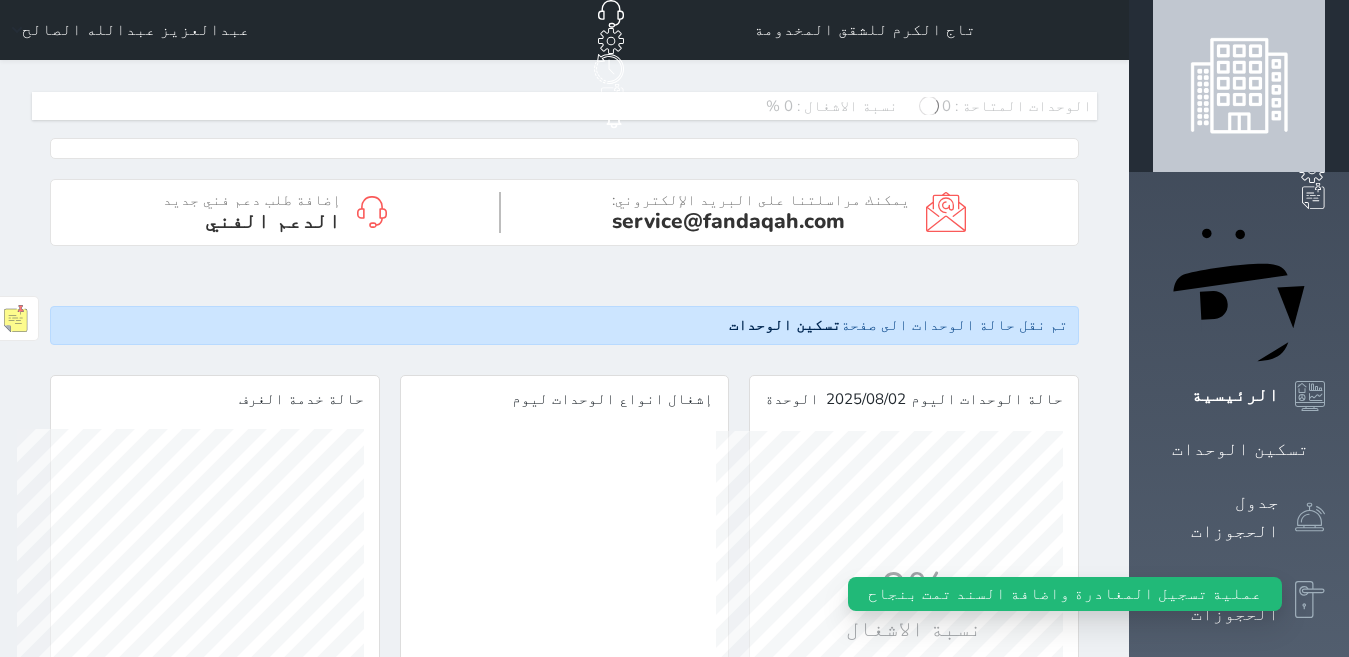 scroll, scrollTop: 999653, scrollLeft: 999653, axis: both 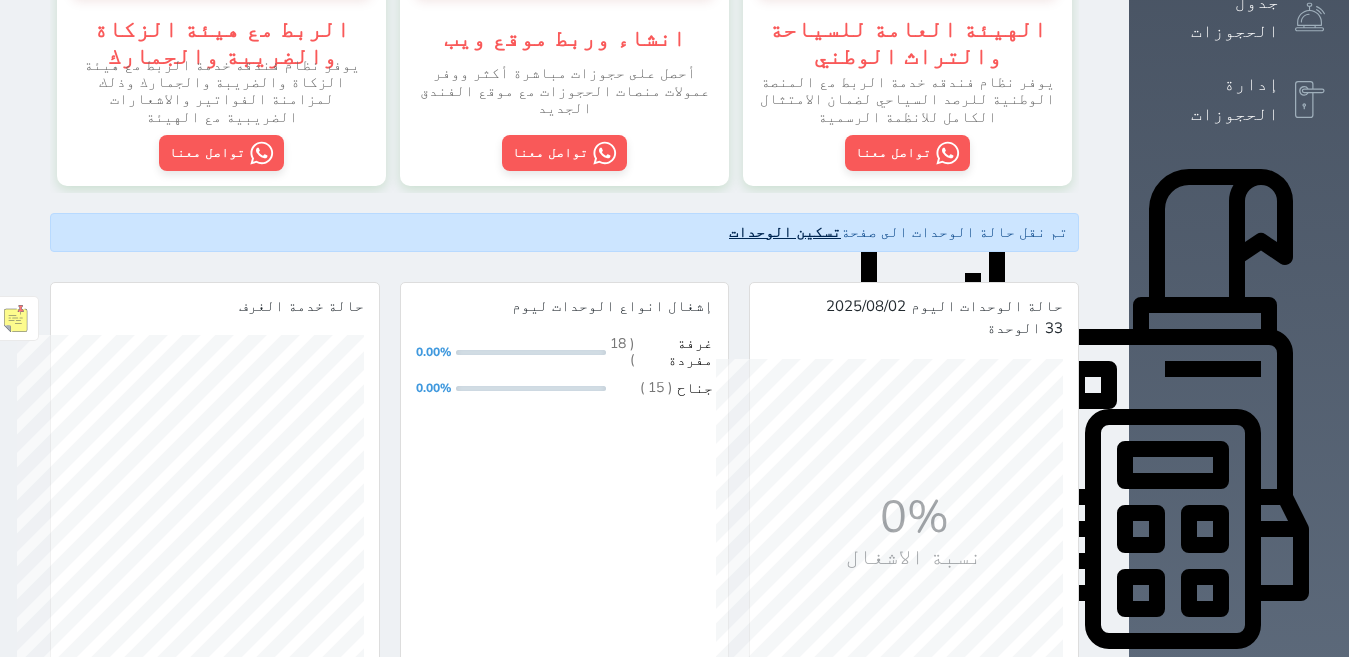 click on "تم نقل حالة الوحدات الى صفحة   تسكين الوحدات" at bounding box center (564, 232) 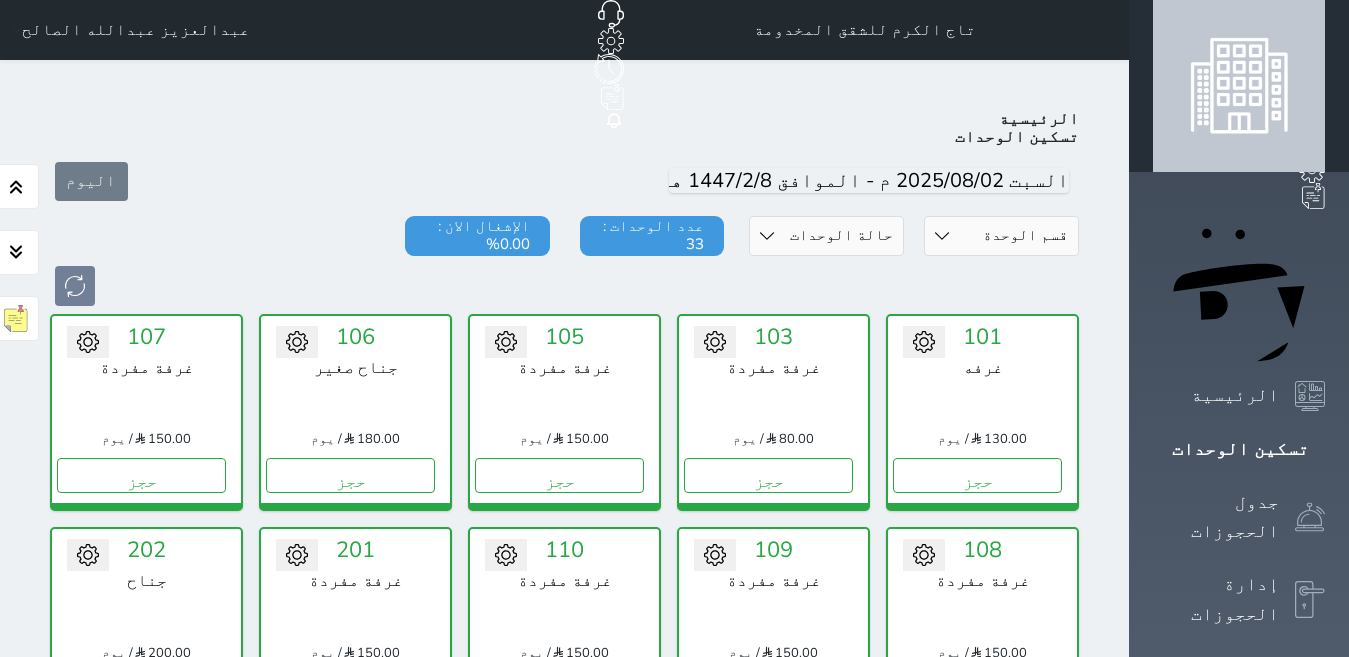 scroll, scrollTop: 78, scrollLeft: 0, axis: vertical 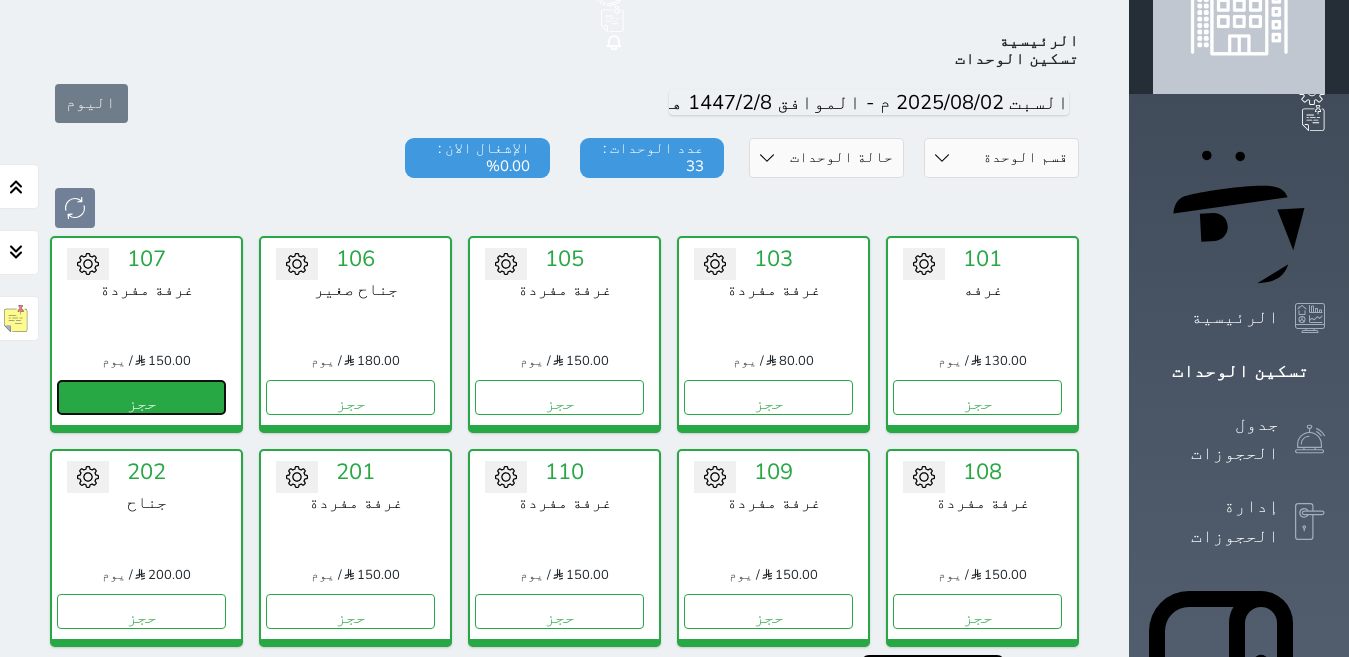 click on "حجز" at bounding box center (141, 397) 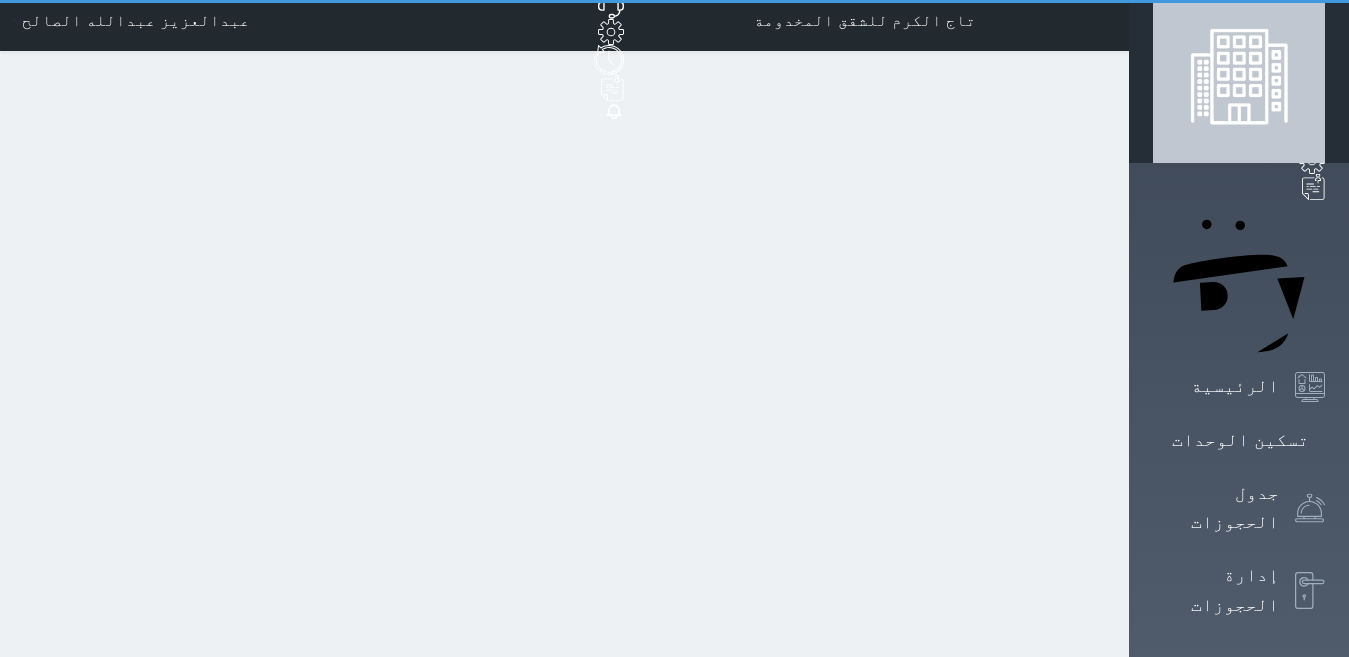scroll, scrollTop: 0, scrollLeft: 0, axis: both 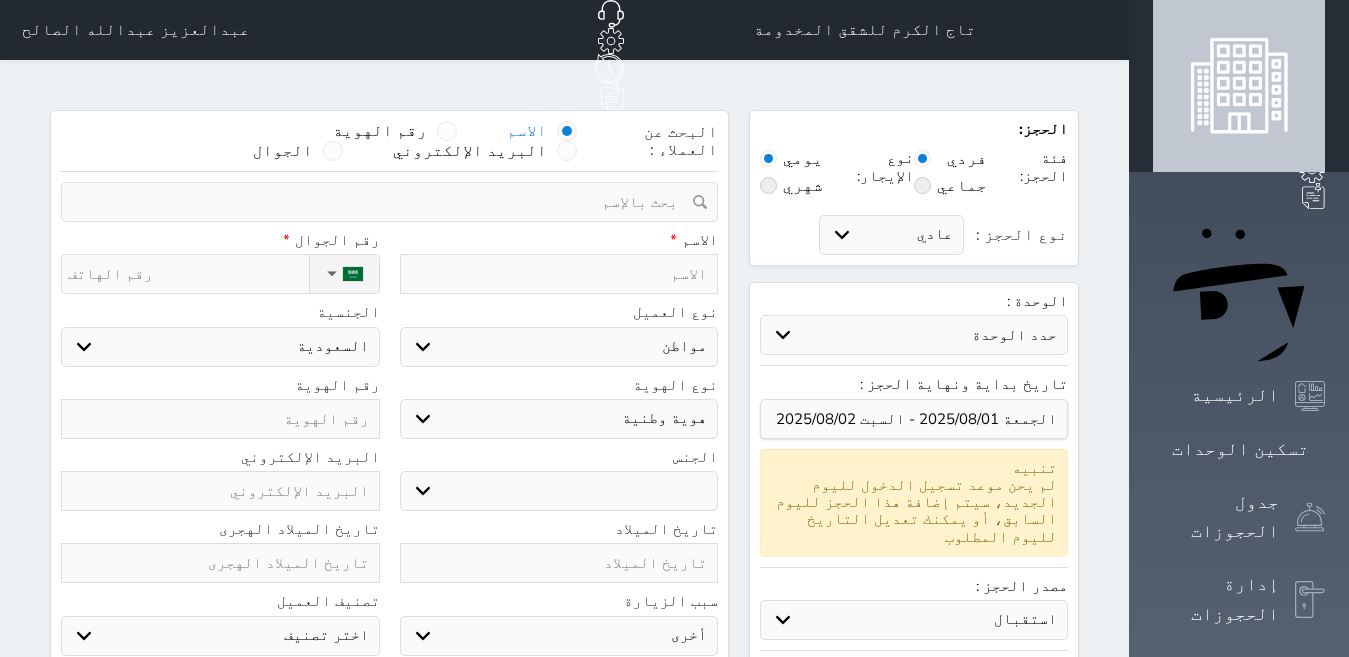 click at bounding box center (559, 274) 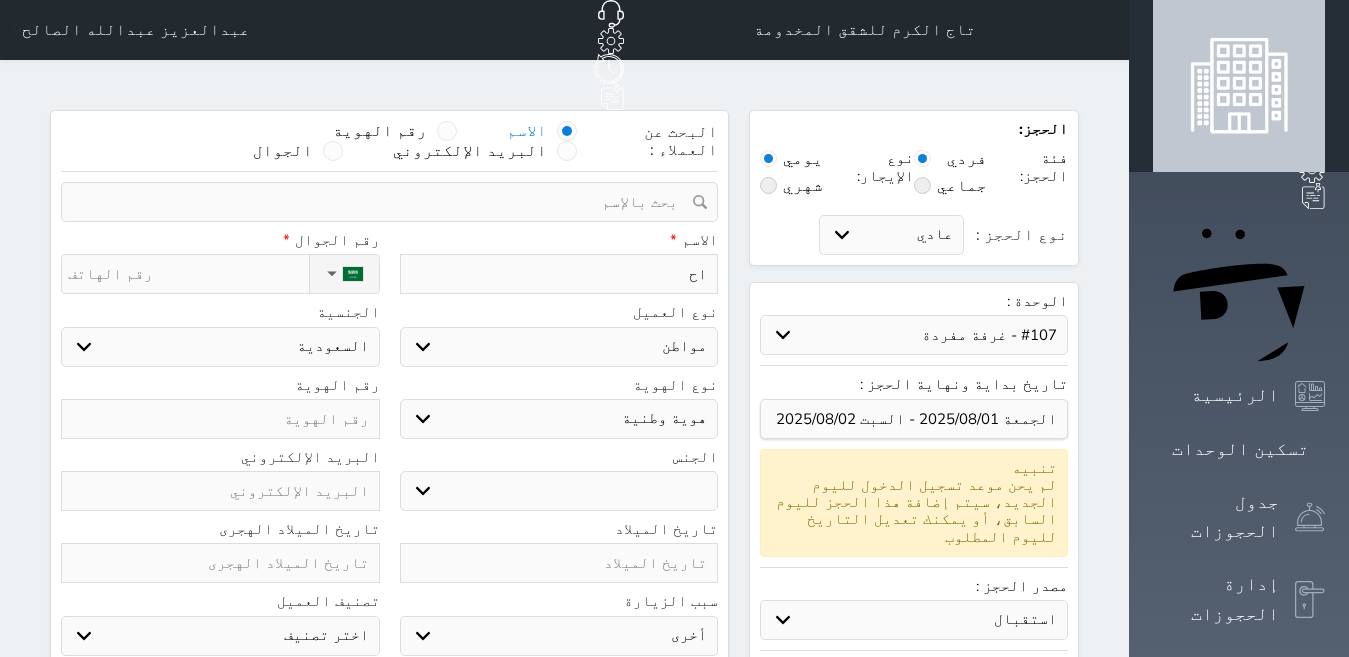 click on "اح" at bounding box center [559, 274] 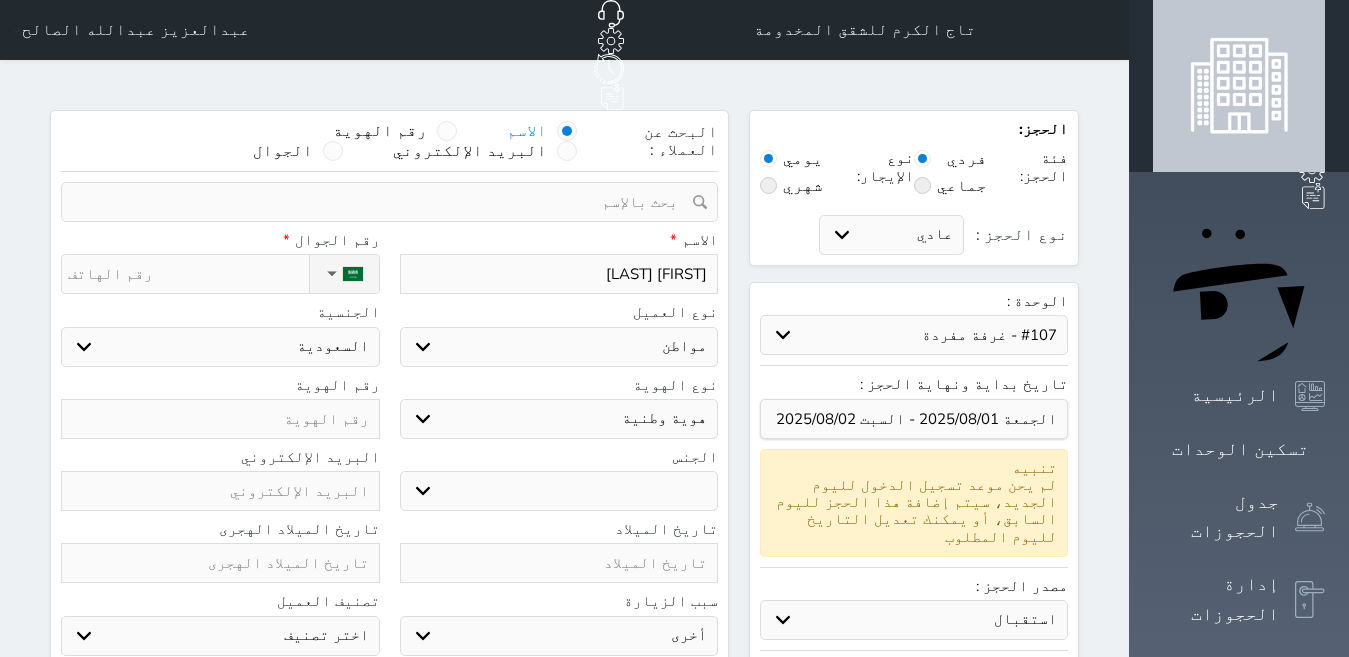 click on "ذكر   انثى" at bounding box center [559, 491] 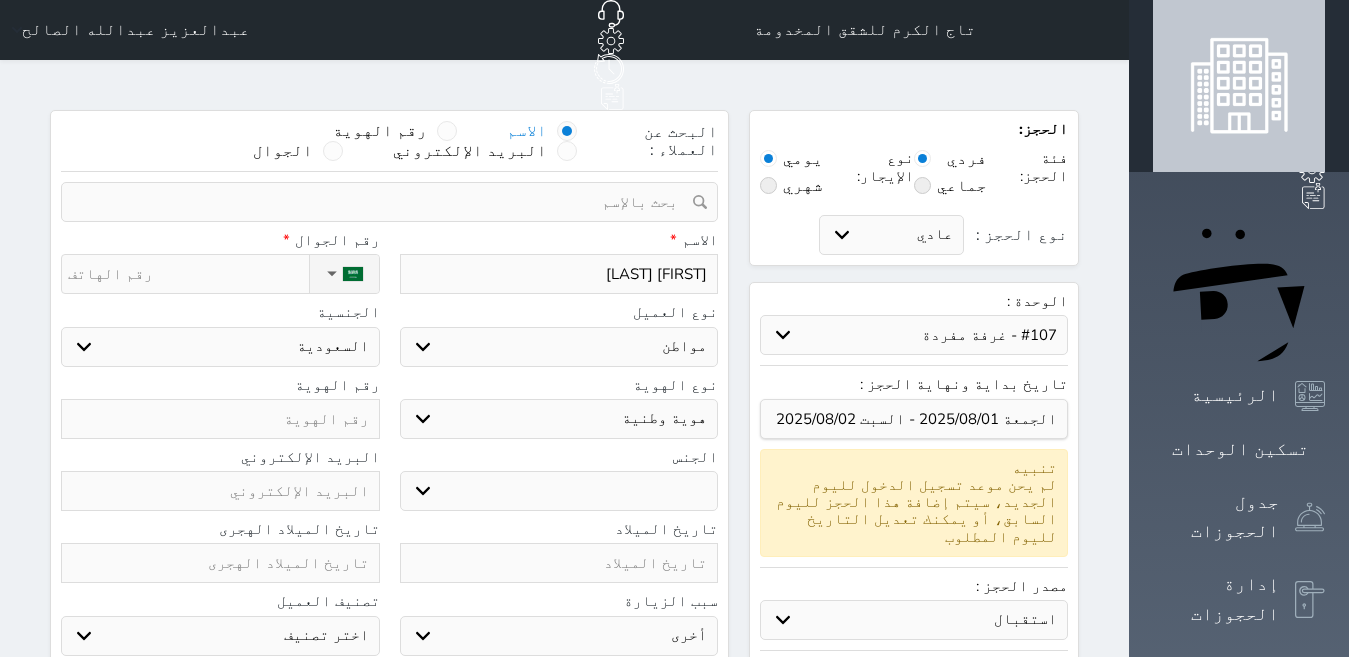 click on "اختر نوع   مواطن مواطن خليجي زائر مقيم" at bounding box center [559, 347] 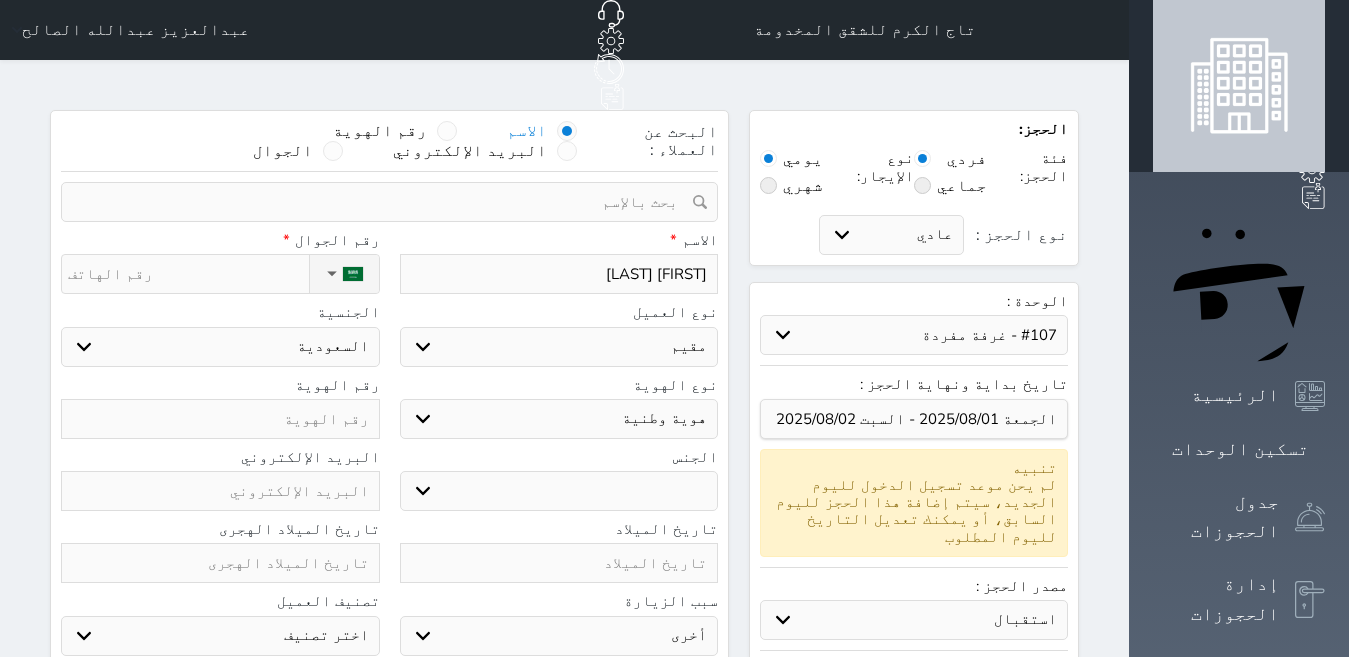 click on "اختر نوع   مواطن مواطن خليجي زائر مقيم" at bounding box center [559, 347] 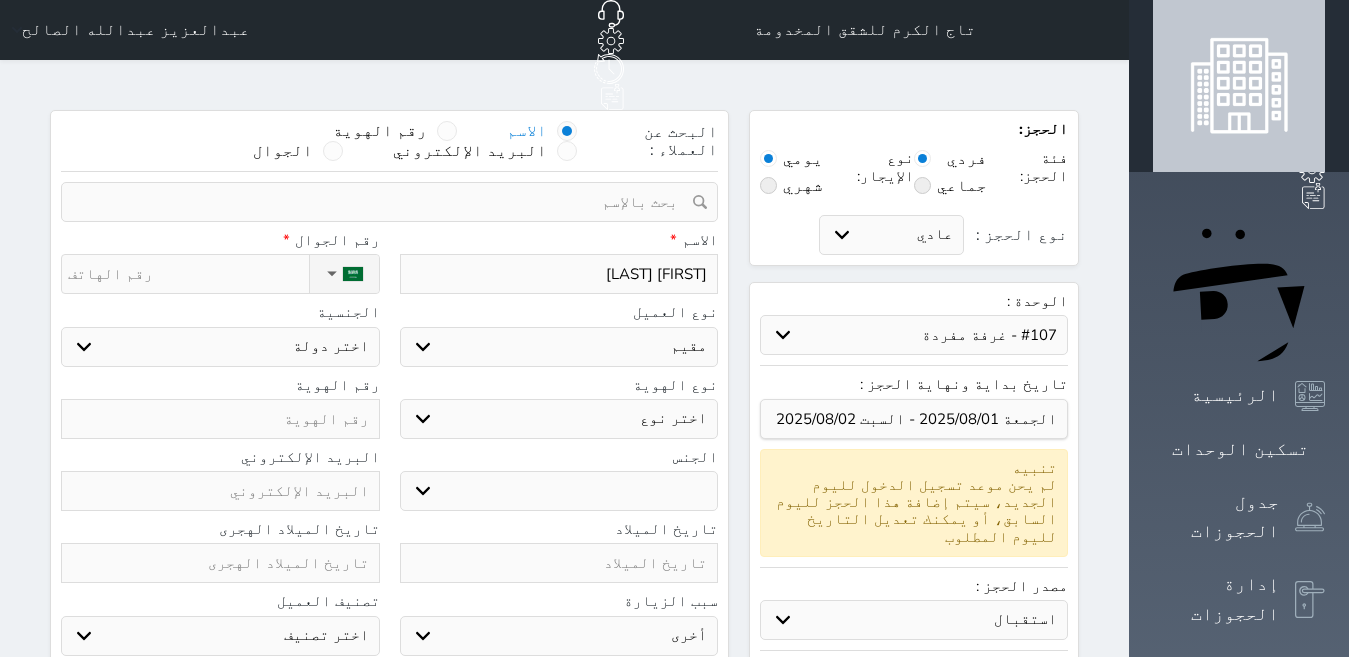 click on "ذكر   انثى" at bounding box center (559, 491) 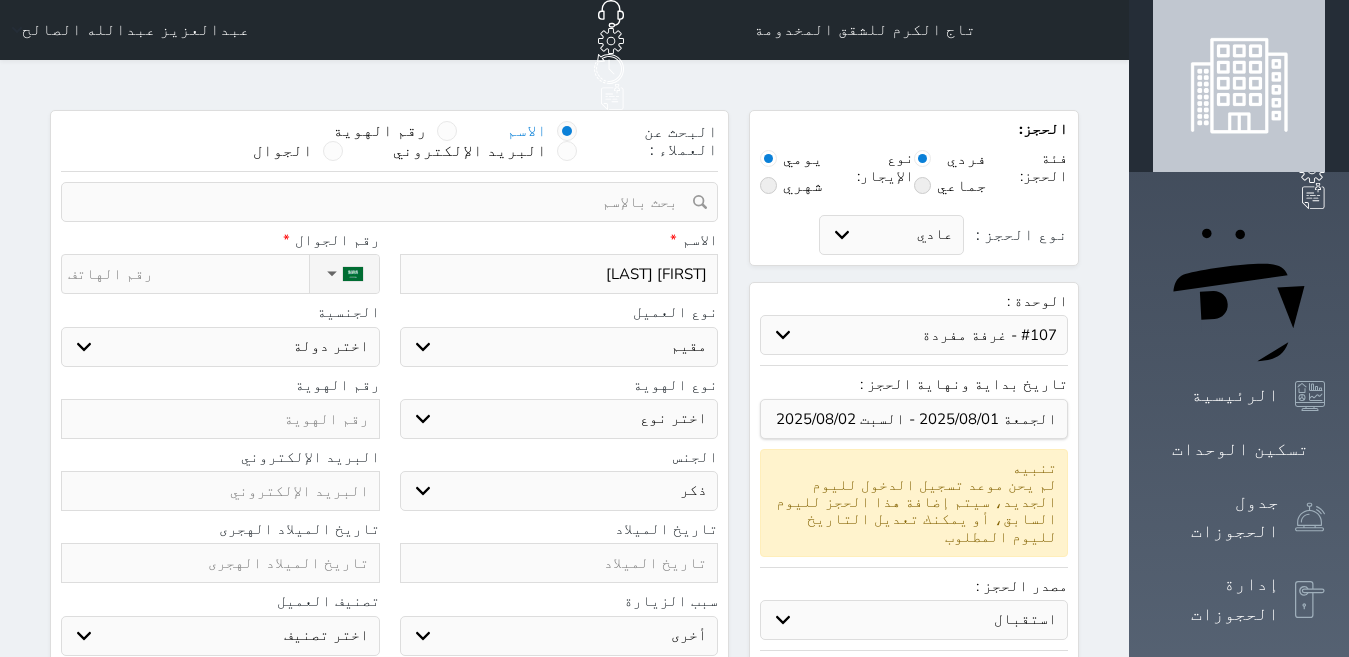 click on "ذكر   انثى" at bounding box center [559, 491] 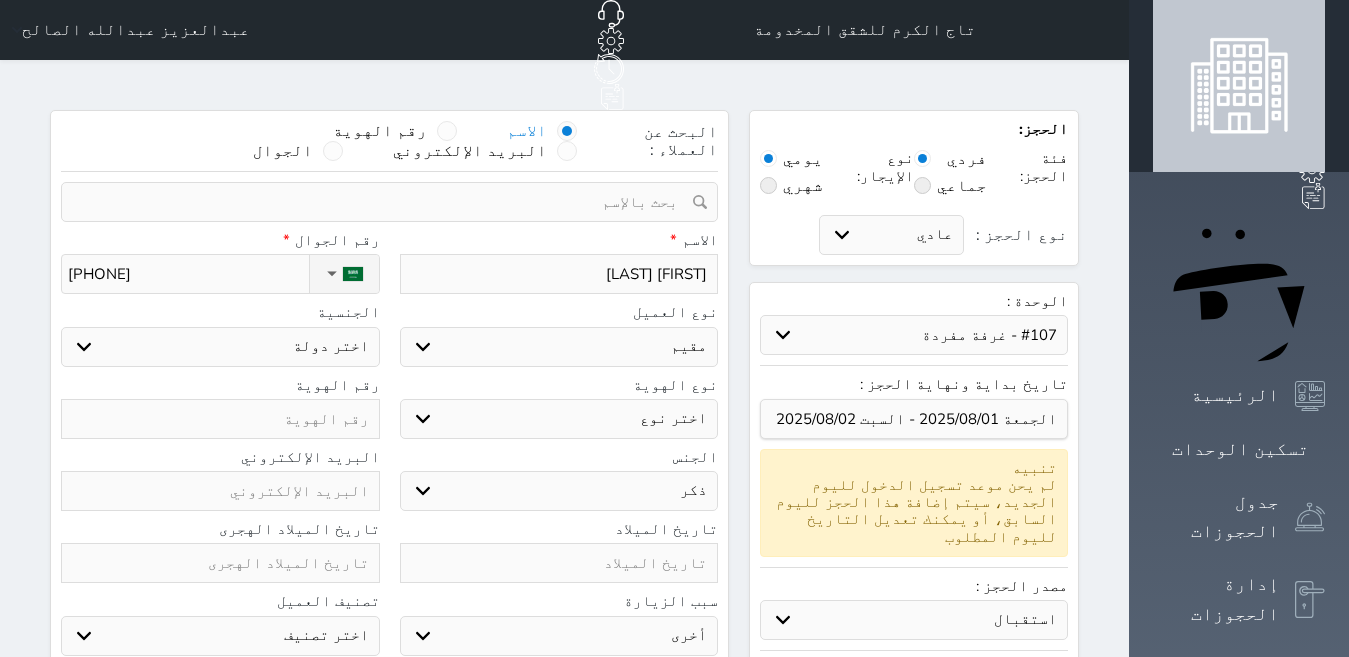 click at bounding box center (220, 419) 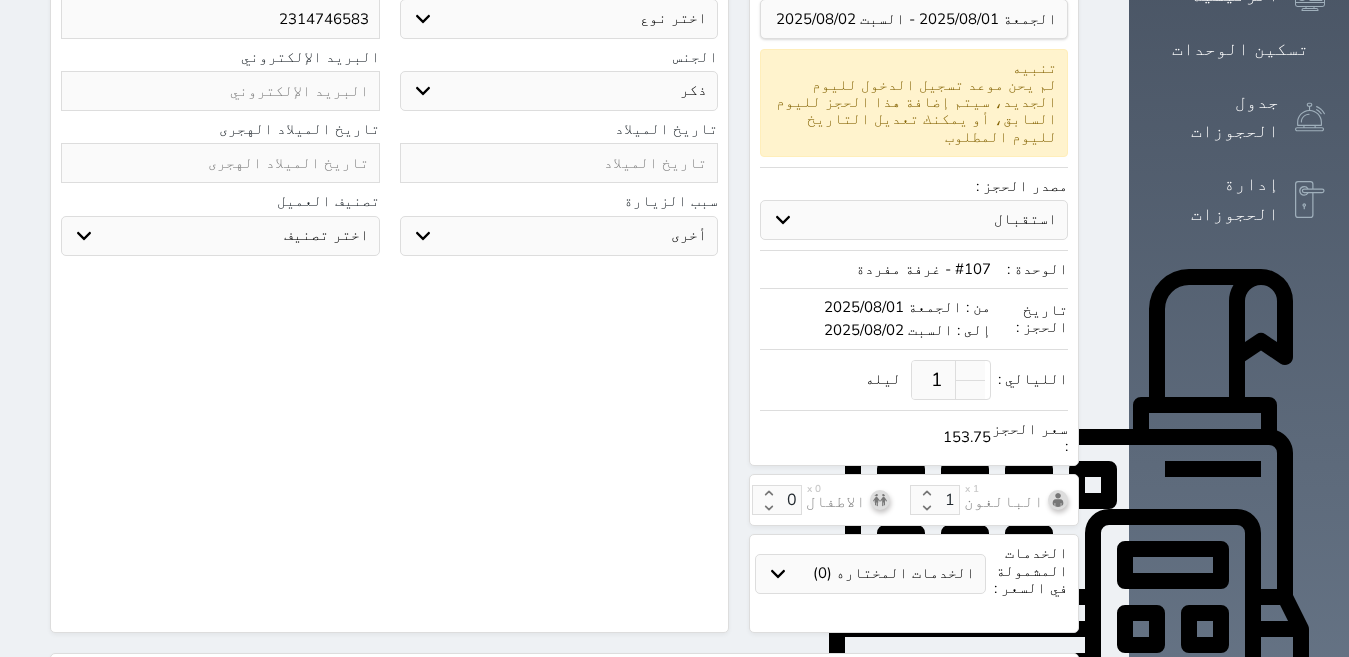 scroll, scrollTop: 652, scrollLeft: 0, axis: vertical 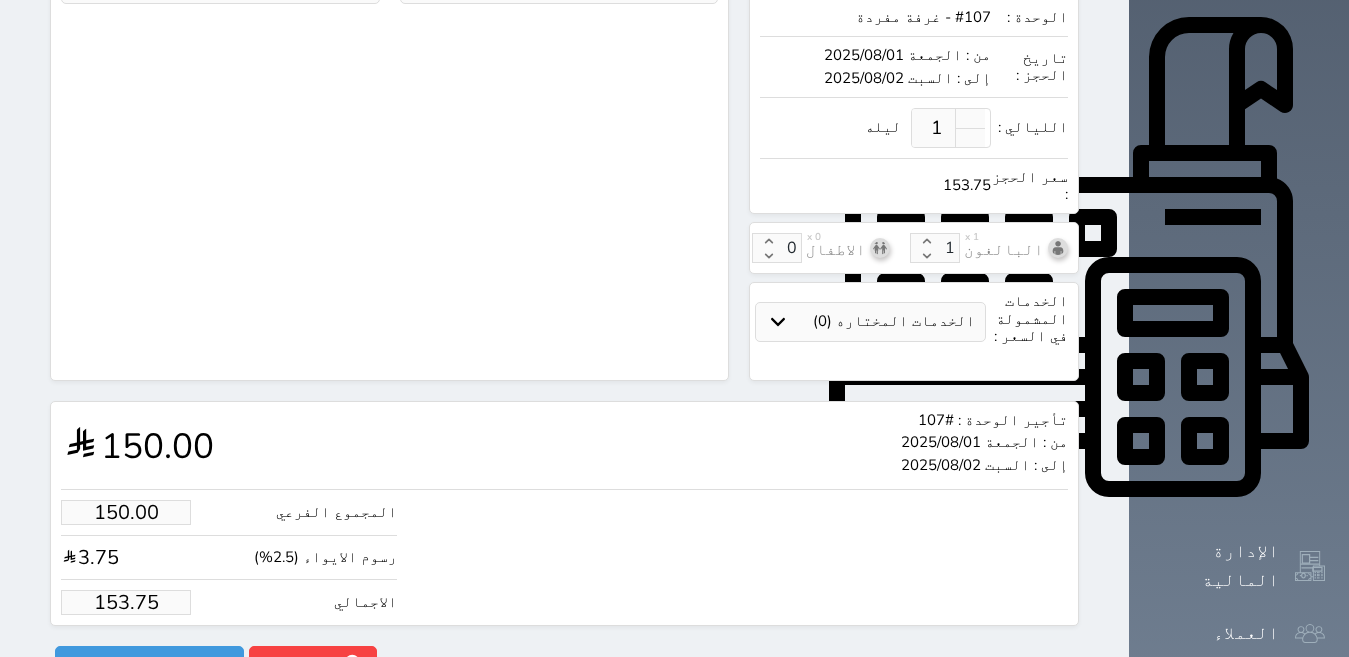 click on "153.75" at bounding box center [126, 602] 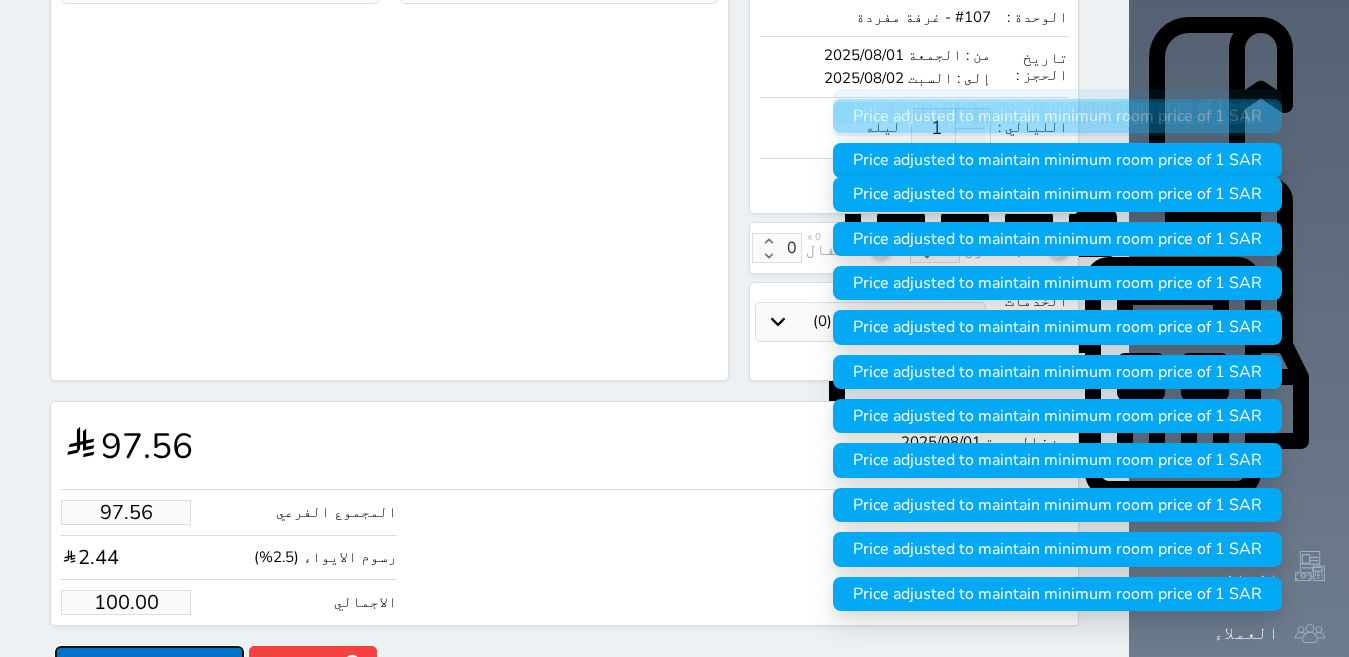 click on "حجز" at bounding box center (149, 663) 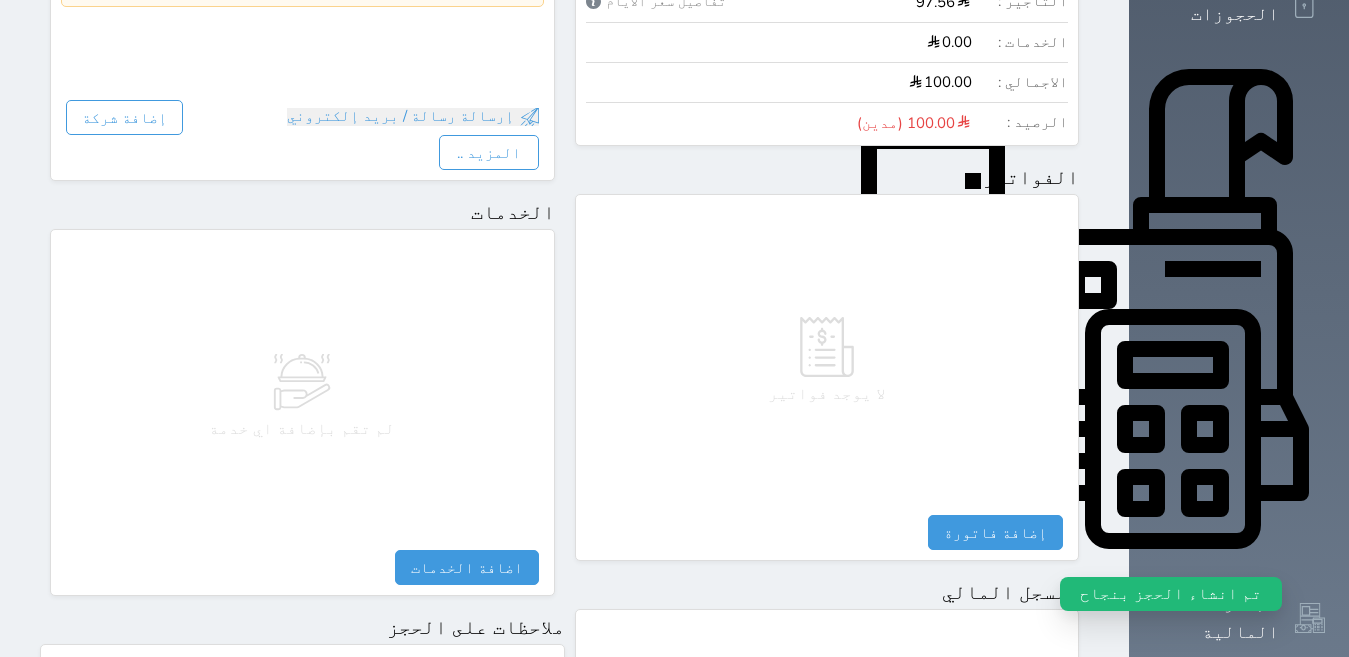 scroll, scrollTop: 991, scrollLeft: 0, axis: vertical 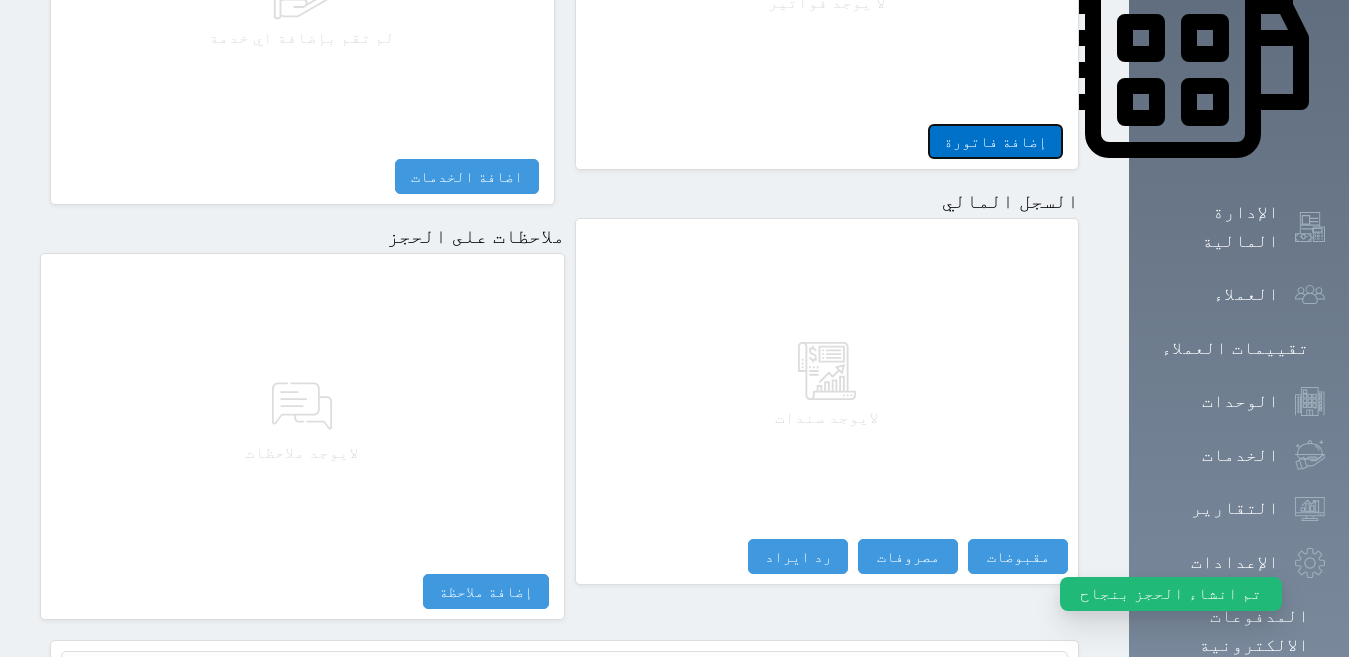 click on "إضافة فاتورة" at bounding box center (995, 141) 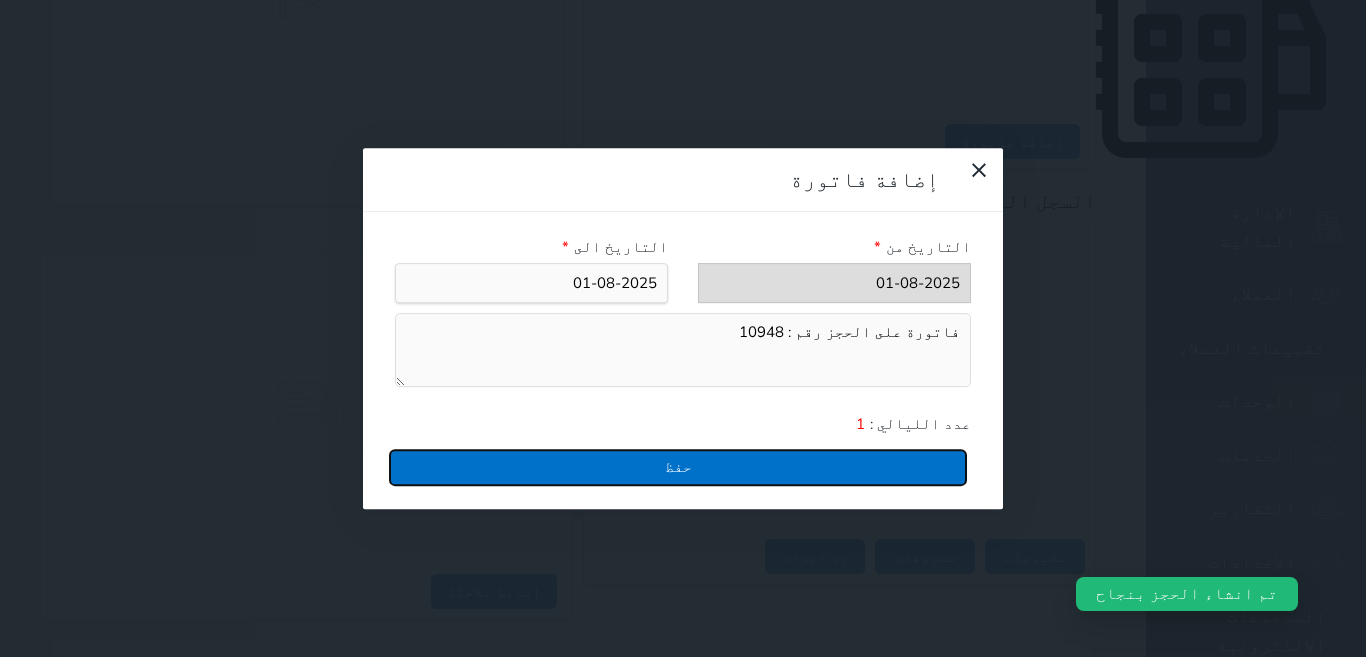 click on "حفظ" at bounding box center [678, 467] 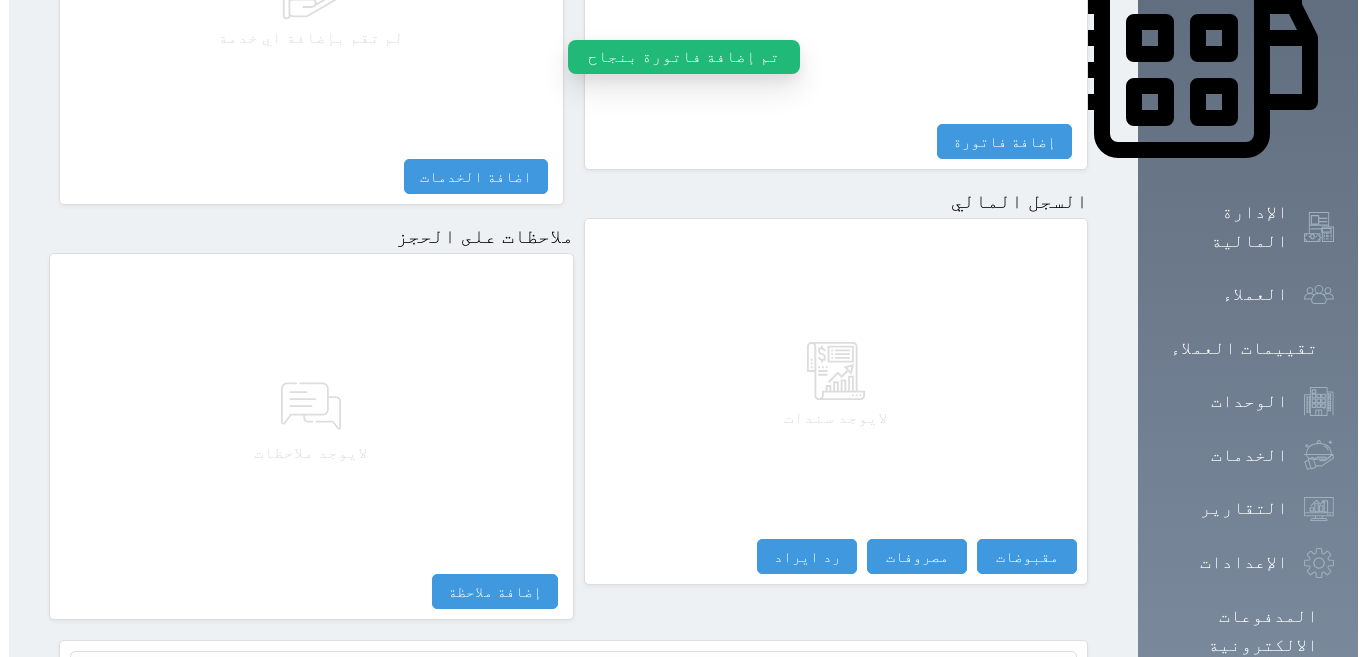 scroll, scrollTop: 691, scrollLeft: 0, axis: vertical 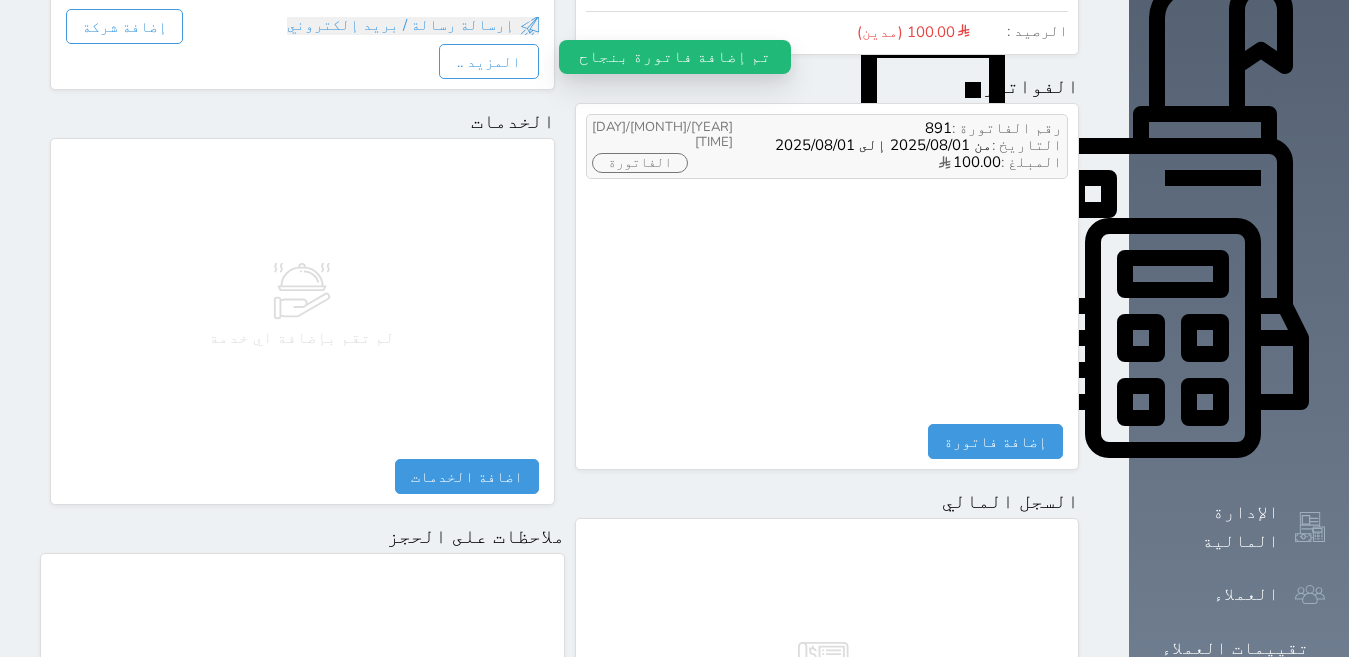 click on "الفاتورة" at bounding box center (640, 163) 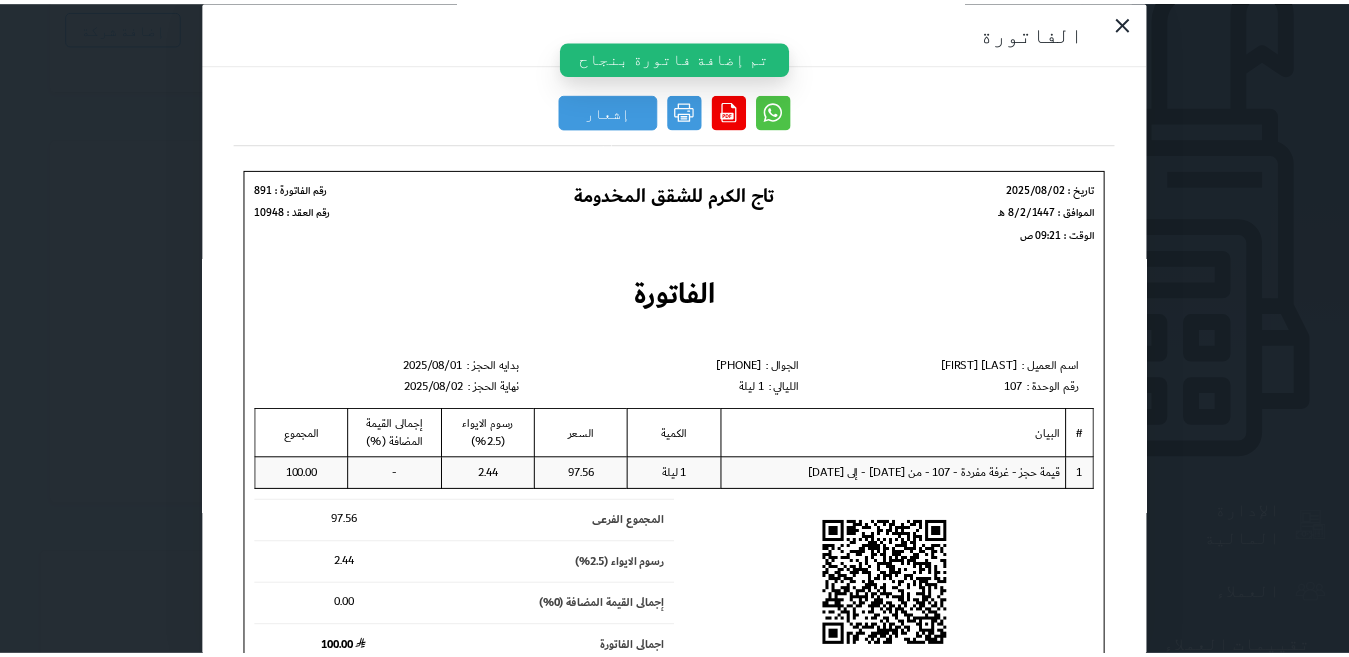 scroll, scrollTop: 0, scrollLeft: 0, axis: both 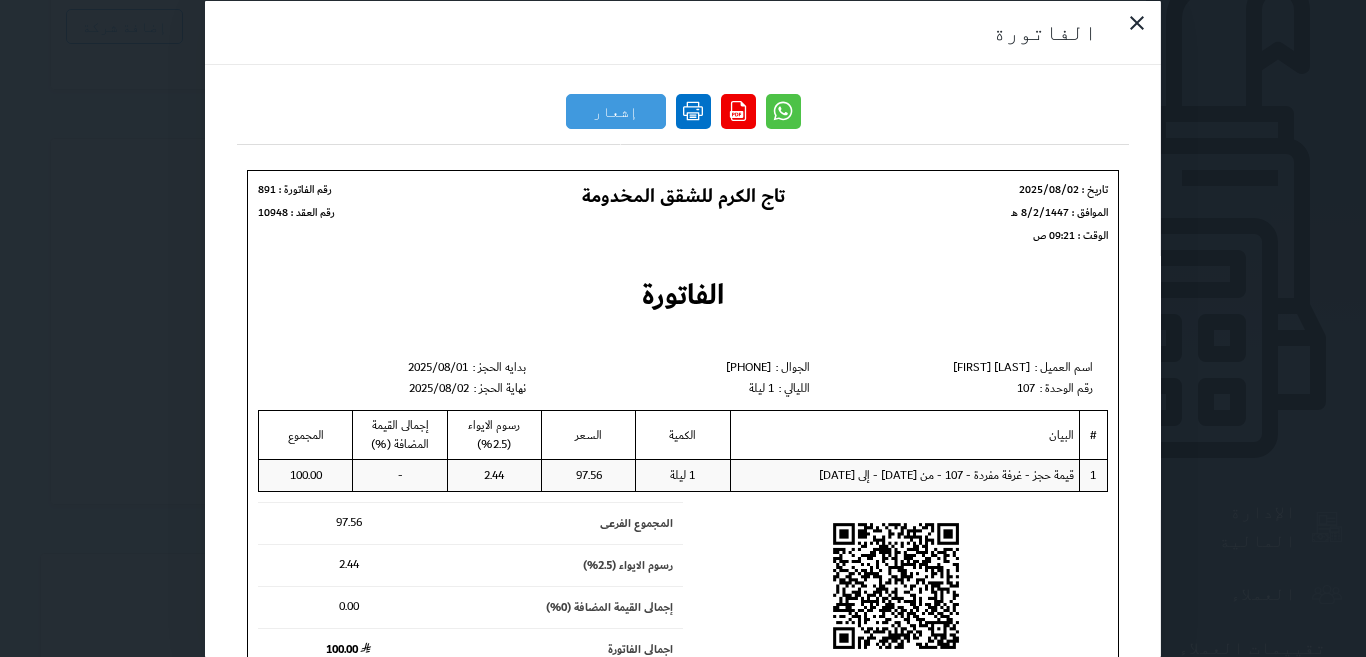 click at bounding box center [693, 110] 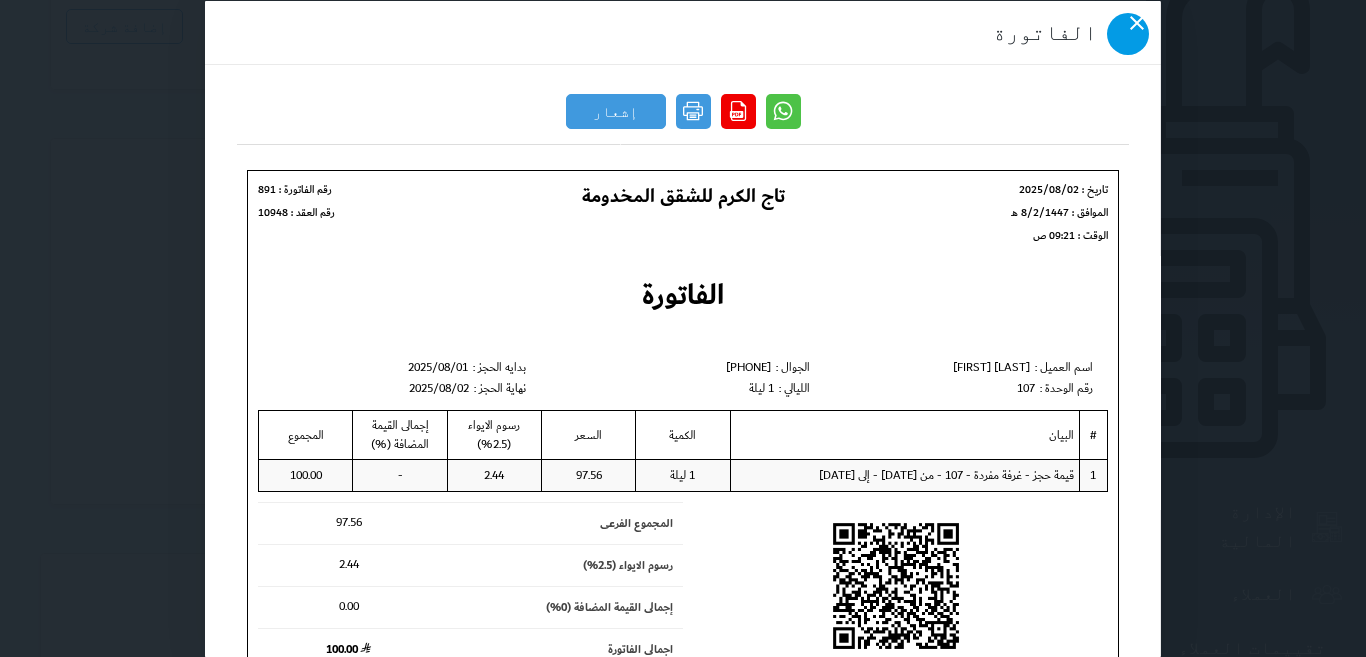 click 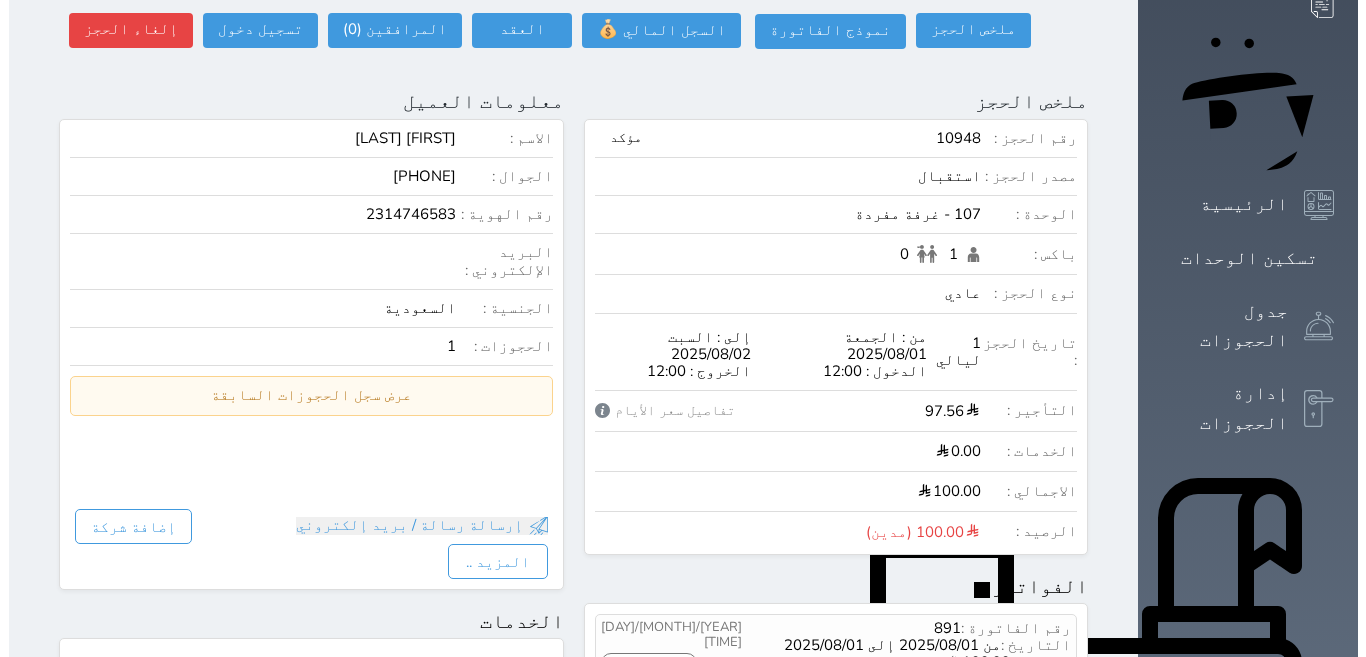 scroll, scrollTop: 0, scrollLeft: 0, axis: both 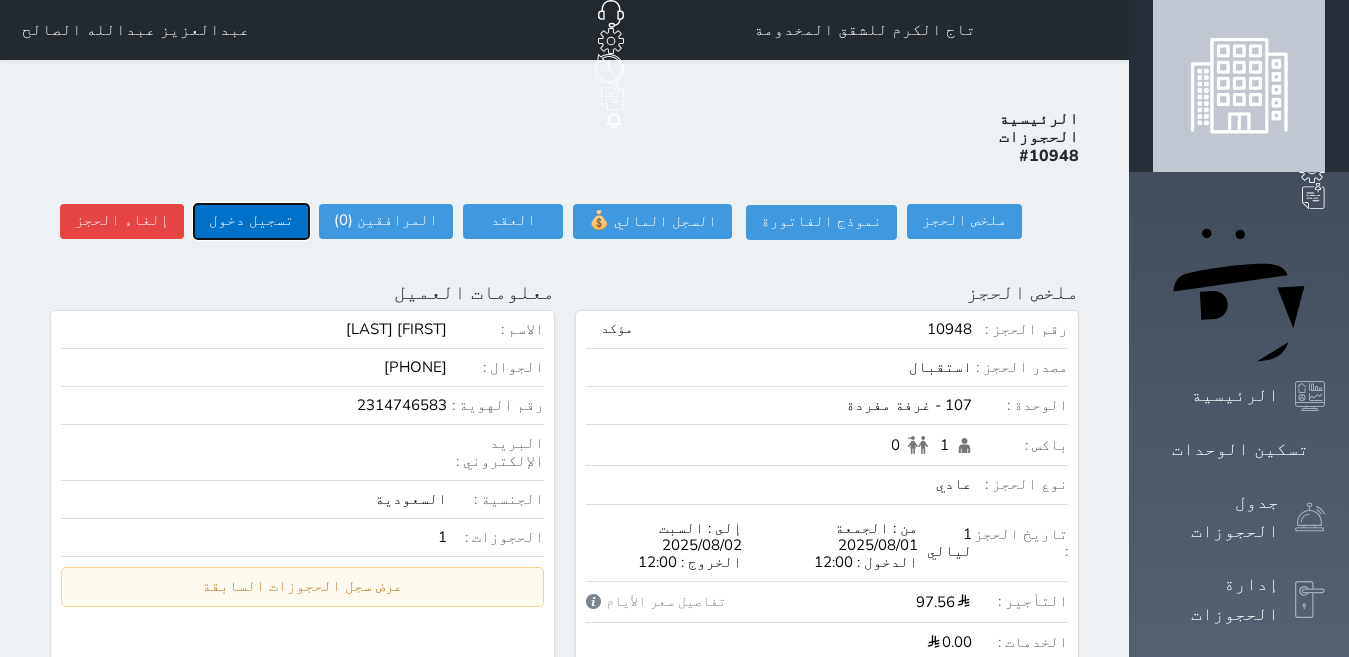 click on "تسجيل دخول" at bounding box center [251, 221] 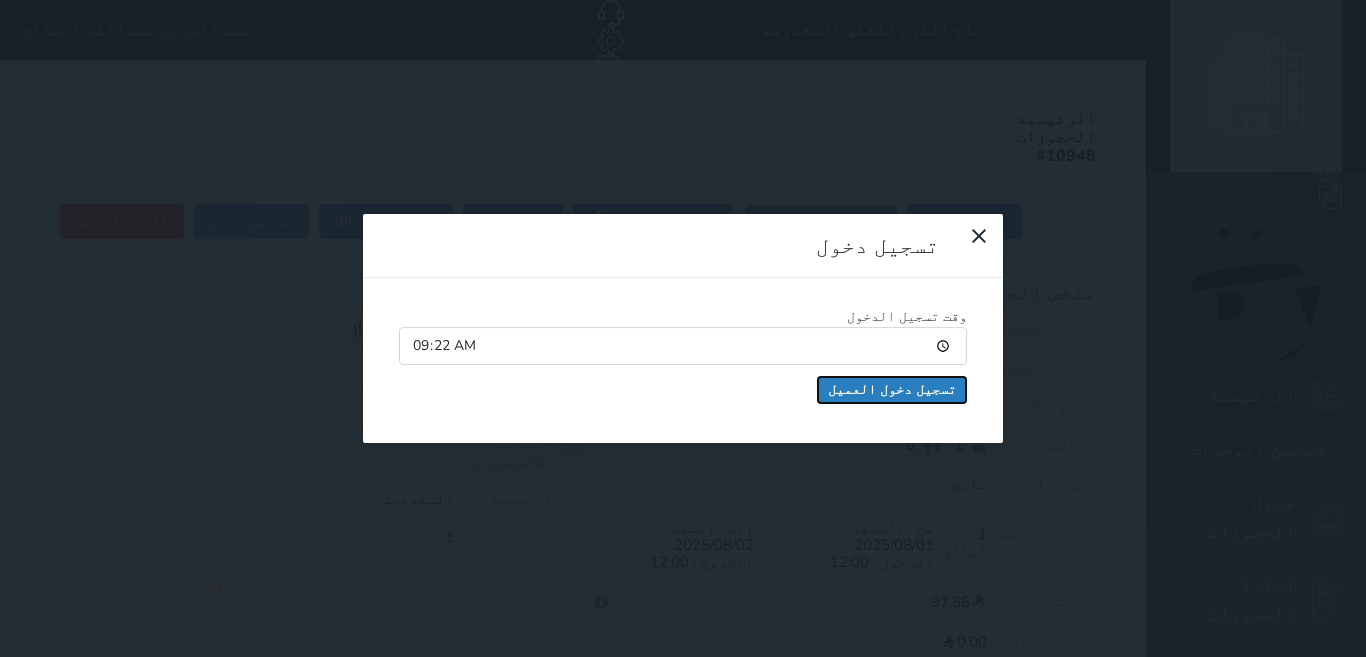 click on "تسجيل دخول العميل" at bounding box center (892, 390) 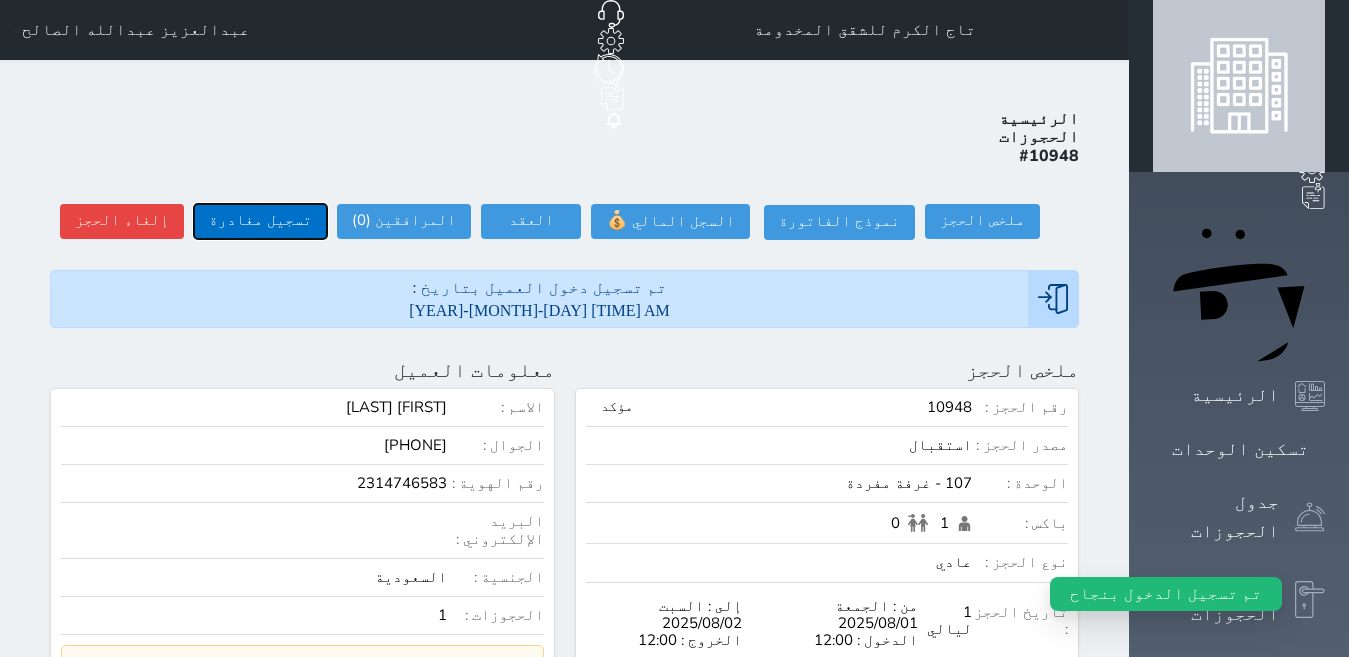 click on "تسجيل مغادرة" at bounding box center (260, 221) 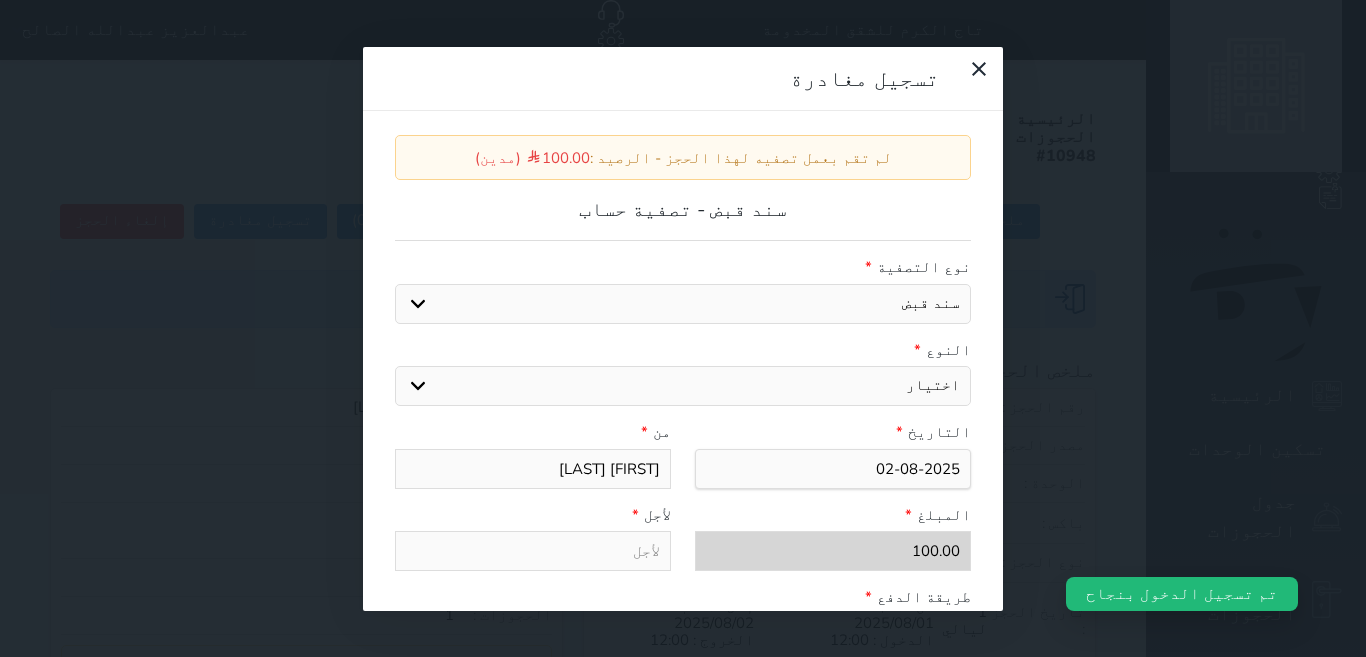 drag, startPoint x: 976, startPoint y: 351, endPoint x: 978, endPoint y: 325, distance: 26.076809 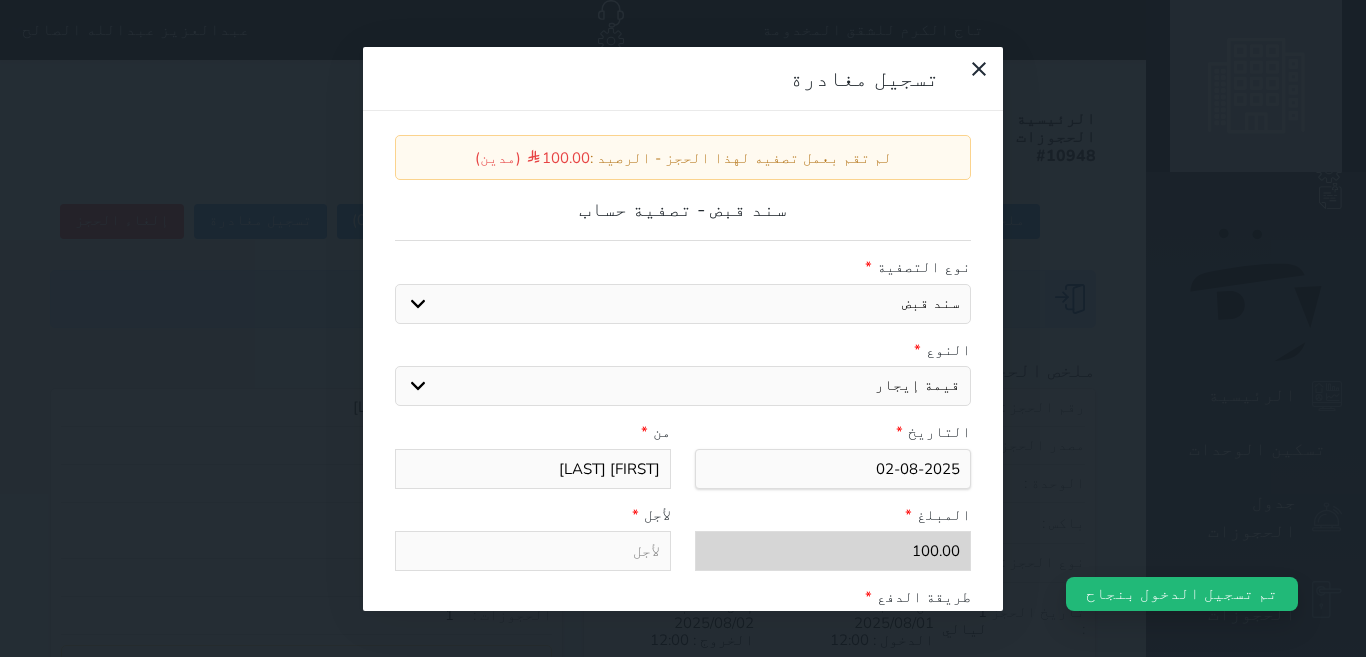click on "اختيار   مقبوضات عامة
قيمة إيجار
فواتير
عربون
لا ينطبق
آخر
مغسلة
واي فاي - الإنترنت
مواقف السيارات
طعام
الأغذية والمشروبات
مشروبات
المشروبات الباردة
المشروبات الساخنة
الإفطار
غداء
عشاء
مخبز و كعك
حمام سباحة
الصالة الرياضية
سبا و خدمات الجمال
اختيار وإسقاط (خدمات النقل)
ميني بار
كابل - تلفزيون
سرير إضافي
تصفيف الشعر
التسوق" at bounding box center [683, 386] 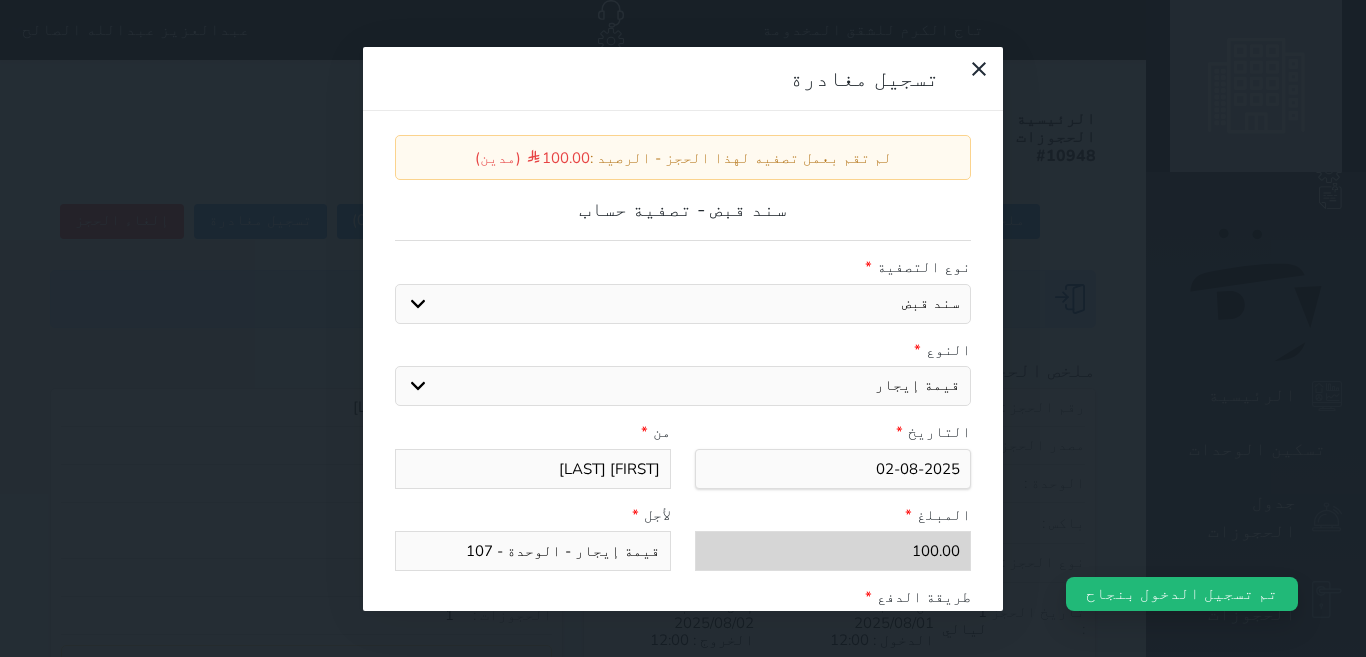 click on "قيمة إيجار - الوحدة - 107" at bounding box center (533, 551) 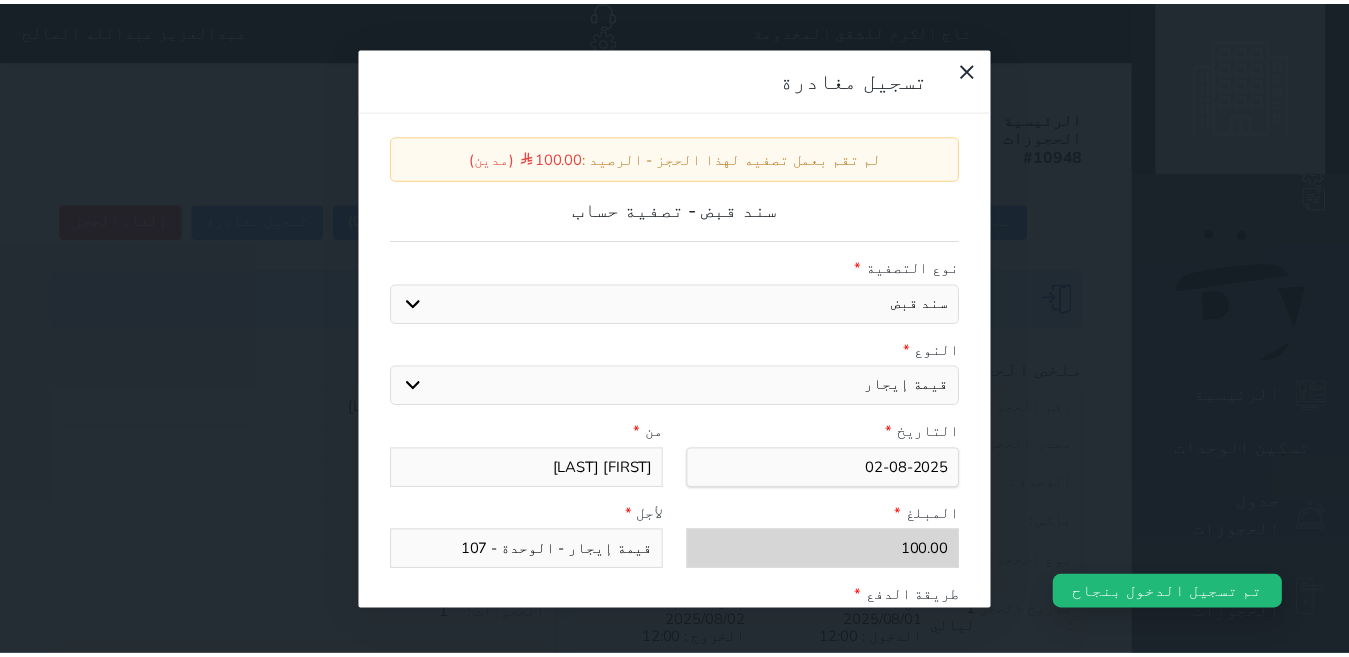 scroll, scrollTop: 309, scrollLeft: 0, axis: vertical 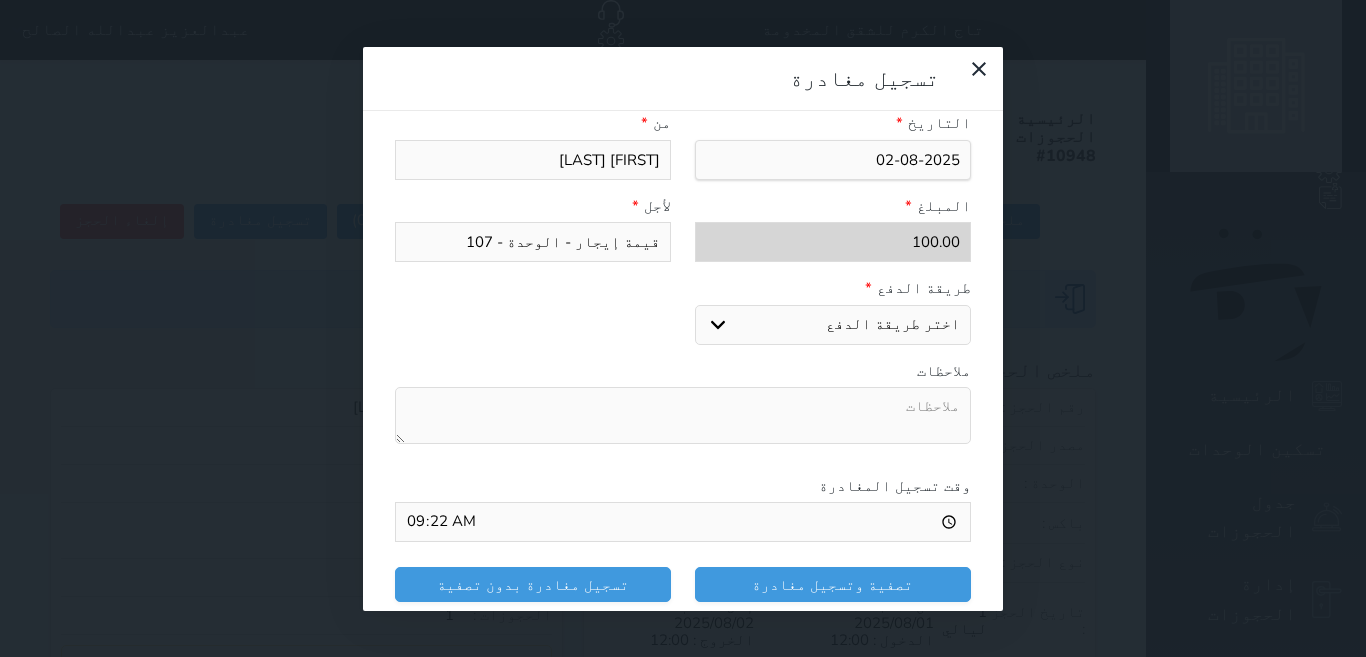 click on "اختر طريقة الدفع   دفع نقدى   تحويل بنكى   مدى   بطاقة ائتمان" at bounding box center (833, 325) 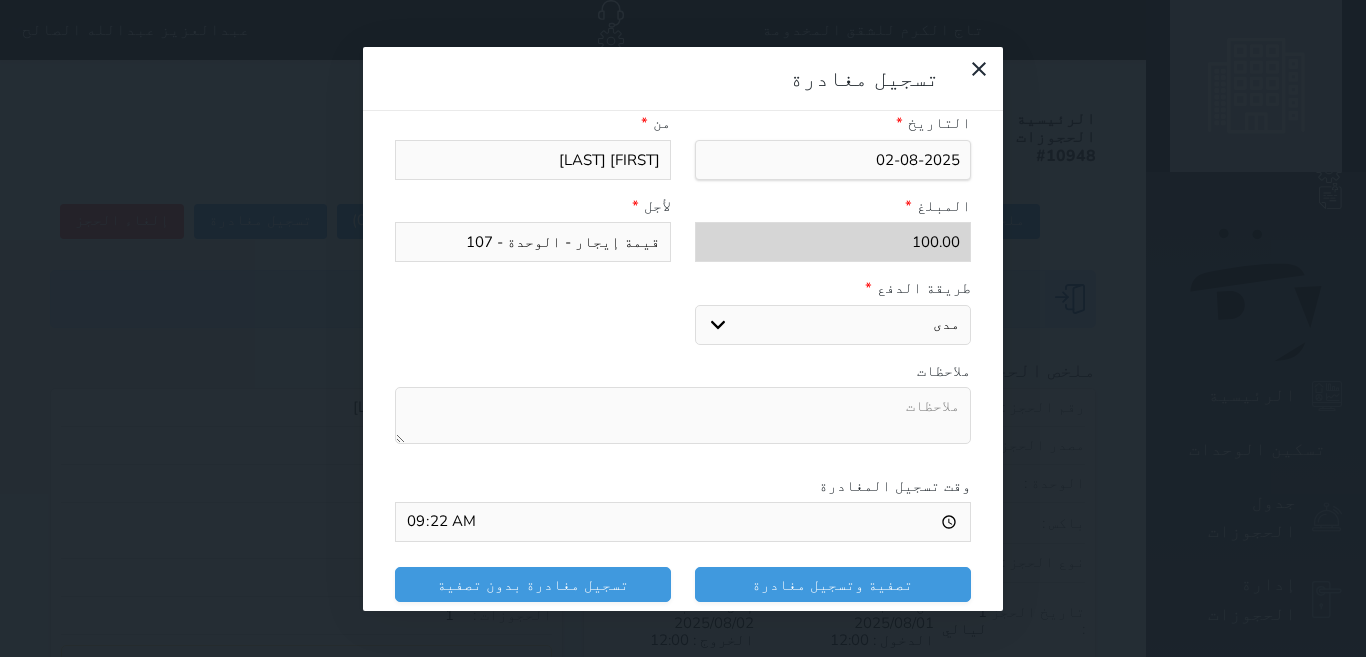 click on "اختر طريقة الدفع   دفع نقدى   تحويل بنكى   مدى   بطاقة ائتمان" at bounding box center [833, 325] 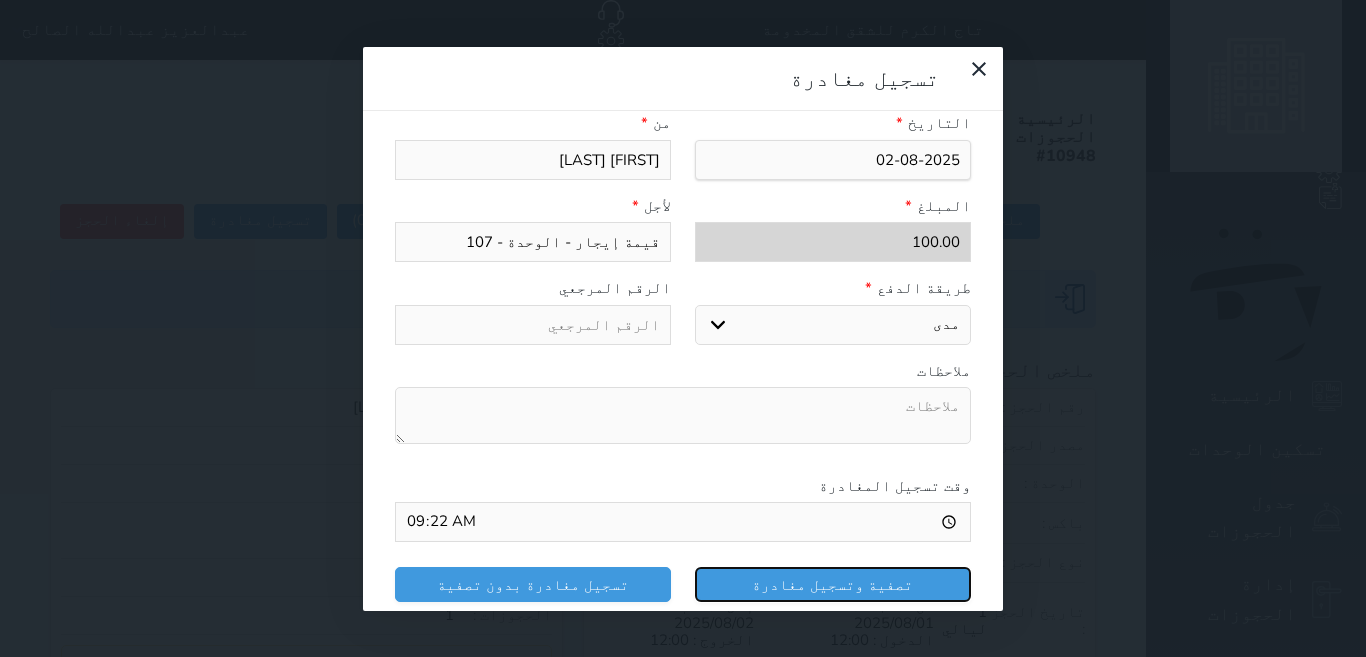 click on "تصفية وتسجيل مغادرة" at bounding box center [833, 584] 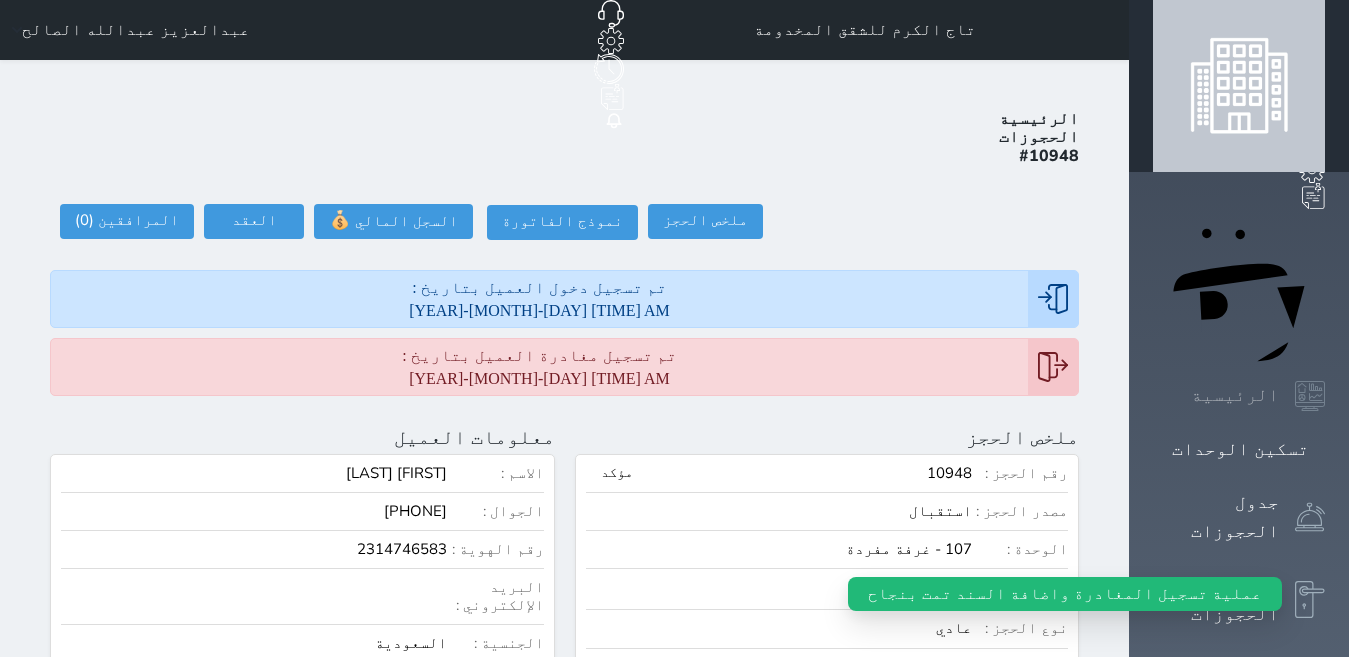 click on "الرئيسية" at bounding box center (1235, 395) 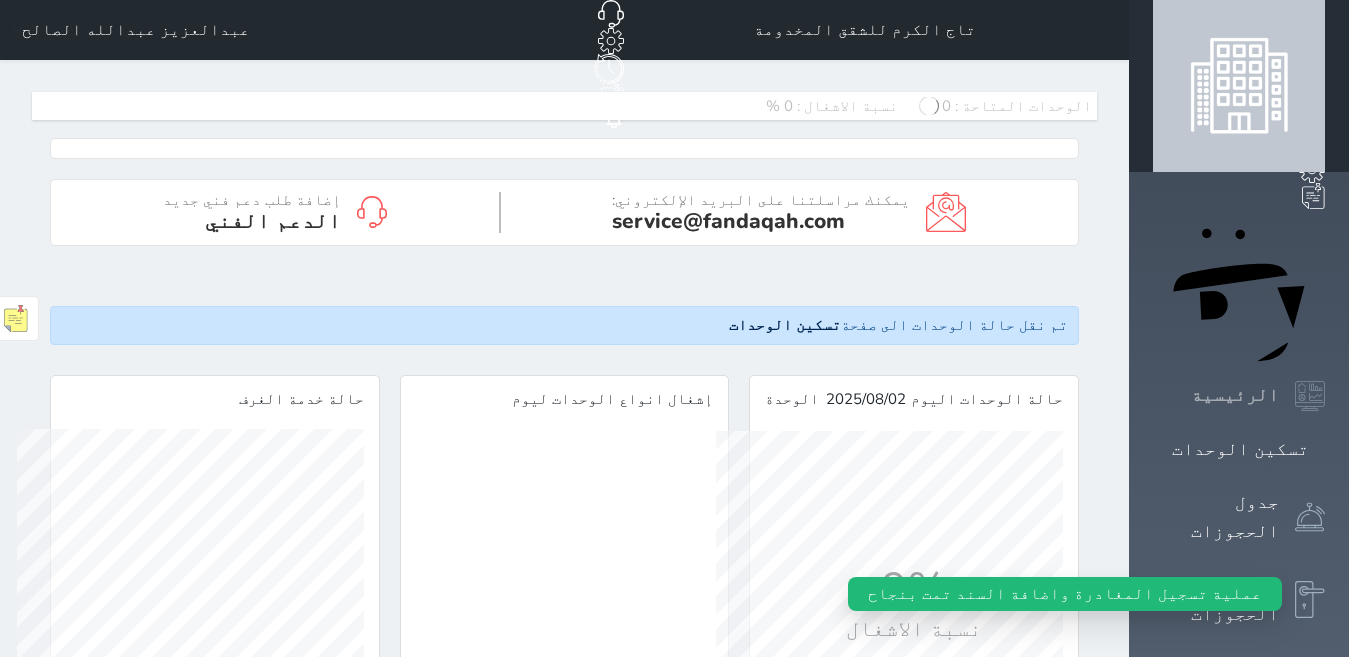 scroll, scrollTop: 999653, scrollLeft: 999653, axis: both 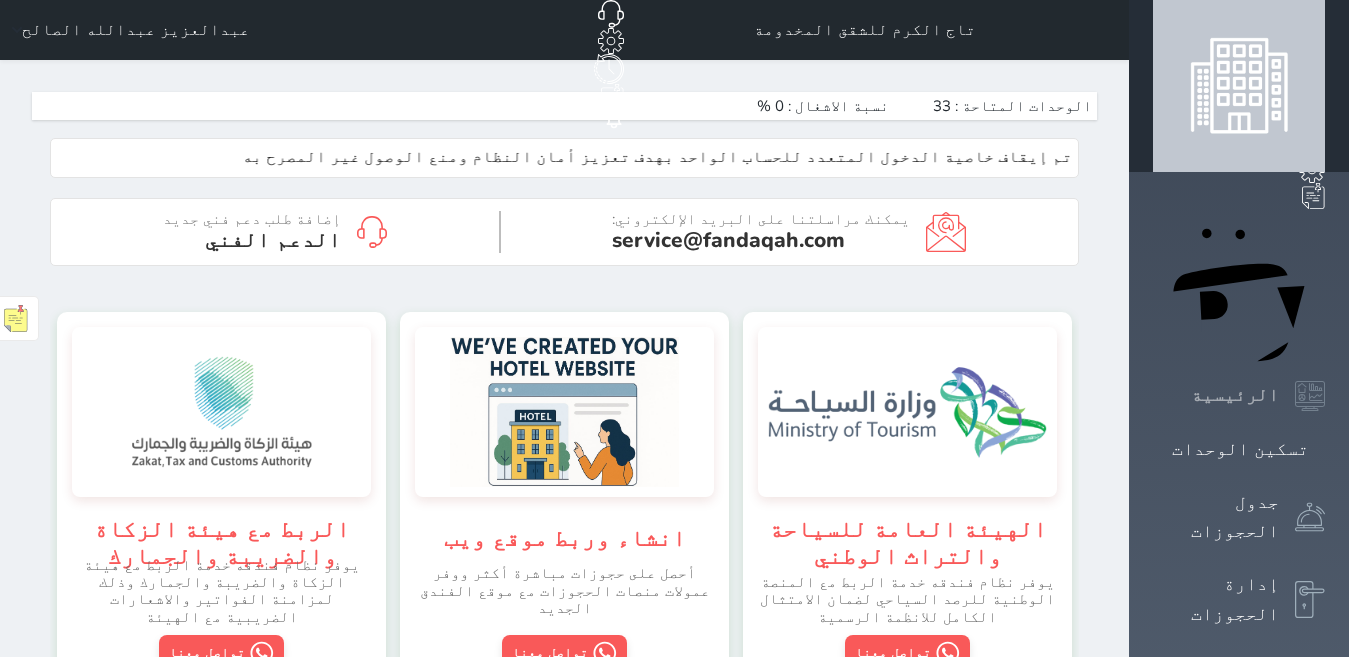 click on "الرئيسية" at bounding box center (1235, 395) 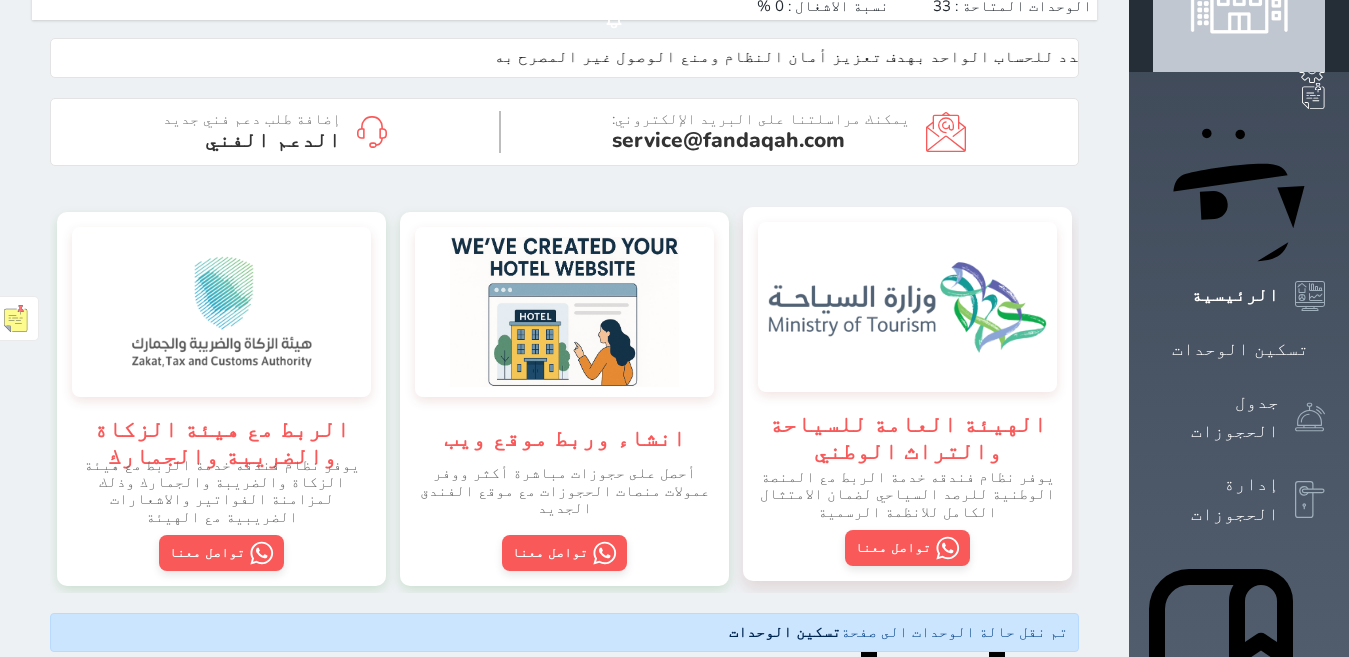 scroll, scrollTop: 200, scrollLeft: 0, axis: vertical 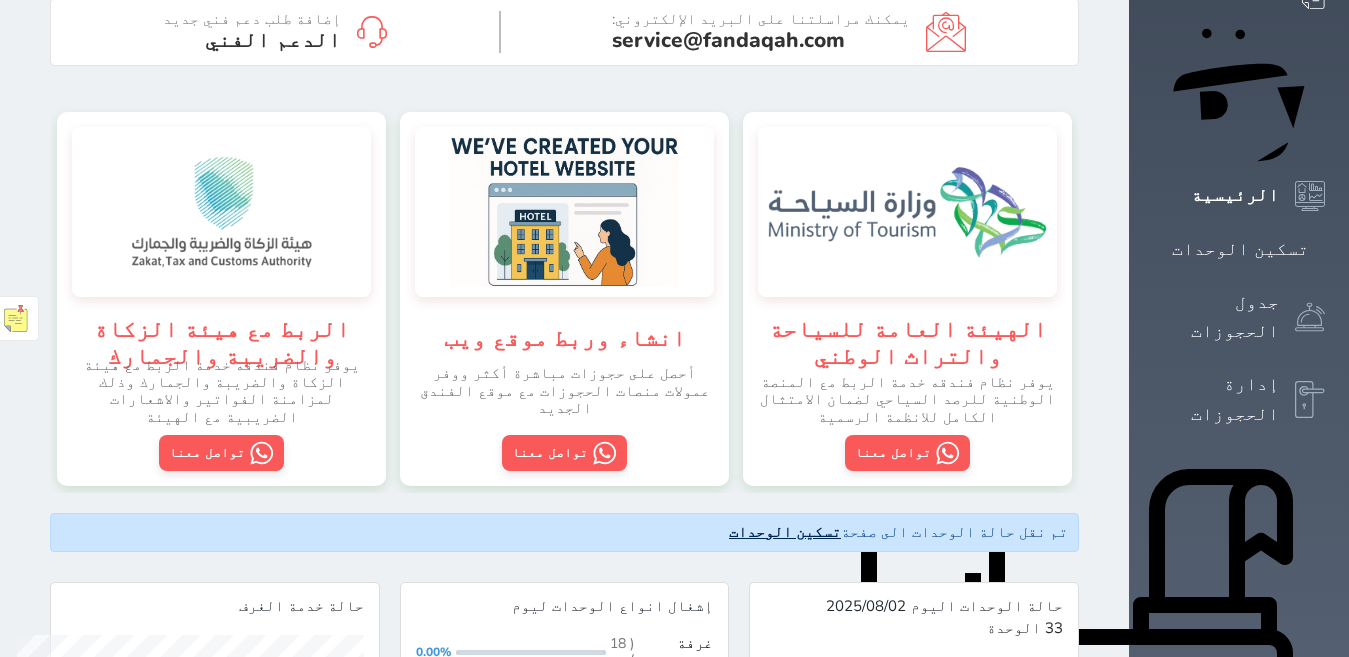 click on "تسكين الوحدات" at bounding box center [785, 532] 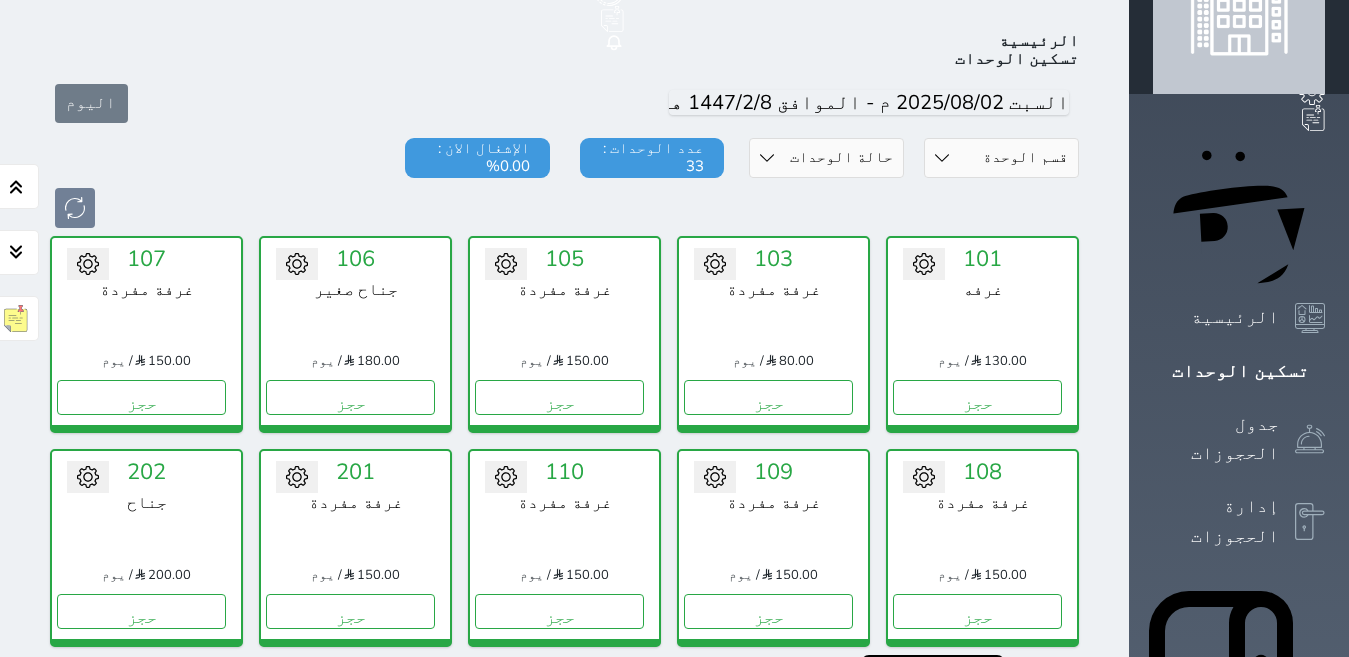 scroll, scrollTop: 478, scrollLeft: 0, axis: vertical 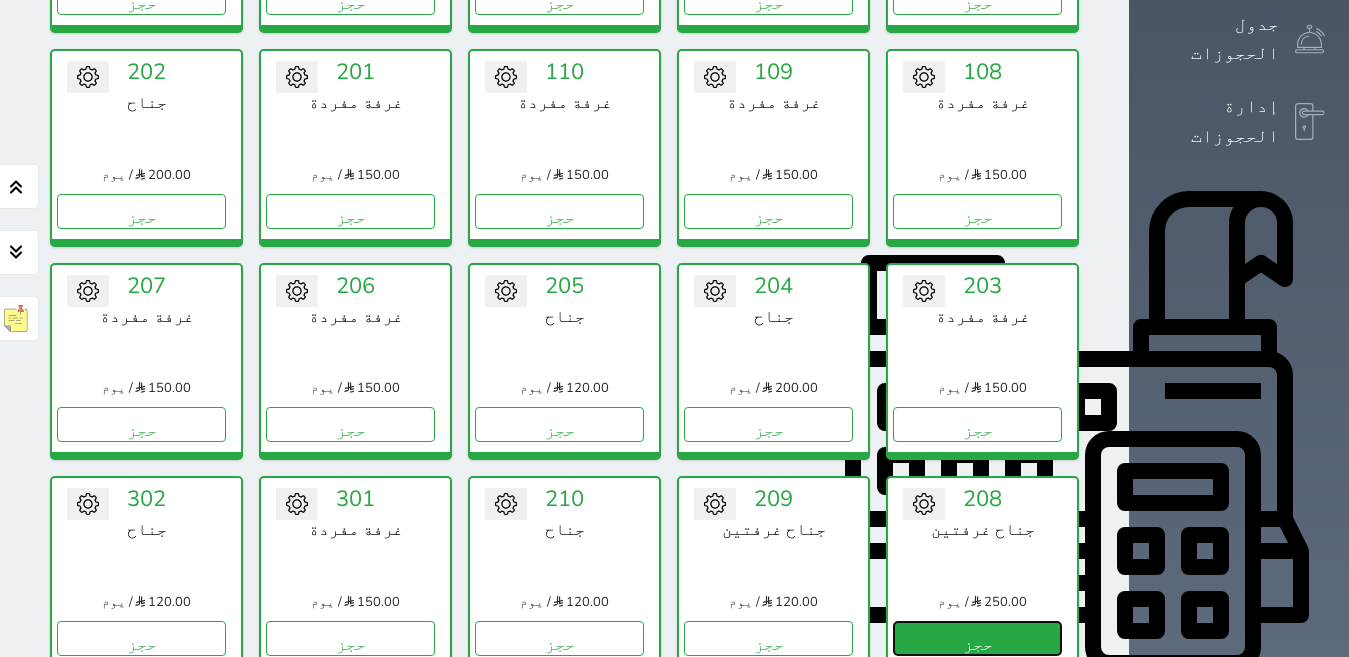 click on "حجز" at bounding box center (977, 638) 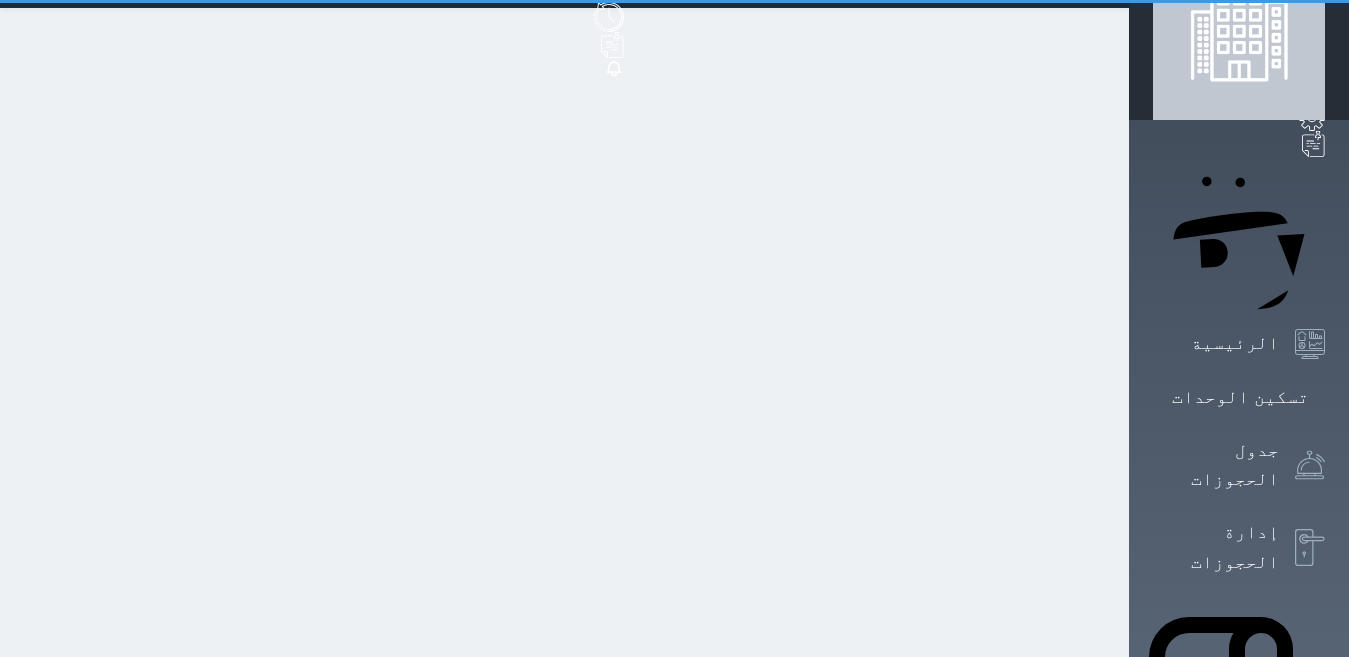 scroll, scrollTop: 0, scrollLeft: 0, axis: both 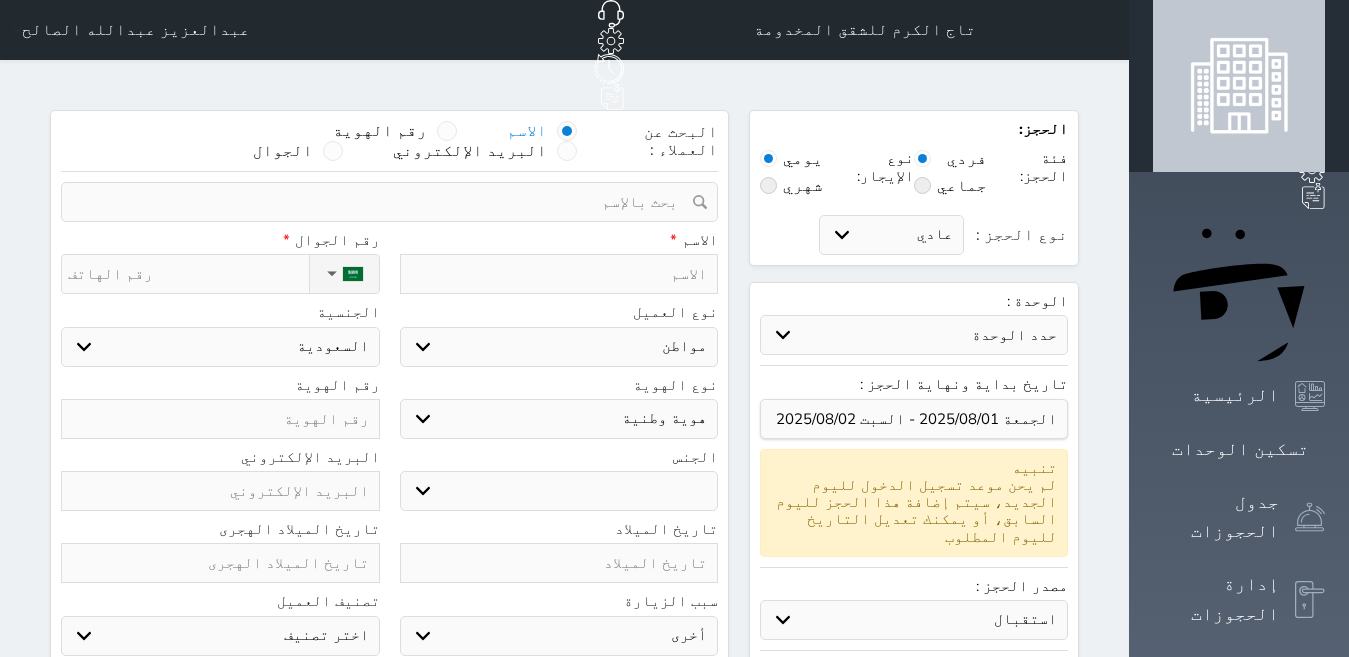 click at bounding box center [559, 274] 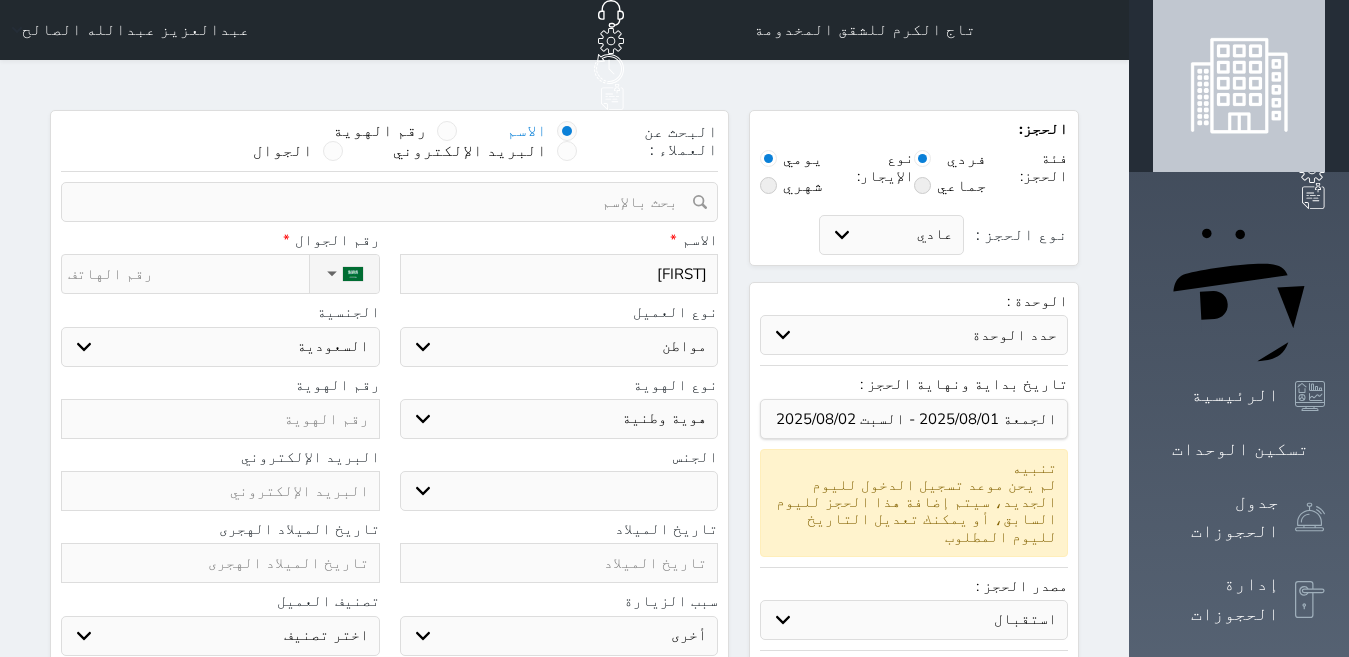click on "ذكر   انثى" at bounding box center (559, 491) 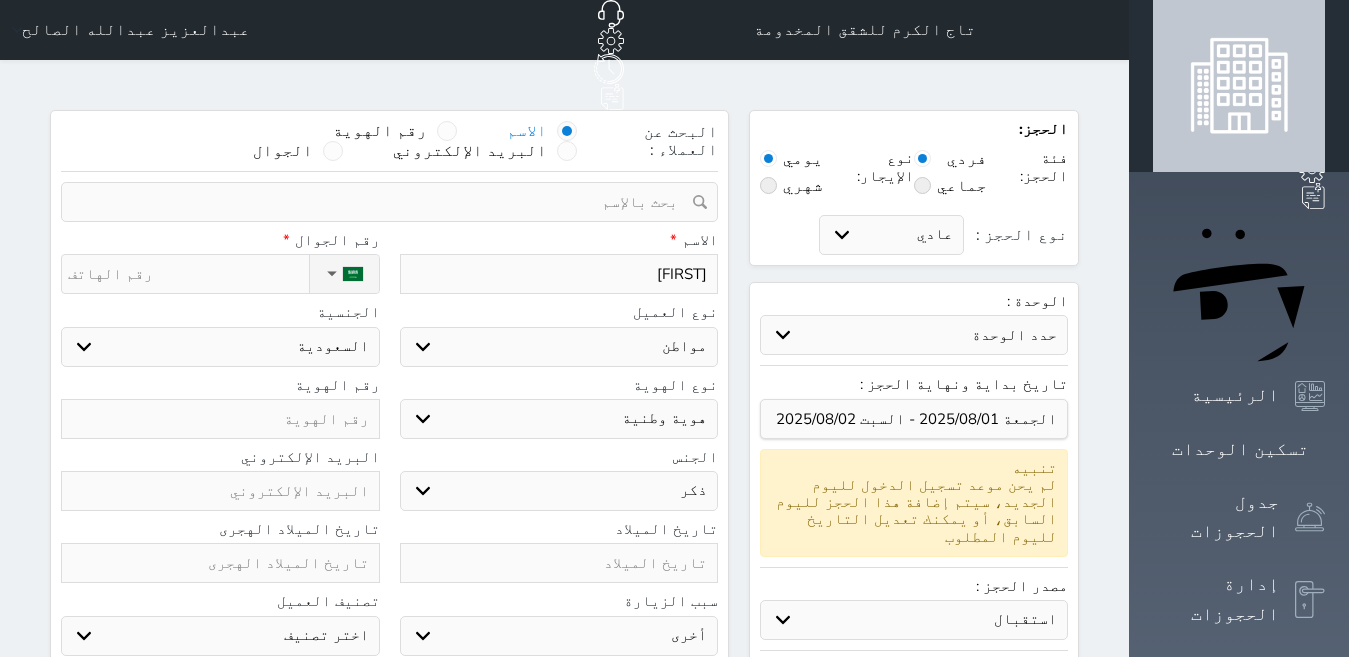 click on "ذكر   انثى" at bounding box center (559, 491) 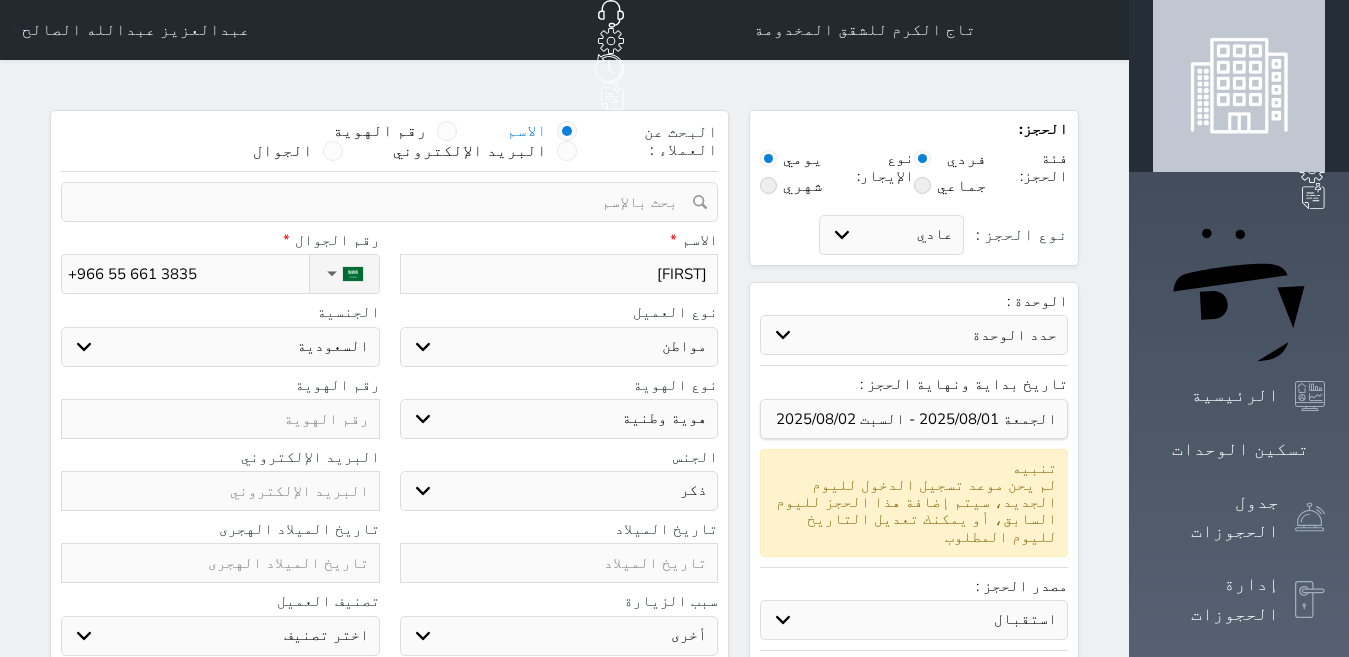 click at bounding box center [220, 419] 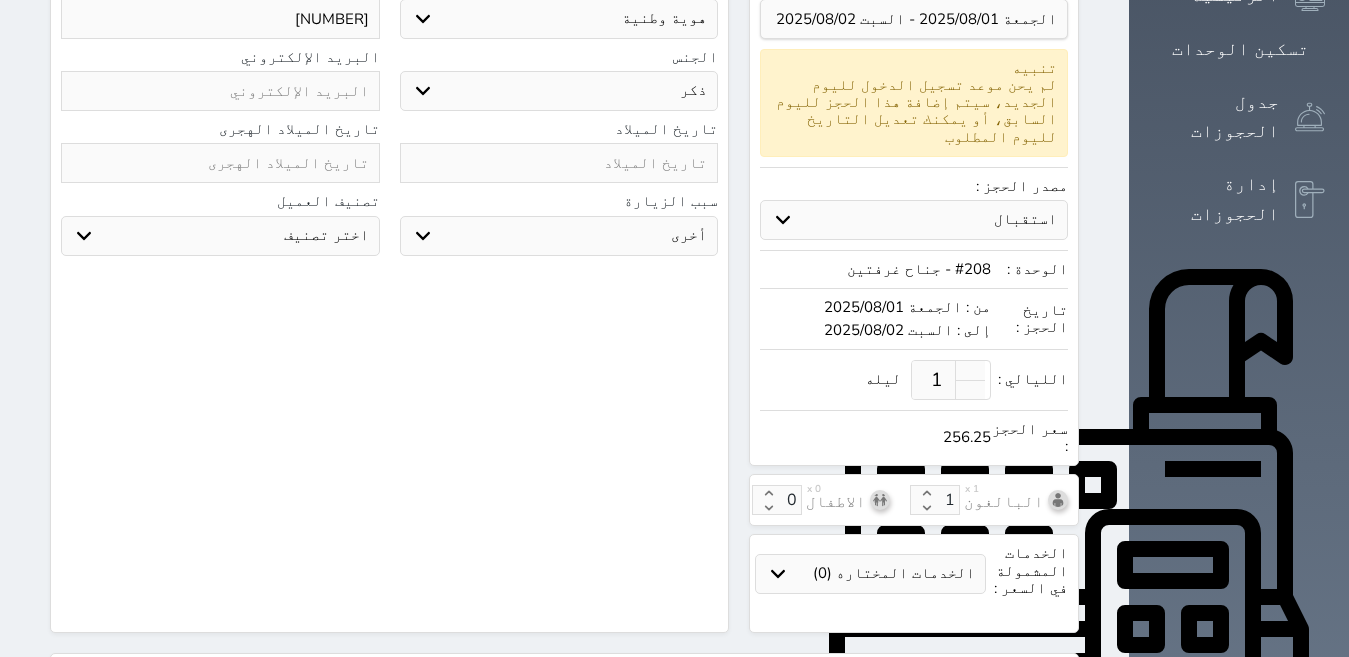 scroll, scrollTop: 652, scrollLeft: 0, axis: vertical 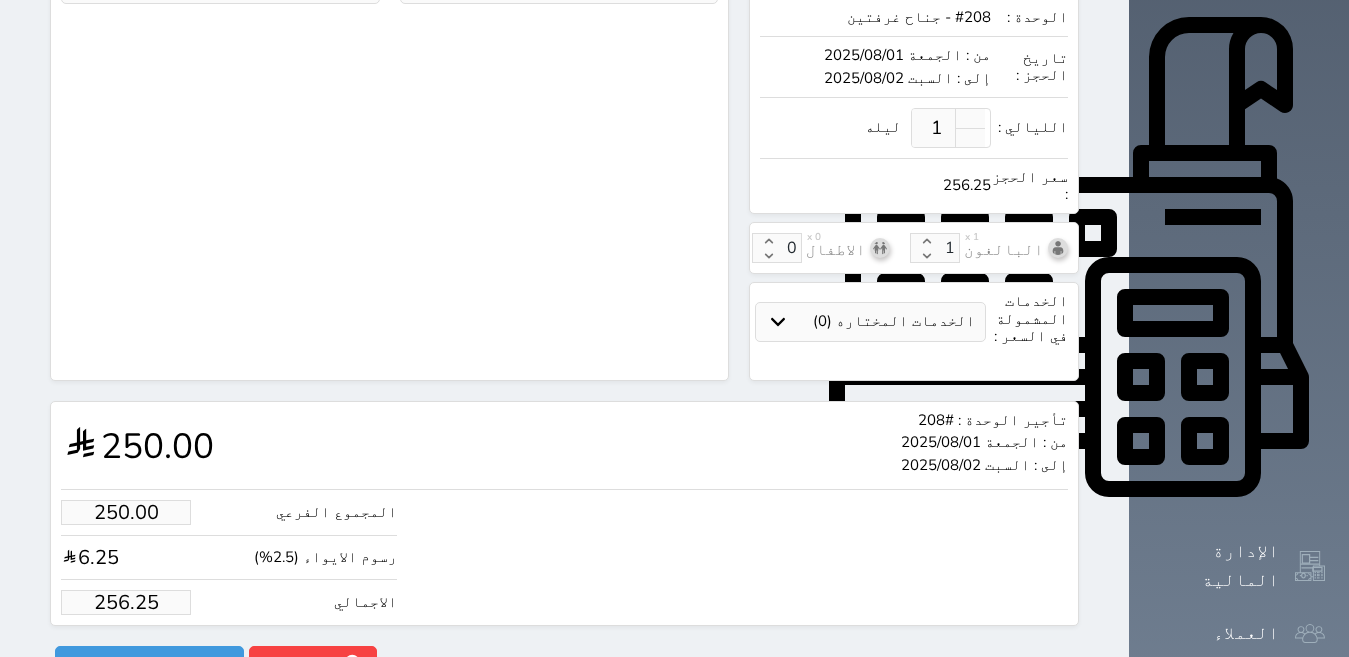 click on "256.25" at bounding box center (126, 602) 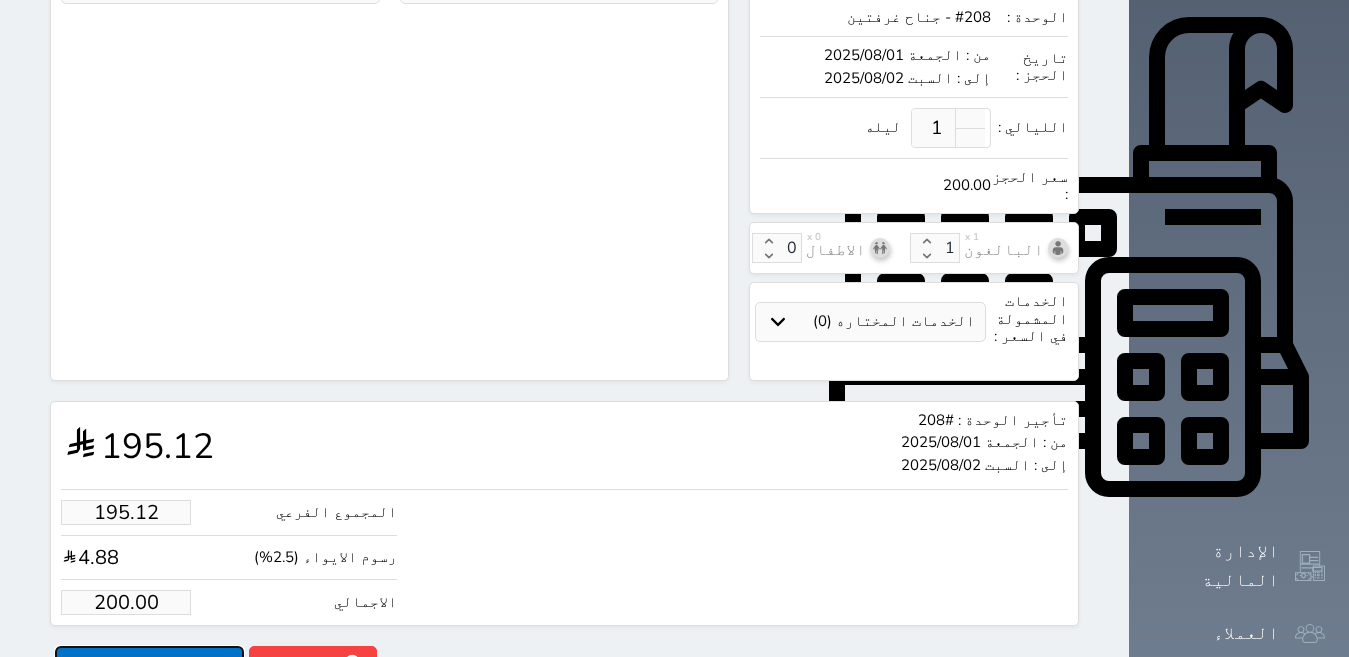 click on "حجز" at bounding box center [149, 663] 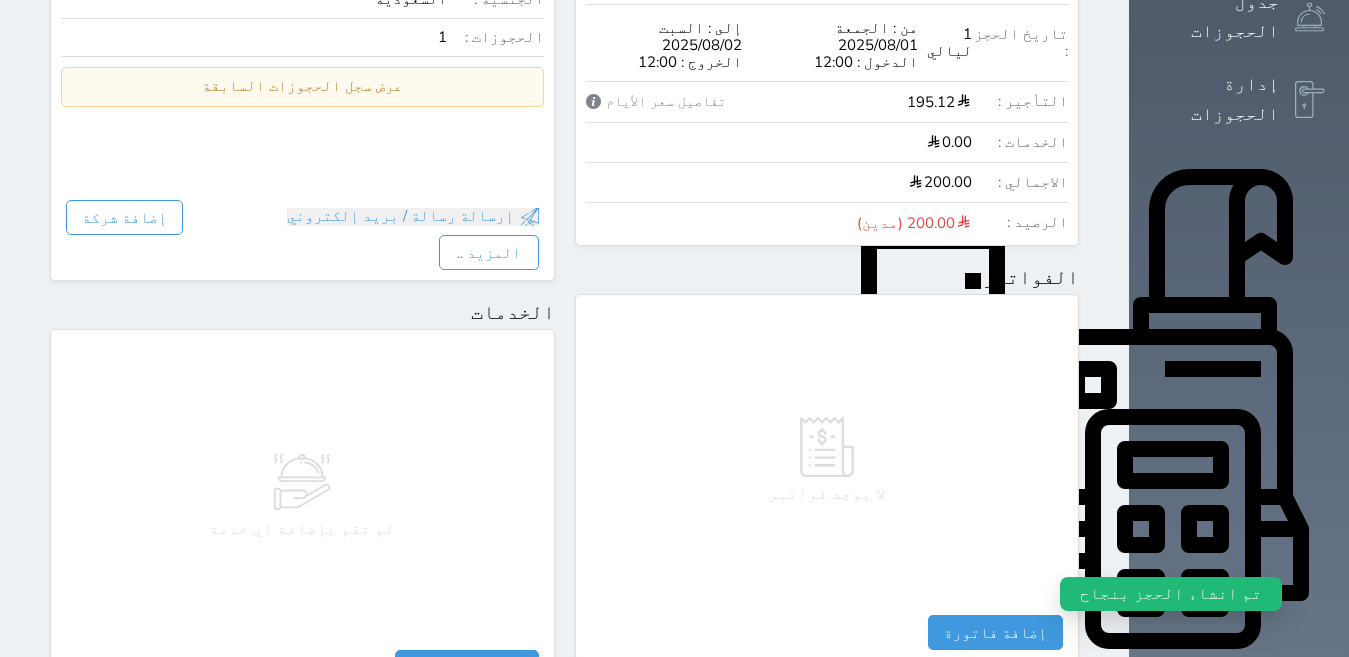 scroll, scrollTop: 600, scrollLeft: 0, axis: vertical 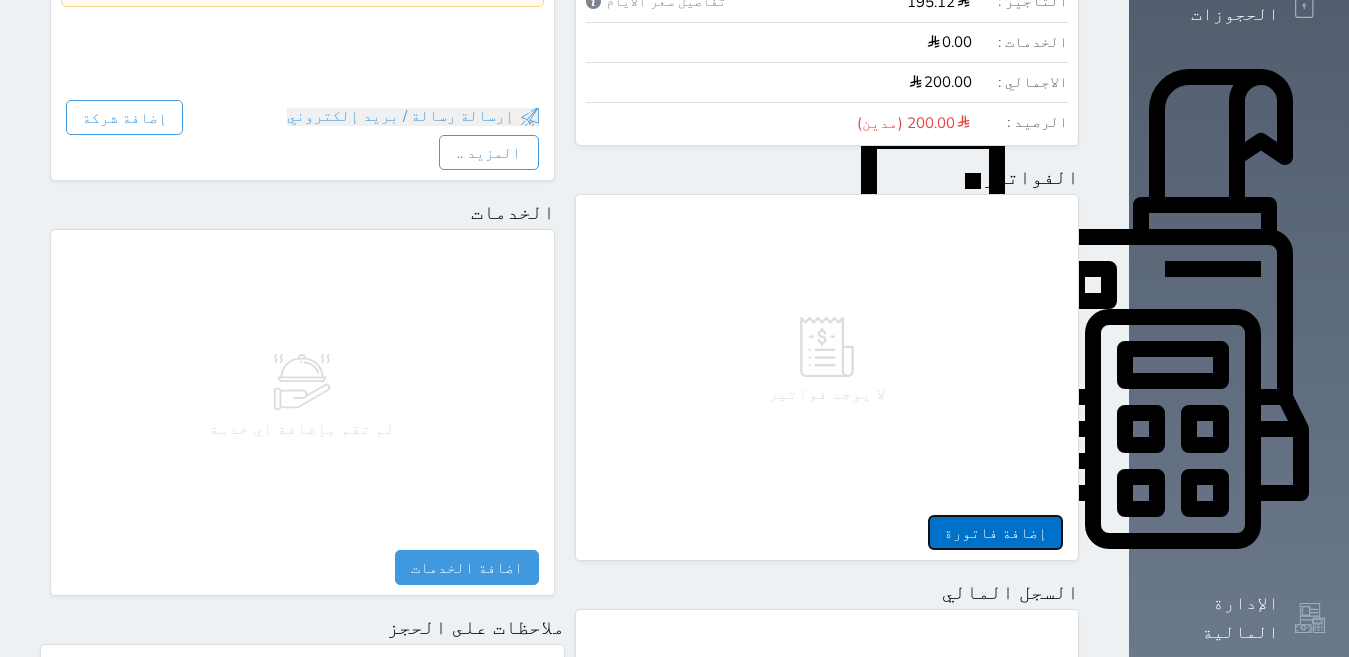 click on "إضافة فاتورة" at bounding box center [995, 532] 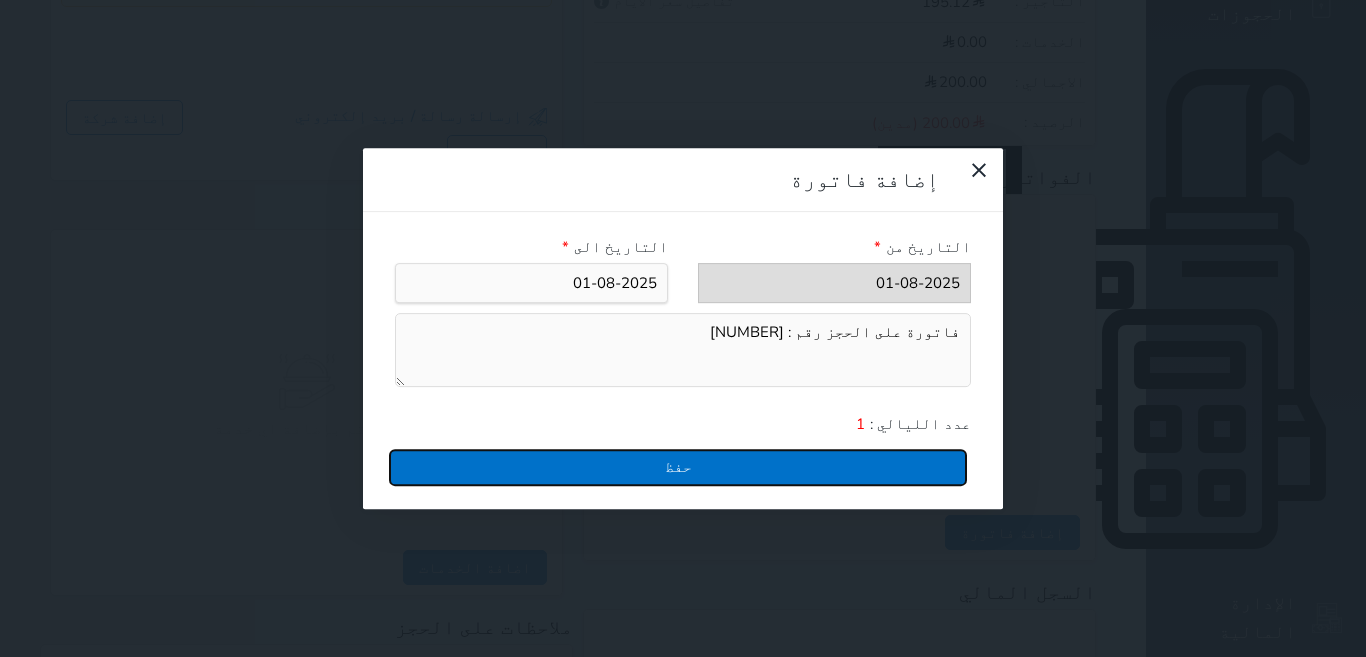 click on "حفظ" at bounding box center [678, 467] 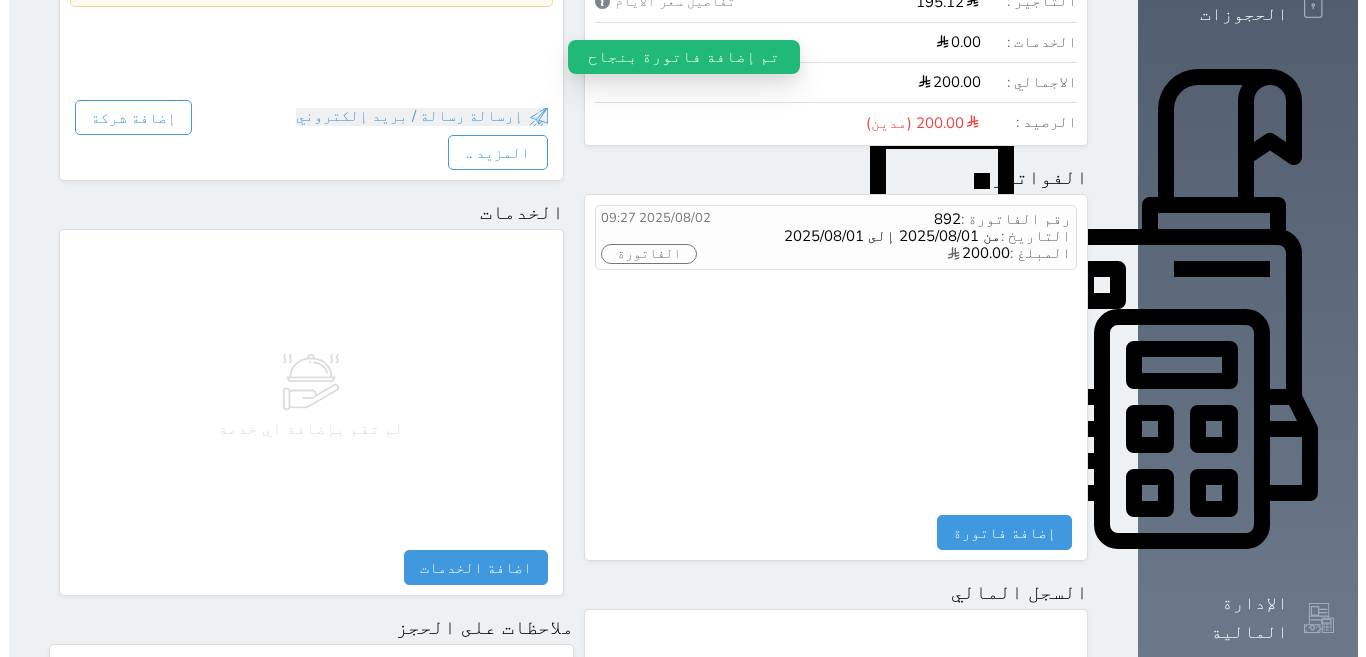 scroll, scrollTop: 500, scrollLeft: 0, axis: vertical 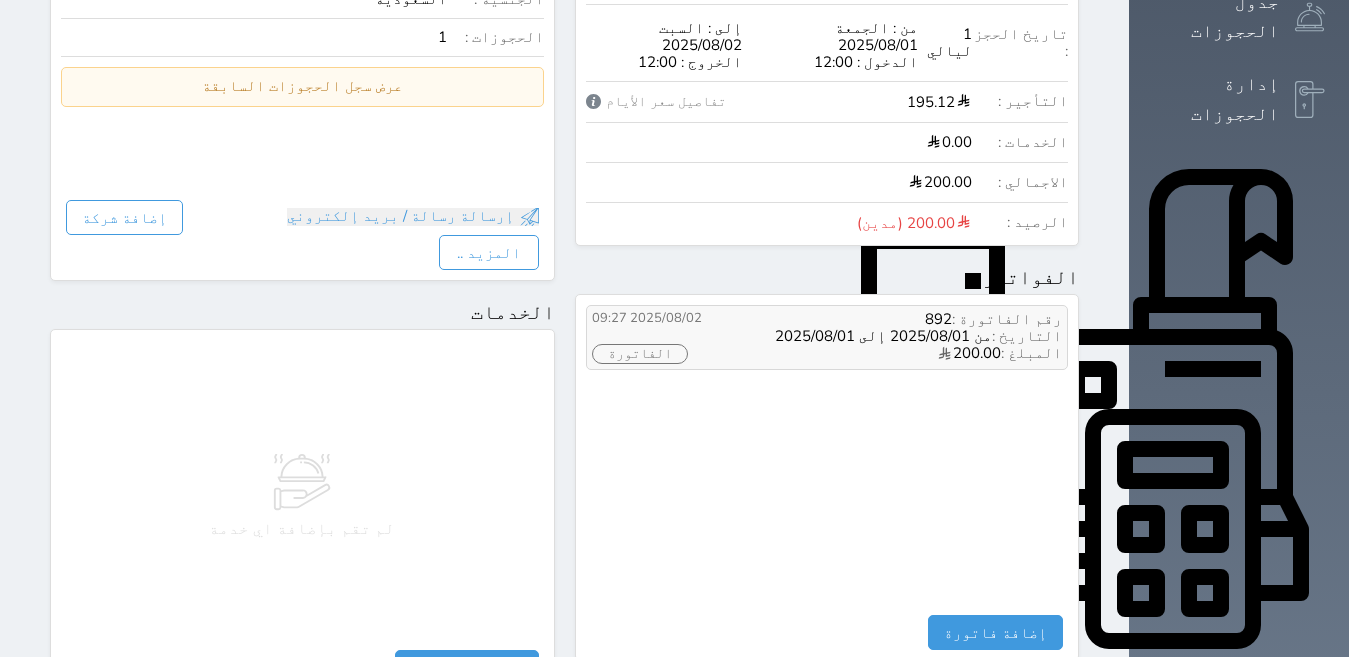 click on "الفاتورة" at bounding box center (640, 354) 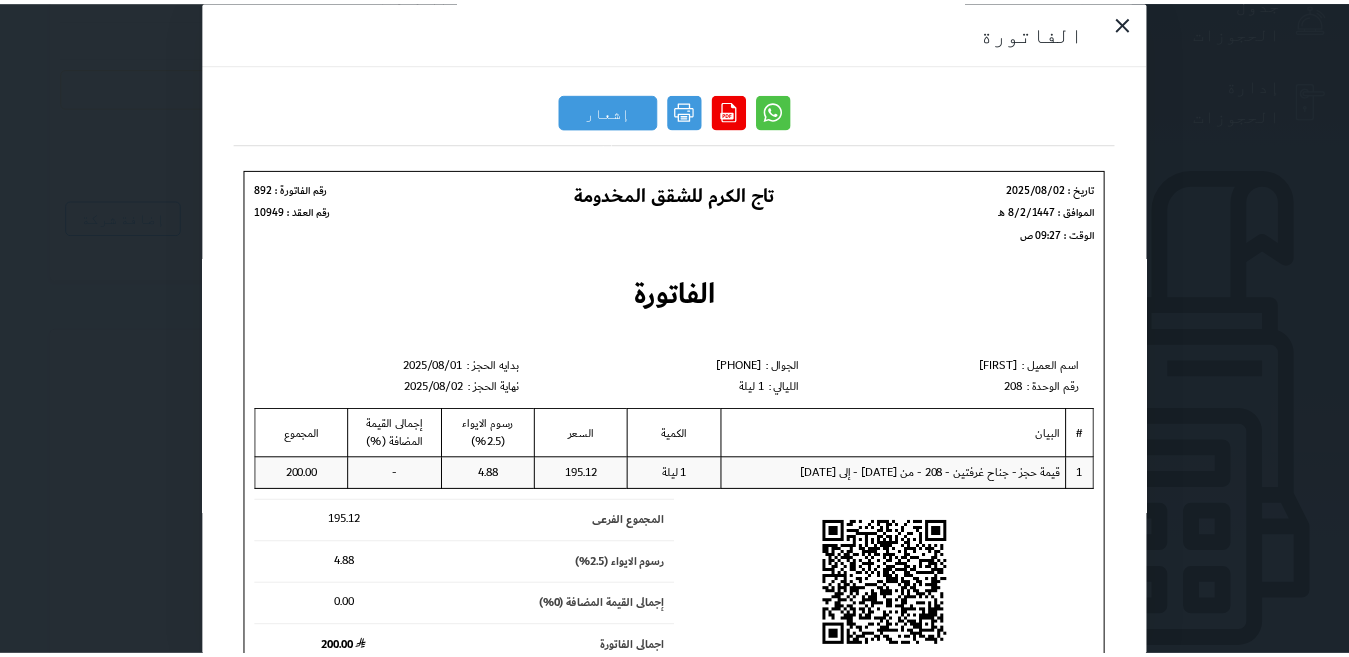 scroll, scrollTop: 146, scrollLeft: 0, axis: vertical 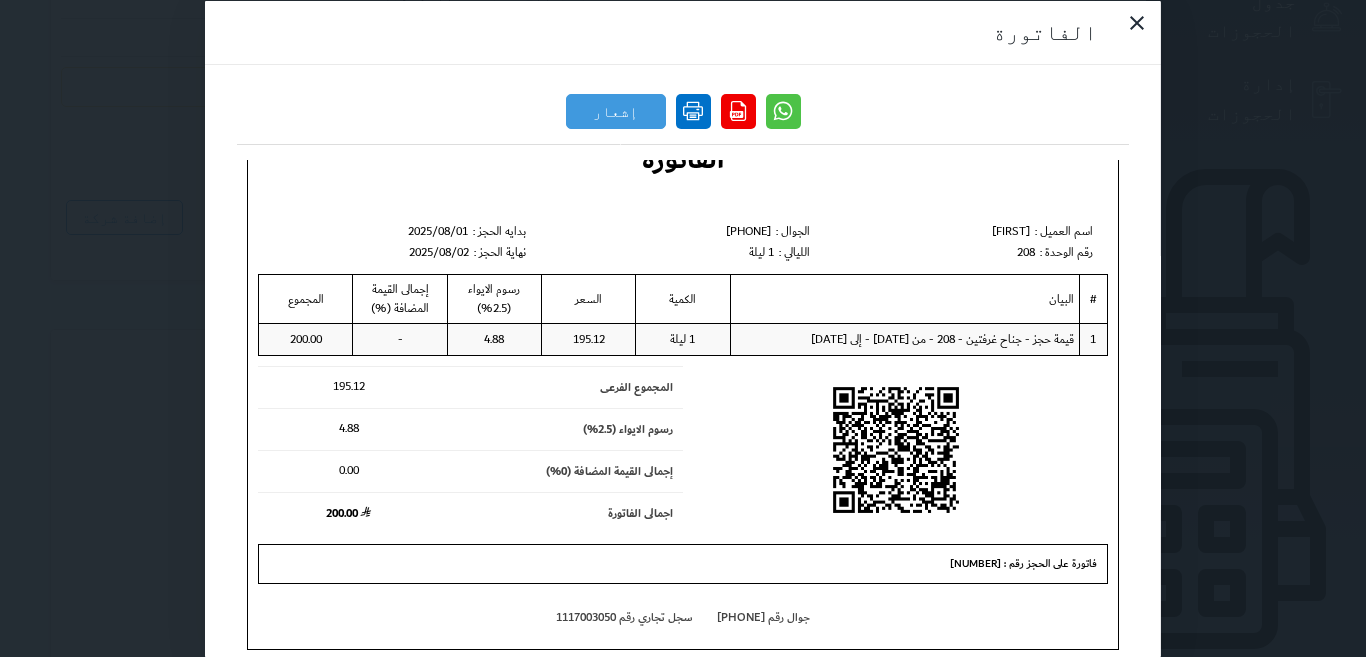 click at bounding box center (693, 110) 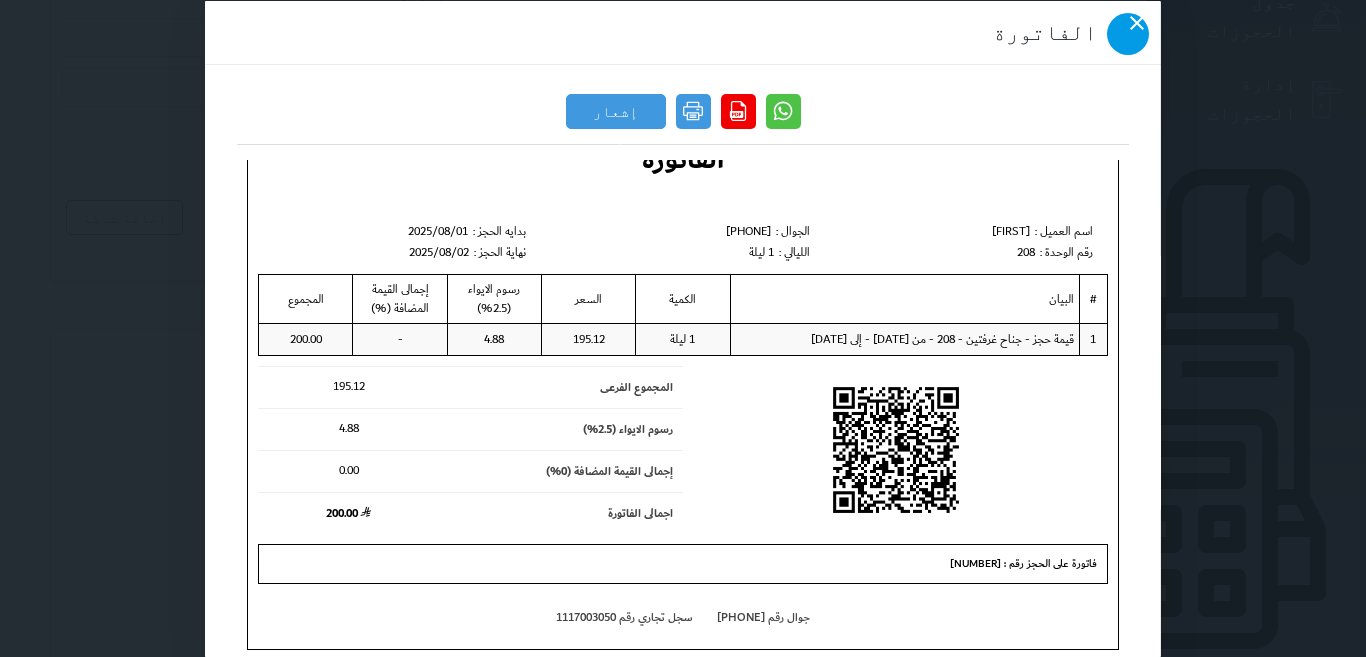 click 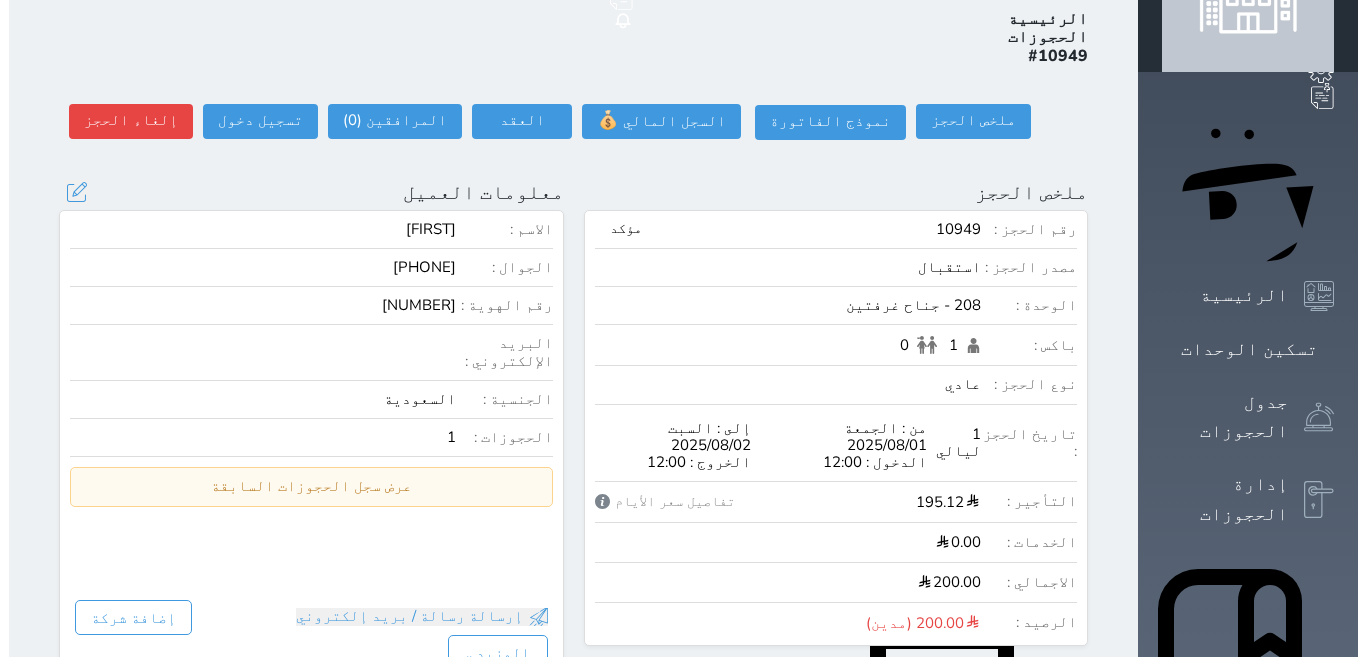 scroll, scrollTop: 0, scrollLeft: 0, axis: both 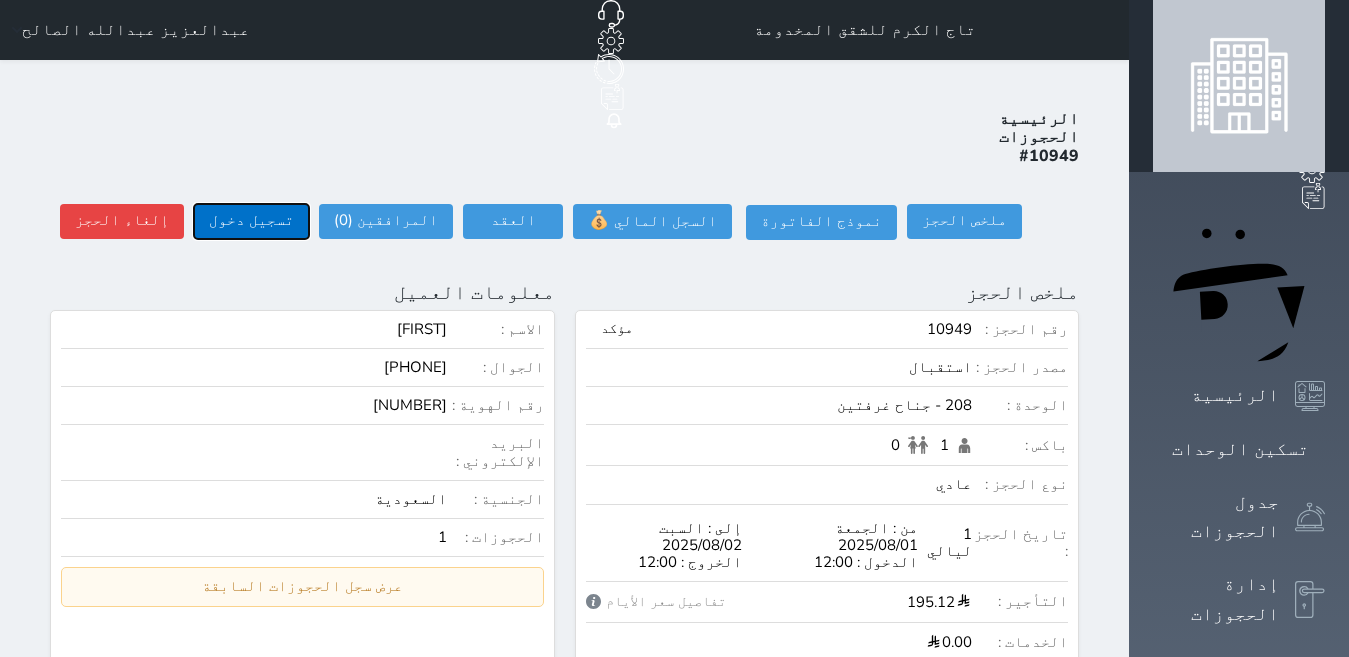 click on "تسجيل دخول" at bounding box center [251, 221] 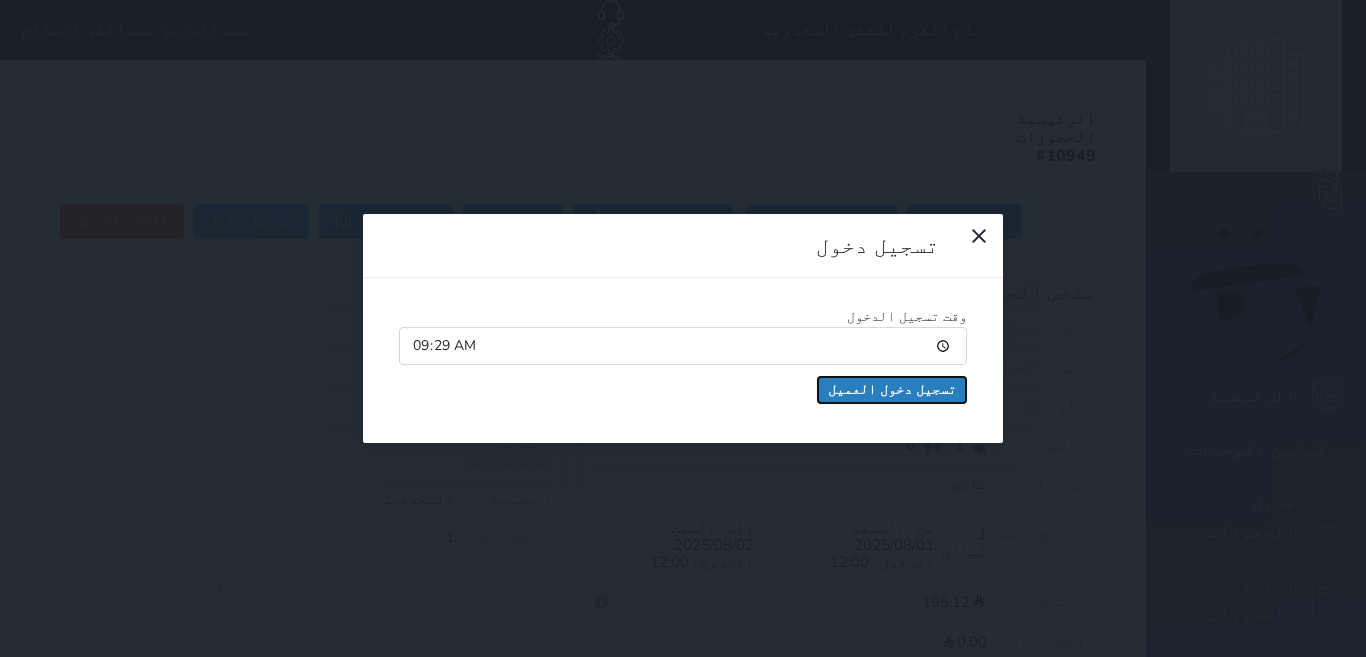 click on "تسجيل دخول العميل" at bounding box center [892, 390] 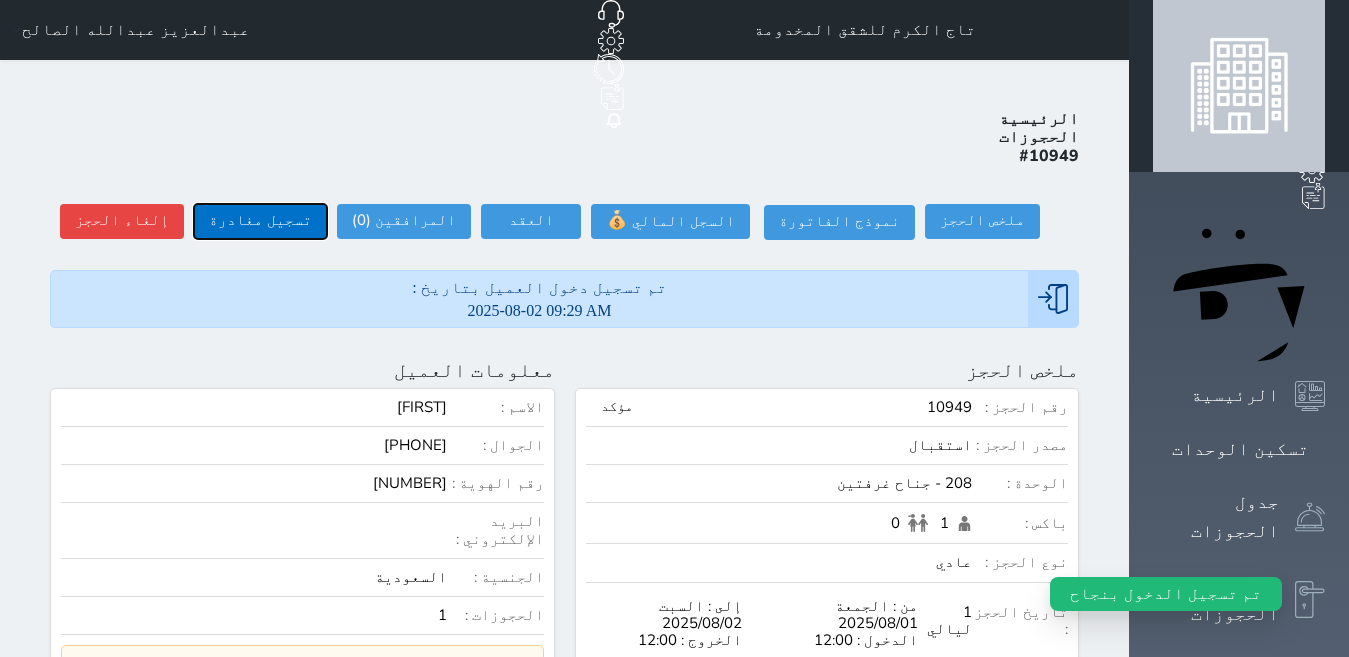 click on "تسجيل مغادرة" at bounding box center [260, 221] 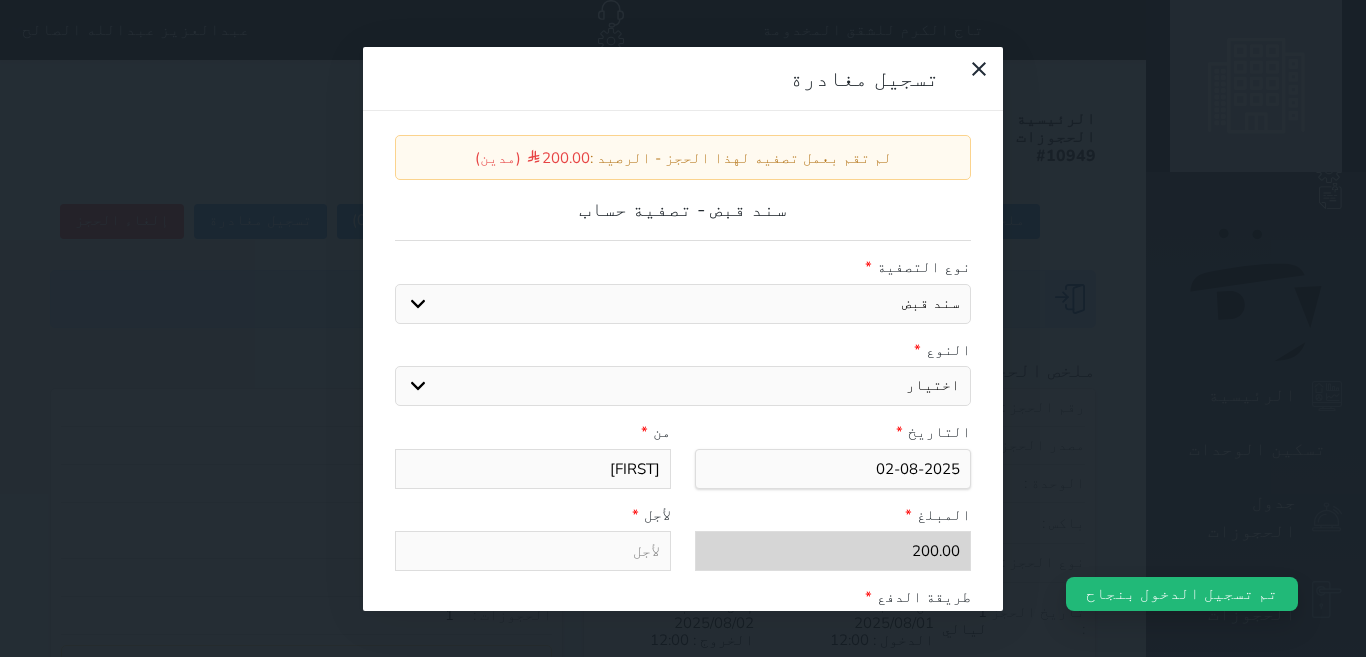 click on "اختيار   مقبوضات عامة
قيمة إيجار
فواتير
عربون
لا ينطبق
آخر
مغسلة
واي فاي - الإنترنت
مواقف السيارات
طعام
الأغذية والمشروبات
مشروبات
المشروبات الباردة
المشروبات الساخنة
الإفطار
غداء
عشاء
مخبز و كعك
حمام سباحة
الصالة الرياضية
سبا و خدمات الجمال
اختيار وإسقاط (خدمات النقل)
ميني بار
كابل - تلفزيون
سرير إضافي
تصفيف الشعر
التسوق" at bounding box center (683, 386) 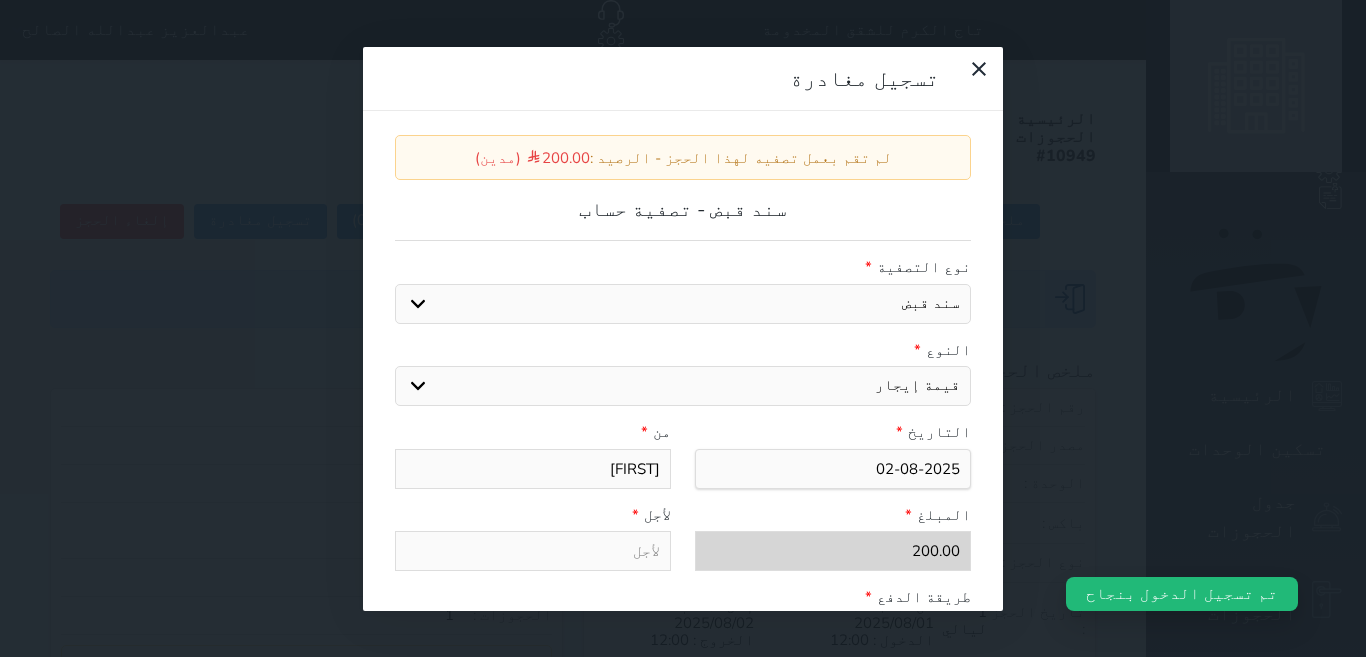 click on "اختيار   مقبوضات عامة
قيمة إيجار
فواتير
عربون
لا ينطبق
آخر
مغسلة
واي فاي - الإنترنت
مواقف السيارات
طعام
الأغذية والمشروبات
مشروبات
المشروبات الباردة
المشروبات الساخنة
الإفطار
غداء
عشاء
مخبز و كعك
حمام سباحة
الصالة الرياضية
سبا و خدمات الجمال
اختيار وإسقاط (خدمات النقل)
ميني بار
كابل - تلفزيون
سرير إضافي
تصفيف الشعر
التسوق" at bounding box center [683, 386] 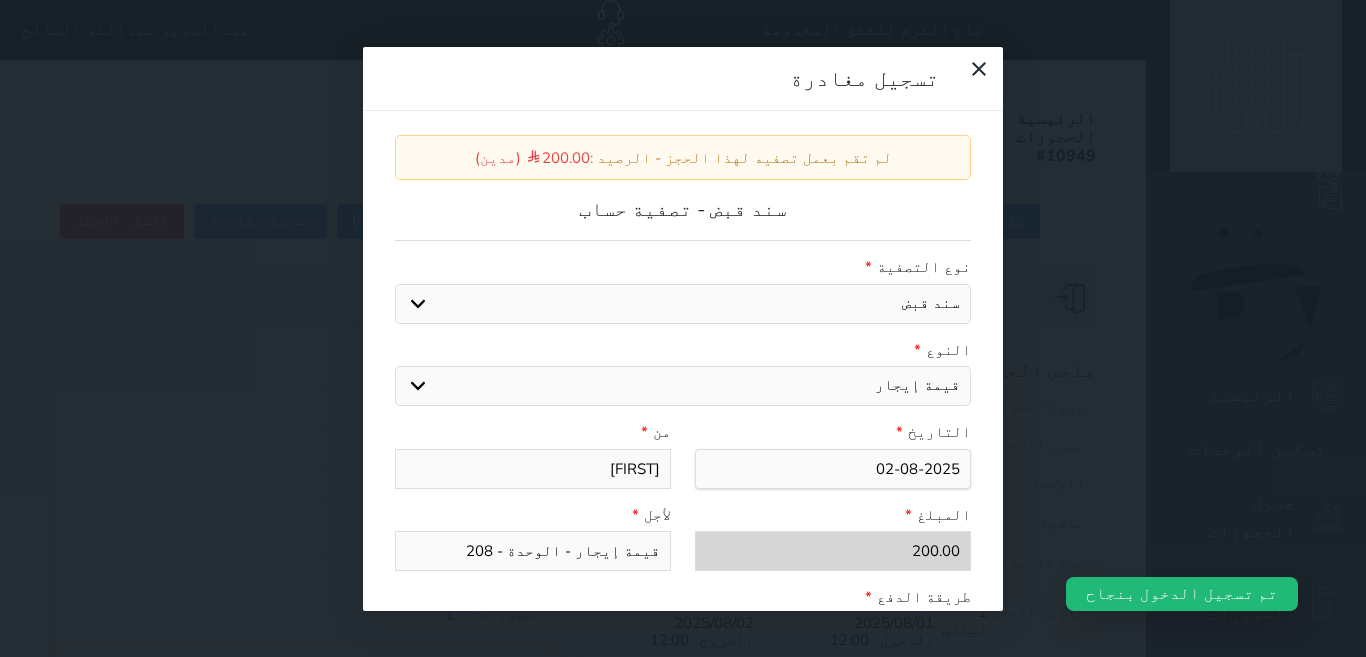 click on "قيمة إيجار - الوحدة - 208" at bounding box center (533, 551) 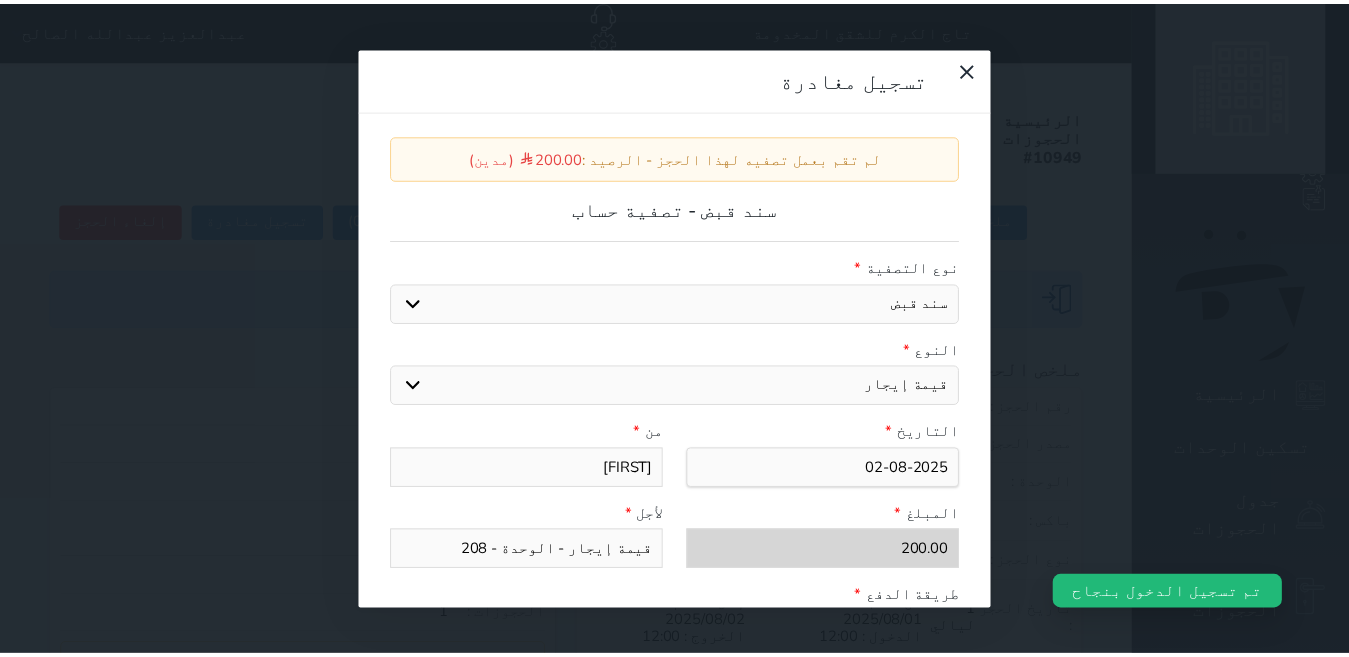 scroll, scrollTop: 309, scrollLeft: 0, axis: vertical 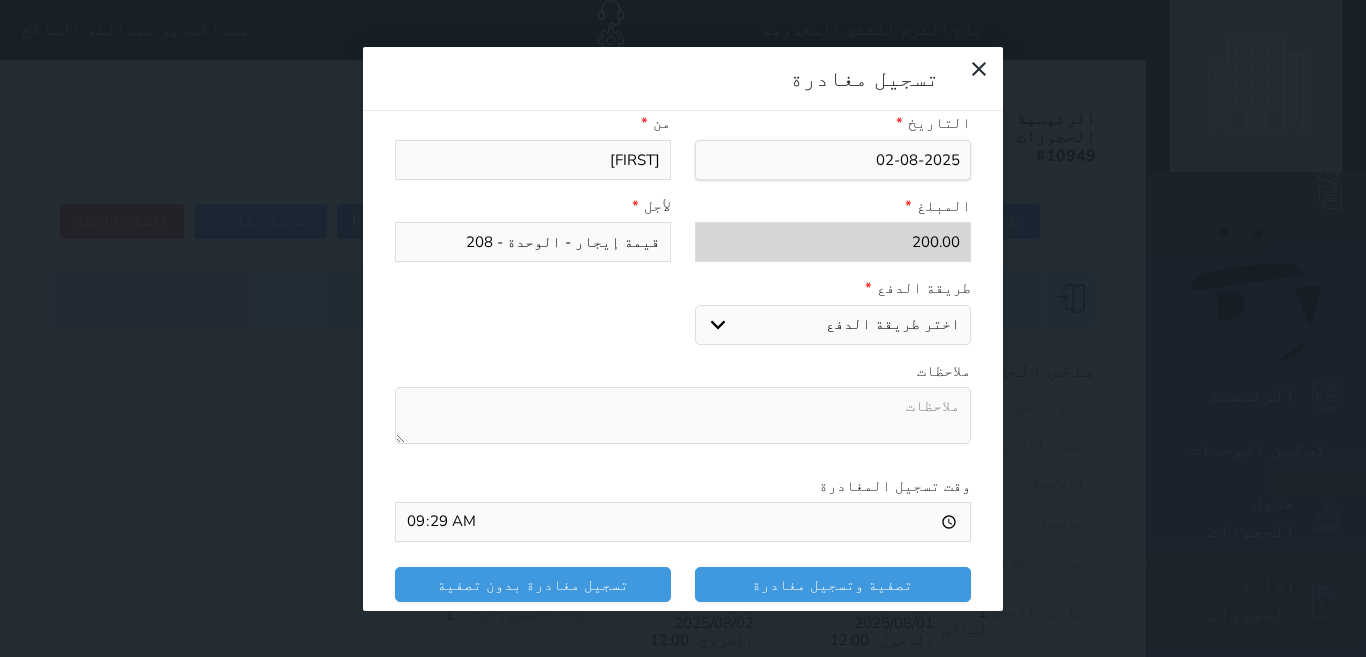 click on "اختر طريقة الدفع   دفع نقدى   تحويل بنكى   مدى   بطاقة ائتمان" at bounding box center (833, 325) 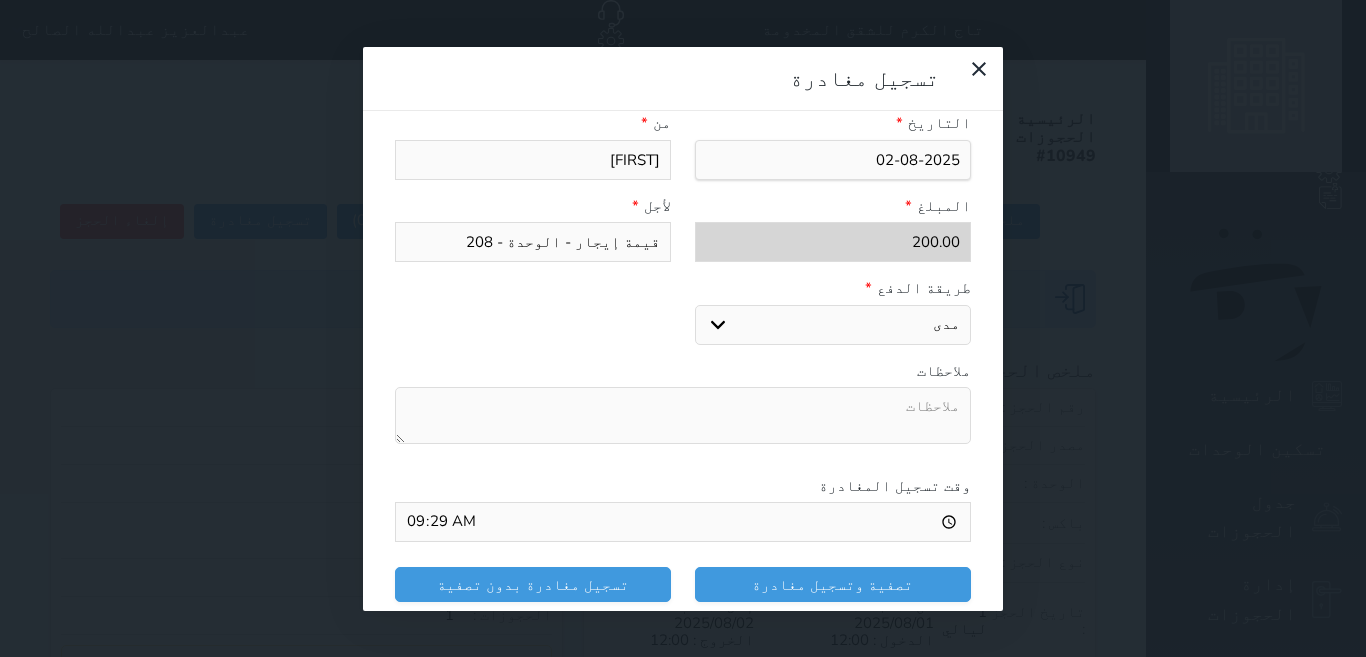 click on "اختر طريقة الدفع   دفع نقدى   تحويل بنكى   مدى   بطاقة ائتمان" at bounding box center (833, 325) 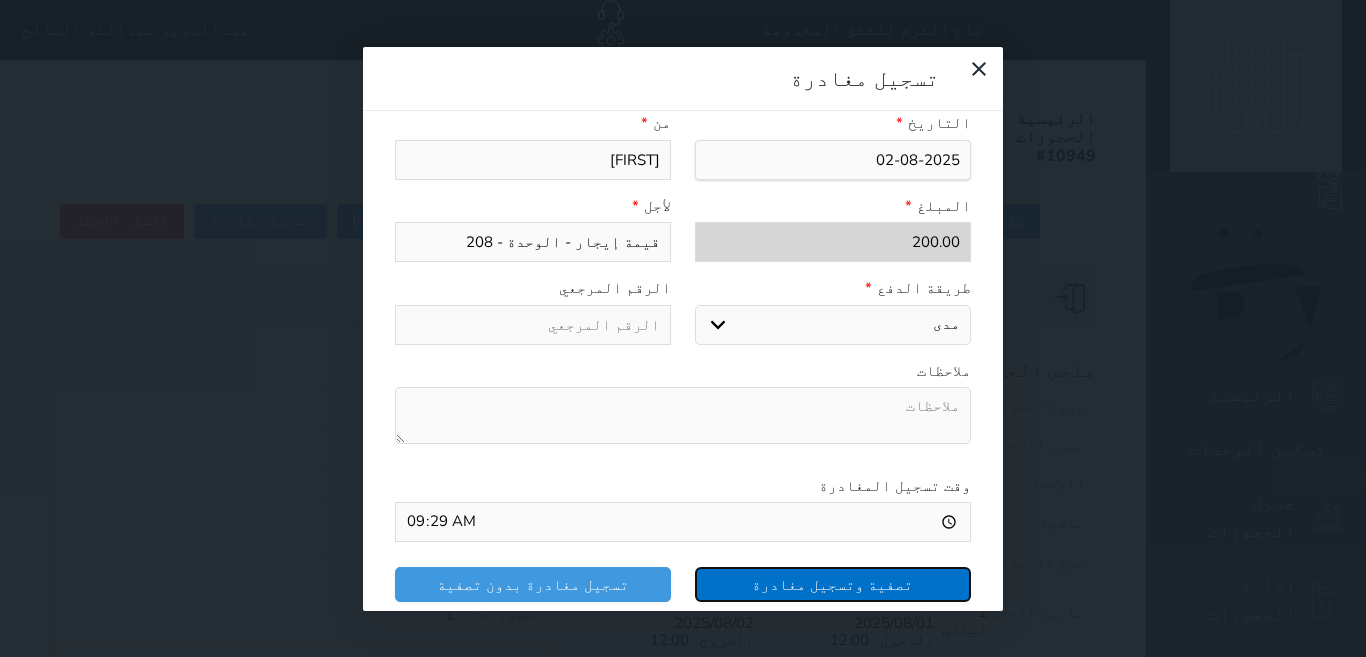 click on "تصفية وتسجيل مغادرة" at bounding box center [833, 584] 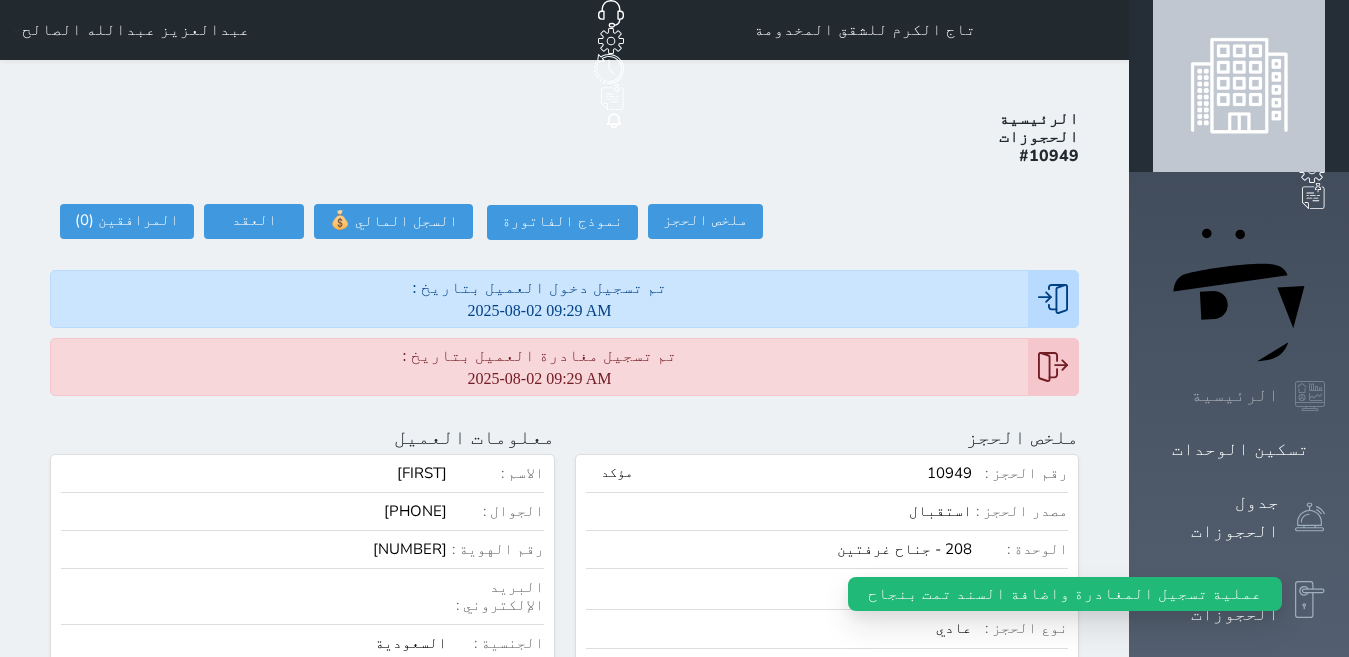 click on "الرئيسية" at bounding box center (1235, 395) 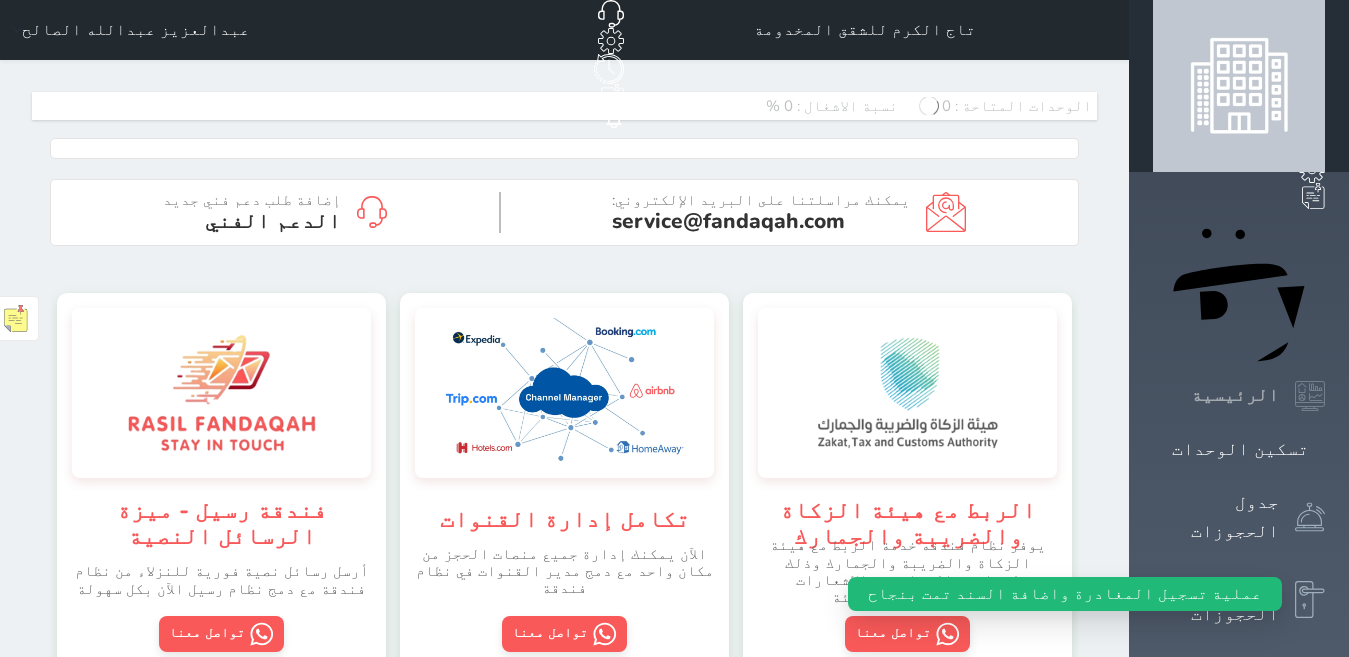 scroll, scrollTop: 997688, scrollLeft: 998786, axis: both 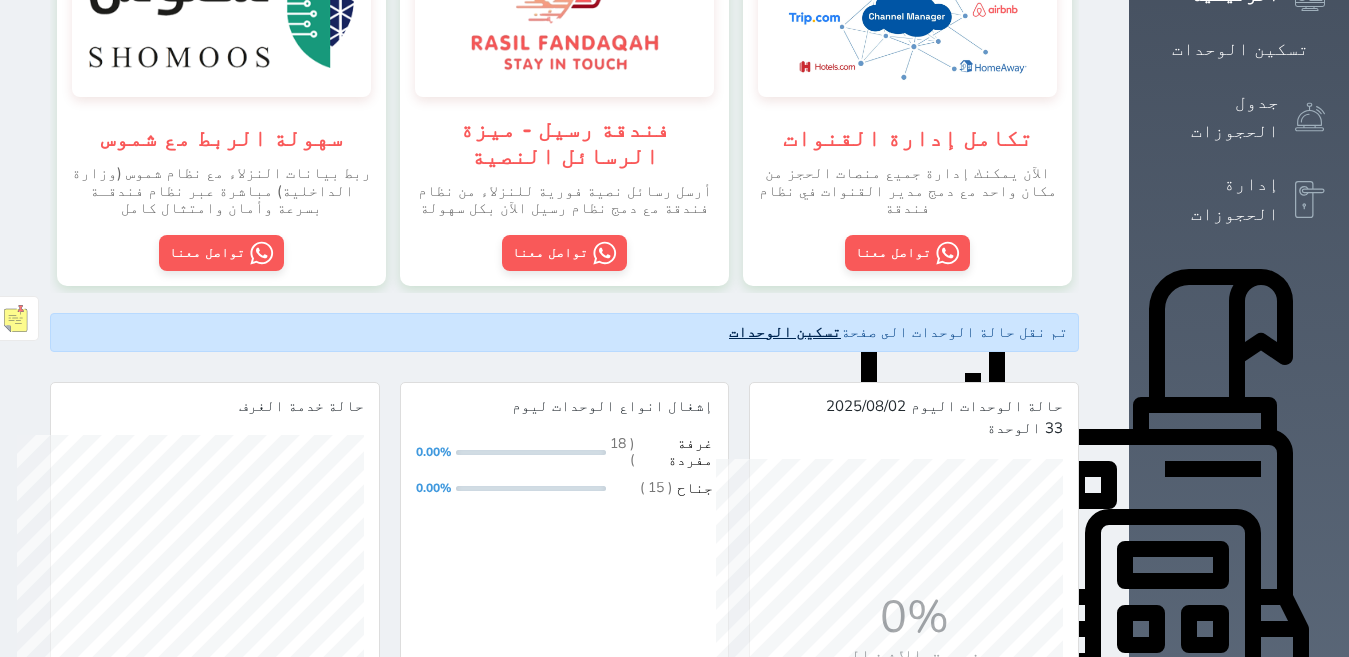 click on "تسكين الوحدات" at bounding box center (785, 332) 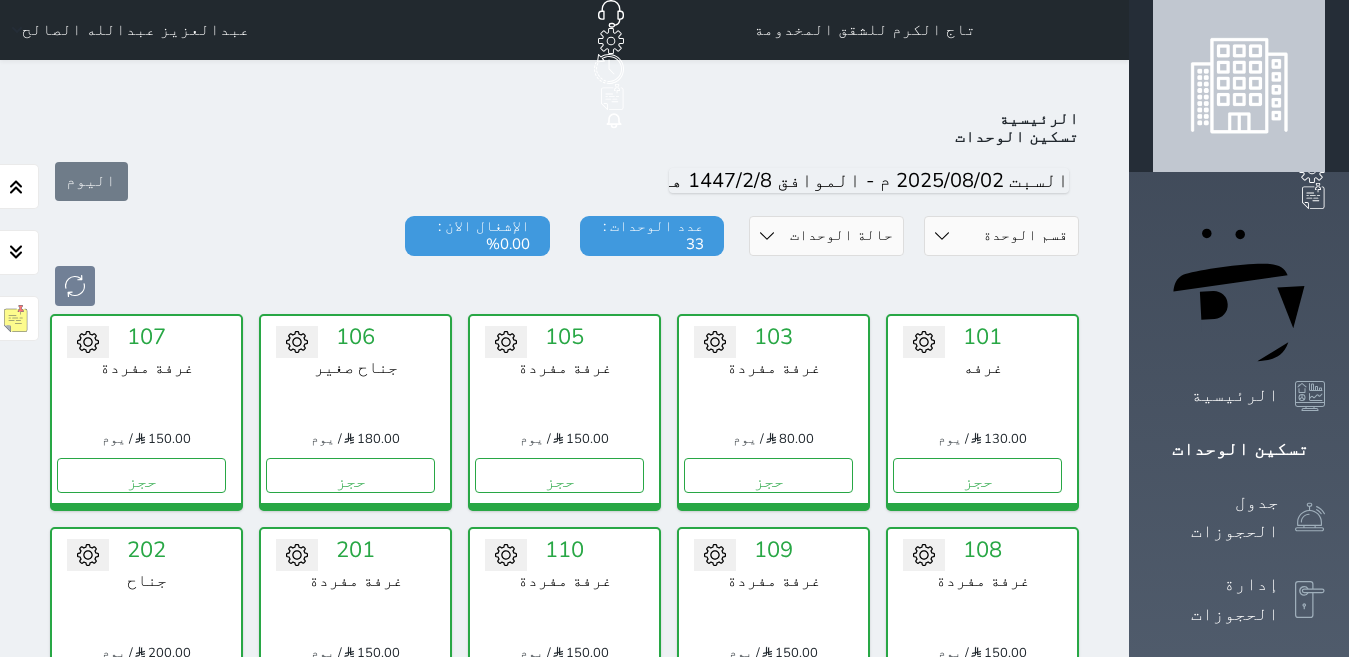 scroll, scrollTop: 78, scrollLeft: 0, axis: vertical 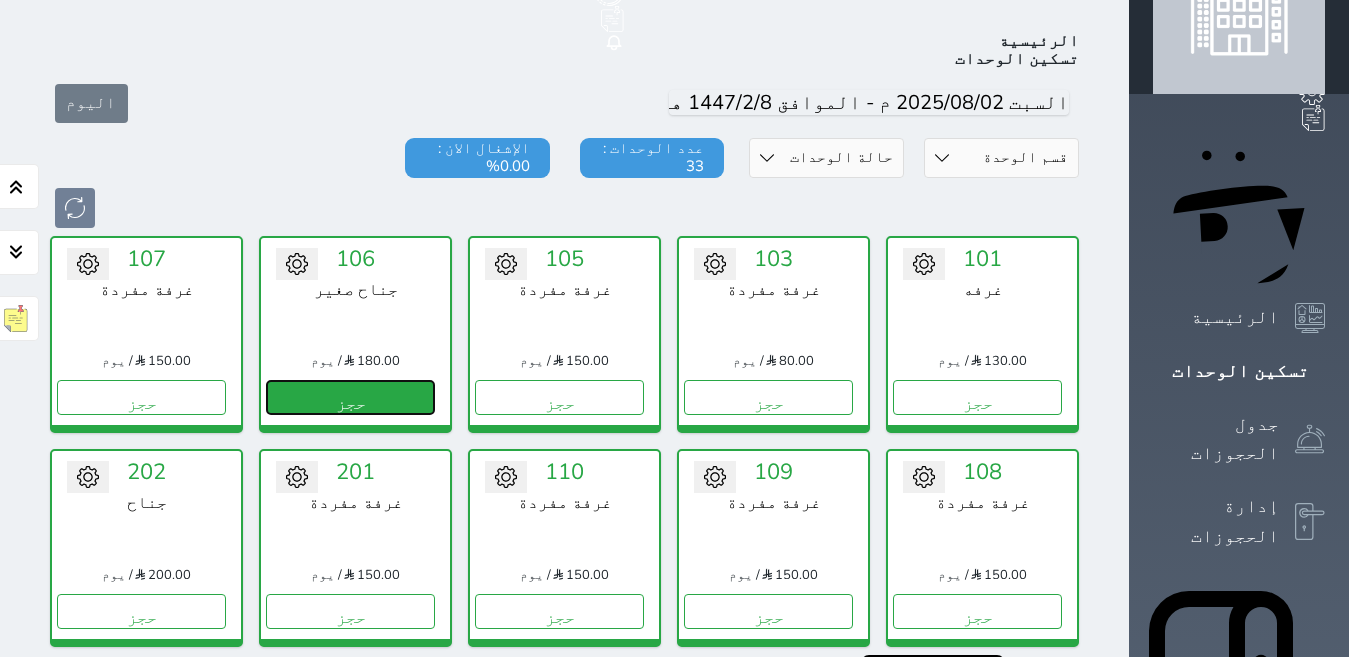 click on "حجز" at bounding box center (350, 397) 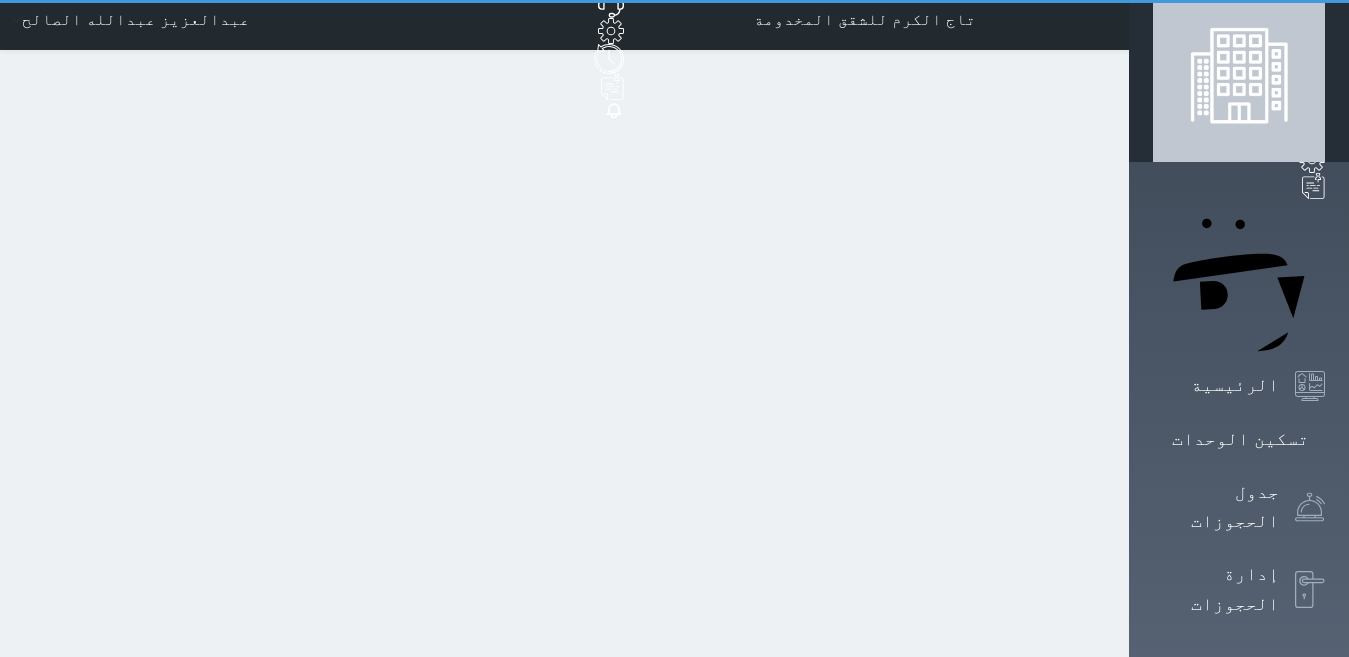 scroll, scrollTop: 0, scrollLeft: 0, axis: both 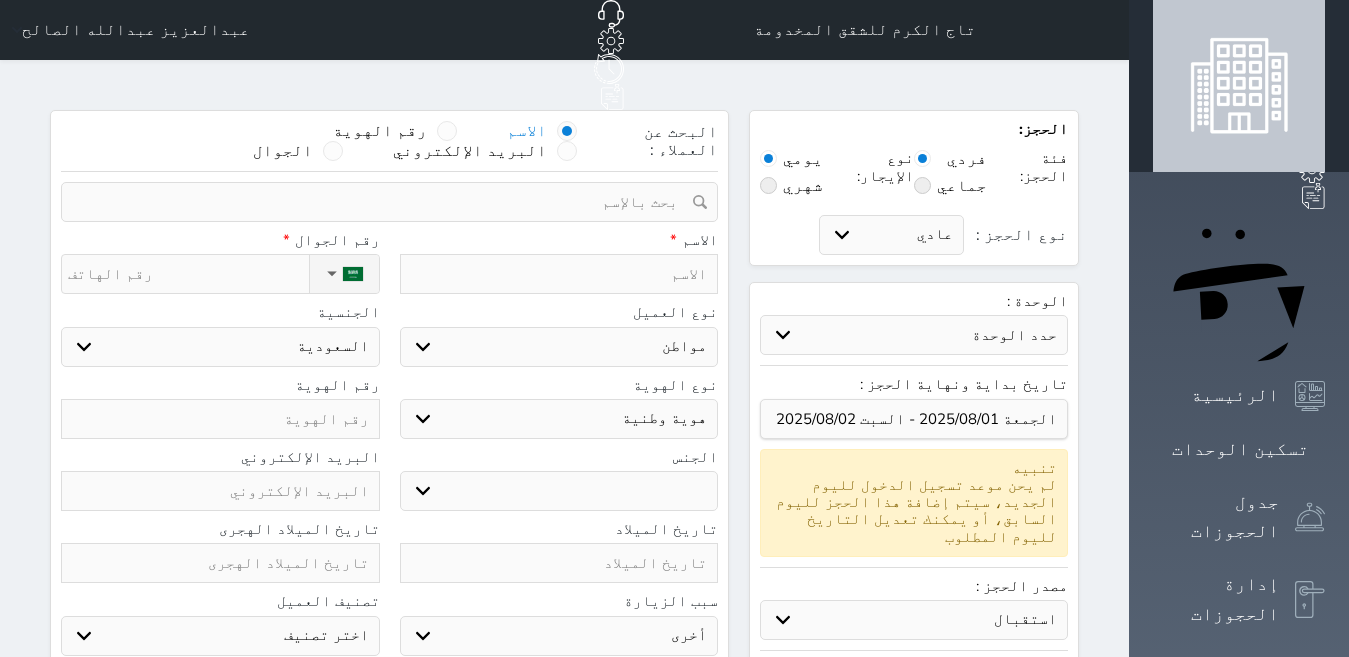 click at bounding box center (559, 274) 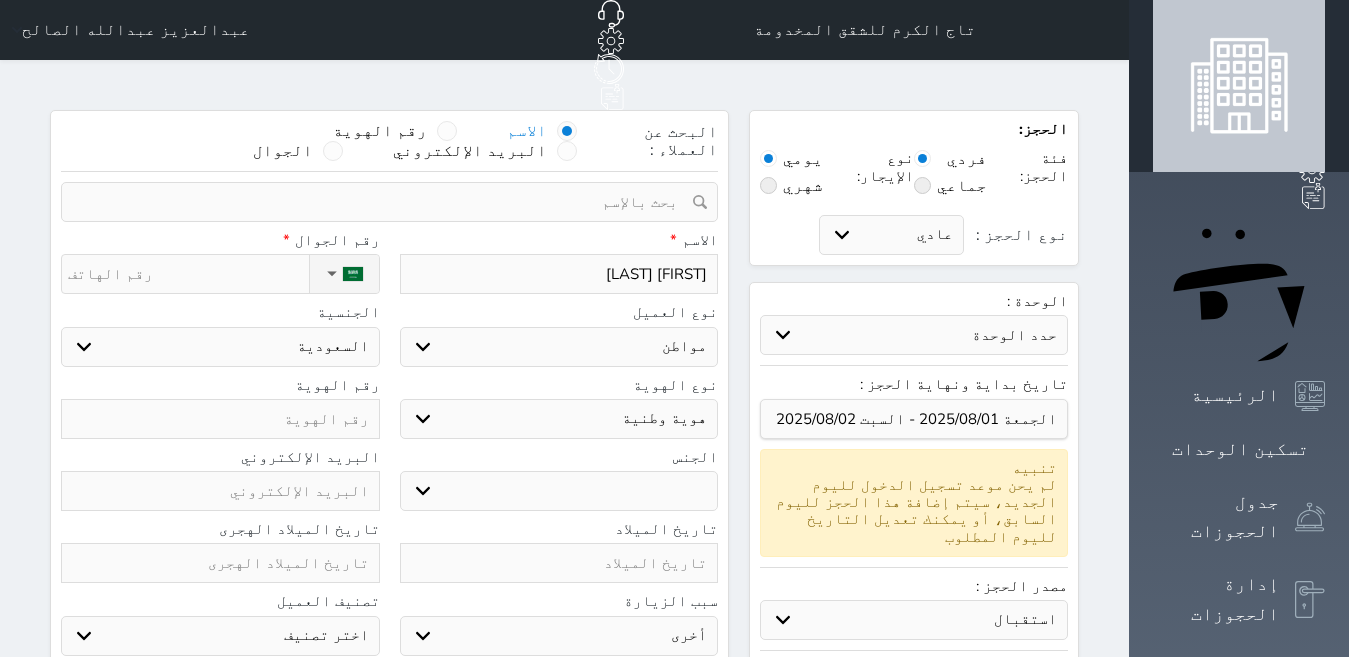 click on "ذكر   انثى" at bounding box center (559, 491) 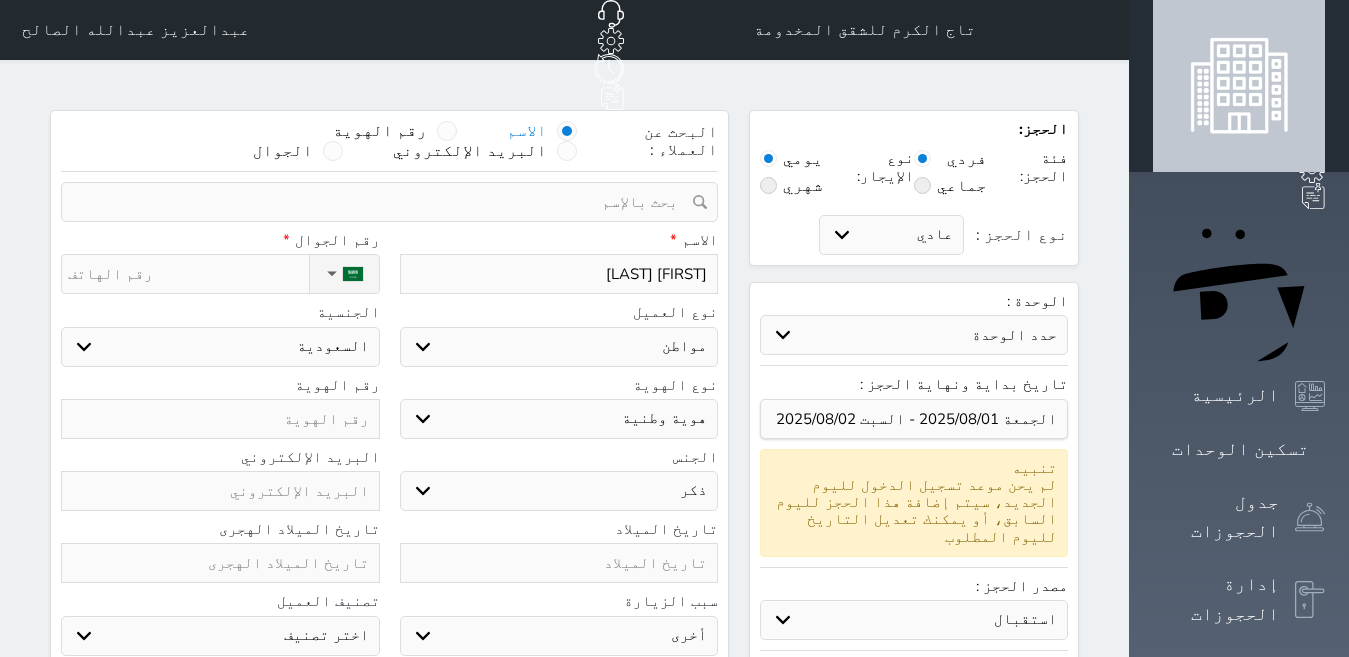 click on "ذكر   انثى" at bounding box center [559, 491] 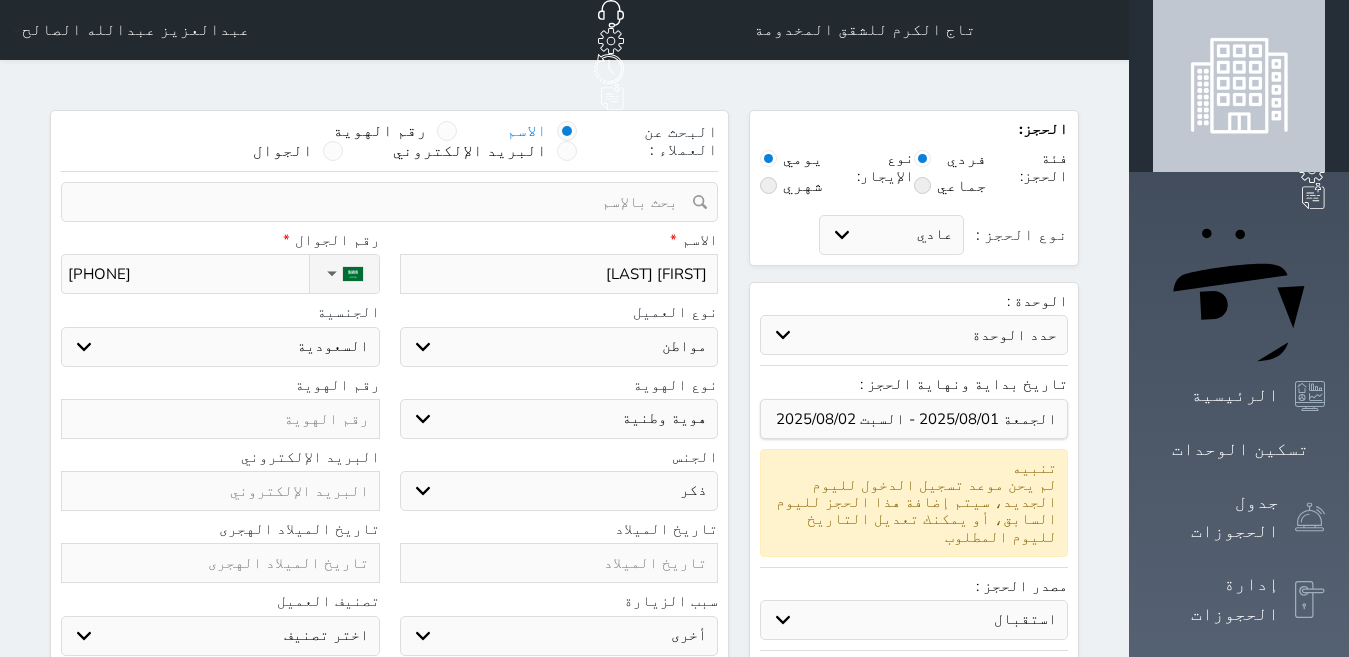click at bounding box center [220, 419] 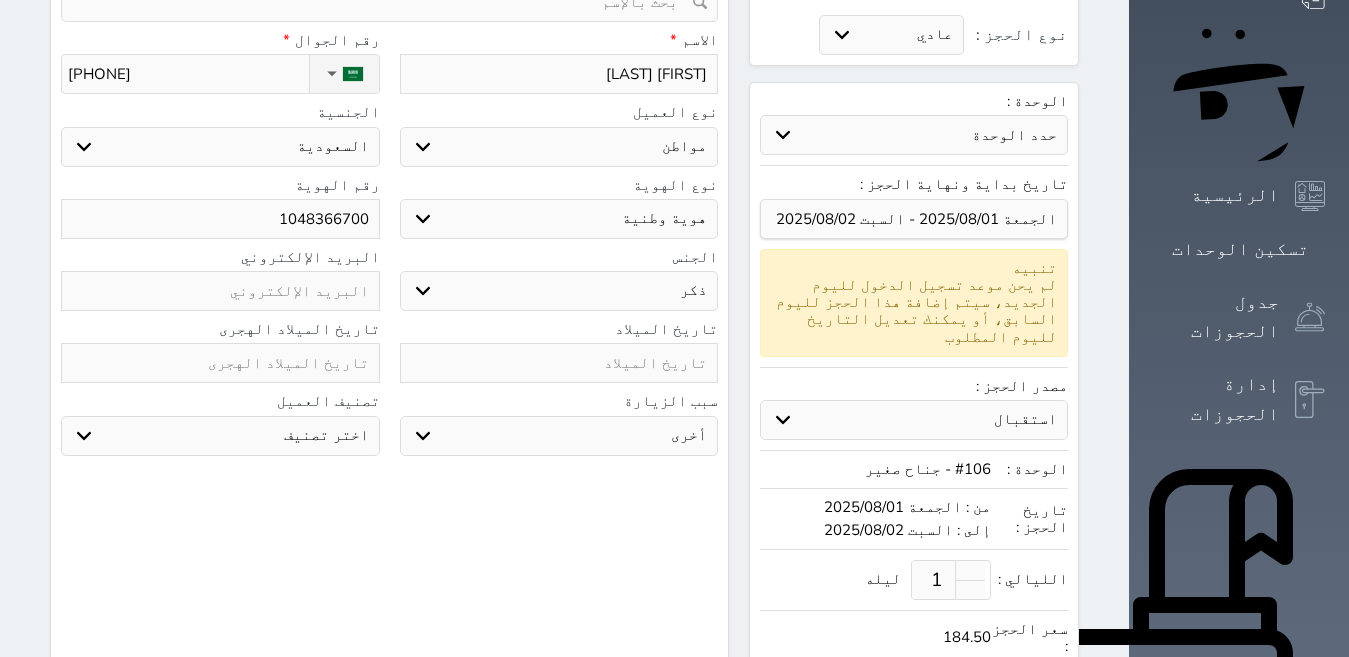 scroll, scrollTop: 600, scrollLeft: 0, axis: vertical 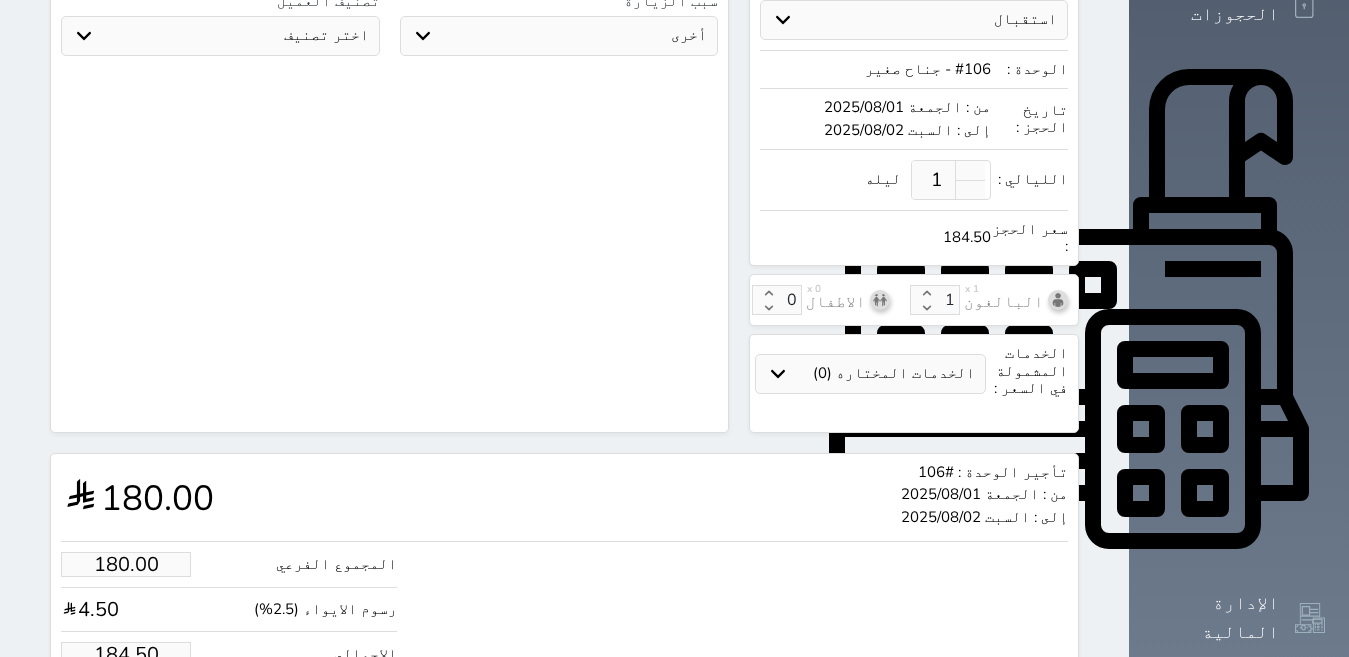 click on "184.50" at bounding box center (126, 654) 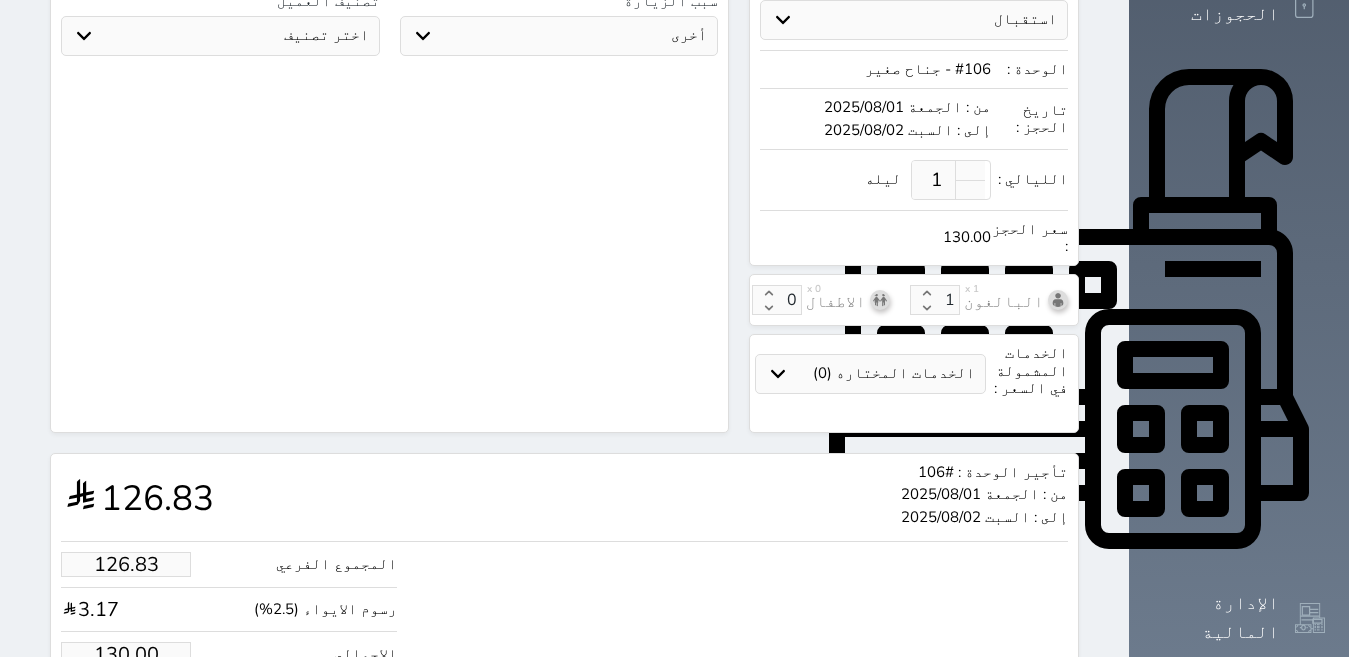 click on "حجز" at bounding box center (149, 715) 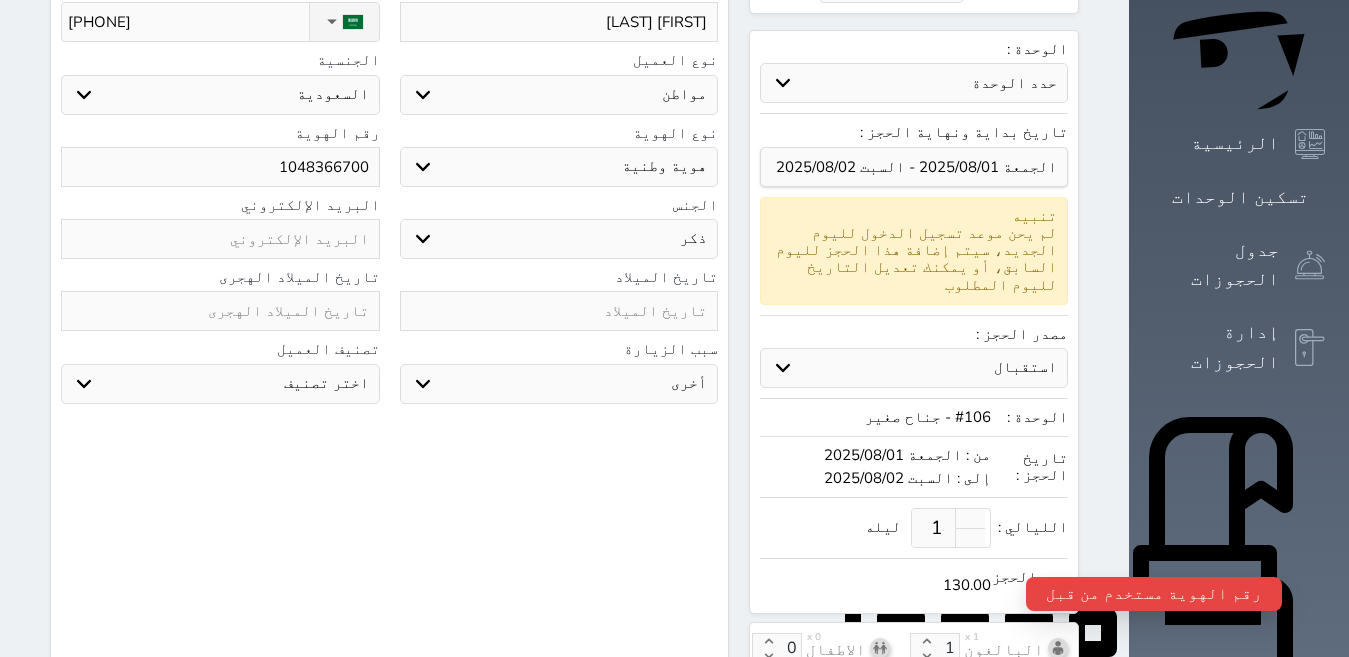 scroll, scrollTop: 0, scrollLeft: 0, axis: both 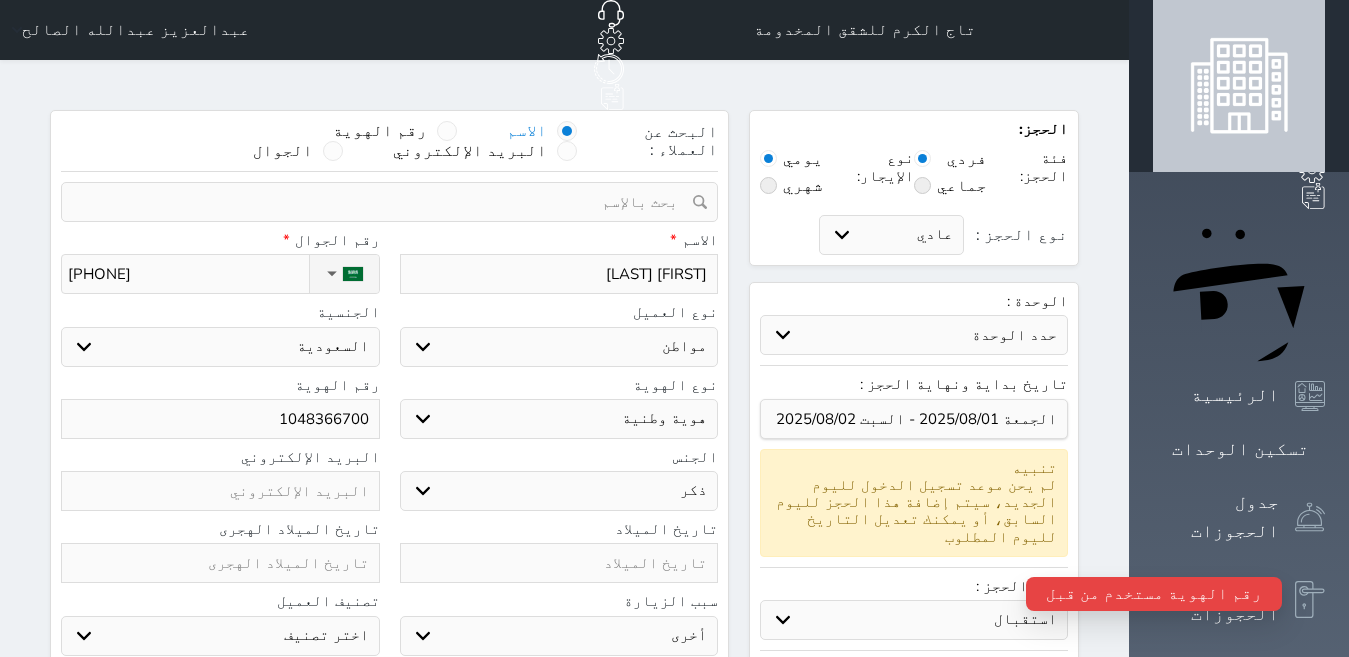 click on "1048366700" at bounding box center [220, 419] 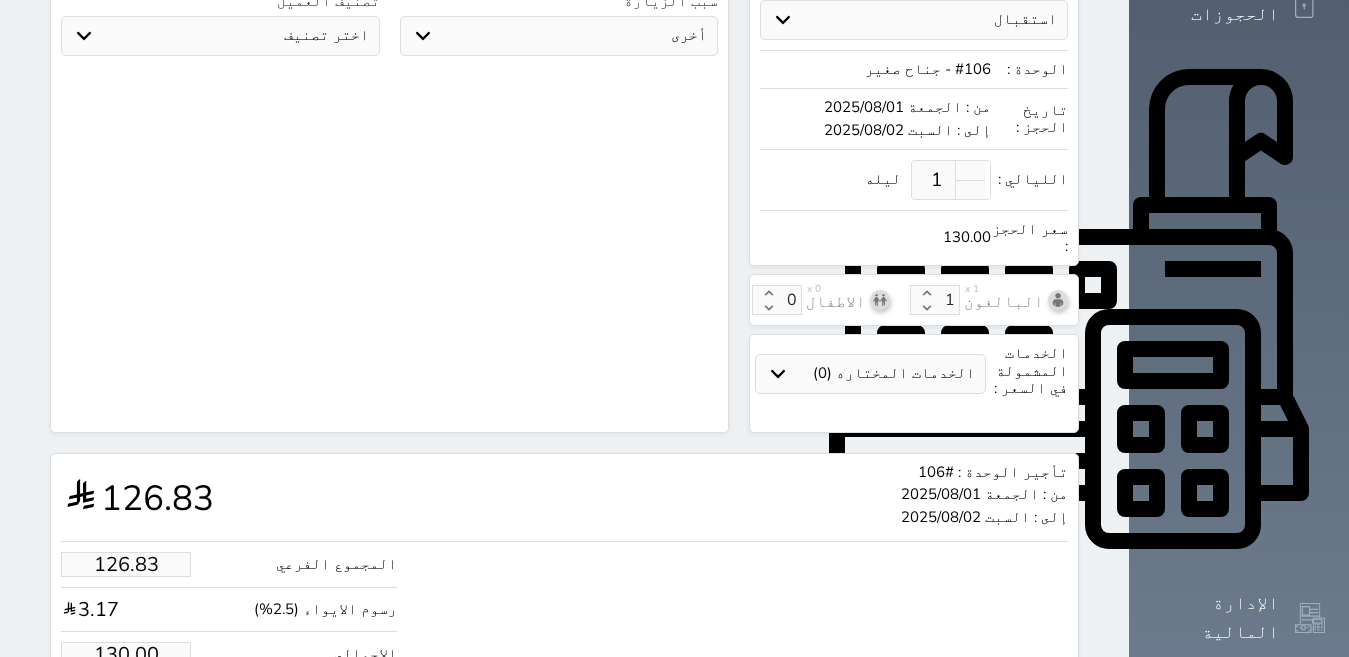 scroll, scrollTop: 652, scrollLeft: 0, axis: vertical 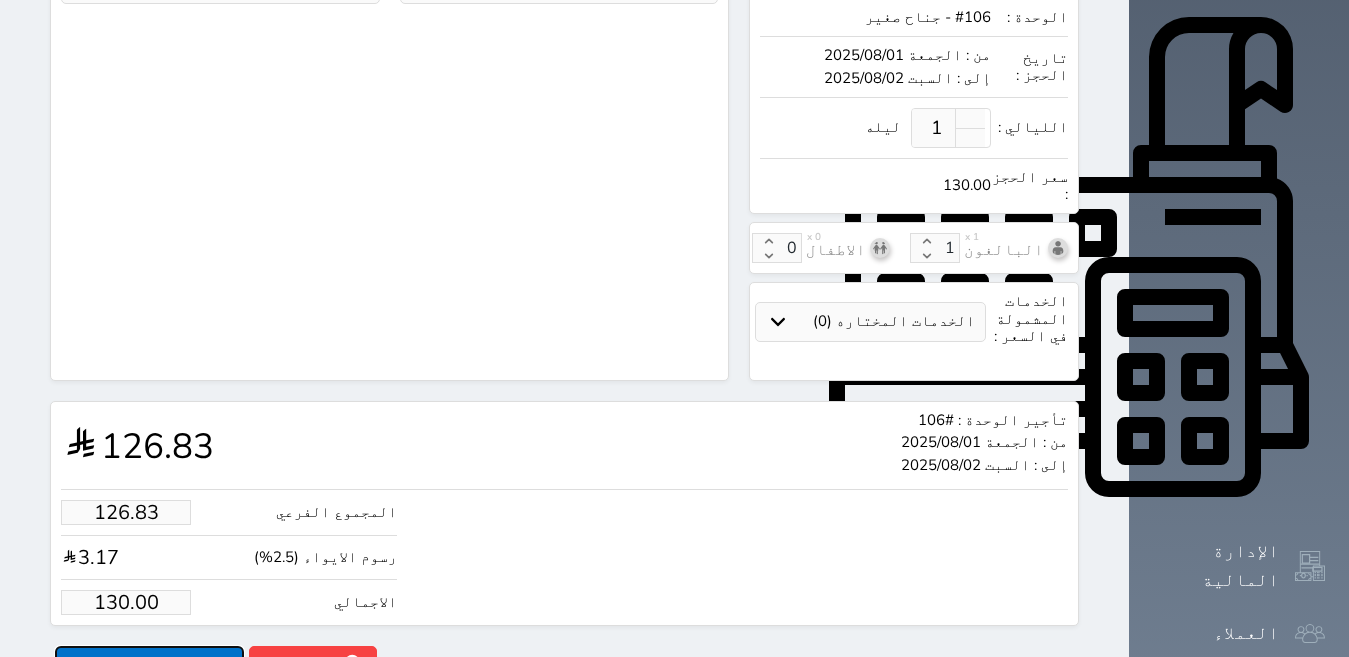click on "حجز" at bounding box center (149, 663) 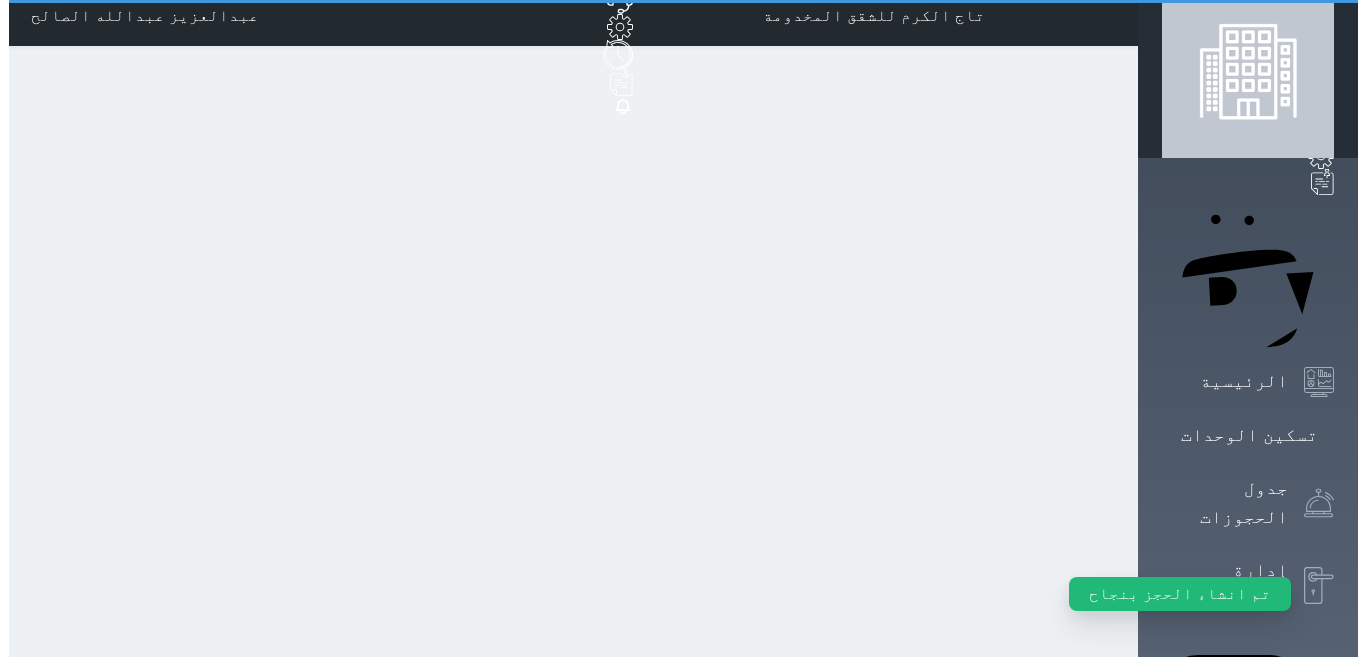 scroll, scrollTop: 0, scrollLeft: 0, axis: both 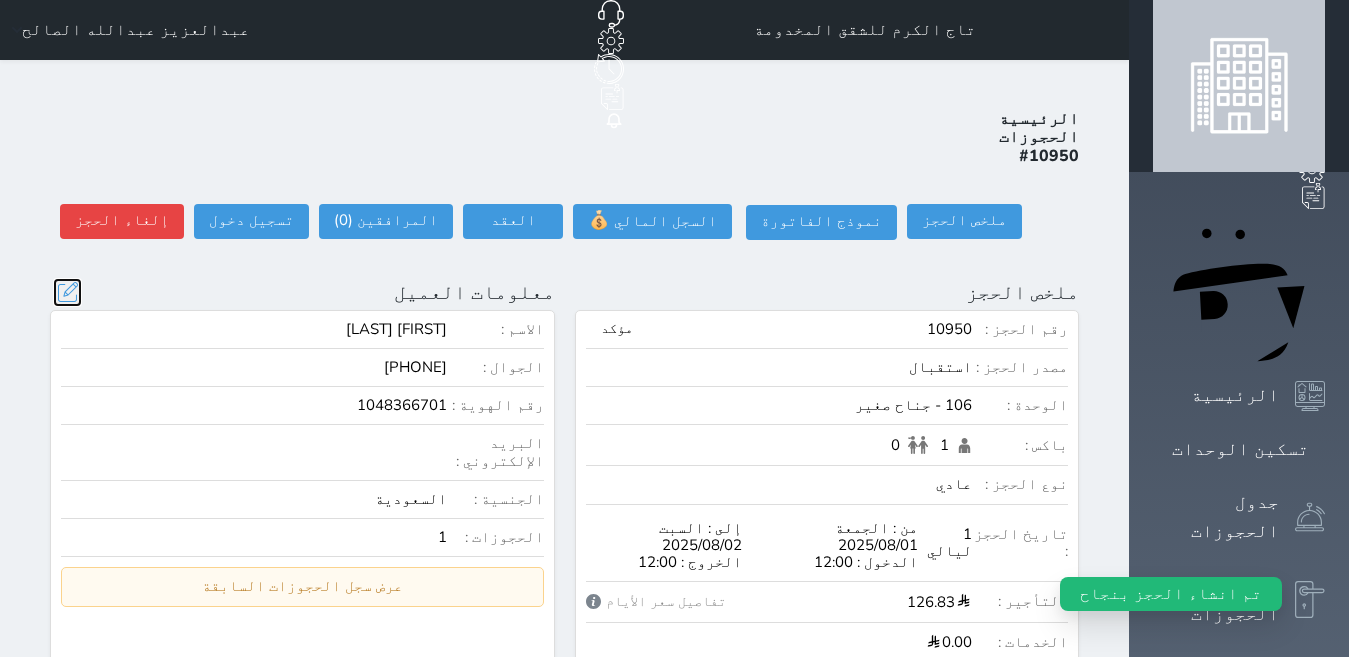 click at bounding box center [67, 292] 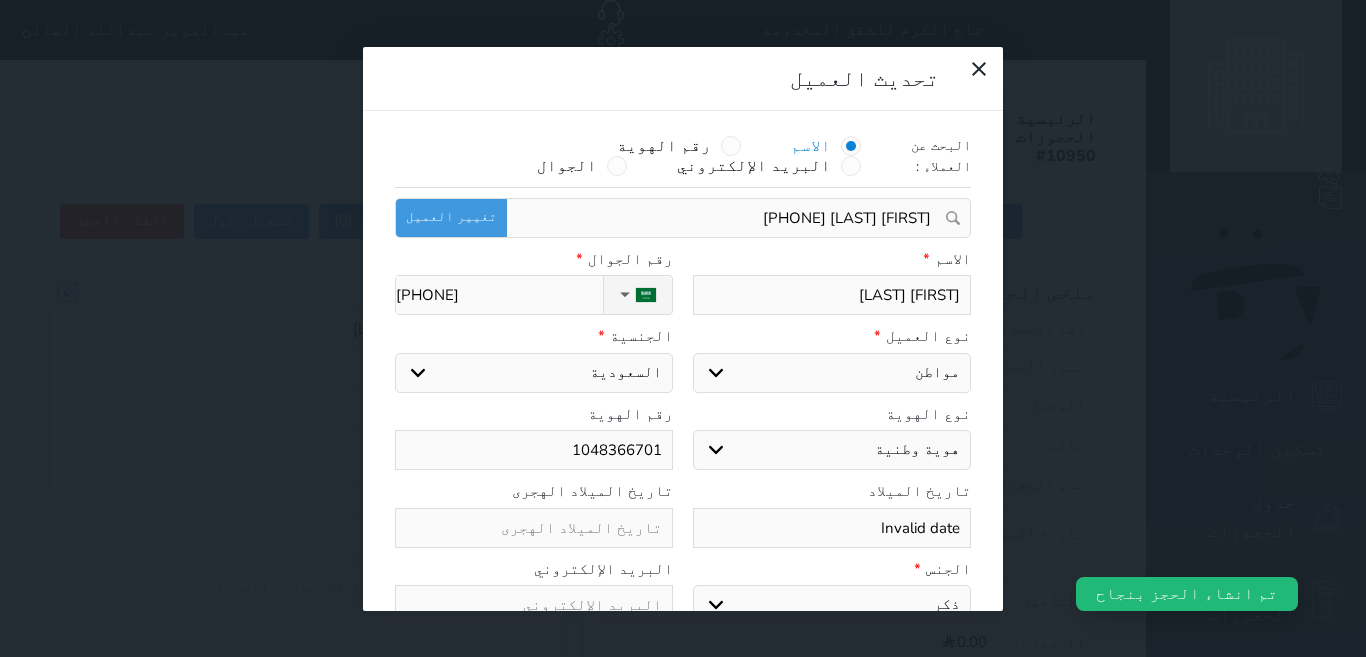 click on "1048366701" at bounding box center (534, 450) 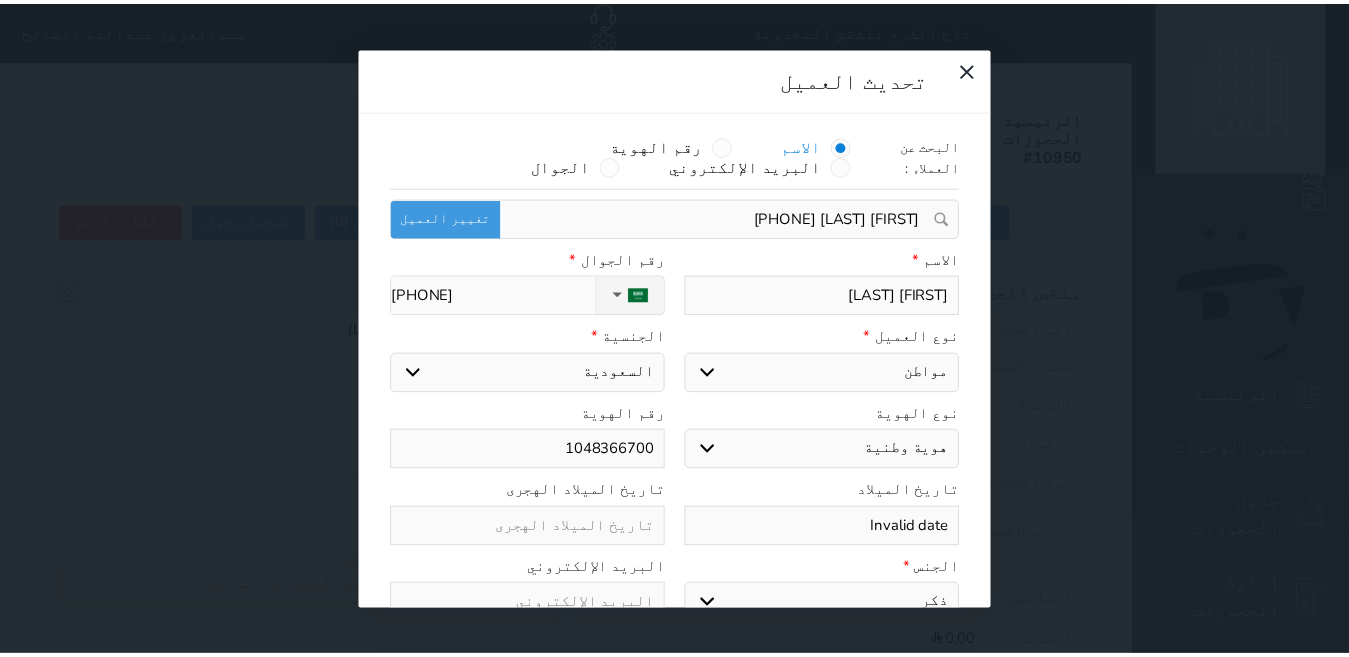 scroll, scrollTop: 45, scrollLeft: 0, axis: vertical 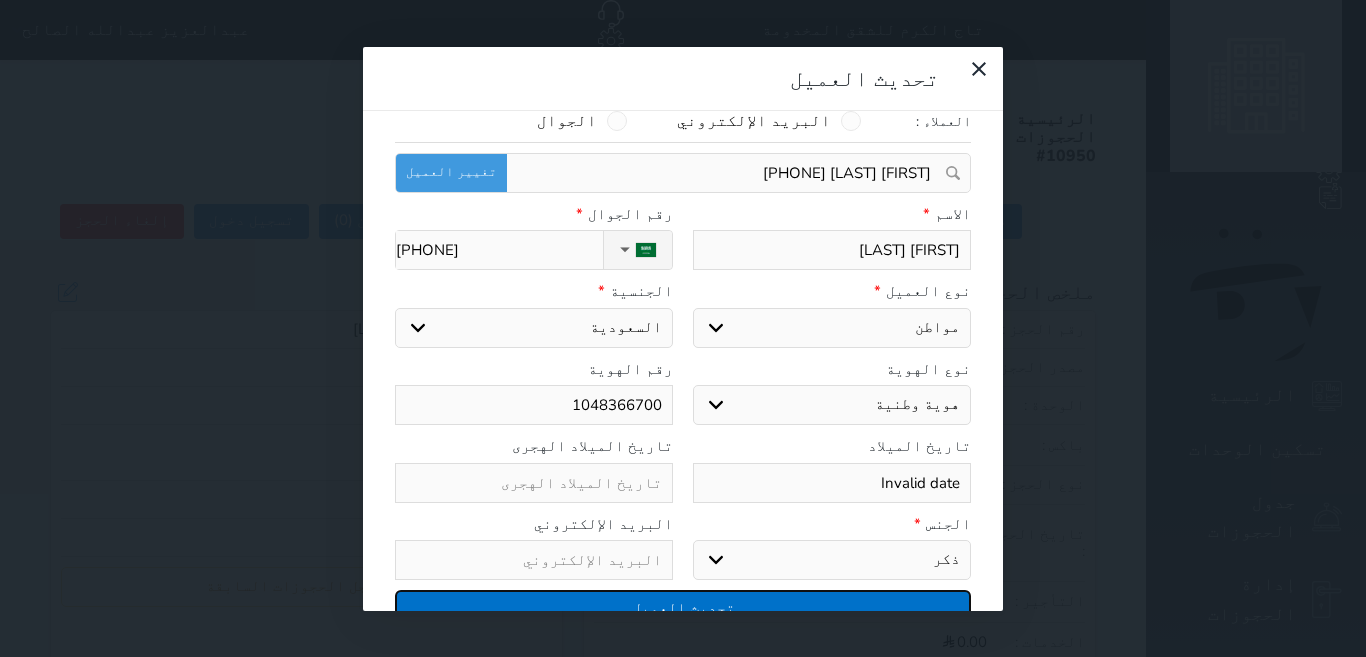 click on "تحديث العميل" at bounding box center [683, 607] 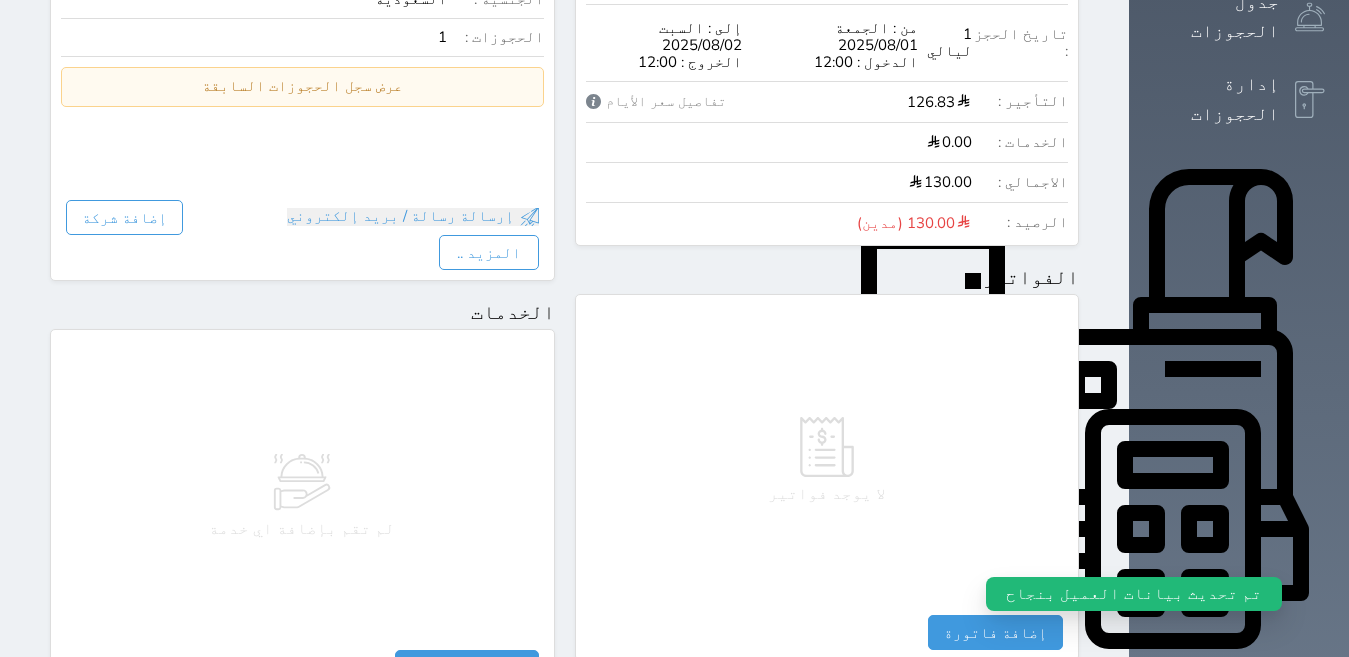 scroll, scrollTop: 600, scrollLeft: 0, axis: vertical 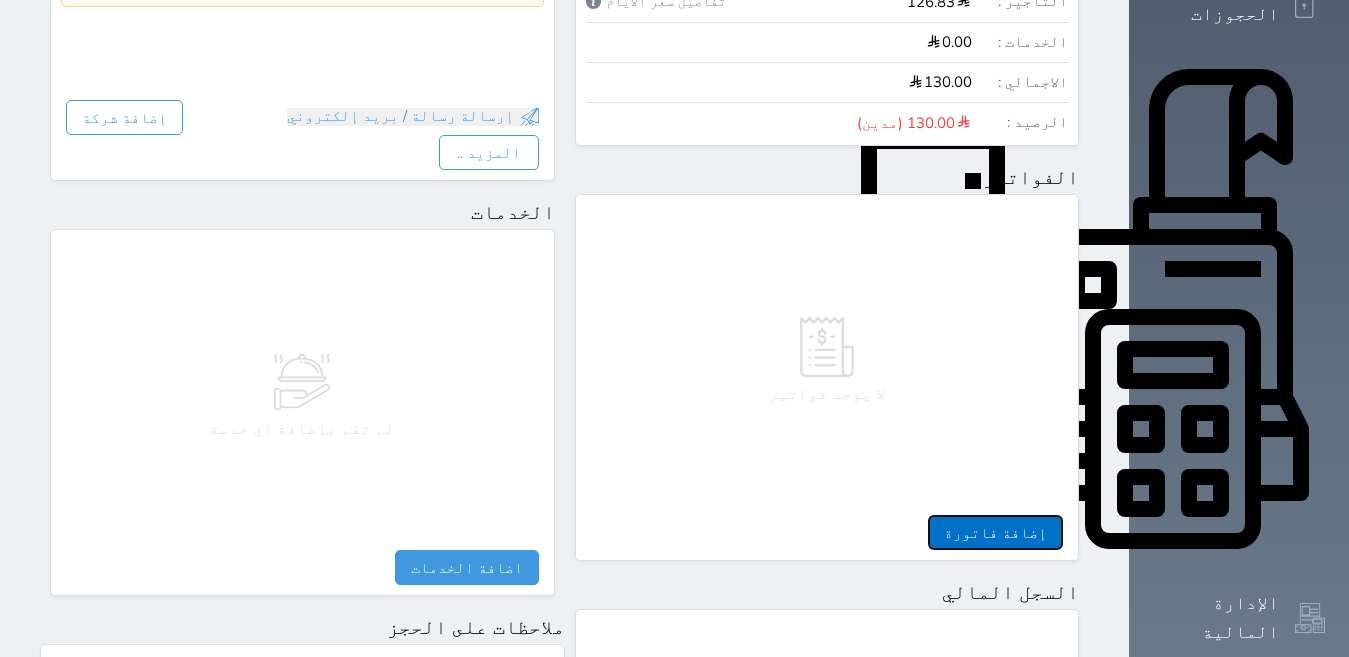 click on "إضافة فاتورة" at bounding box center (995, 532) 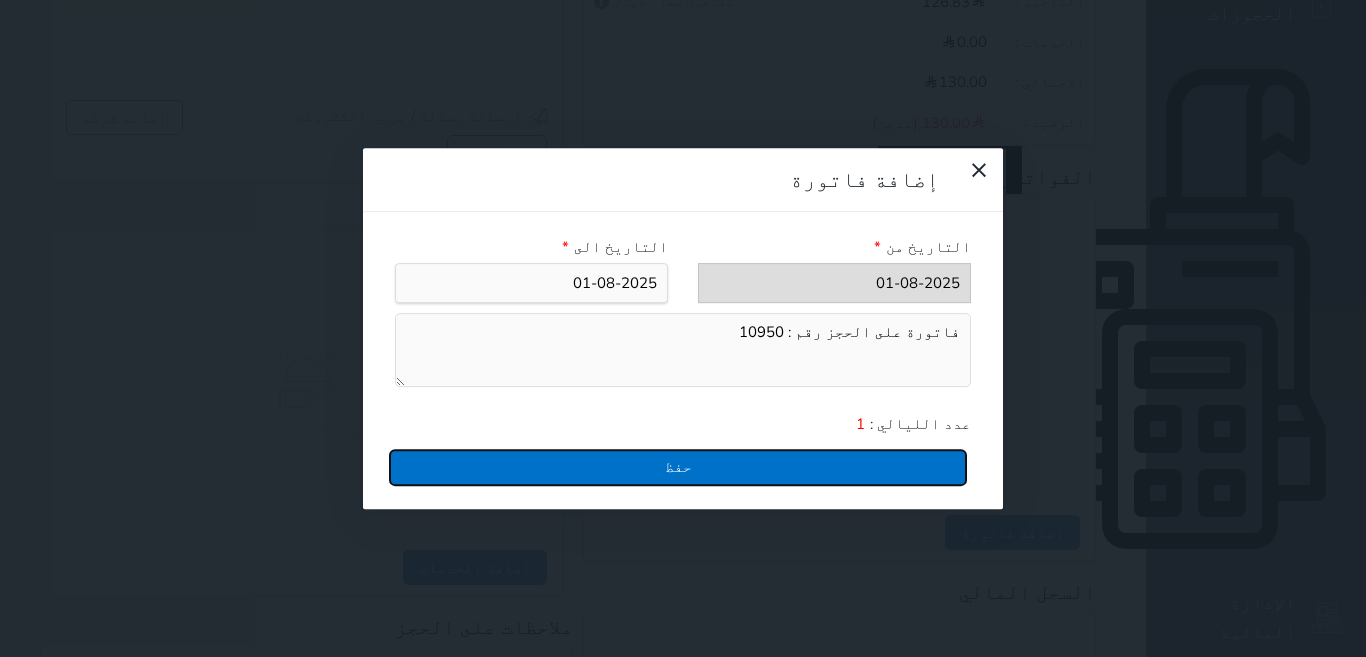 click on "حفظ" at bounding box center (678, 467) 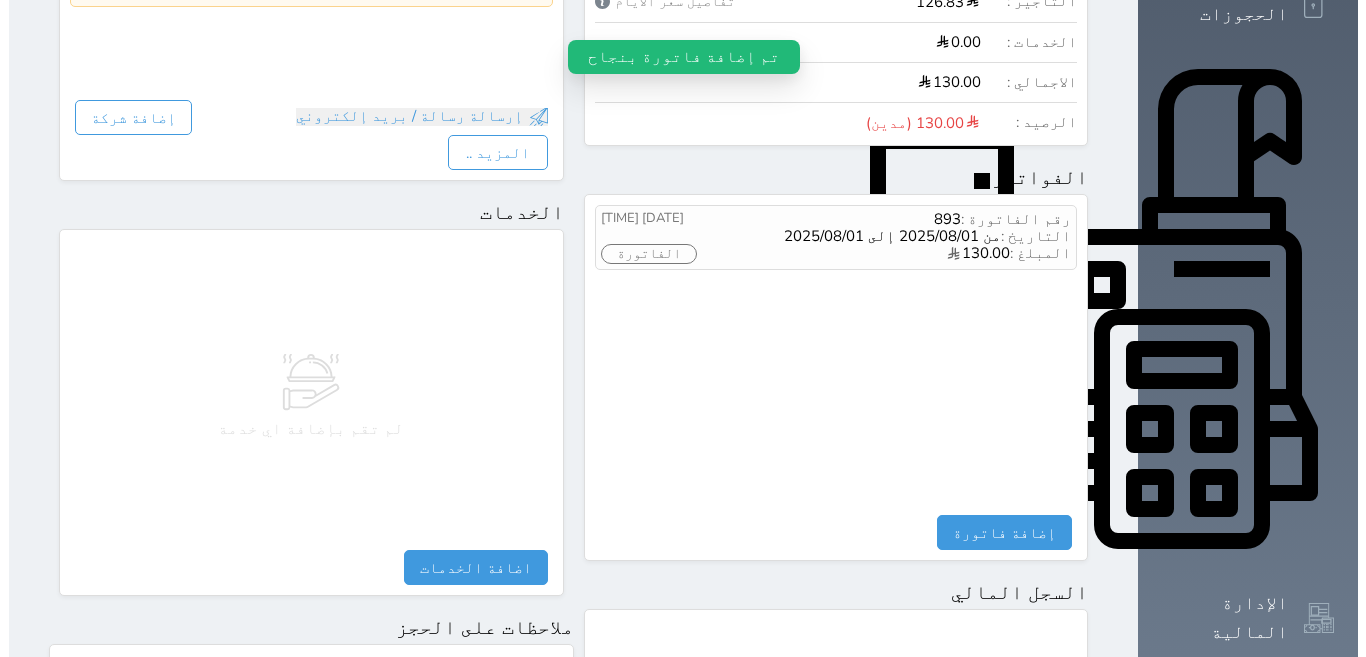 scroll, scrollTop: 500, scrollLeft: 0, axis: vertical 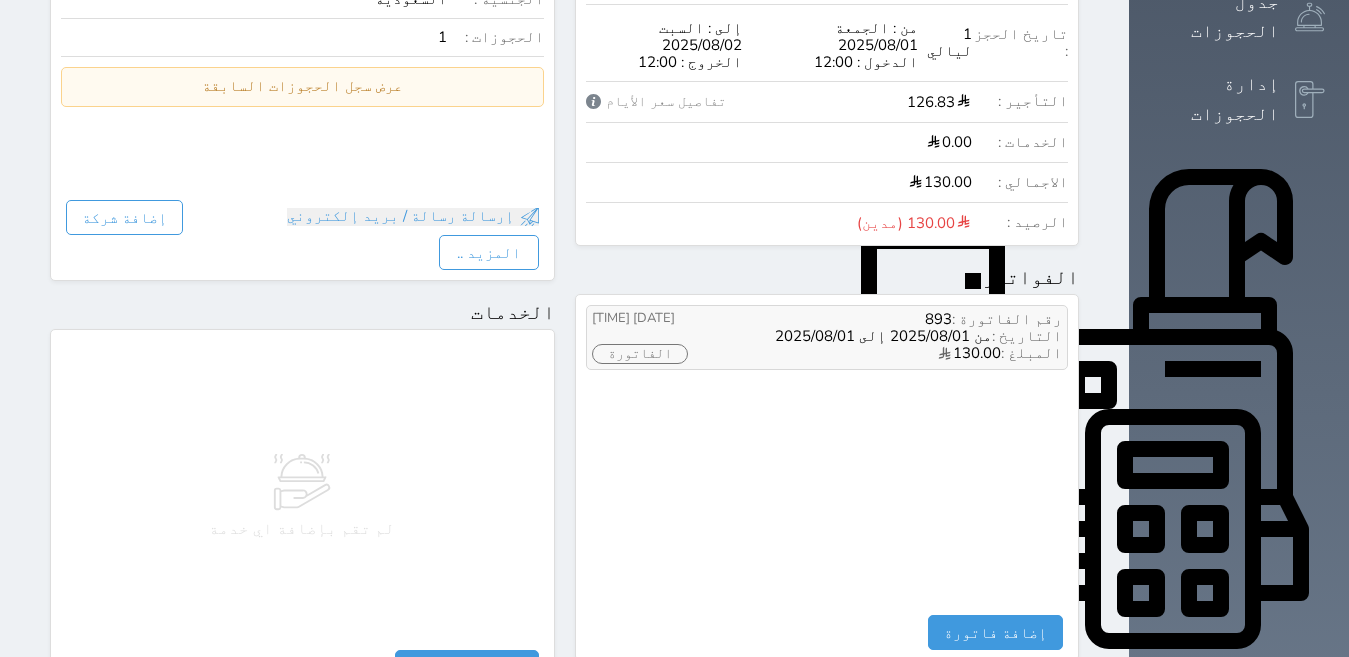 click on "الفاتورة" at bounding box center [640, 354] 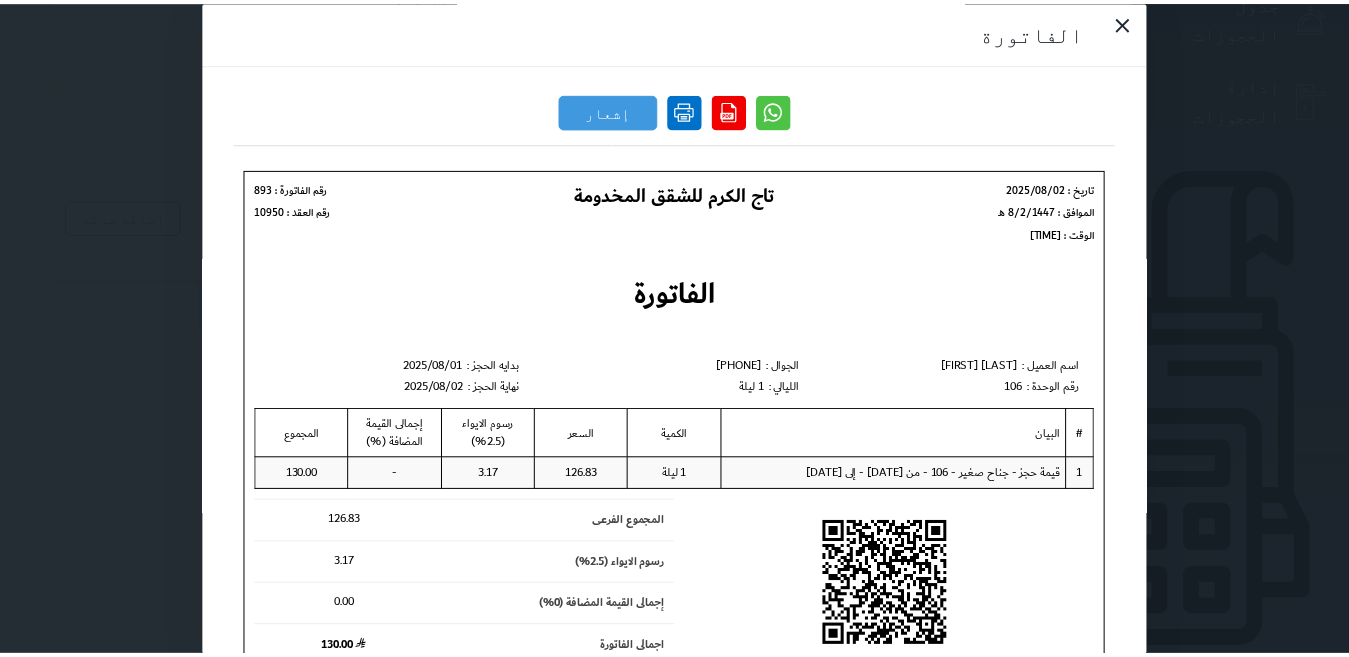 scroll, scrollTop: 0, scrollLeft: 0, axis: both 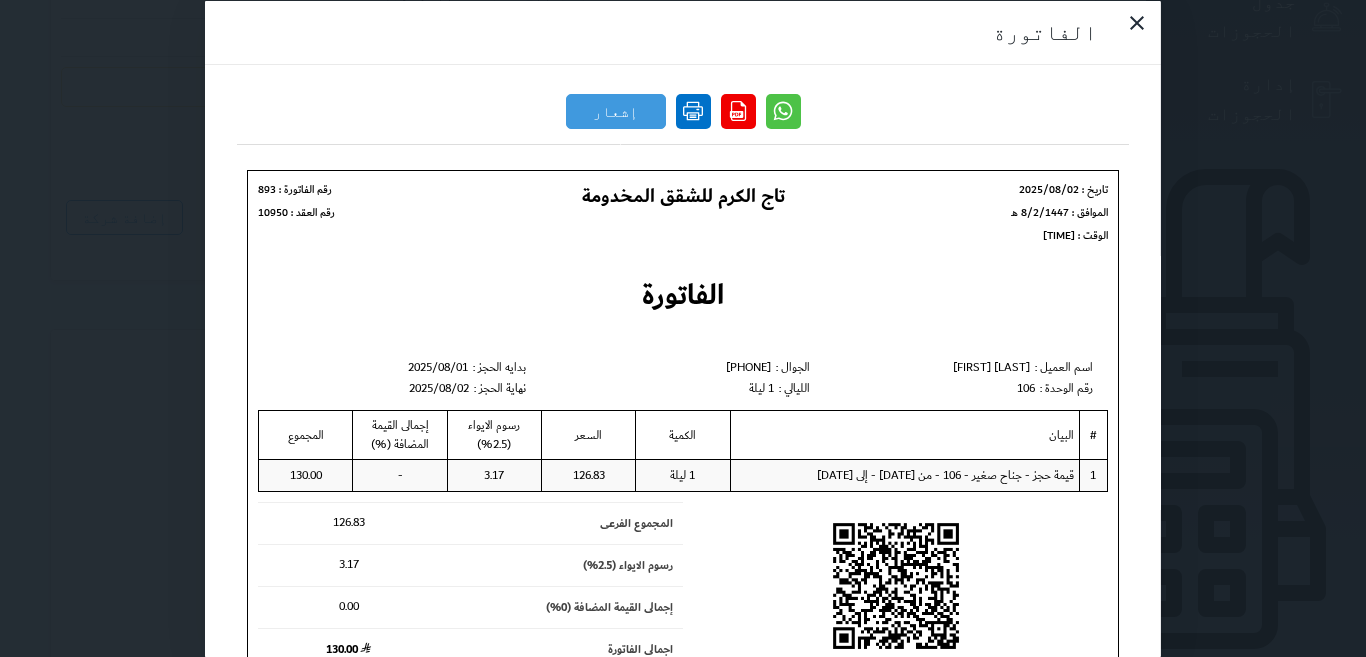click at bounding box center (693, 110) 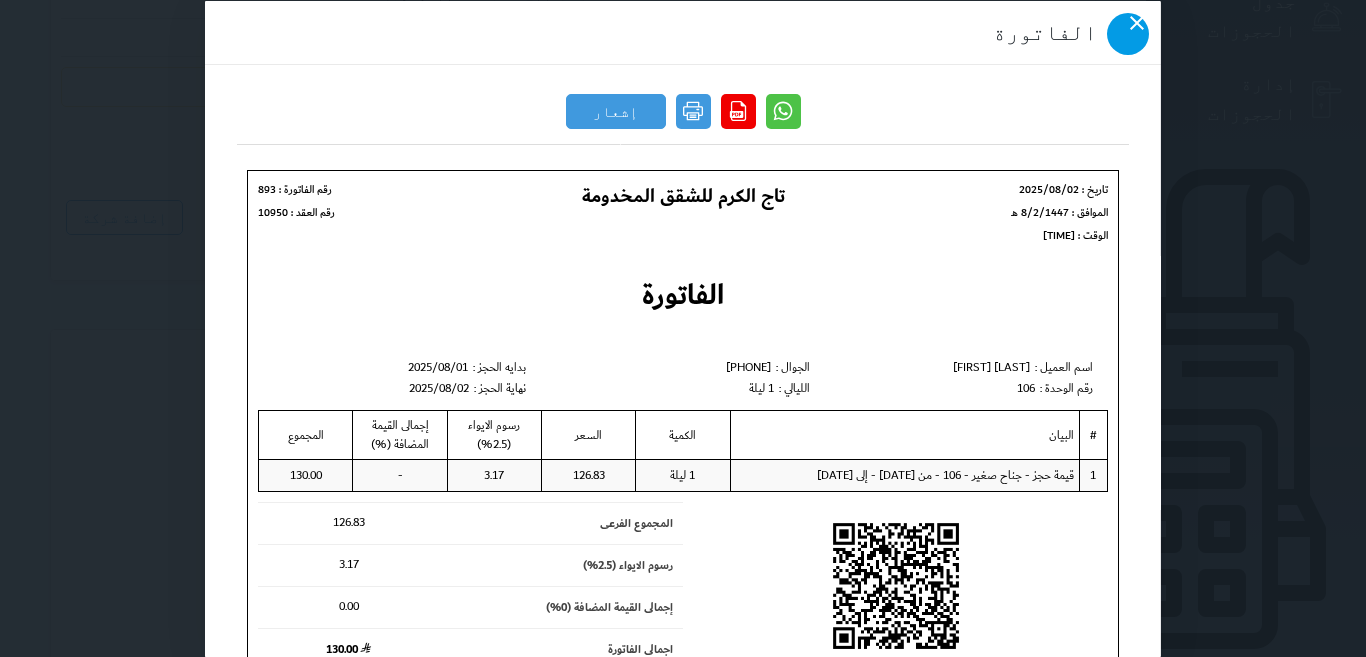 click 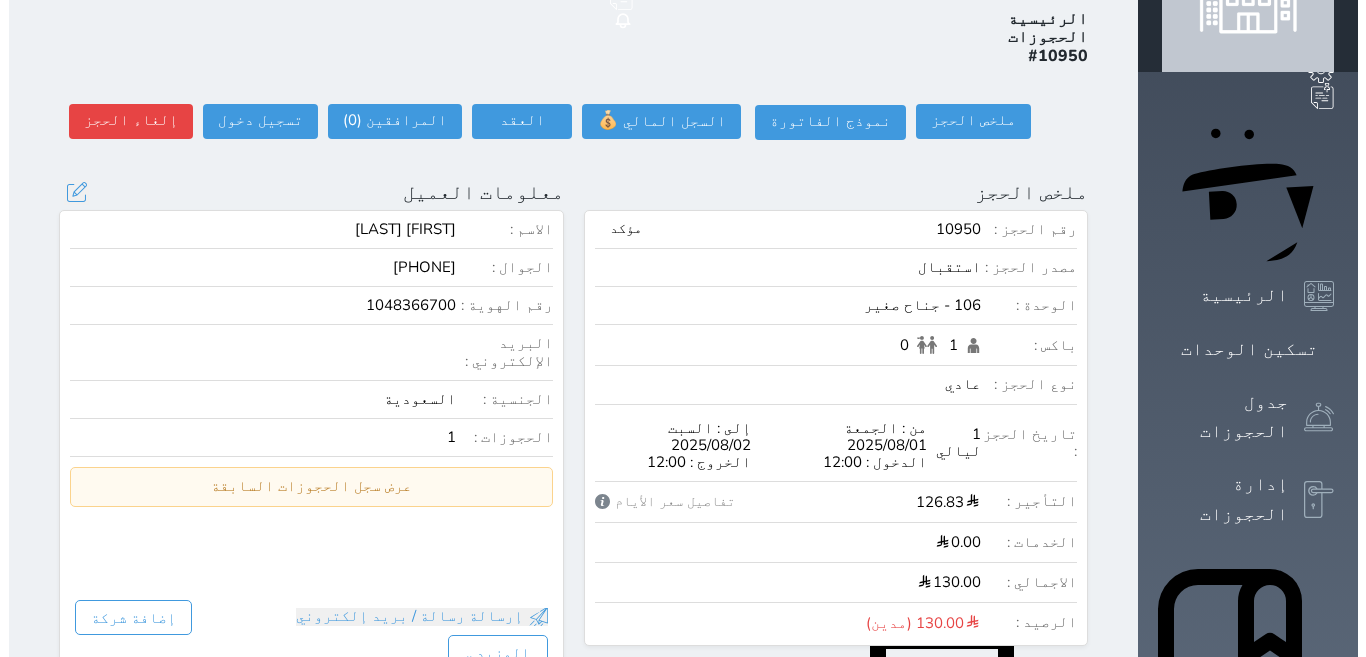 scroll, scrollTop: 0, scrollLeft: 0, axis: both 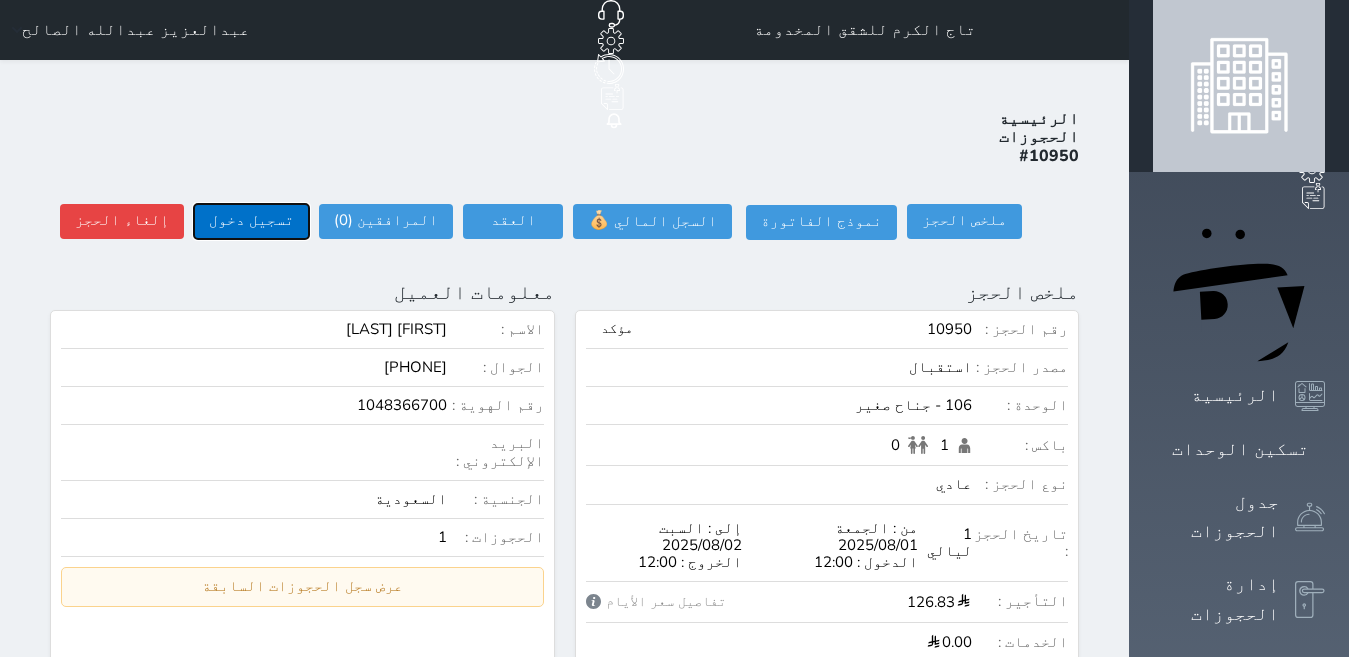 click on "تسجيل دخول" at bounding box center (251, 221) 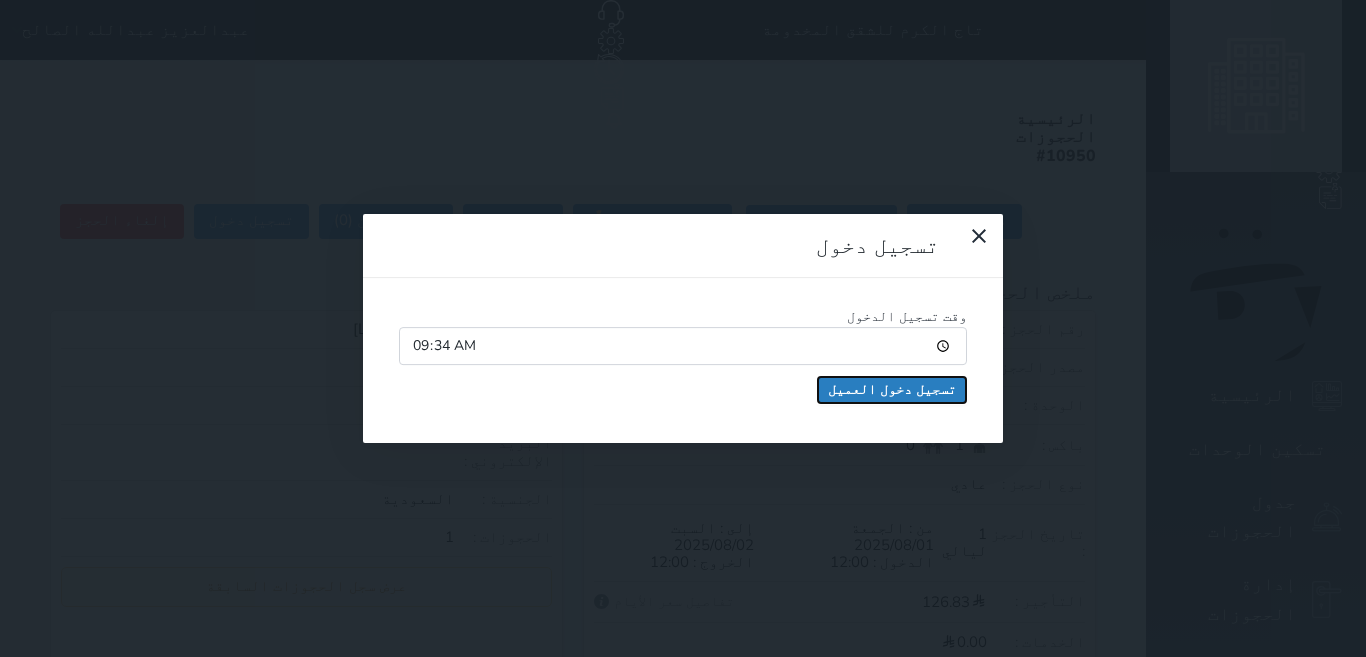 click on "تسجيل دخول العميل" at bounding box center (892, 390) 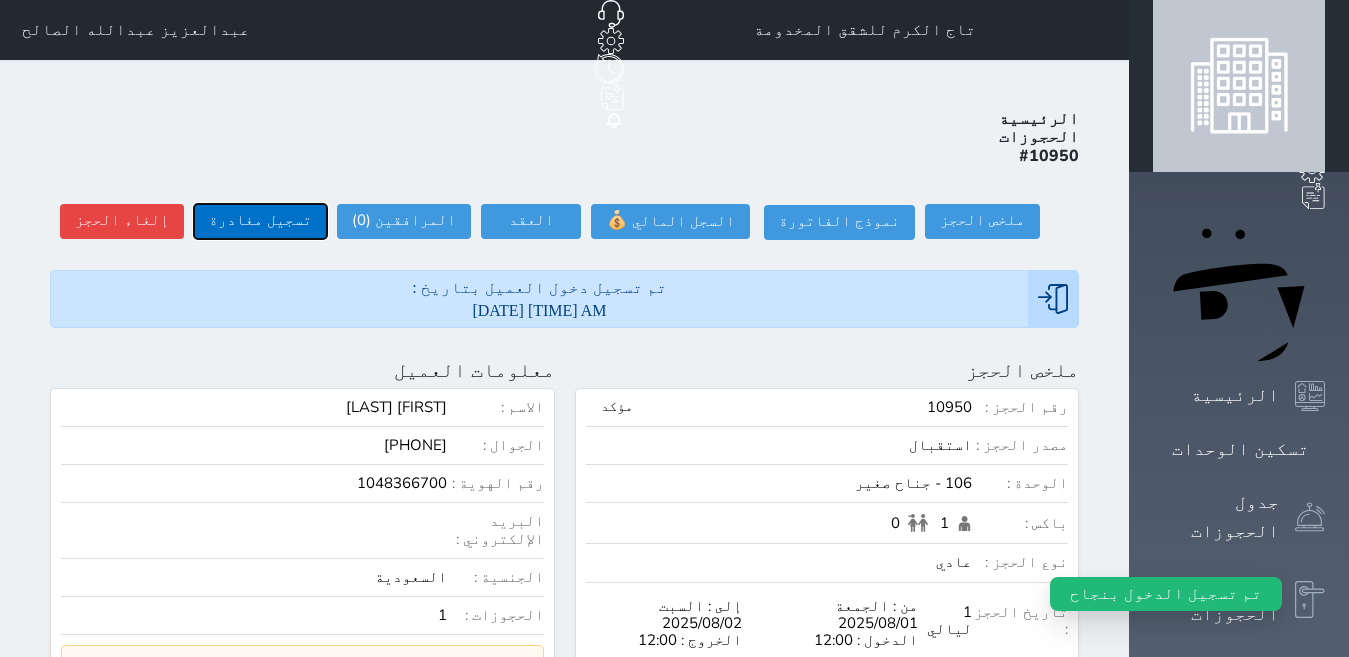 click on "تسجيل مغادرة" at bounding box center (260, 221) 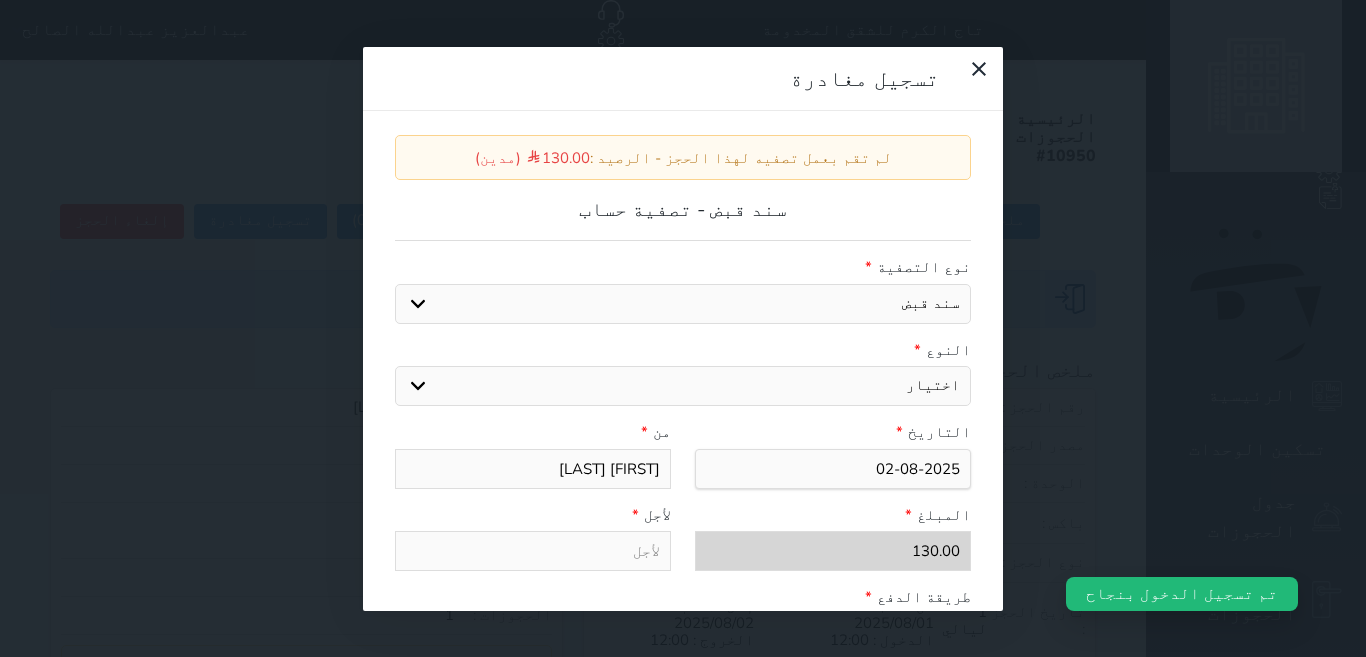 click on "اختيار   مقبوضات عامة
قيمة إيجار
فواتير
عربون
لا ينطبق
آخر
مغسلة
واي فاي - الإنترنت
مواقف السيارات
طعام
الأغذية والمشروبات
مشروبات
المشروبات الباردة
المشروبات الساخنة
الإفطار
غداء
عشاء
مخبز و كعك
حمام سباحة
الصالة الرياضية
سبا و خدمات الجمال
اختيار وإسقاط (خدمات النقل)
ميني بار
كابل - تلفزيون
سرير إضافي
تصفيف الشعر
التسوق" at bounding box center [683, 386] 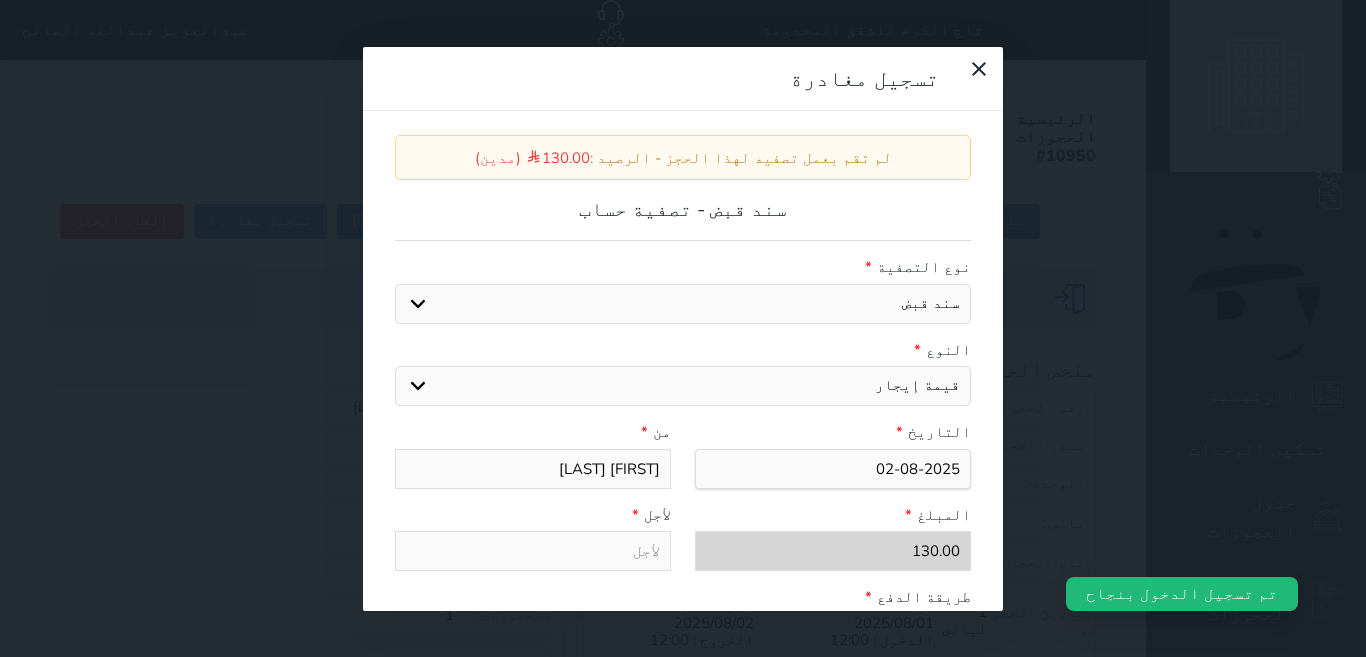 click on "اختيار   مقبوضات عامة
قيمة إيجار
فواتير
عربون
لا ينطبق
آخر
مغسلة
واي فاي - الإنترنت
مواقف السيارات
طعام
الأغذية والمشروبات
مشروبات
المشروبات الباردة
المشروبات الساخنة
الإفطار
غداء
عشاء
مخبز و كعك
حمام سباحة
الصالة الرياضية
سبا و خدمات الجمال
اختيار وإسقاط (خدمات النقل)
ميني بار
كابل - تلفزيون
سرير إضافي
تصفيف الشعر
التسوق" at bounding box center [683, 386] 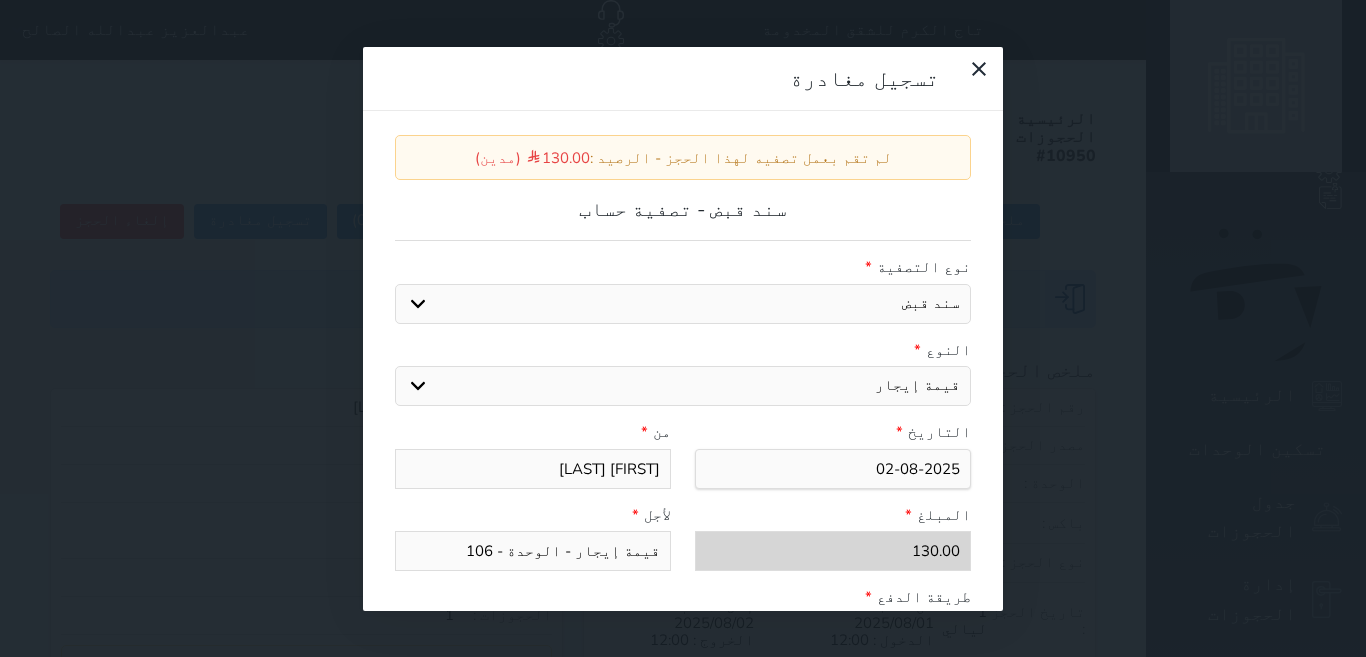 click on "قيمة إيجار - الوحدة - 106" at bounding box center [533, 551] 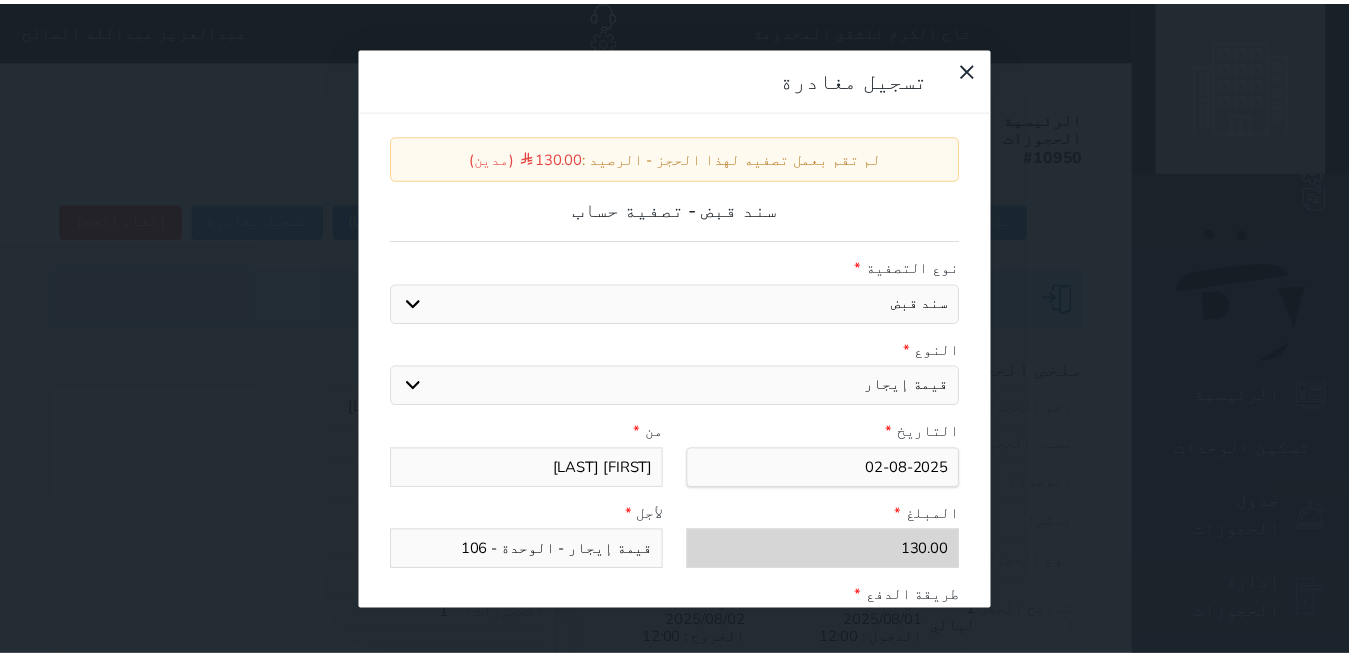scroll, scrollTop: 309, scrollLeft: 0, axis: vertical 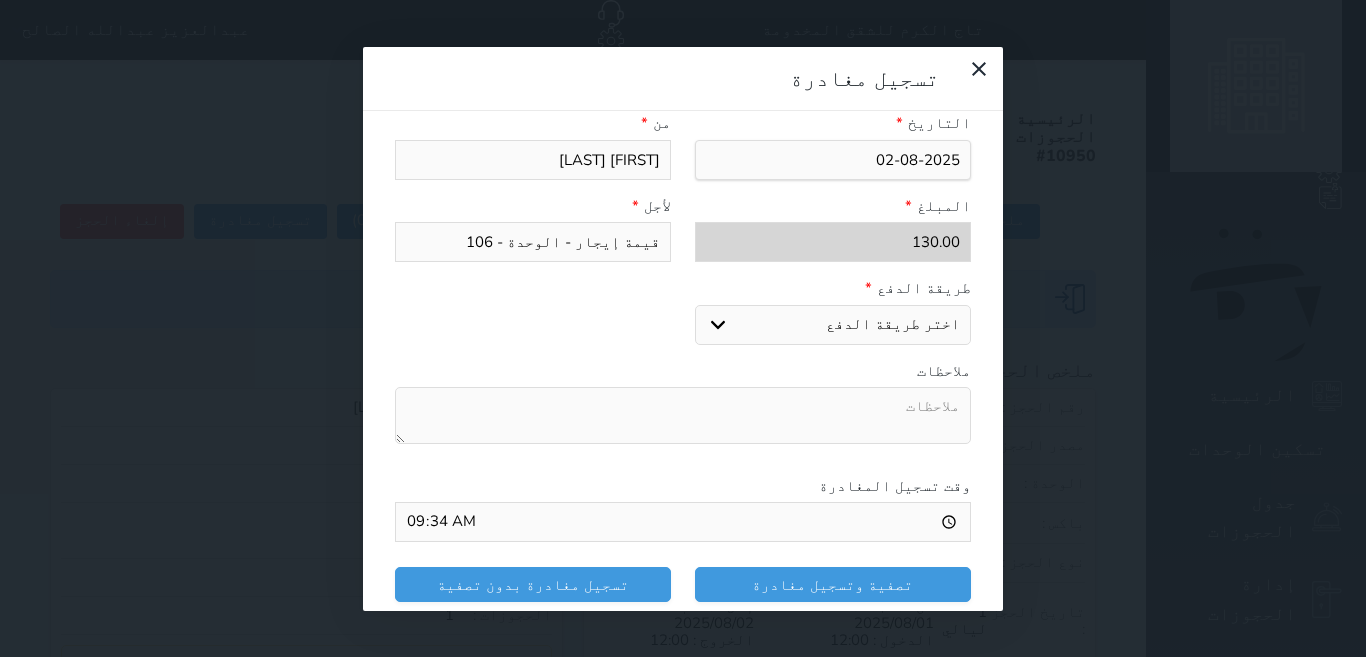 click on "اختر طريقة الدفع   دفع نقدى   تحويل بنكى   مدى   بطاقة ائتمان" at bounding box center [833, 325] 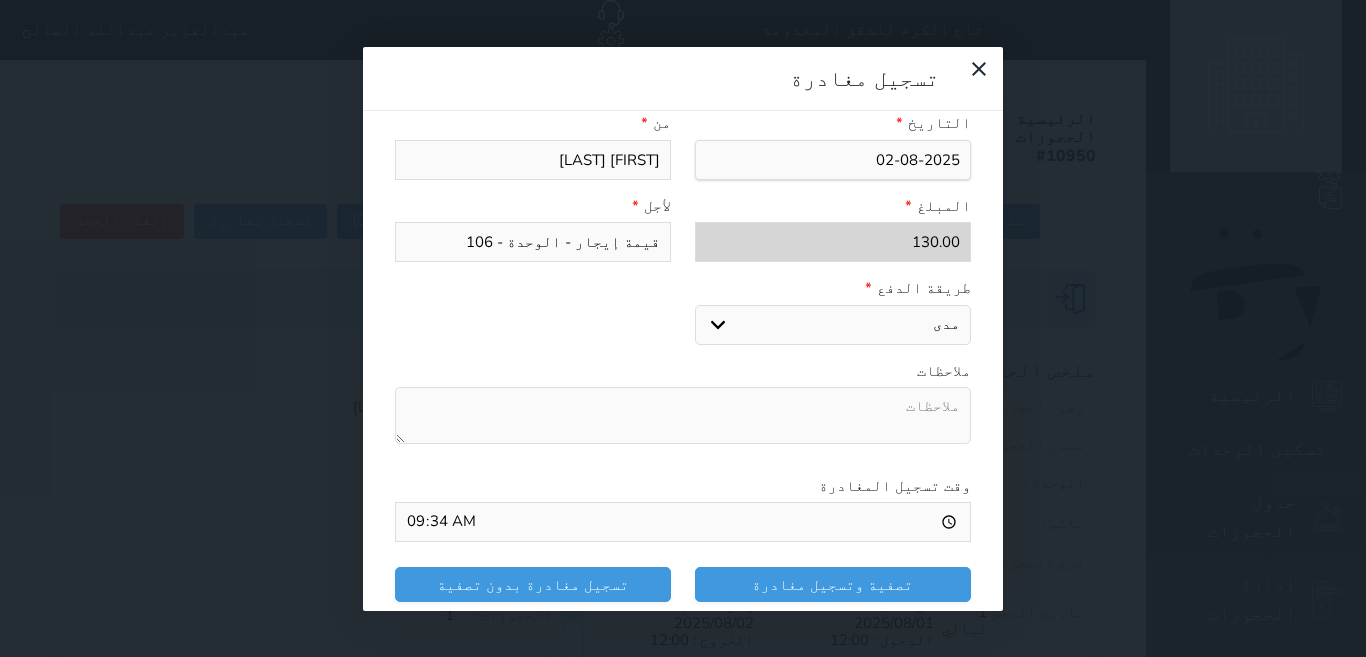 click on "اختر طريقة الدفع   دفع نقدى   تحويل بنكى   مدى   بطاقة ائتمان" at bounding box center [833, 325] 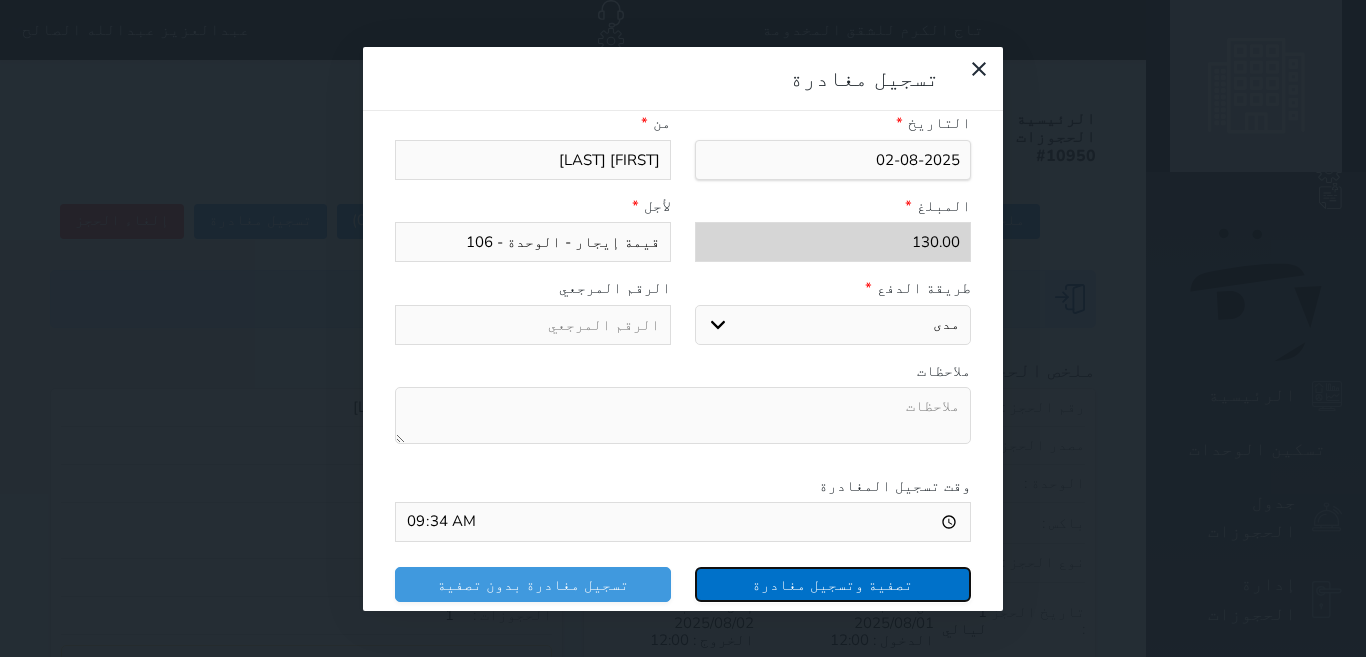 click on "تصفية وتسجيل مغادرة" at bounding box center [833, 584] 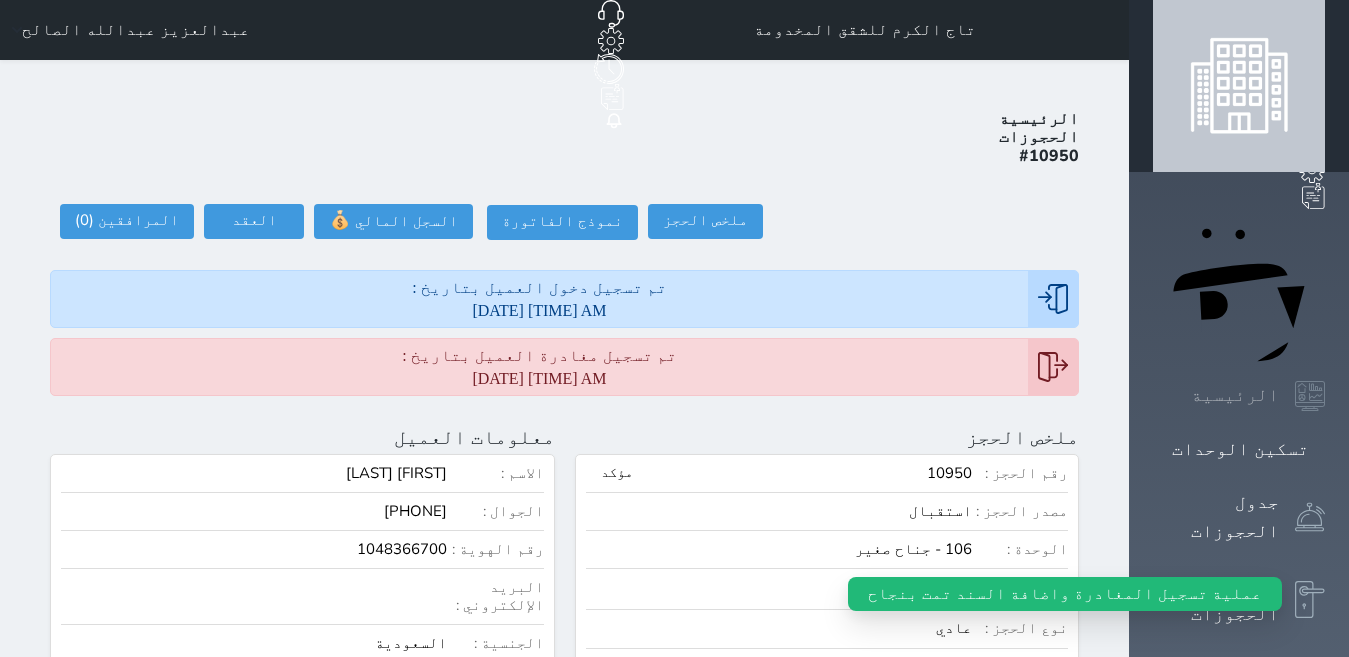 click on "الرئيسية" at bounding box center [1235, 395] 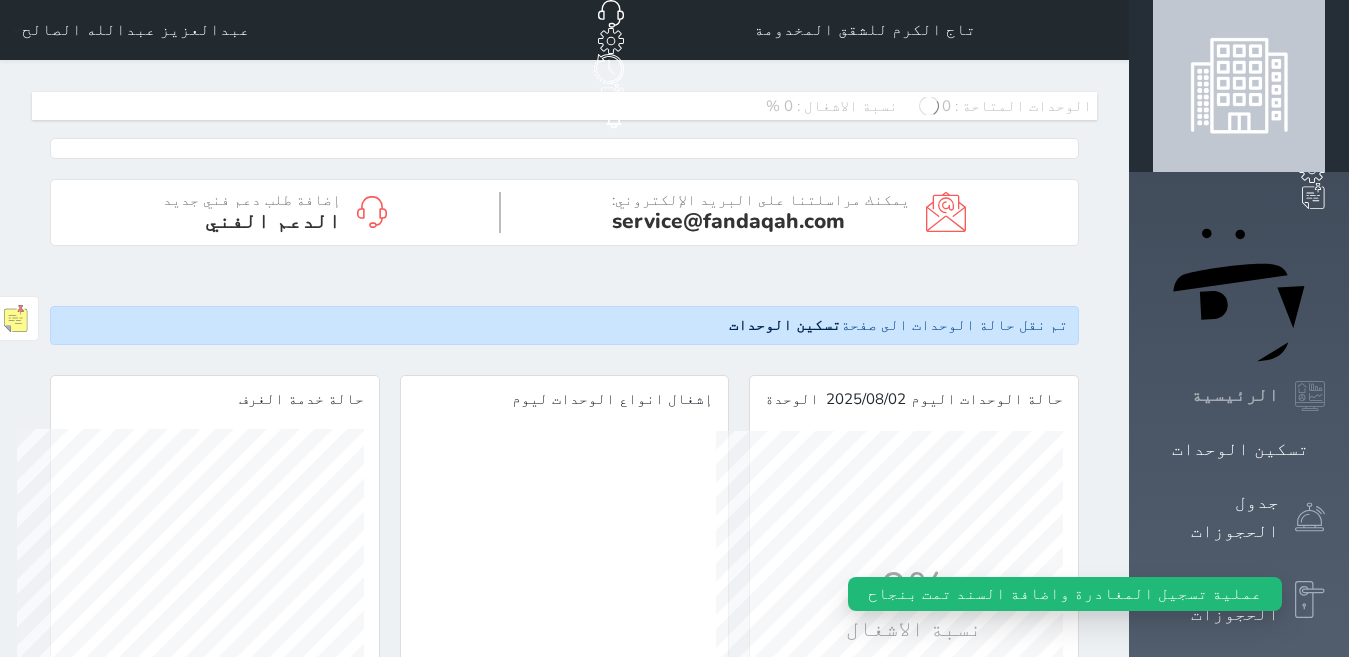scroll, scrollTop: 998071, scrollLeft: 998786, axis: both 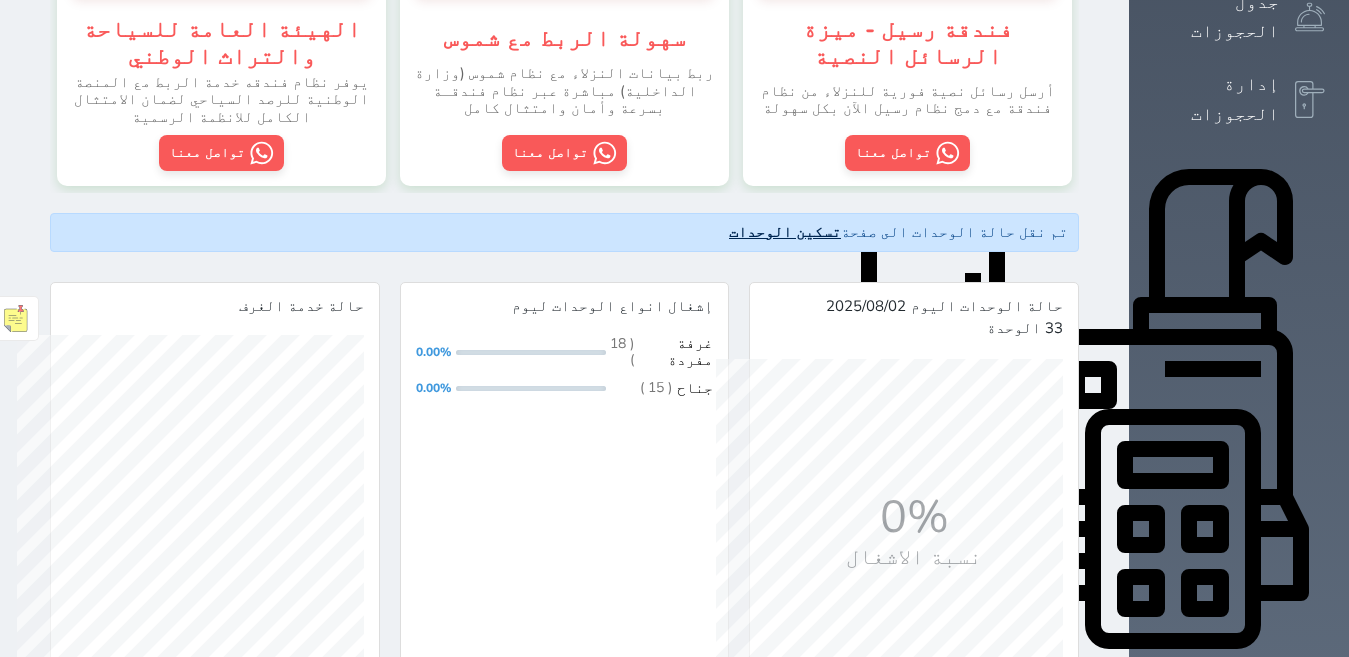 click on "تسكين الوحدات" at bounding box center (785, 232) 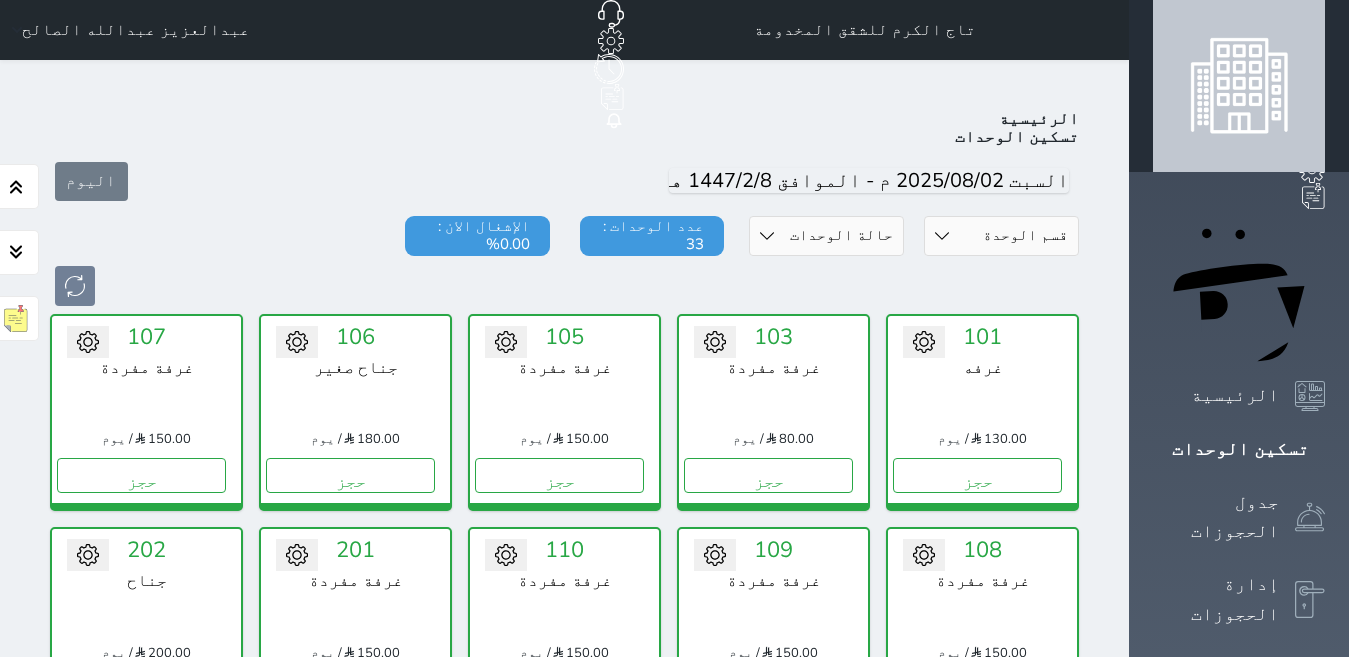 scroll, scrollTop: 78, scrollLeft: 0, axis: vertical 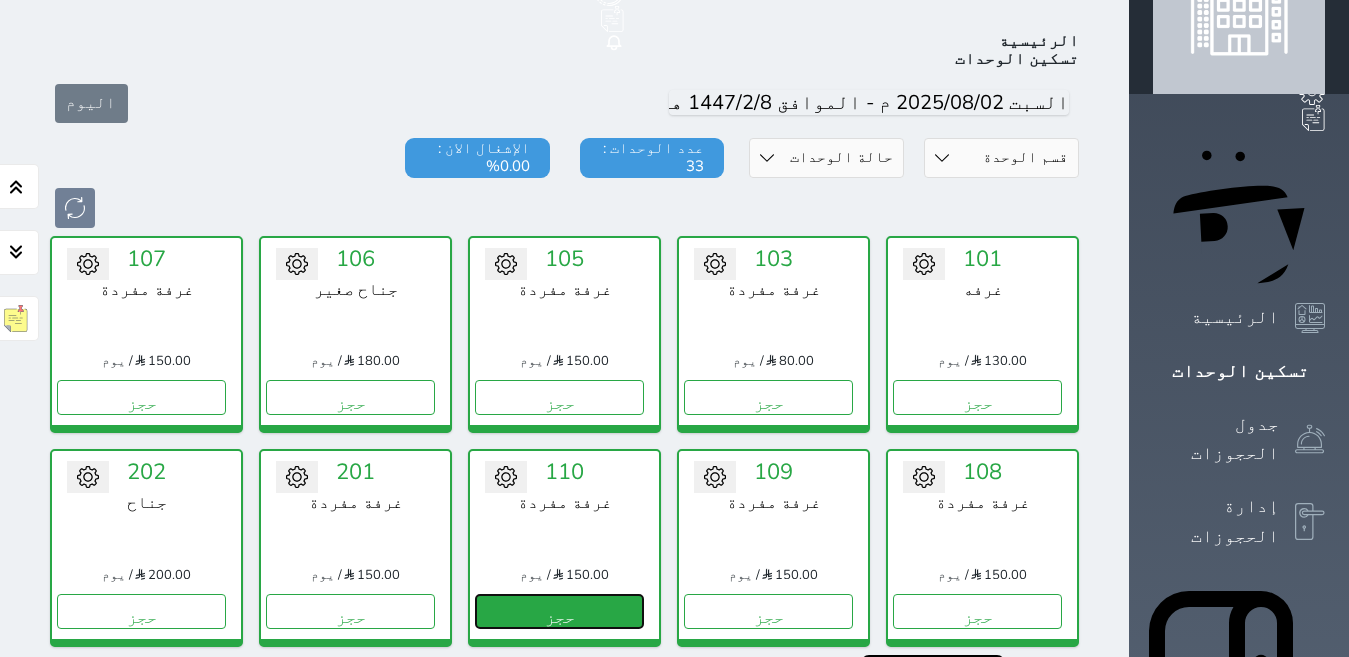 click on "حجز" at bounding box center (559, 611) 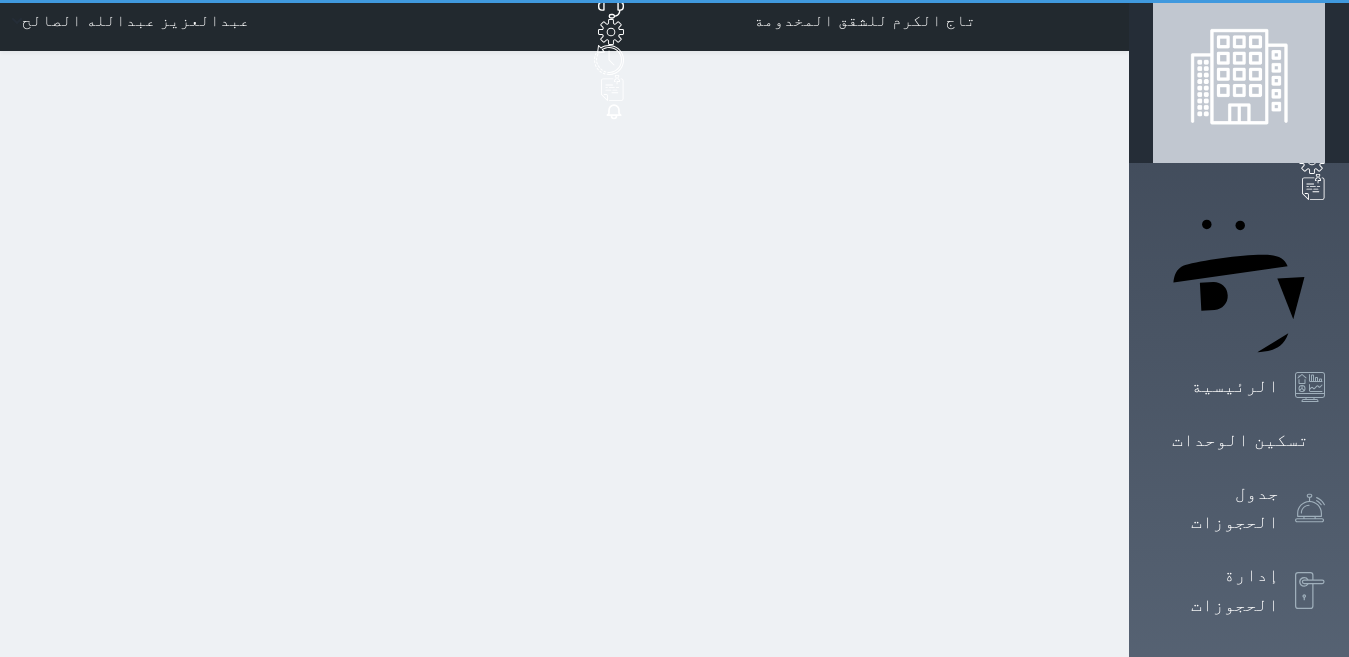 scroll, scrollTop: 0, scrollLeft: 0, axis: both 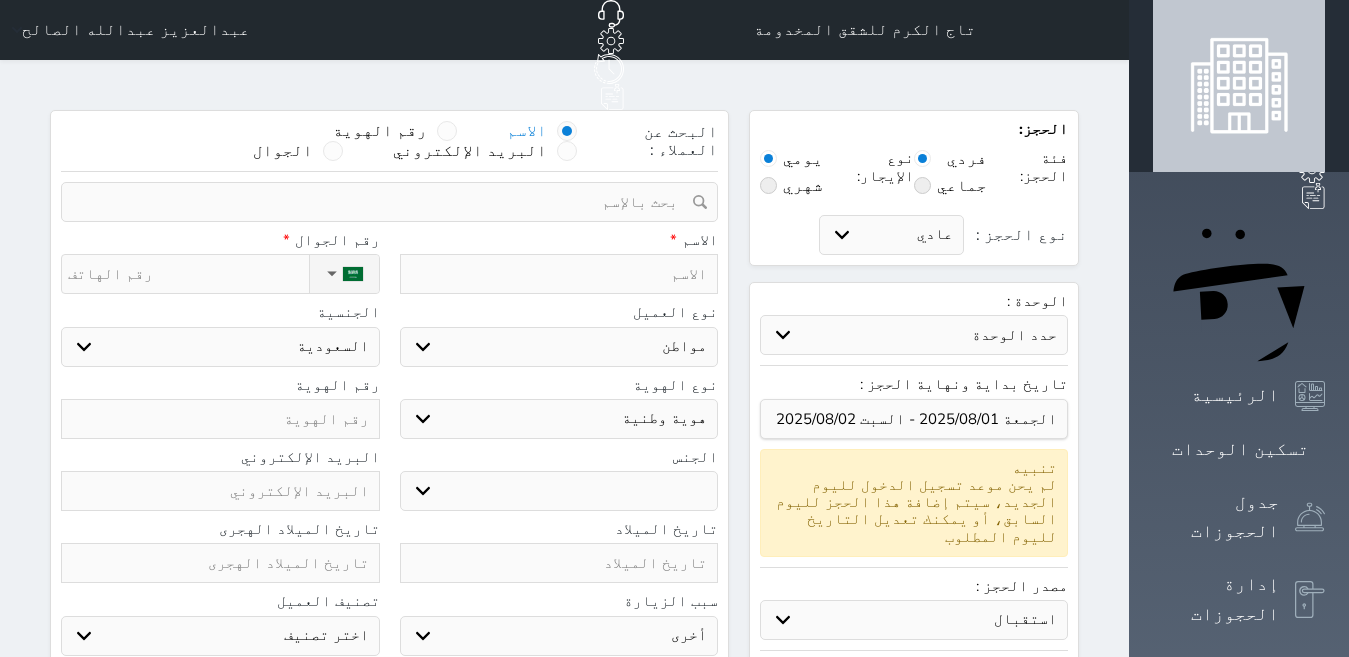 click at bounding box center (559, 274) 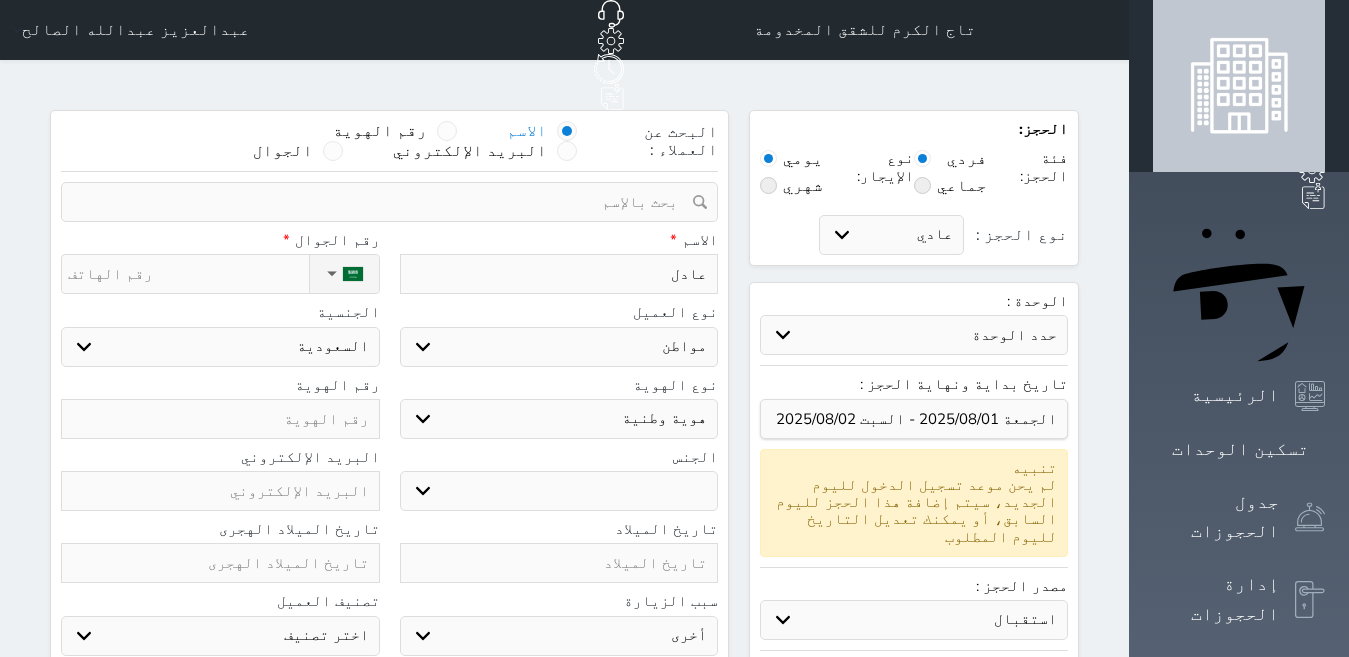 click on "ذكر   انثى" at bounding box center [559, 491] 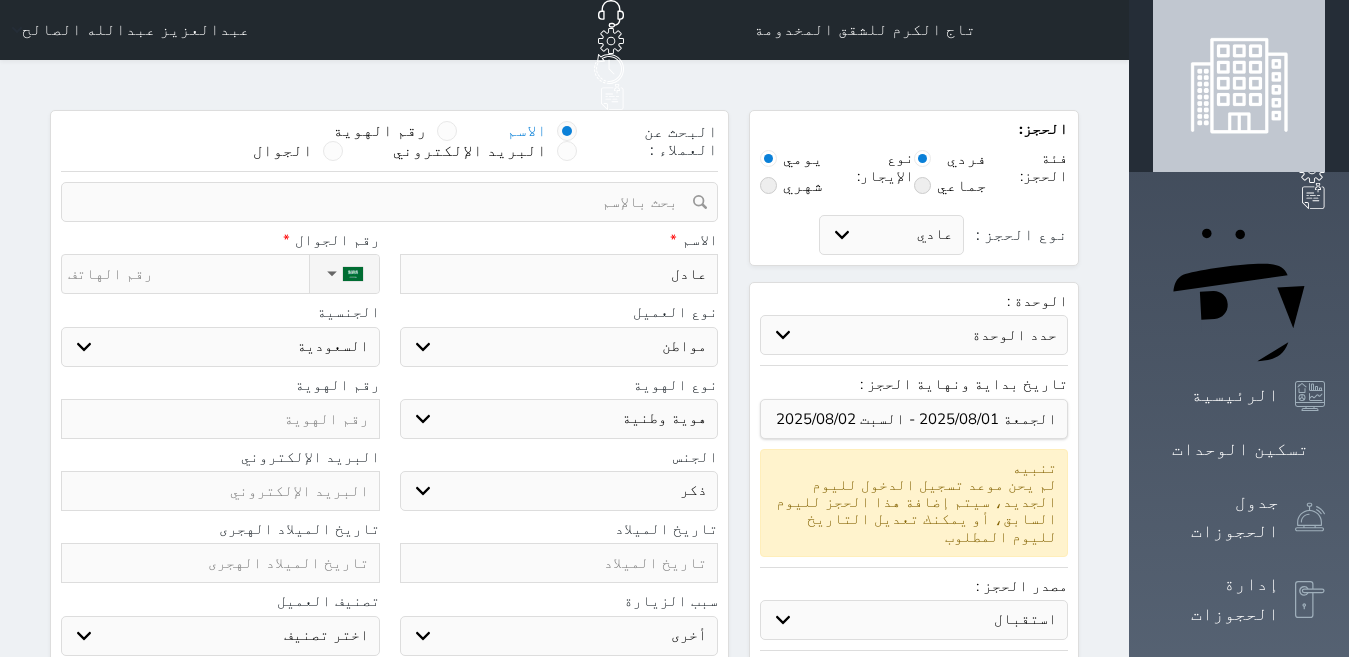 click on "ذكر   انثى" at bounding box center (559, 491) 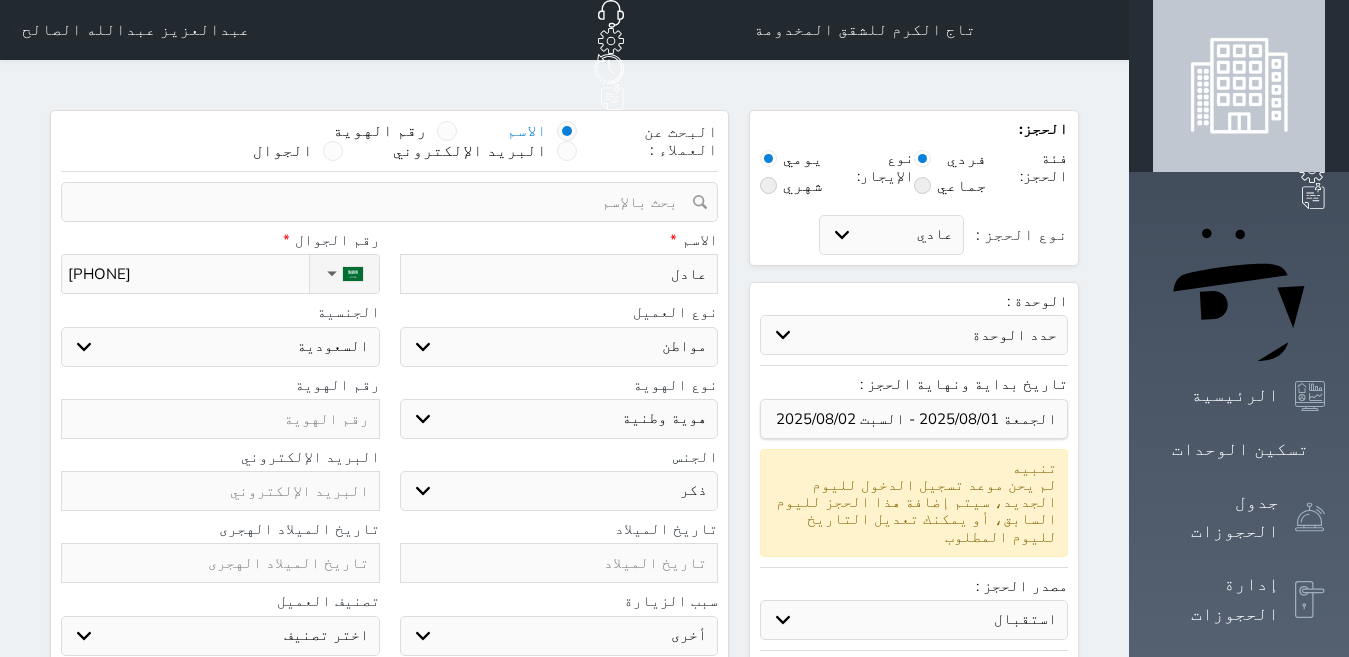 click at bounding box center [220, 419] 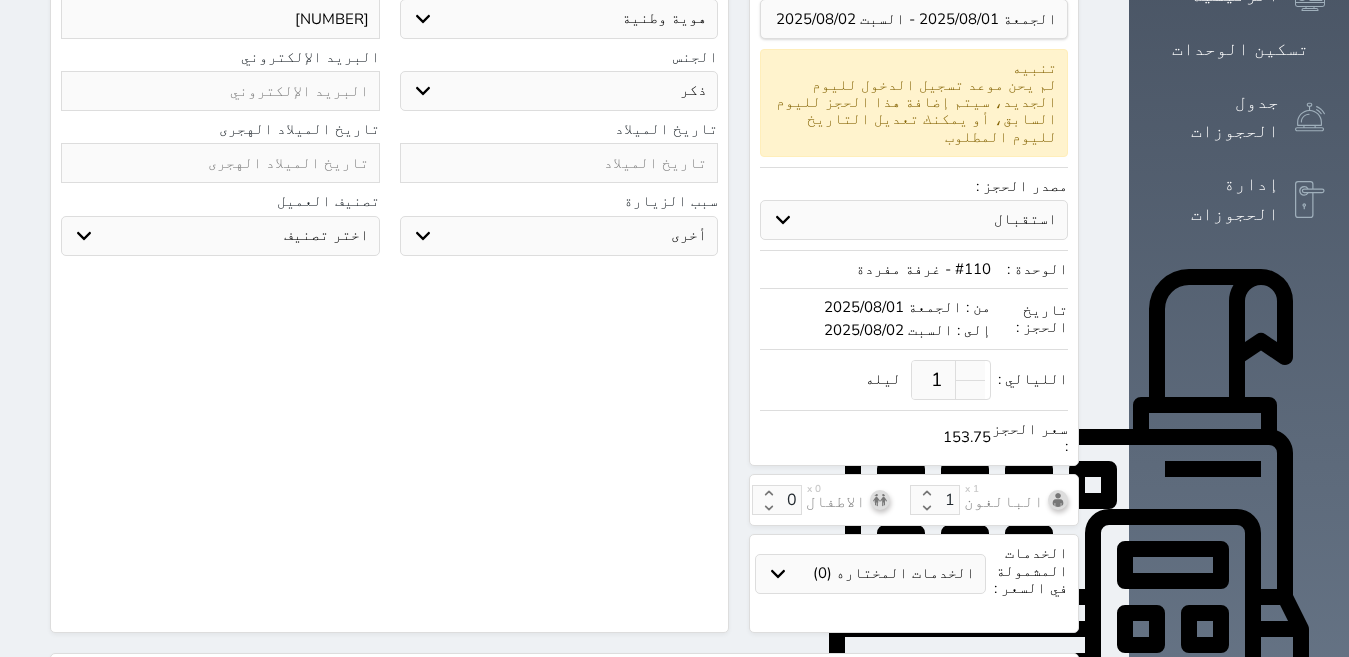 scroll, scrollTop: 652, scrollLeft: 0, axis: vertical 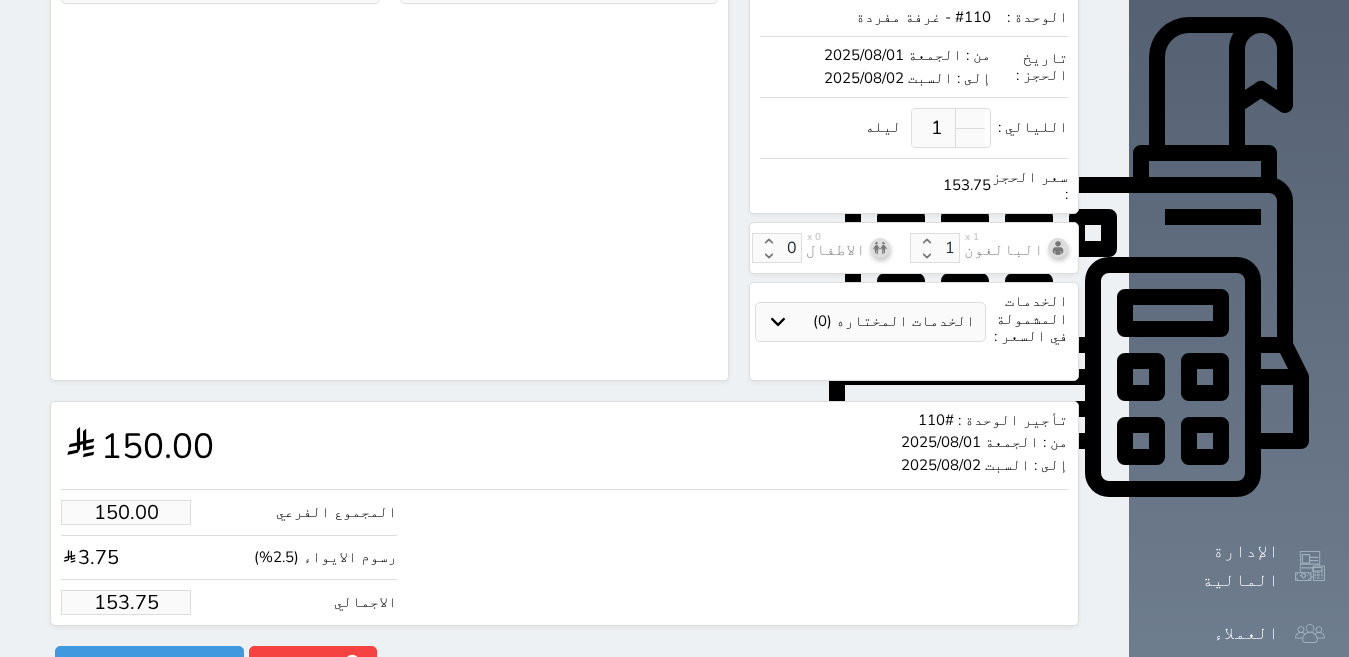 click on "153.75" at bounding box center (126, 602) 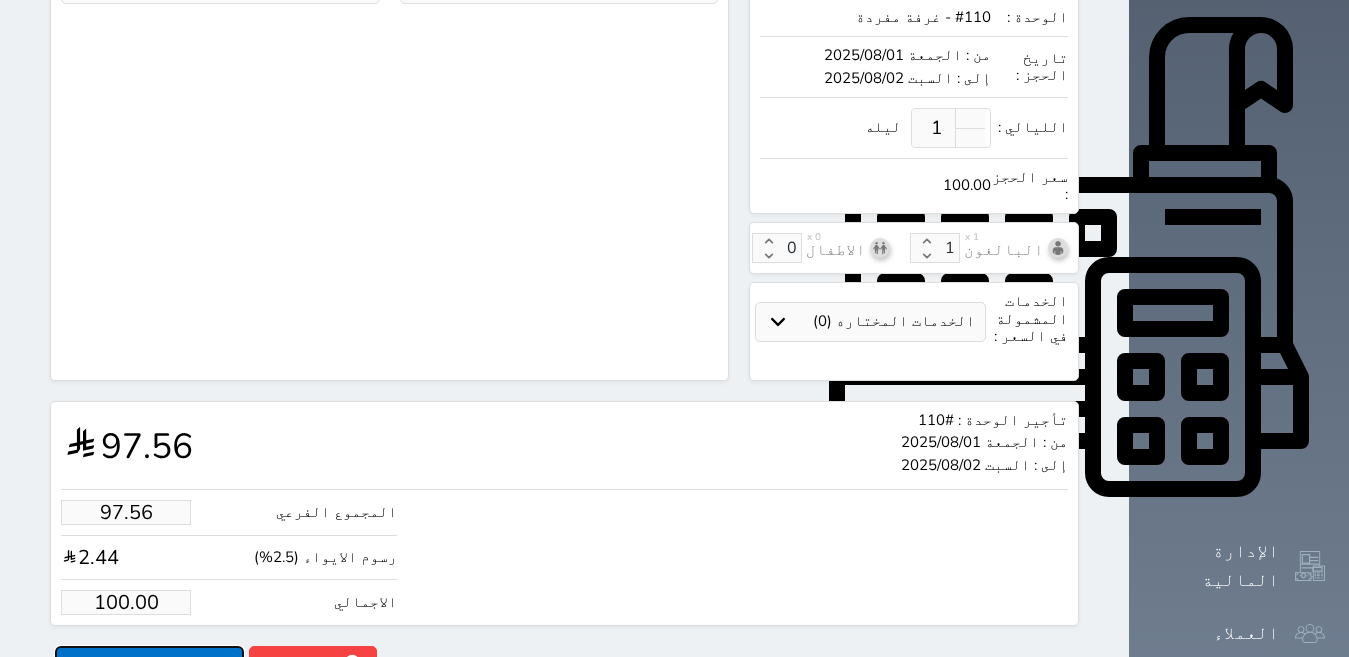 click on "حجز" at bounding box center (149, 663) 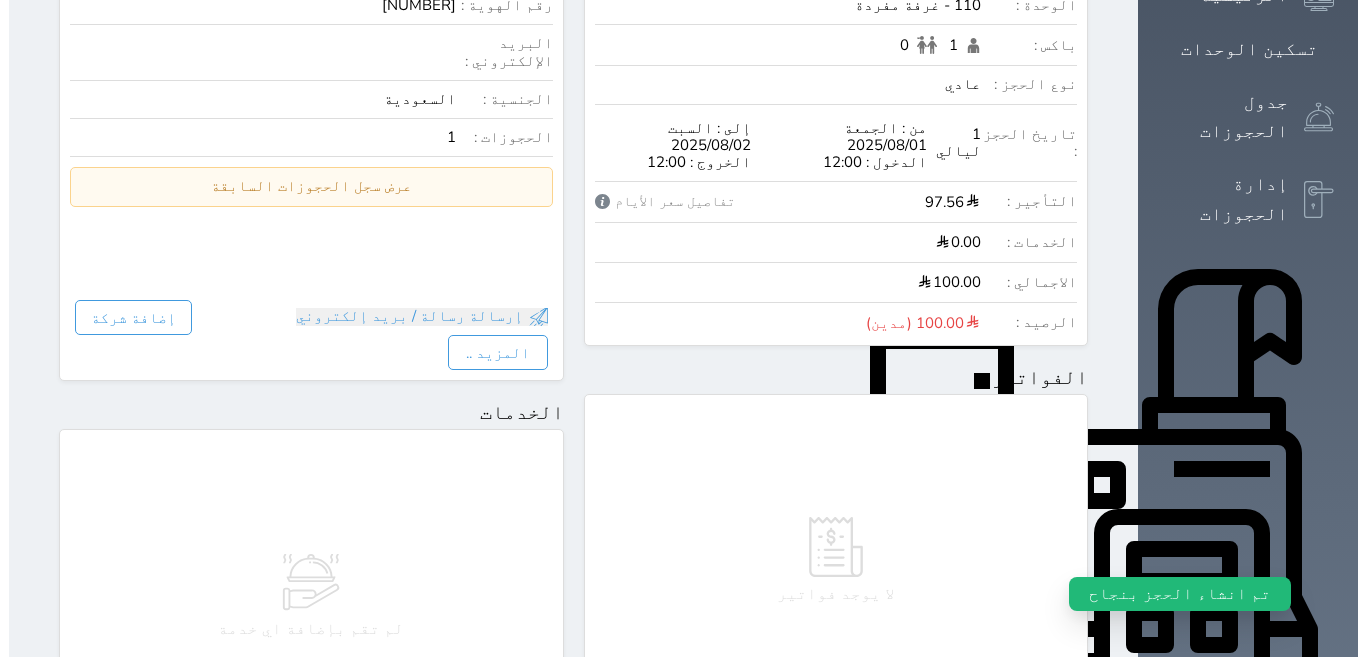 scroll, scrollTop: 600, scrollLeft: 0, axis: vertical 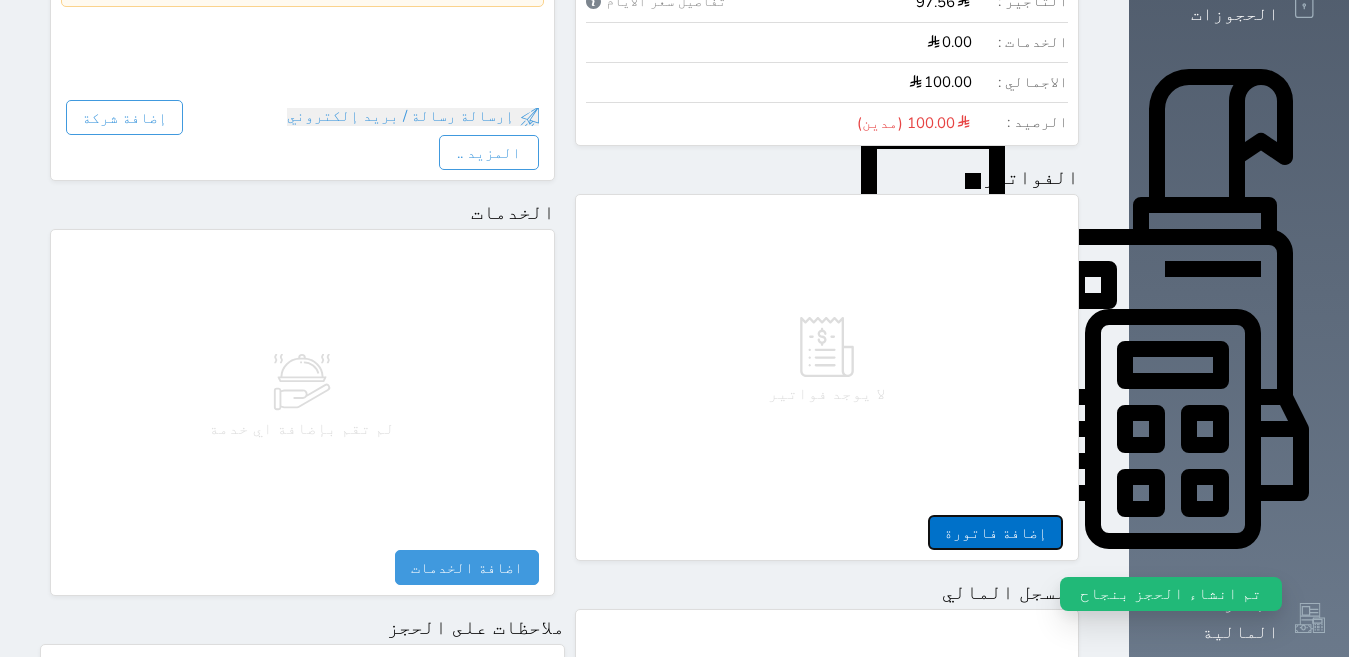 click on "إضافة فاتورة" at bounding box center (995, 532) 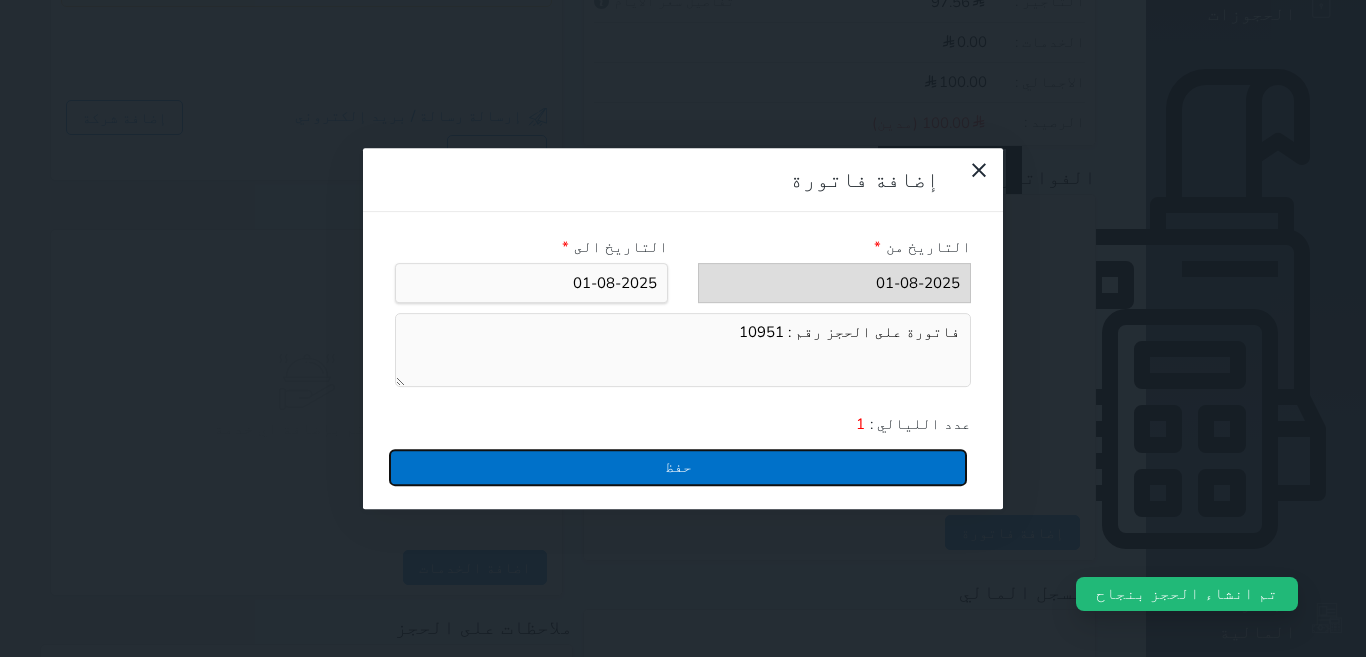 click on "حفظ" at bounding box center (678, 467) 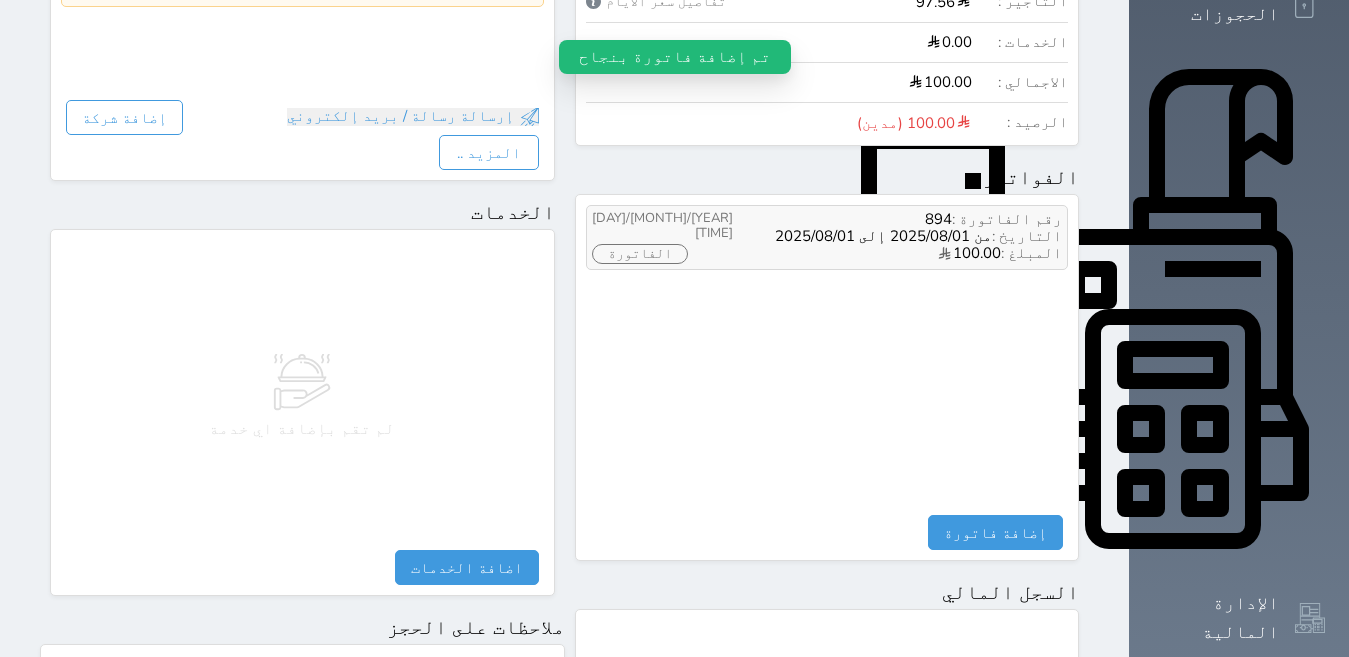 click on "الفاتورة" at bounding box center [640, 254] 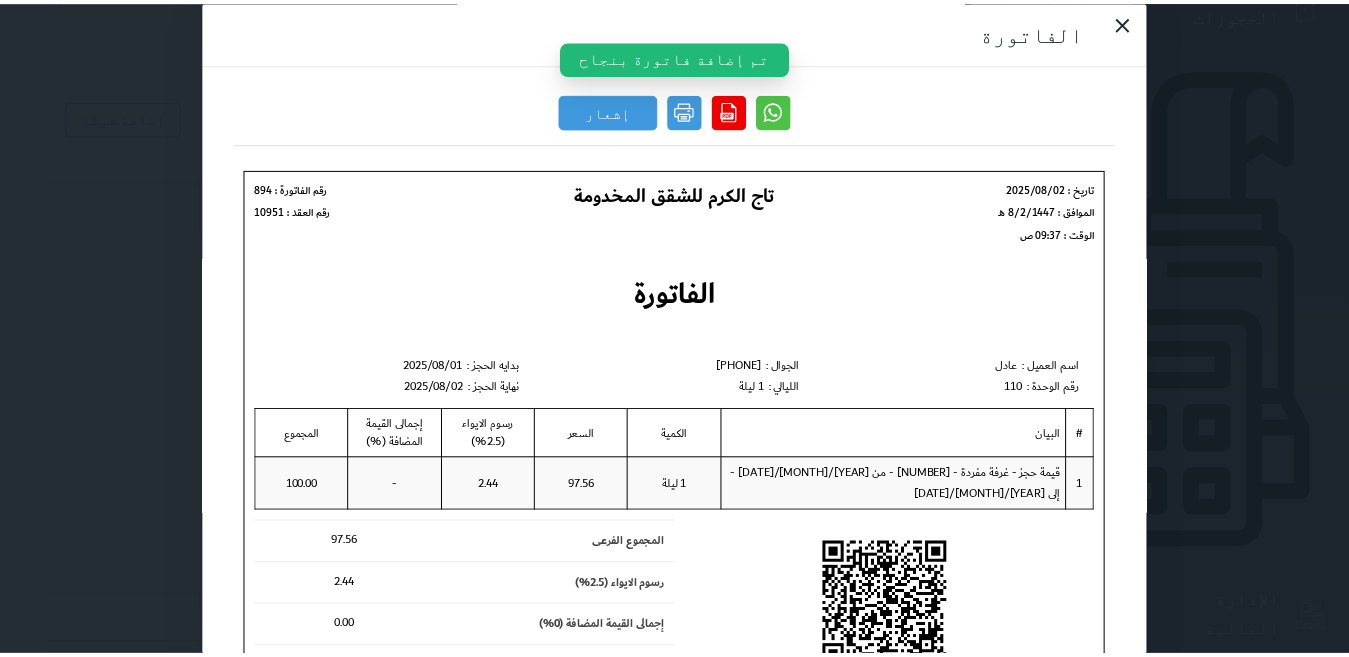 scroll, scrollTop: 0, scrollLeft: 0, axis: both 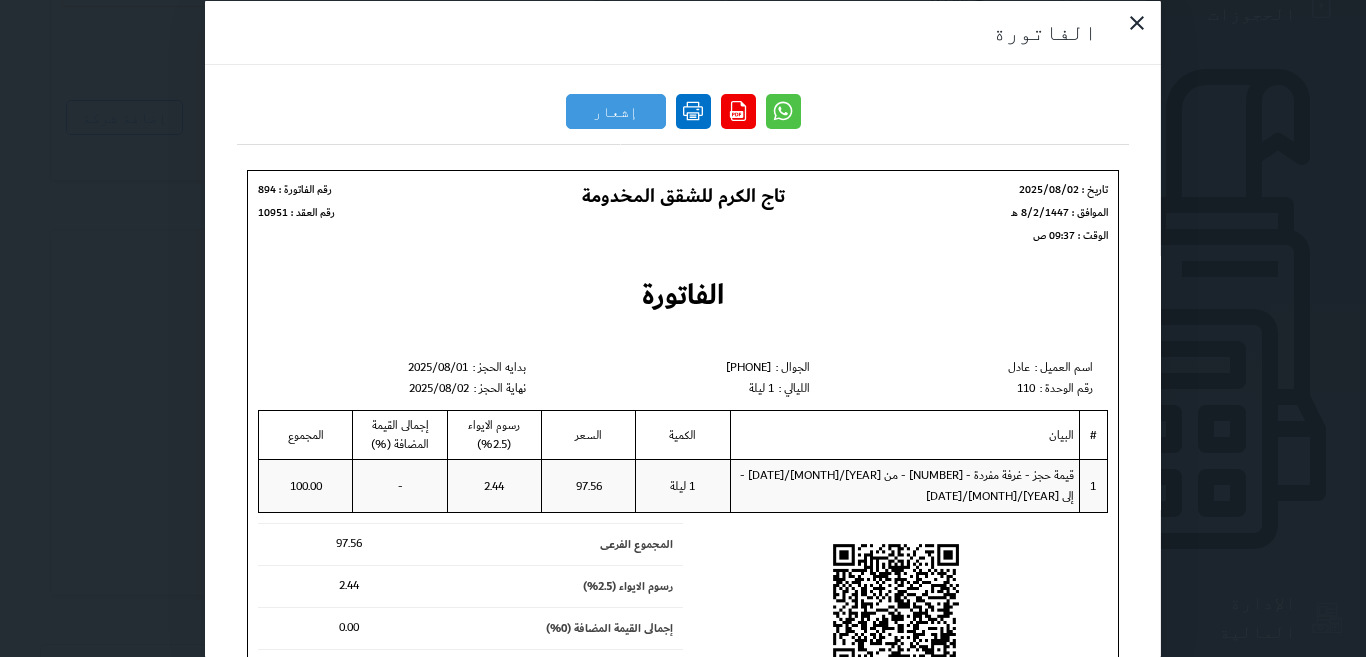 click at bounding box center [693, 110] 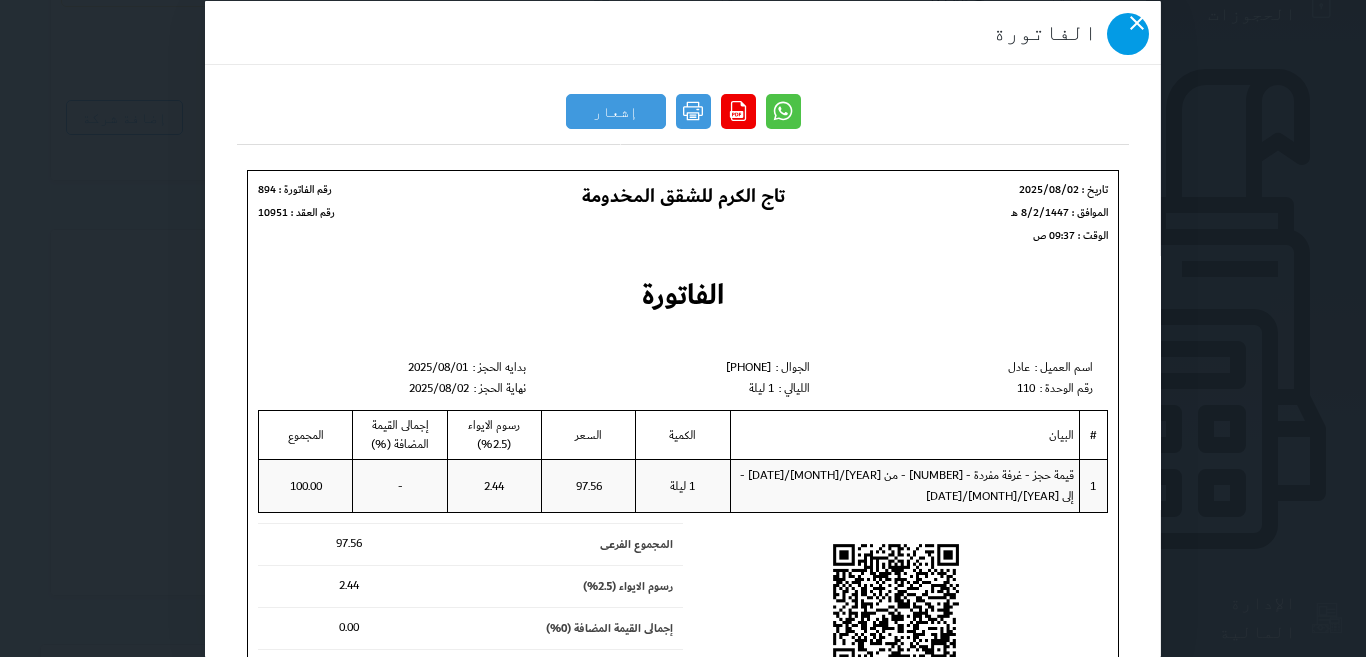 click 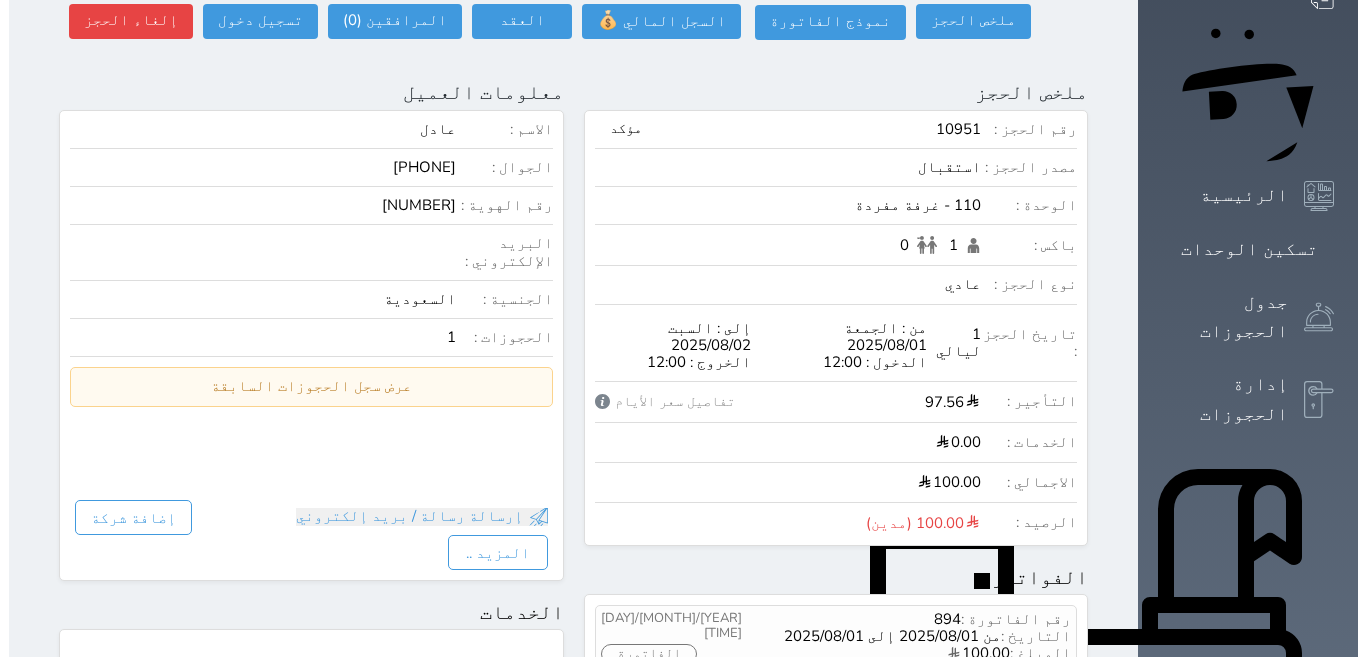 scroll, scrollTop: 0, scrollLeft: 0, axis: both 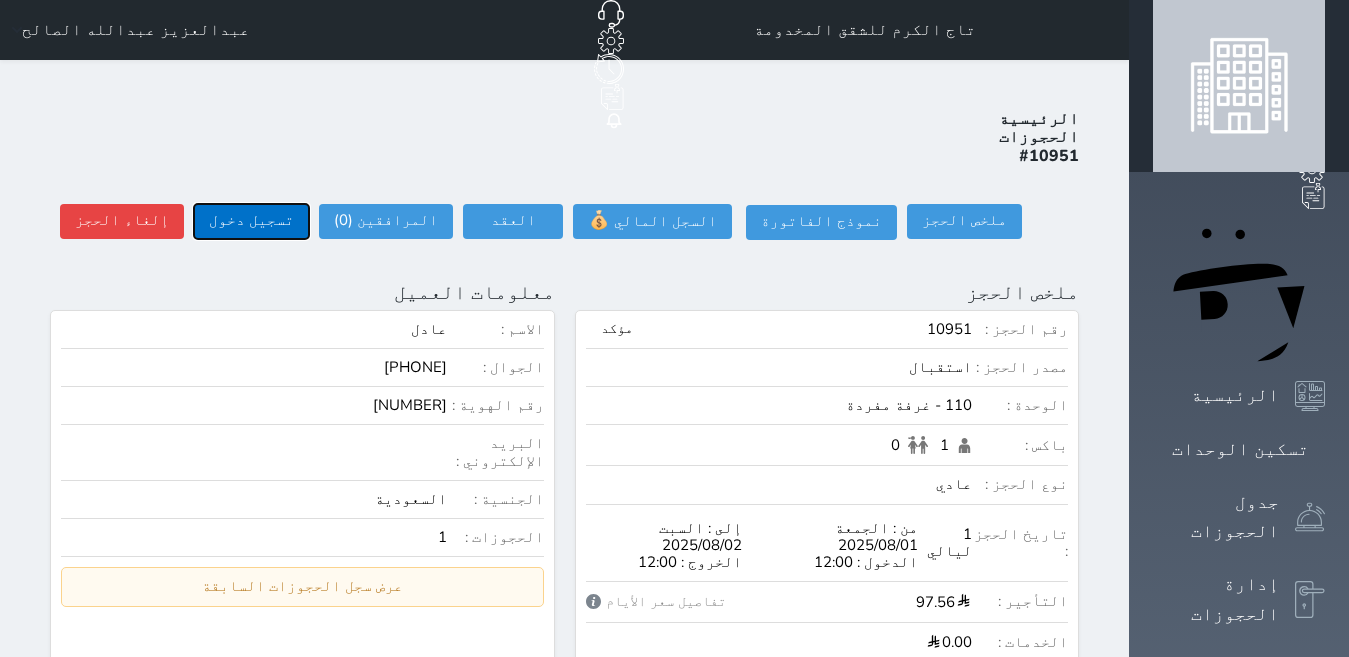 click on "تسجيل دخول" at bounding box center [251, 221] 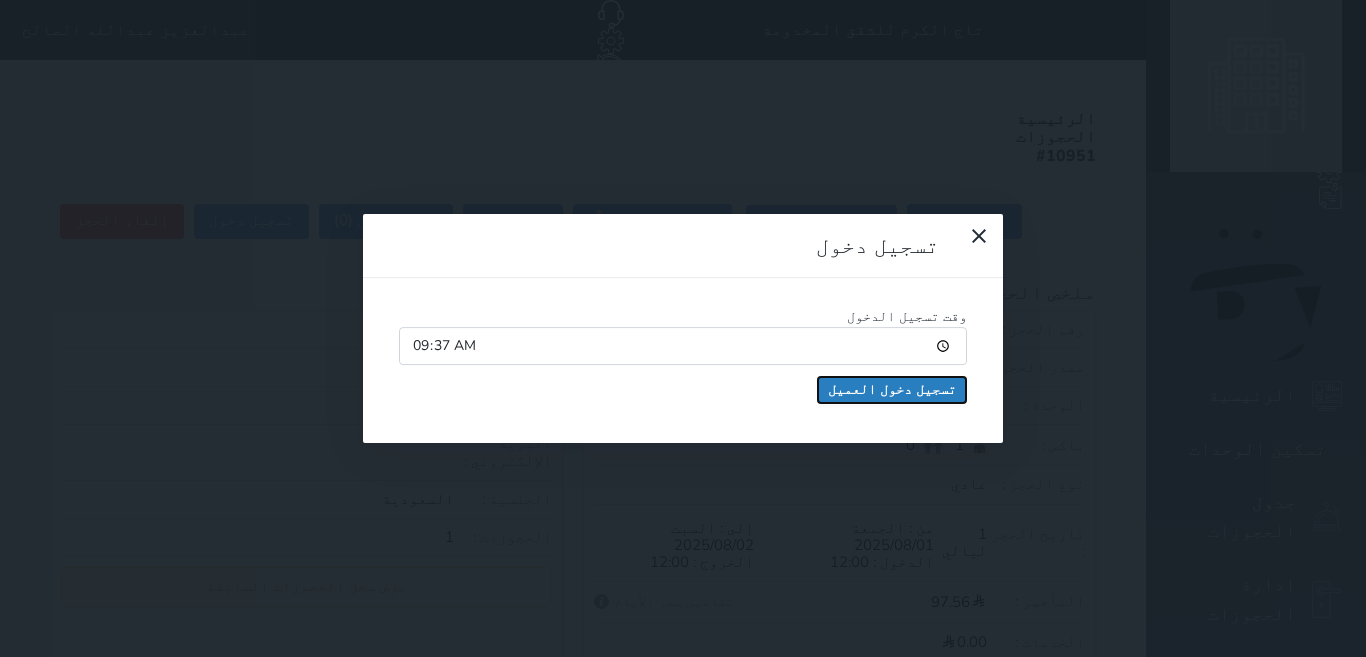 click on "تسجيل دخول العميل" at bounding box center (892, 390) 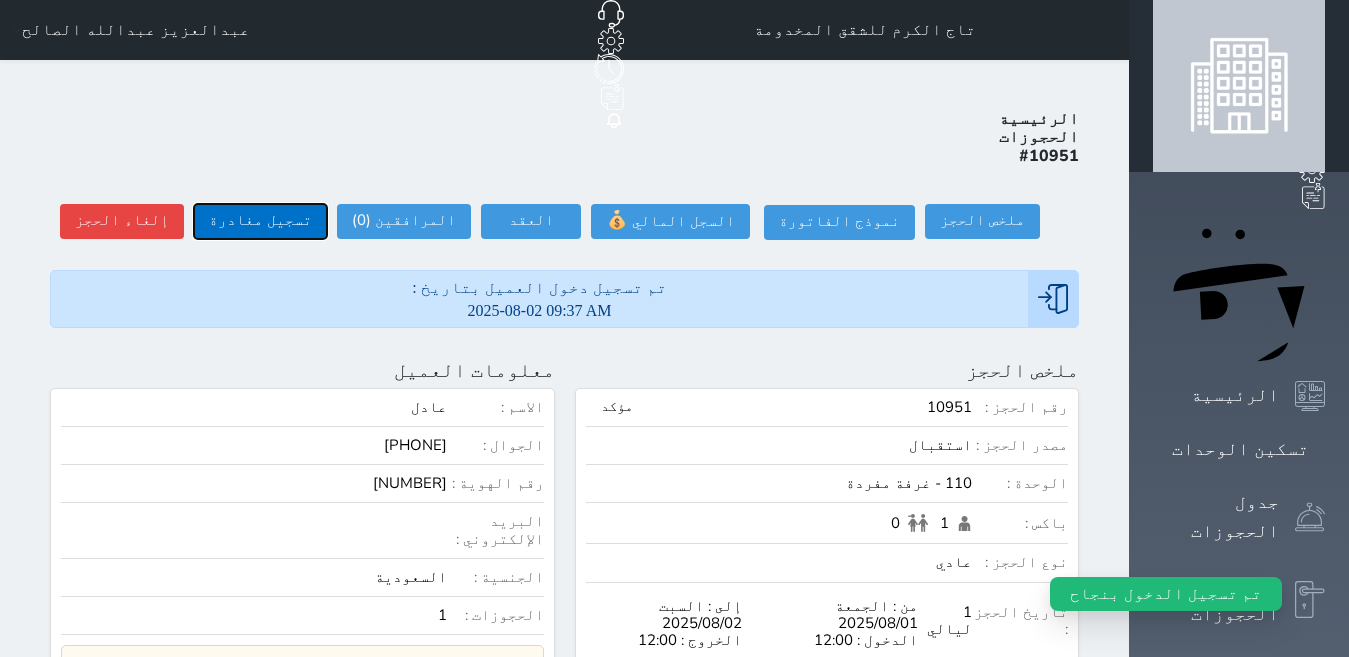 click on "تسجيل مغادرة" at bounding box center [260, 221] 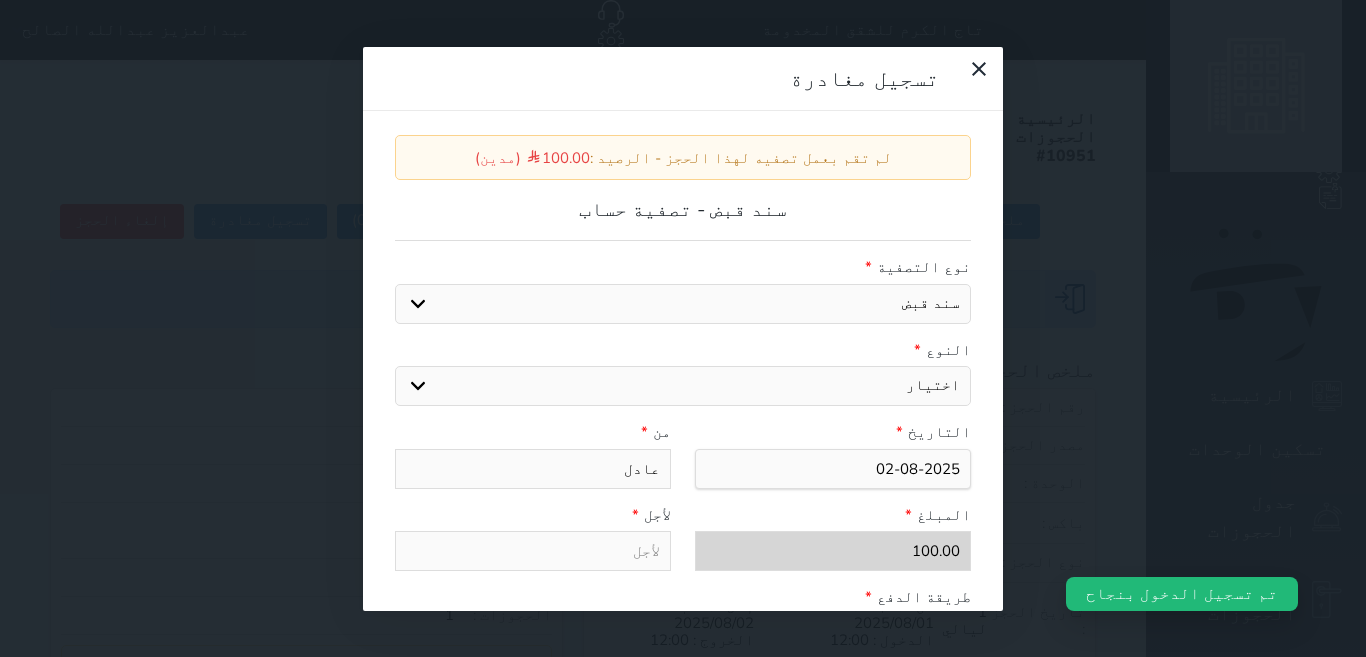 click on "اختيار   مقبوضات عامة
قيمة إيجار
فواتير
عربون
لا ينطبق
آخر
مغسلة
واي فاي - الإنترنت
مواقف السيارات
طعام
الأغذية والمشروبات
مشروبات
المشروبات الباردة
المشروبات الساخنة
الإفطار
غداء
عشاء
مخبز و كعك
حمام سباحة
الصالة الرياضية
سبا و خدمات الجمال
اختيار وإسقاط (خدمات النقل)
ميني بار
كابل - تلفزيون
سرير إضافي
تصفيف الشعر
التسوق" at bounding box center (683, 386) 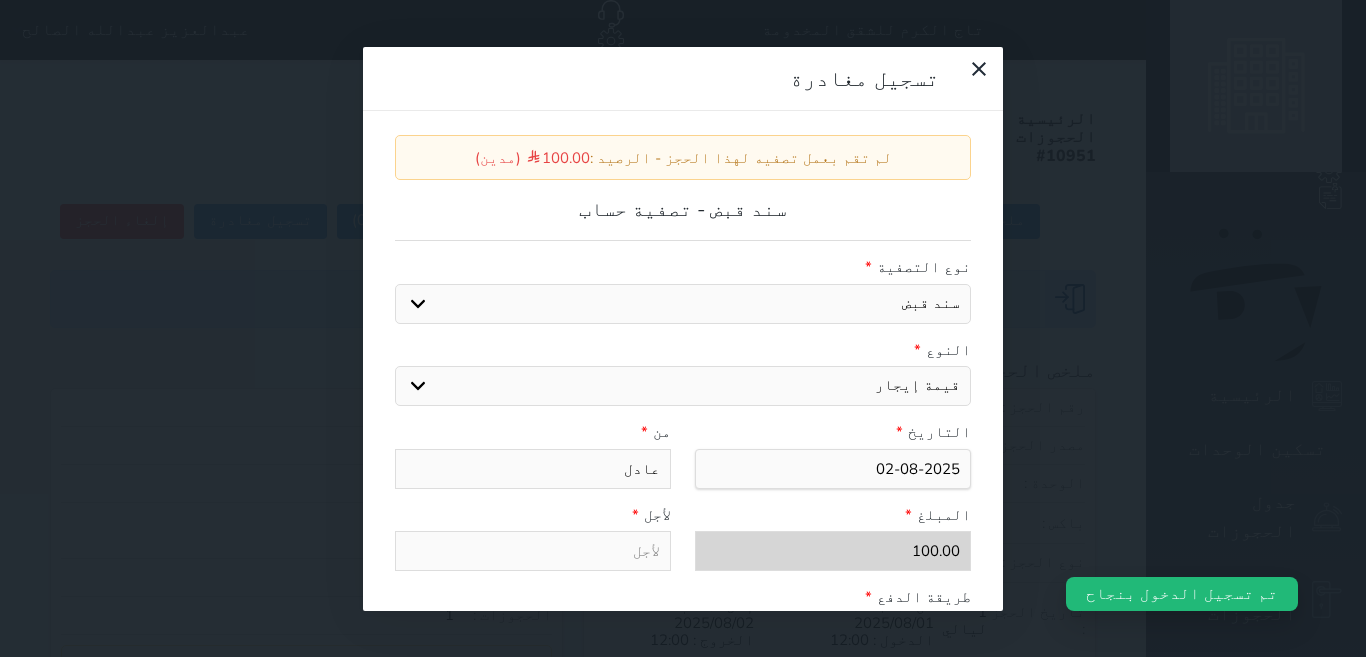 click on "اختيار   مقبوضات عامة
قيمة إيجار
فواتير
عربون
لا ينطبق
آخر
مغسلة
واي فاي - الإنترنت
مواقف السيارات
طعام
الأغذية والمشروبات
مشروبات
المشروبات الباردة
المشروبات الساخنة
الإفطار
غداء
عشاء
مخبز و كعك
حمام سباحة
الصالة الرياضية
سبا و خدمات الجمال
اختيار وإسقاط (خدمات النقل)
ميني بار
كابل - تلفزيون
سرير إضافي
تصفيف الشعر
التسوق" at bounding box center (683, 386) 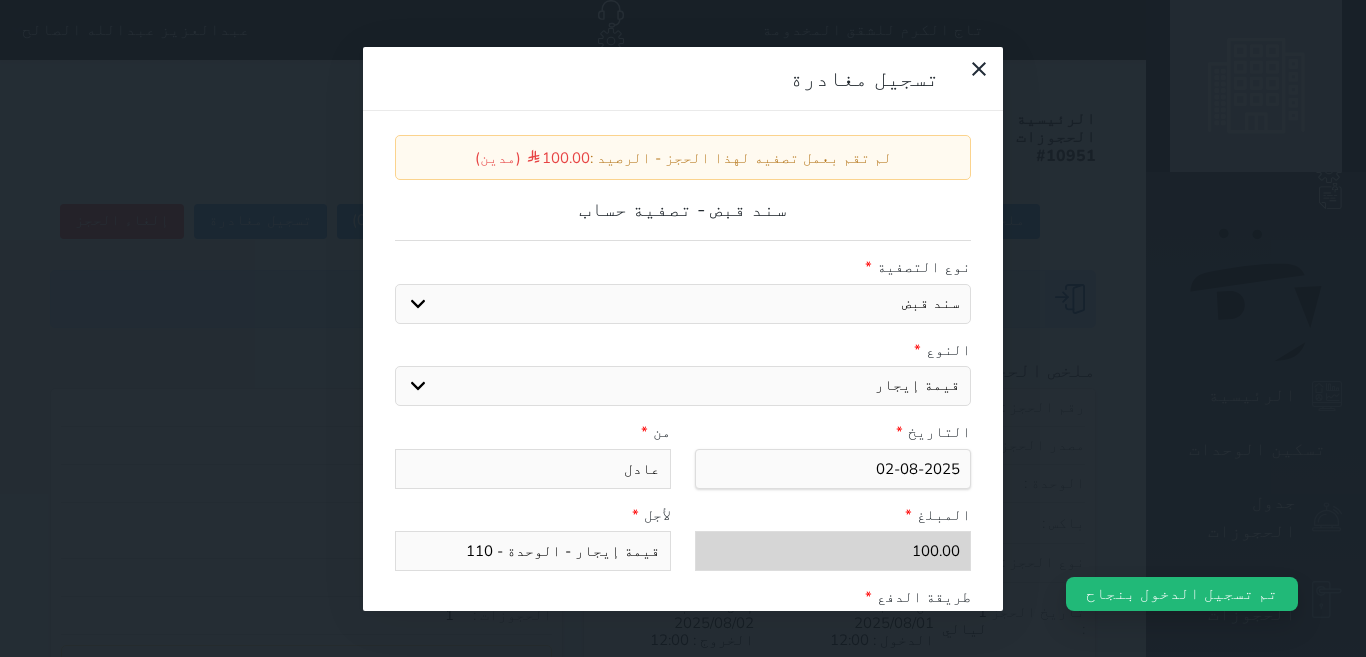 click on "قيمة إيجار - الوحدة - 110" at bounding box center [533, 551] 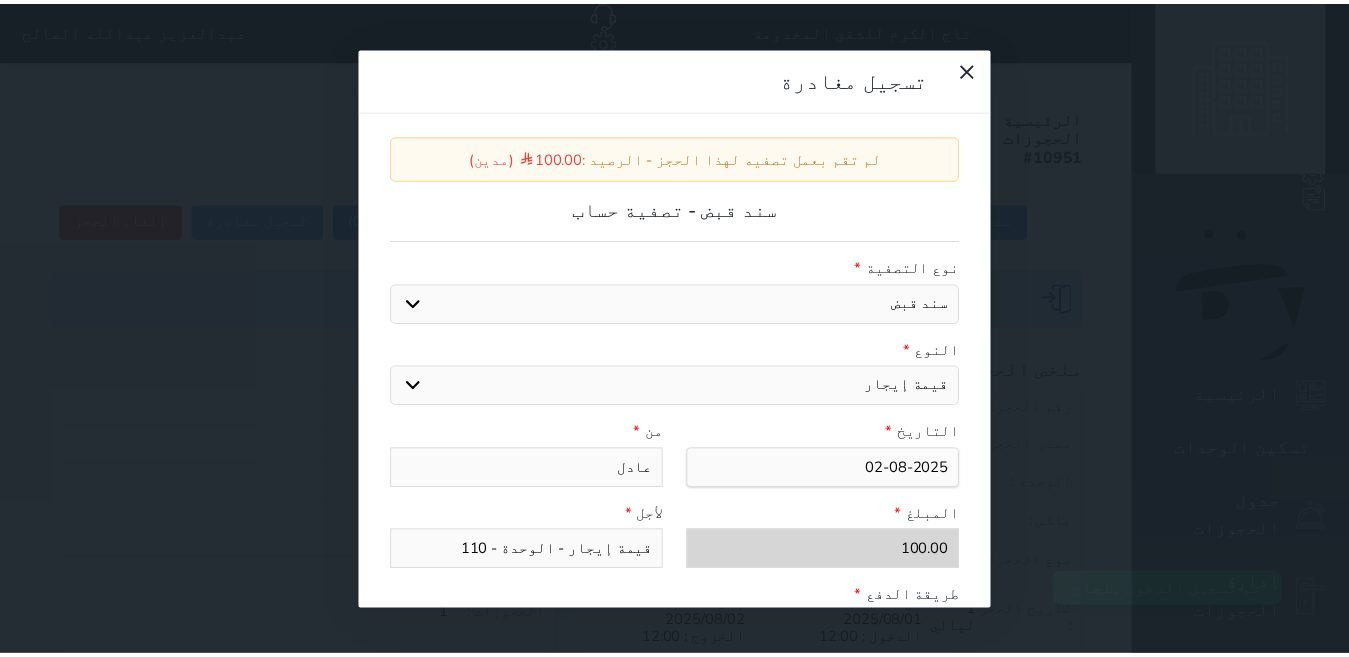 scroll, scrollTop: 309, scrollLeft: 0, axis: vertical 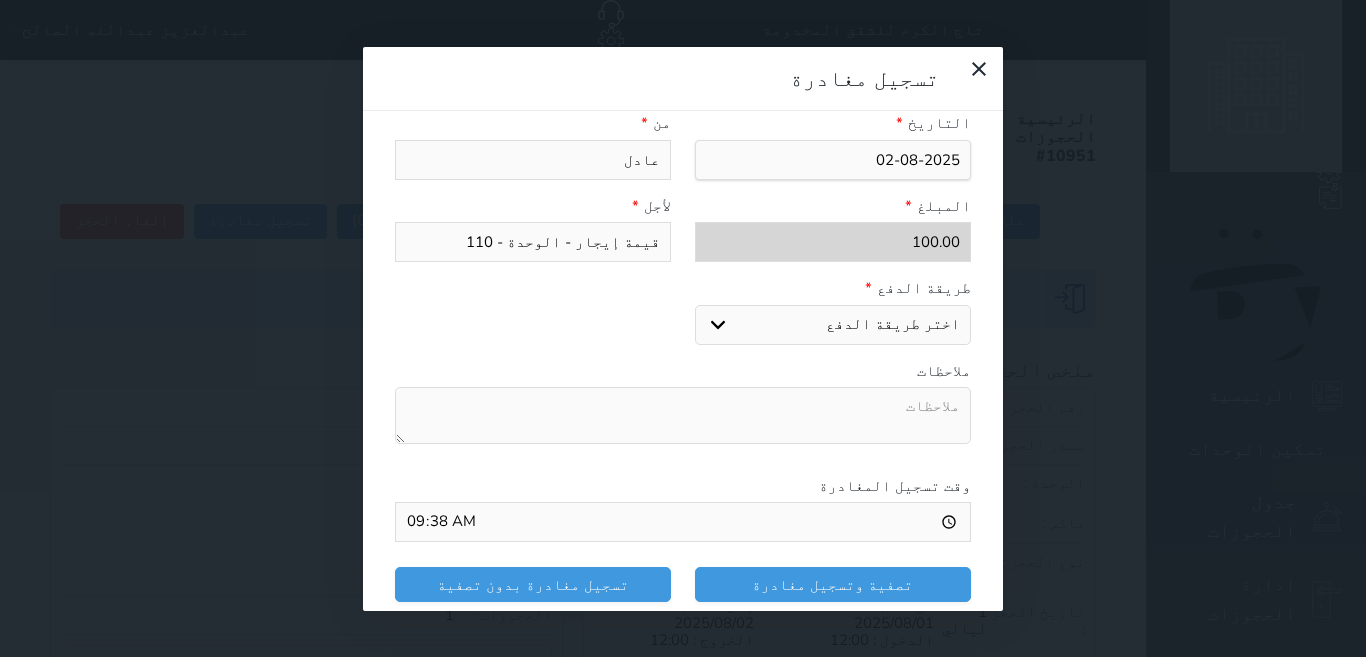 click on "اختر طريقة الدفع   دفع نقدى   تحويل بنكى   مدى   بطاقة ائتمان" at bounding box center [833, 325] 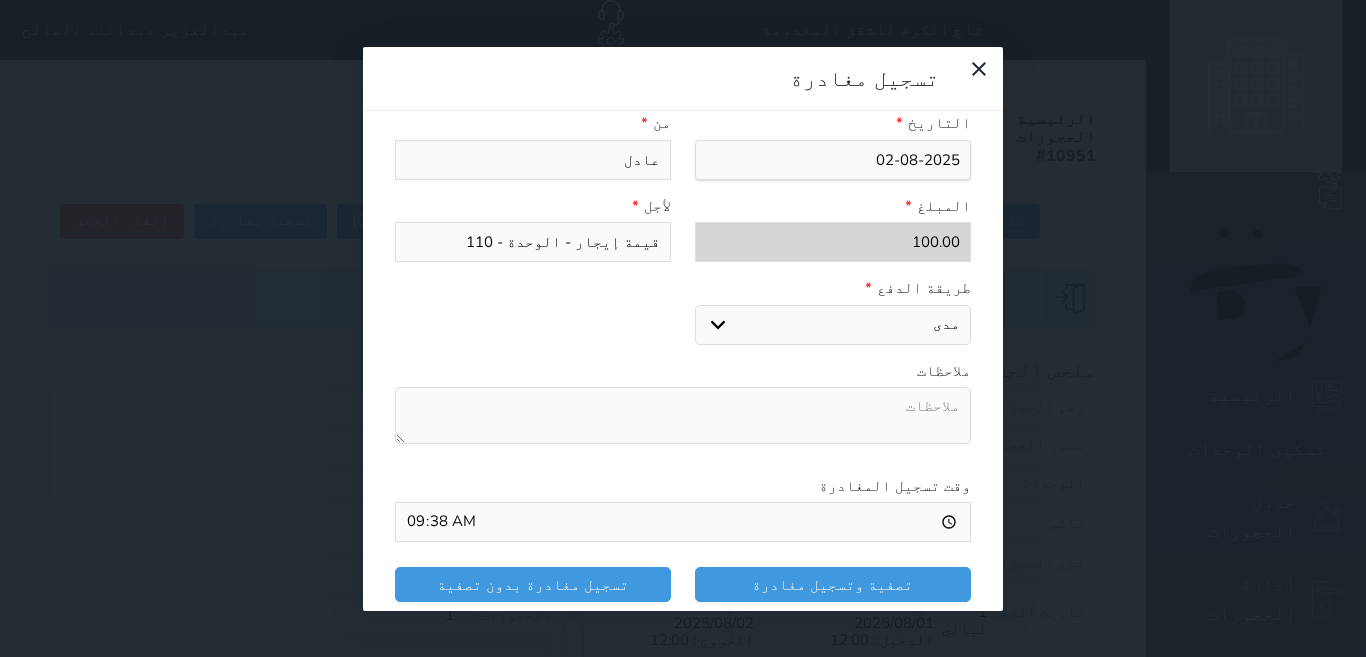 click on "اختر طريقة الدفع   دفع نقدى   تحويل بنكى   مدى   بطاقة ائتمان" at bounding box center [833, 325] 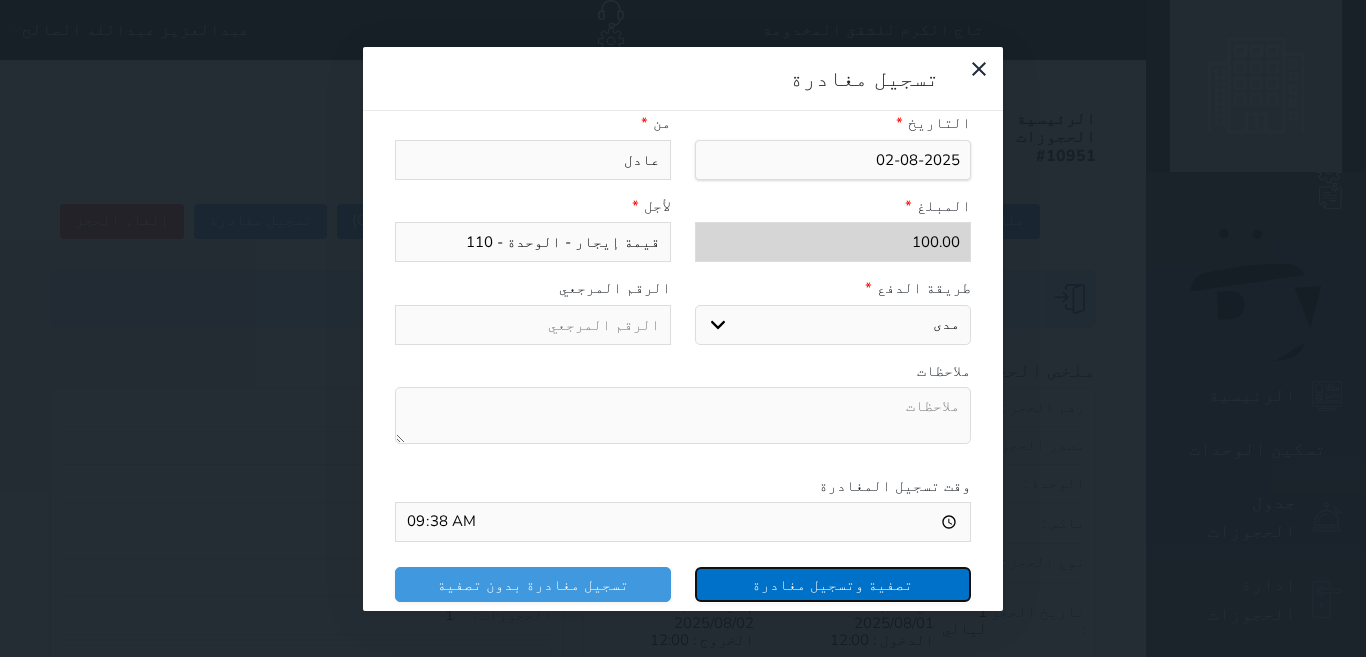click on "تصفية وتسجيل مغادرة" at bounding box center [833, 584] 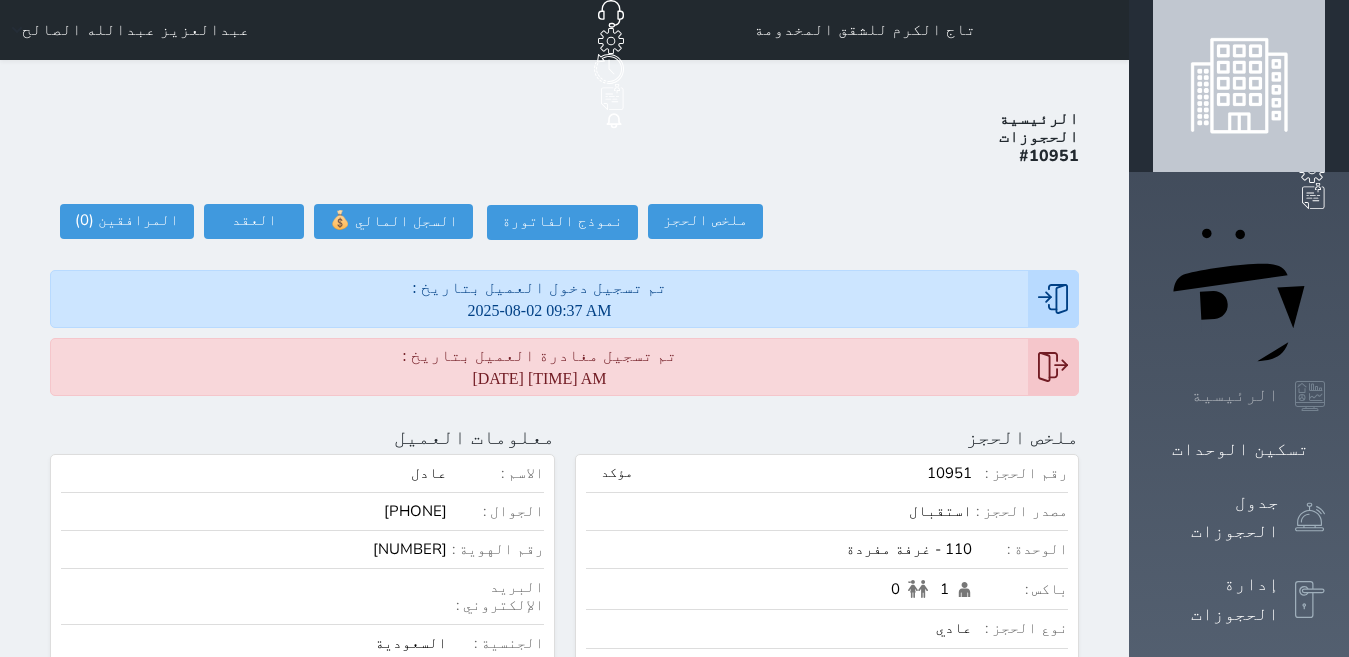 click on "الرئيسية" at bounding box center (1235, 395) 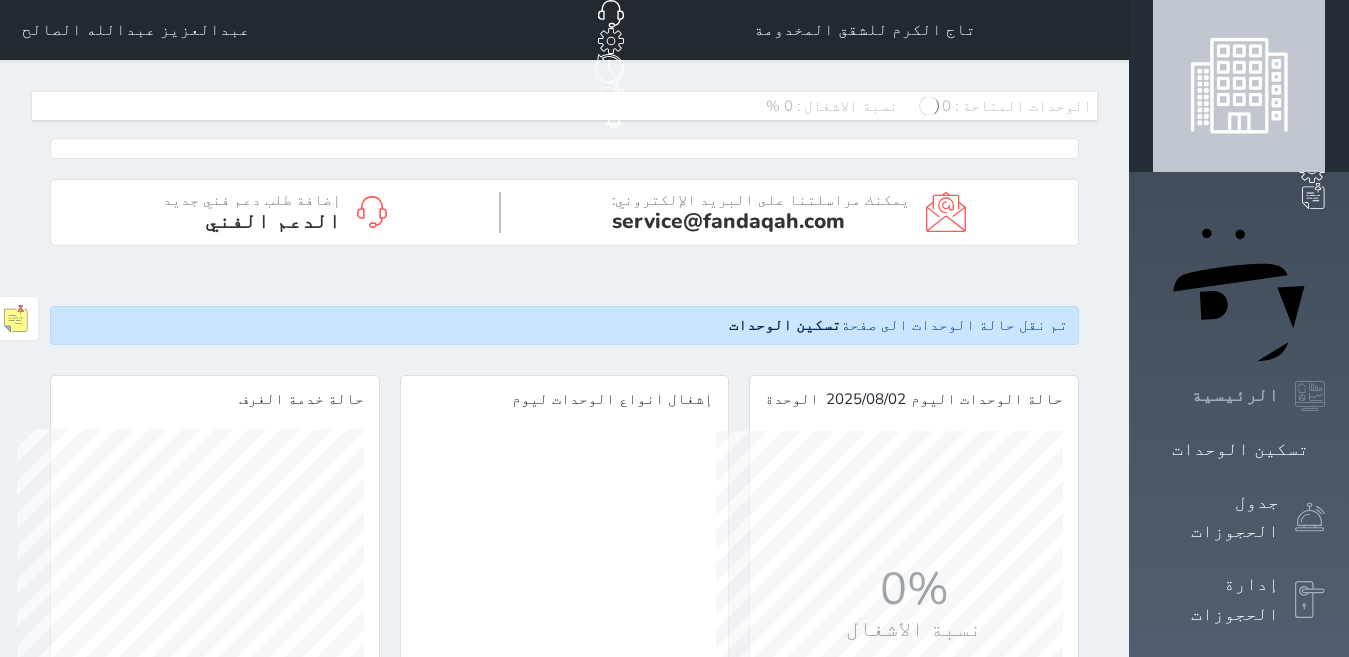 scroll, scrollTop: 999653, scrollLeft: 999653, axis: both 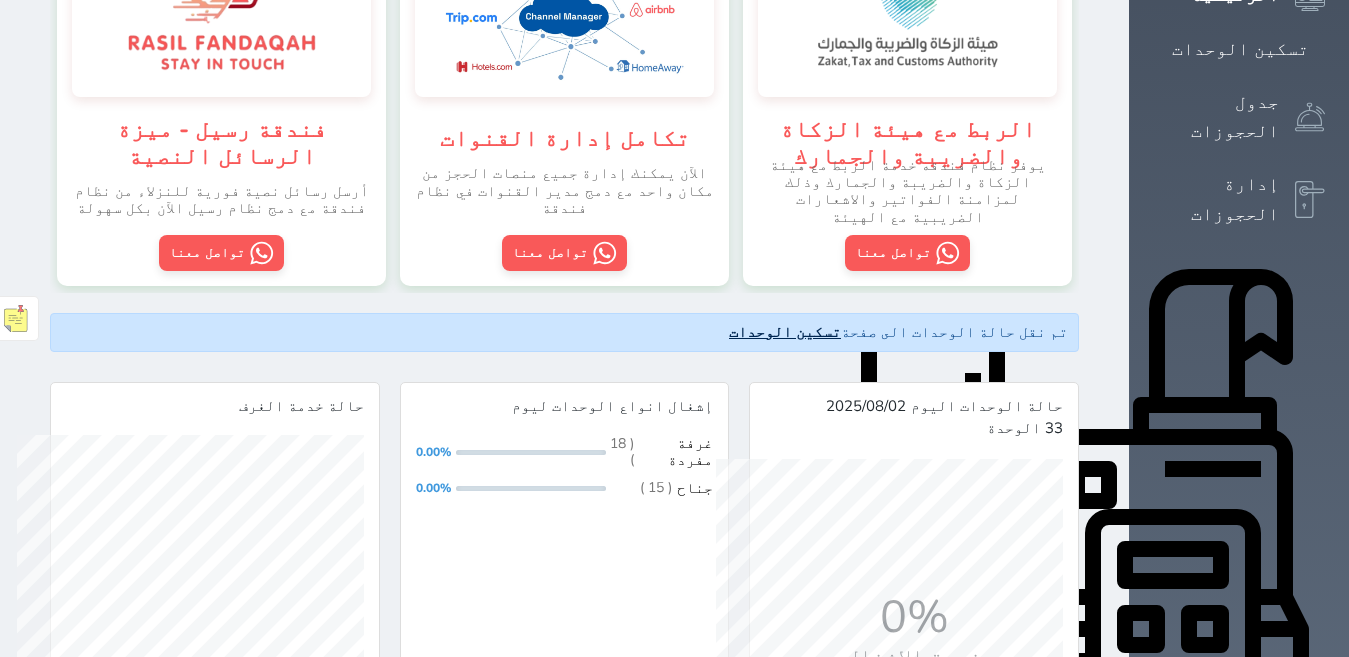 click on "تسكين الوحدات" at bounding box center [785, 332] 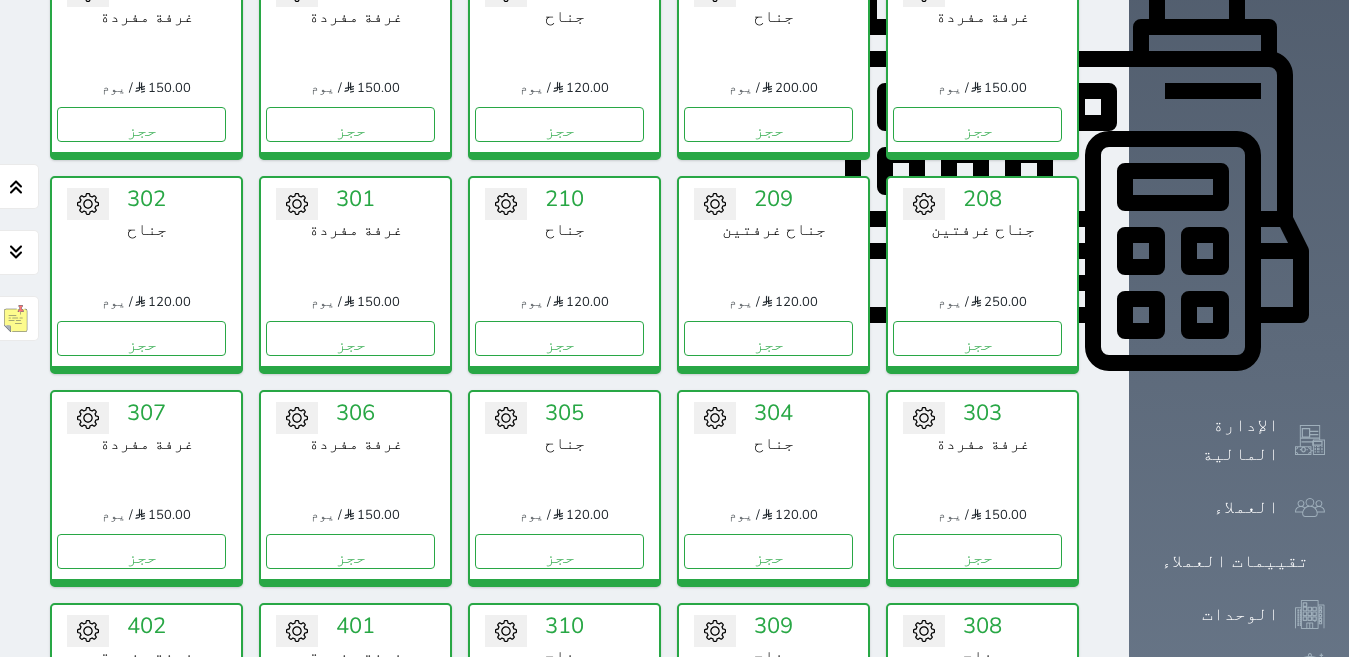 scroll, scrollTop: 878, scrollLeft: 0, axis: vertical 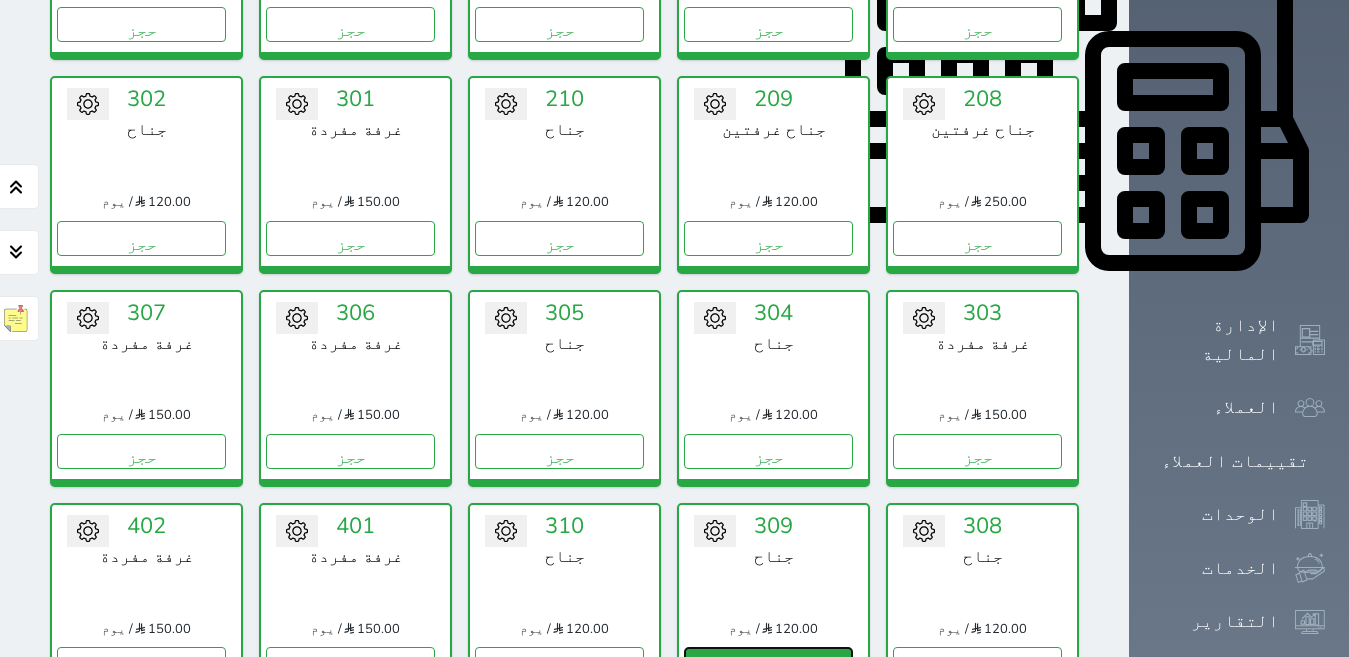 click on "حجز" at bounding box center (768, 664) 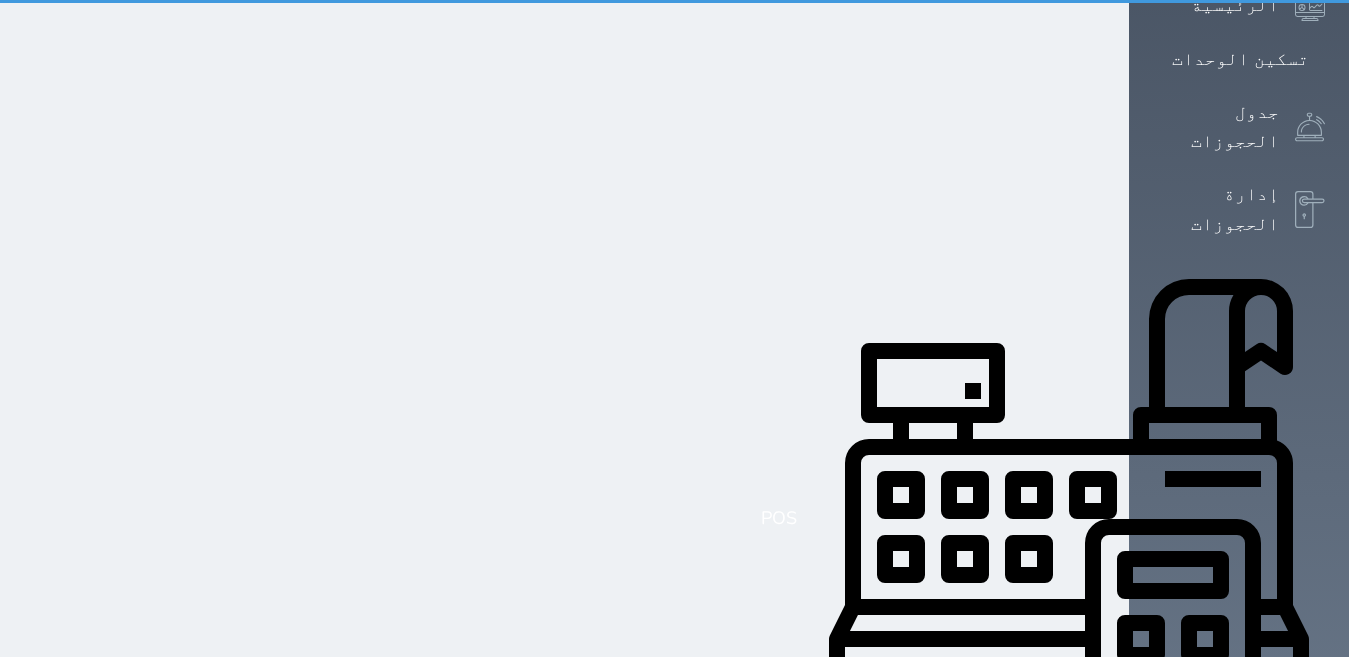 scroll, scrollTop: 0, scrollLeft: 0, axis: both 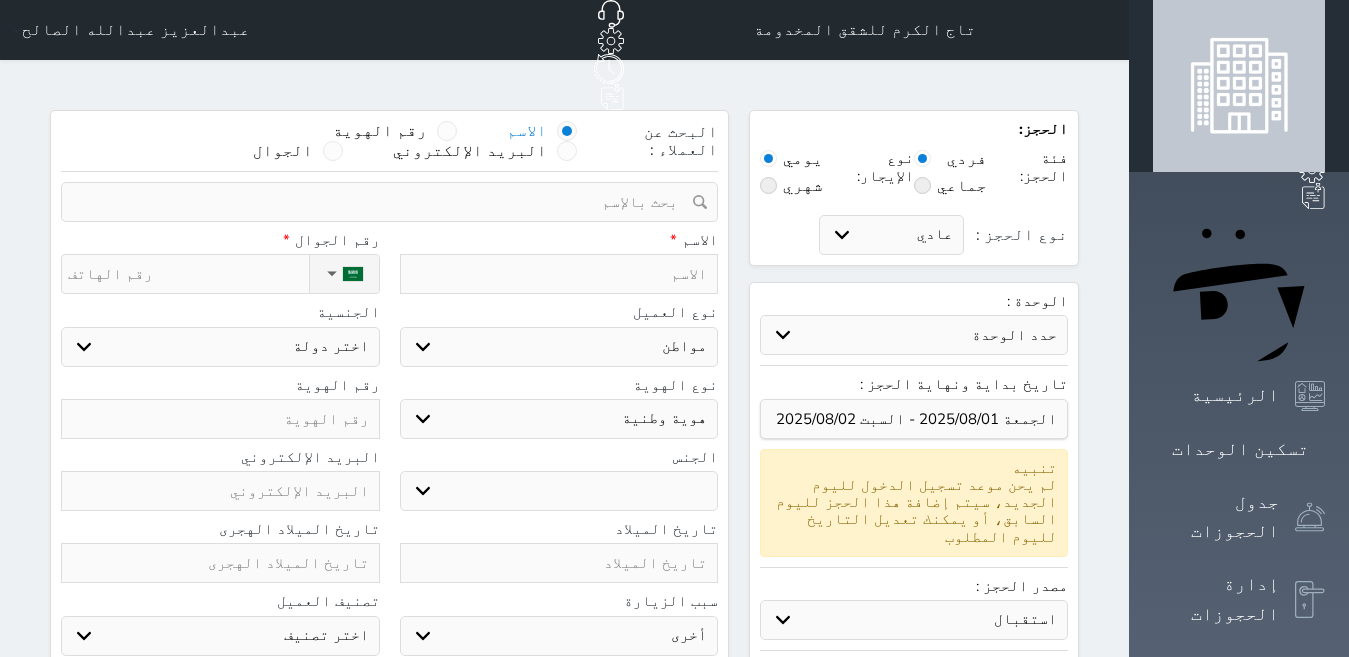 click at bounding box center (559, 274) 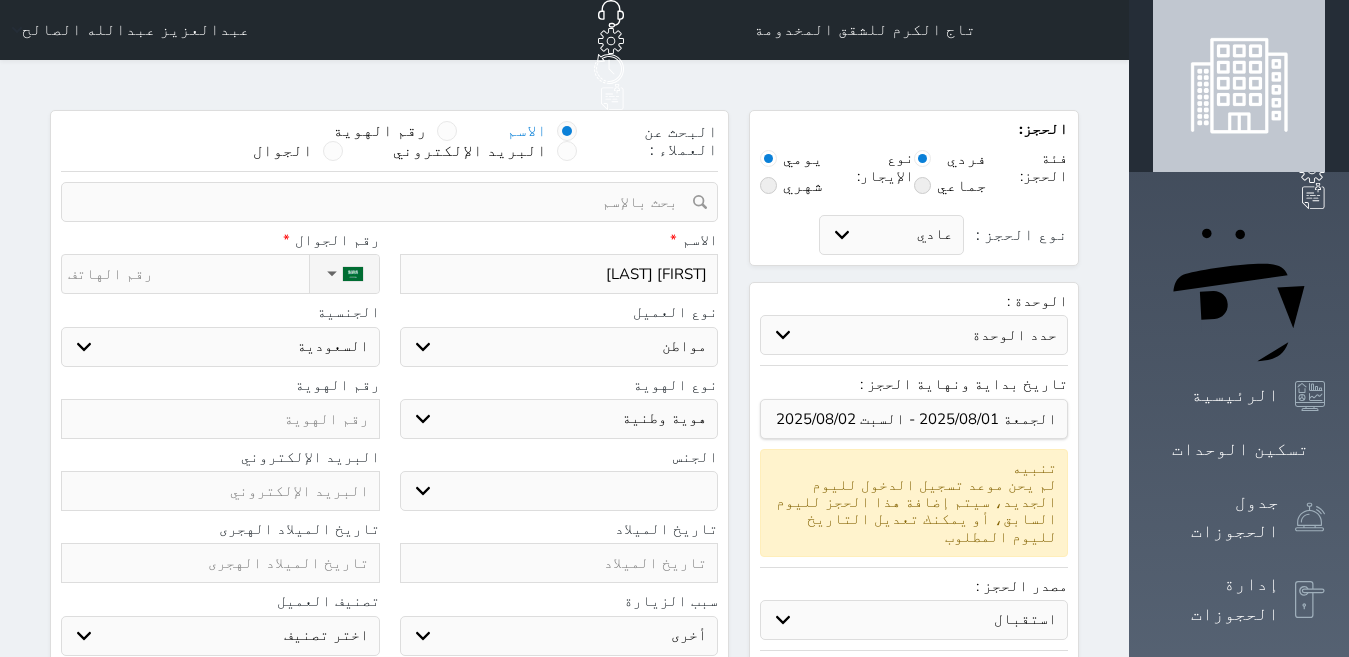 click on "اختر نوع   مواطن مواطن خليجي زائر مقيم" at bounding box center (559, 347) 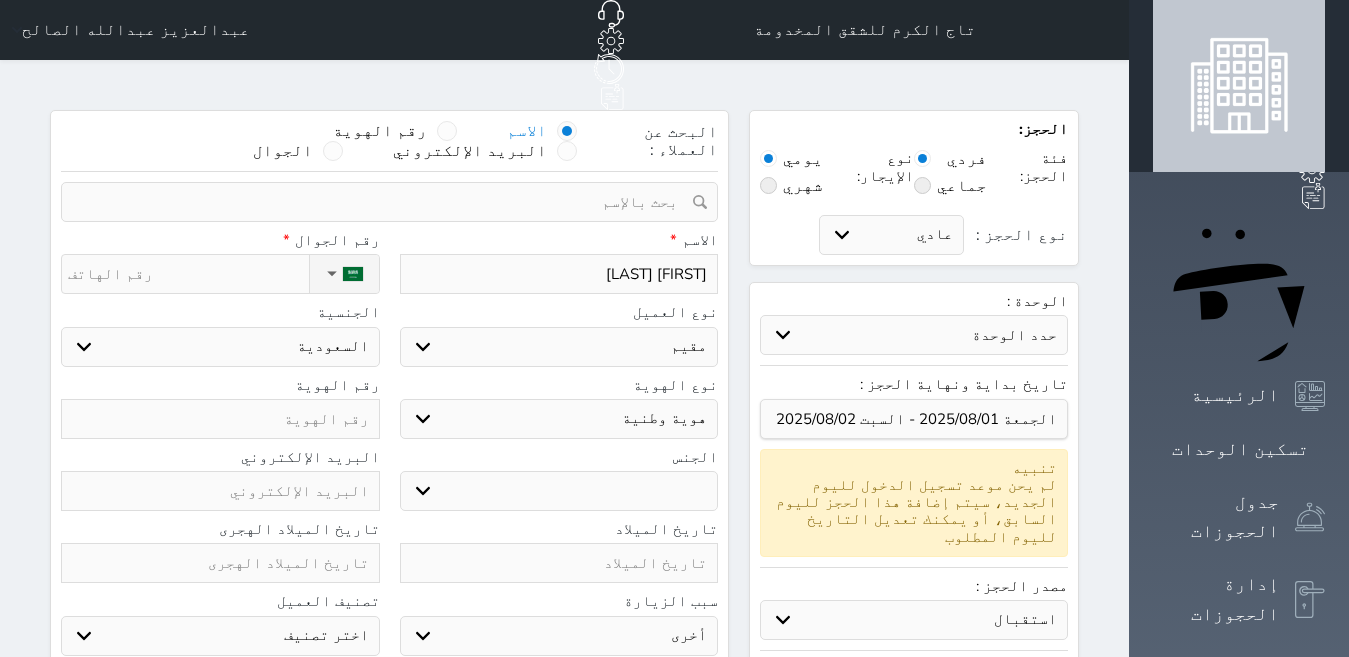 click on "اختر نوع   مواطن مواطن خليجي زائر مقيم" at bounding box center (559, 347) 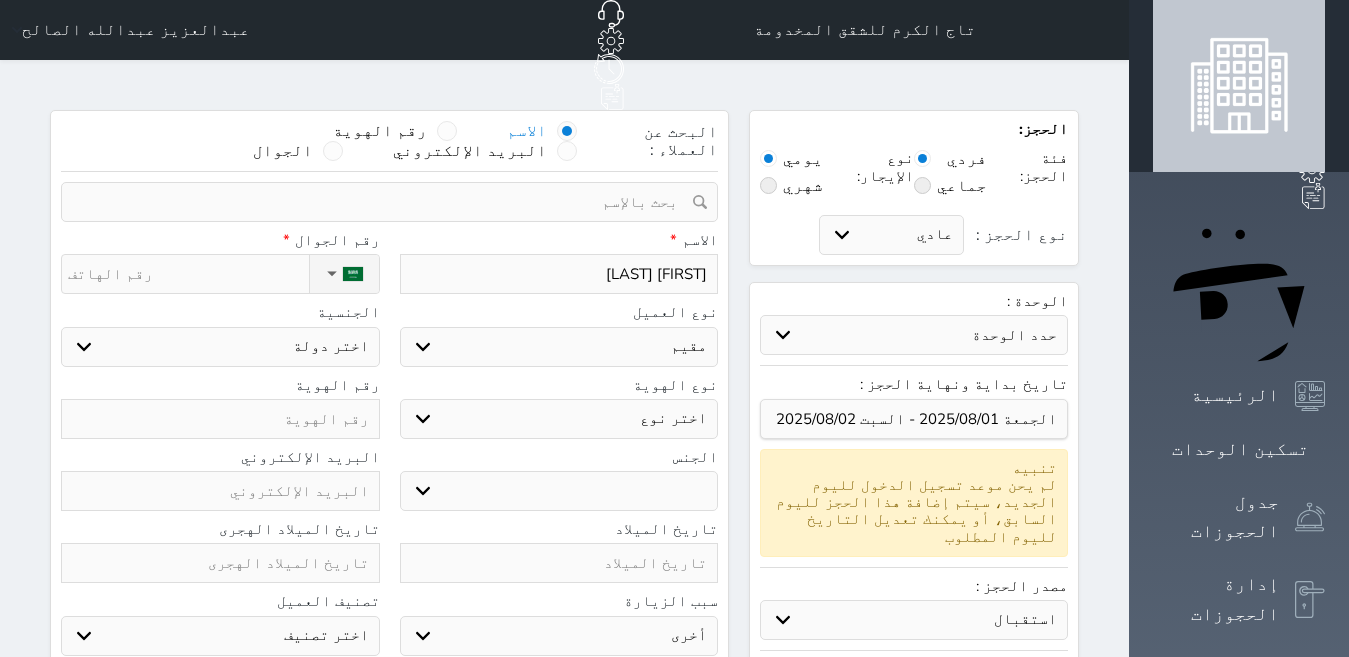 click on "ذكر   انثى" at bounding box center (559, 491) 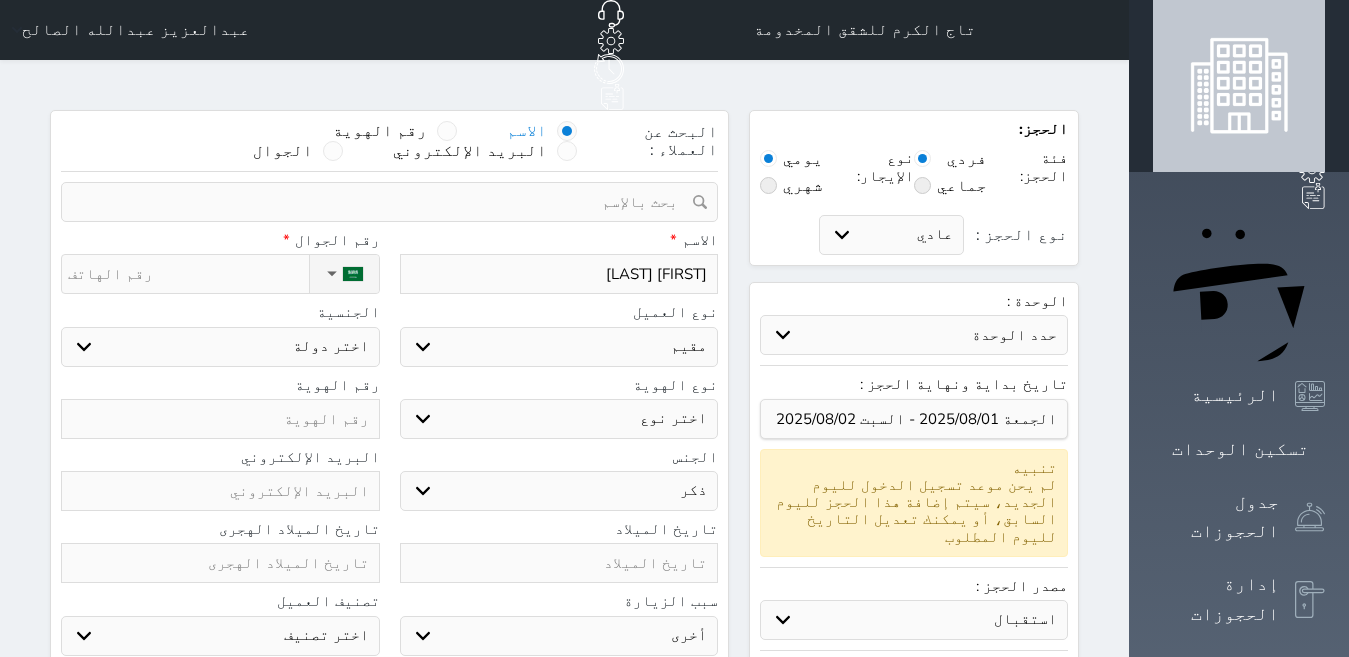 click on "ذكر   انثى" at bounding box center (559, 491) 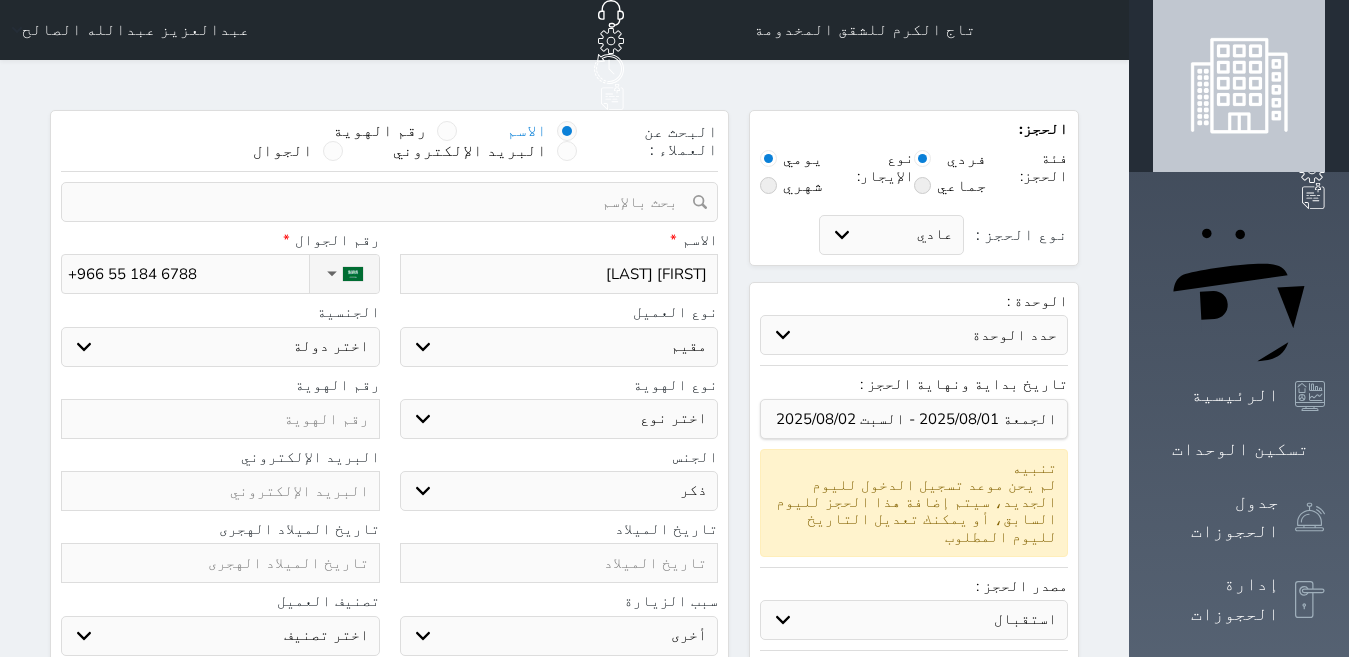 click at bounding box center [220, 419] 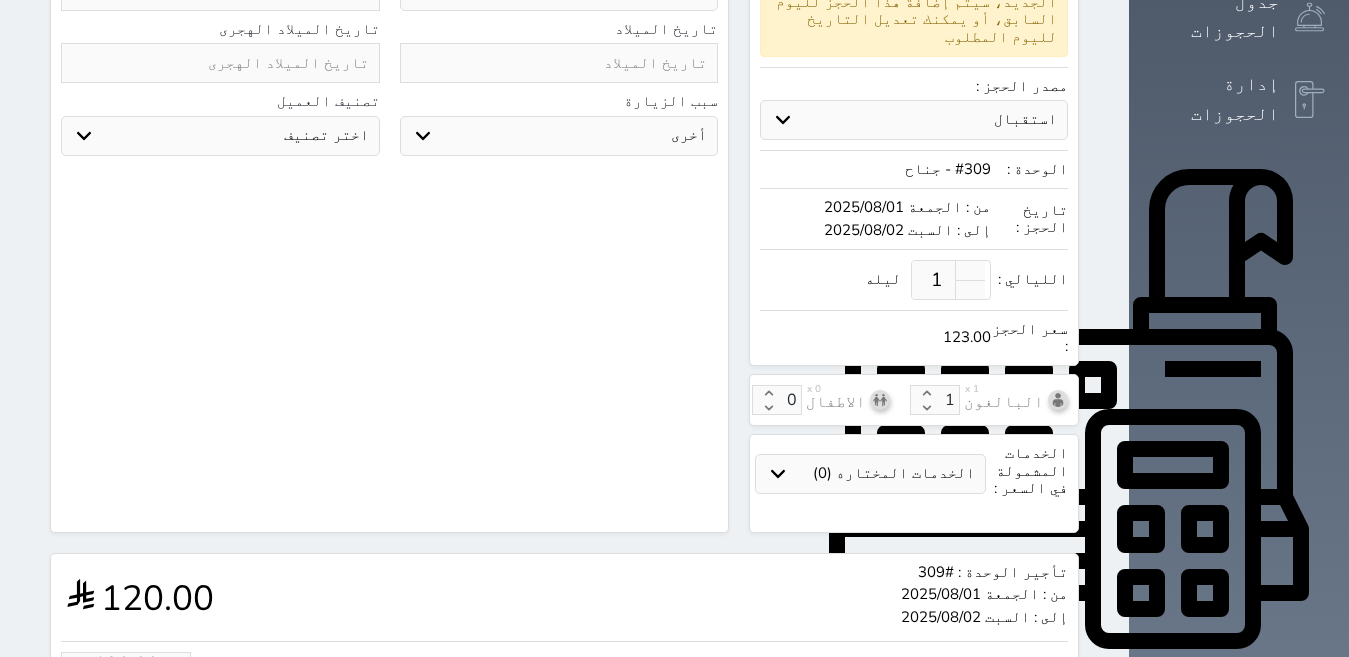 scroll, scrollTop: 652, scrollLeft: 0, axis: vertical 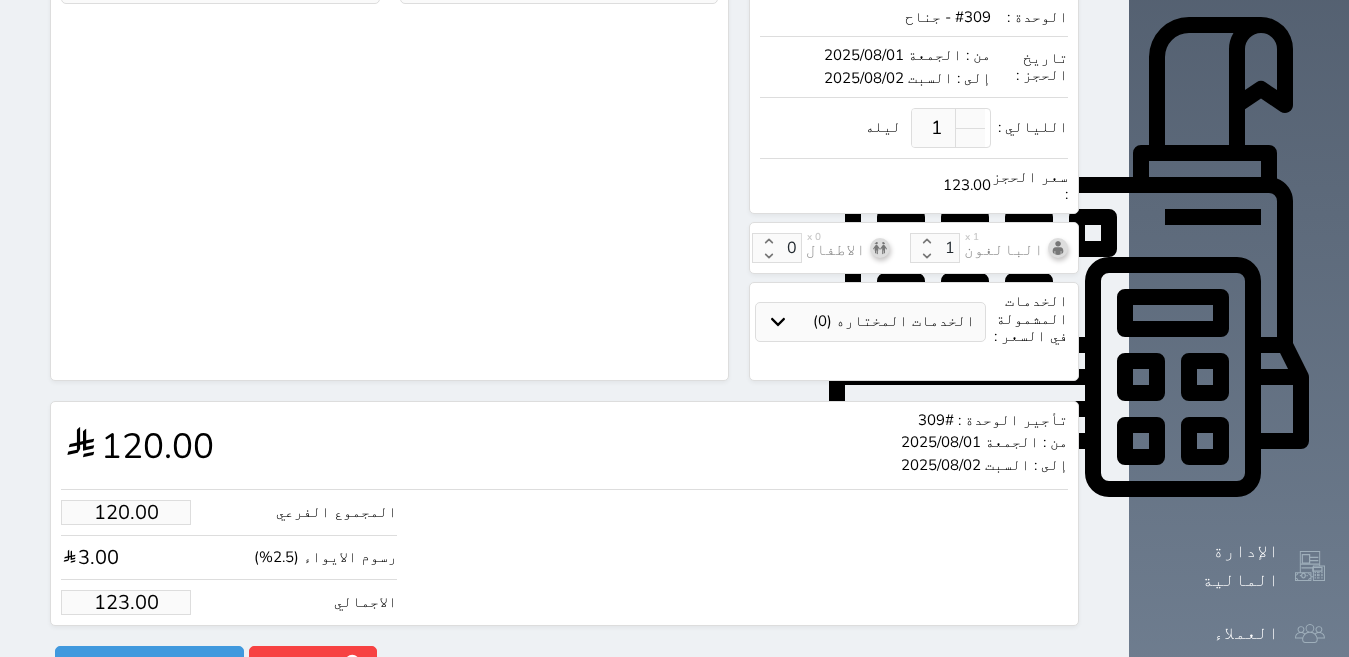 click on "123.00" at bounding box center [126, 602] 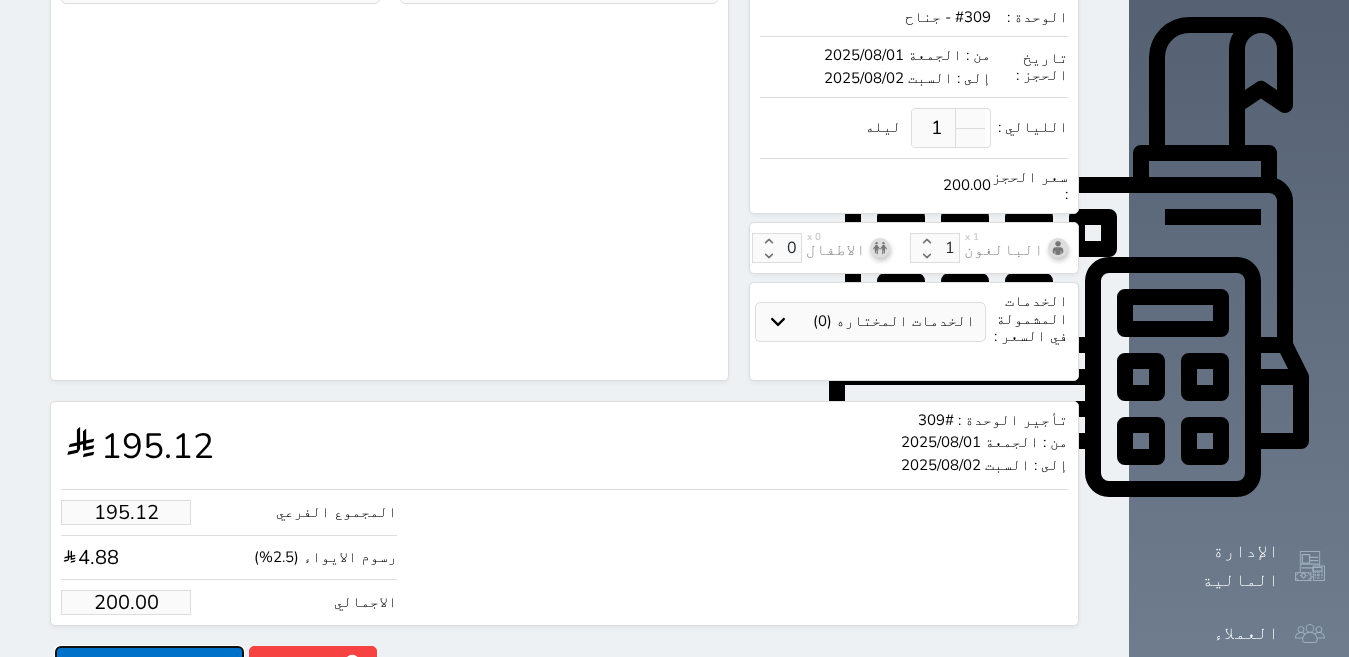 click on "حجز" at bounding box center (149, 663) 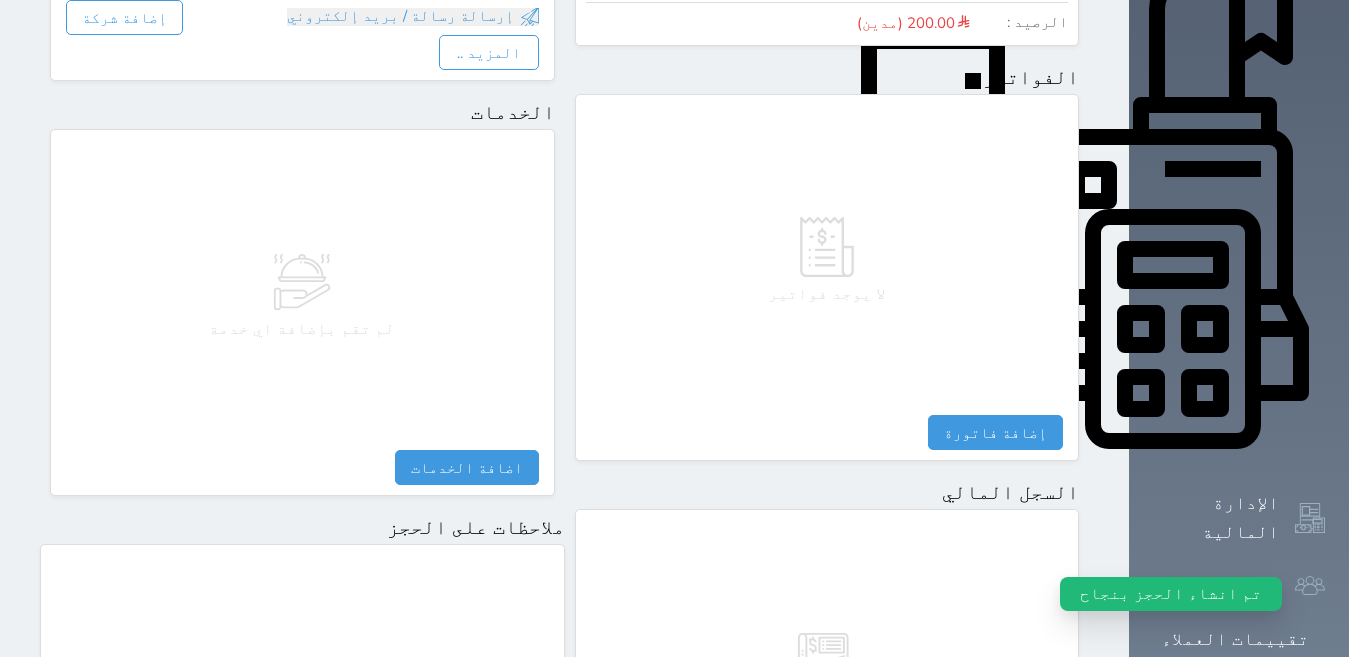 scroll, scrollTop: 800, scrollLeft: 0, axis: vertical 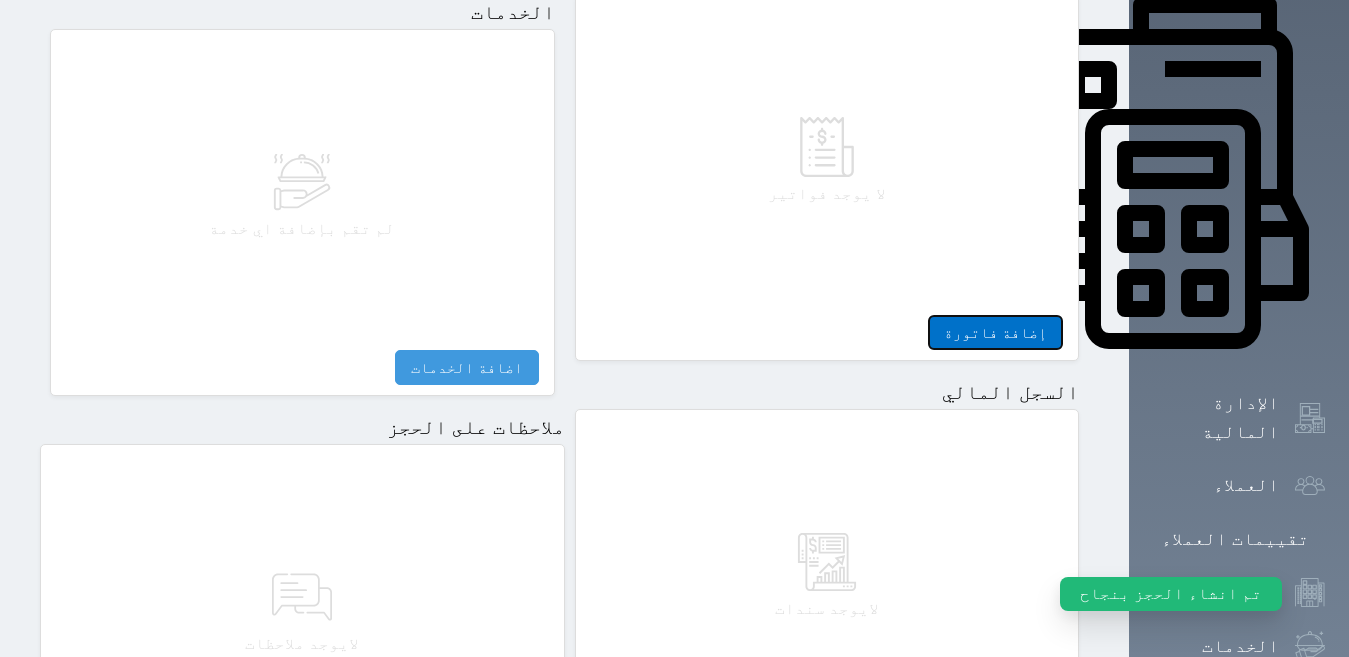 click on "إضافة فاتورة" at bounding box center (995, 332) 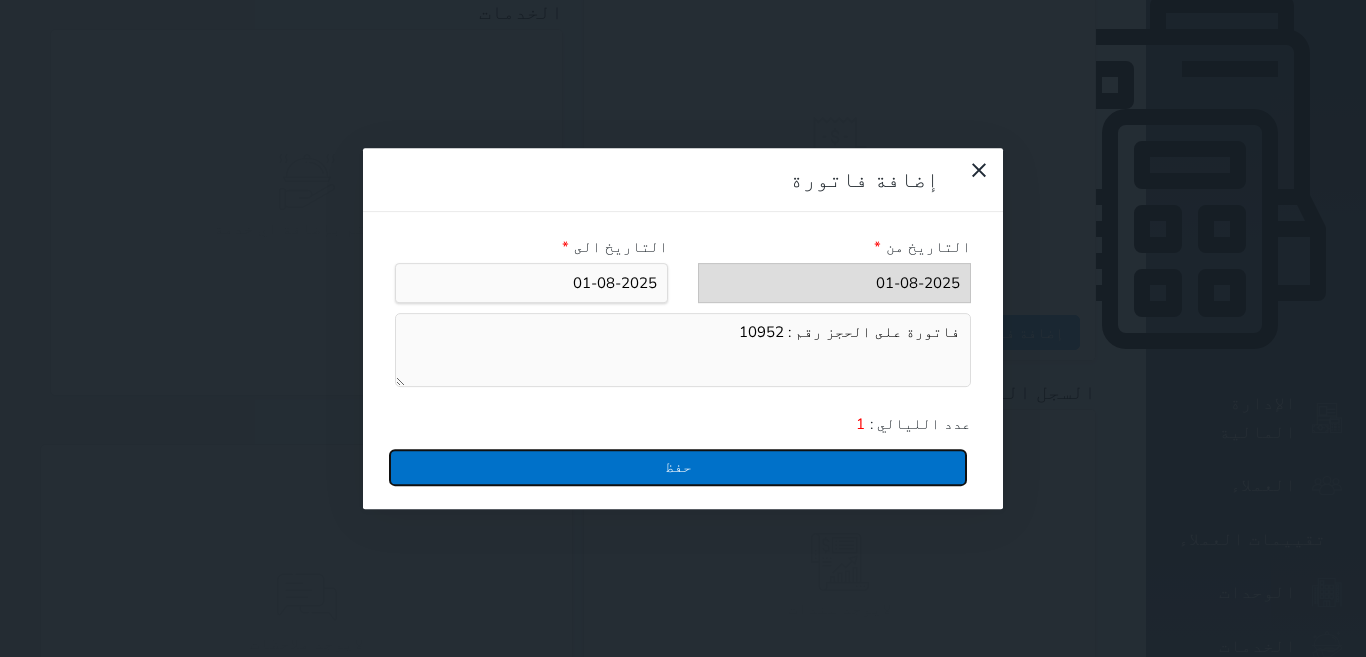 click on "حفظ" at bounding box center [678, 467] 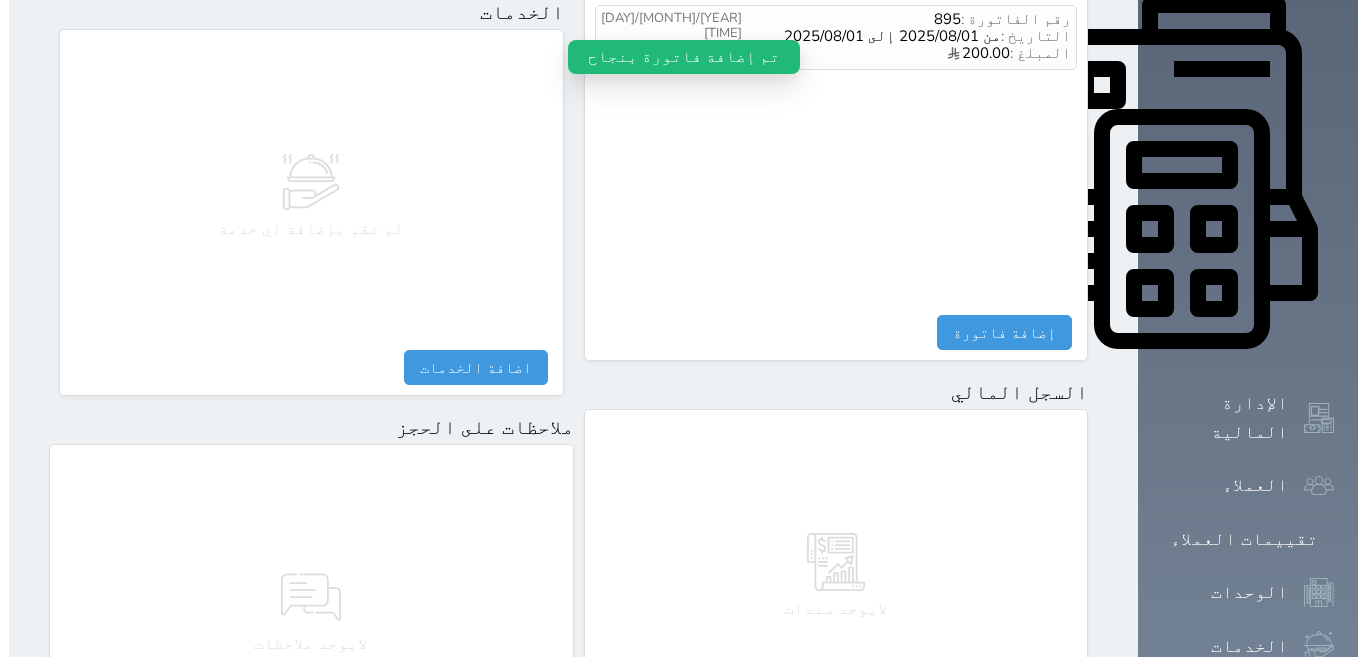 scroll, scrollTop: 400, scrollLeft: 0, axis: vertical 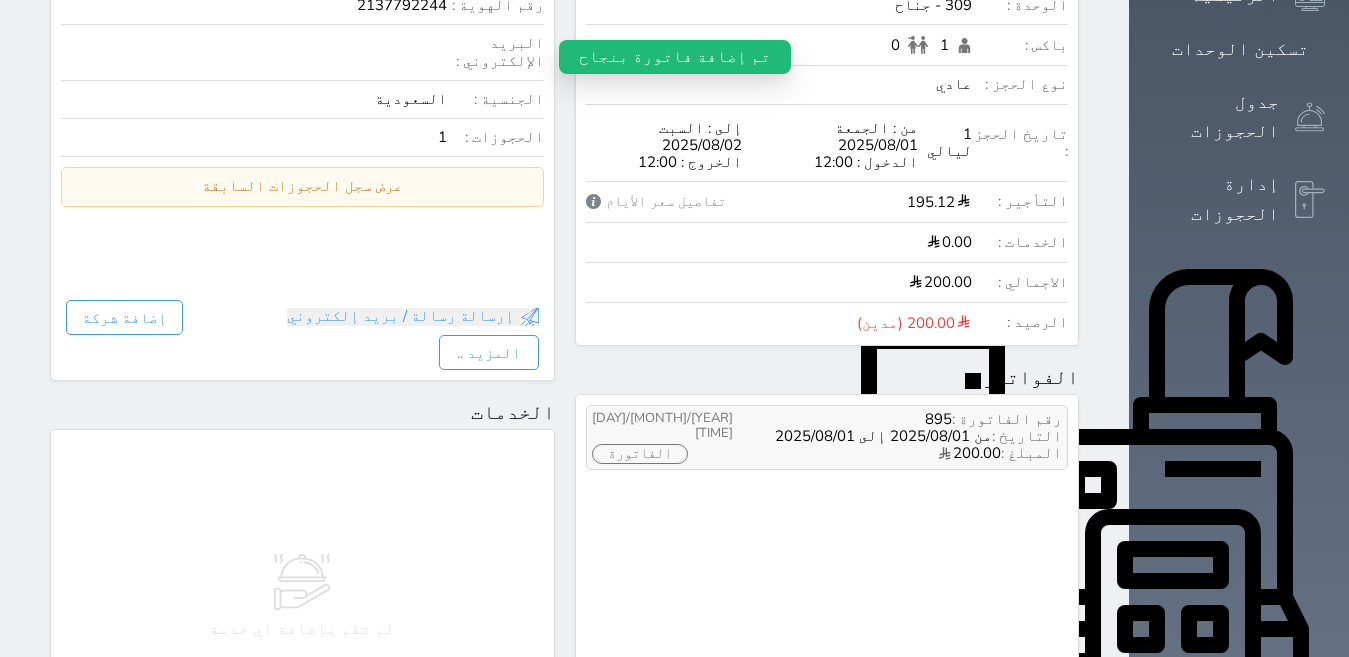 click on "الفاتورة" at bounding box center [640, 454] 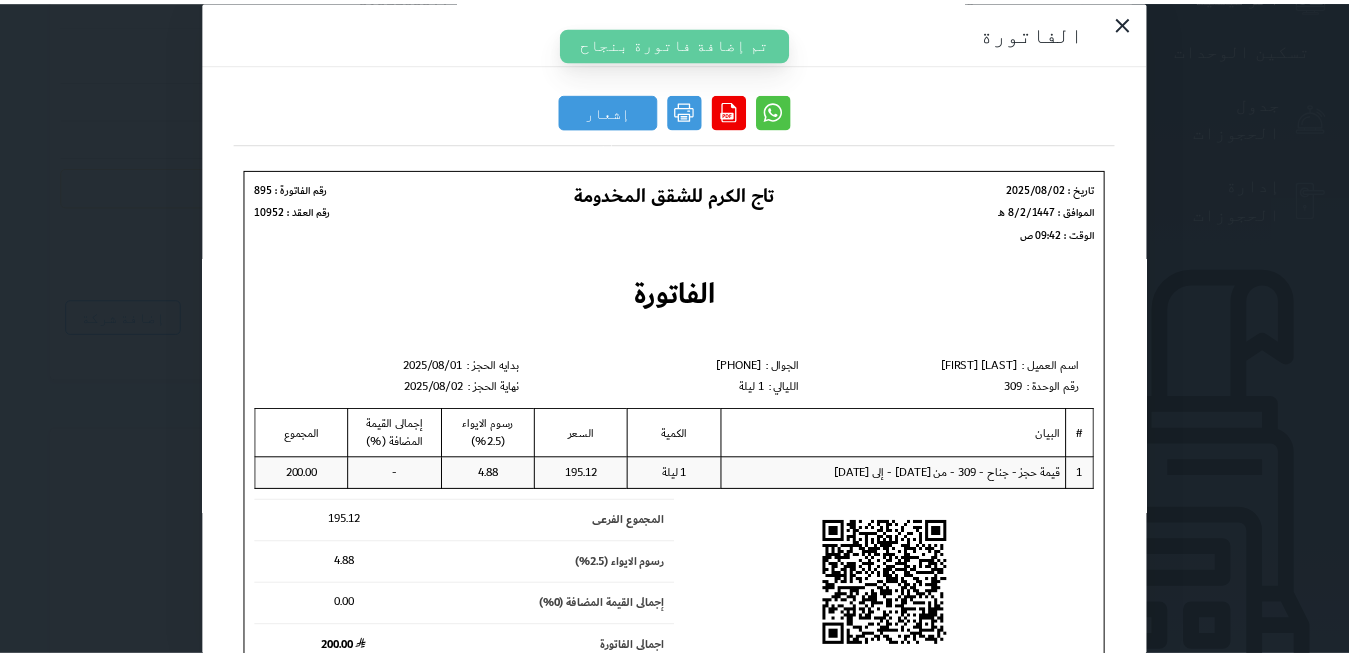 scroll, scrollTop: 0, scrollLeft: 0, axis: both 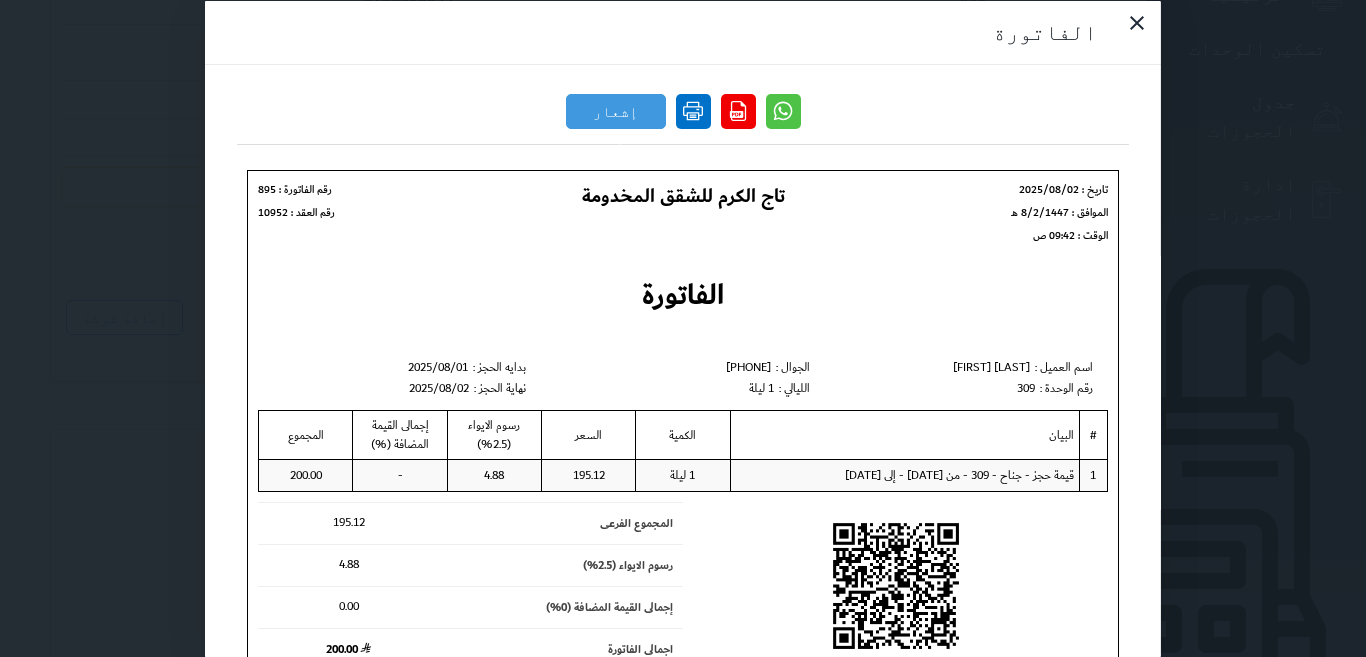 click at bounding box center (693, 110) 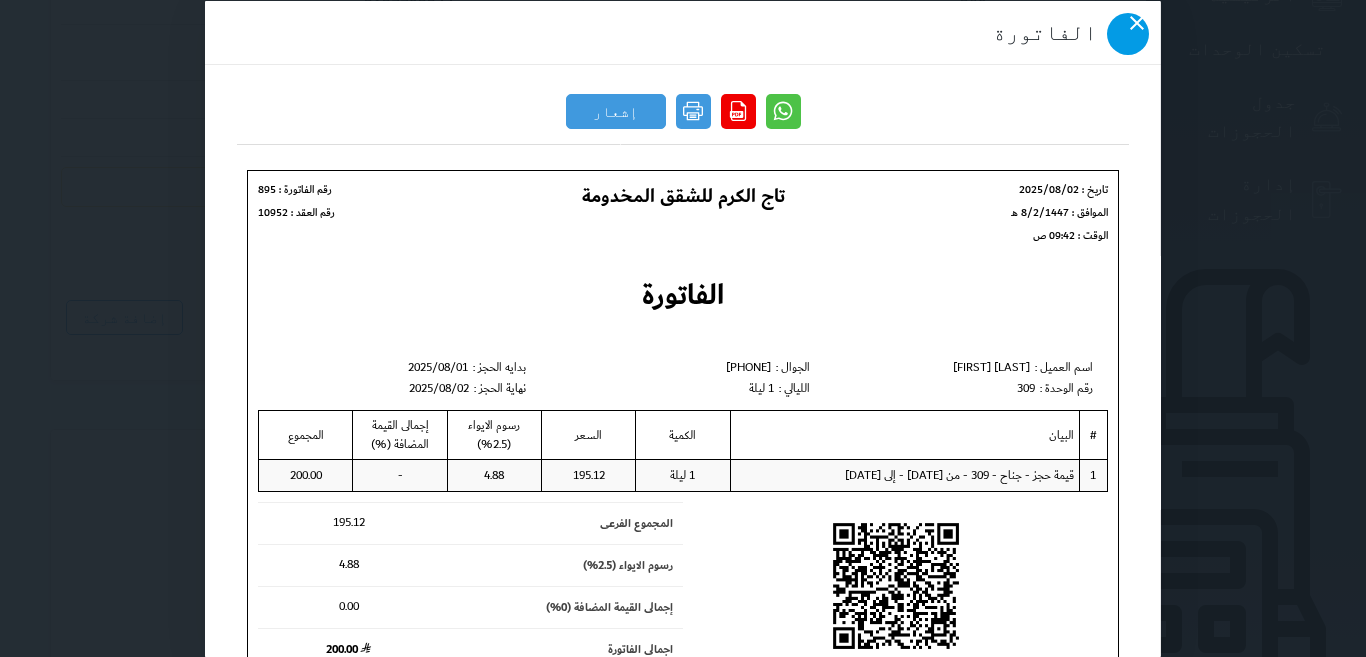 click 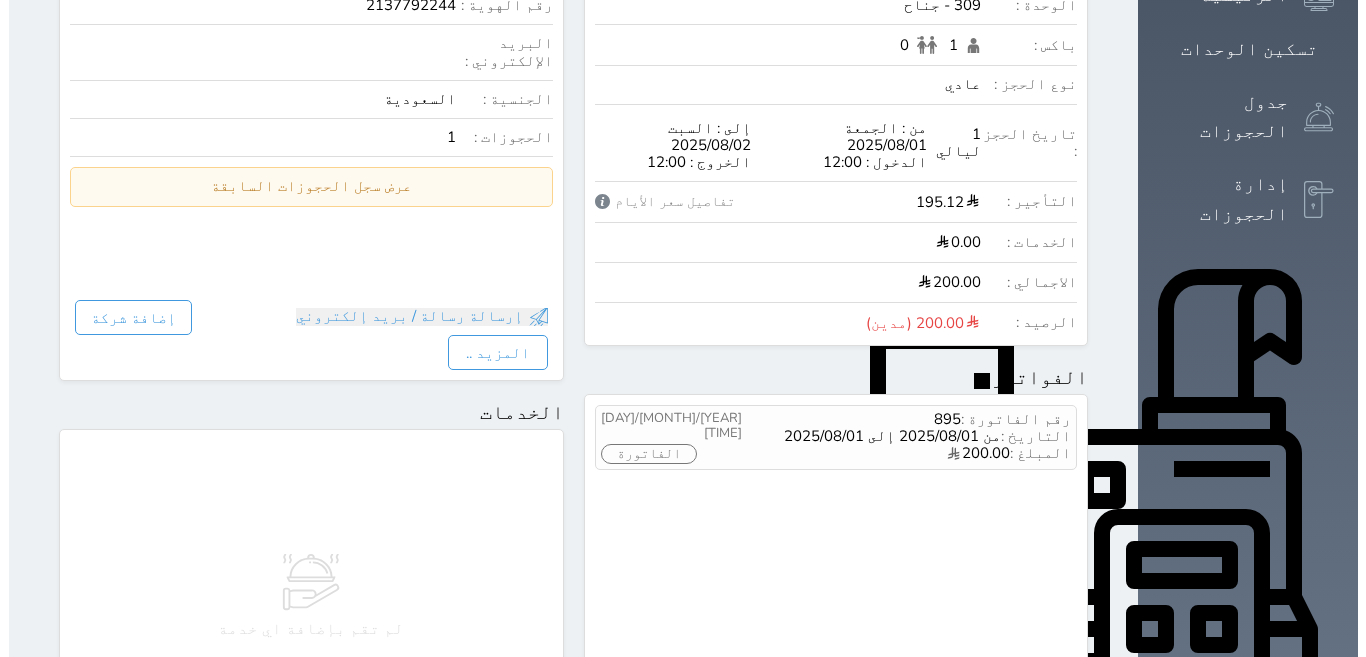 scroll, scrollTop: 0, scrollLeft: 0, axis: both 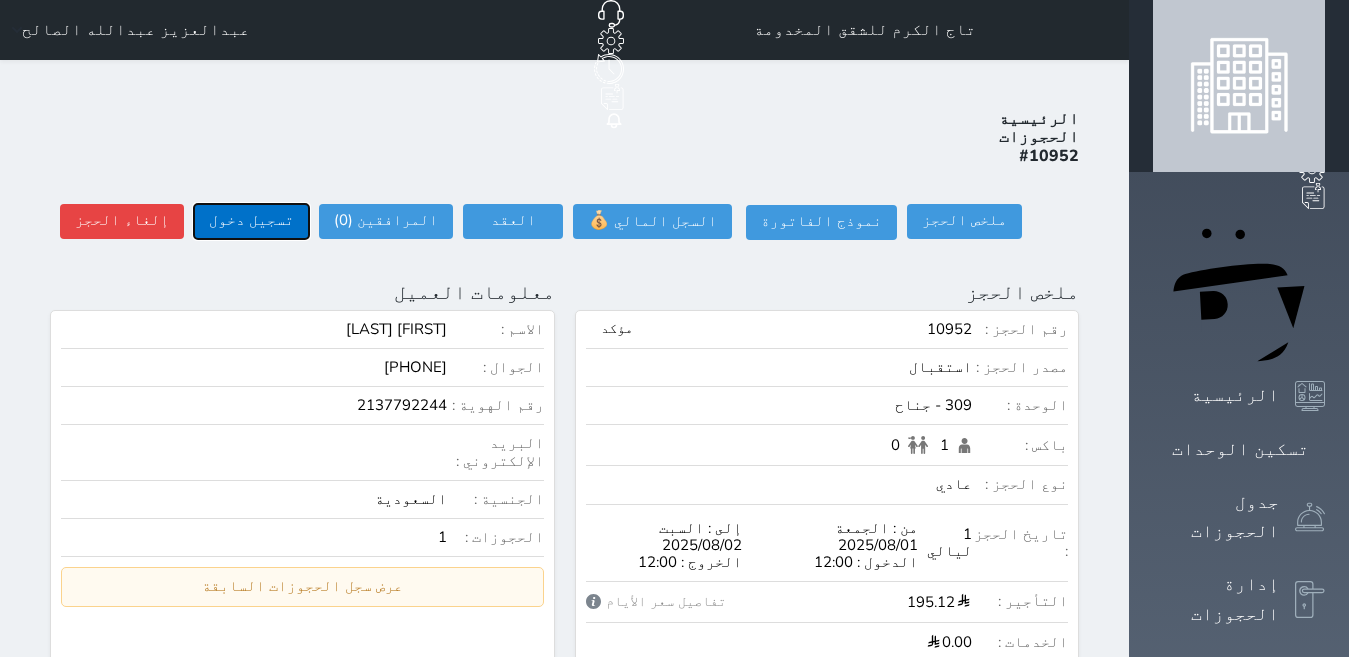 click on "تسجيل دخول" at bounding box center (251, 221) 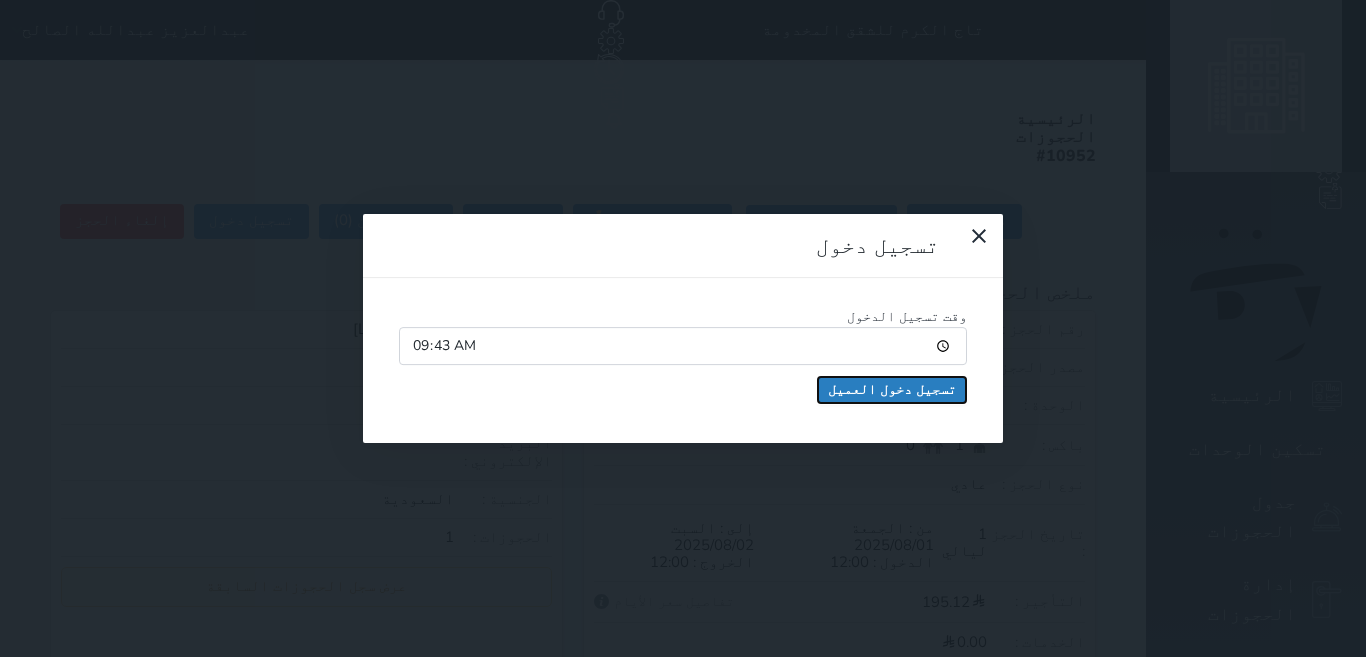 click on "تسجيل دخول العميل" at bounding box center (892, 390) 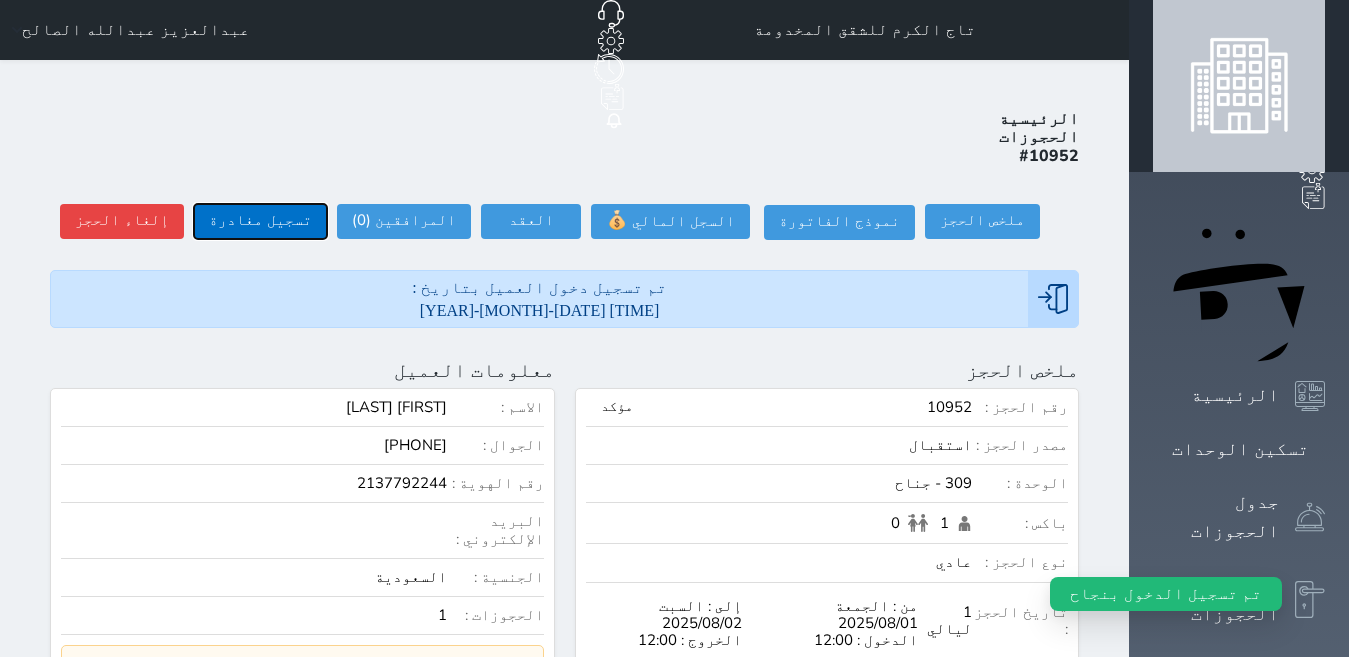 click on "تسجيل مغادرة" at bounding box center [260, 221] 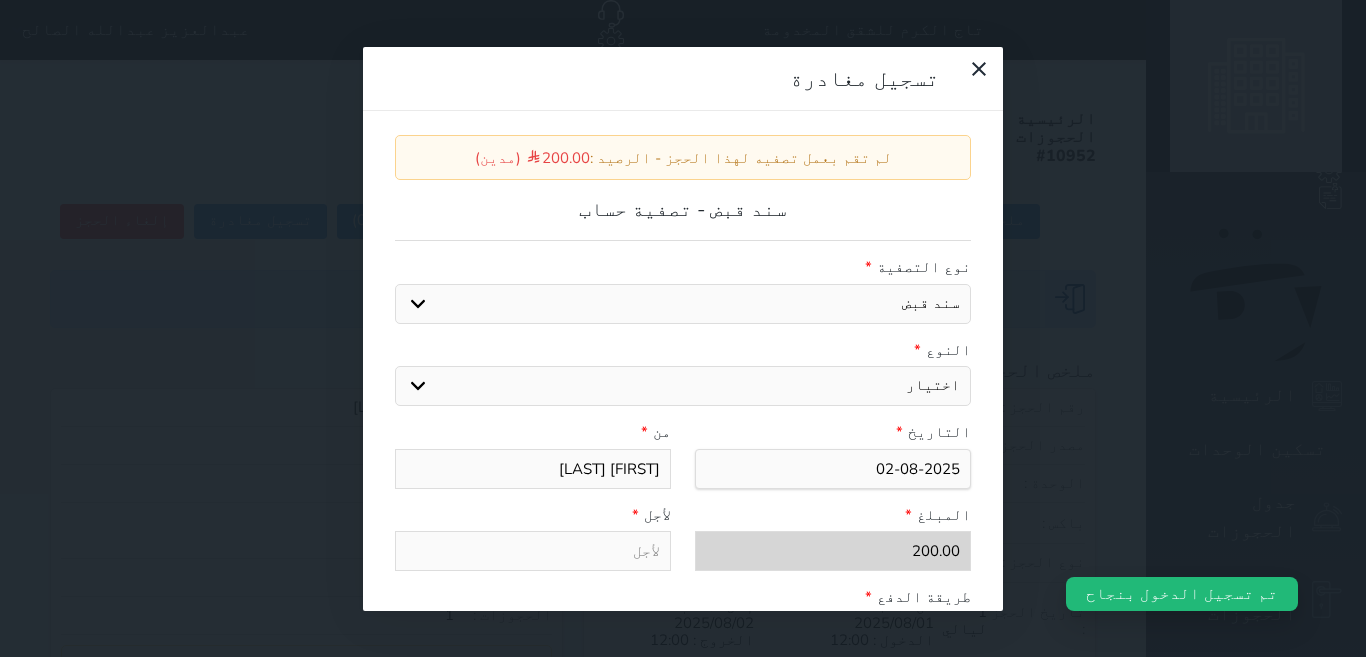 click on "اختيار   مقبوضات عامة
قيمة إيجار
فواتير
عربون
لا ينطبق
آخر
مغسلة
واي فاي - الإنترنت
مواقف السيارات
طعام
الأغذية والمشروبات
مشروبات
المشروبات الباردة
المشروبات الساخنة
الإفطار
غداء
عشاء
مخبز و كعك
حمام سباحة
الصالة الرياضية
سبا و خدمات الجمال
اختيار وإسقاط (خدمات النقل)
ميني بار
كابل - تلفزيون
سرير إضافي
تصفيف الشعر
التسوق" at bounding box center [683, 386] 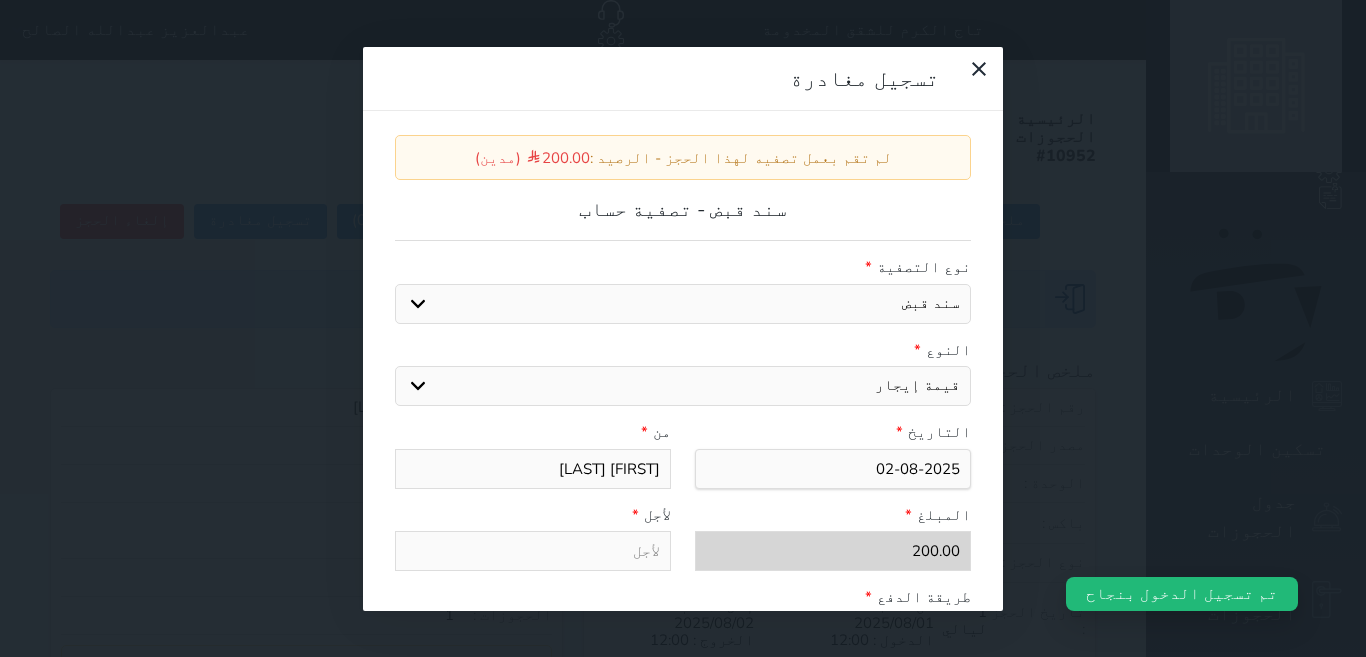 click on "اختيار   مقبوضات عامة
قيمة إيجار
فواتير
عربون
لا ينطبق
آخر
مغسلة
واي فاي - الإنترنت
مواقف السيارات
طعام
الأغذية والمشروبات
مشروبات
المشروبات الباردة
المشروبات الساخنة
الإفطار
غداء
عشاء
مخبز و كعك
حمام سباحة
الصالة الرياضية
سبا و خدمات الجمال
اختيار وإسقاط (خدمات النقل)
ميني بار
كابل - تلفزيون
سرير إضافي
تصفيف الشعر
التسوق" at bounding box center [683, 386] 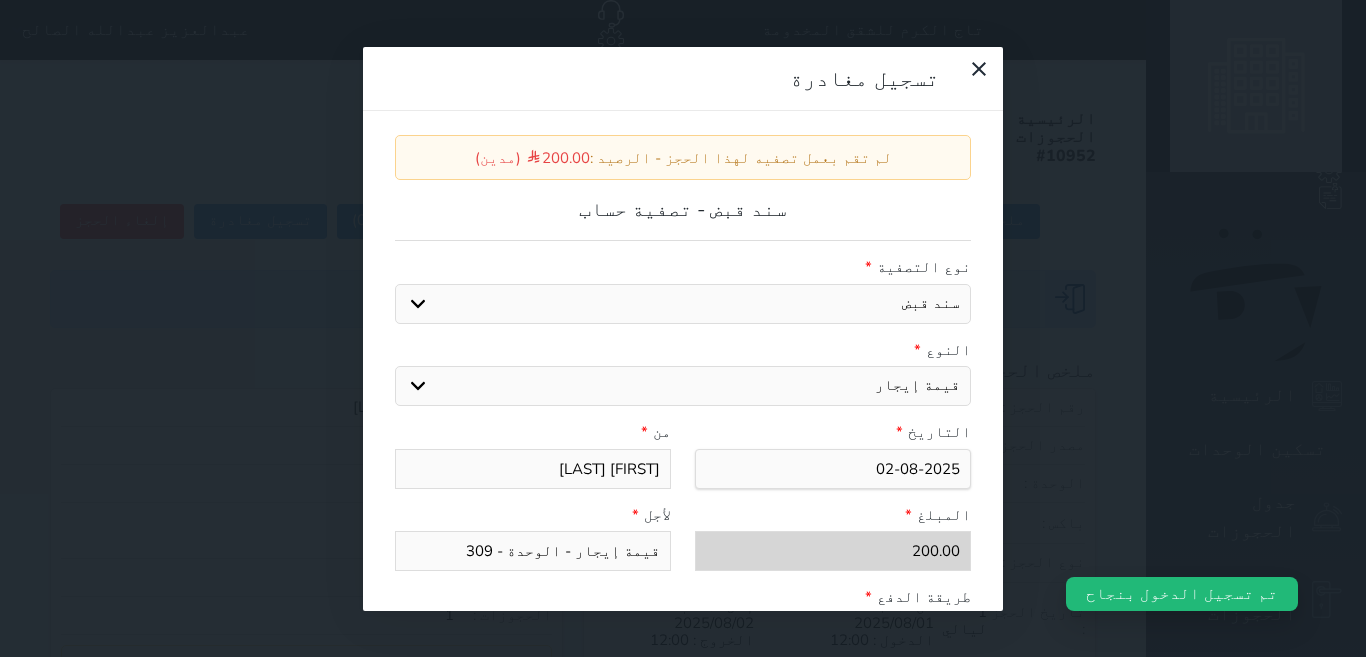 click on "قيمة إيجار - الوحدة - 309" at bounding box center [533, 551] 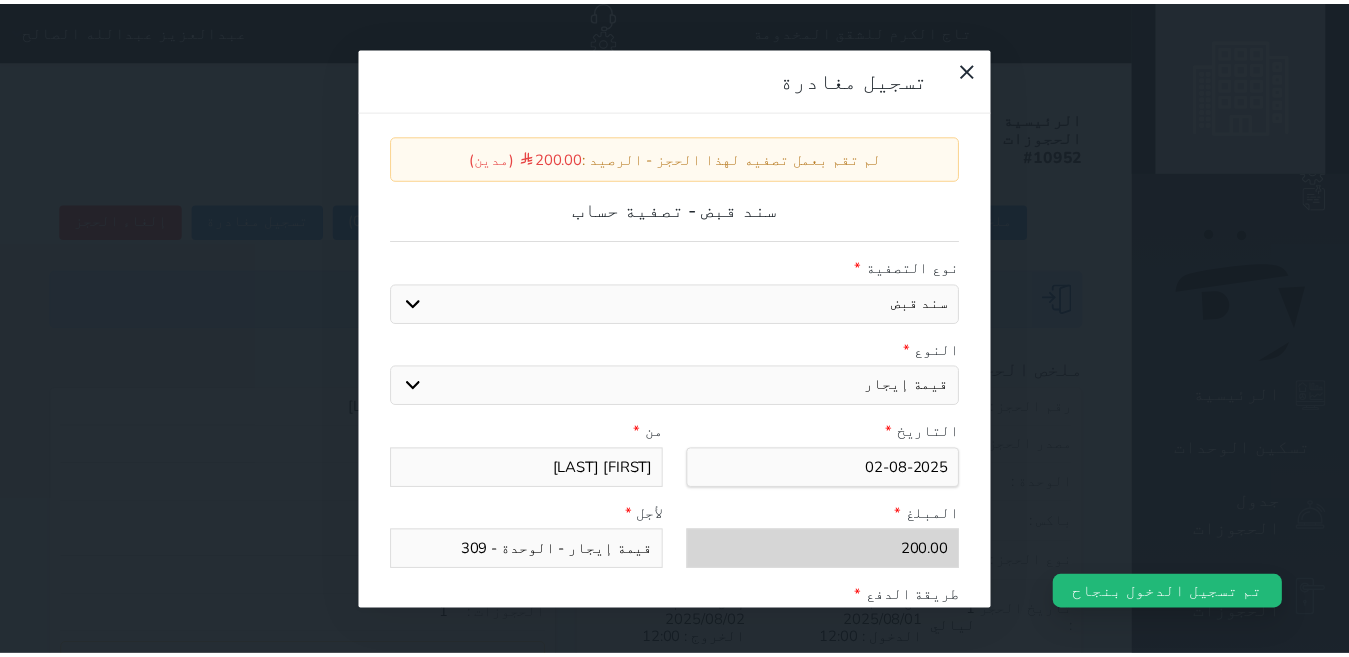 scroll, scrollTop: 300, scrollLeft: 0, axis: vertical 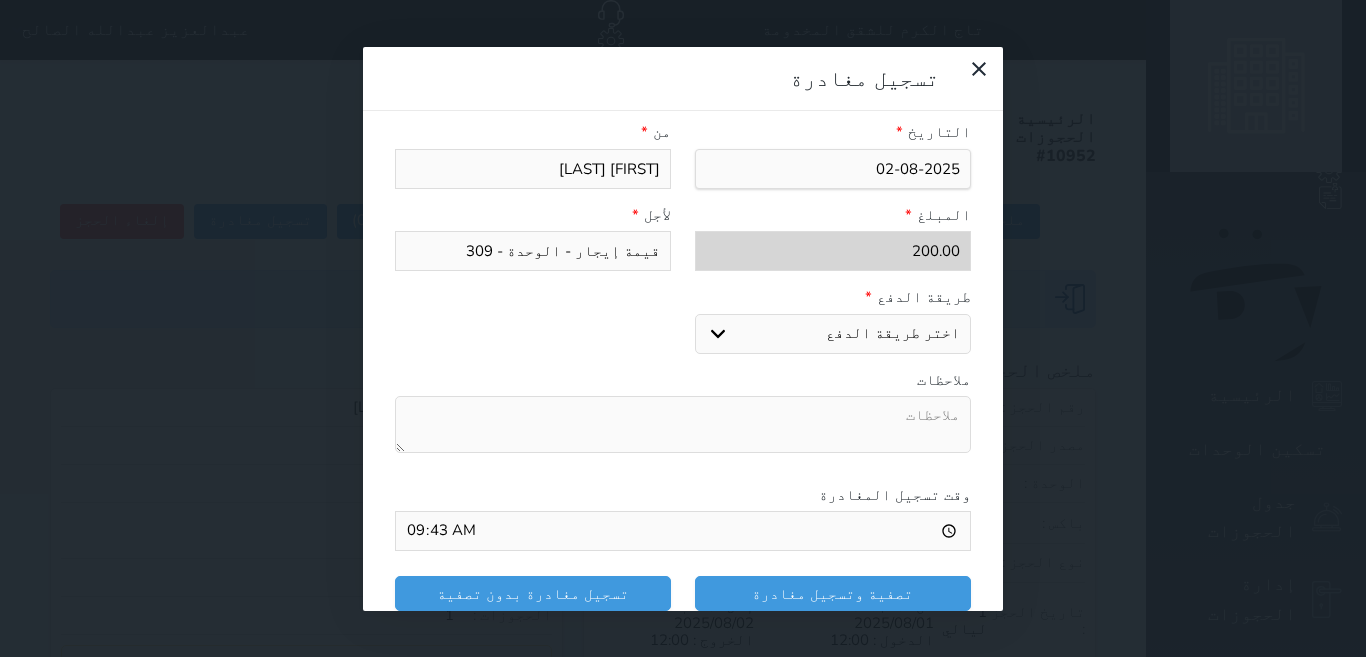click on "اختر طريقة الدفع   دفع نقدى   تحويل بنكى   مدى   بطاقة ائتمان" at bounding box center [833, 334] 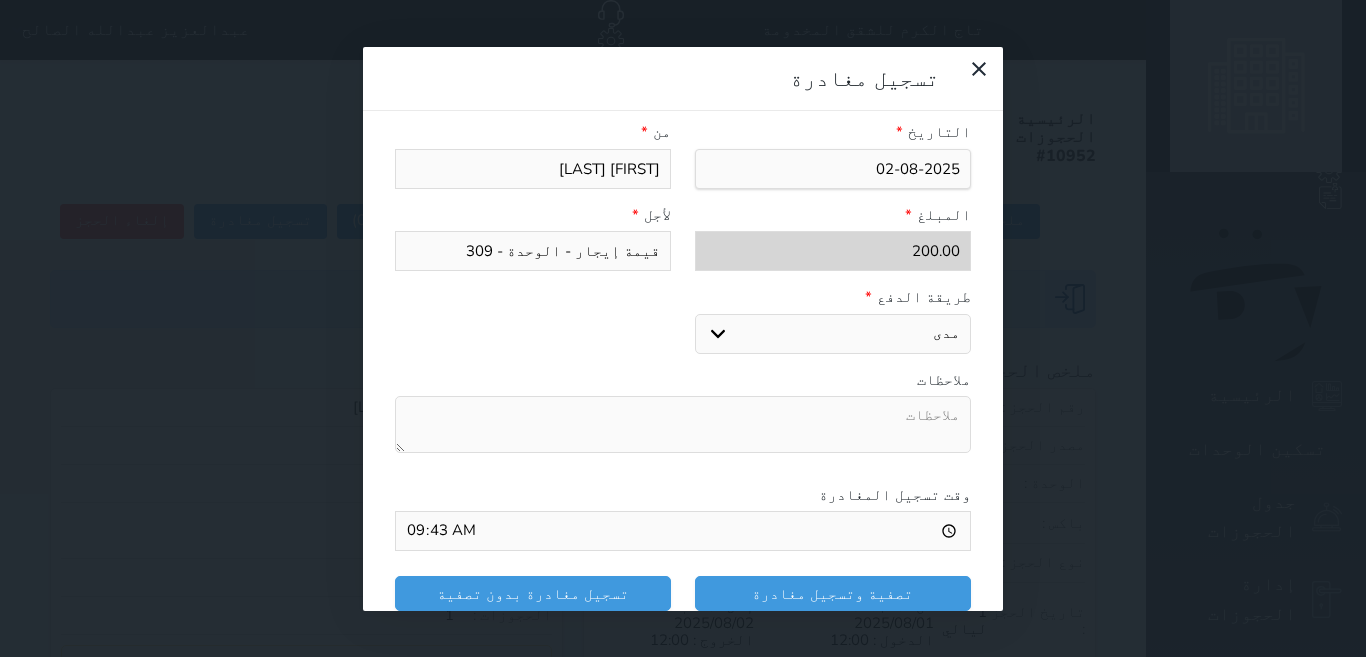 click on "اختر طريقة الدفع   دفع نقدى   تحويل بنكى   مدى   بطاقة ائتمان" at bounding box center (833, 334) 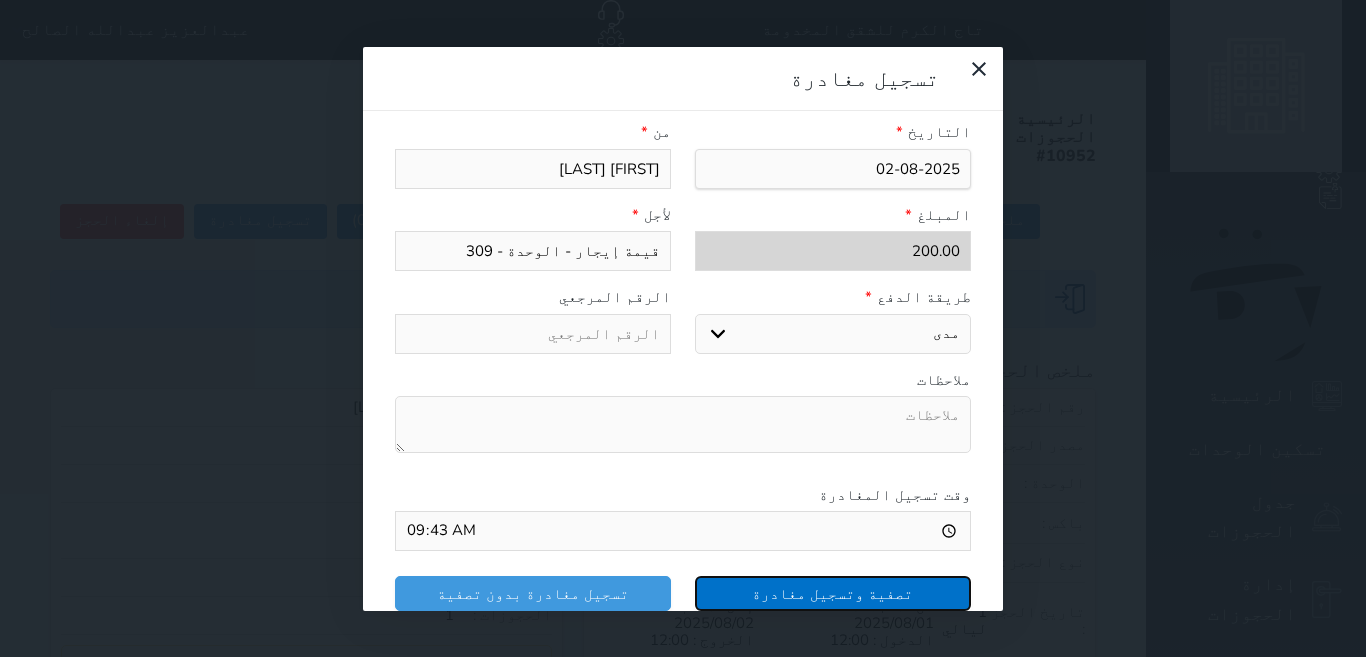 click on "تصفية وتسجيل مغادرة" at bounding box center (833, 593) 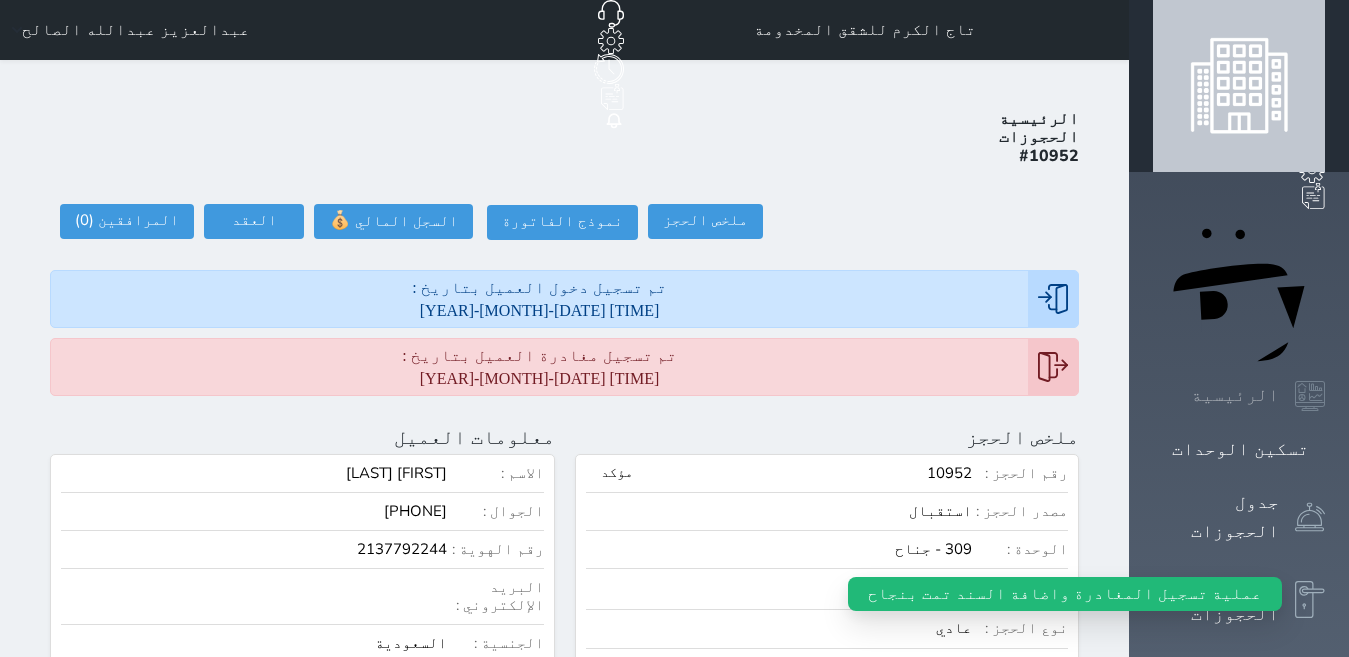 click on "الرئيسية" at bounding box center [1235, 395] 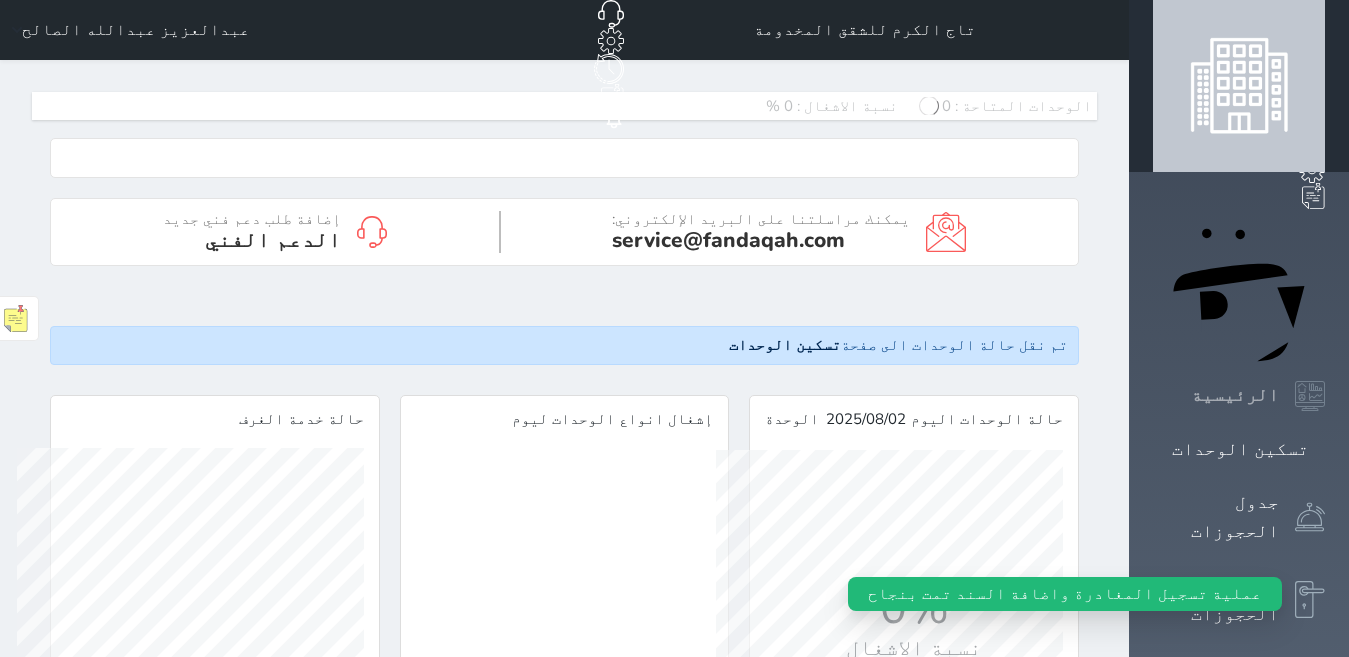 scroll, scrollTop: 997688, scrollLeft: 998786, axis: both 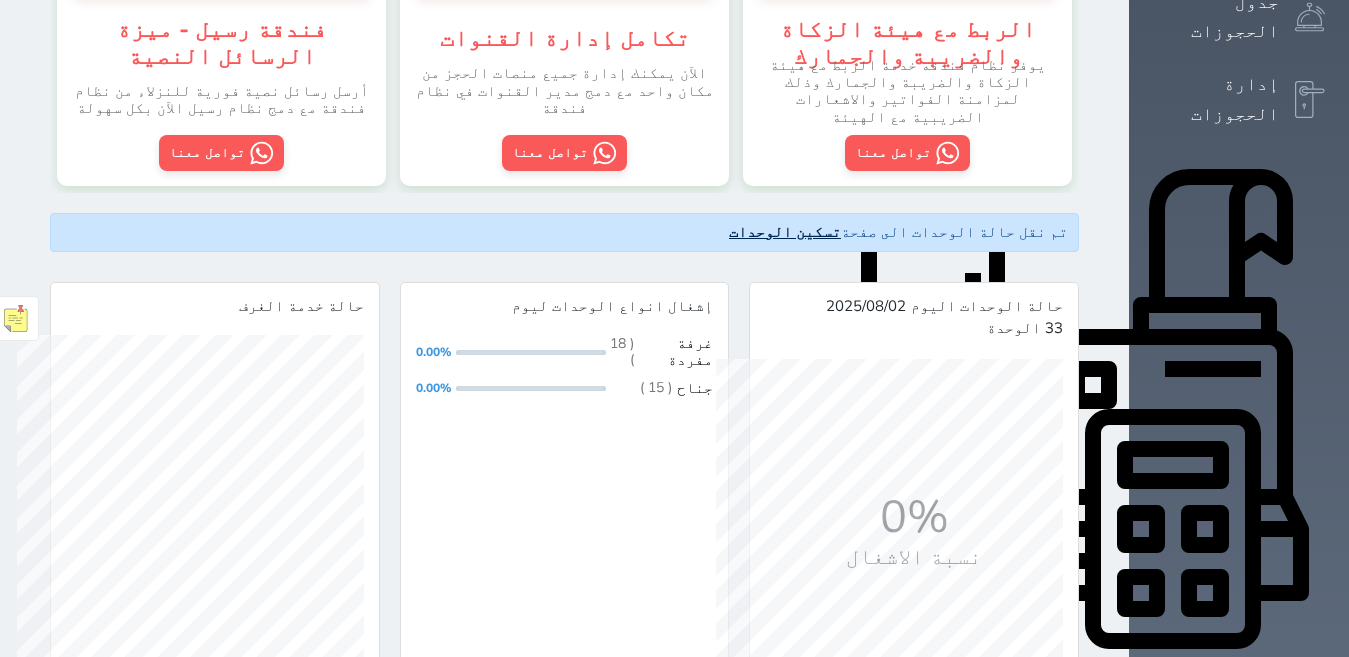 click on "تسكين الوحدات" at bounding box center (785, 232) 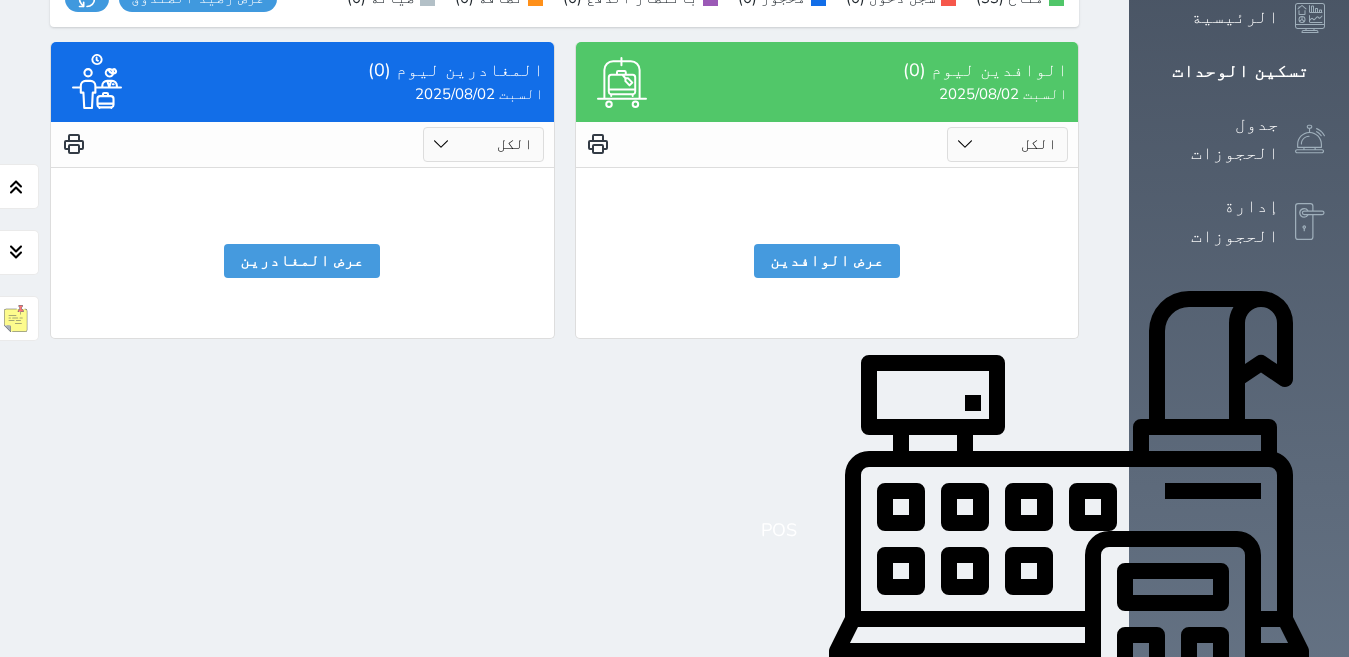 scroll, scrollTop: 178, scrollLeft: 0, axis: vertical 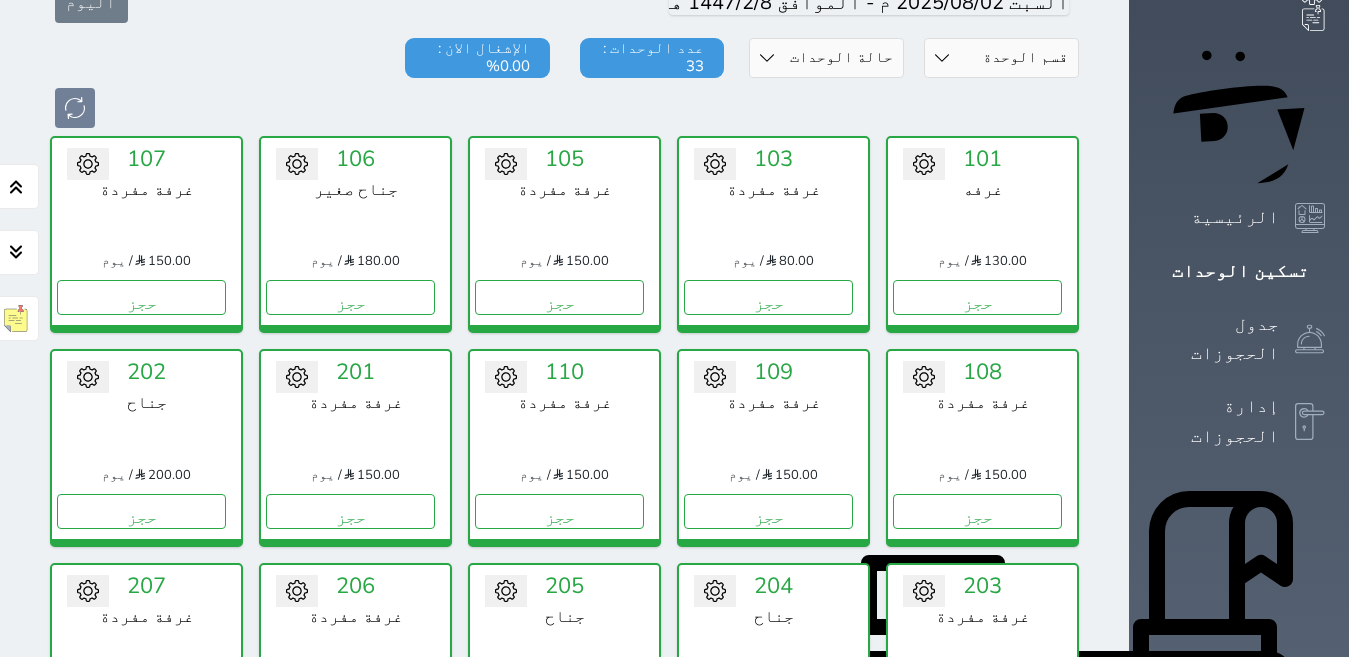 click on "حجز" at bounding box center [768, 724] 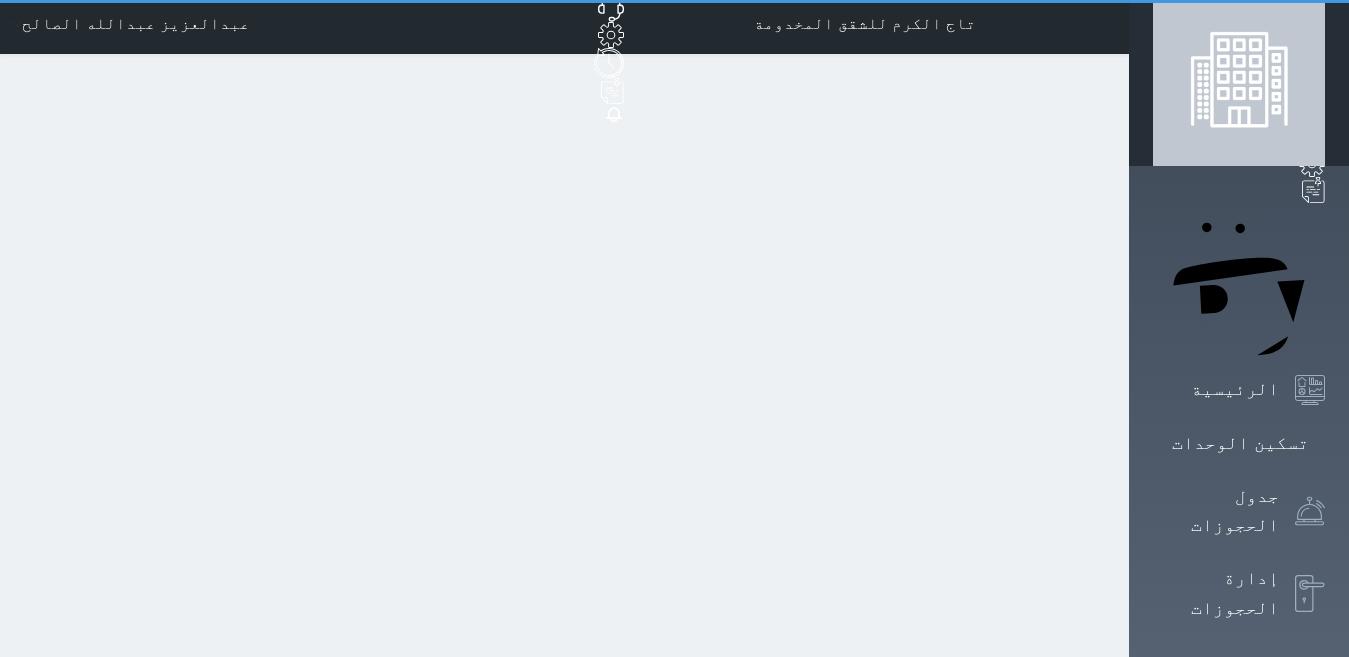 scroll, scrollTop: 0, scrollLeft: 0, axis: both 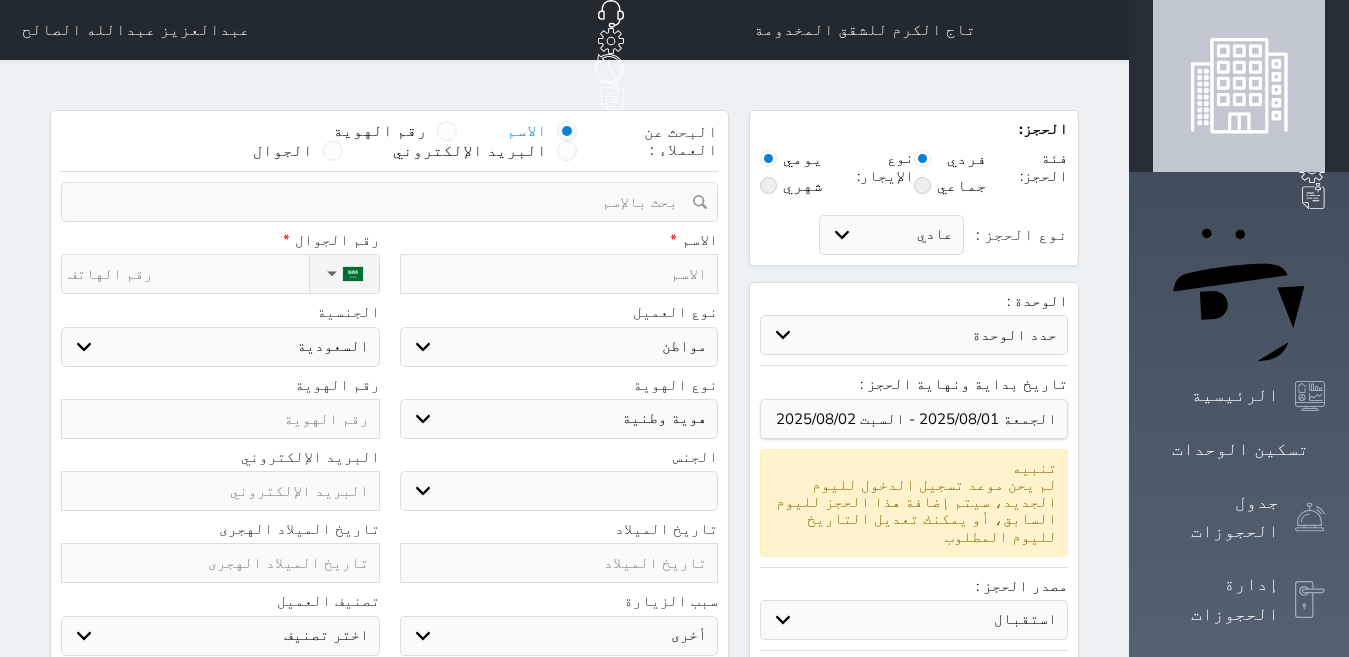 click at bounding box center [559, 274] 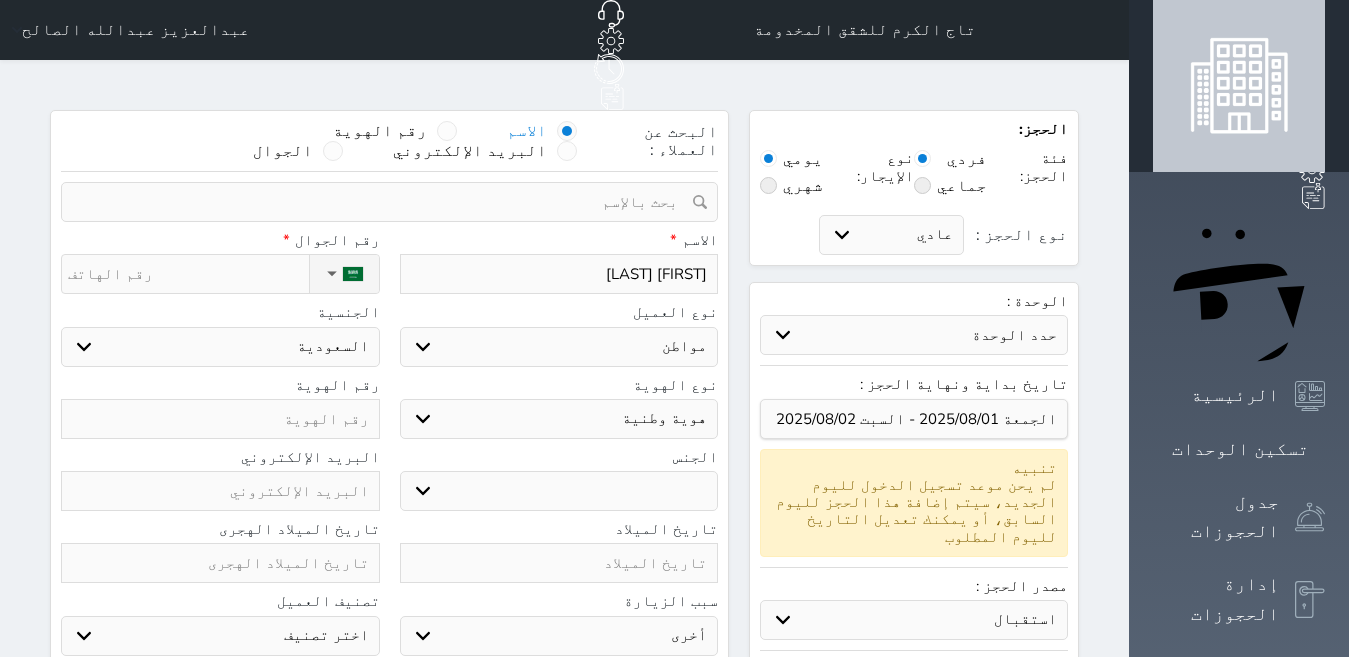 click on "ذكر   انثى" at bounding box center (559, 491) 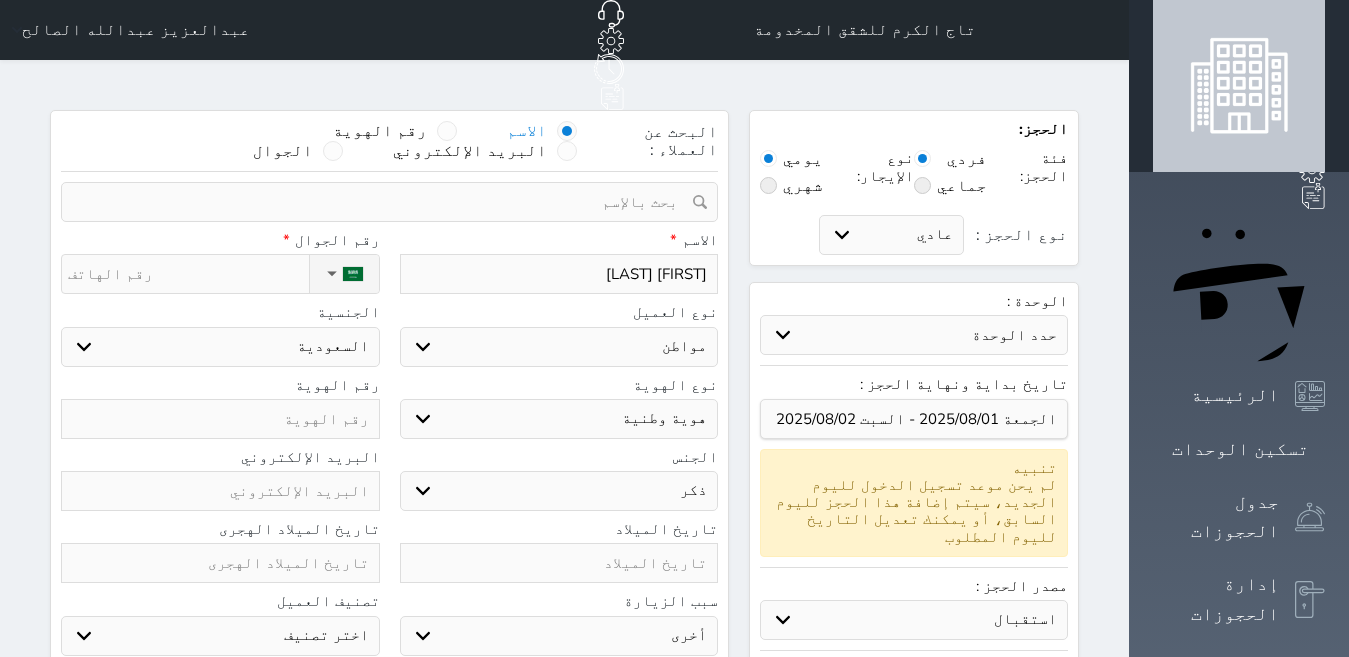 click on "ذكر   انثى" at bounding box center [559, 491] 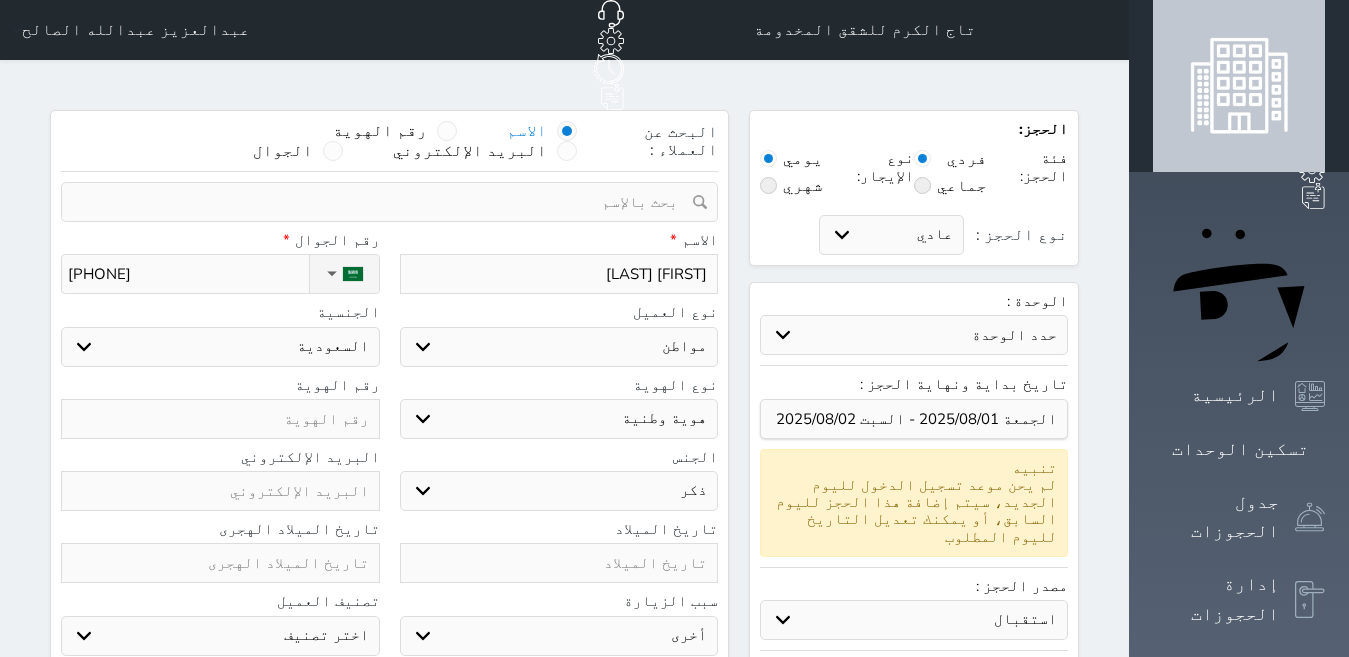 click at bounding box center [220, 419] 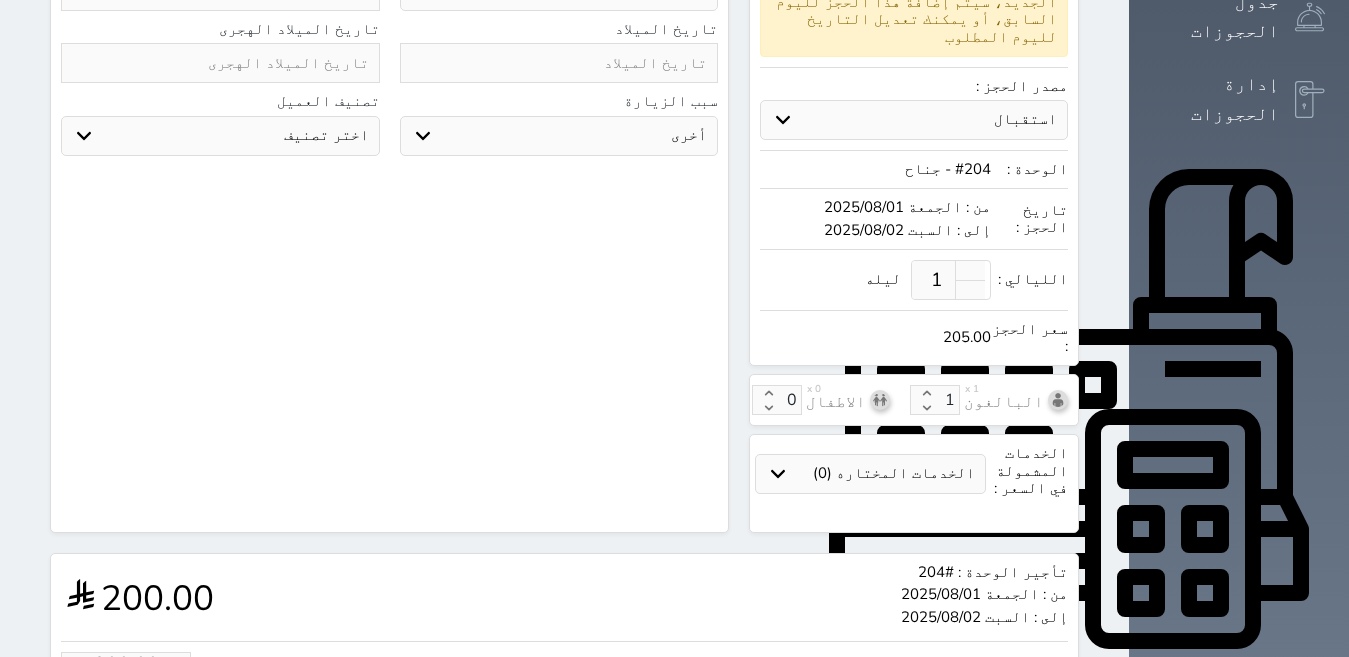 scroll, scrollTop: 652, scrollLeft: 0, axis: vertical 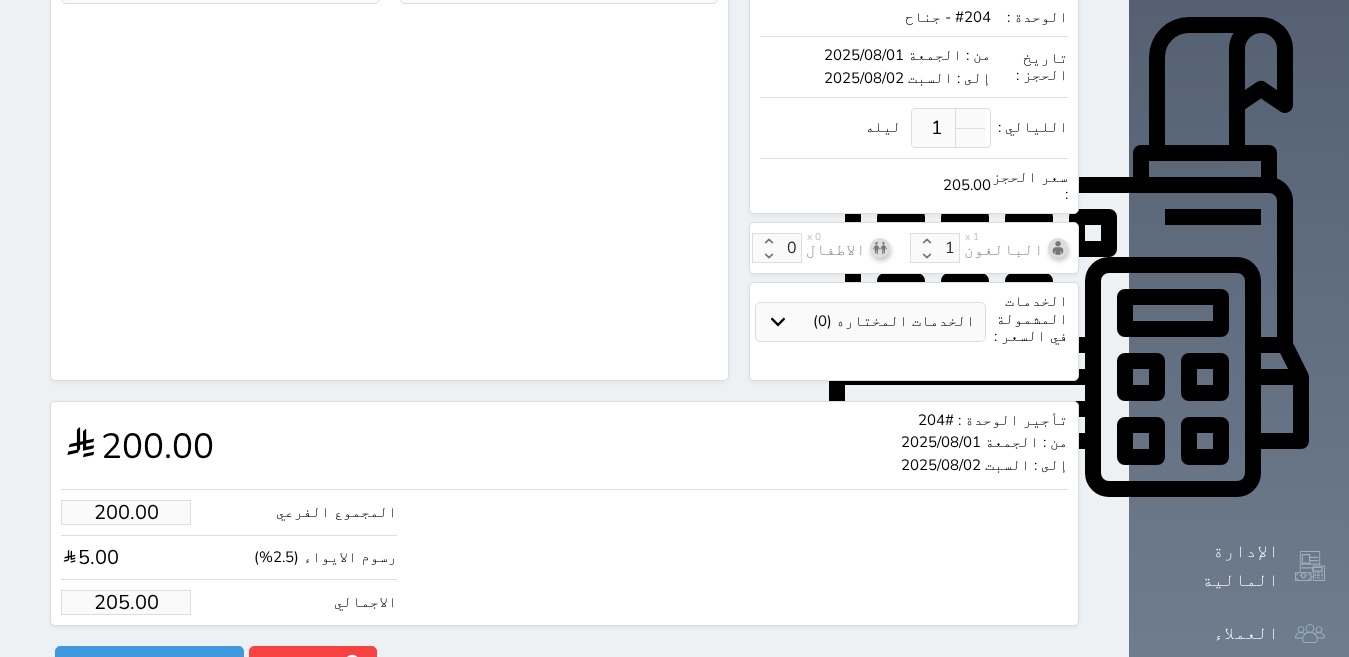 click on "205.00" at bounding box center (126, 602) 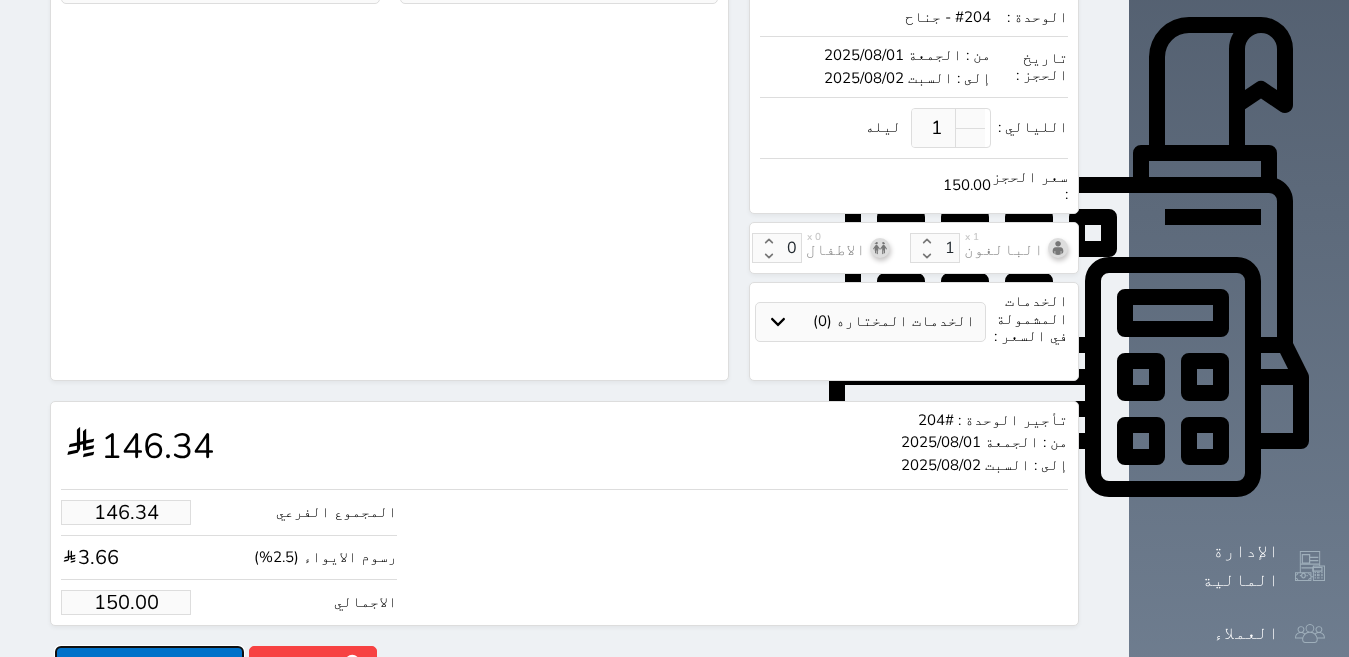 click on "حجز" at bounding box center [149, 663] 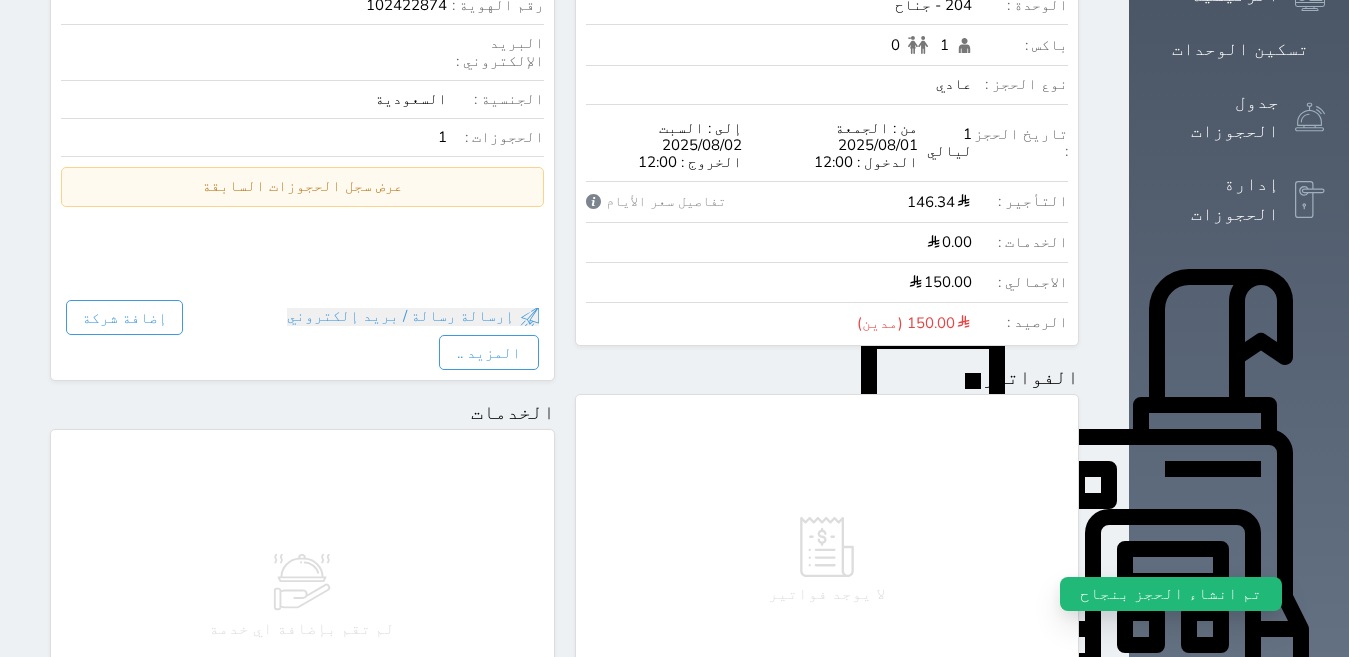 scroll, scrollTop: 700, scrollLeft: 0, axis: vertical 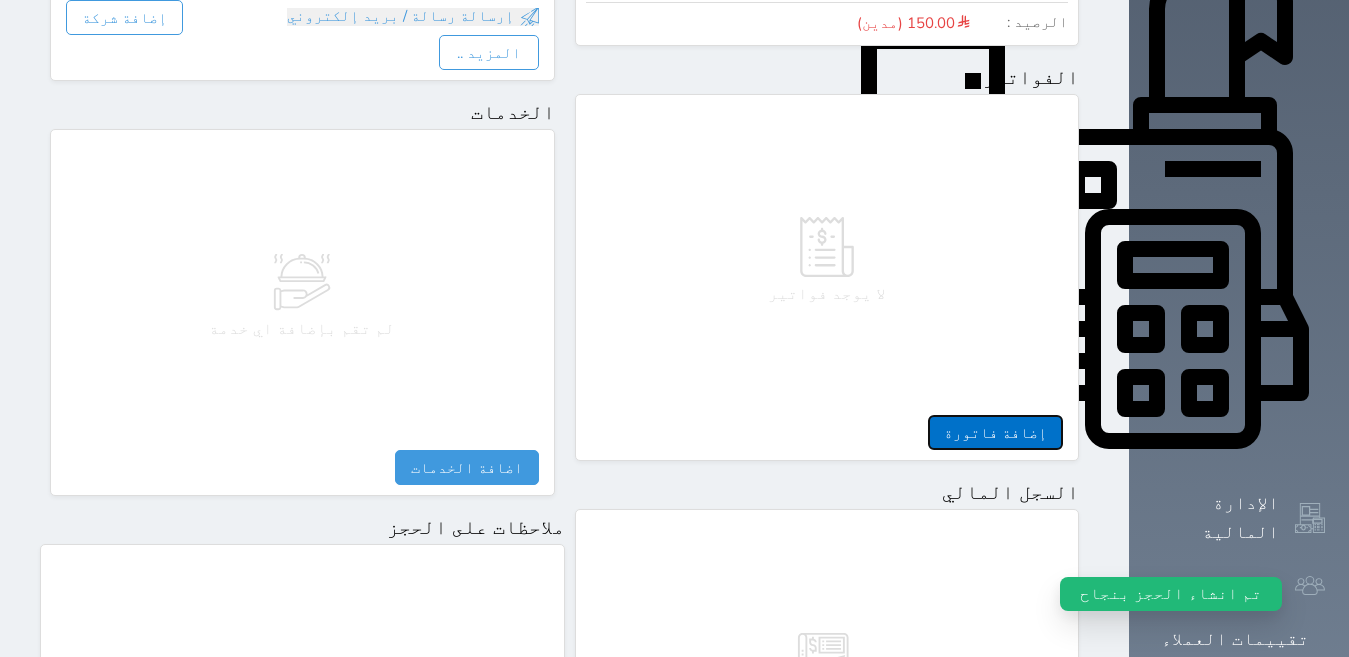click on "إضافة فاتورة" at bounding box center [995, 432] 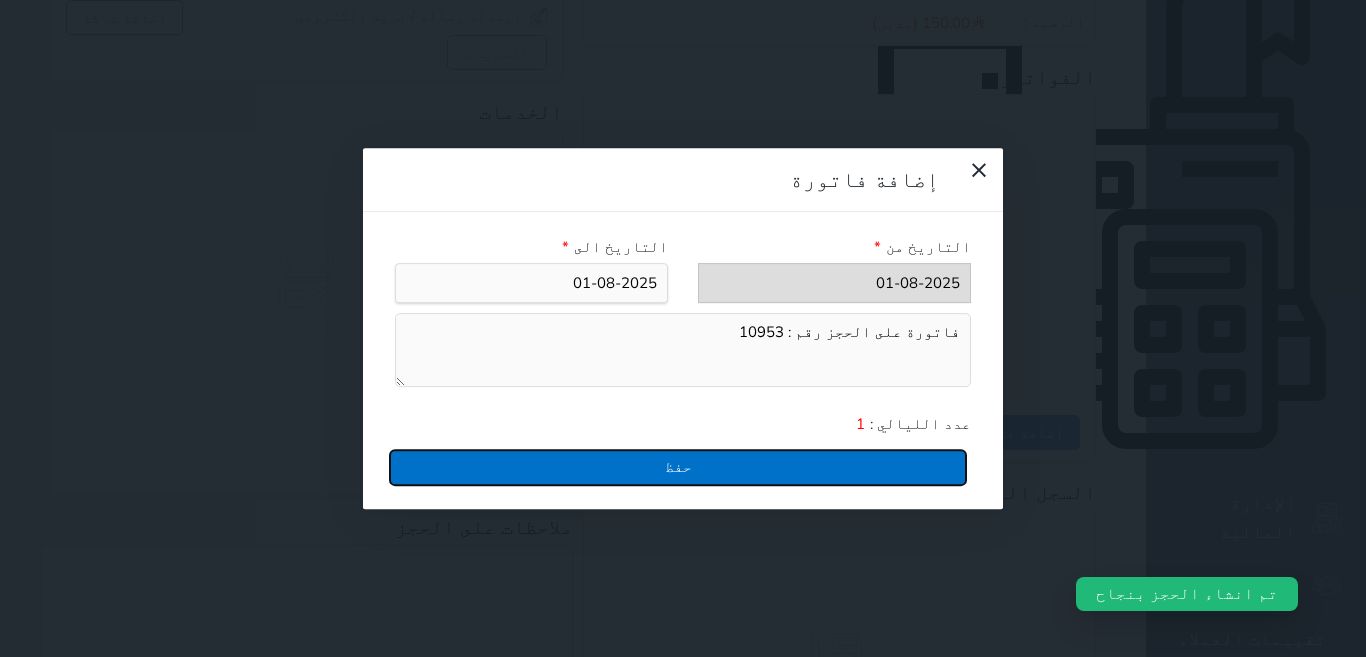 click on "حفظ" at bounding box center [678, 467] 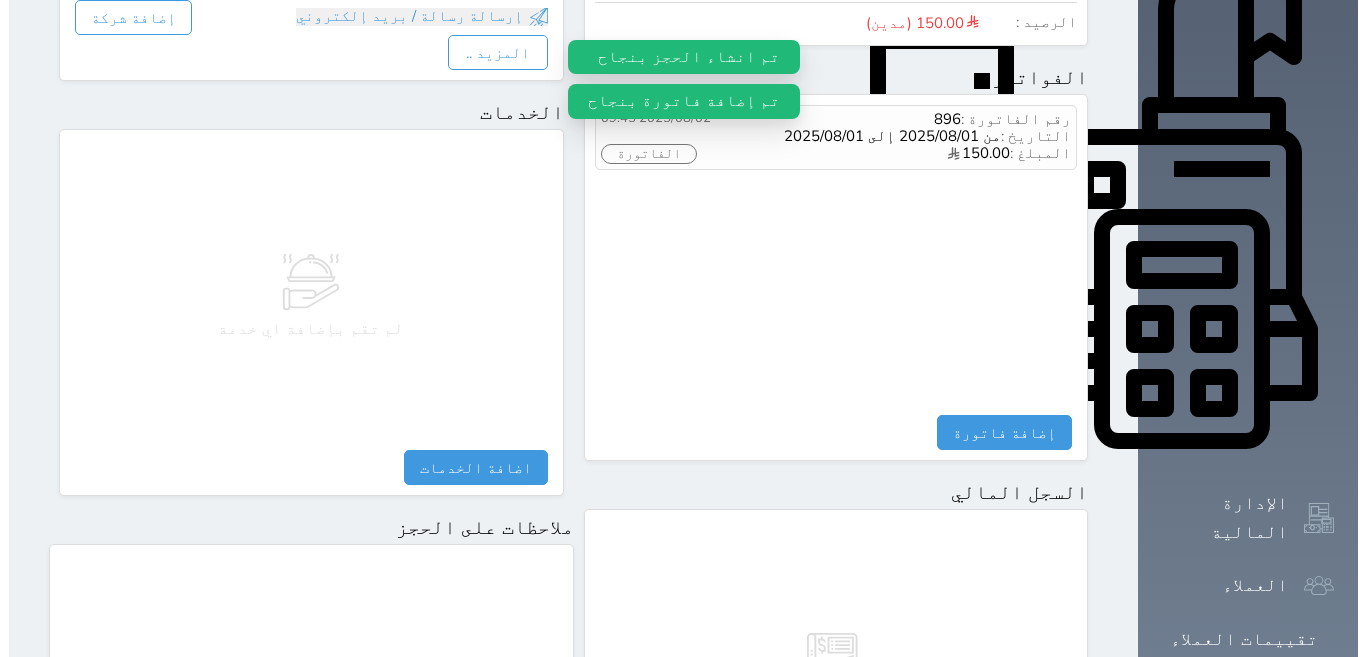 scroll, scrollTop: 400, scrollLeft: 0, axis: vertical 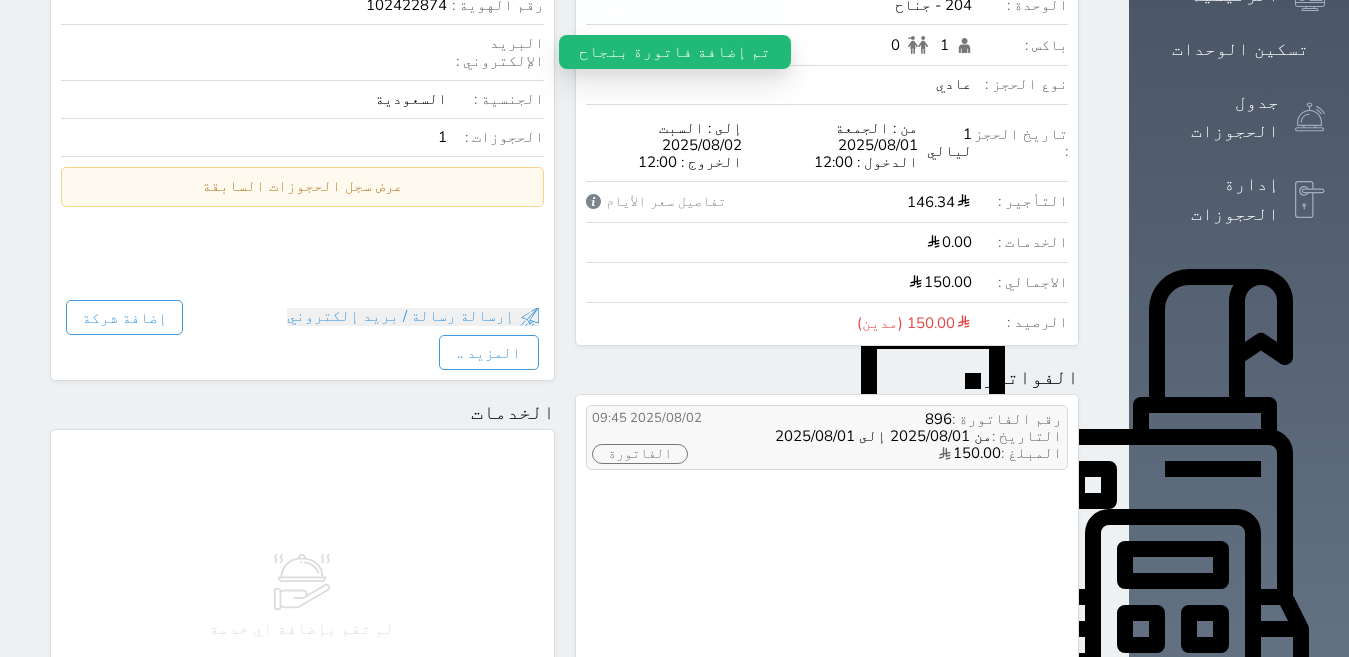 click on "الفاتورة" at bounding box center [640, 454] 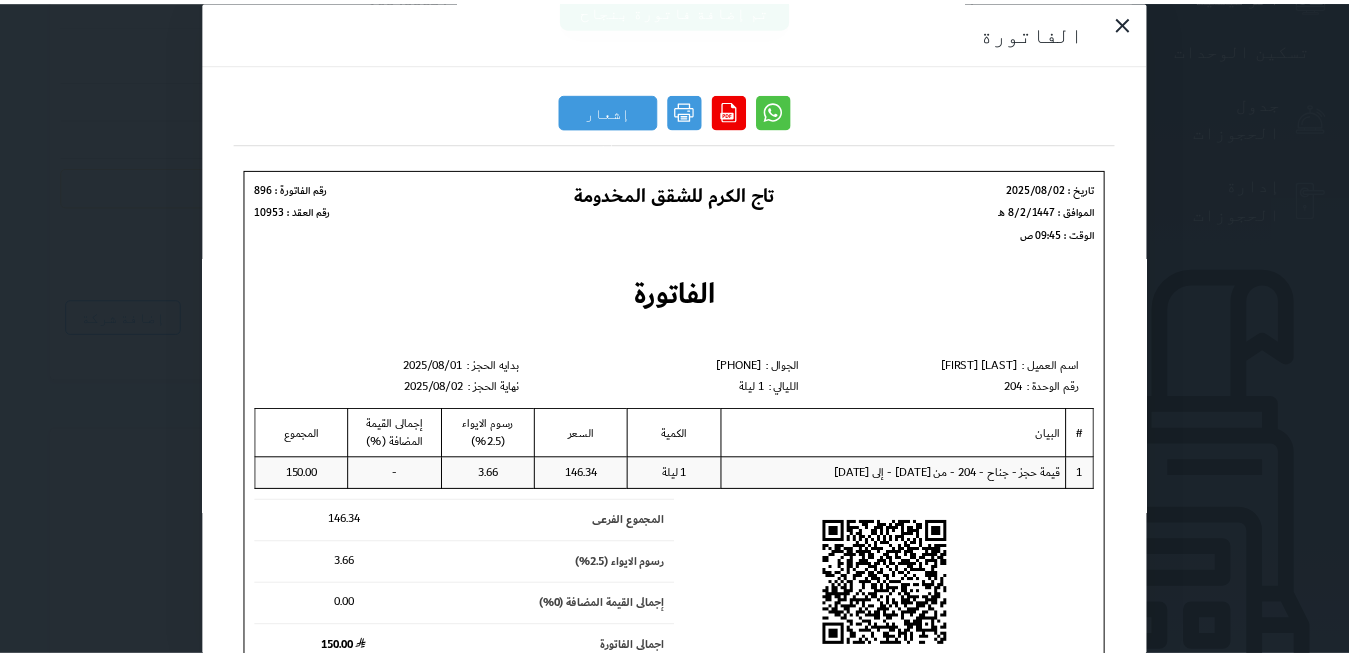 scroll, scrollTop: 0, scrollLeft: 0, axis: both 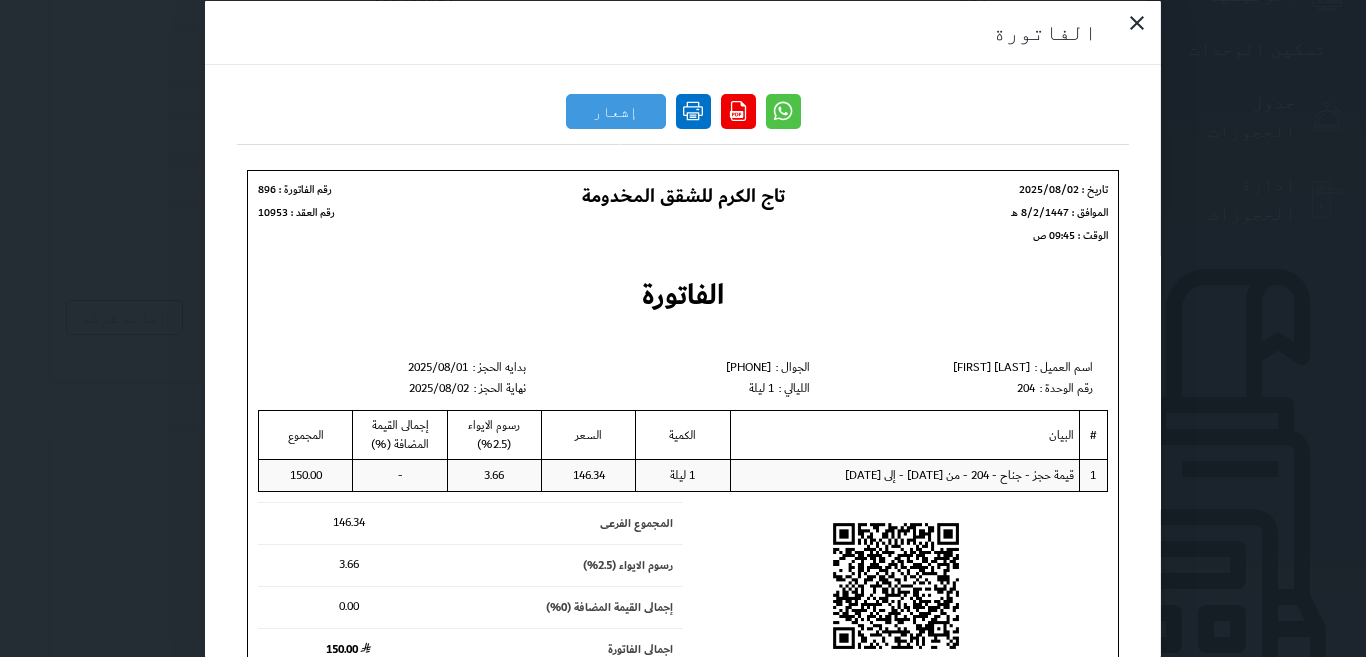 click at bounding box center [693, 110] 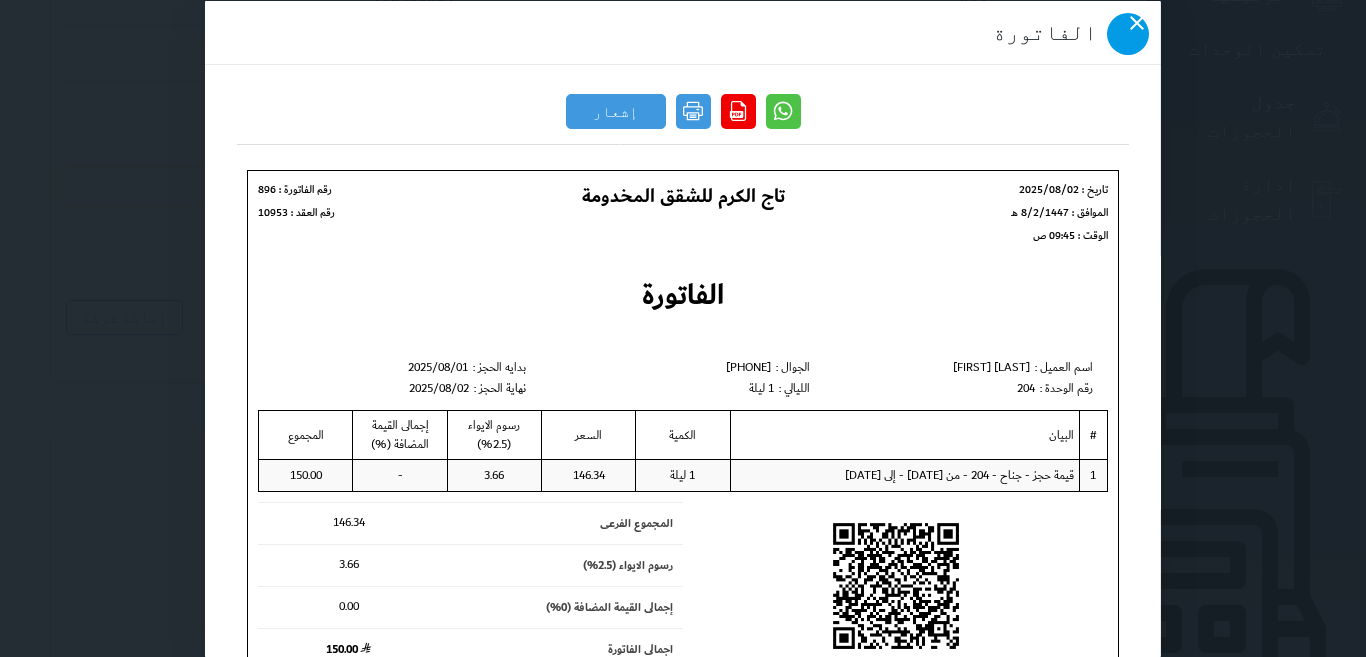 click 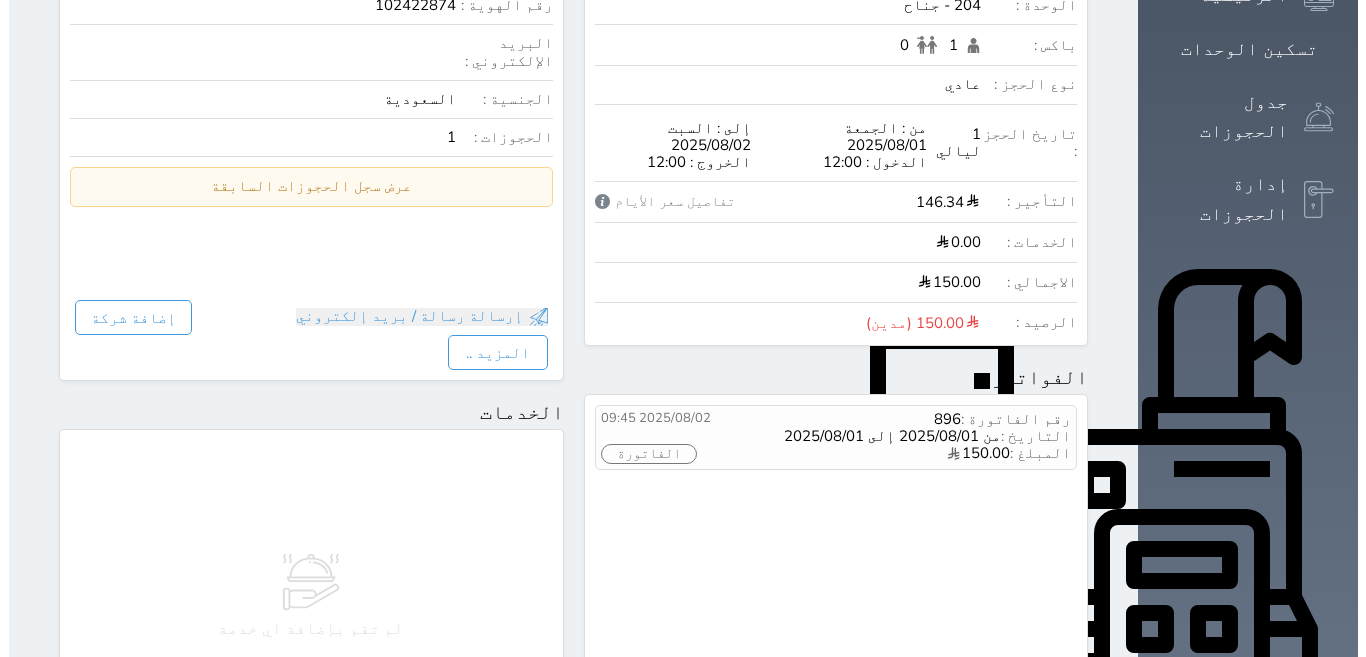 scroll, scrollTop: 0, scrollLeft: 0, axis: both 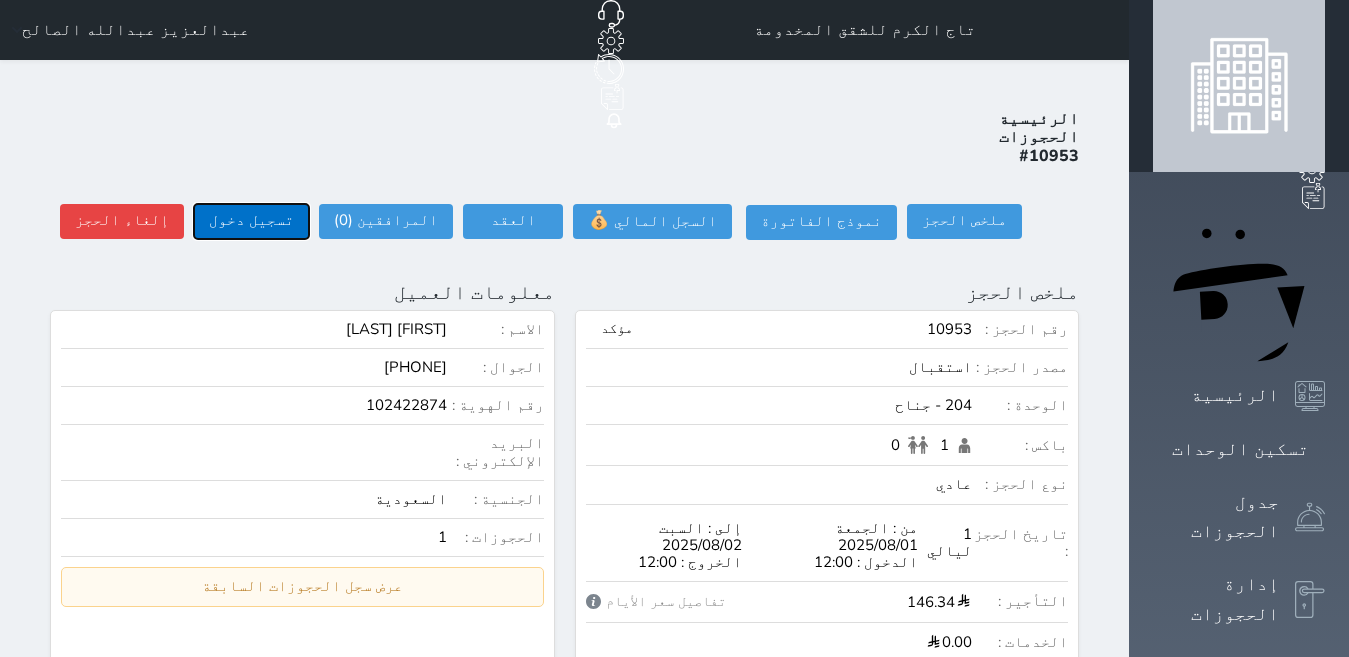 click on "تسجيل دخول" at bounding box center [251, 221] 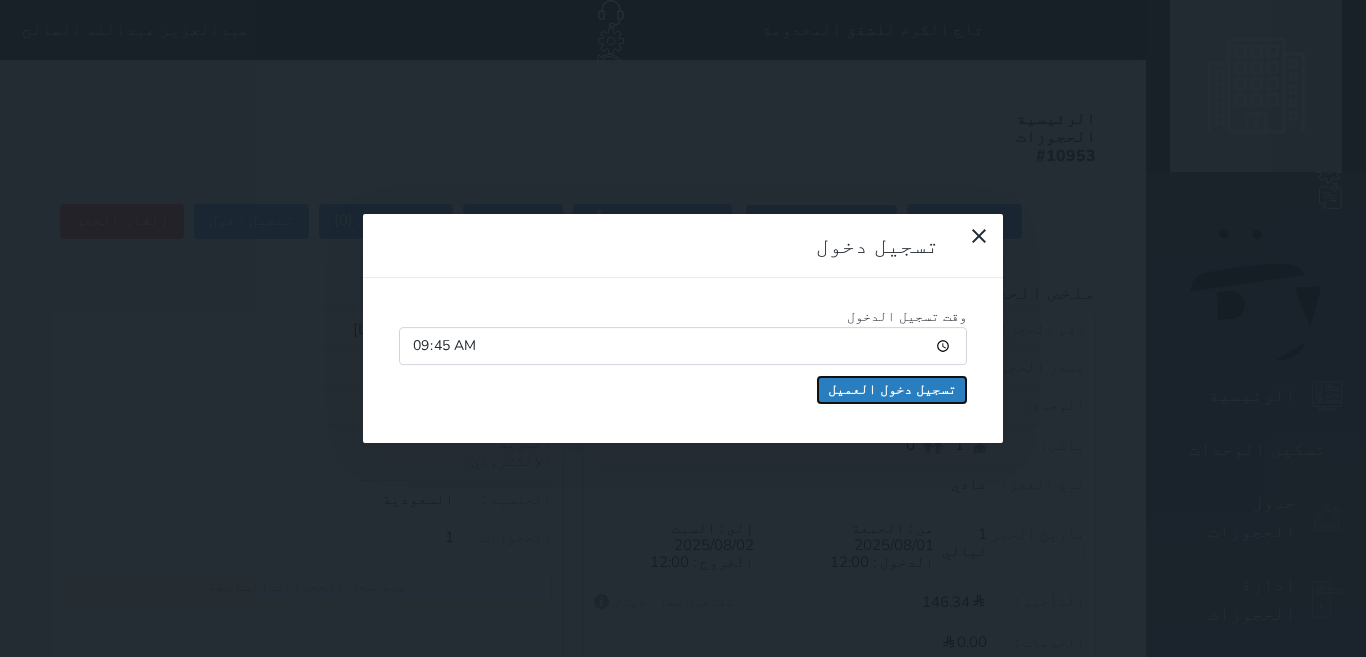 click on "تسجيل دخول العميل" at bounding box center [892, 390] 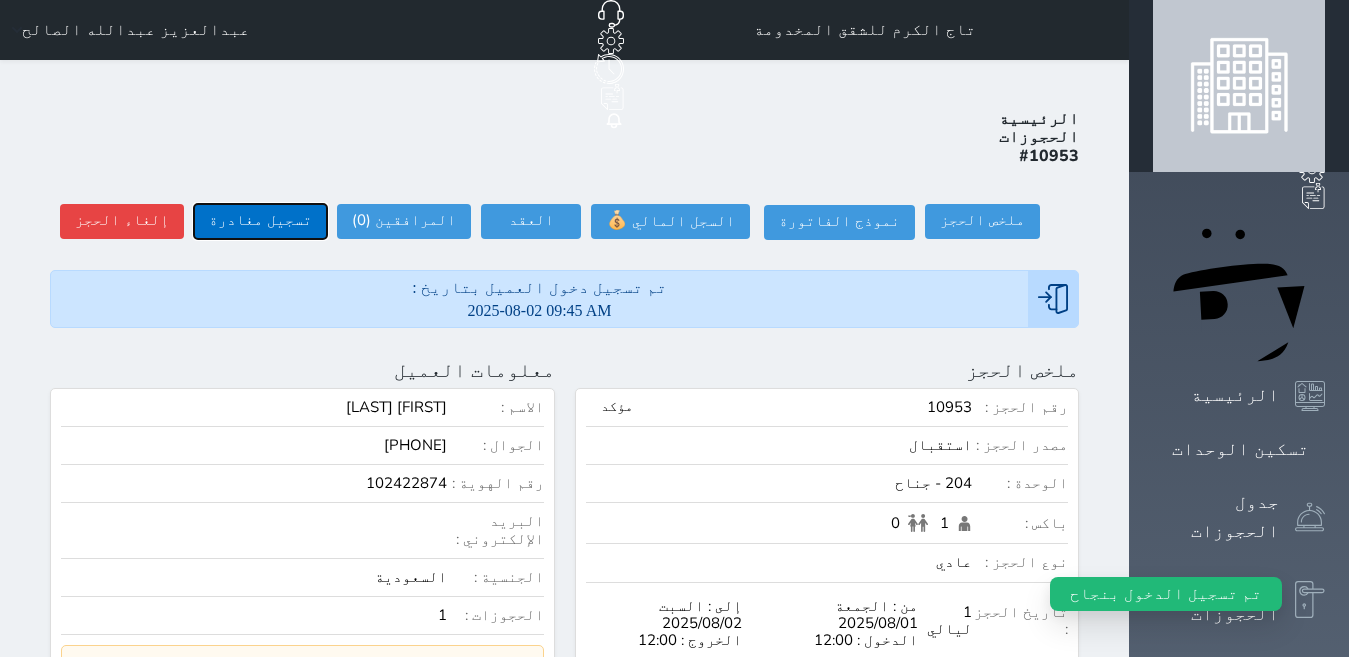 click on "تسجيل مغادرة" at bounding box center (260, 221) 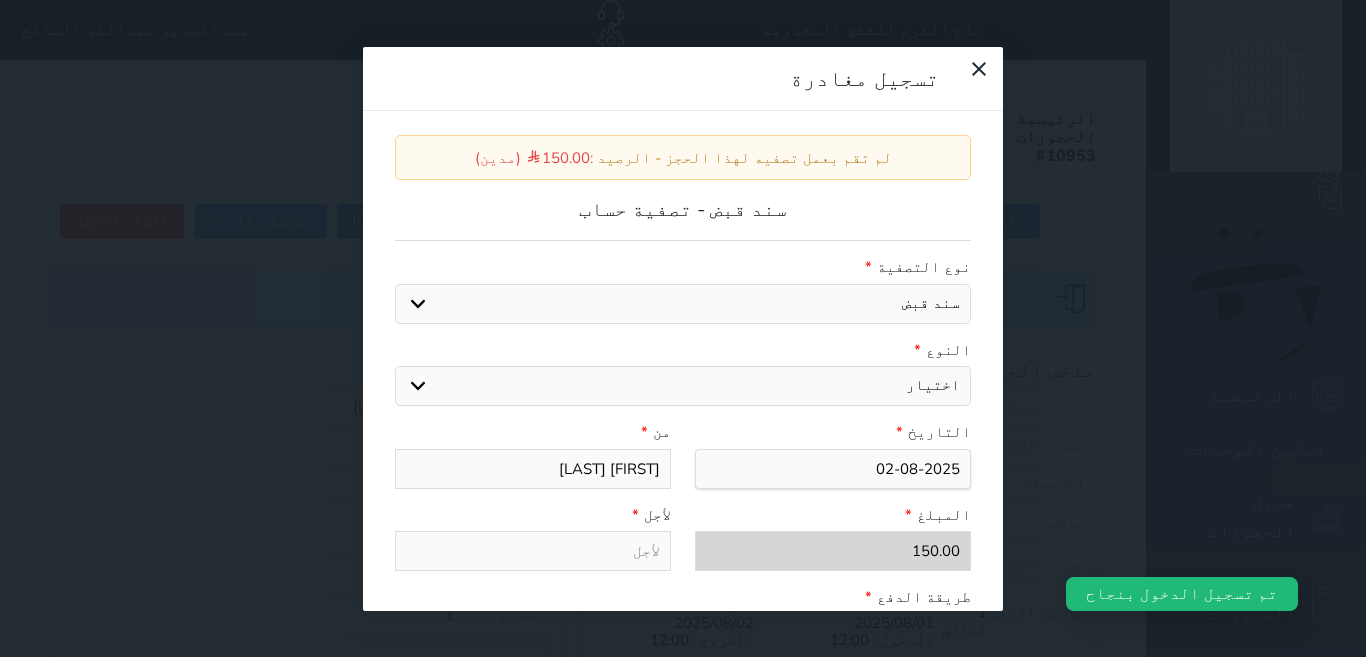 click on "اختيار   مقبوضات عامة
قيمة إيجار
فواتير
عربون
لا ينطبق
آخر
مغسلة
واي فاي - الإنترنت
مواقف السيارات
طعام
الأغذية والمشروبات
مشروبات
المشروبات الباردة
المشروبات الساخنة
الإفطار
غداء
عشاء
مخبز و كعك
حمام سباحة
الصالة الرياضية
سبا و خدمات الجمال
اختيار وإسقاط (خدمات النقل)
ميني بار
كابل - تلفزيون
سرير إضافي
تصفيف الشعر
التسوق" at bounding box center [683, 386] 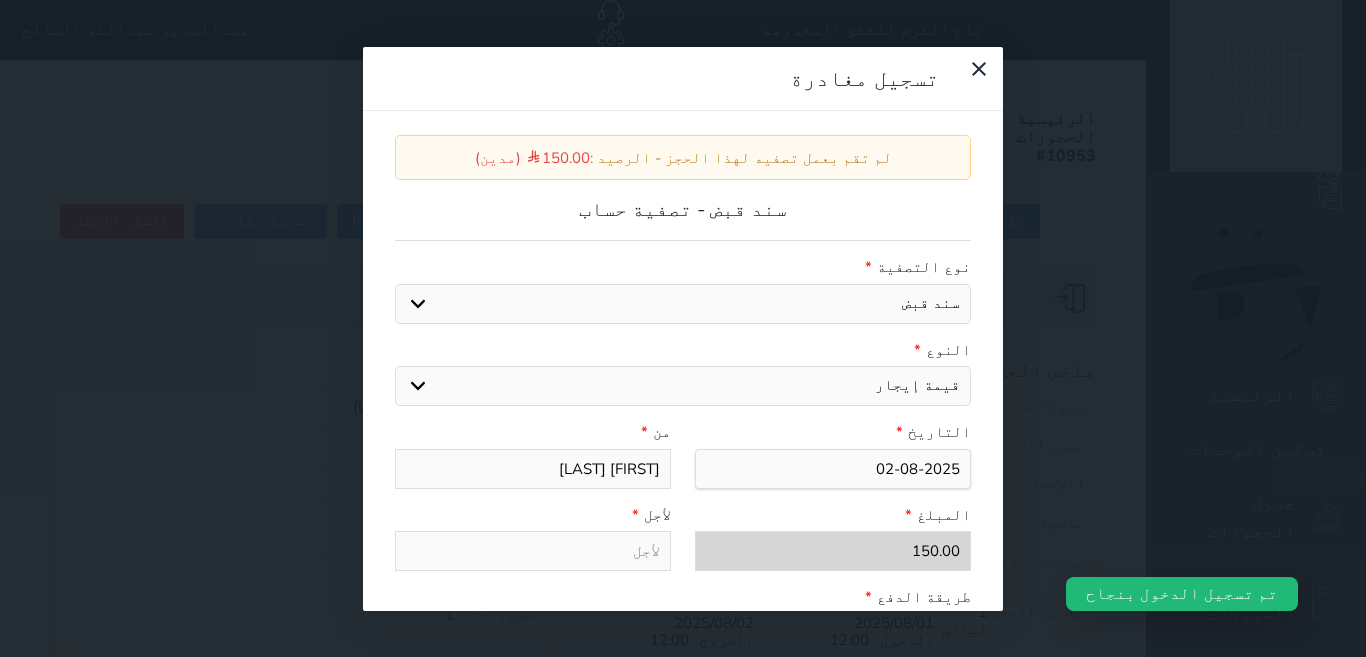 click on "اختيار   مقبوضات عامة
قيمة إيجار
فواتير
عربون
لا ينطبق
آخر
مغسلة
واي فاي - الإنترنت
مواقف السيارات
طعام
الأغذية والمشروبات
مشروبات
المشروبات الباردة
المشروبات الساخنة
الإفطار
غداء
عشاء
مخبز و كعك
حمام سباحة
الصالة الرياضية
سبا و خدمات الجمال
اختيار وإسقاط (خدمات النقل)
ميني بار
كابل - تلفزيون
سرير إضافي
تصفيف الشعر
التسوق" at bounding box center (683, 386) 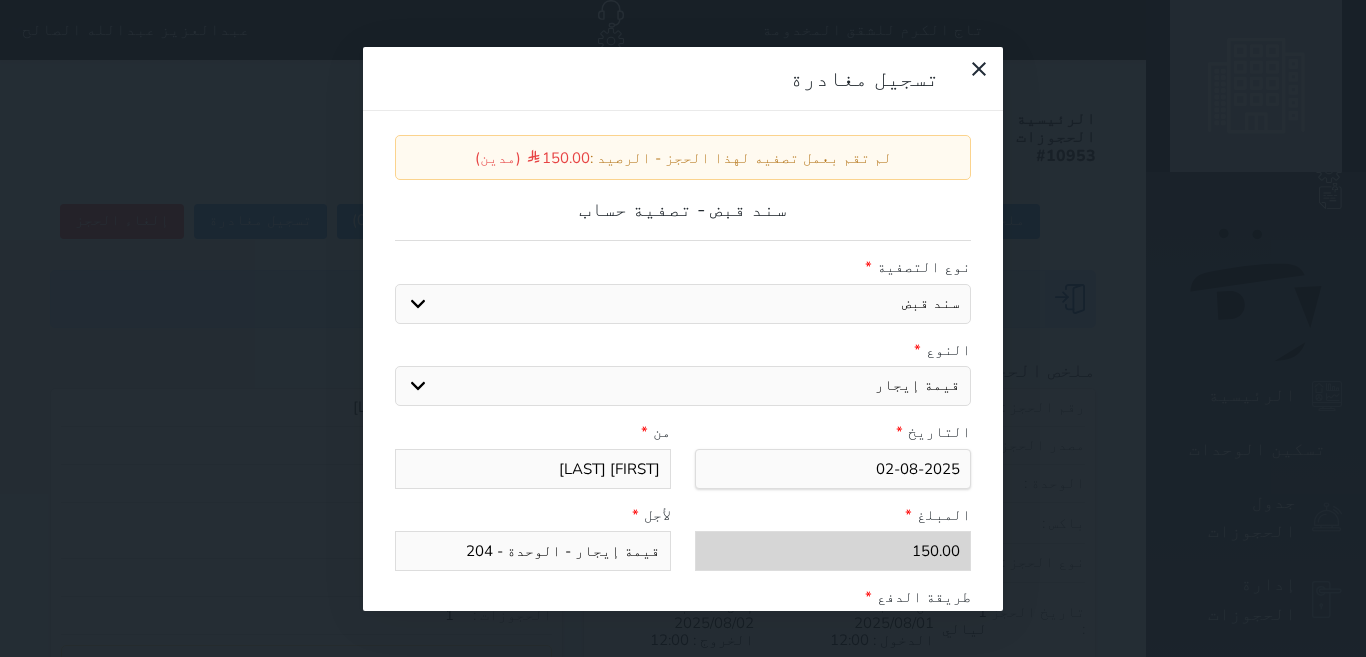 click on "قيمة إيجار - الوحدة - 204" at bounding box center [533, 551] 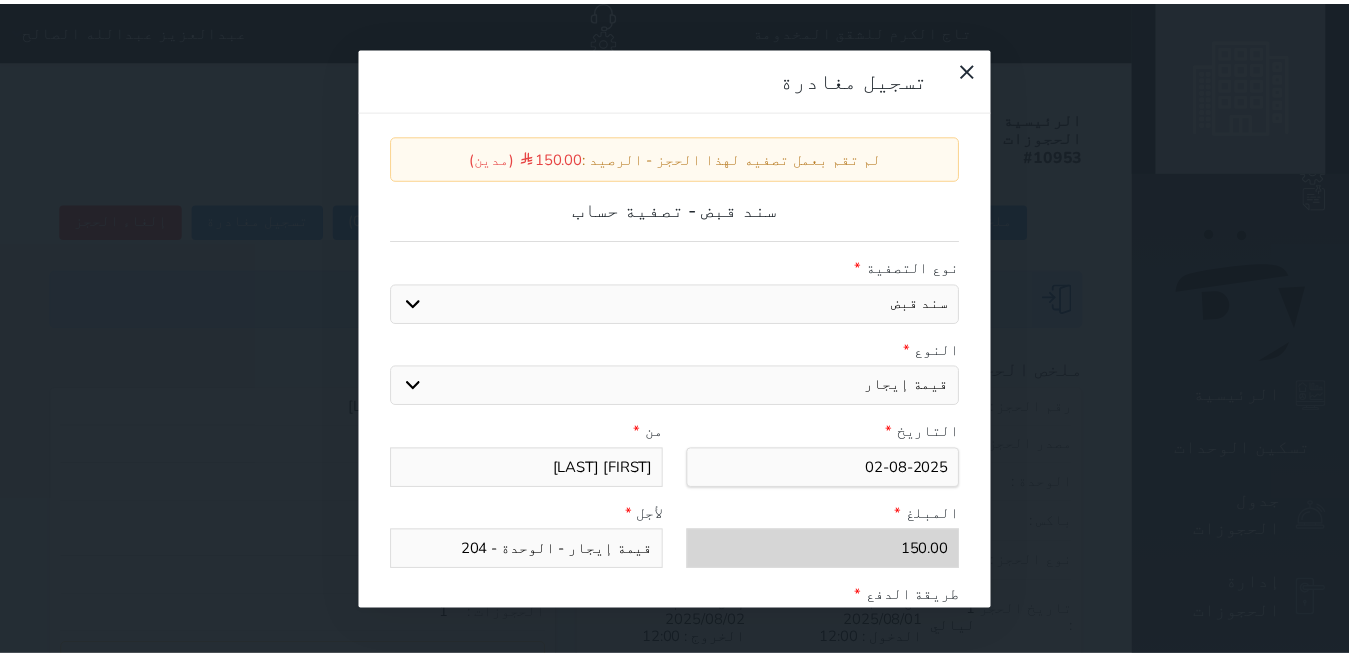 scroll, scrollTop: 309, scrollLeft: 0, axis: vertical 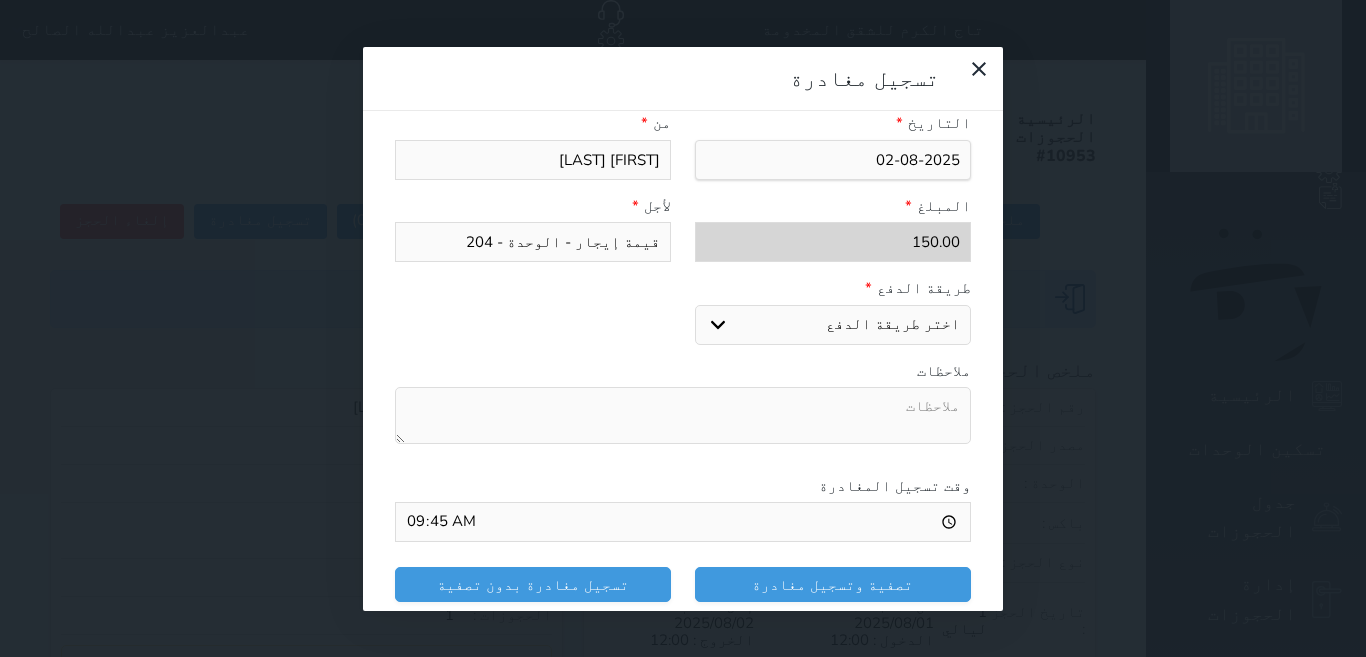 click on "اختر طريقة الدفع   دفع نقدى   تحويل بنكى   مدى   بطاقة ائتمان" at bounding box center (833, 325) 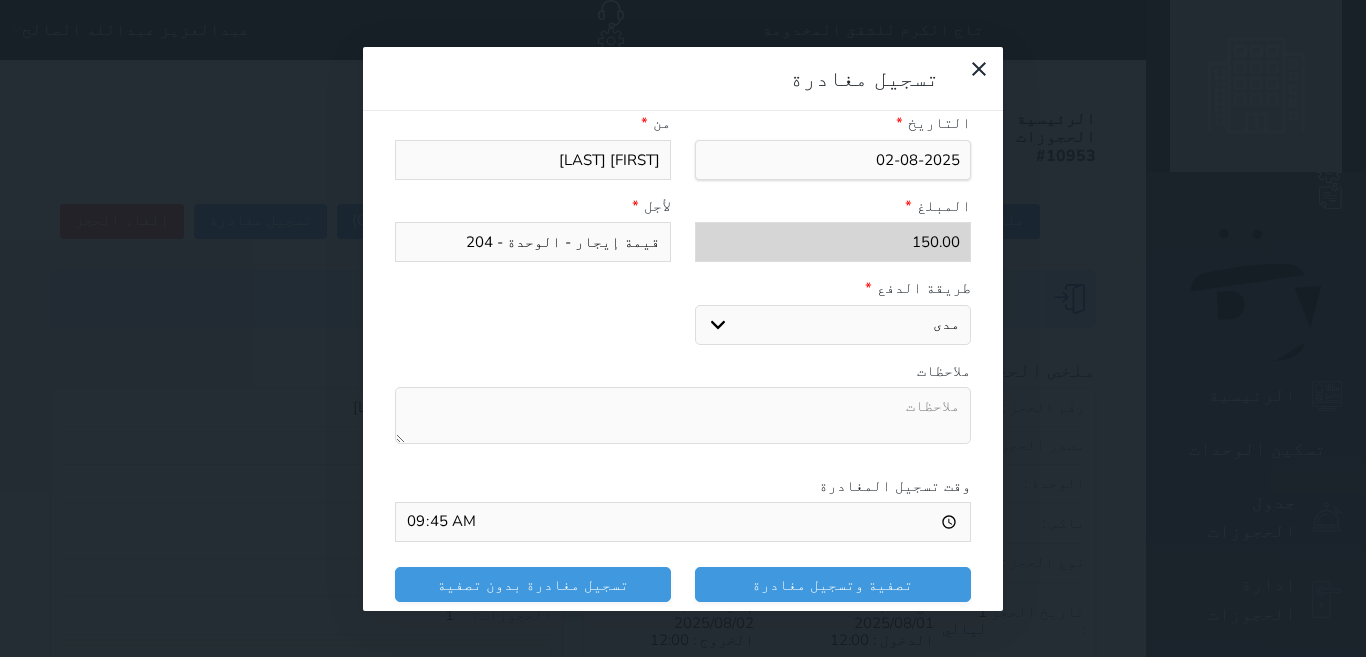click on "اختر طريقة الدفع   دفع نقدى   تحويل بنكى   مدى   بطاقة ائتمان" at bounding box center [833, 325] 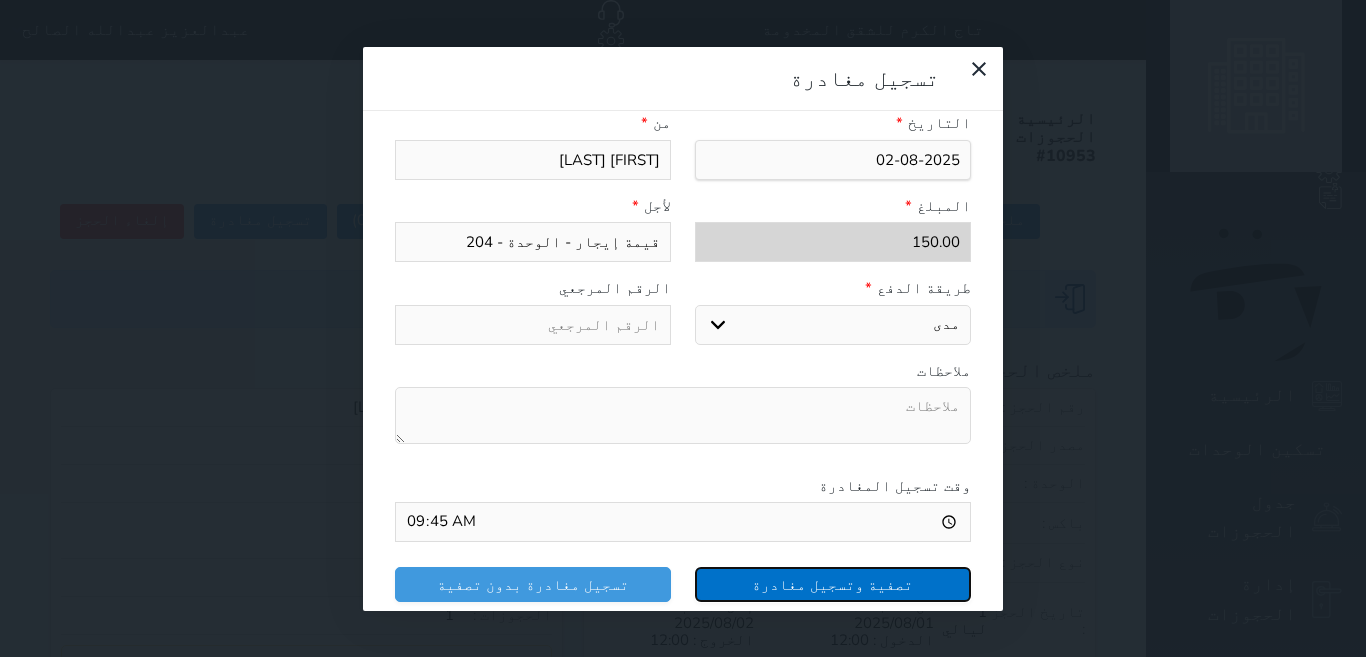 click on "تصفية وتسجيل مغادرة" at bounding box center (833, 584) 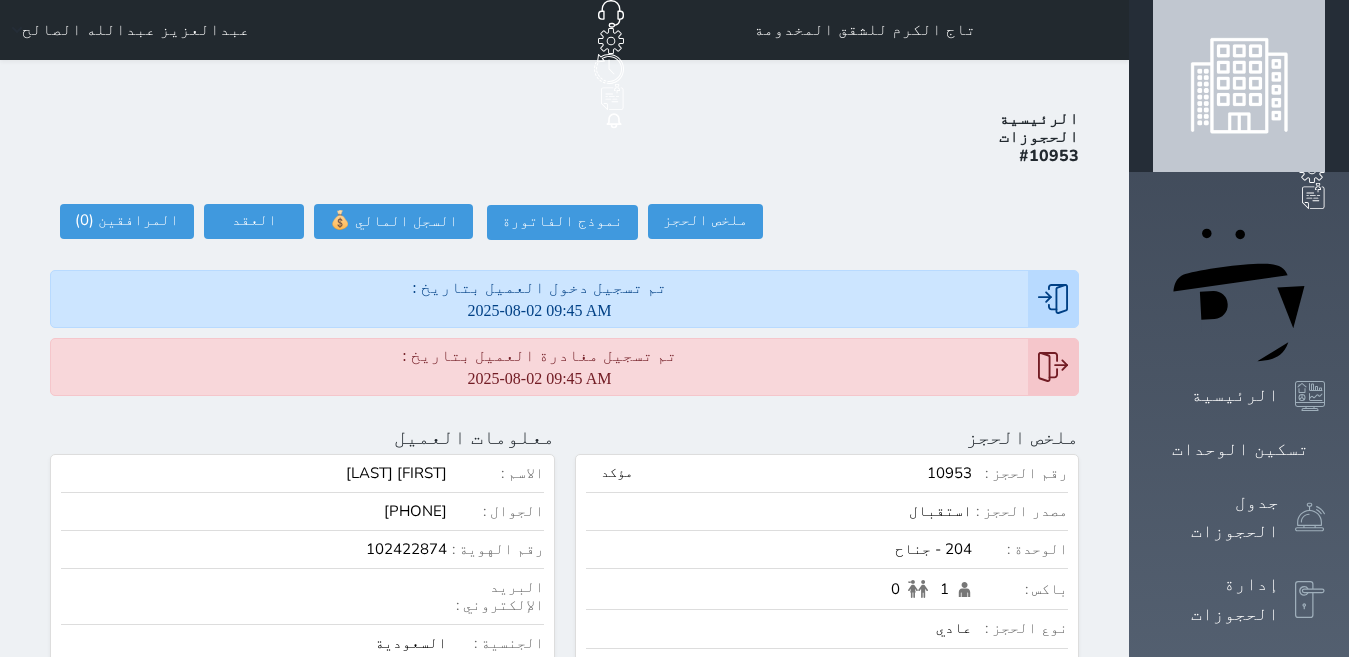 click on "باكس :           1                 0" at bounding box center (827, 594) 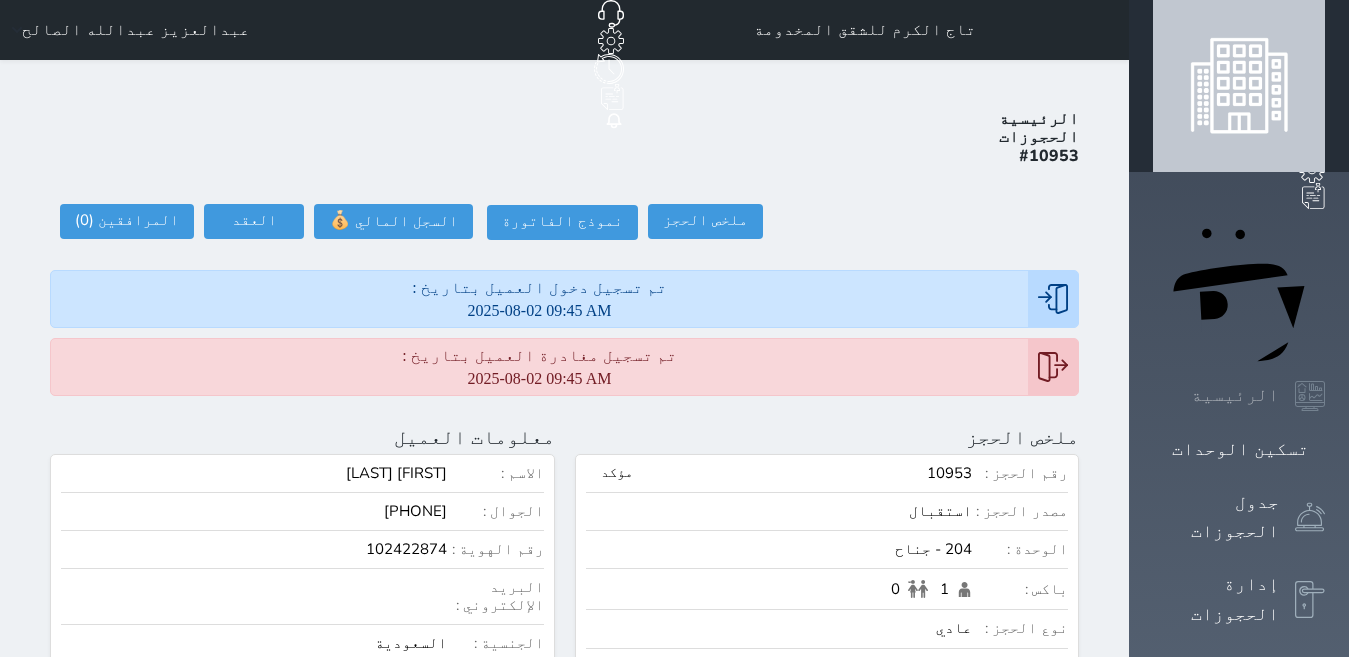 click 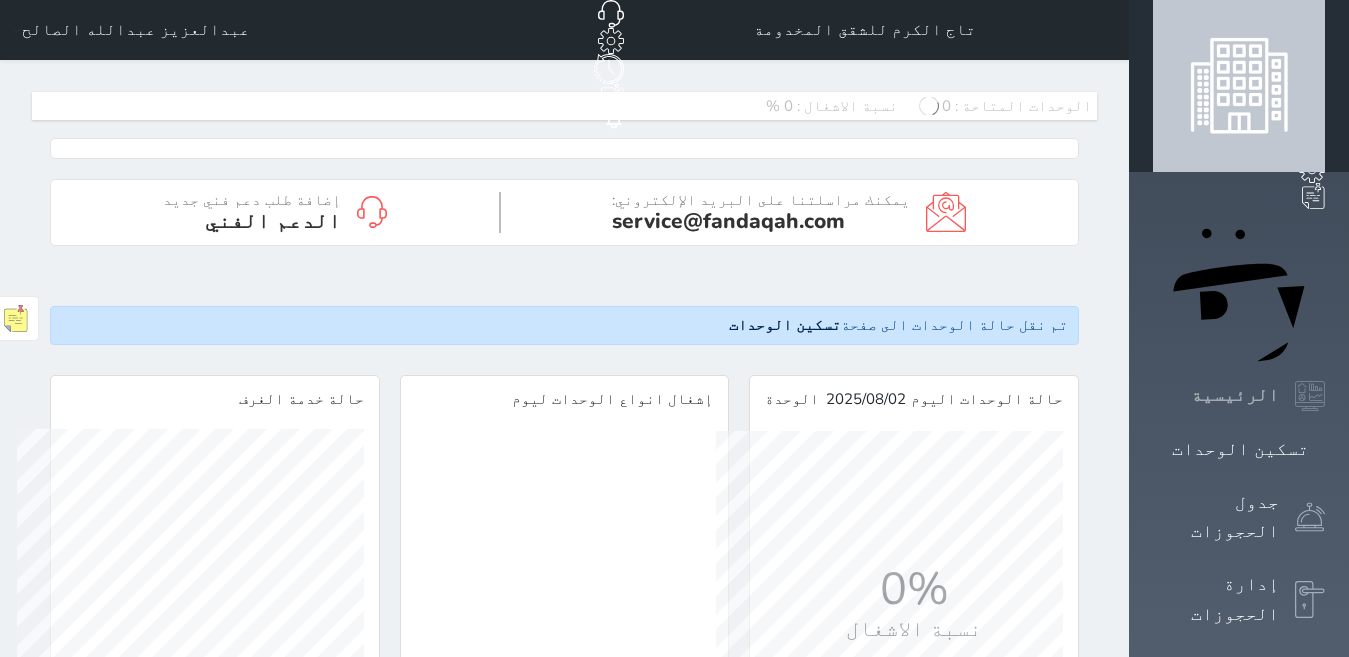 scroll, scrollTop: 999653, scrollLeft: 999653, axis: both 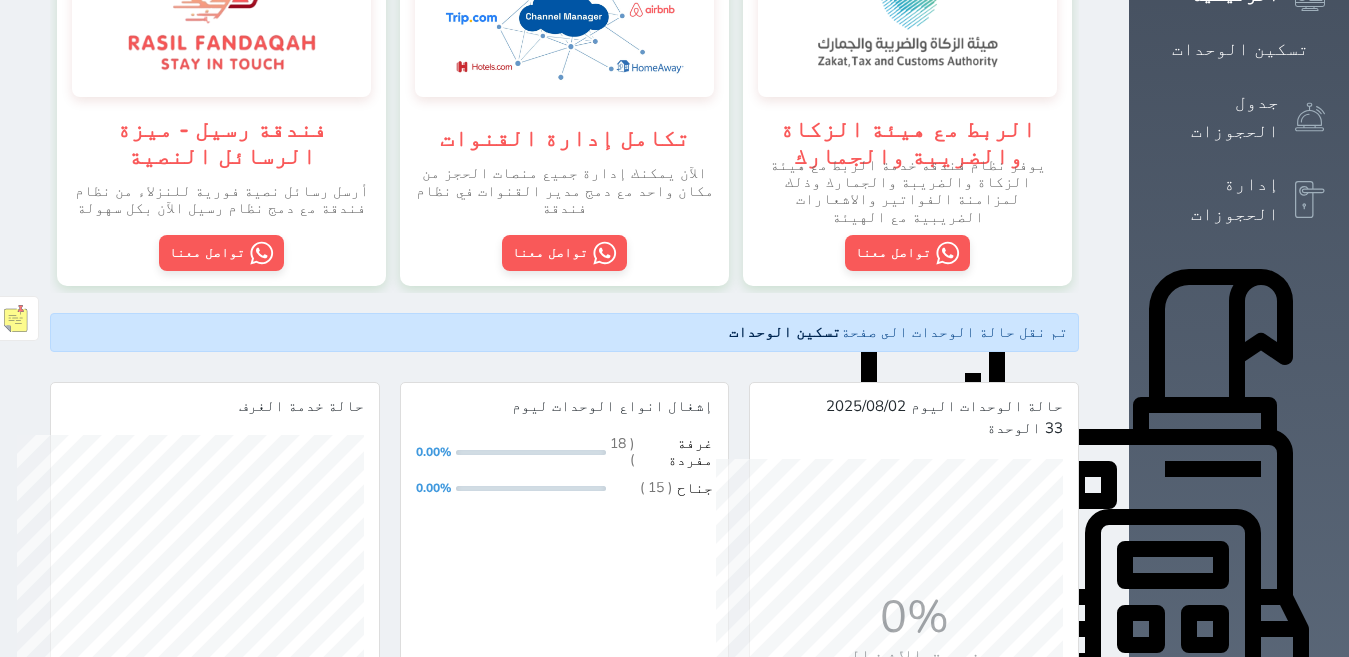 click on "تم نقل حالة الوحدات الى صفحة   تسكين الوحدات" at bounding box center [564, 332] 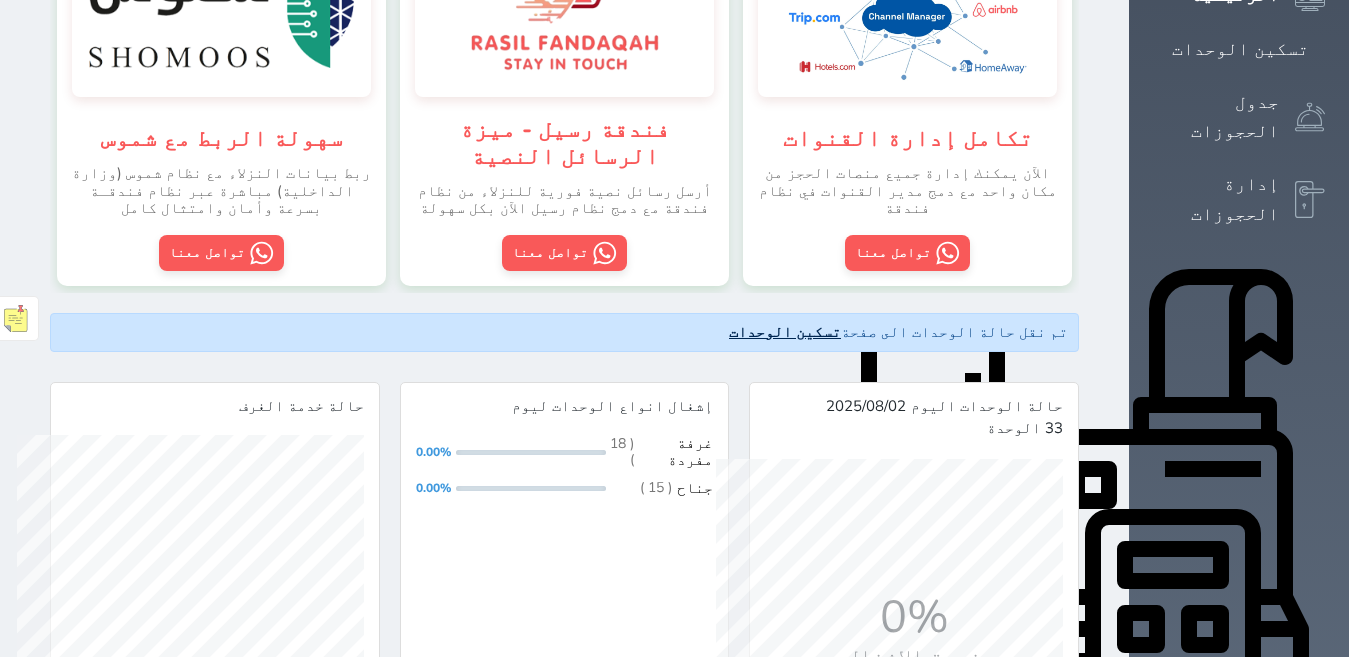 click on "تسكين الوحدات" at bounding box center (785, 332) 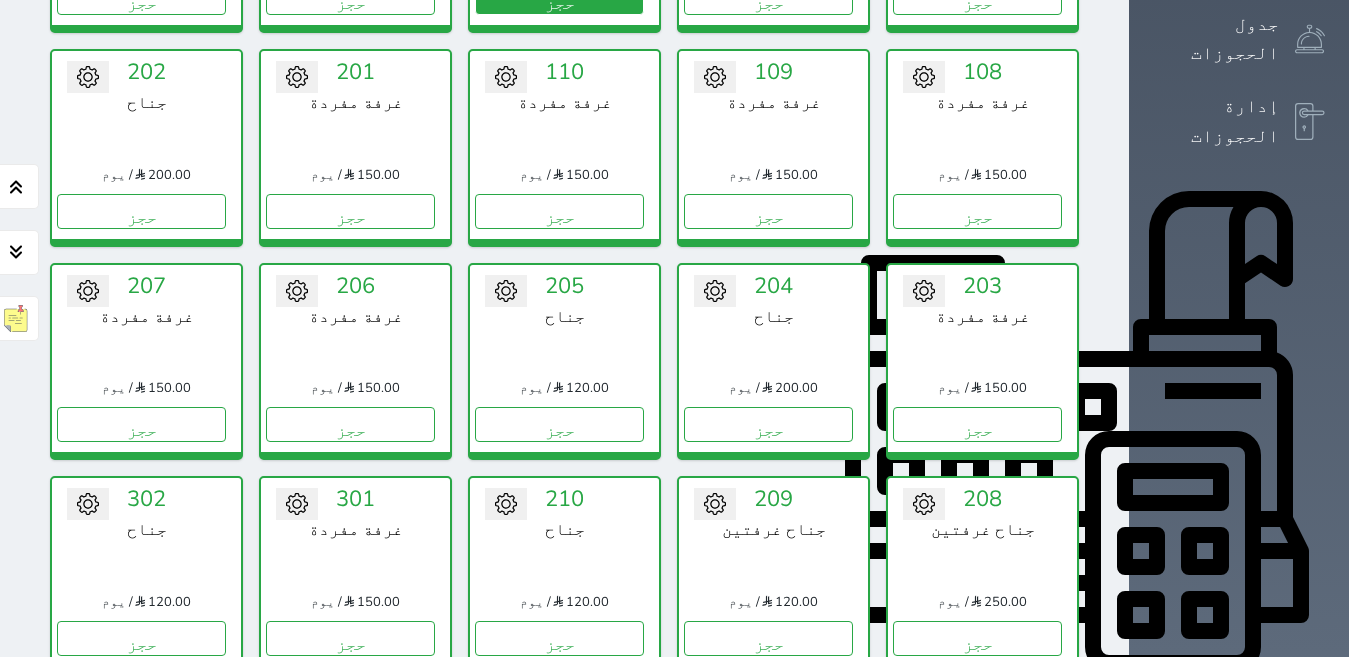 scroll, scrollTop: 78, scrollLeft: 0, axis: vertical 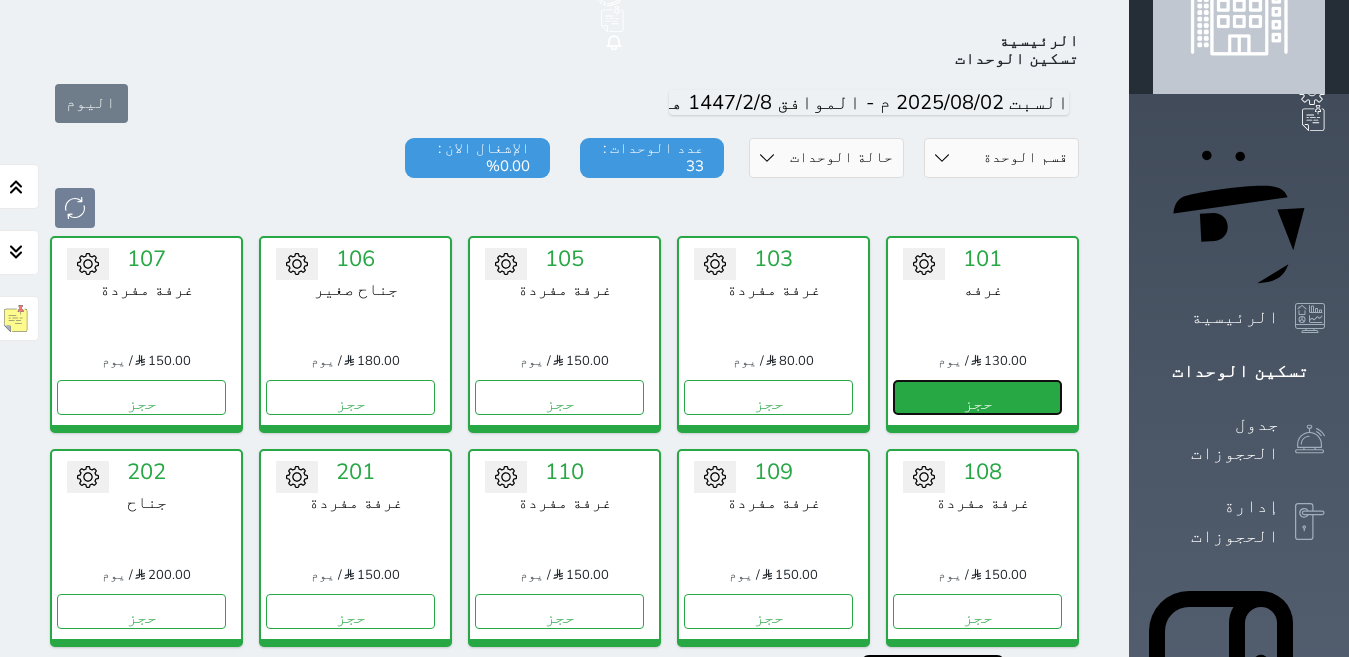 click on "حجز" at bounding box center [977, 397] 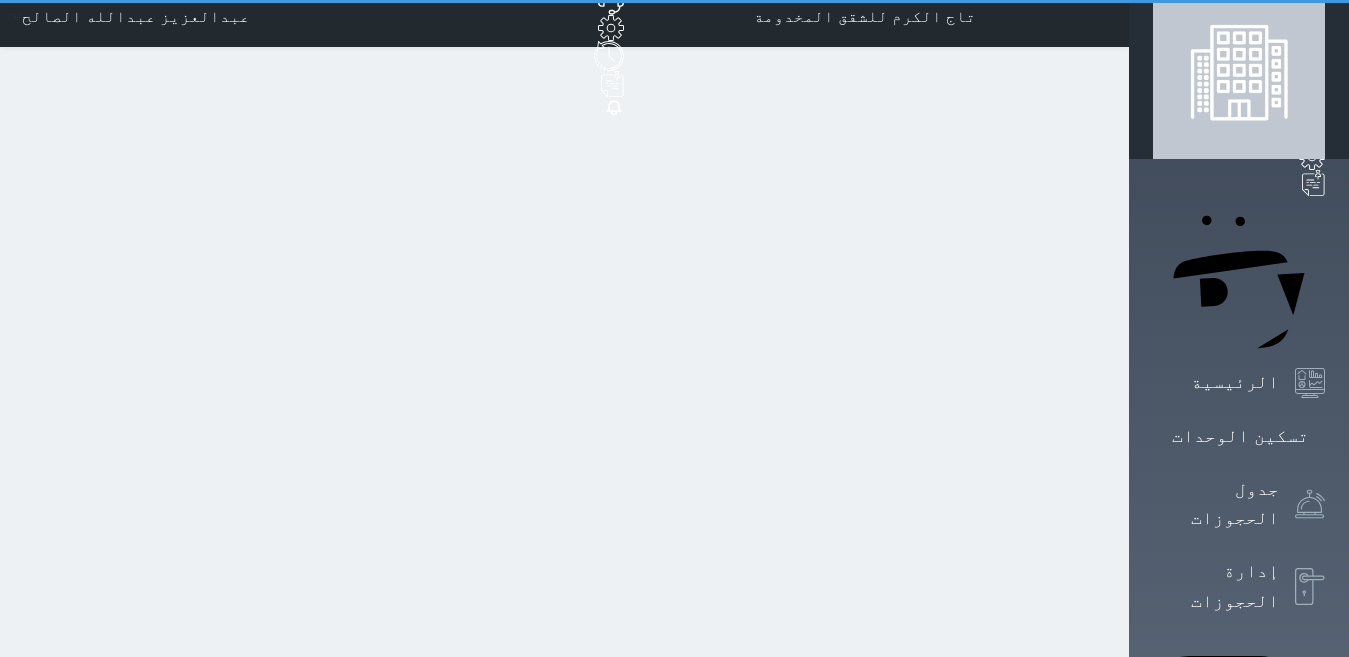 scroll, scrollTop: 0, scrollLeft: 0, axis: both 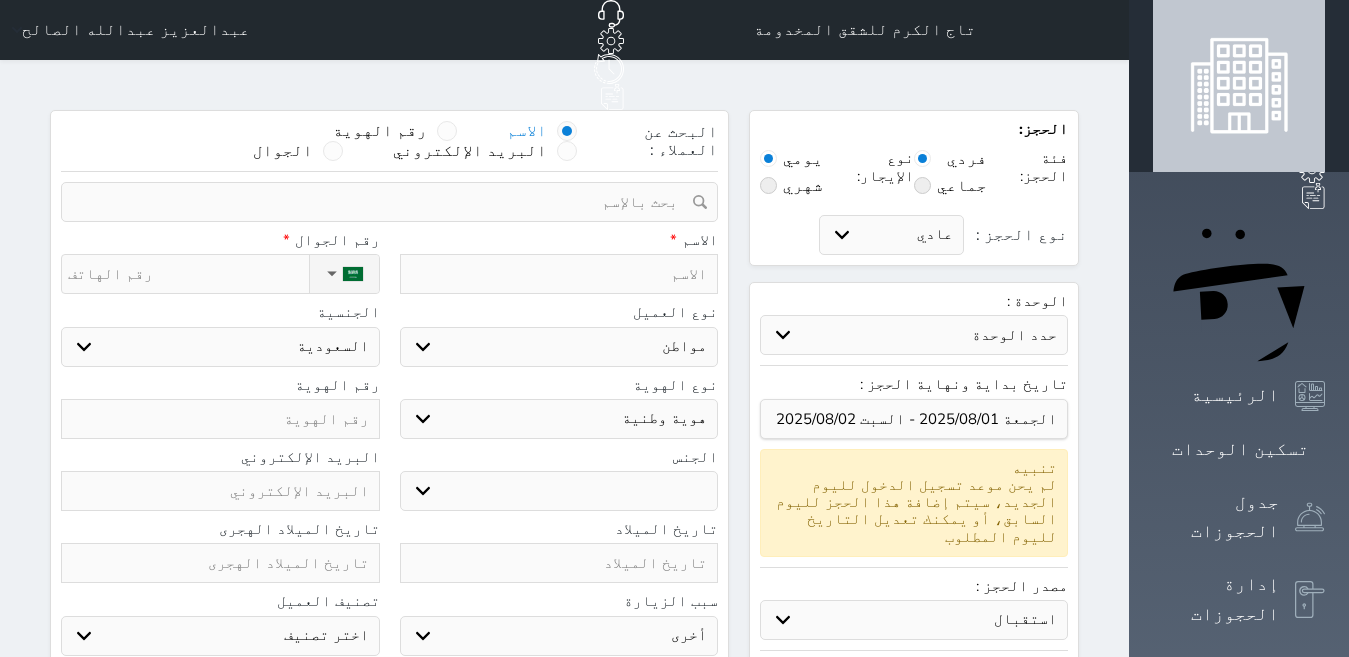 click at bounding box center [559, 274] 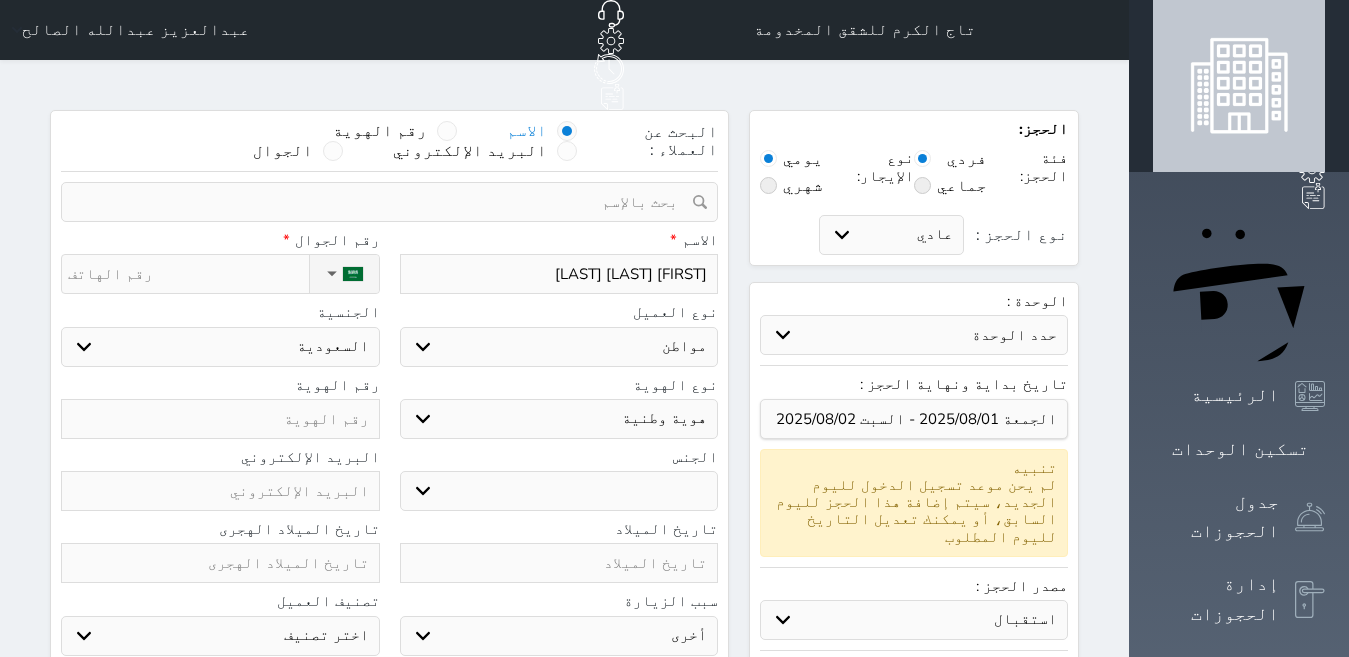 click on "ذكر   انثى" at bounding box center [559, 491] 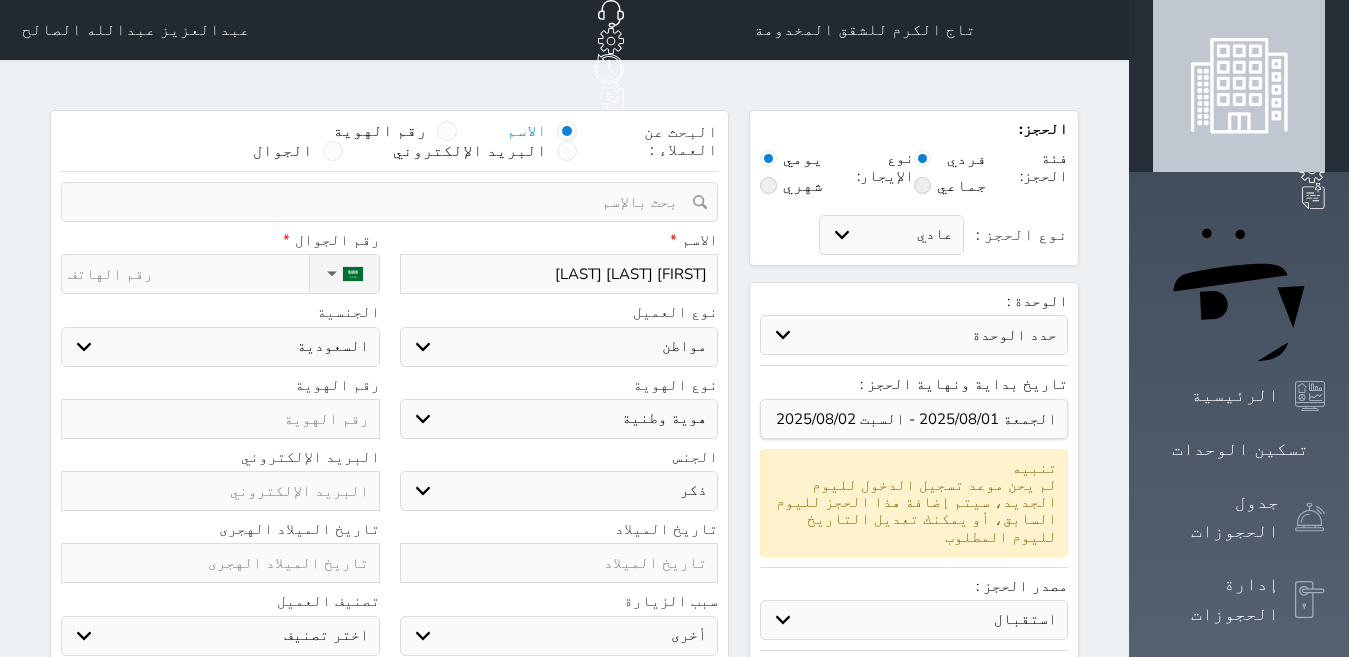 click on "ذكر   انثى" at bounding box center [559, 491] 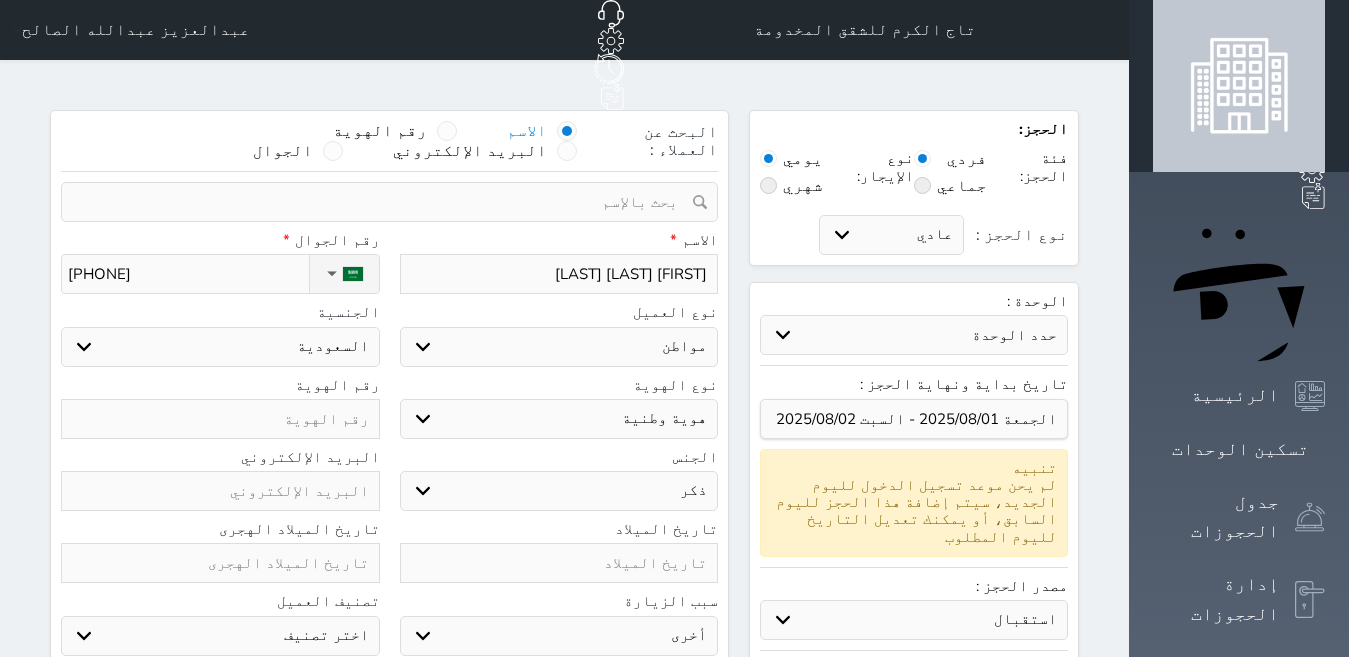 click at bounding box center (220, 419) 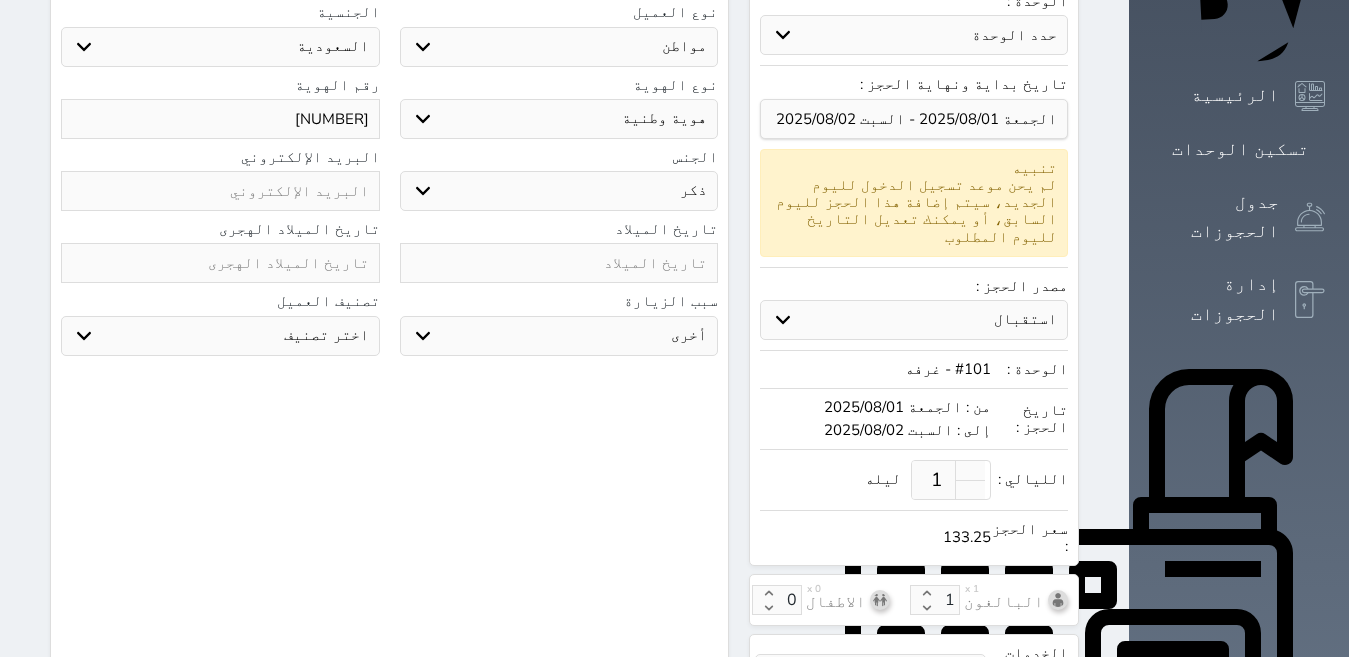 scroll, scrollTop: 652, scrollLeft: 0, axis: vertical 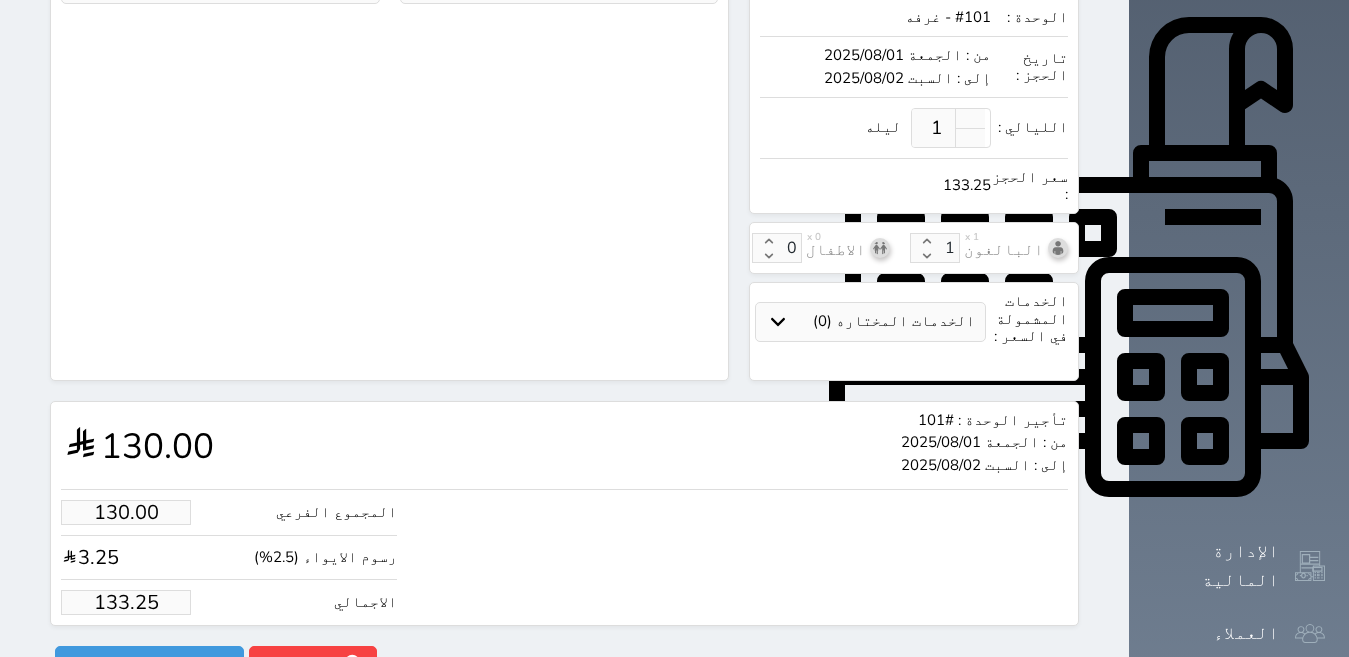 click on "133.25" at bounding box center [126, 602] 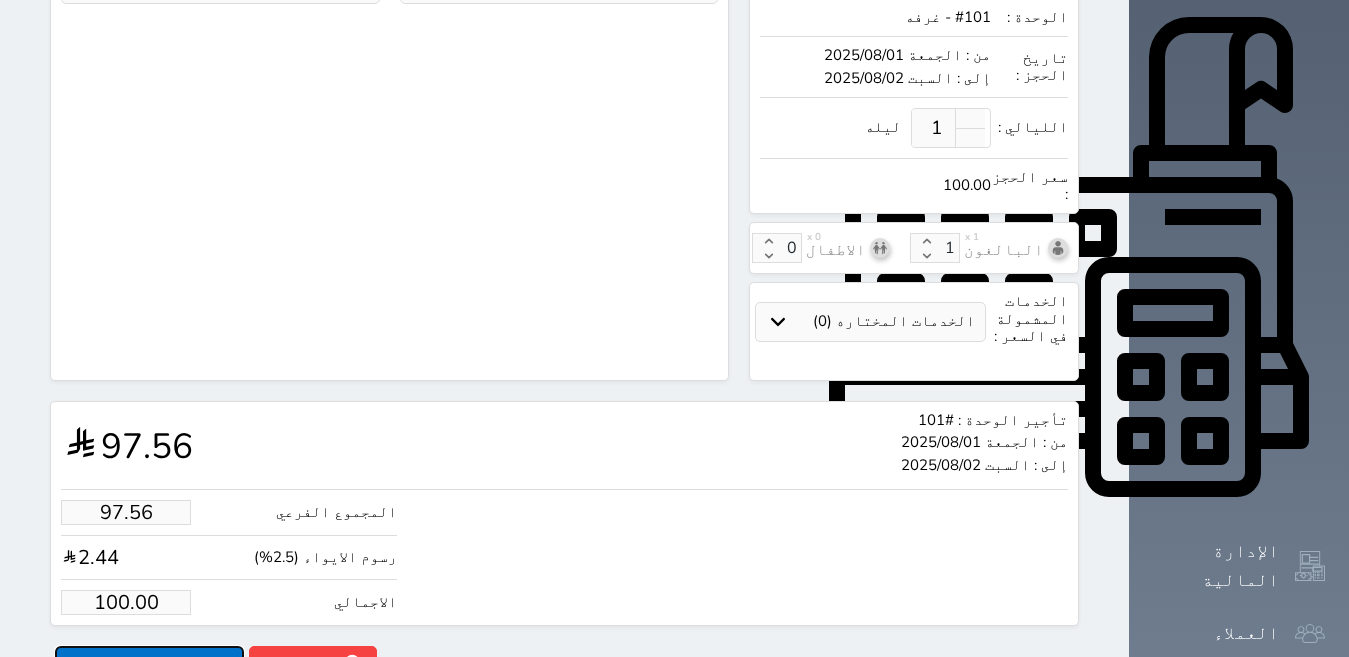 click on "حجز" at bounding box center [149, 663] 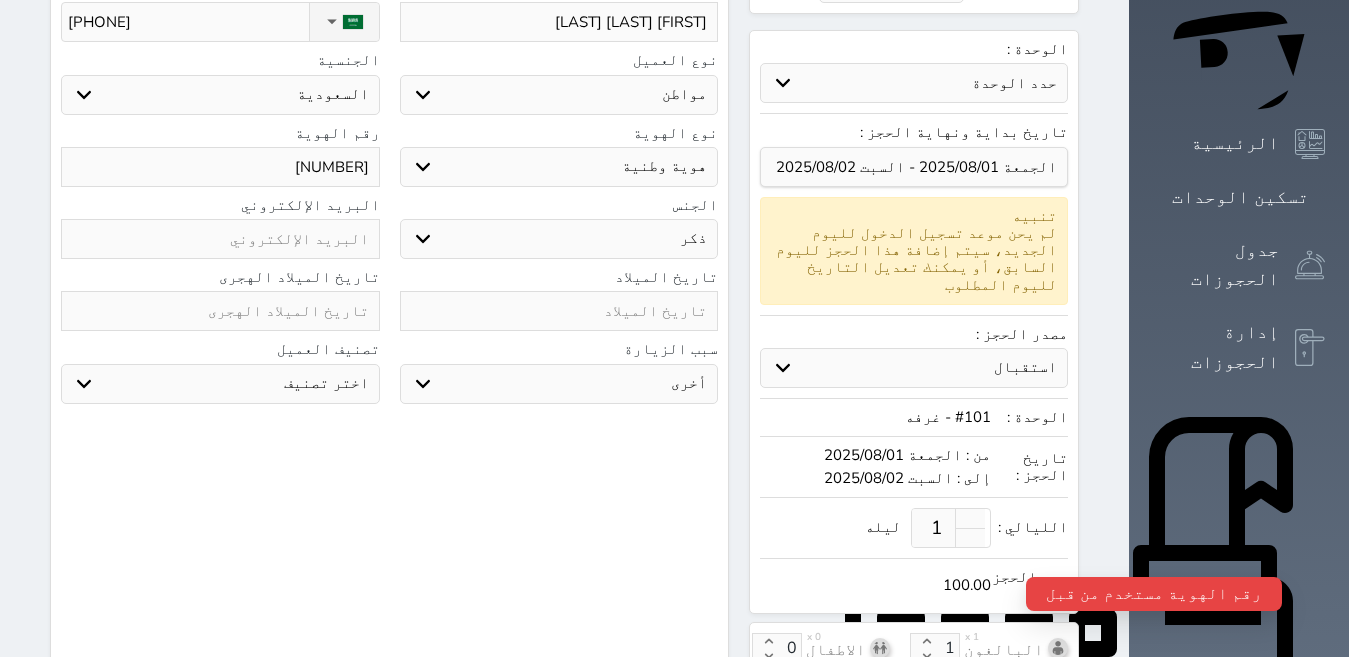 scroll, scrollTop: 0, scrollLeft: 0, axis: both 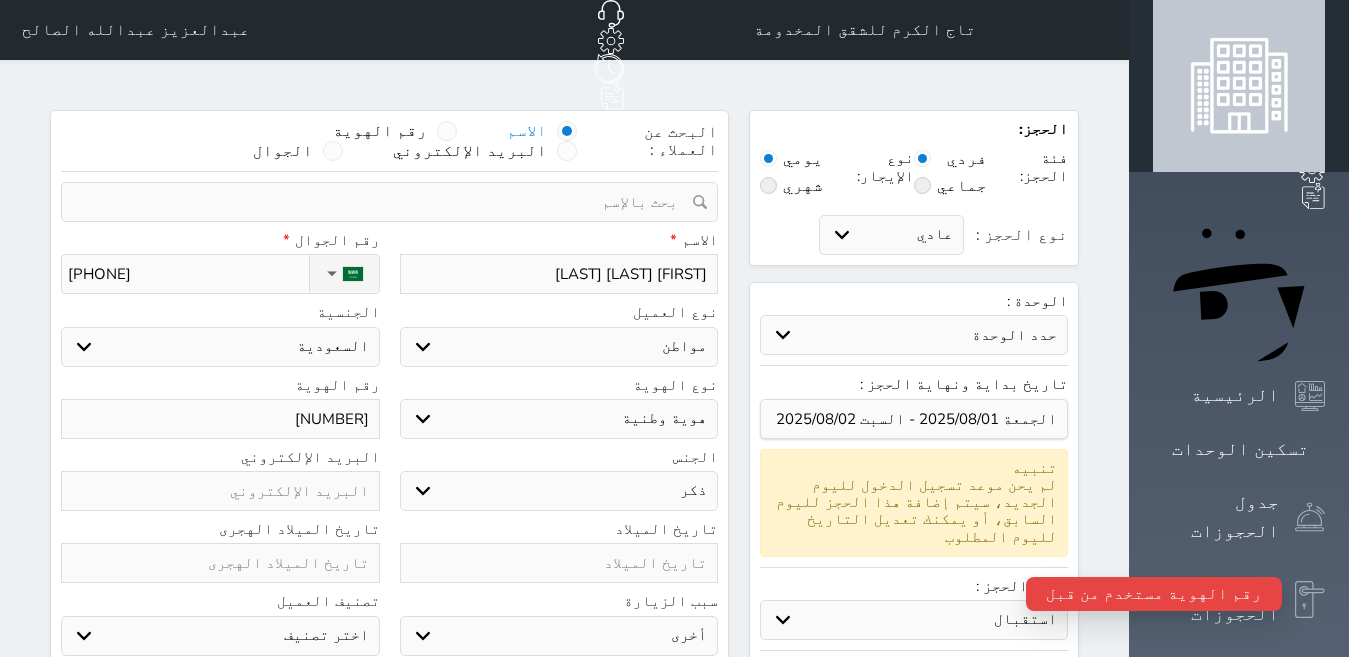 click on "[NUMBER]" at bounding box center [220, 419] 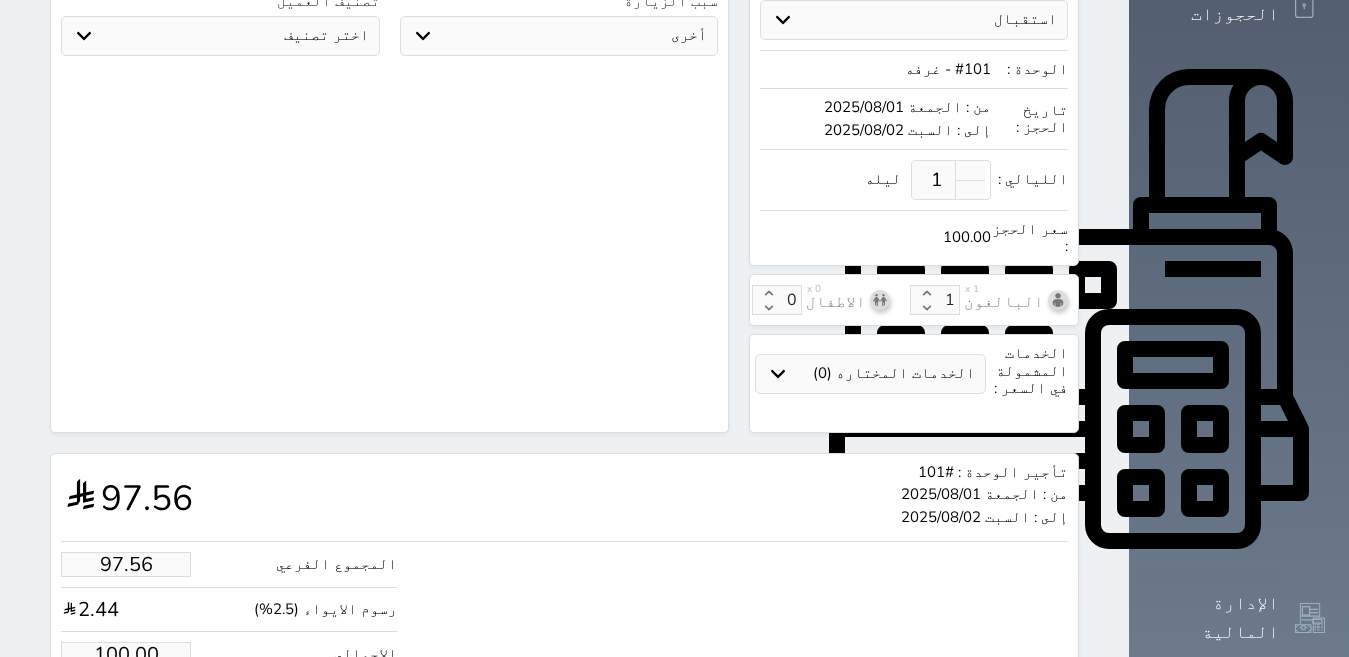 scroll, scrollTop: 652, scrollLeft: 0, axis: vertical 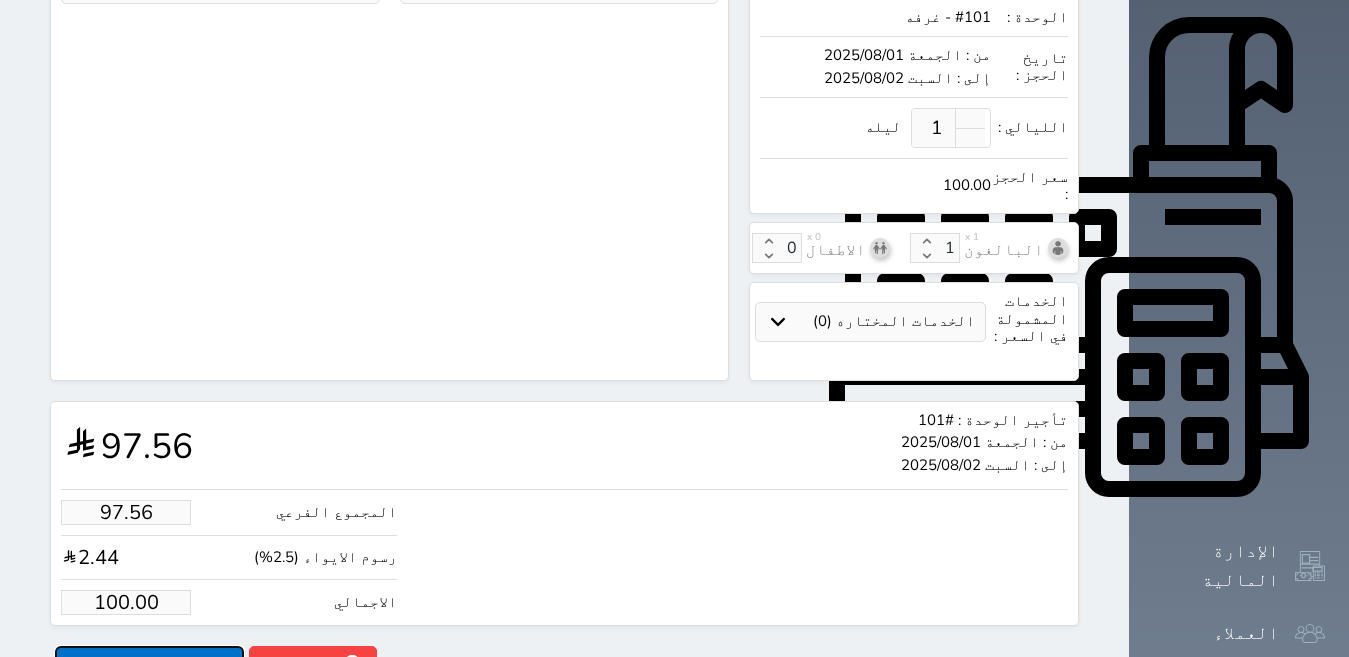 click on "حجز" at bounding box center [149, 663] 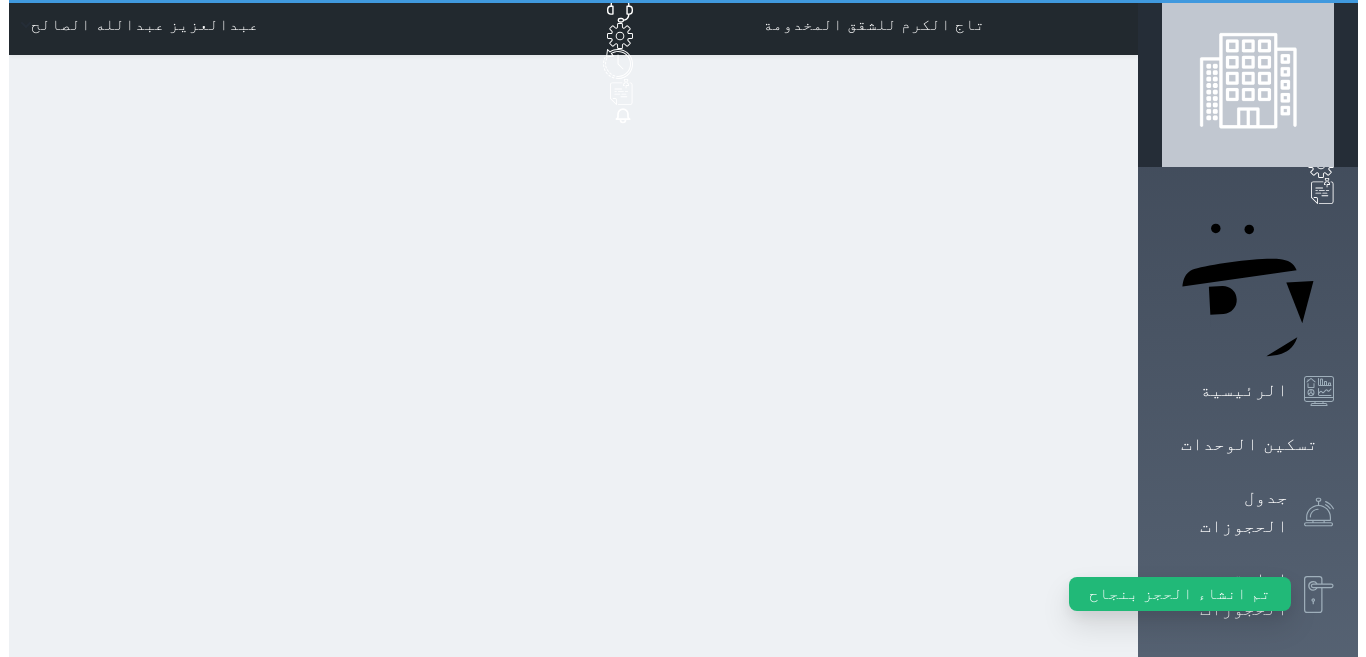 scroll, scrollTop: 0, scrollLeft: 0, axis: both 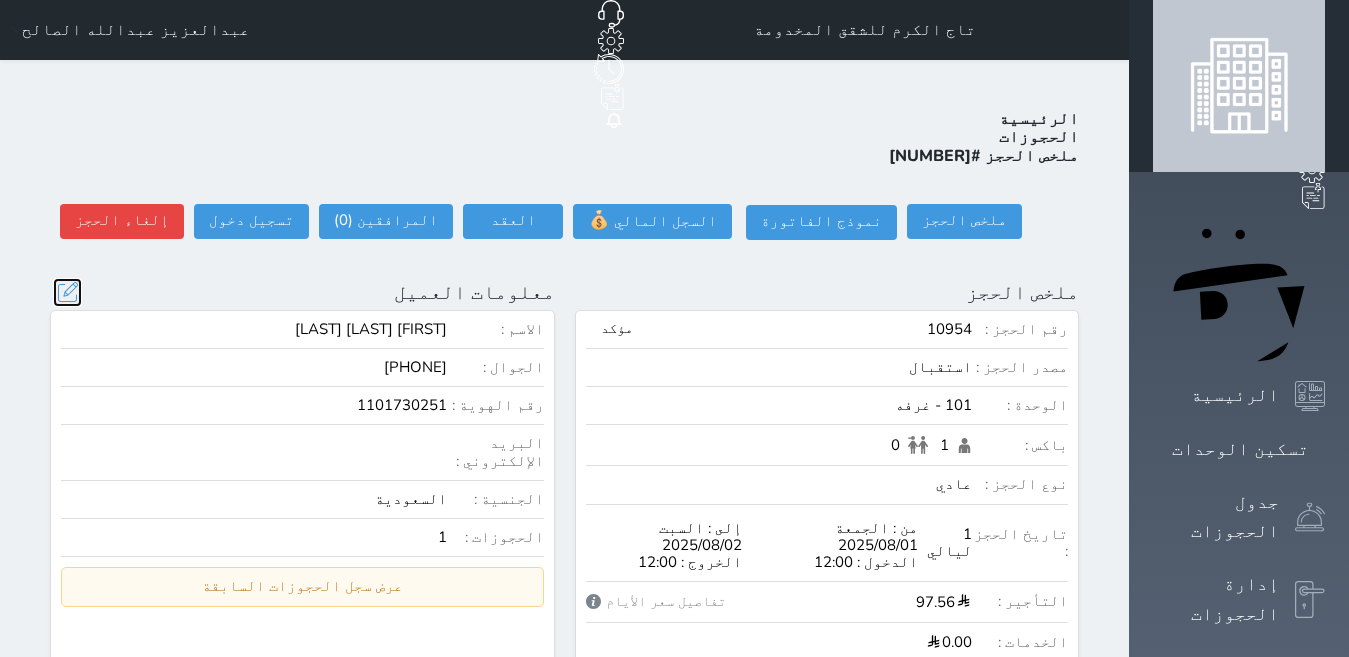 click at bounding box center (67, 292) 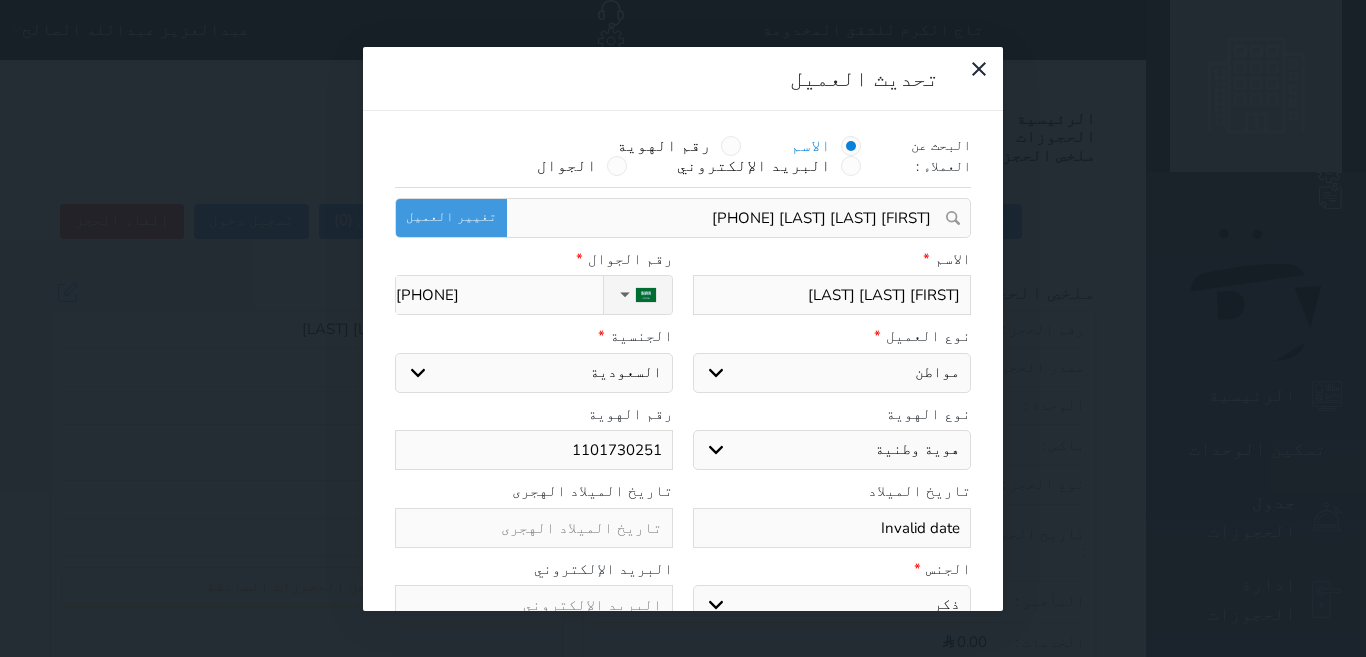 click on "1101730251" at bounding box center [534, 450] 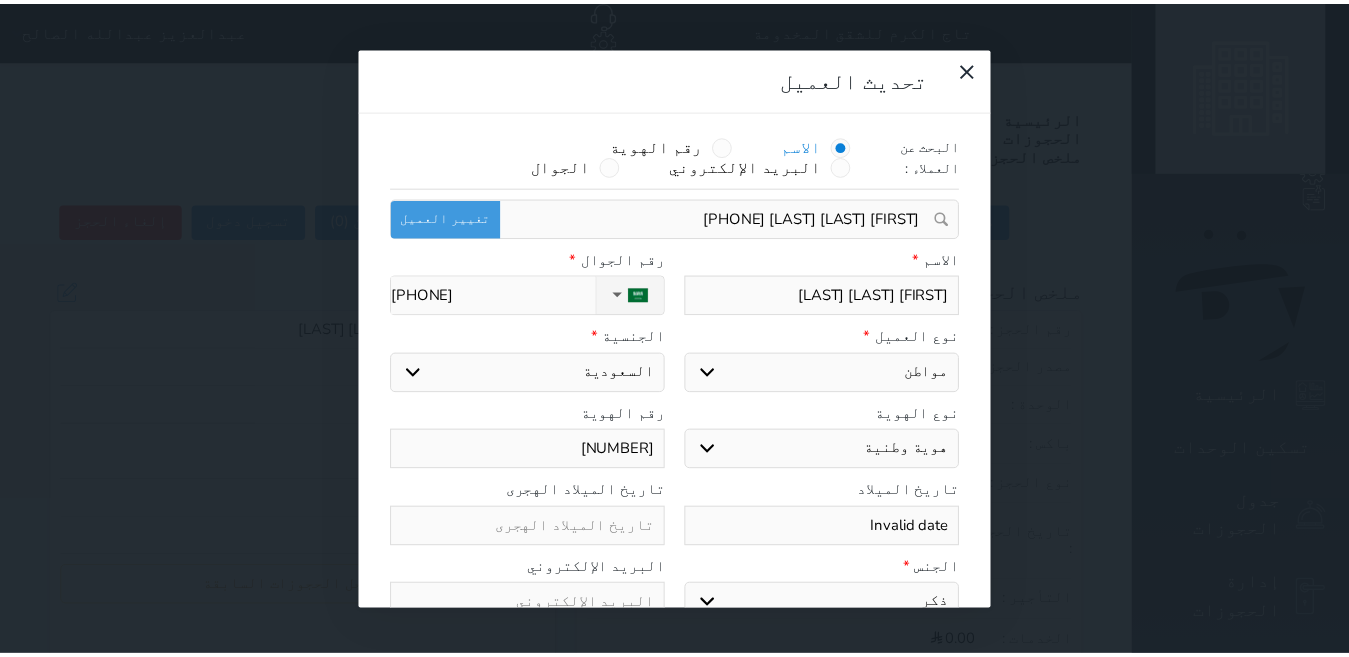 scroll, scrollTop: 45, scrollLeft: 0, axis: vertical 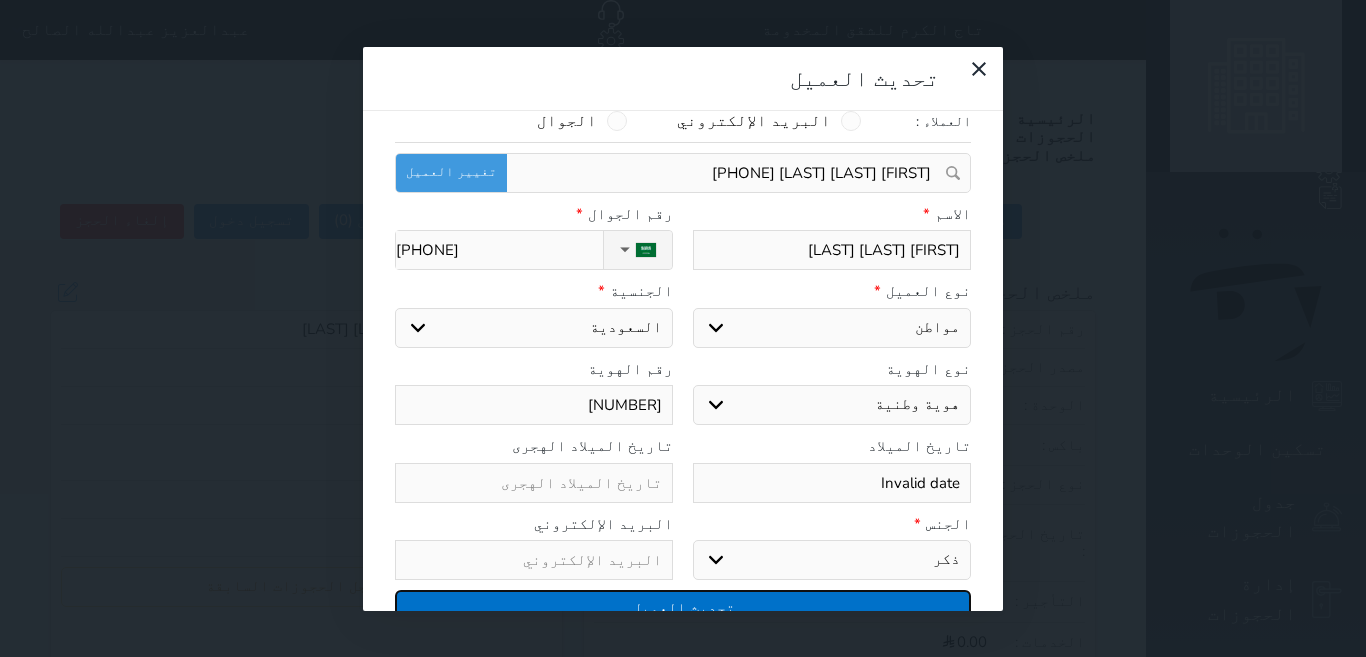 click on "تحديث العميل" at bounding box center [683, 607] 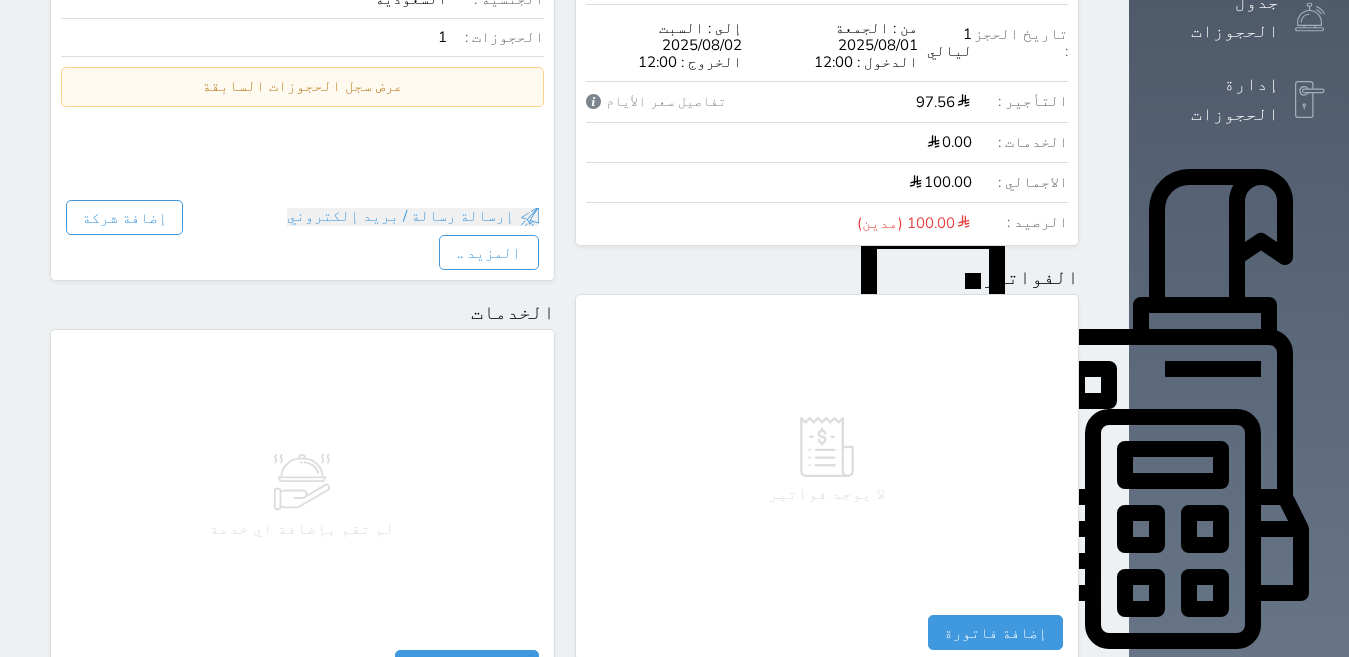 scroll, scrollTop: 900, scrollLeft: 0, axis: vertical 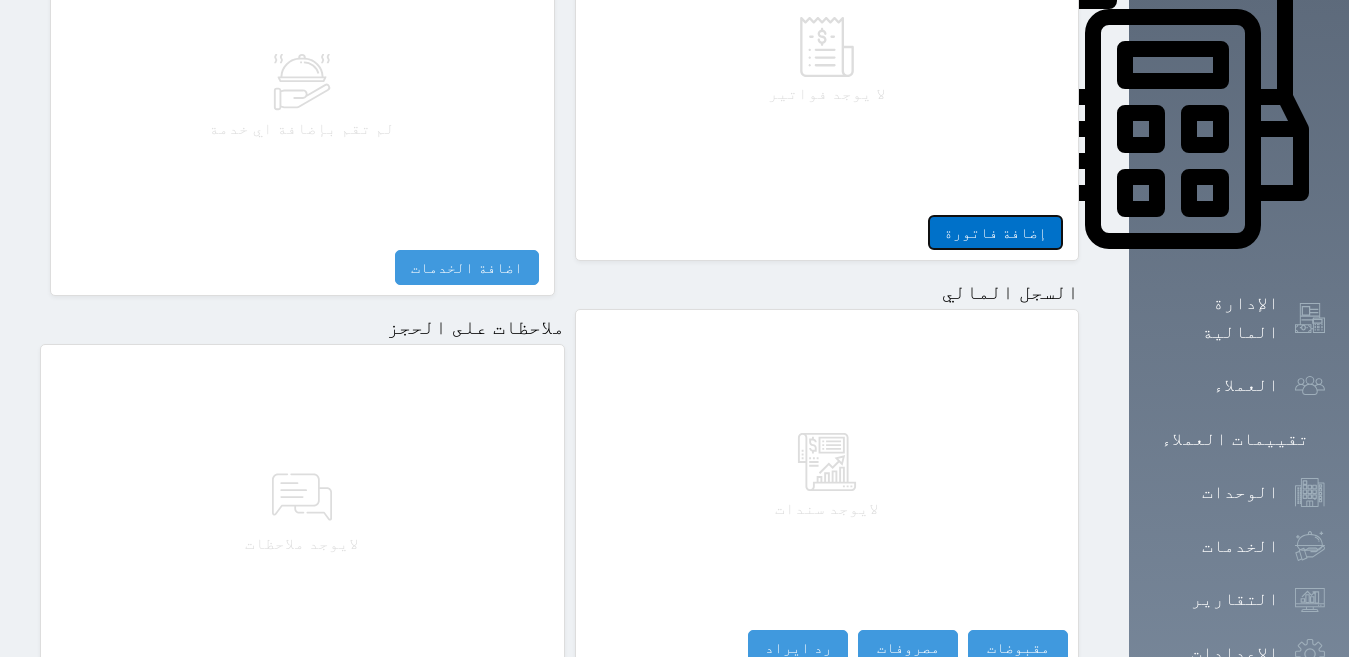 click on "إضافة فاتورة" at bounding box center (995, 232) 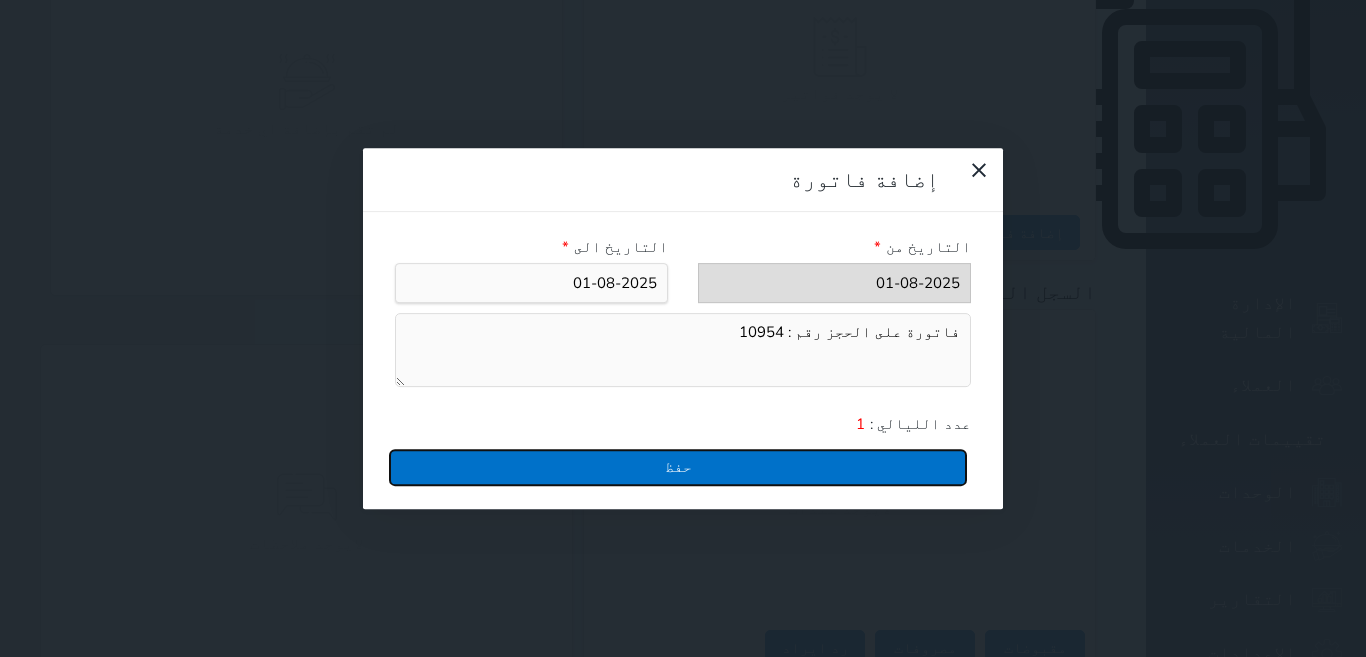 click on "حفظ" at bounding box center (678, 467) 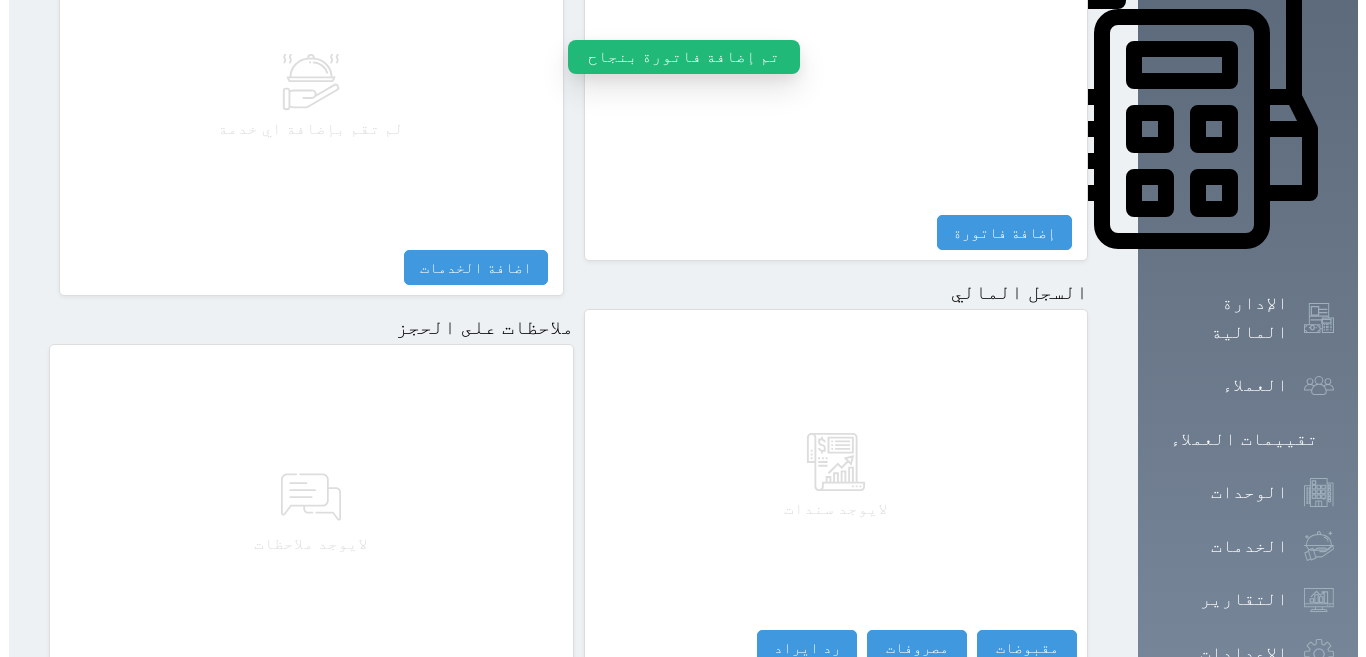 scroll, scrollTop: 500, scrollLeft: 0, axis: vertical 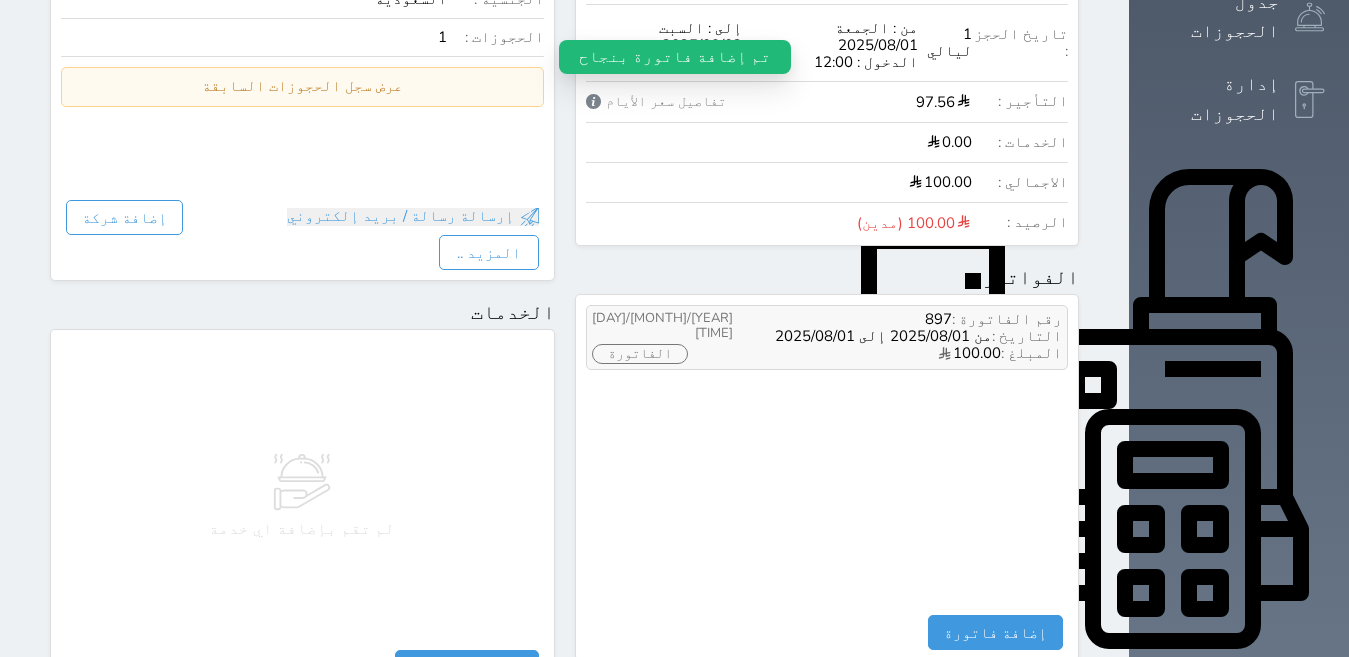 click on "الفاتورة" at bounding box center [640, 354] 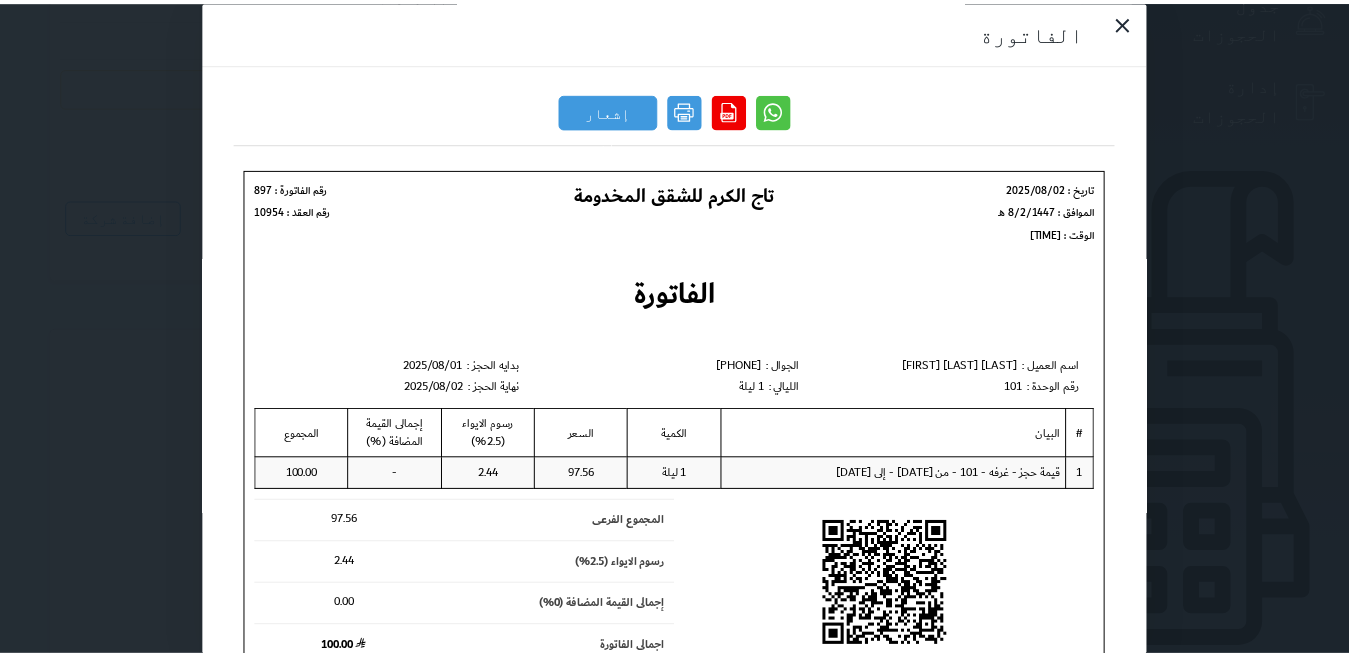 scroll, scrollTop: 0, scrollLeft: 0, axis: both 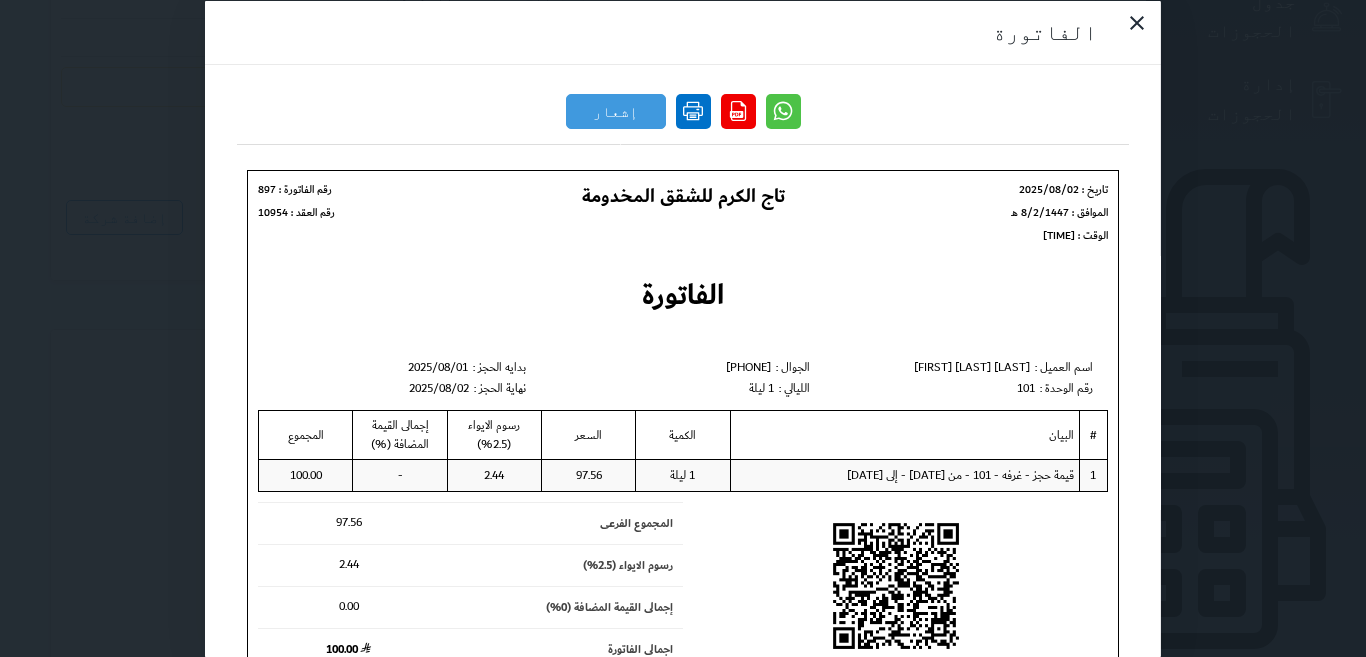 click at bounding box center (693, 110) 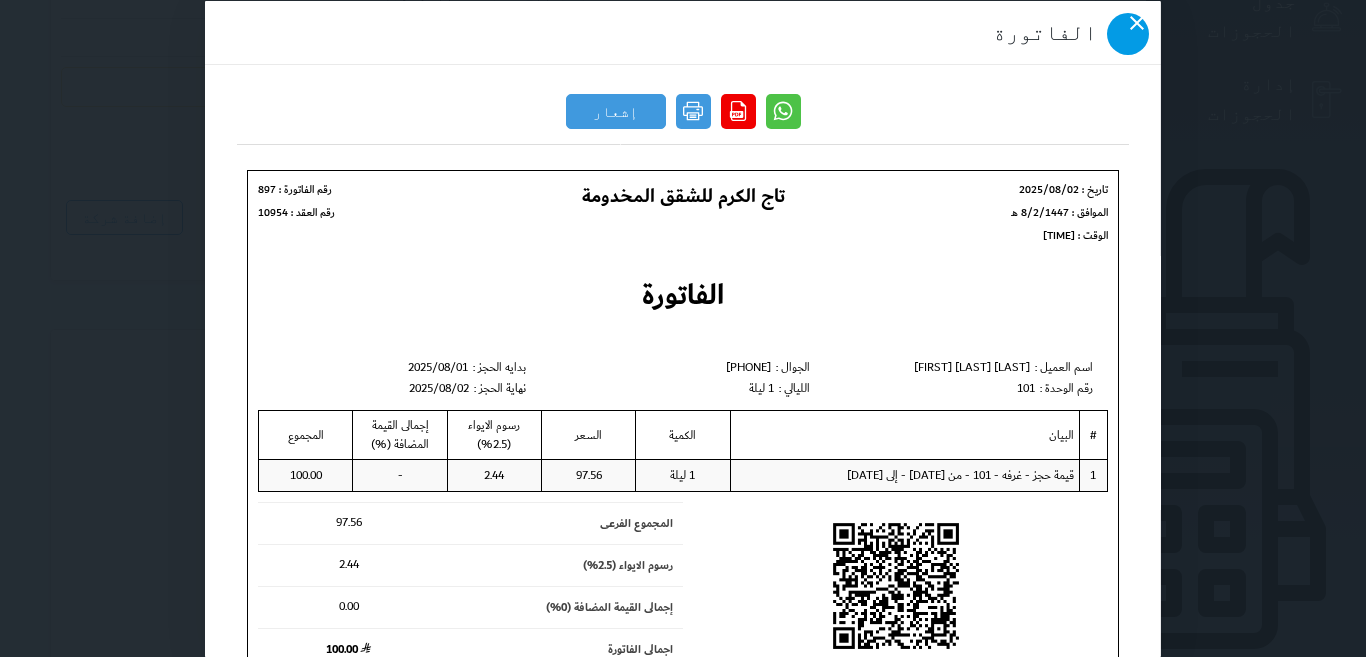 click 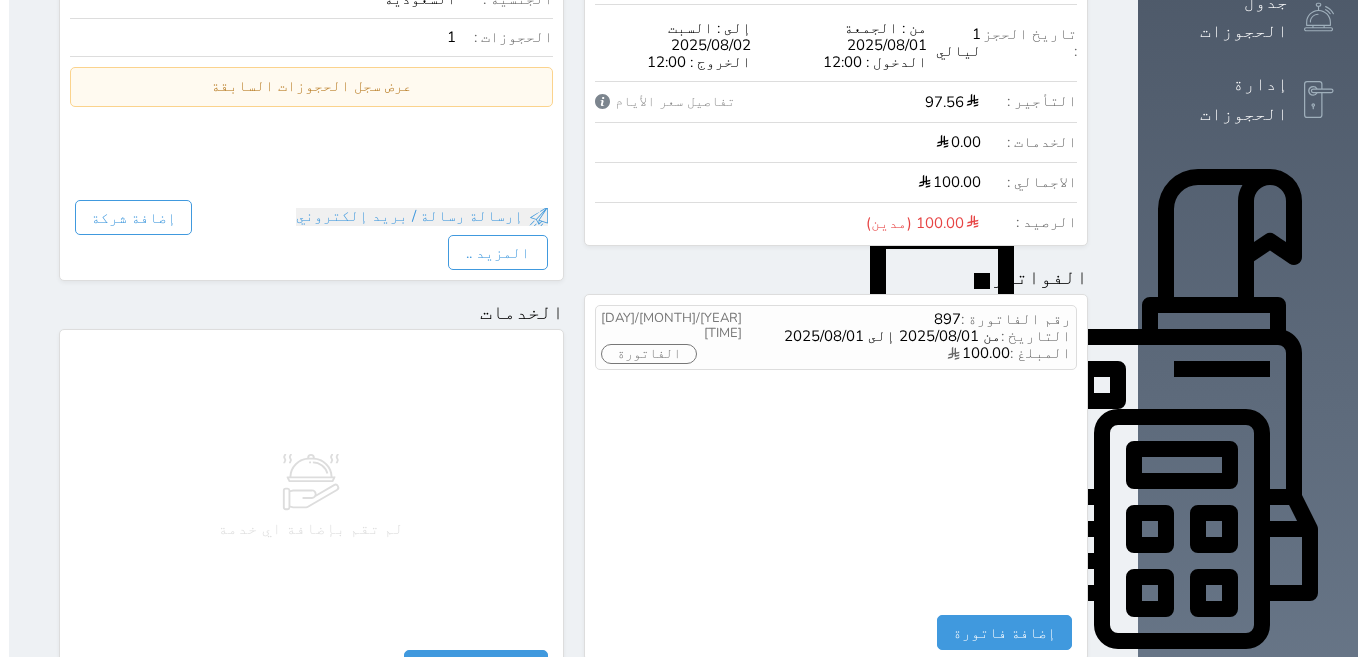 scroll, scrollTop: 0, scrollLeft: 0, axis: both 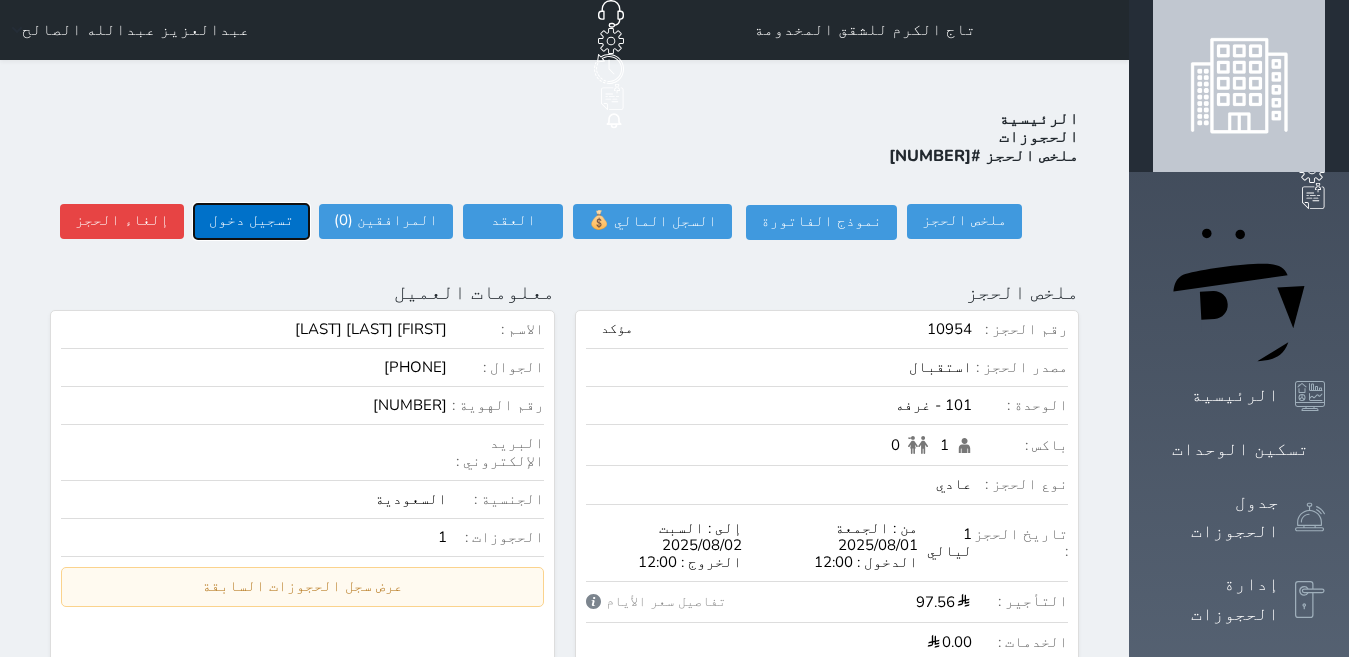 click on "تسجيل دخول" at bounding box center (251, 221) 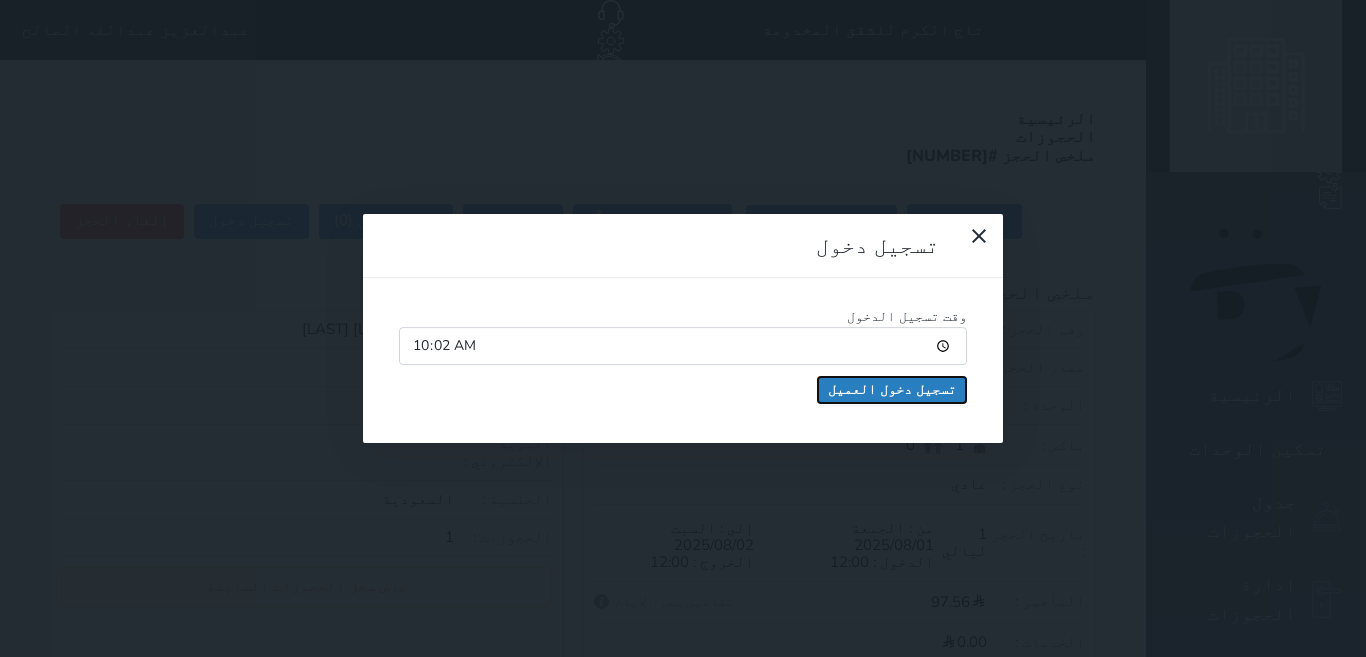 click on "تسجيل دخول العميل" at bounding box center (892, 390) 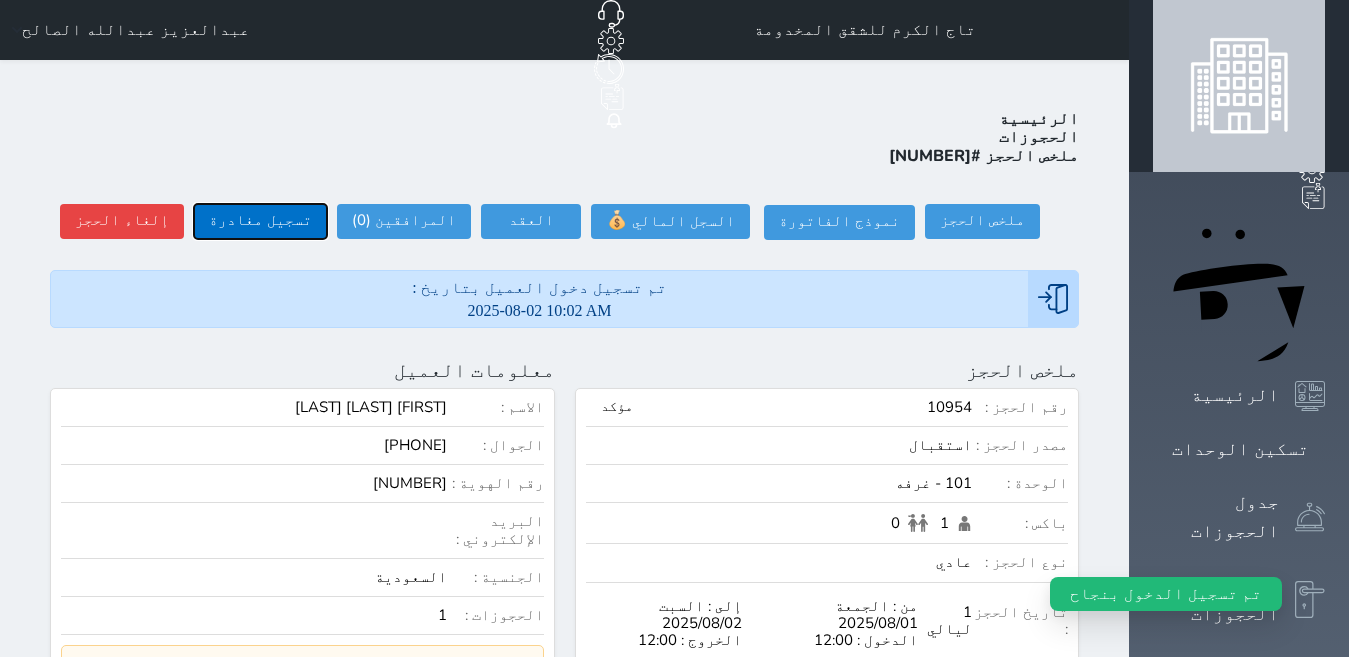 click on "تسجيل مغادرة" at bounding box center (260, 221) 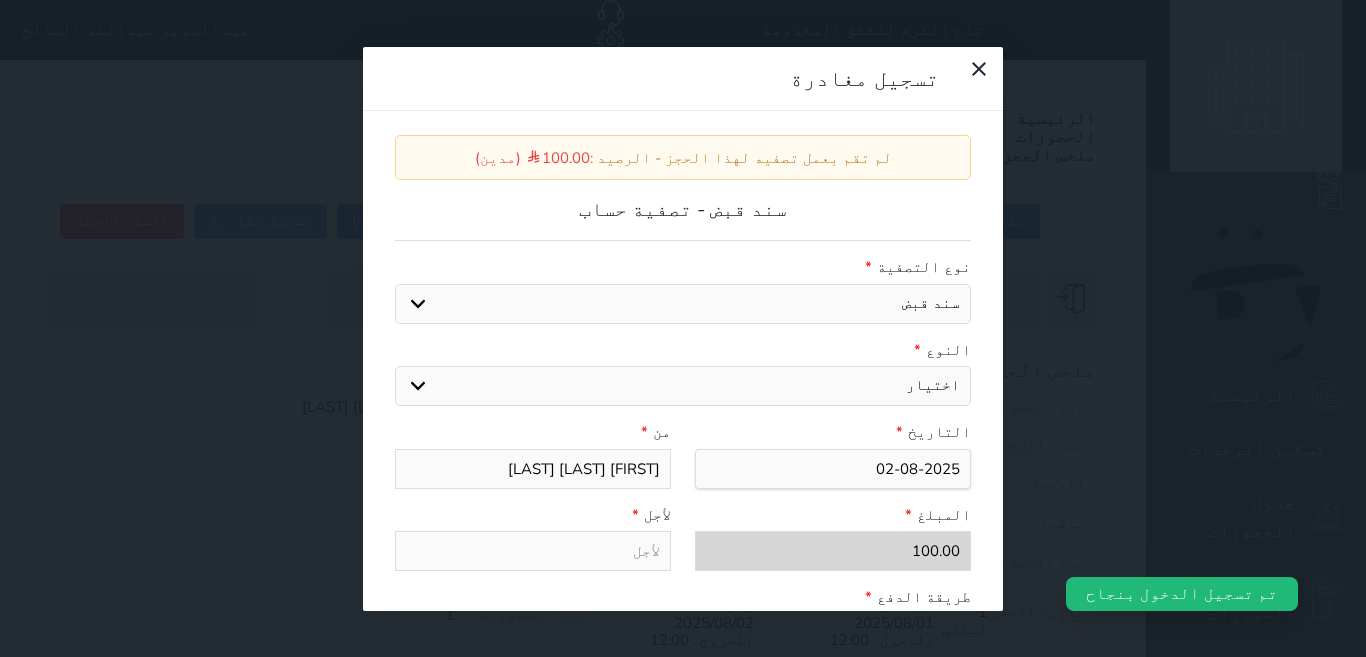 click on "اختيار   مقبوضات عامة
قيمة إيجار
فواتير
عربون
لا ينطبق
آخر
مغسلة
واي فاي - الإنترنت
مواقف السيارات
طعام
الأغذية والمشروبات
مشروبات
المشروبات الباردة
المشروبات الساخنة
الإفطار
غداء
عشاء
مخبز و كعك
حمام سباحة
الصالة الرياضية
سبا و خدمات الجمال
اختيار وإسقاط (خدمات النقل)
ميني بار
كابل - تلفزيون
سرير إضافي
تصفيف الشعر
التسوق" at bounding box center [683, 386] 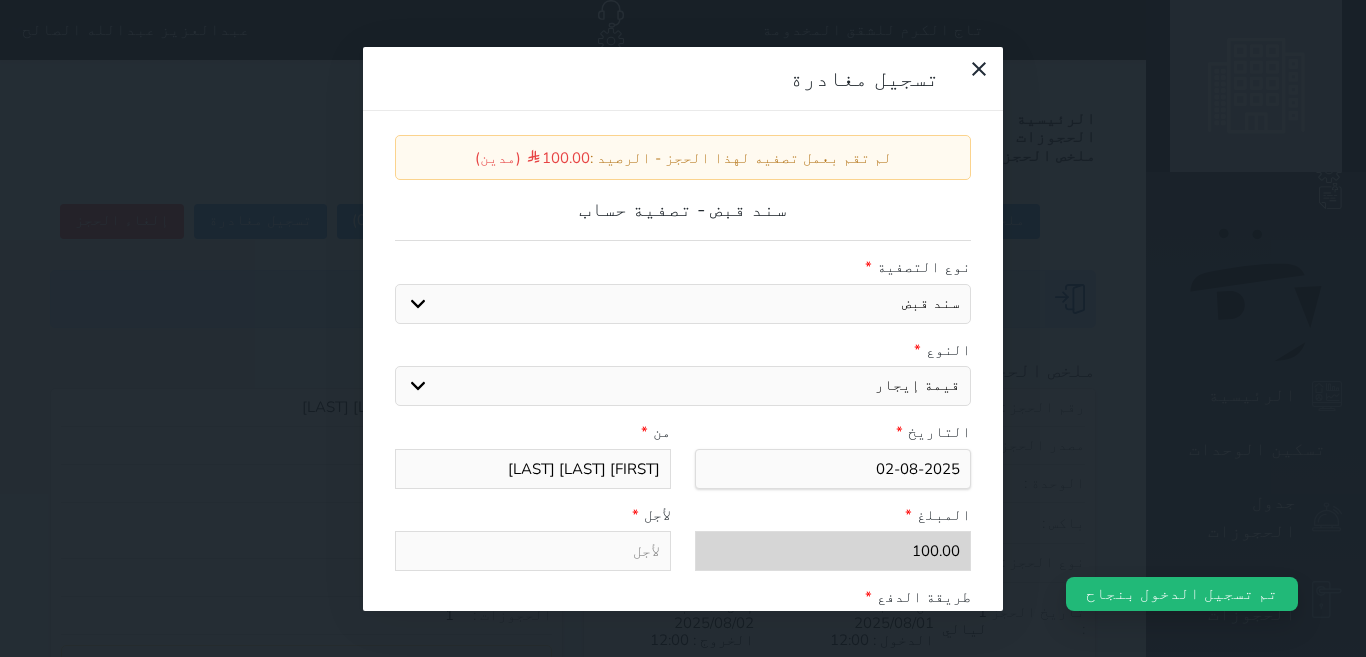 click on "اختيار   مقبوضات عامة
قيمة إيجار
فواتير
عربون
لا ينطبق
آخر
مغسلة
واي فاي - الإنترنت
مواقف السيارات
طعام
الأغذية والمشروبات
مشروبات
المشروبات الباردة
المشروبات الساخنة
الإفطار
غداء
عشاء
مخبز و كعك
حمام سباحة
الصالة الرياضية
سبا و خدمات الجمال
اختيار وإسقاط (خدمات النقل)
ميني بار
كابل - تلفزيون
سرير إضافي
تصفيف الشعر
التسوق" at bounding box center [683, 386] 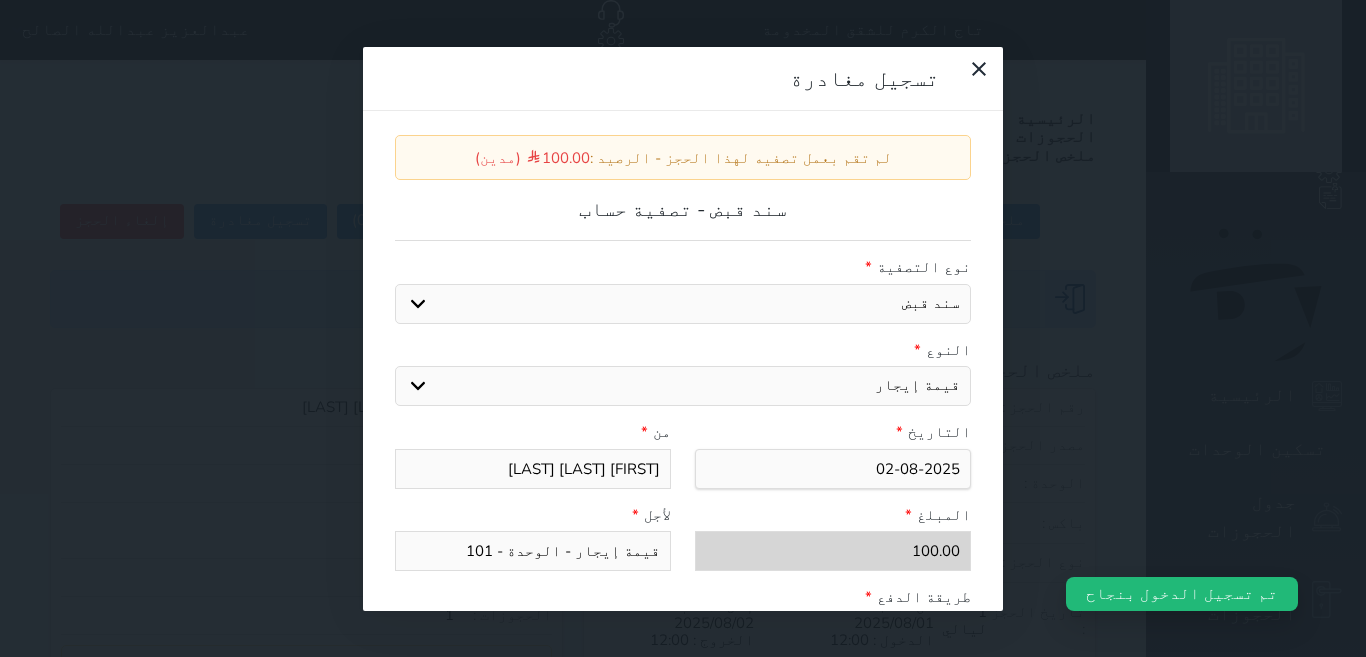 click on "قيمة إيجار - الوحدة - 101" at bounding box center [533, 551] 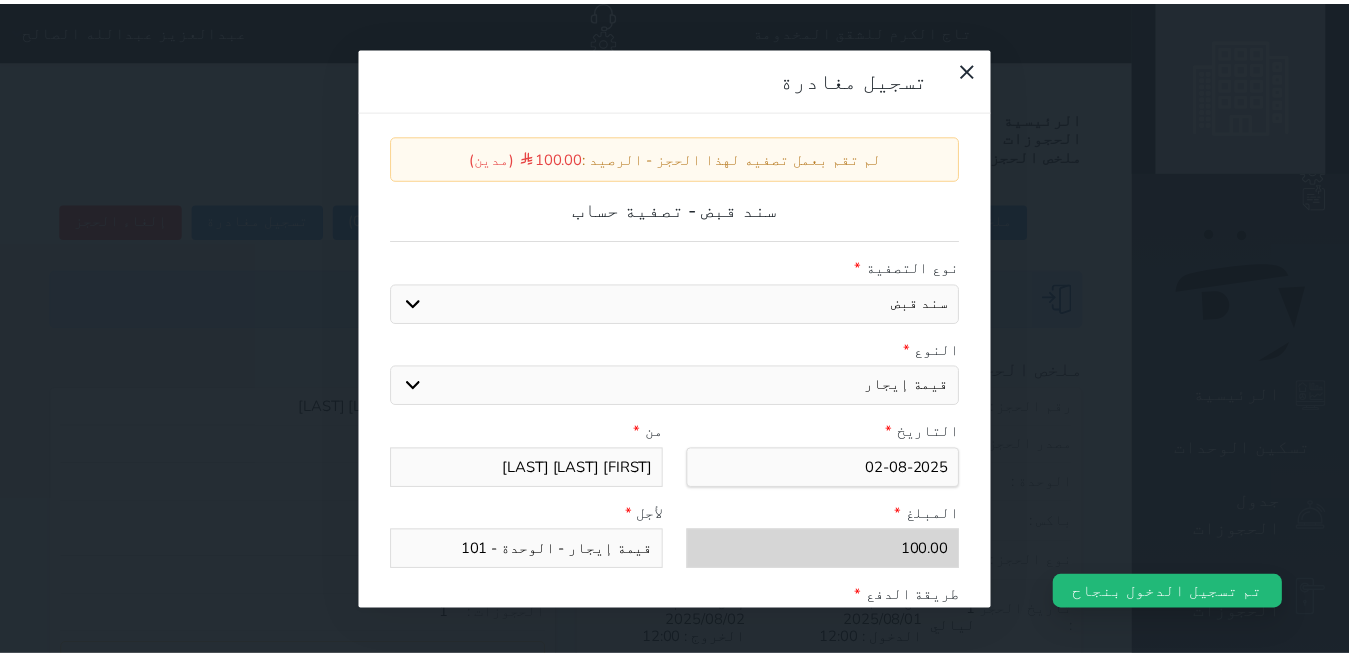 scroll, scrollTop: 309, scrollLeft: 0, axis: vertical 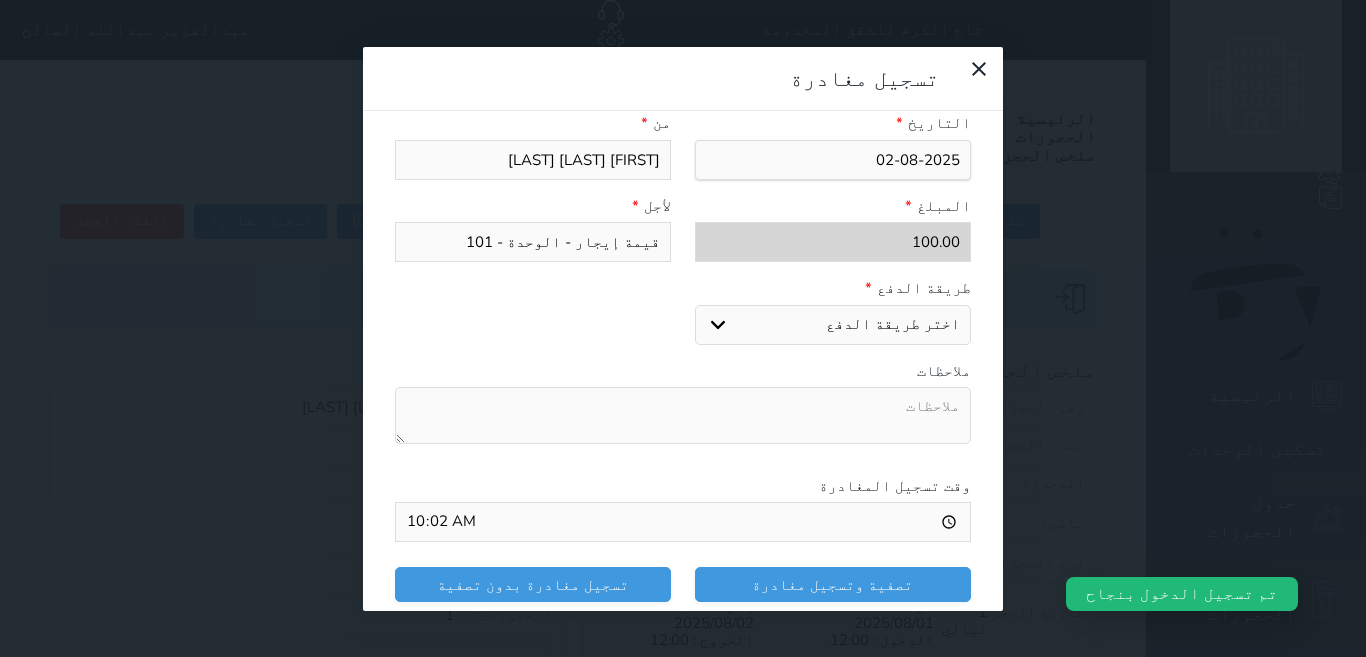 drag, startPoint x: 957, startPoint y: 272, endPoint x: 958, endPoint y: 291, distance: 19.026299 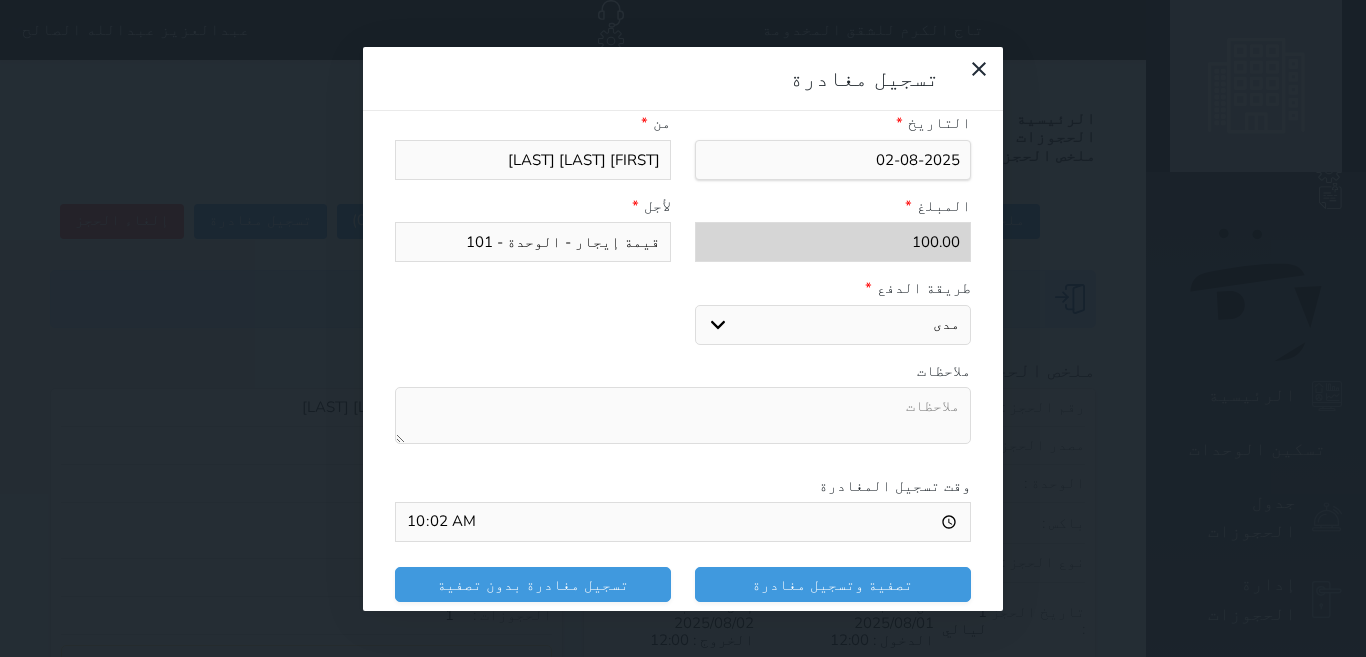 click on "اختر طريقة الدفع   دفع نقدى   تحويل بنكى   مدى   بطاقة ائتمان" at bounding box center [833, 325] 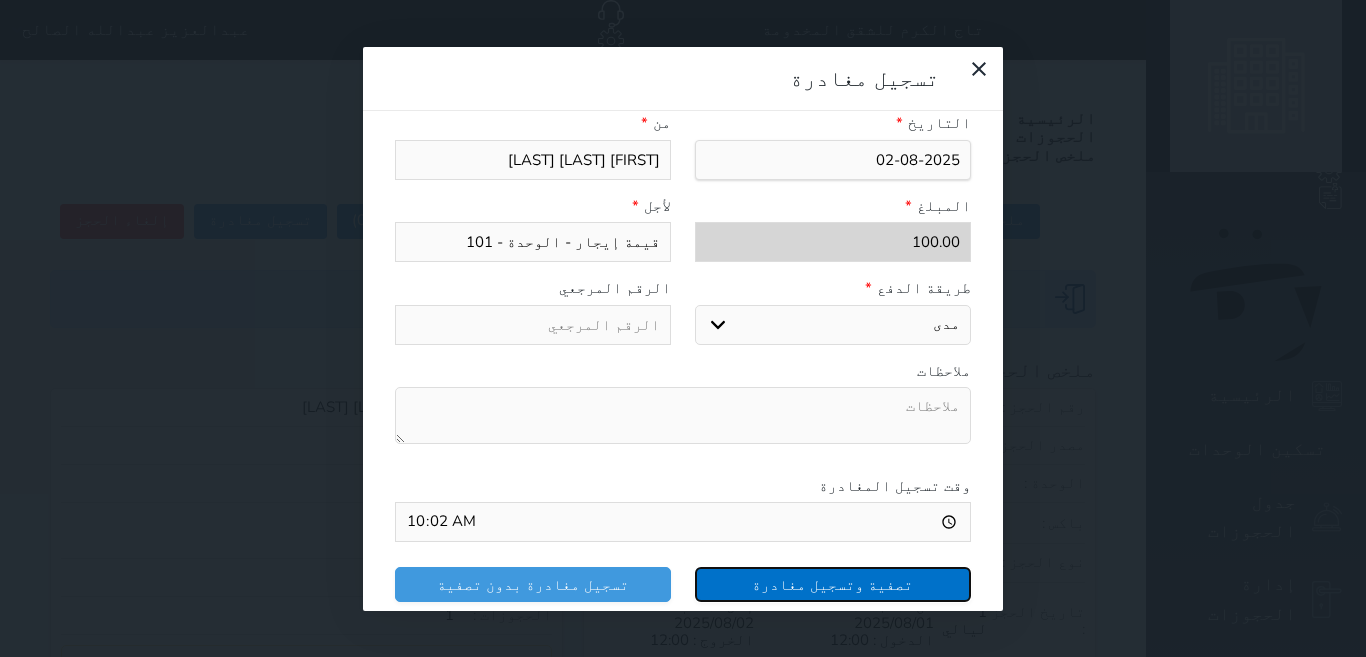 click on "تصفية وتسجيل مغادرة" at bounding box center [833, 584] 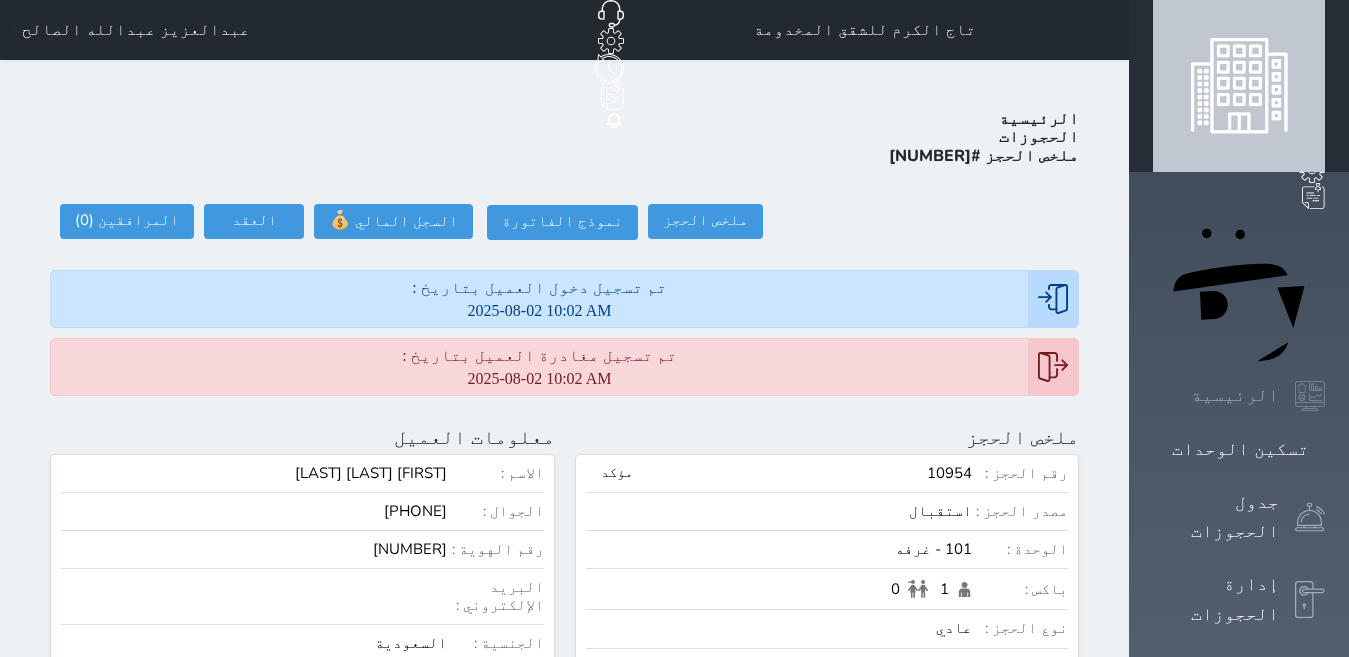 click at bounding box center [1310, 396] 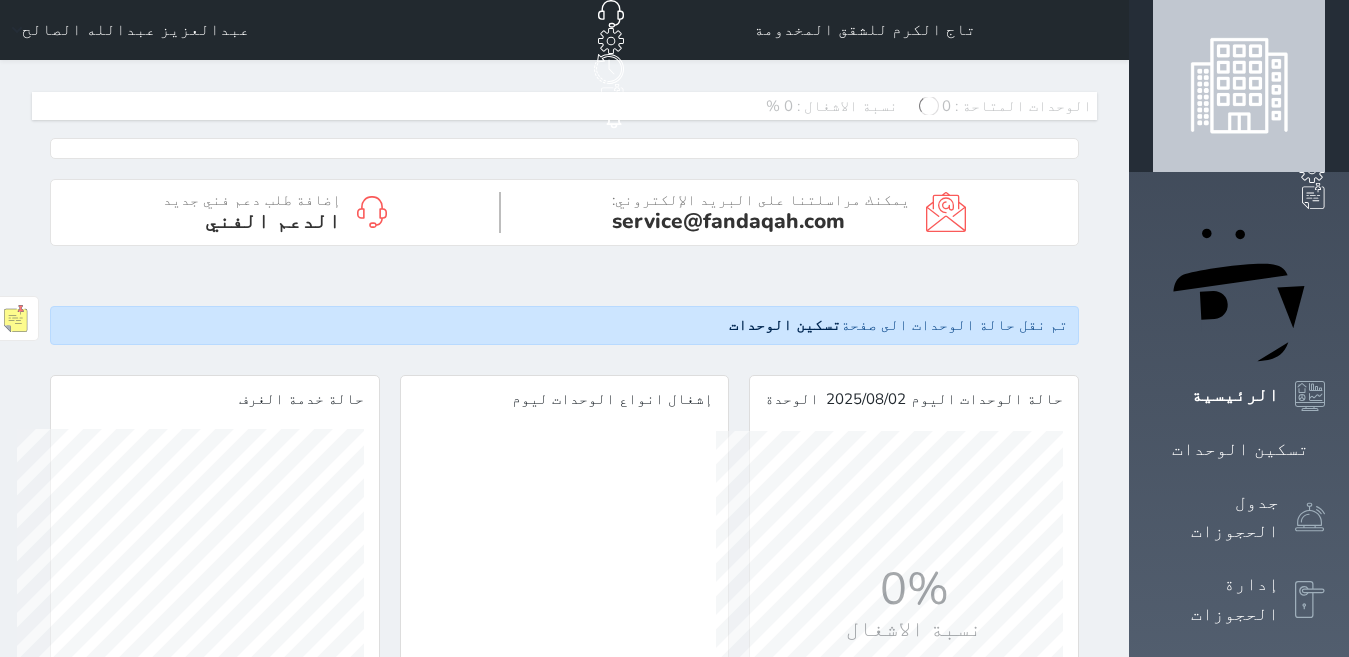scroll, scrollTop: 999653, scrollLeft: 999653, axis: both 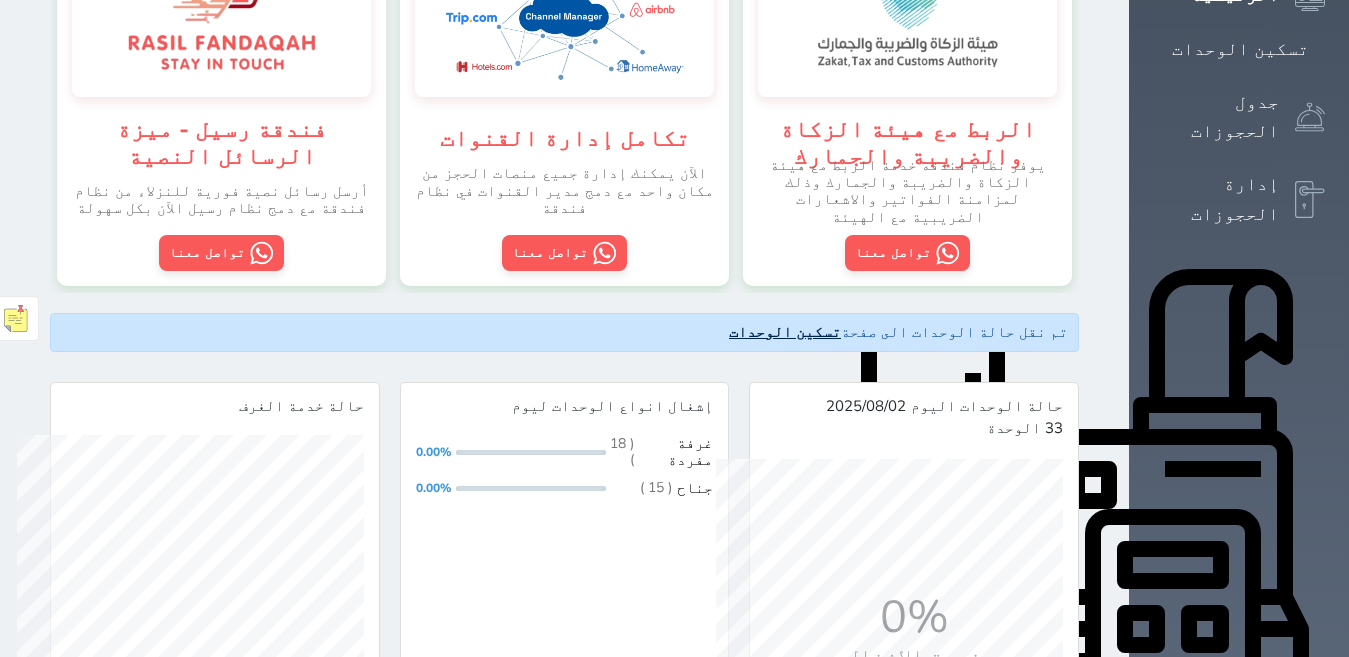 click on "تسكين الوحدات" at bounding box center [785, 332] 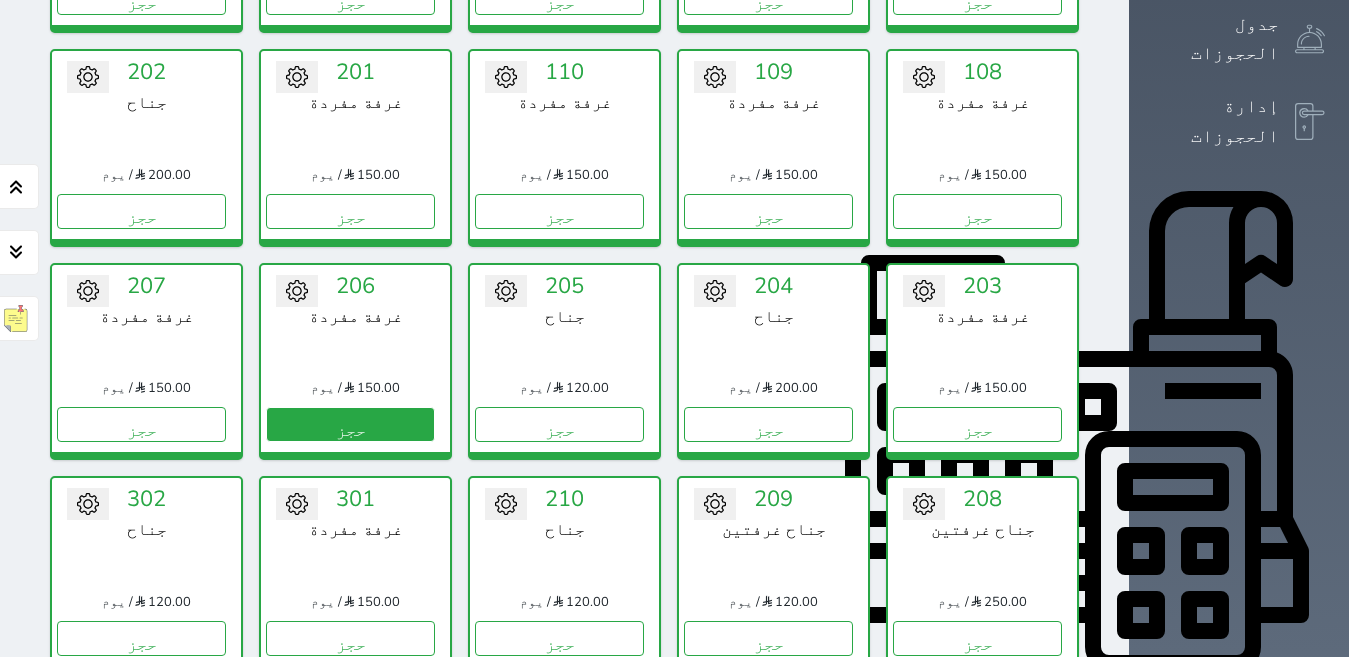 scroll, scrollTop: 778, scrollLeft: 0, axis: vertical 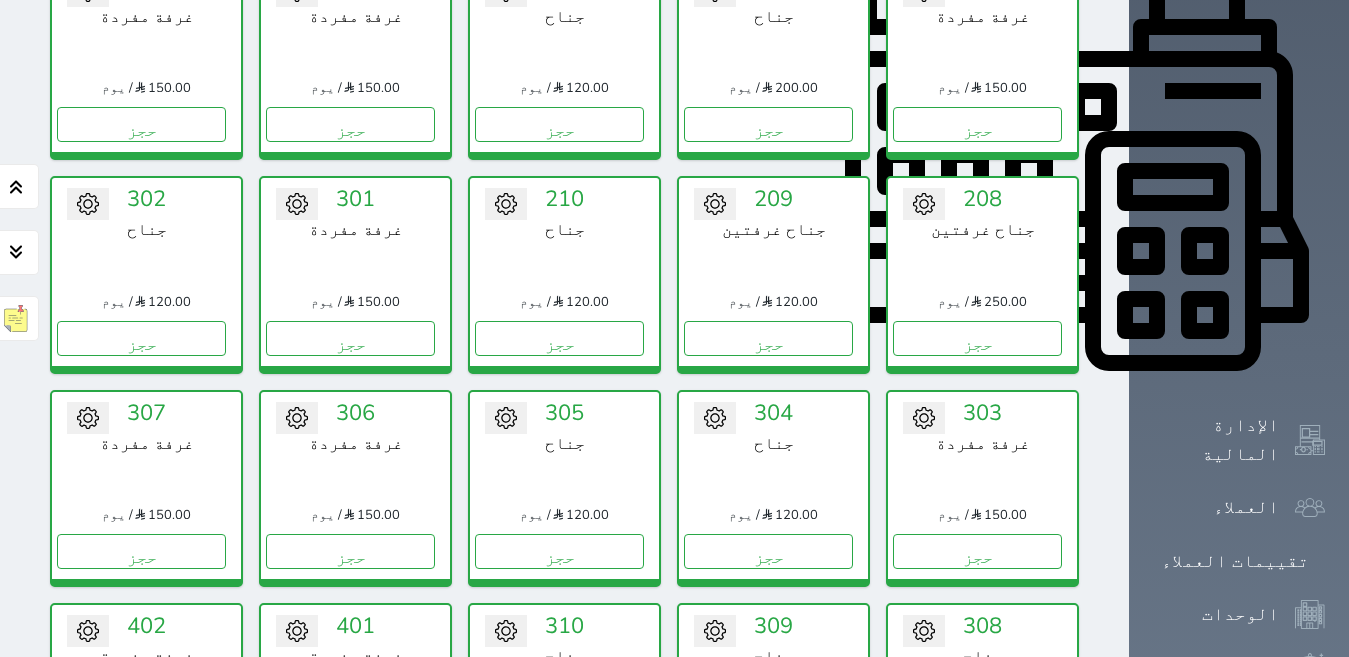 click on "حجز" at bounding box center [350, 764] 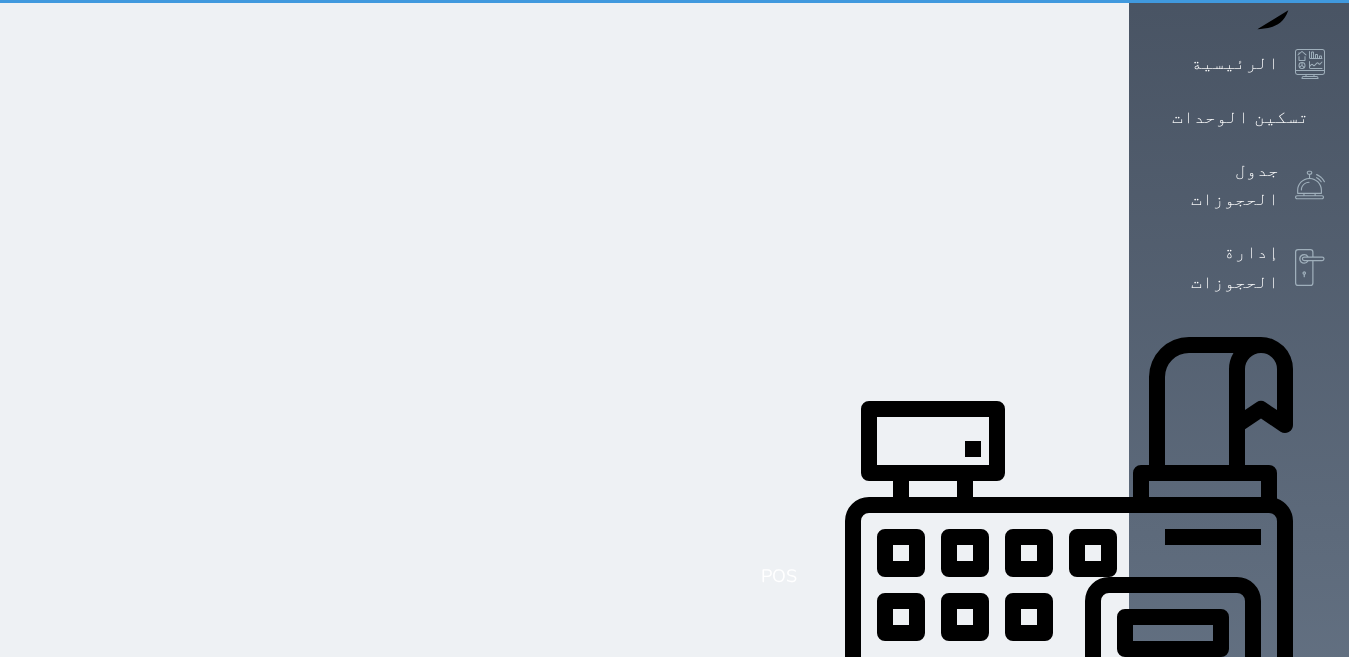 scroll, scrollTop: 0, scrollLeft: 0, axis: both 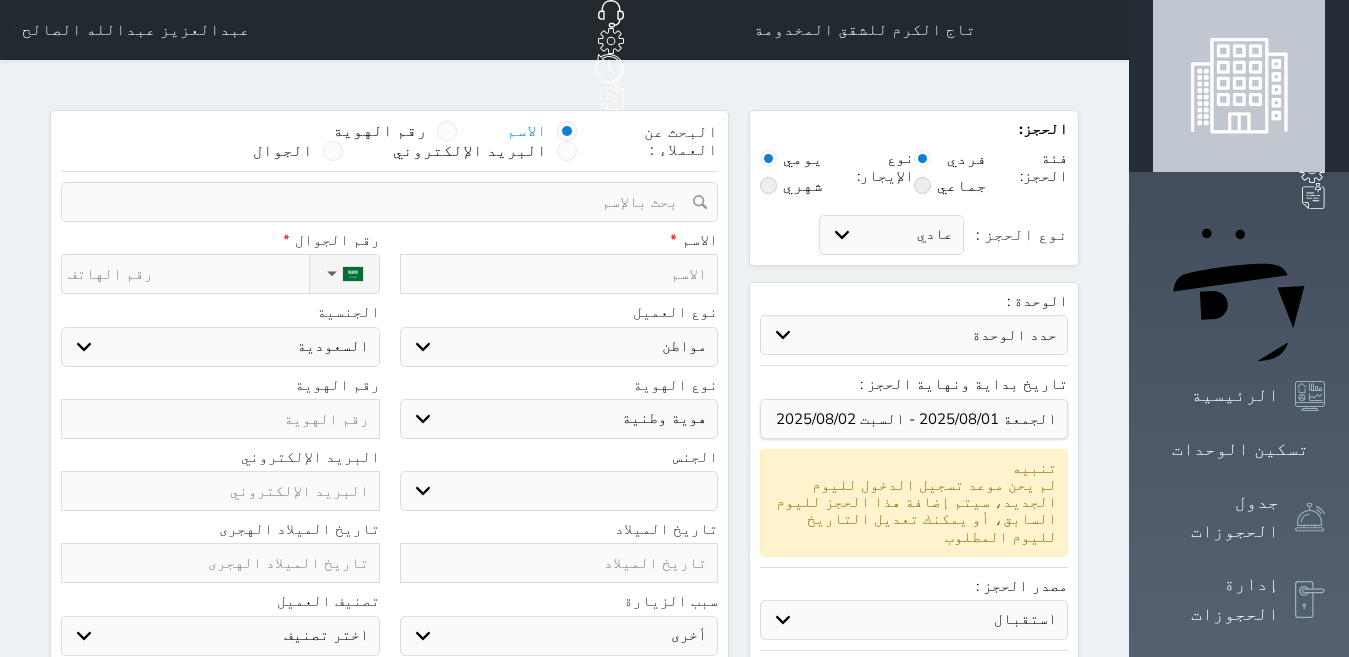 click at bounding box center (559, 274) 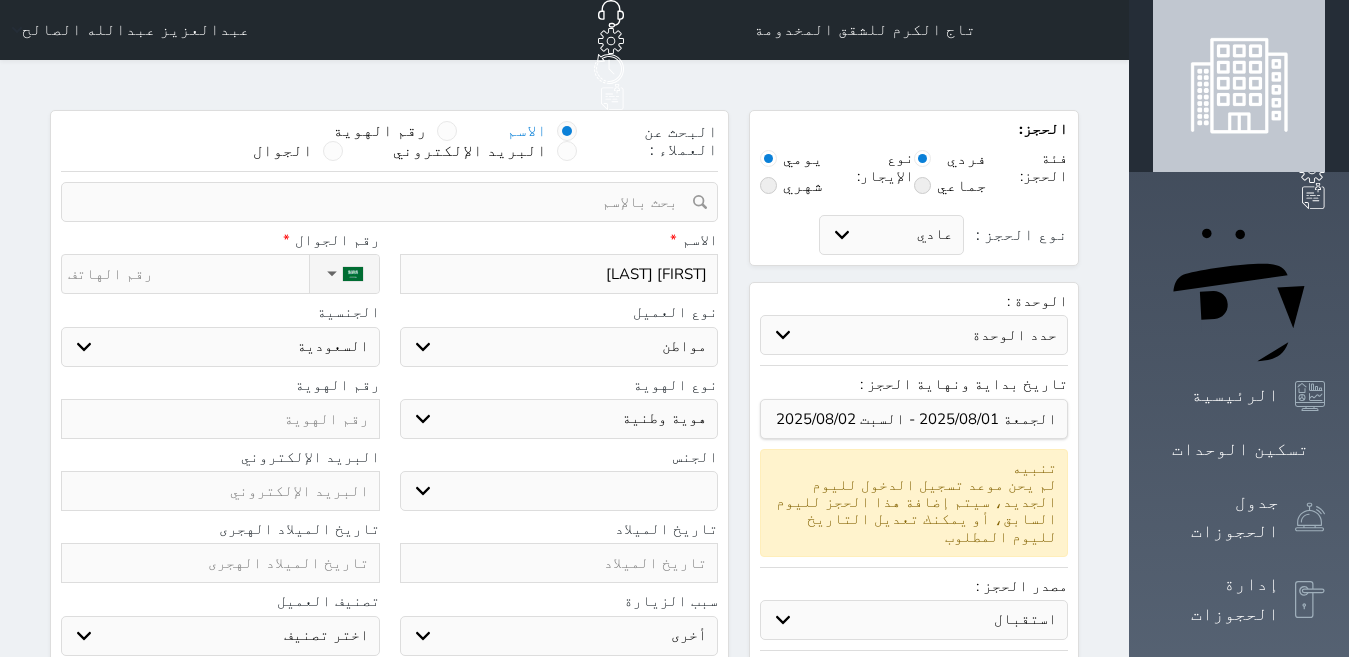 click on "ذكر   انثى" at bounding box center [559, 491] 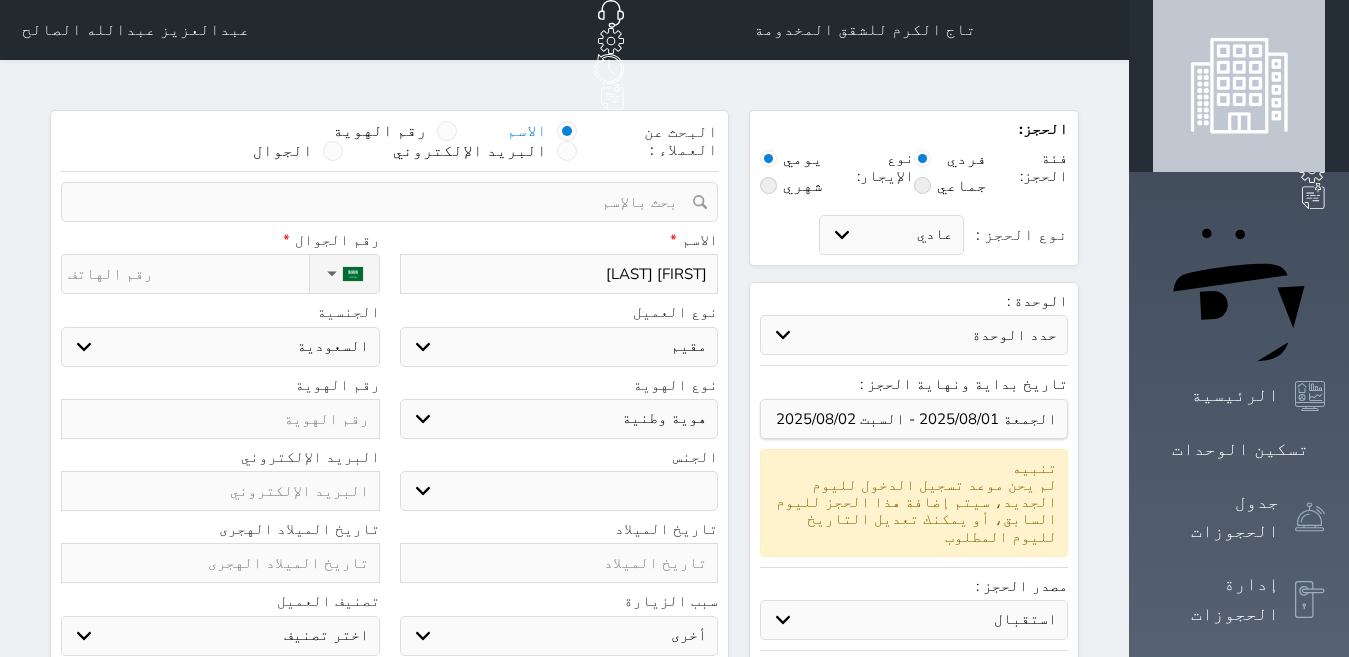 click on "اختر نوع   مواطن مواطن خليجي زائر مقيم" at bounding box center (559, 347) 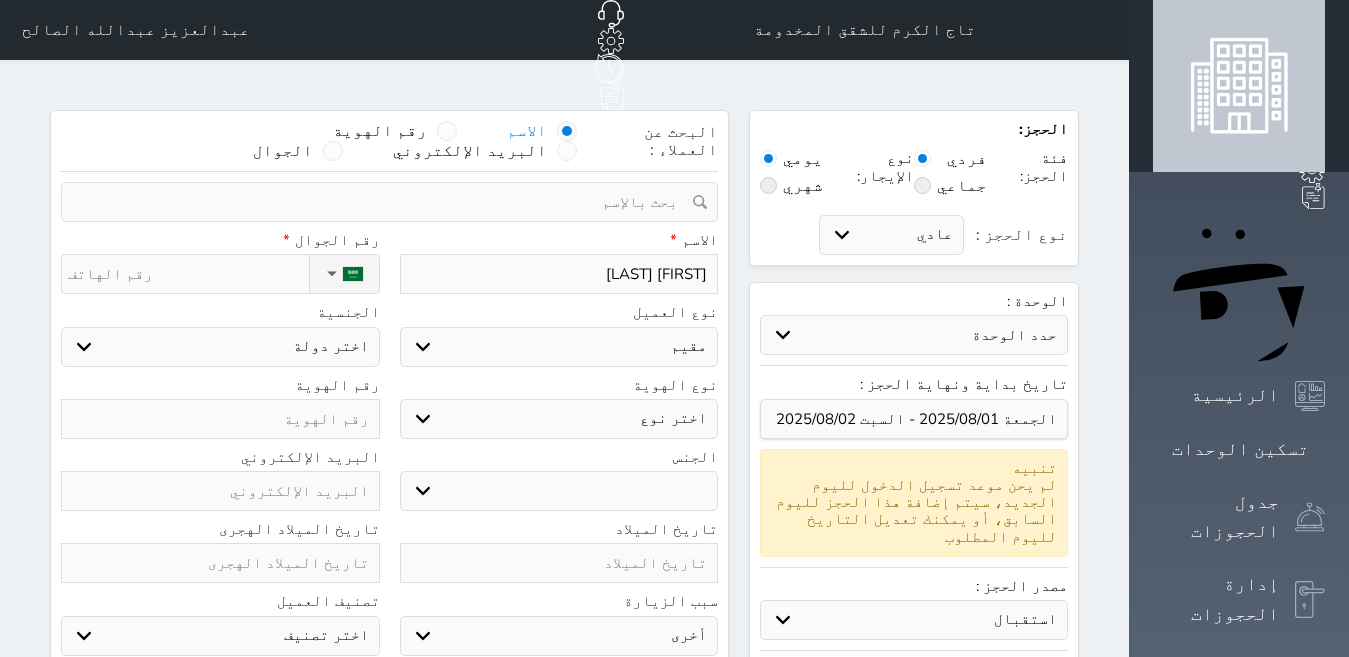 click on "ذكر   انثى" at bounding box center [559, 491] 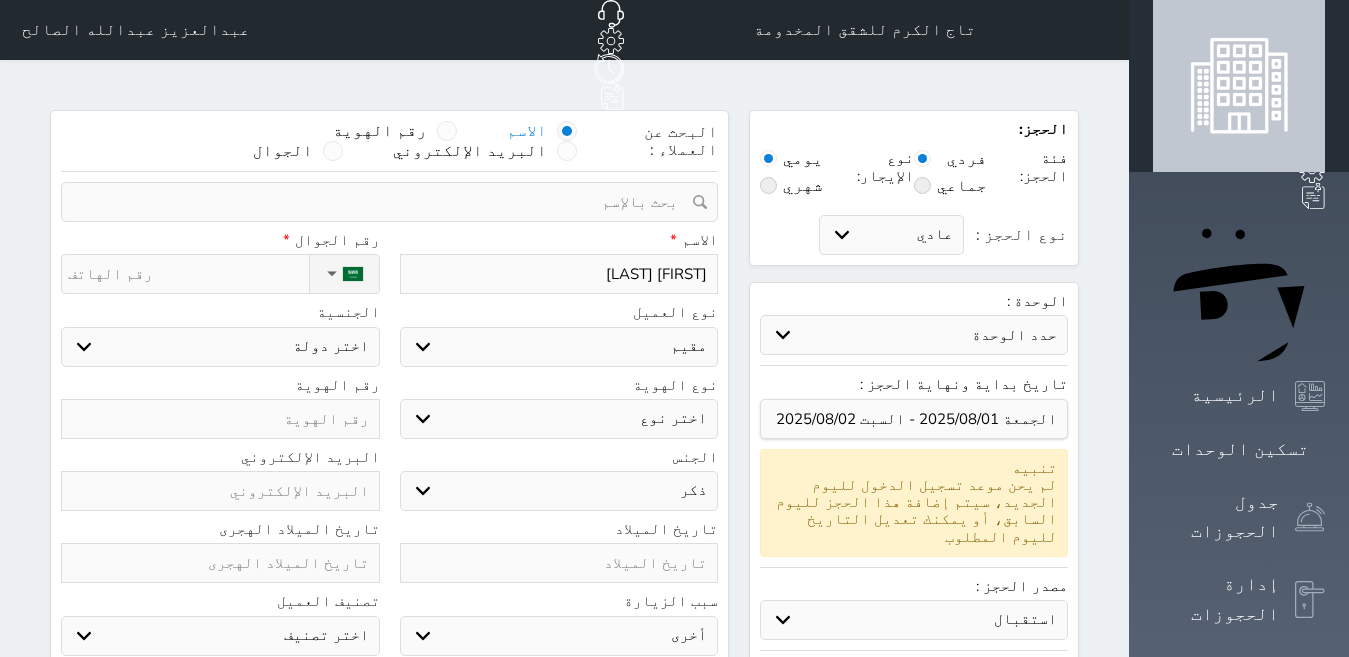 click on "ذكر   انثى" at bounding box center (559, 491) 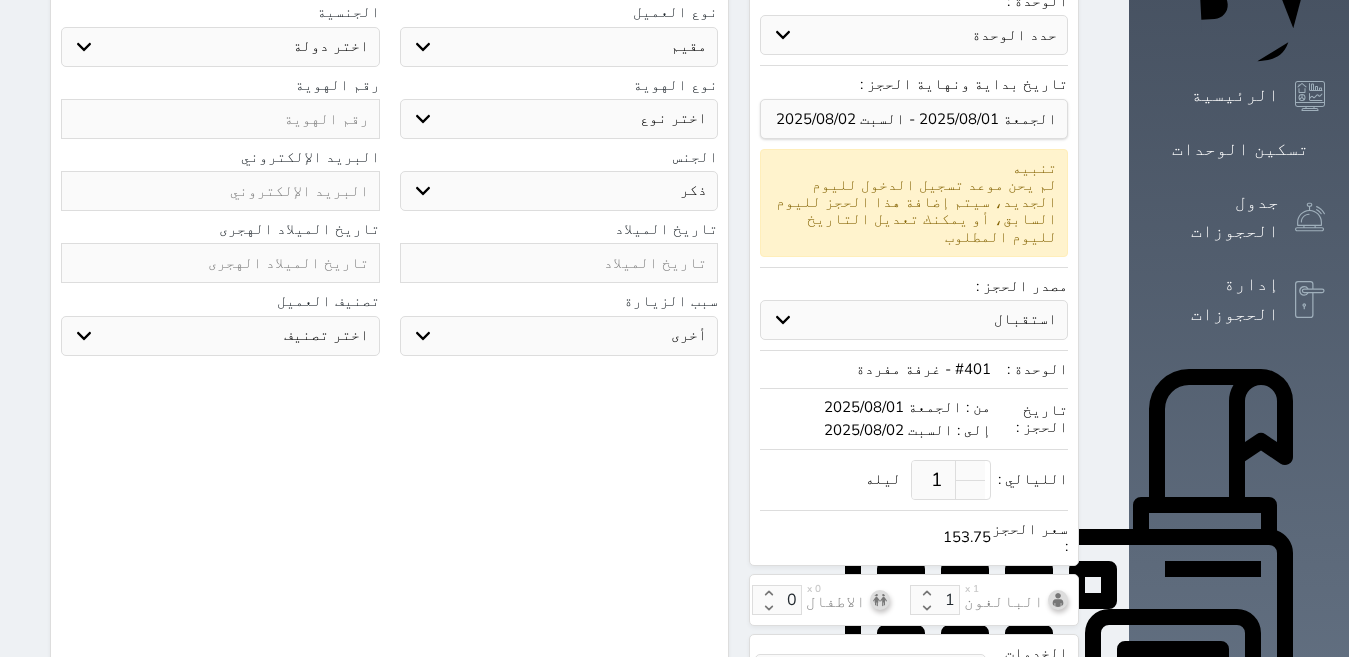 scroll, scrollTop: 0, scrollLeft: 0, axis: both 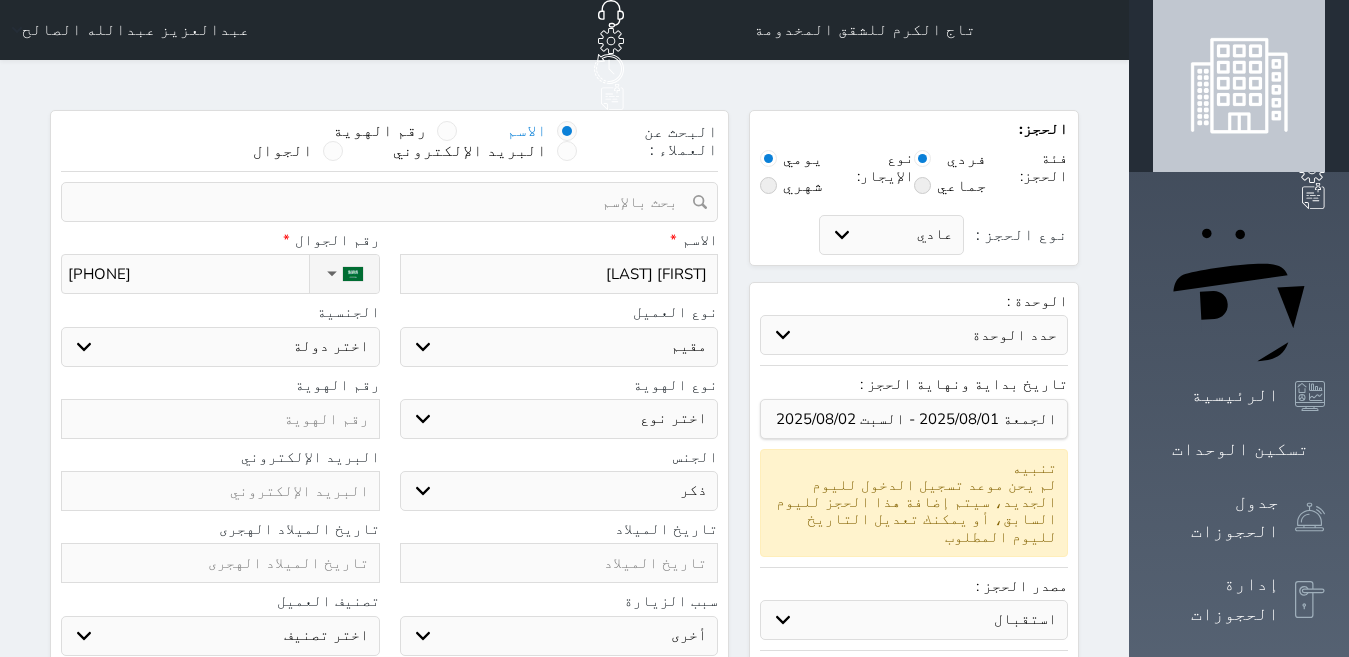 click at bounding box center (220, 419) 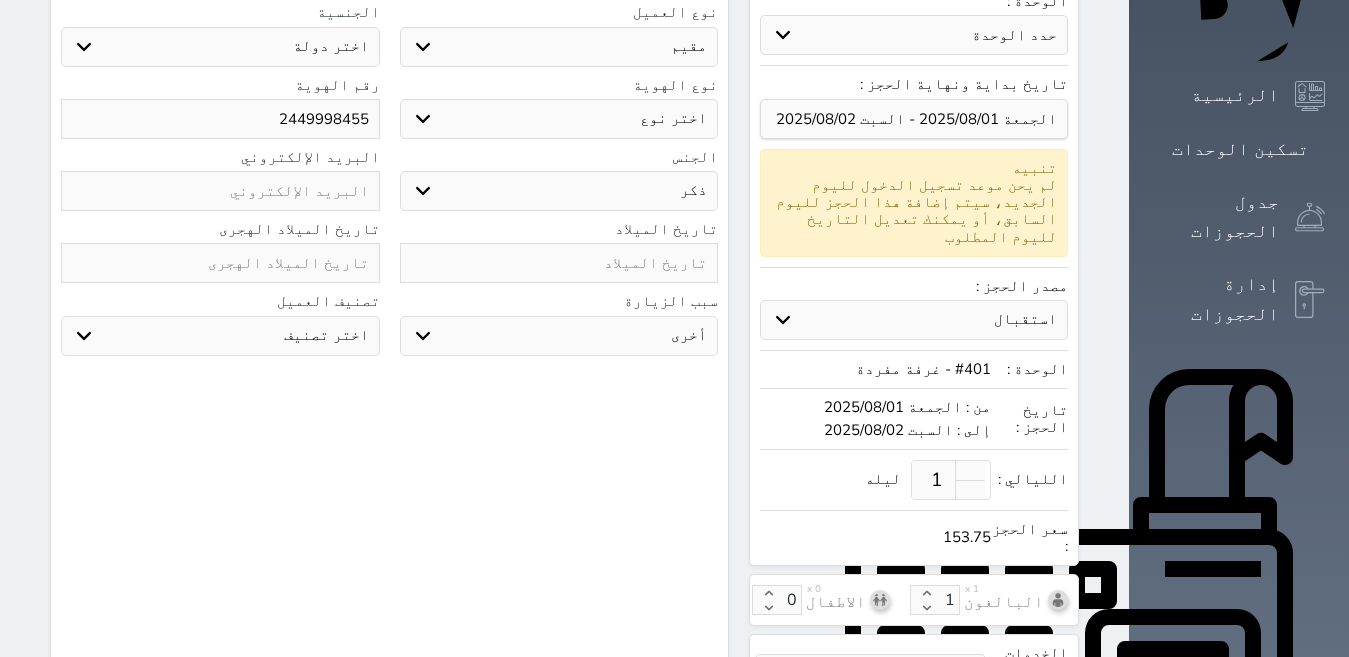 scroll, scrollTop: 652, scrollLeft: 0, axis: vertical 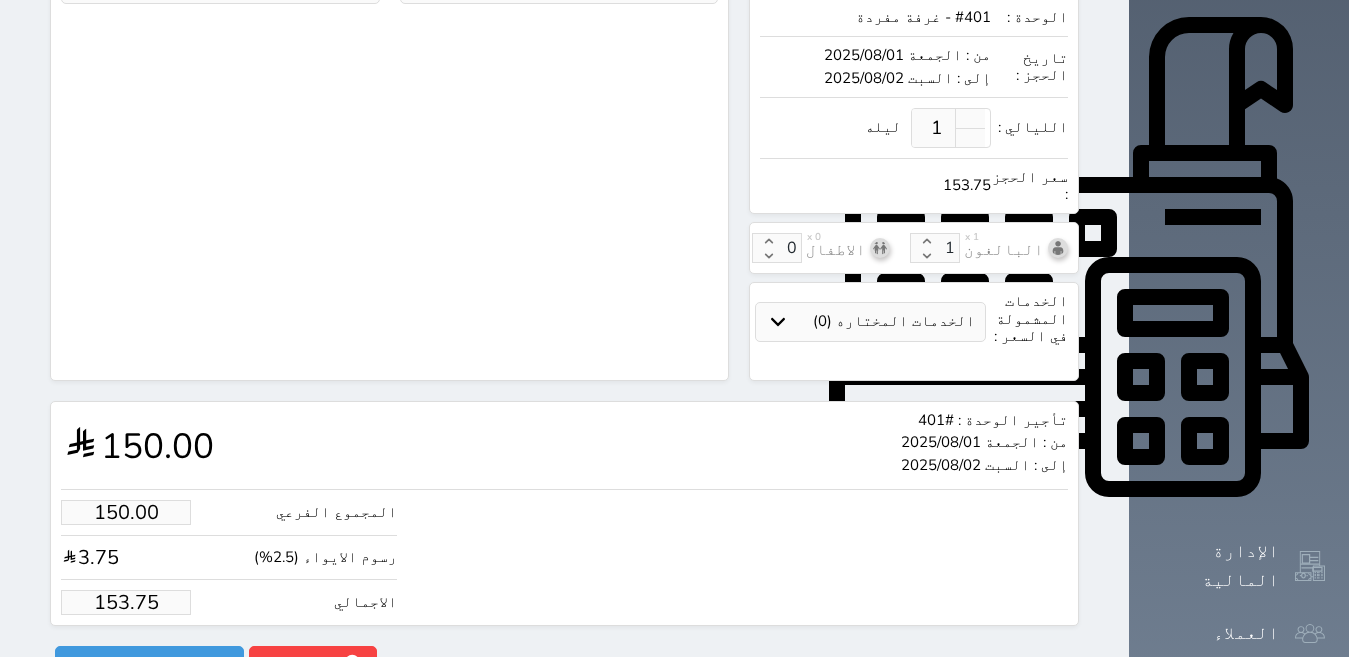 click on "153.75" at bounding box center (126, 602) 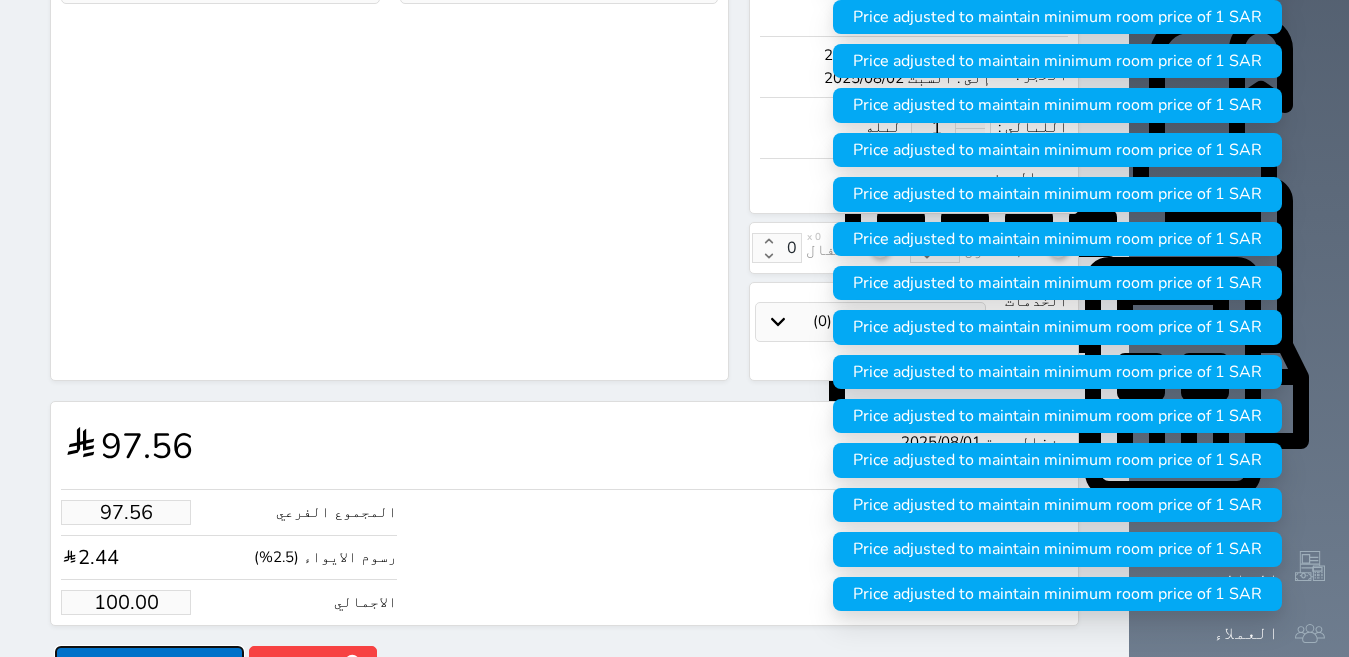 click on "حجز" at bounding box center [149, 663] 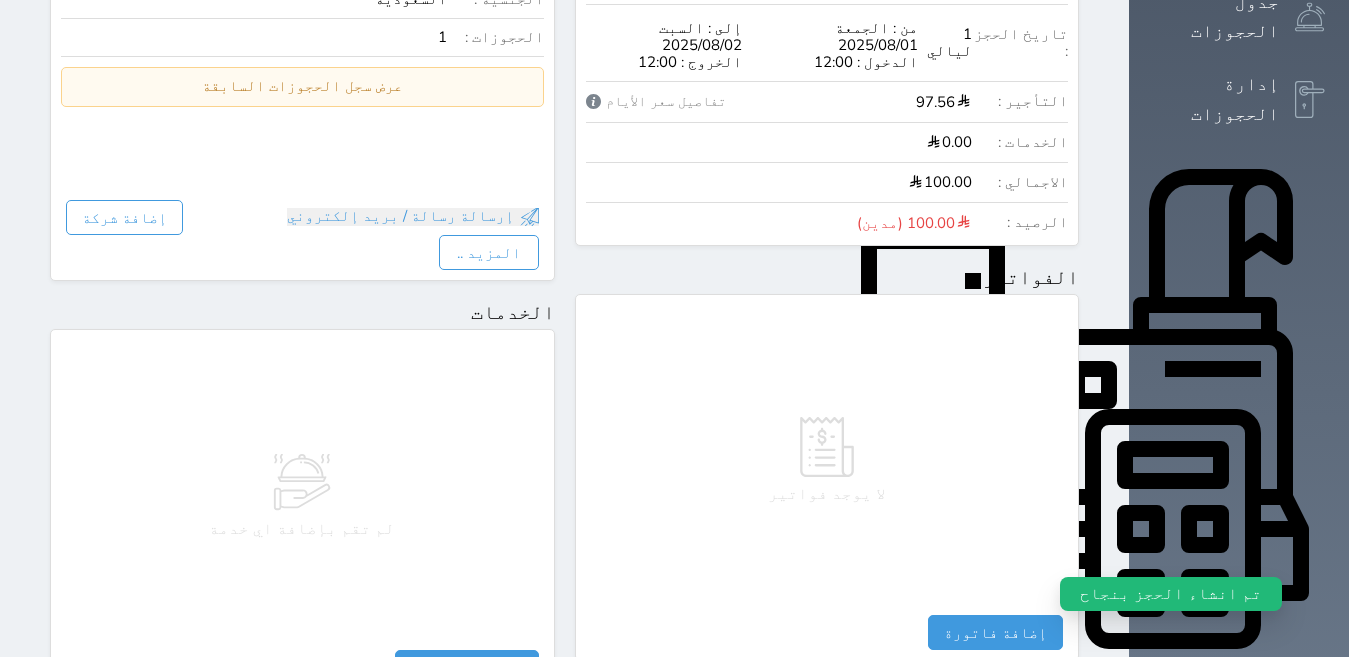 scroll, scrollTop: 600, scrollLeft: 0, axis: vertical 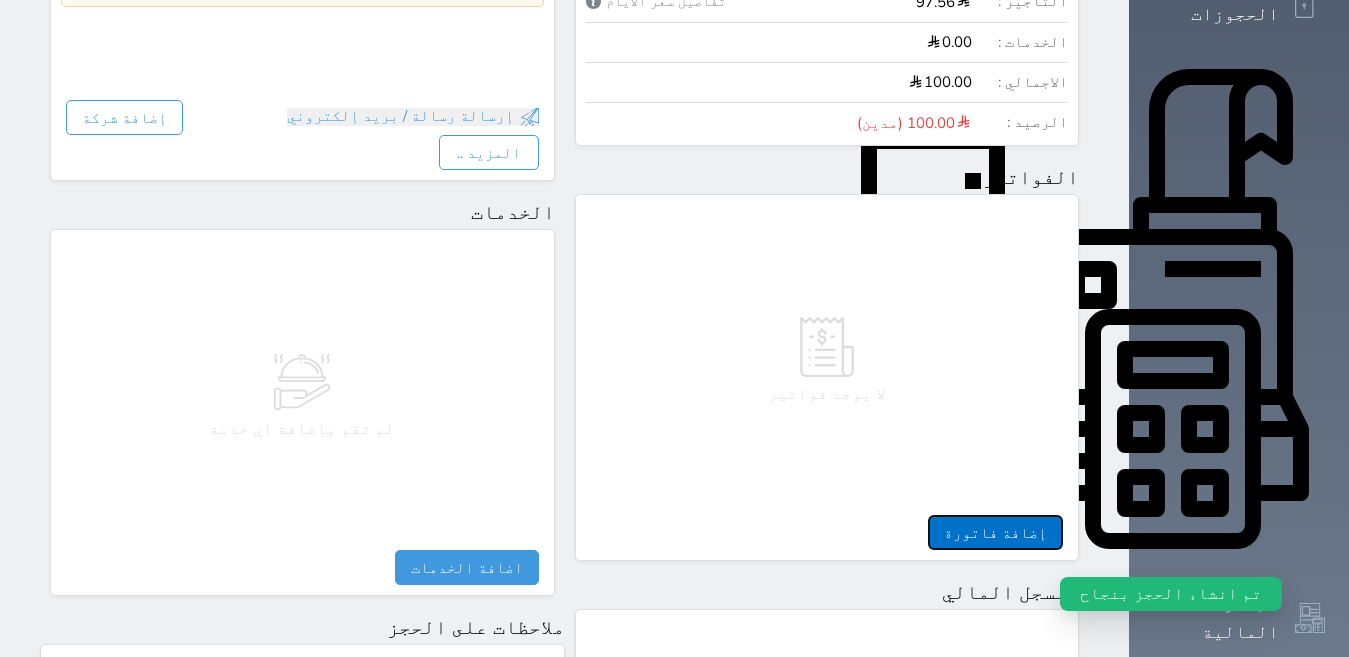 click on "إضافة فاتورة" at bounding box center (995, 532) 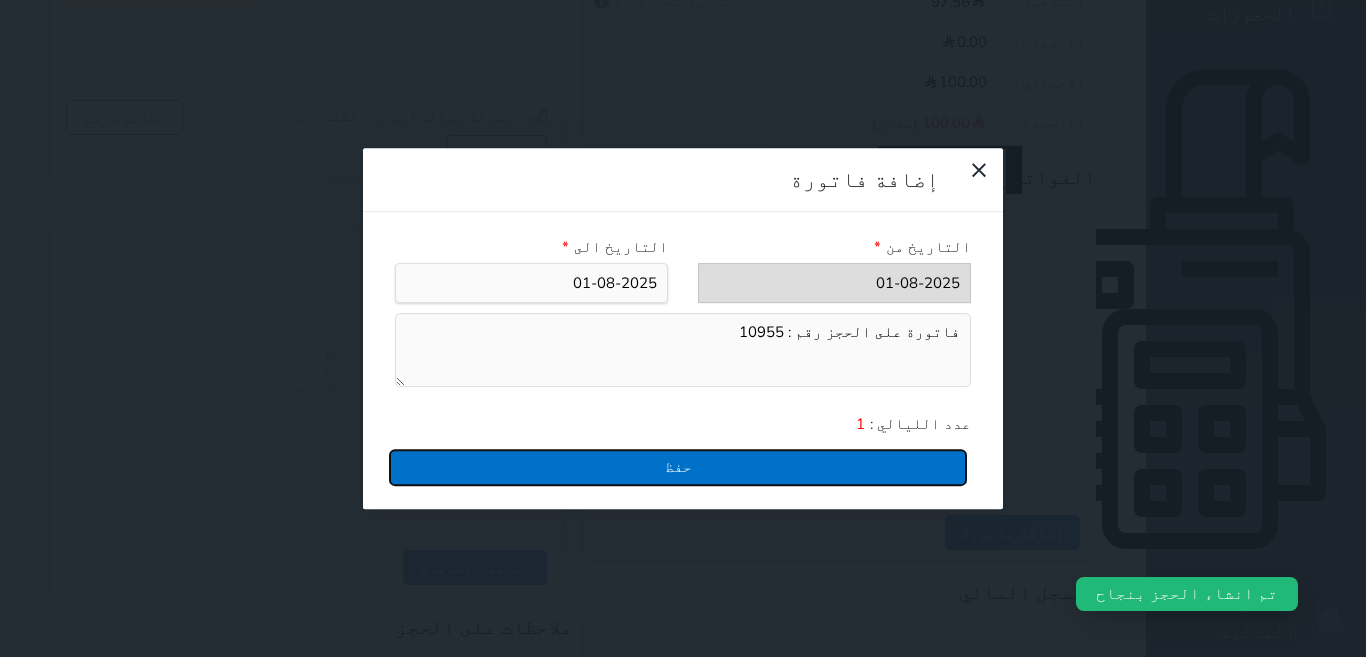 click on "حفظ" at bounding box center [678, 467] 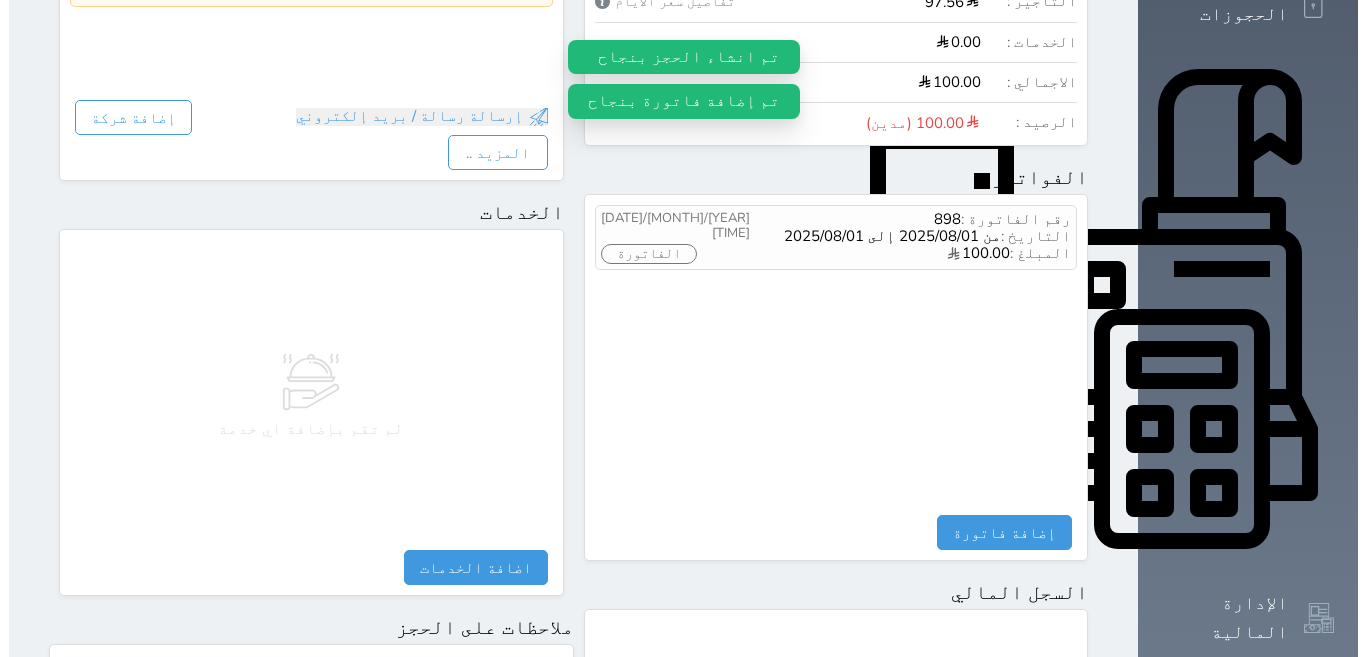 scroll, scrollTop: 400, scrollLeft: 0, axis: vertical 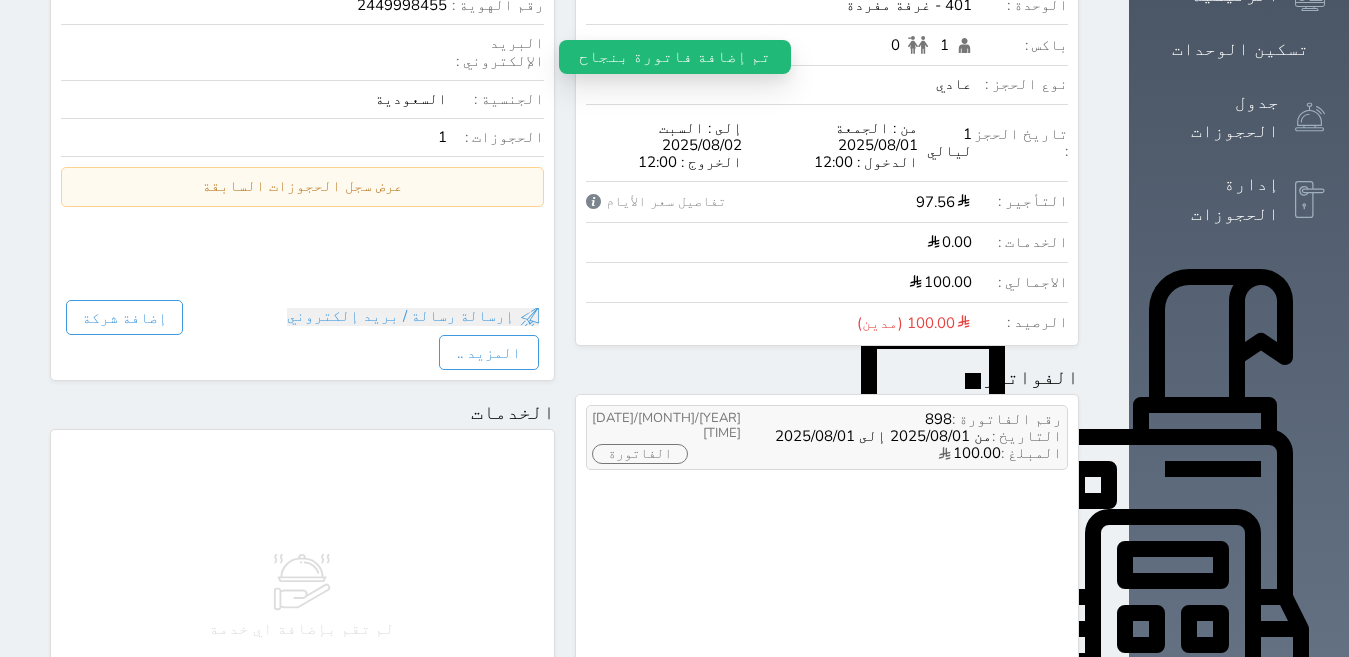 click on "الفاتورة" at bounding box center [640, 454] 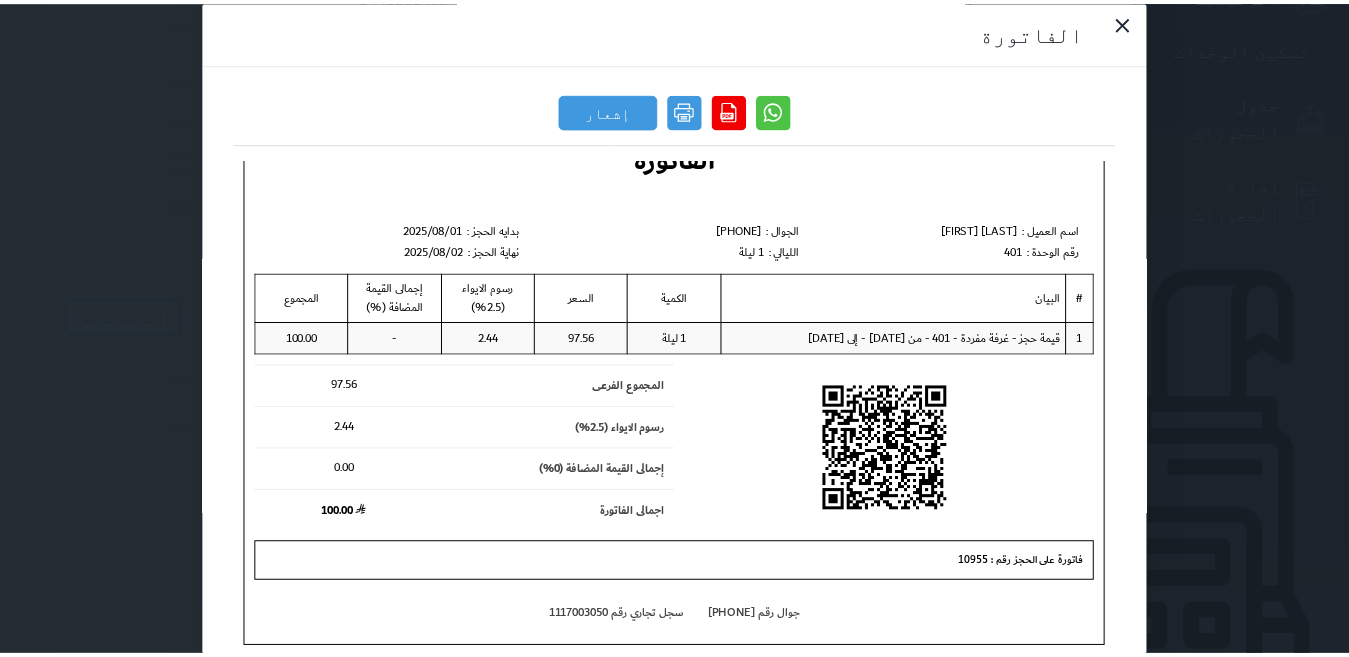 scroll, scrollTop: 0, scrollLeft: 0, axis: both 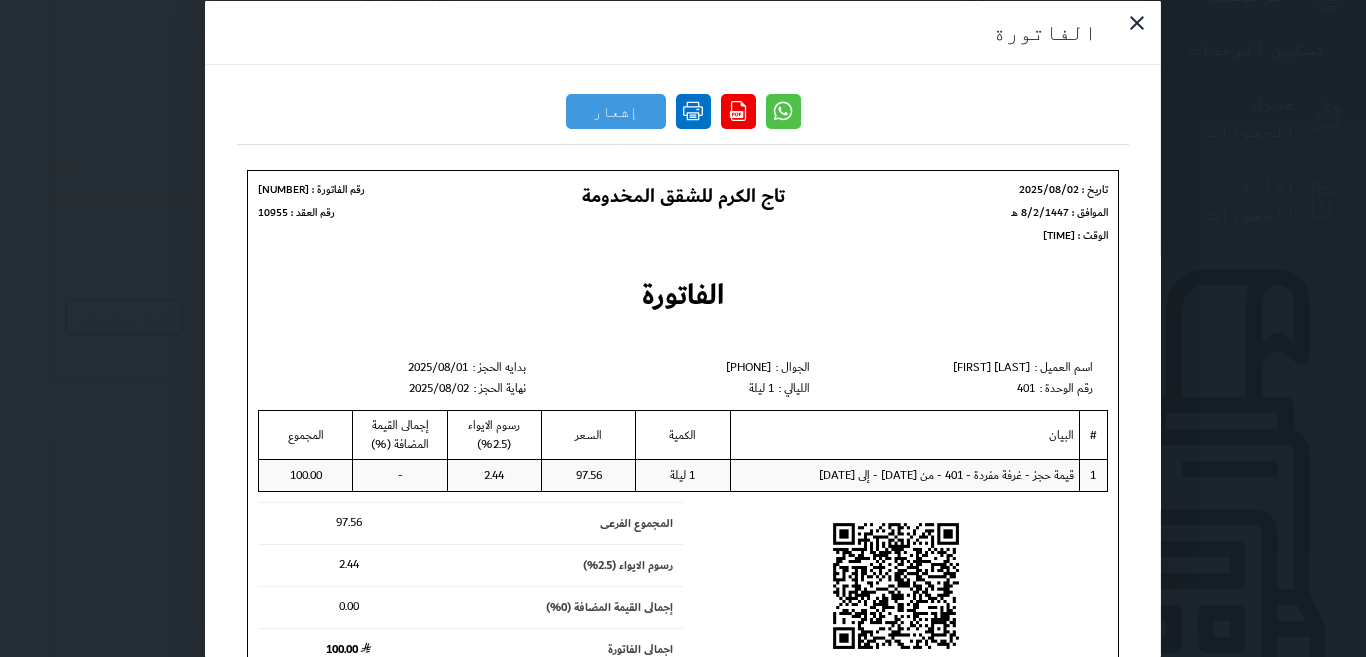 click at bounding box center [693, 110] 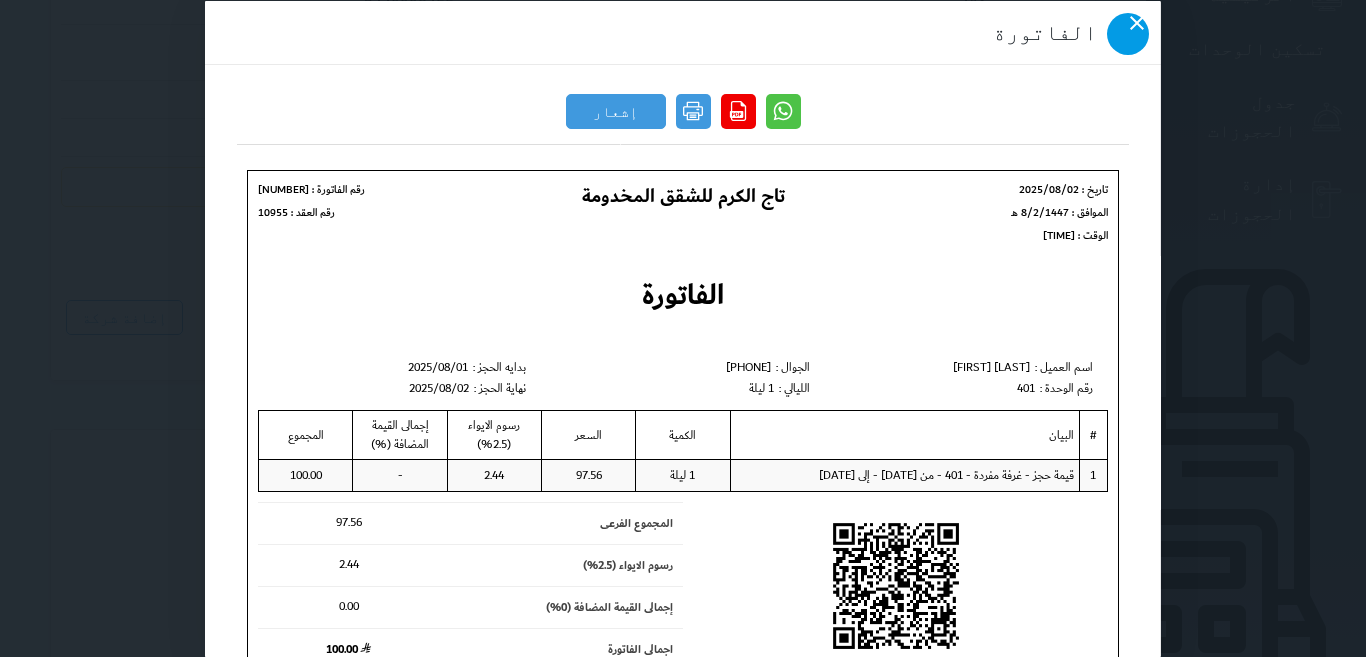 click 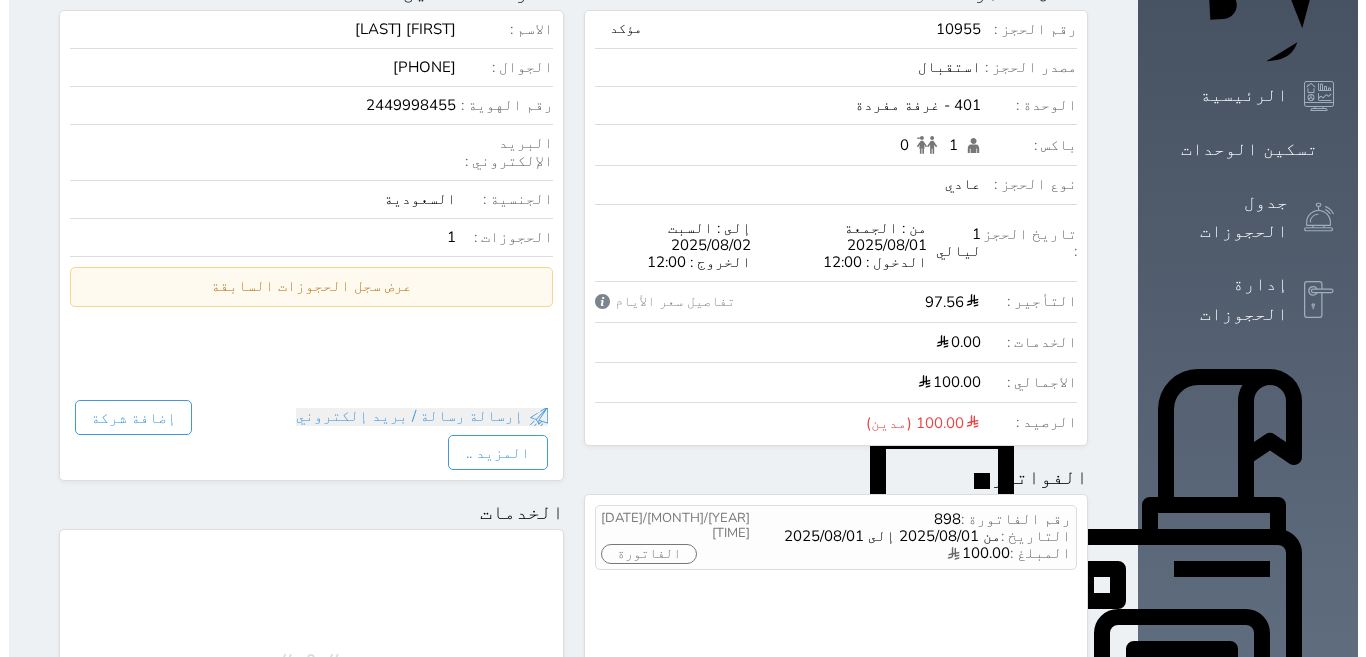 scroll, scrollTop: 0, scrollLeft: 0, axis: both 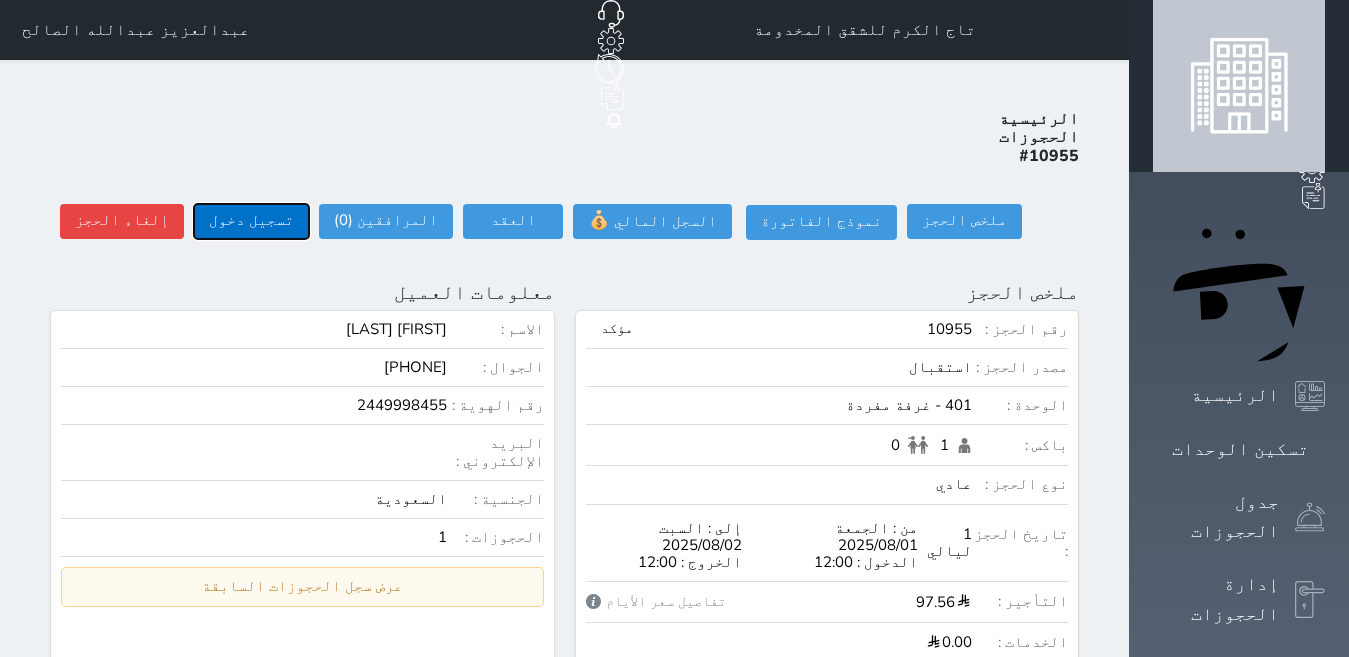 click on "تسجيل دخول" at bounding box center (251, 221) 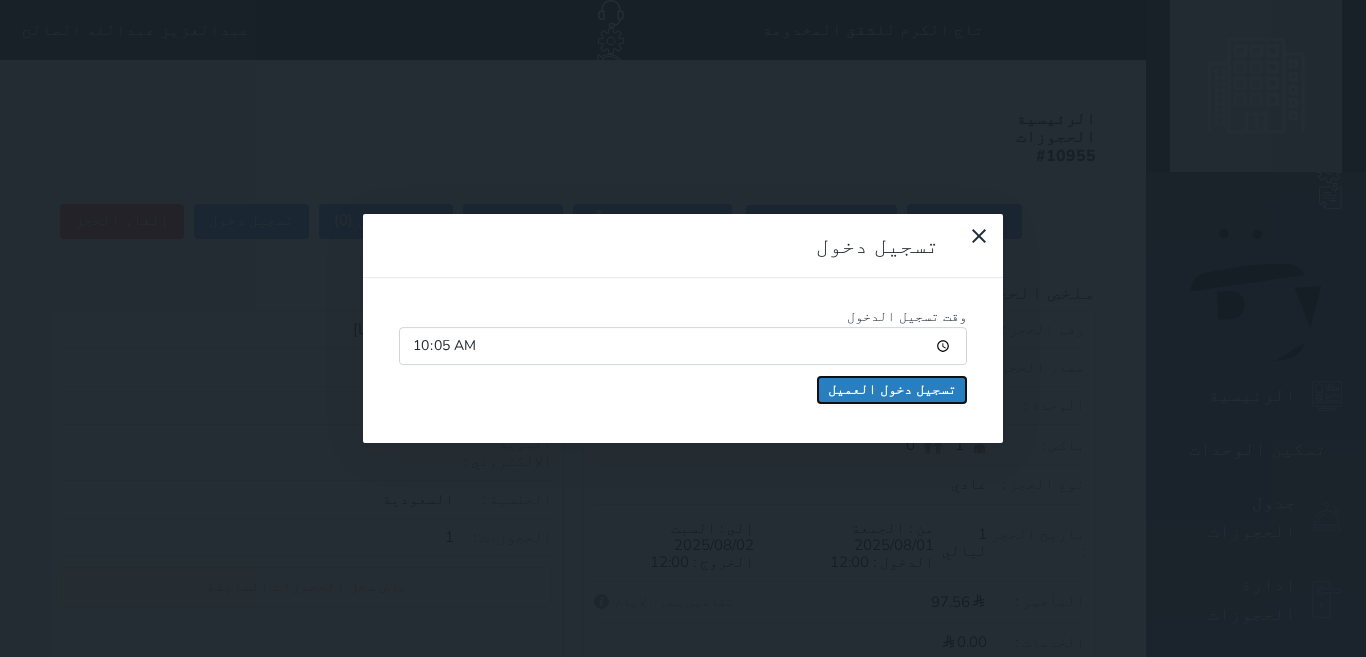 click on "تسجيل دخول العميل" at bounding box center [892, 390] 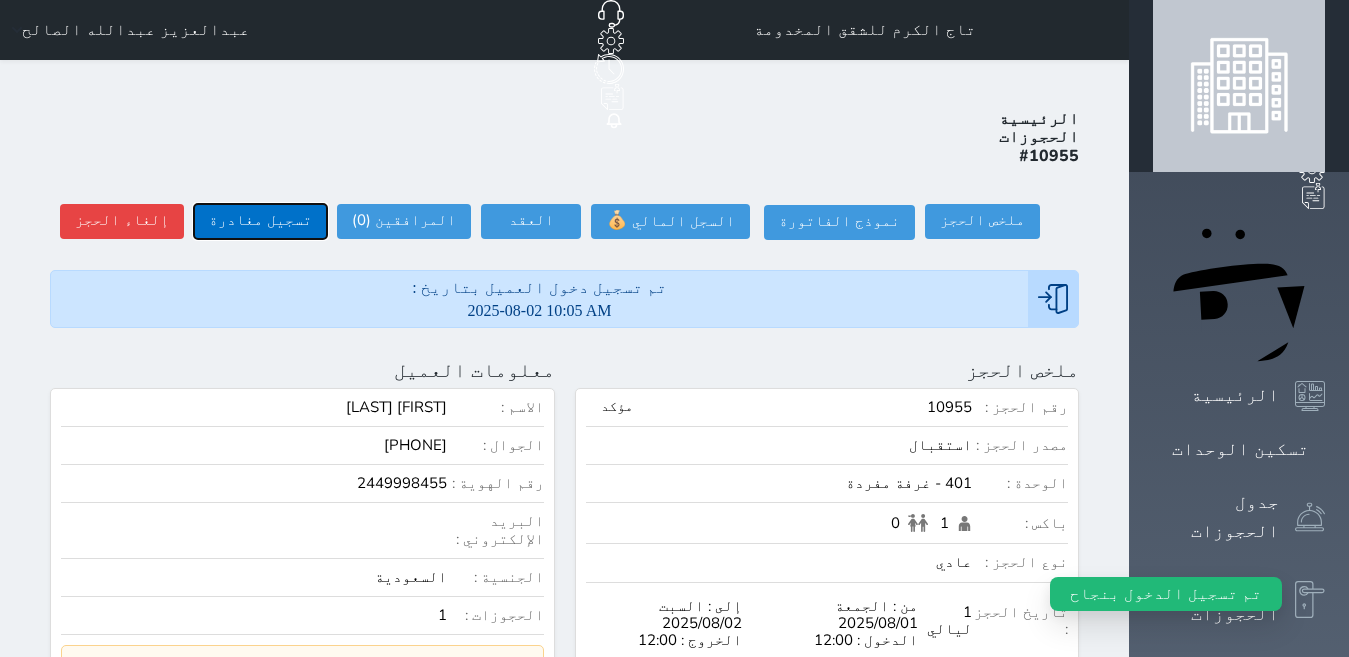 click on "تسجيل مغادرة" at bounding box center (260, 221) 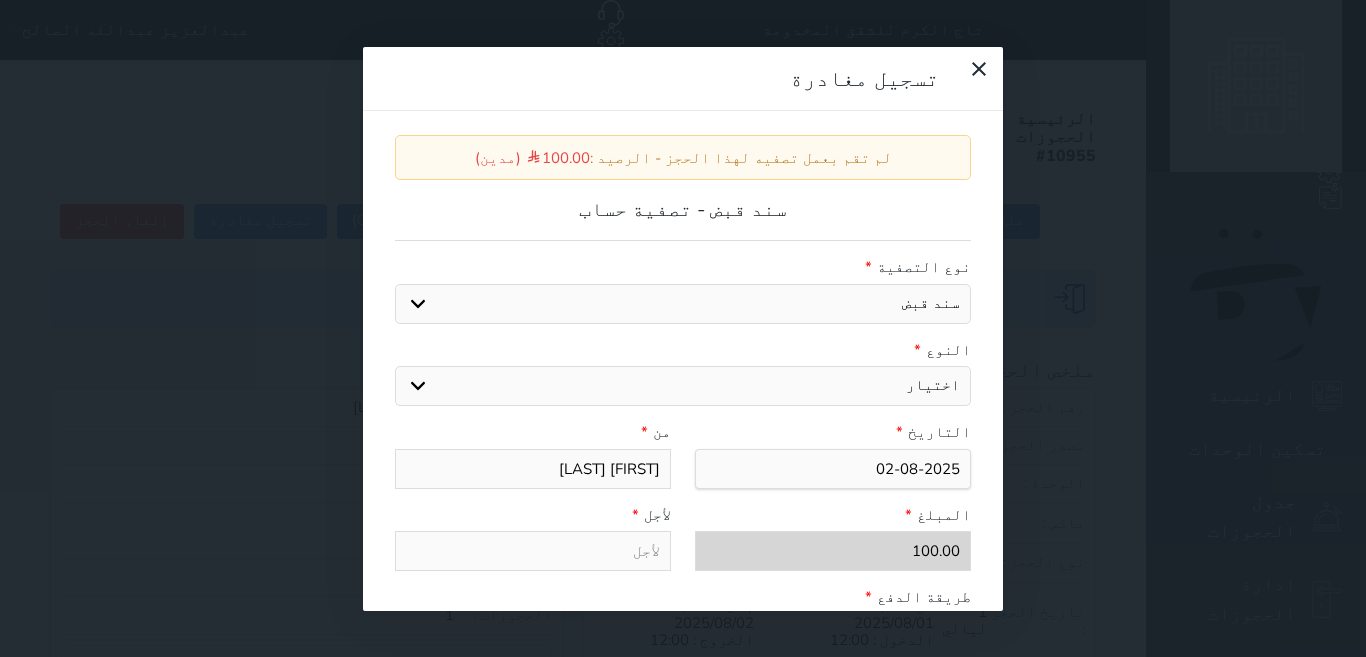 click on "اختيار   مقبوضات عامة
قيمة إيجار
فواتير
عربون
لا ينطبق
آخر
مغسلة
واي فاي - الإنترنت
مواقف السيارات
طعام
الأغذية والمشروبات
مشروبات
المشروبات الباردة
المشروبات الساخنة
الإفطار
غداء
عشاء
مخبز و كعك
حمام سباحة
الصالة الرياضية
سبا و خدمات الجمال
اختيار وإسقاط (خدمات النقل)
ميني بار
كابل - تلفزيون
سرير إضافي
تصفيف الشعر
التسوق" at bounding box center [683, 386] 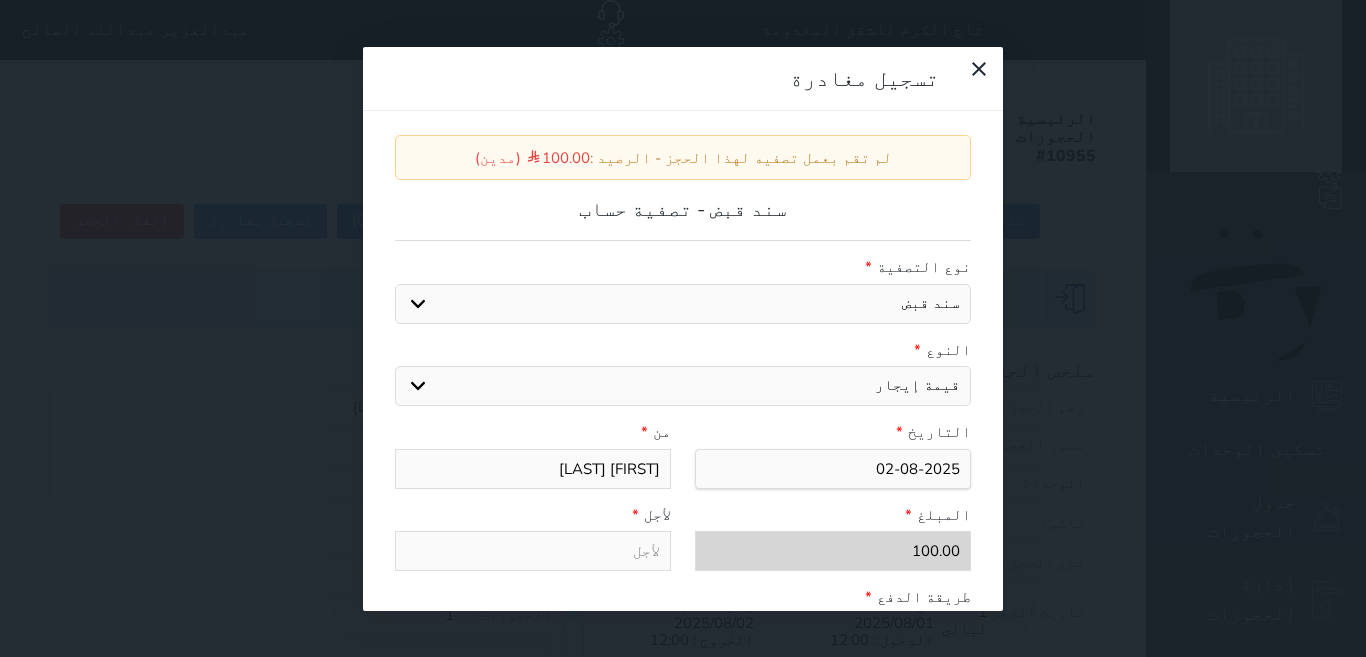 click on "اختيار   مقبوضات عامة
قيمة إيجار
فواتير
عربون
لا ينطبق
آخر
مغسلة
واي فاي - الإنترنت
مواقف السيارات
طعام
الأغذية والمشروبات
مشروبات
المشروبات الباردة
المشروبات الساخنة
الإفطار
غداء
عشاء
مخبز و كعك
حمام سباحة
الصالة الرياضية
سبا و خدمات الجمال
اختيار وإسقاط (خدمات النقل)
ميني بار
كابل - تلفزيون
سرير إضافي
تصفيف الشعر
التسوق" at bounding box center [683, 386] 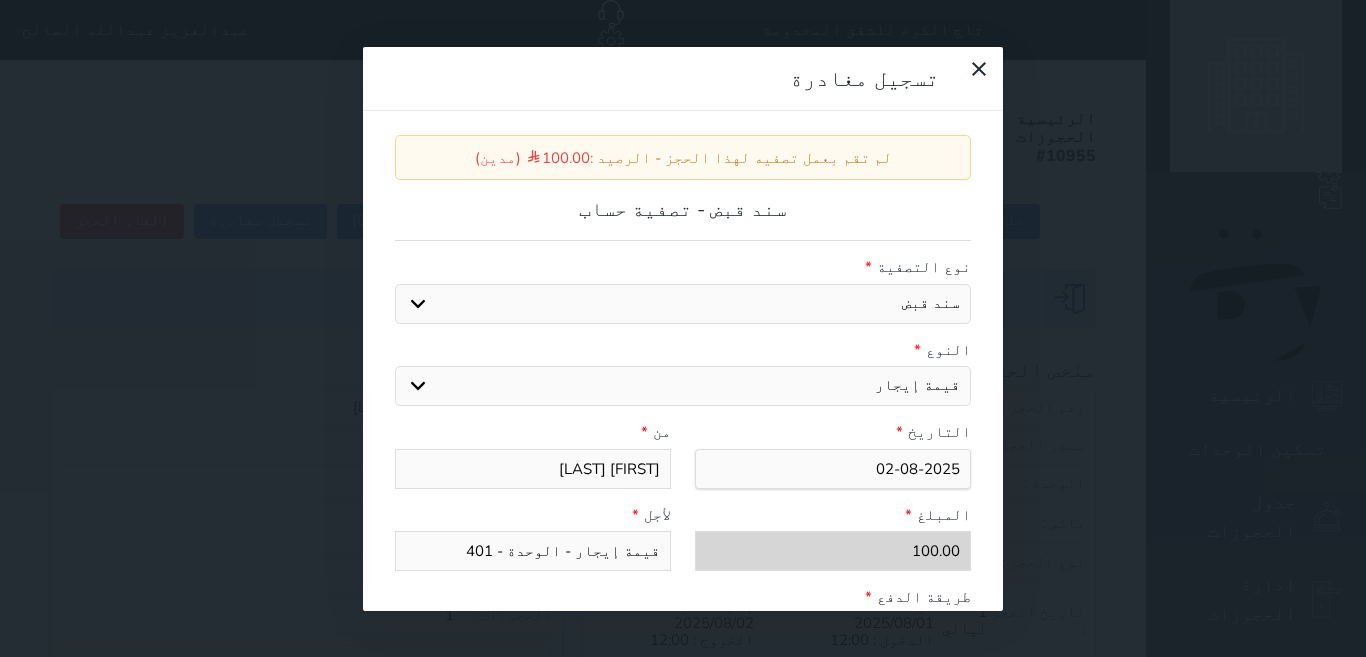 scroll, scrollTop: 300, scrollLeft: 0, axis: vertical 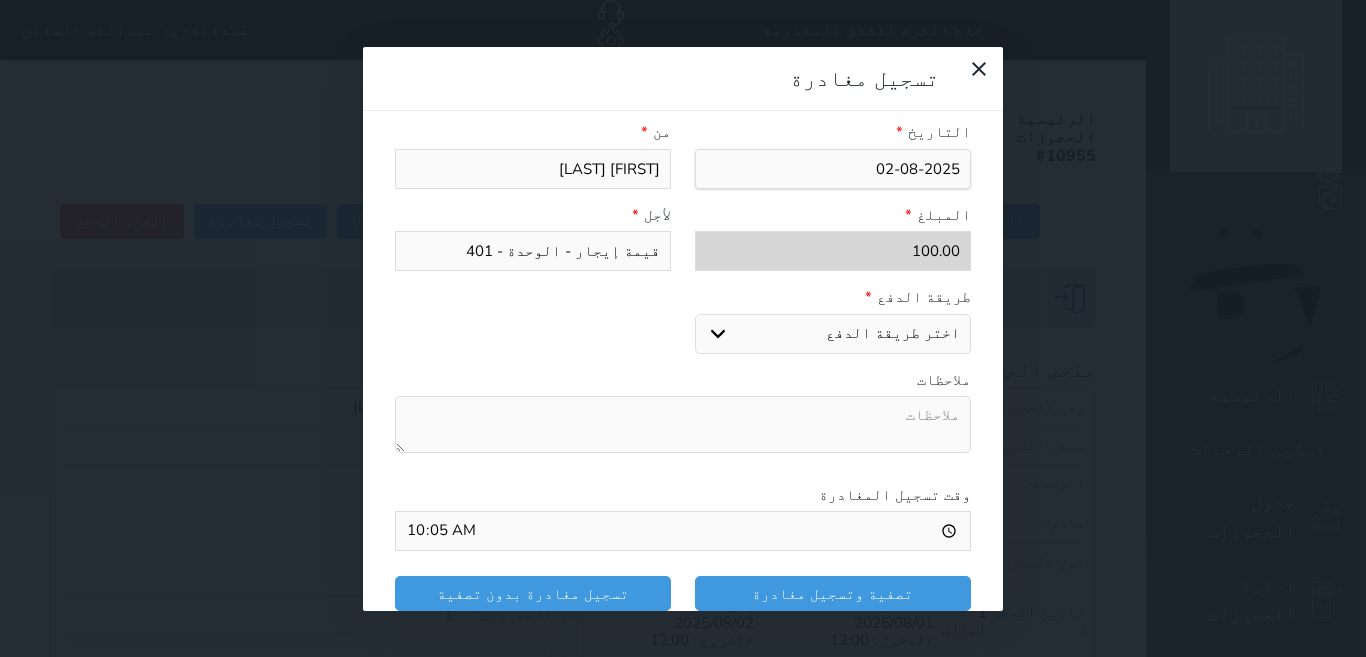 click on "قيمة إيجار - الوحدة - 401" at bounding box center (533, 251) 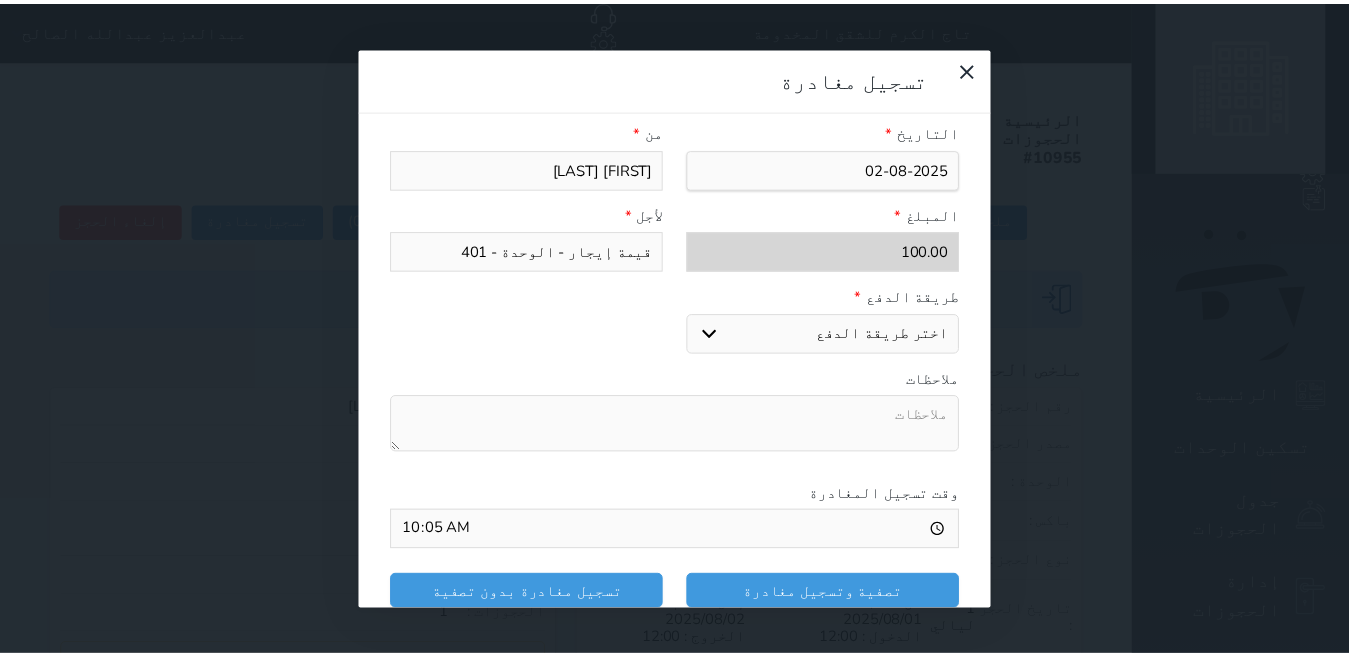 scroll, scrollTop: 309, scrollLeft: 0, axis: vertical 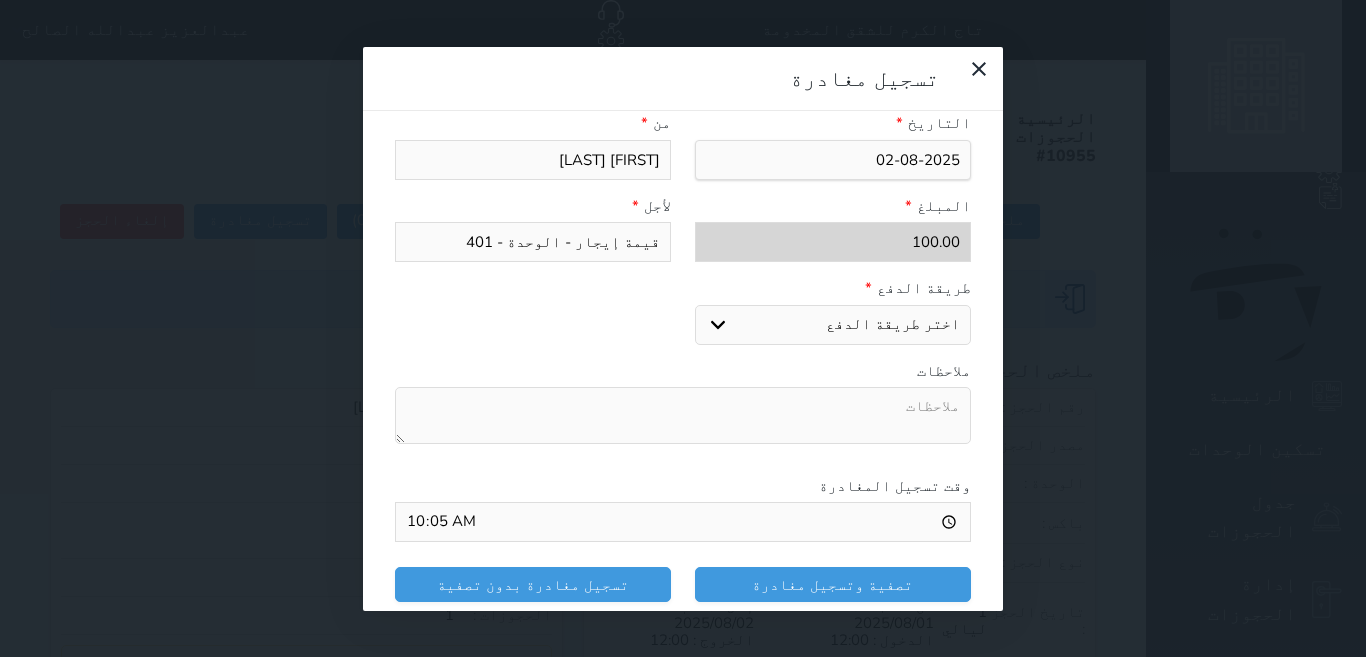 drag, startPoint x: 985, startPoint y: 279, endPoint x: 978, endPoint y: 295, distance: 17.464249 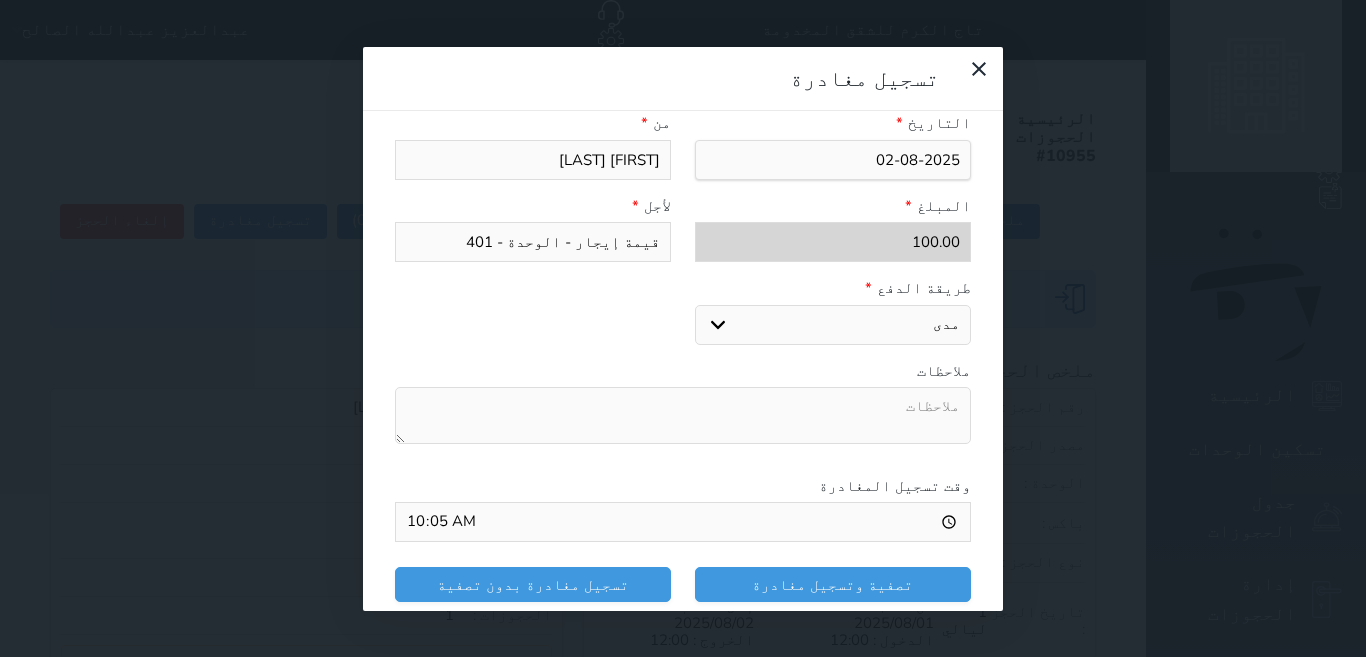 click on "اختر طريقة الدفع   دفع نقدى   تحويل بنكى   مدى   بطاقة ائتمان" at bounding box center [833, 325] 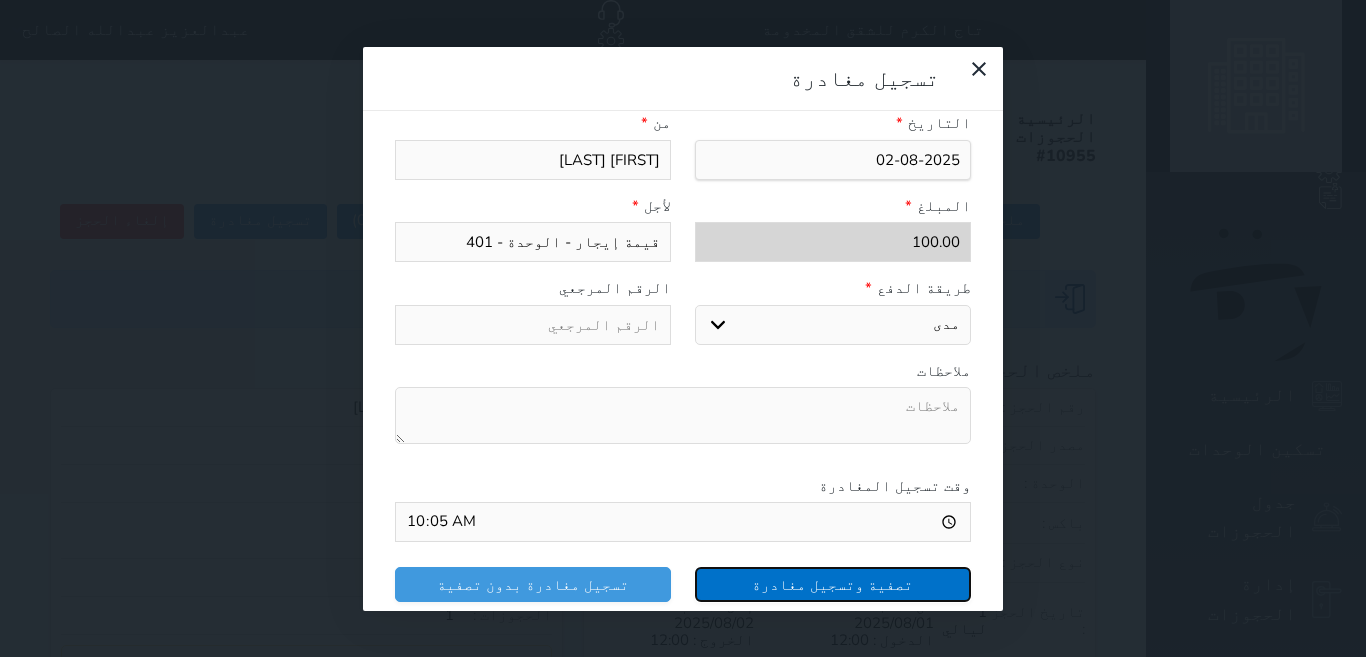 click on "تصفية وتسجيل مغادرة" at bounding box center [833, 584] 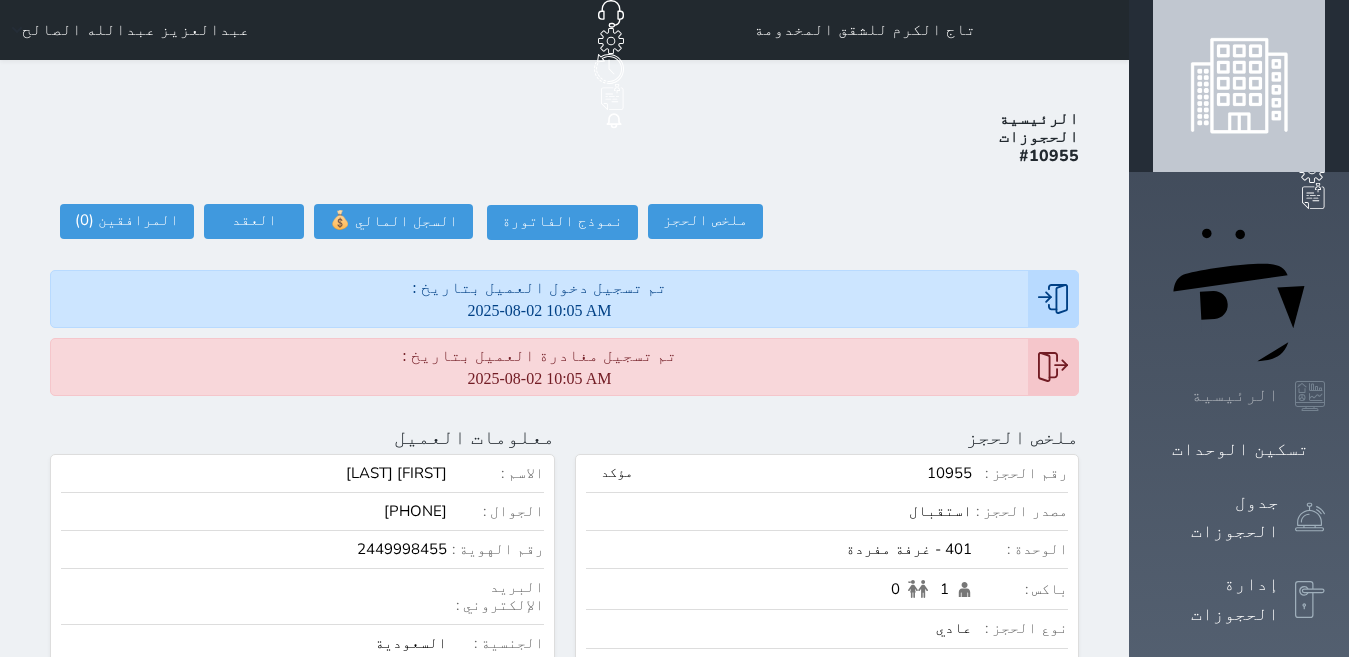 click on "الرئيسية" at bounding box center [1235, 395] 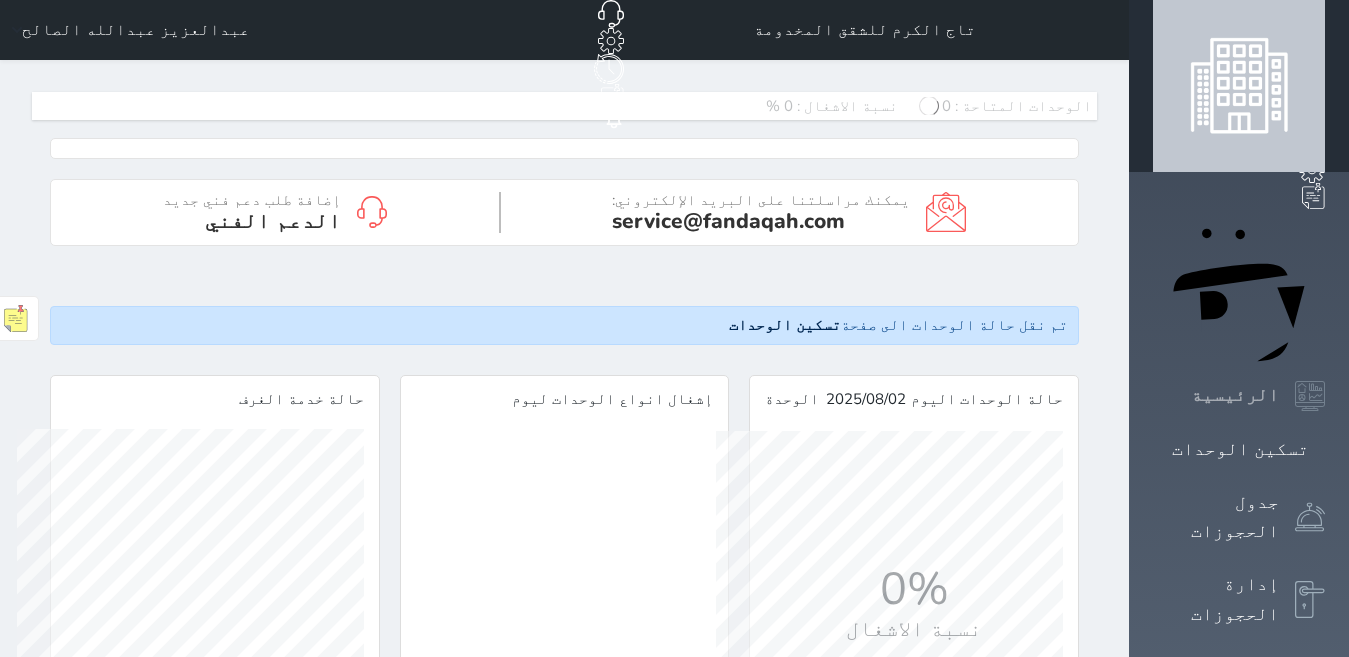 scroll, scrollTop: 999653, scrollLeft: 999653, axis: both 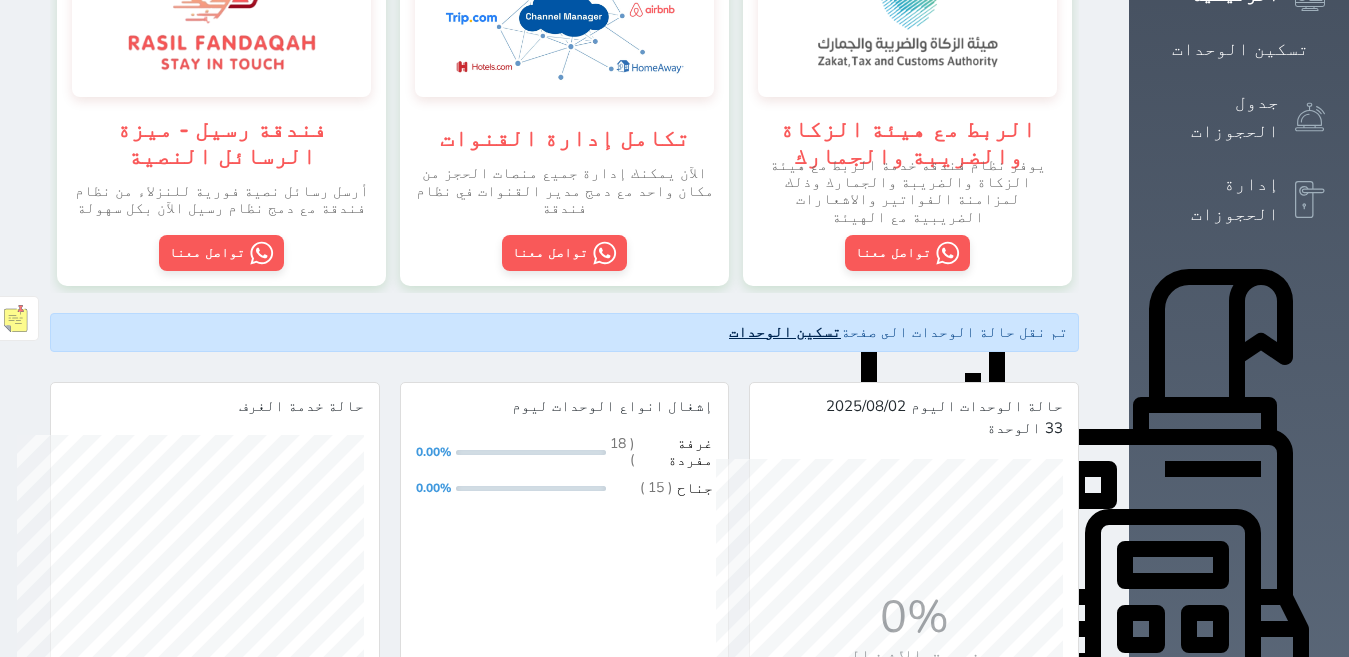 click on "تسكين الوحدات" at bounding box center (785, 332) 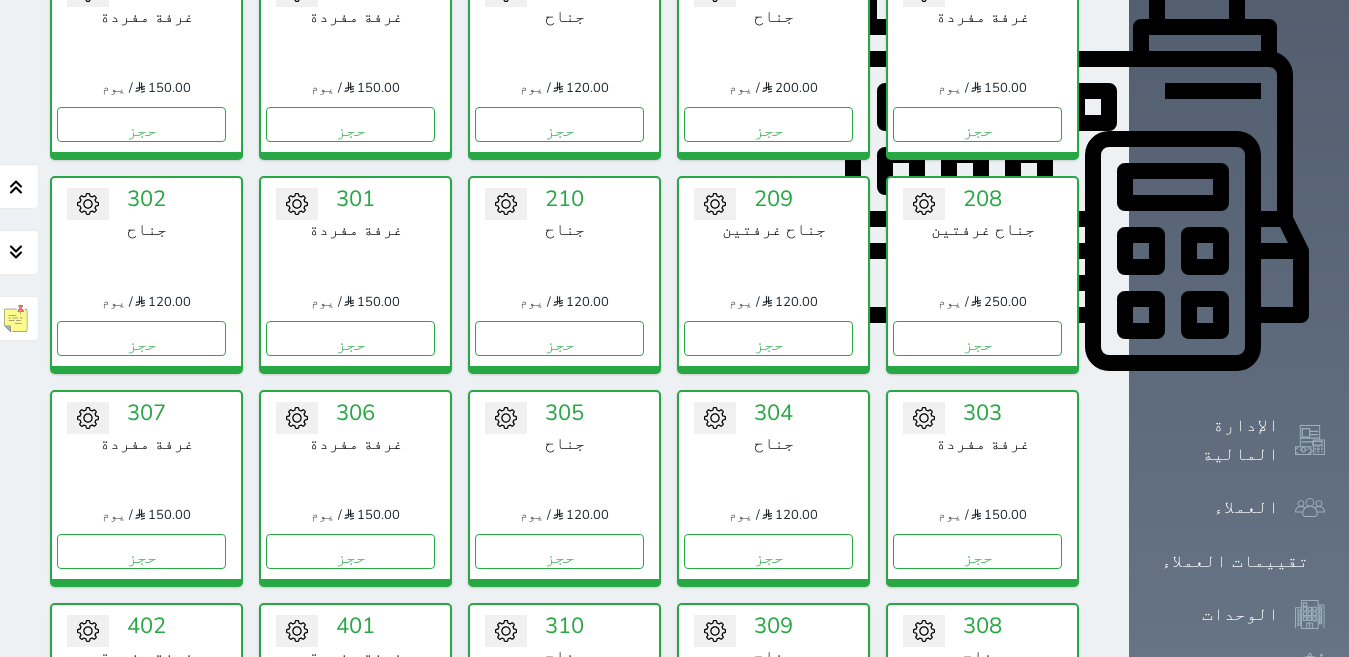 scroll, scrollTop: 1178, scrollLeft: 0, axis: vertical 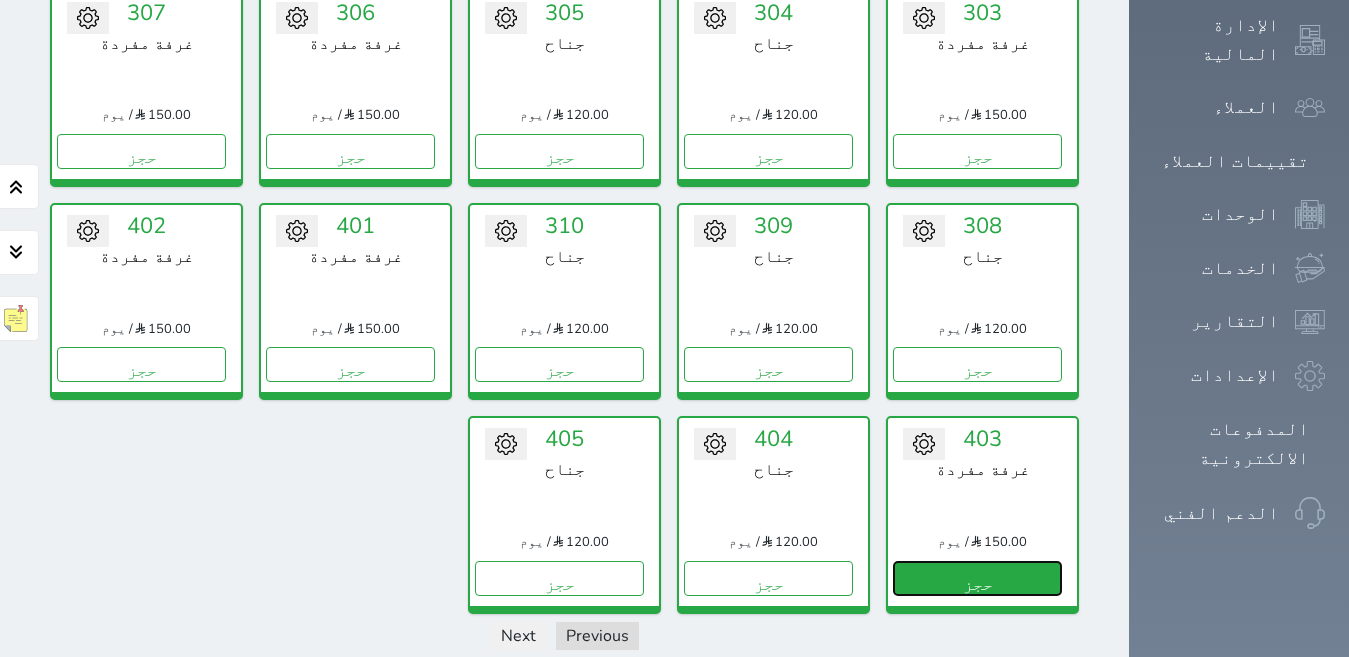 click on "حجز" at bounding box center (977, 578) 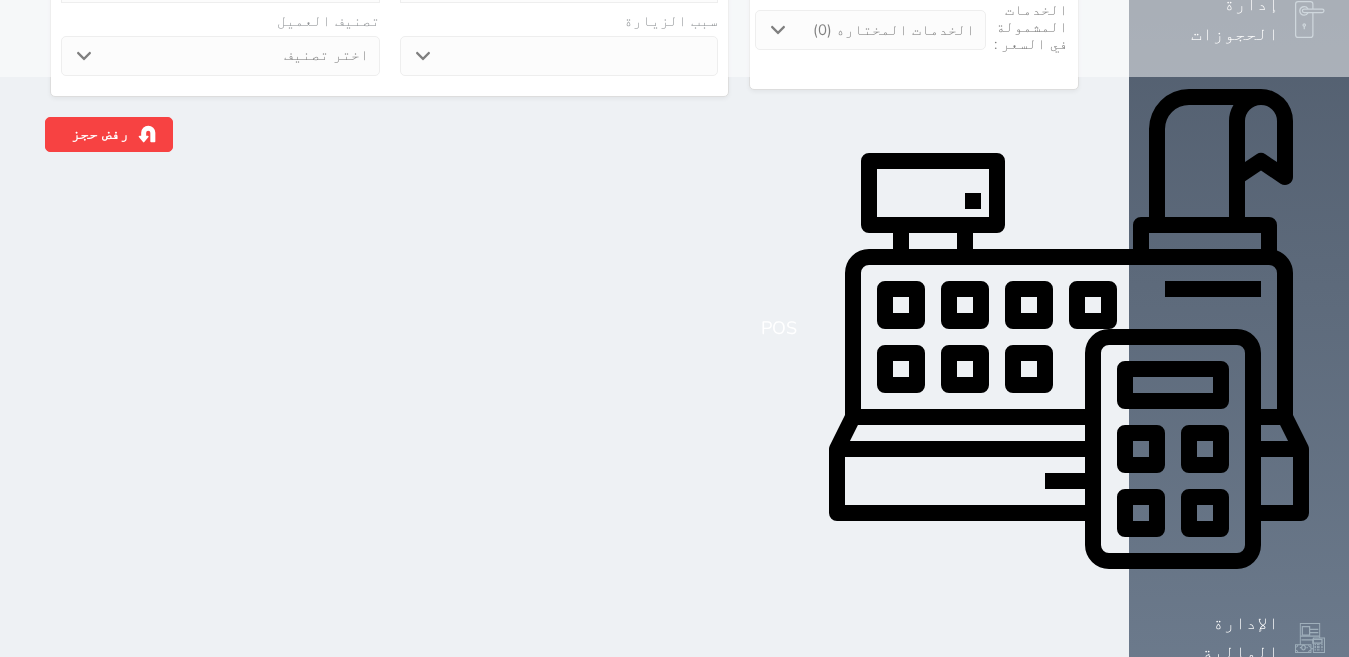 scroll, scrollTop: 0, scrollLeft: 0, axis: both 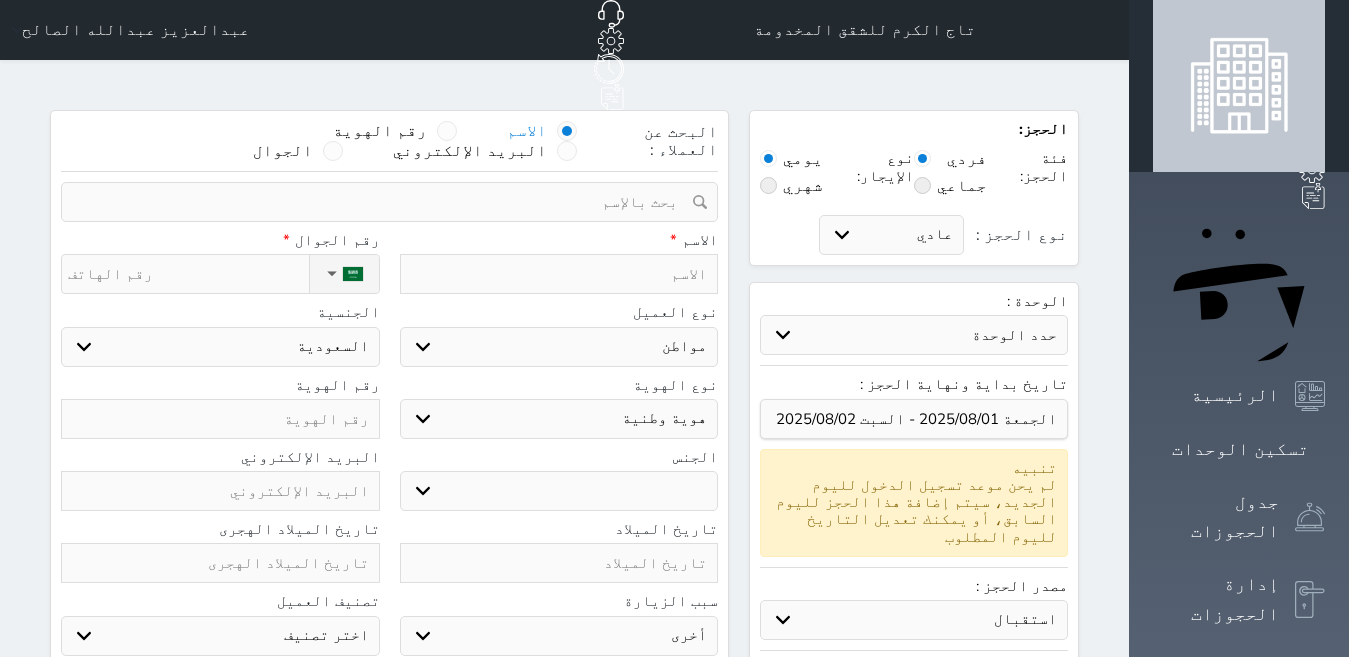 click on "الاسم *" at bounding box center (559, 240) 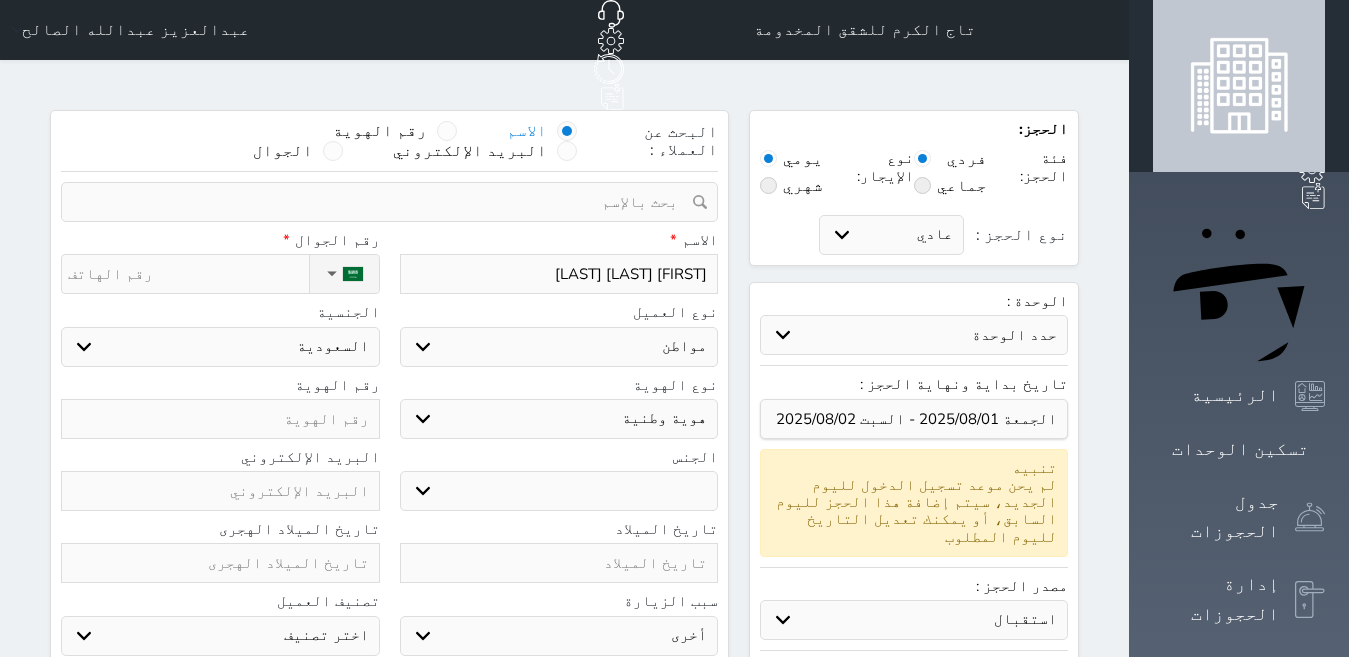 click on "ذكر   انثى" at bounding box center (559, 491) 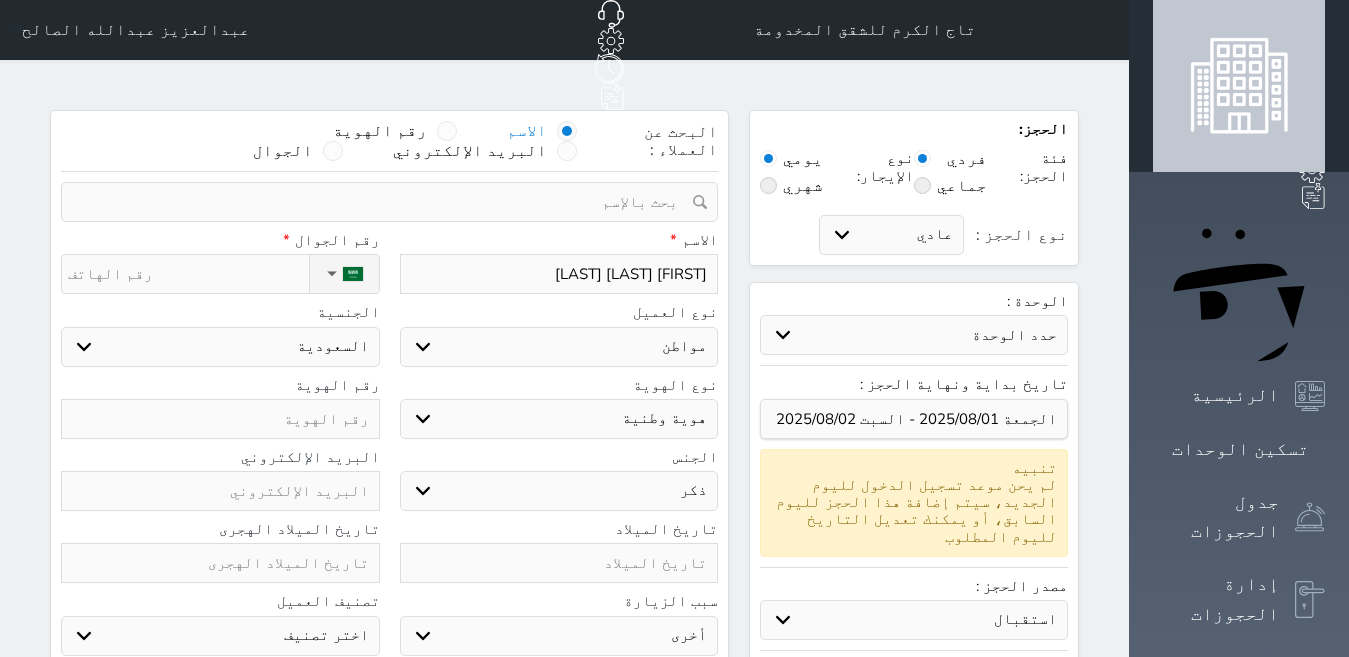 click on "ذكر   انثى" at bounding box center [559, 491] 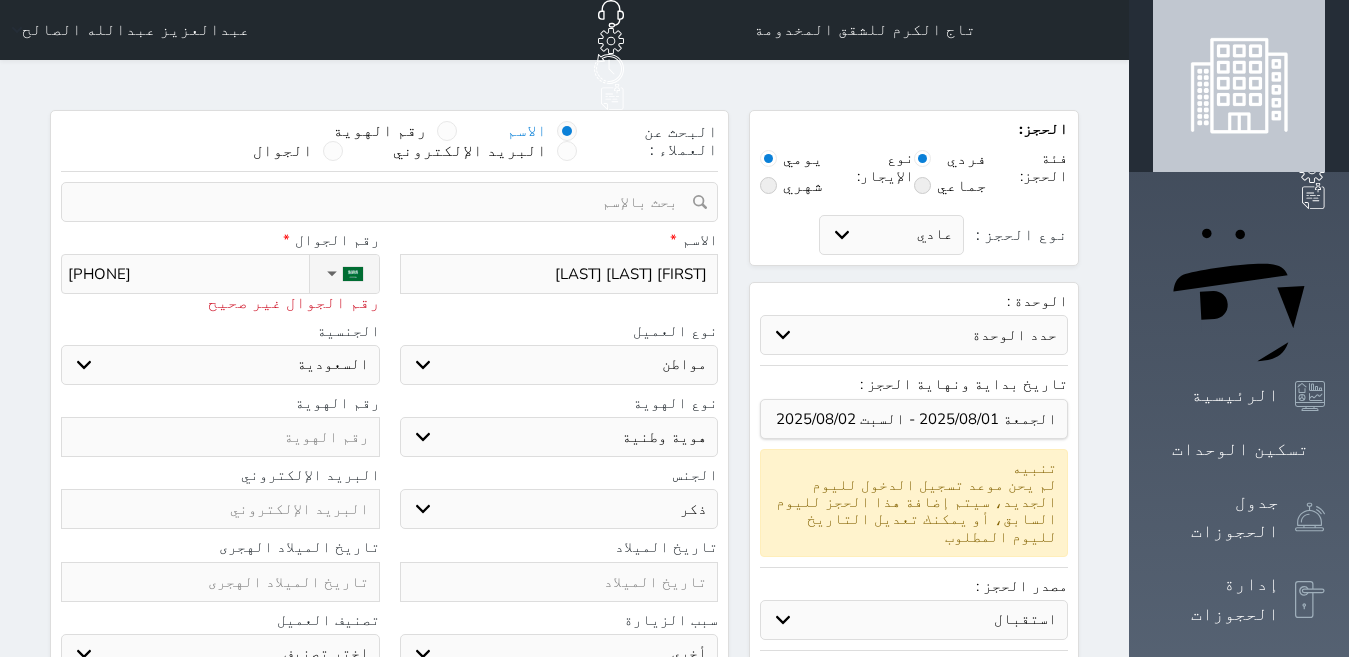 click at bounding box center (220, 437) 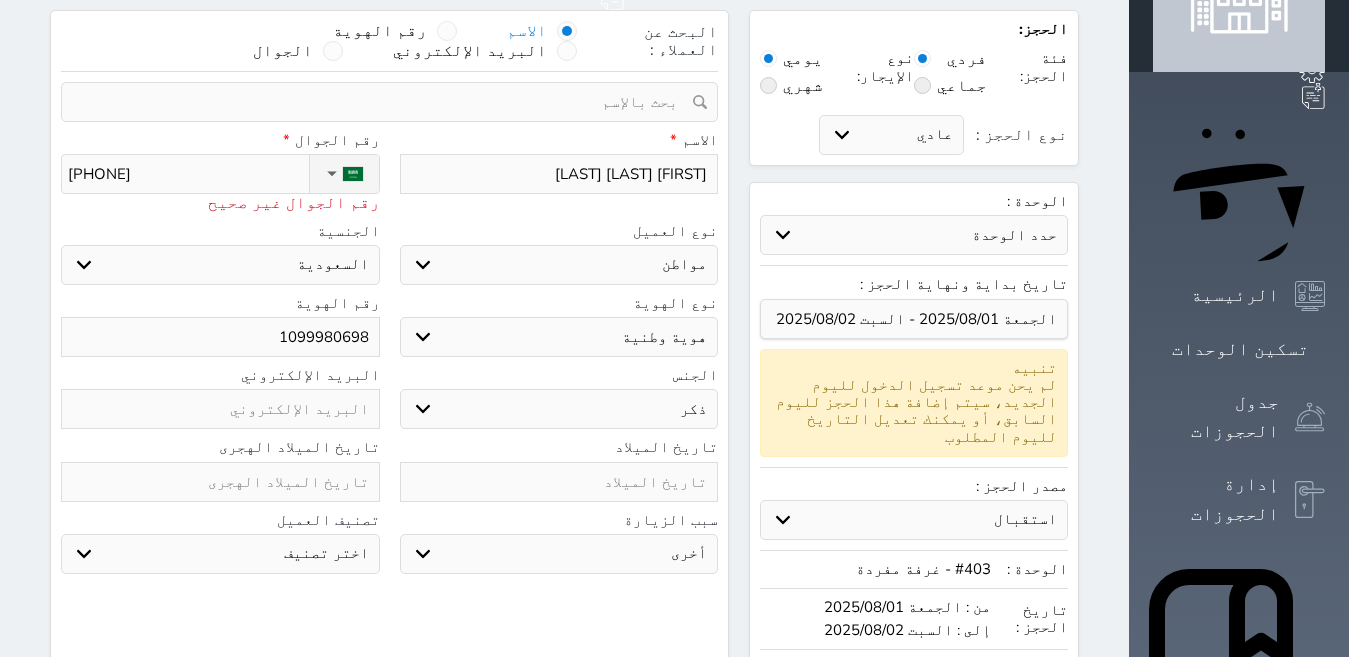 scroll, scrollTop: 0, scrollLeft: 0, axis: both 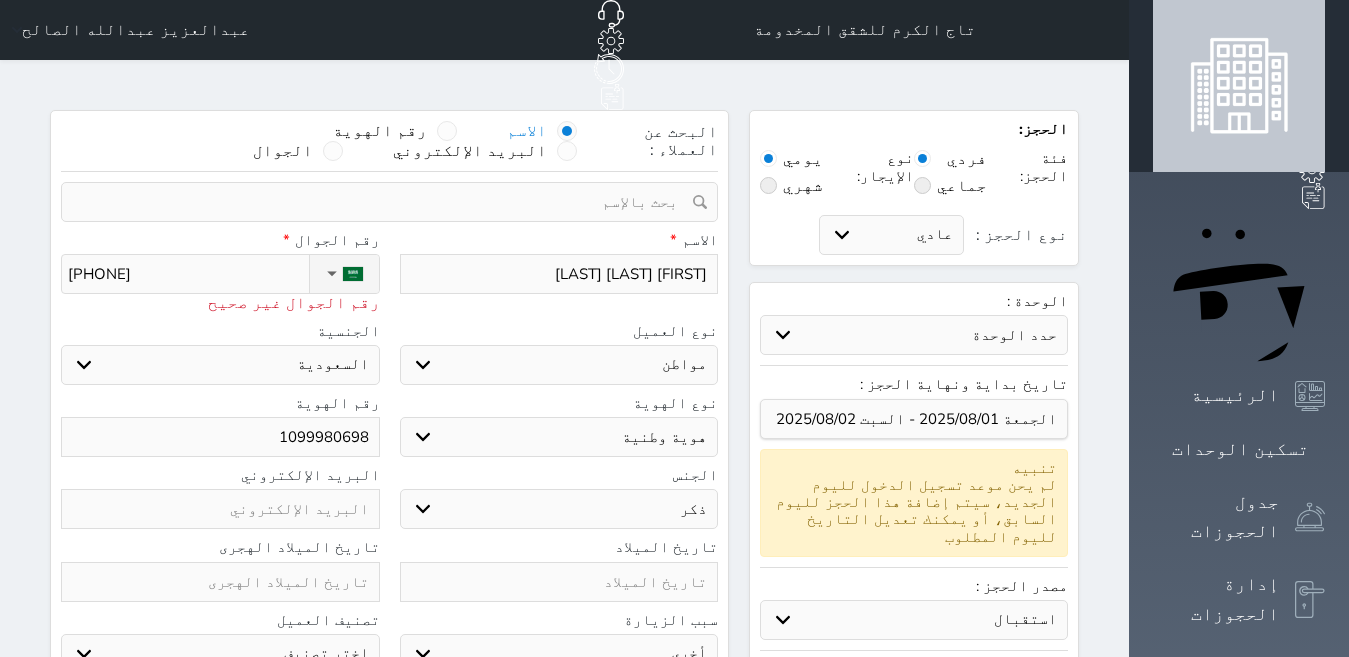 click on "[PHONE]" at bounding box center [188, 274] 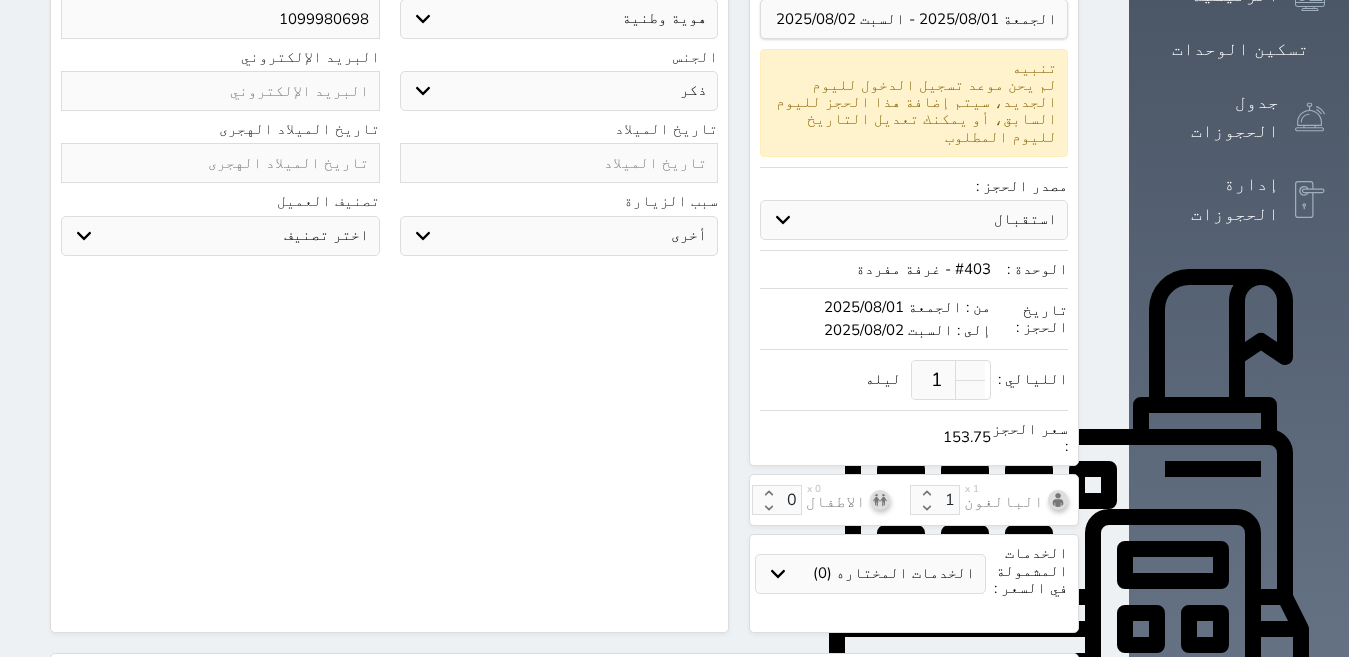 scroll, scrollTop: 652, scrollLeft: 0, axis: vertical 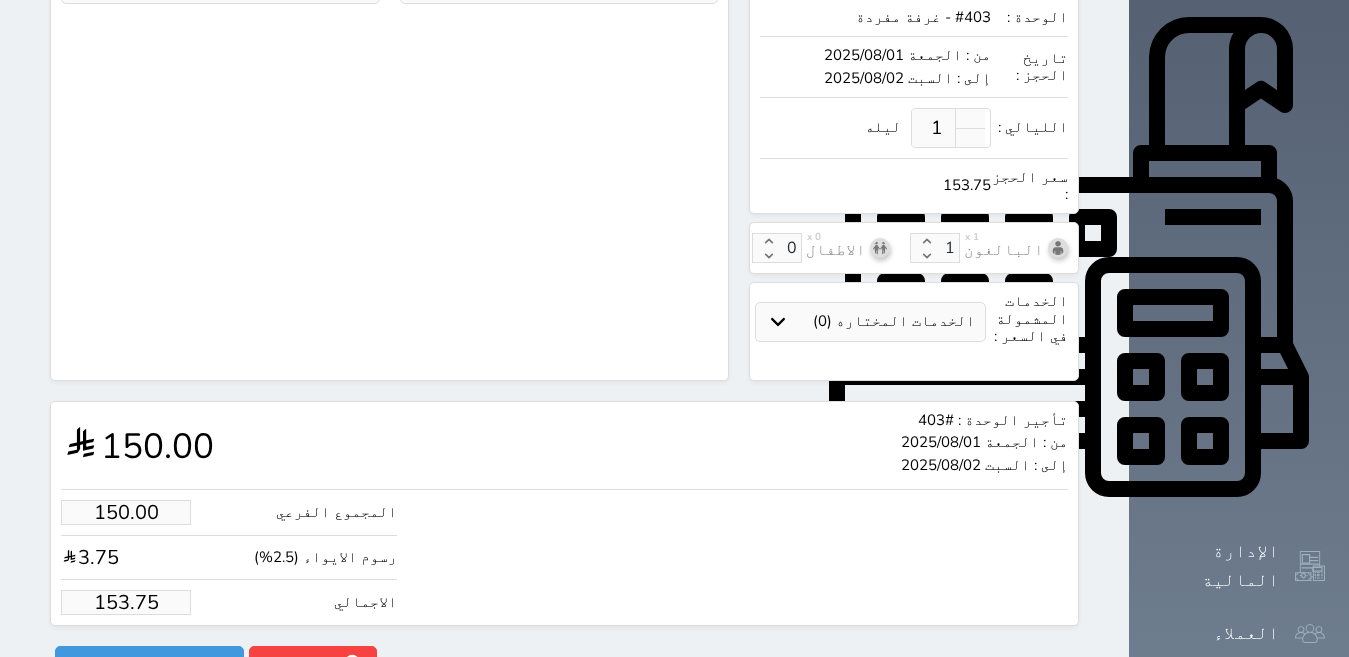 click on "153.75" at bounding box center (126, 602) 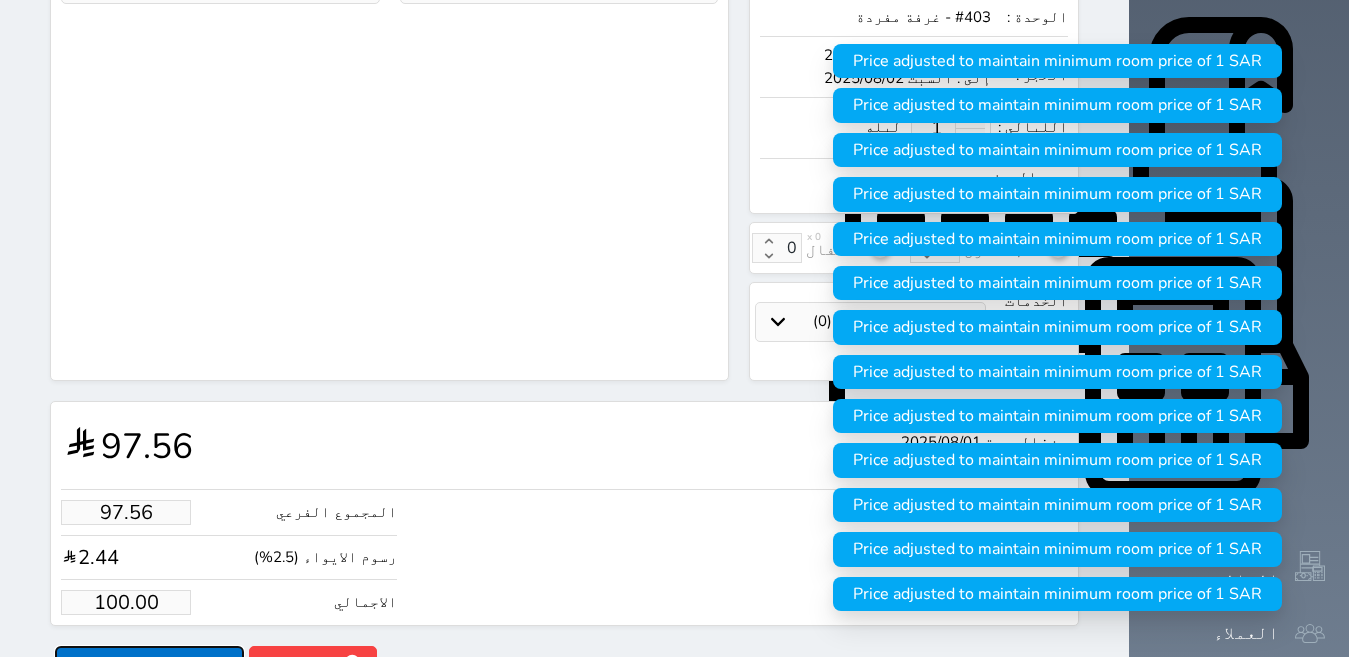 click on "حجز" at bounding box center (149, 663) 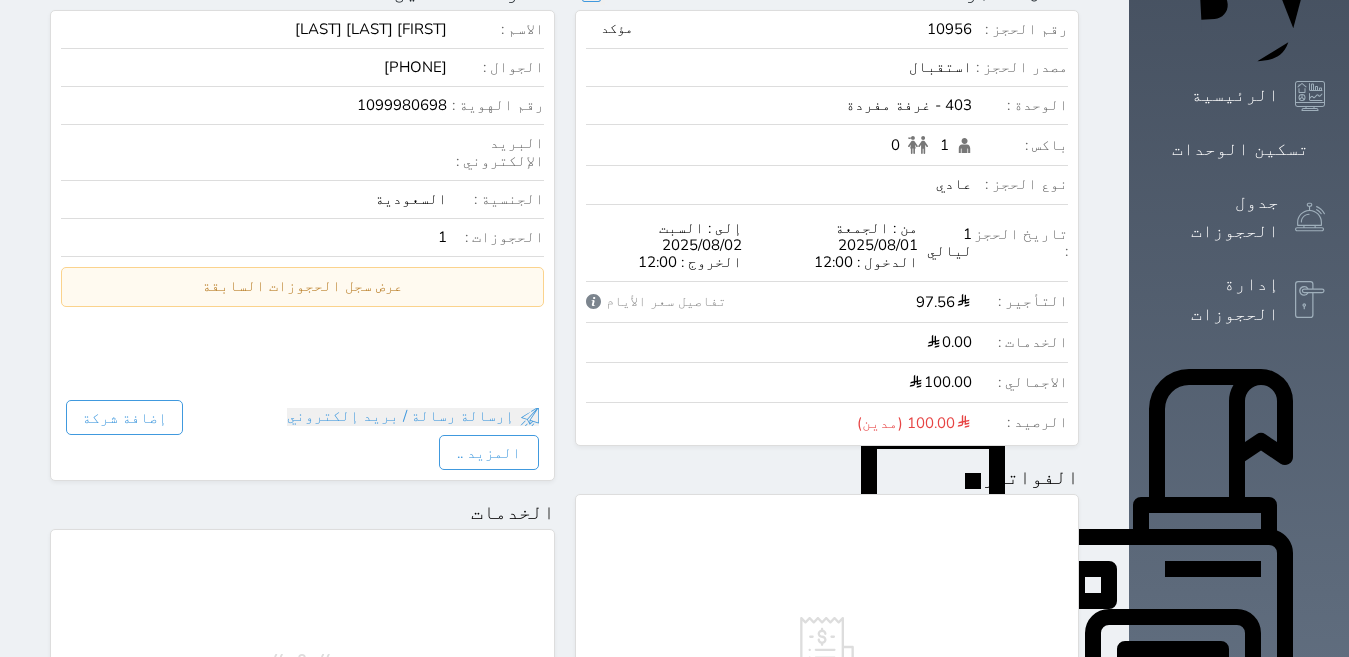 scroll, scrollTop: 700, scrollLeft: 0, axis: vertical 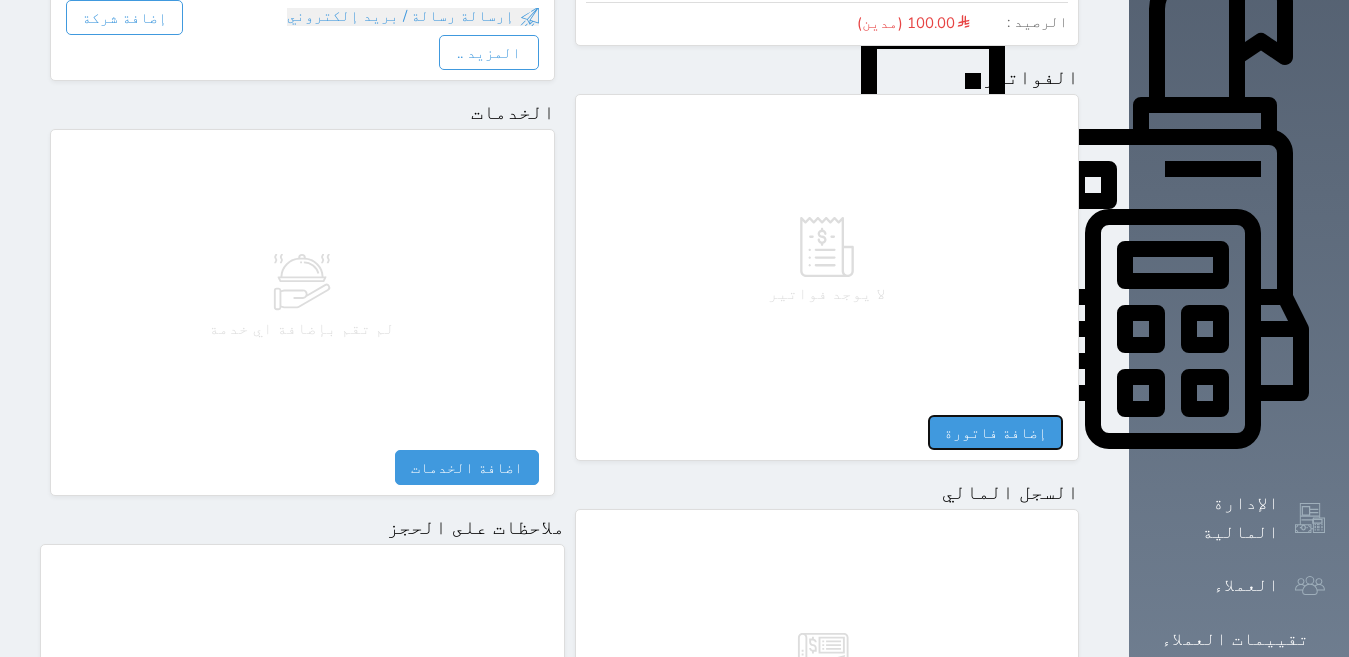 click on "إضافة فاتورة" at bounding box center [995, 432] 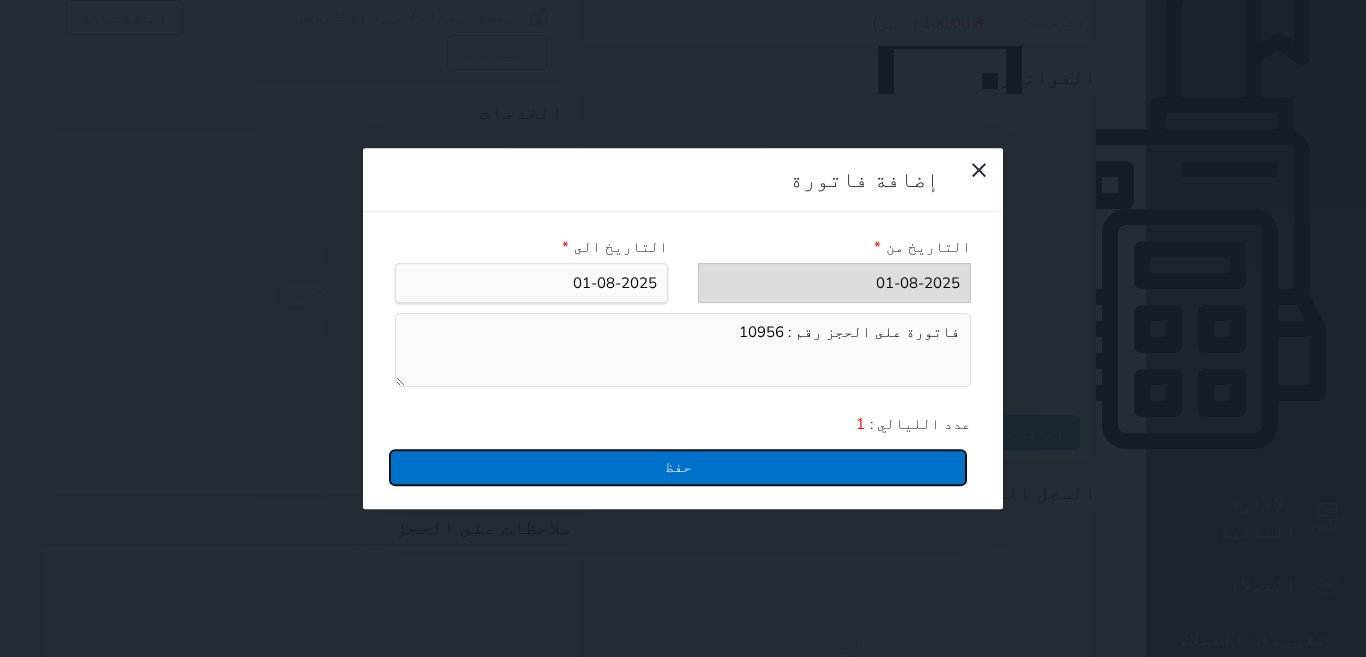 click on "حفظ" at bounding box center [678, 467] 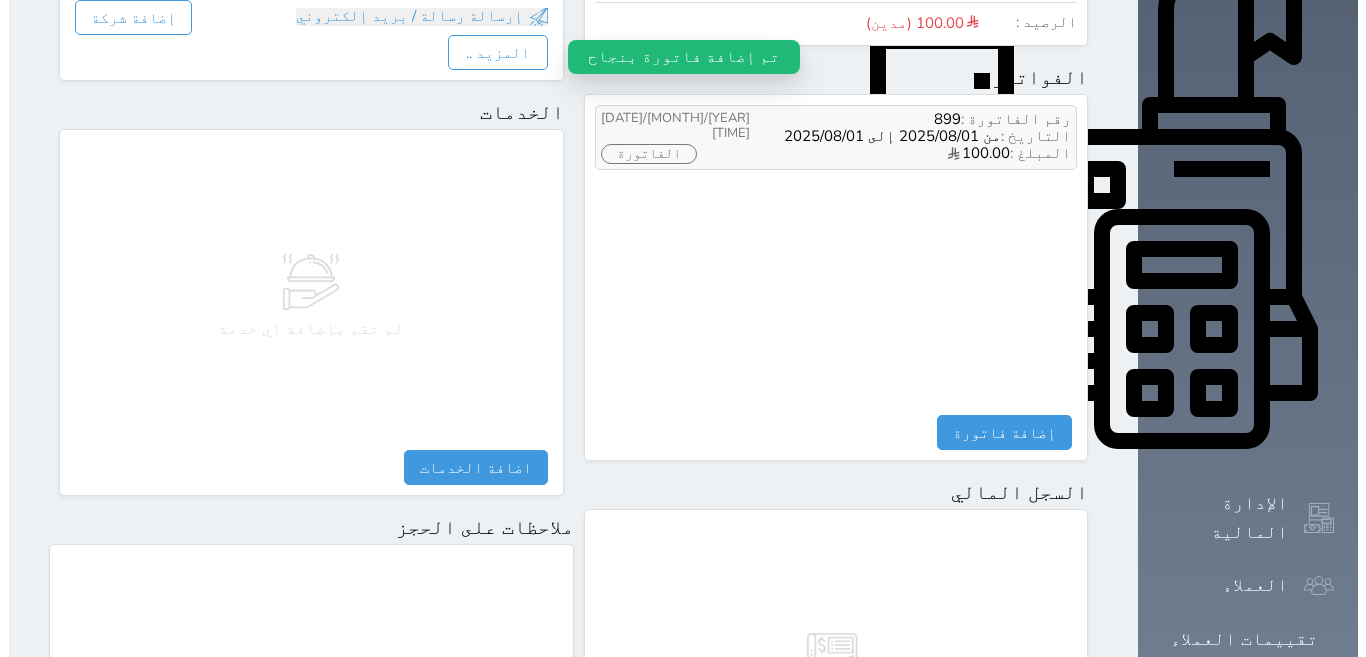 scroll, scrollTop: 300, scrollLeft: 0, axis: vertical 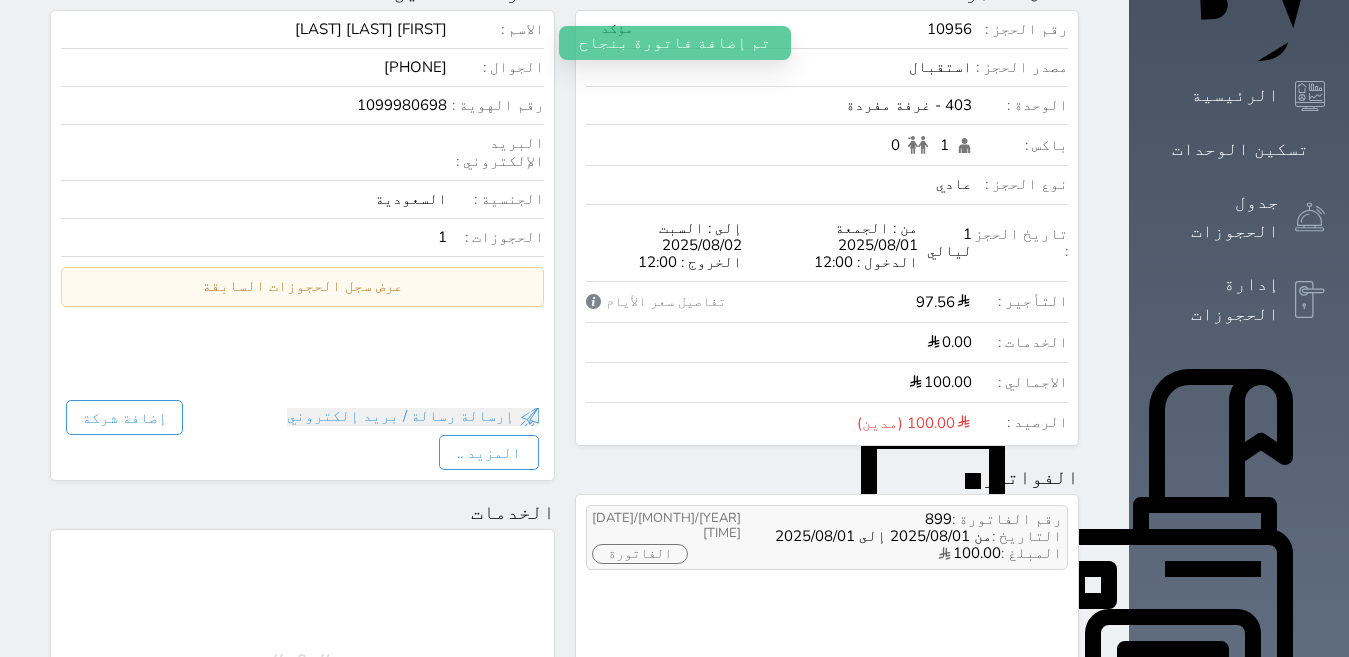 click on "الفاتورة" at bounding box center [640, 554] 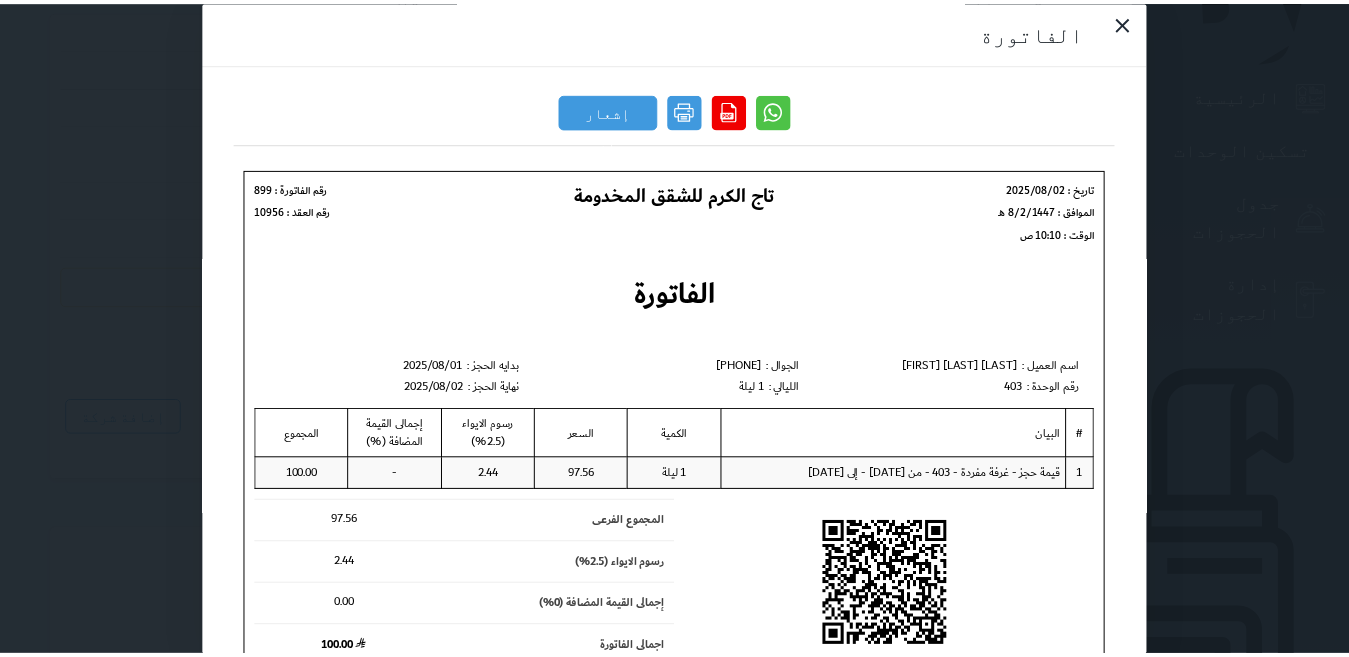 scroll, scrollTop: 0, scrollLeft: 0, axis: both 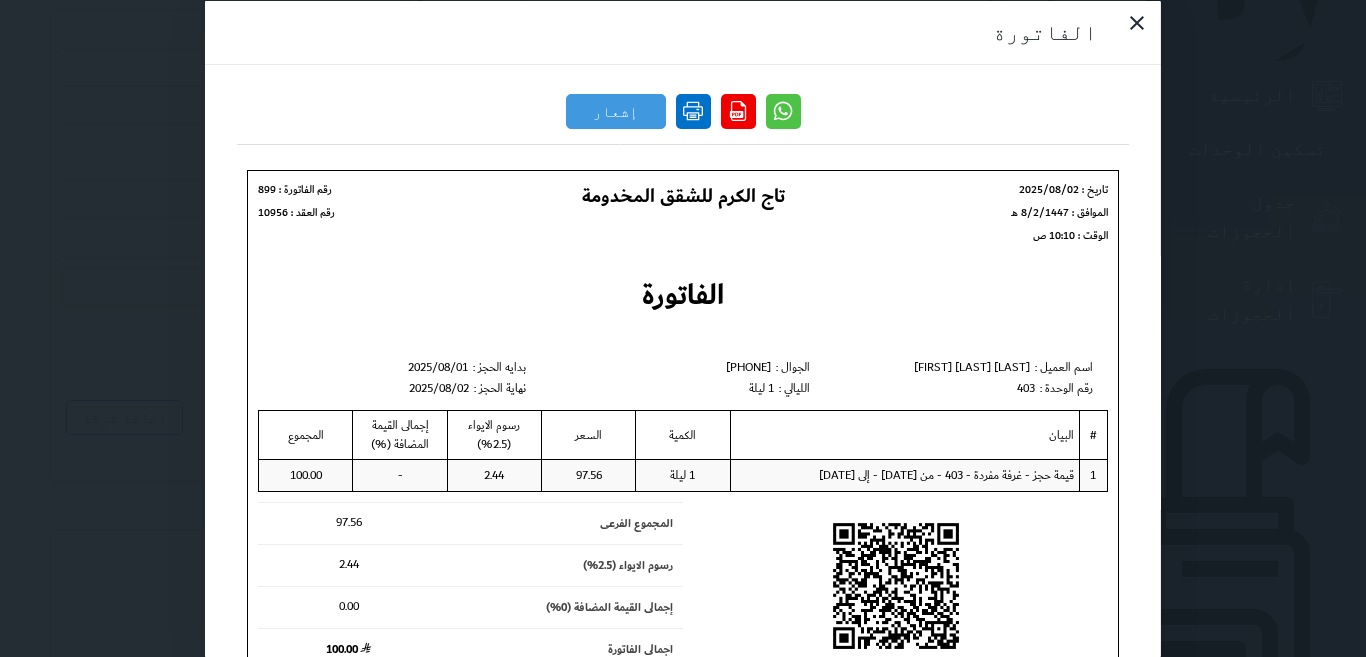 click at bounding box center (693, 110) 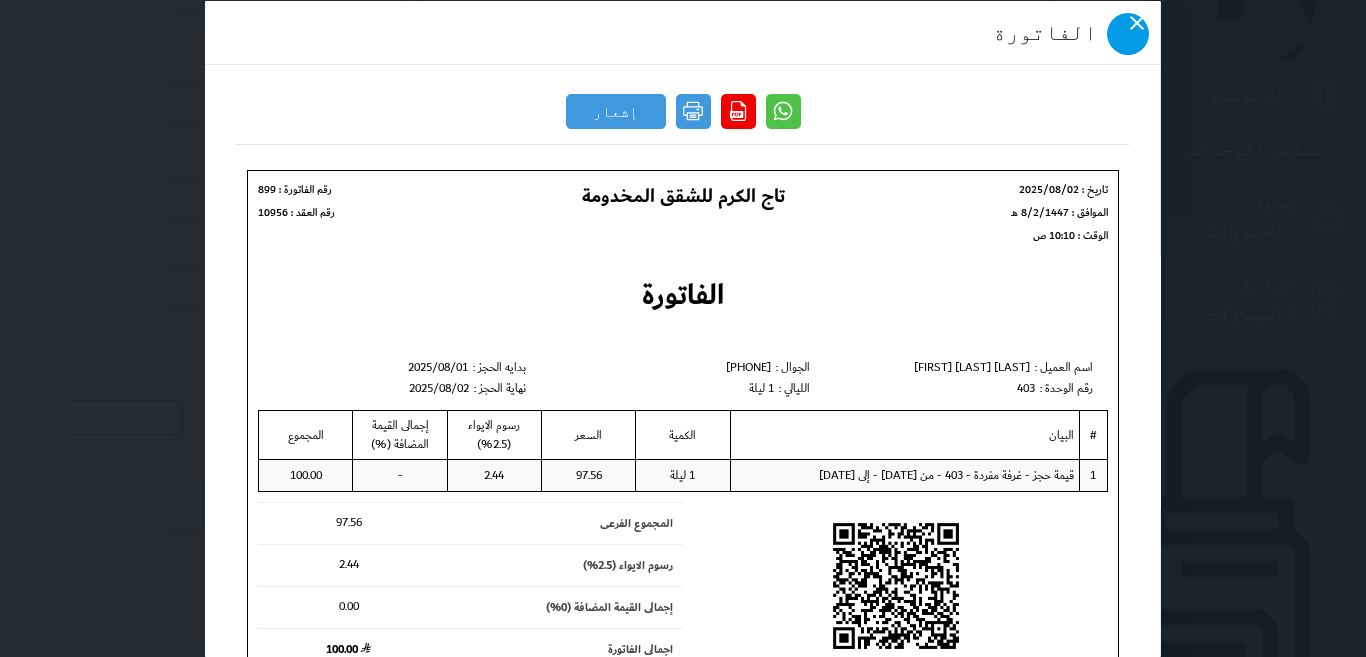 click 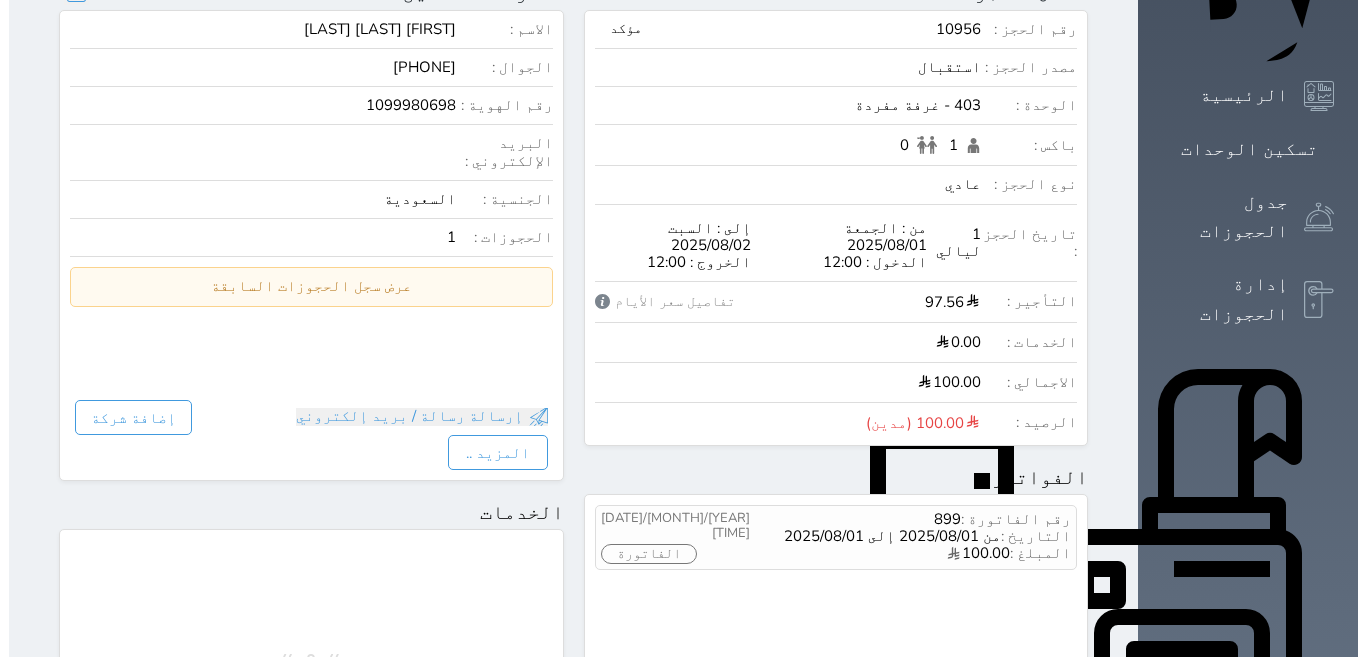 scroll, scrollTop: 0, scrollLeft: 0, axis: both 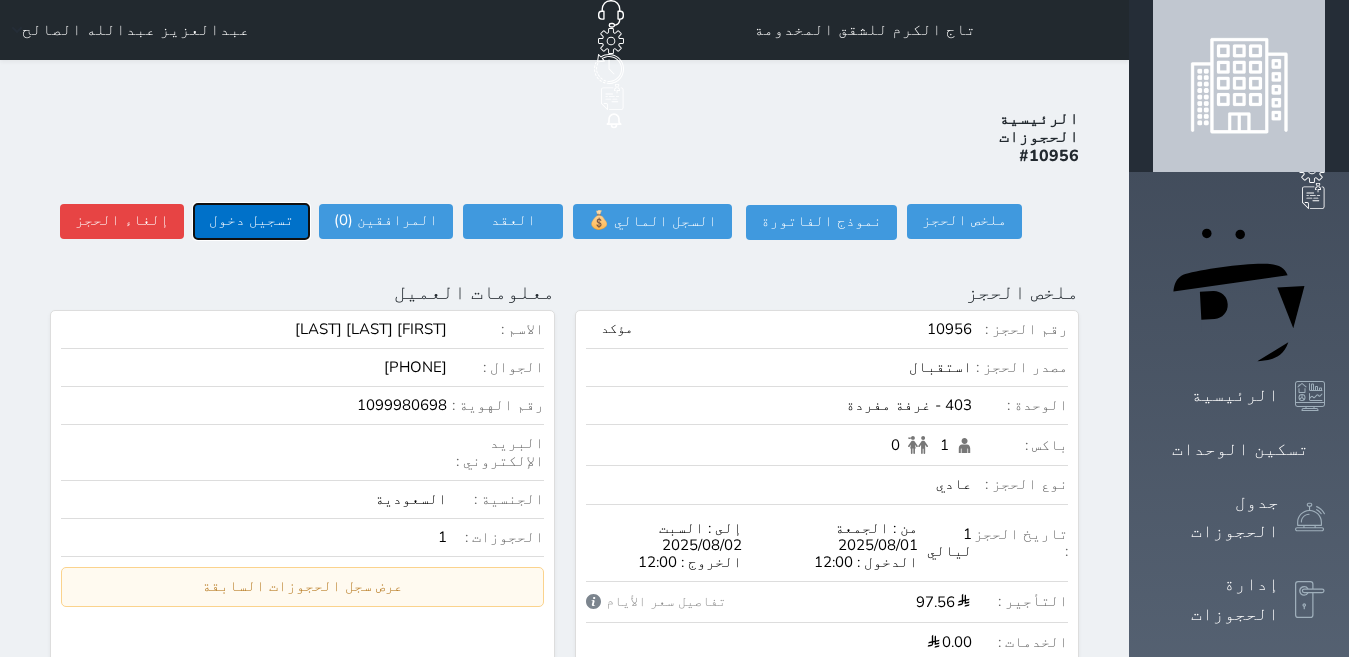 click on "تسجيل دخول" at bounding box center [251, 221] 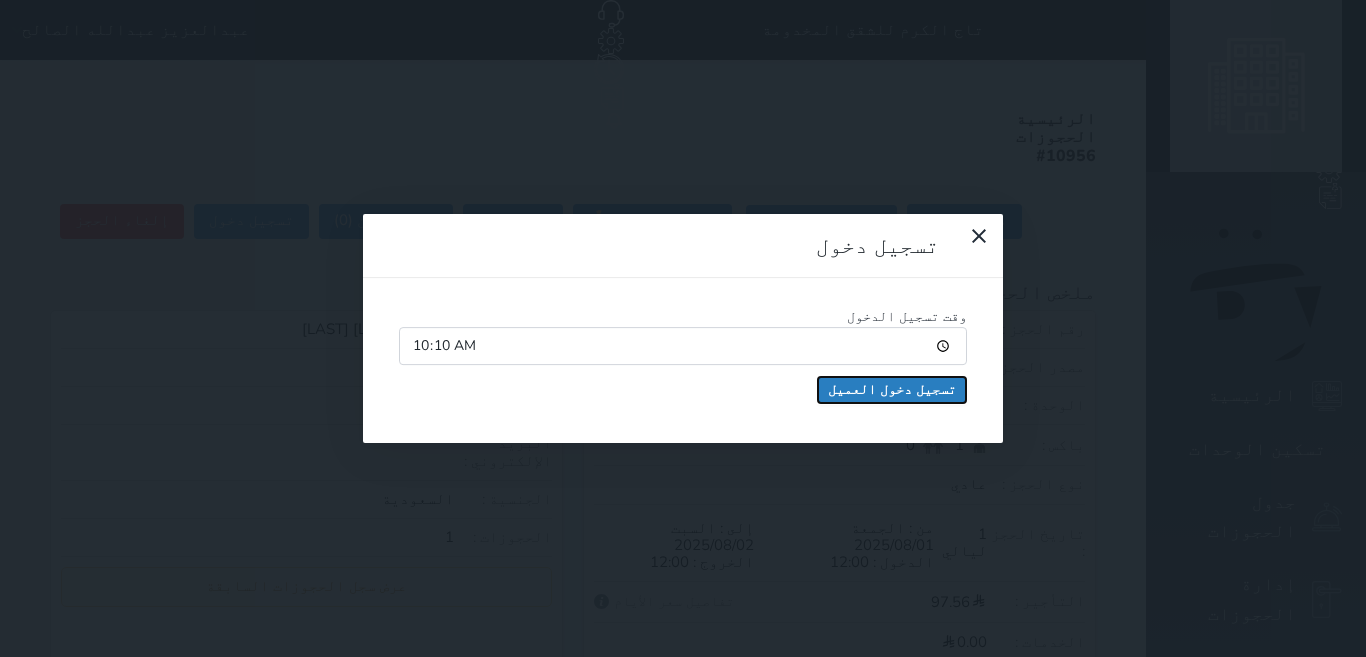 click on "تسجيل دخول العميل" at bounding box center [892, 390] 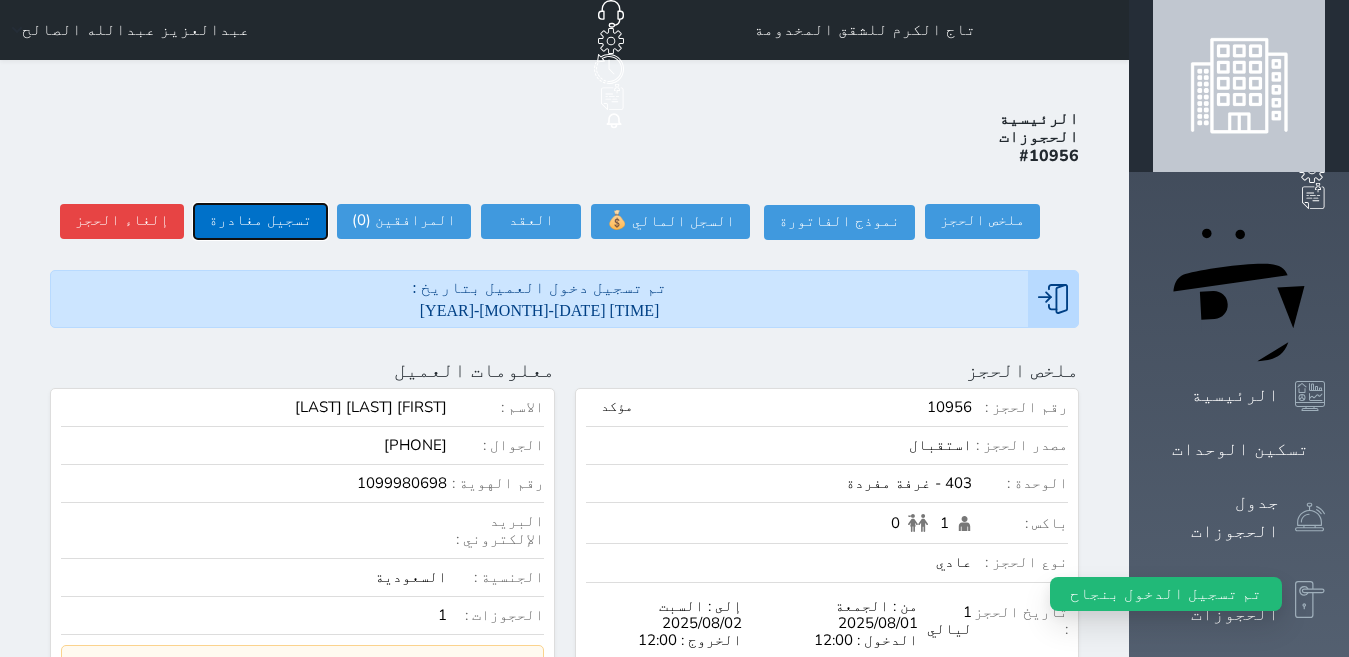 click on "تسجيل مغادرة" at bounding box center [260, 221] 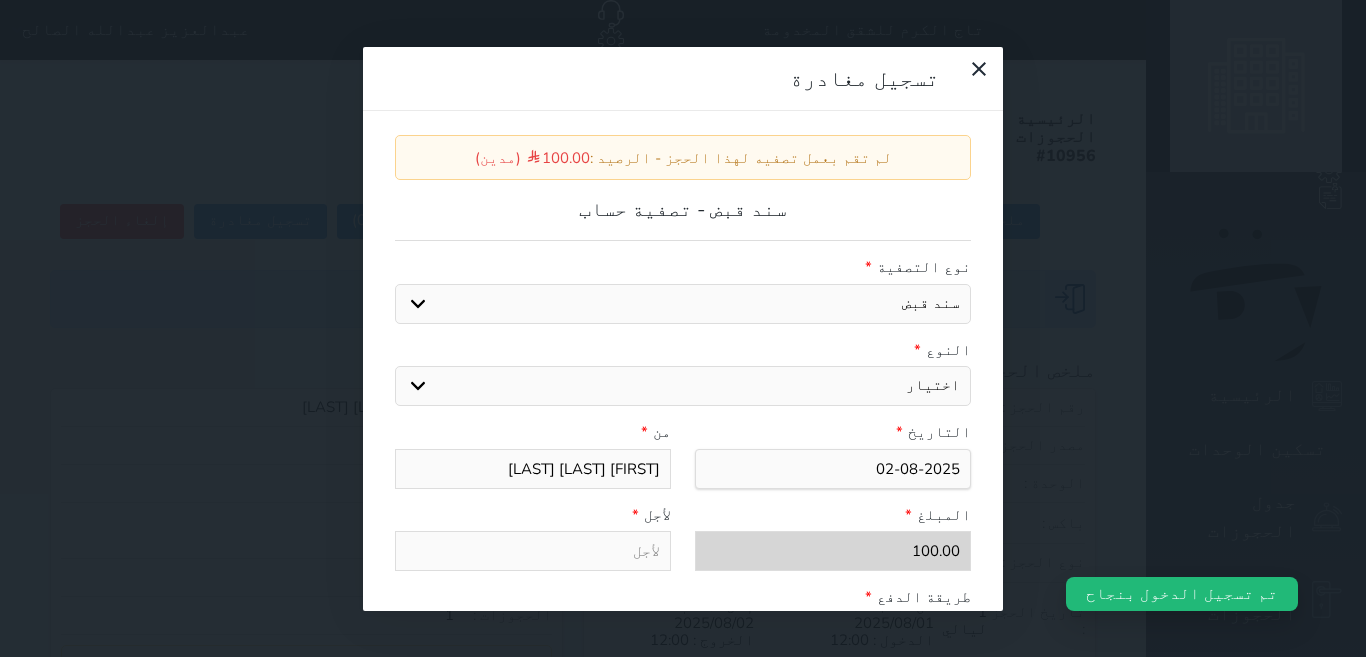 click on "اختيار   مقبوضات عامة
قيمة إيجار
فواتير
عربون
لا ينطبق
آخر
مغسلة
واي فاي - الإنترنت
مواقف السيارات
طعام
الأغذية والمشروبات
مشروبات
المشروبات الباردة
المشروبات الساخنة
الإفطار
غداء
عشاء
مخبز و كعك
حمام سباحة
الصالة الرياضية
سبا و خدمات الجمال
اختيار وإسقاط (خدمات النقل)
ميني بار
كابل - تلفزيون
سرير إضافي
تصفيف الشعر
التسوق" at bounding box center [683, 386] 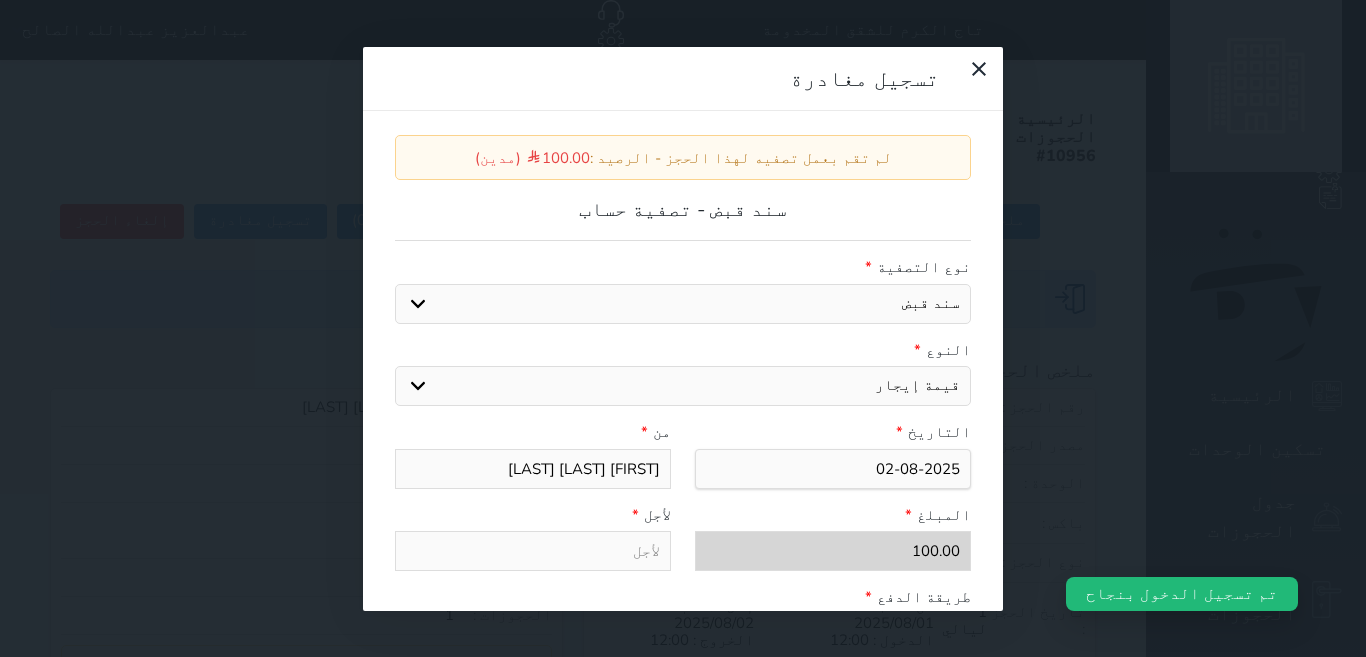 click on "اختيار   مقبوضات عامة
قيمة إيجار
فواتير
عربون
لا ينطبق
آخر
مغسلة
واي فاي - الإنترنت
مواقف السيارات
طعام
الأغذية والمشروبات
مشروبات
المشروبات الباردة
المشروبات الساخنة
الإفطار
غداء
عشاء
مخبز و كعك
حمام سباحة
الصالة الرياضية
سبا و خدمات الجمال
اختيار وإسقاط (خدمات النقل)
ميني بار
كابل - تلفزيون
سرير إضافي
تصفيف الشعر
التسوق" at bounding box center [683, 386] 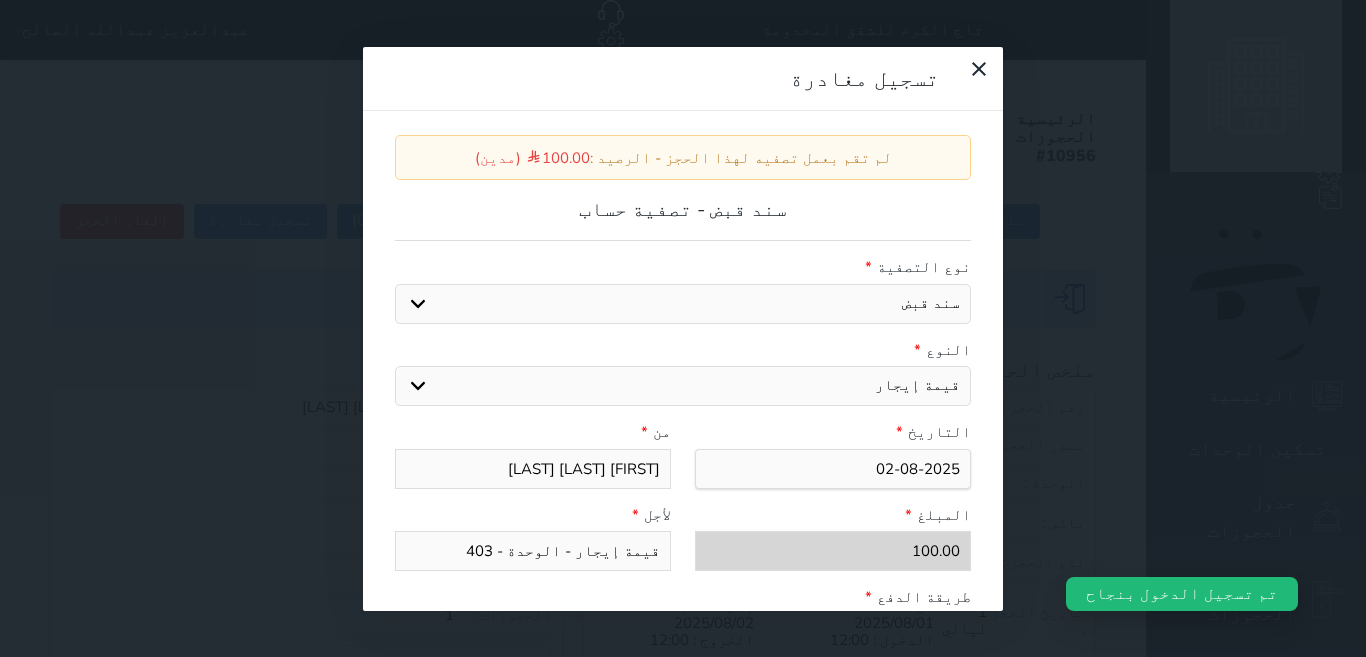 click on "قيمة إيجار - الوحدة - 403" at bounding box center (533, 551) 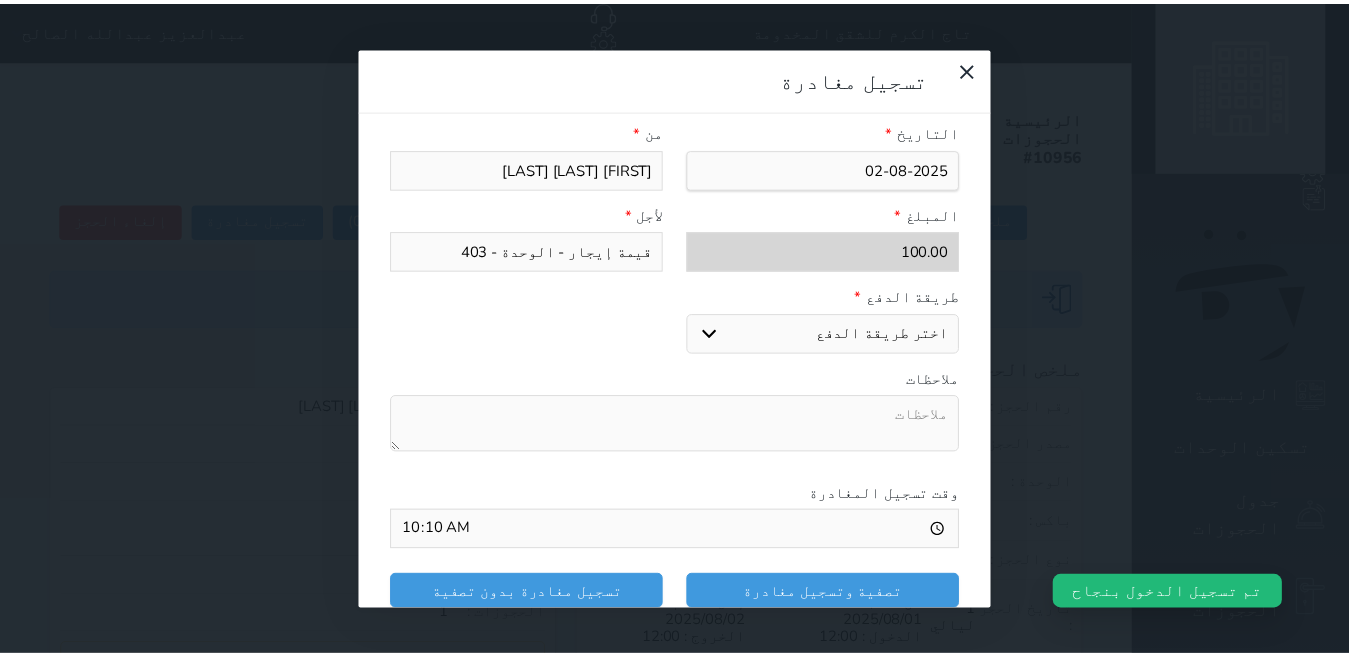 scroll, scrollTop: 309, scrollLeft: 0, axis: vertical 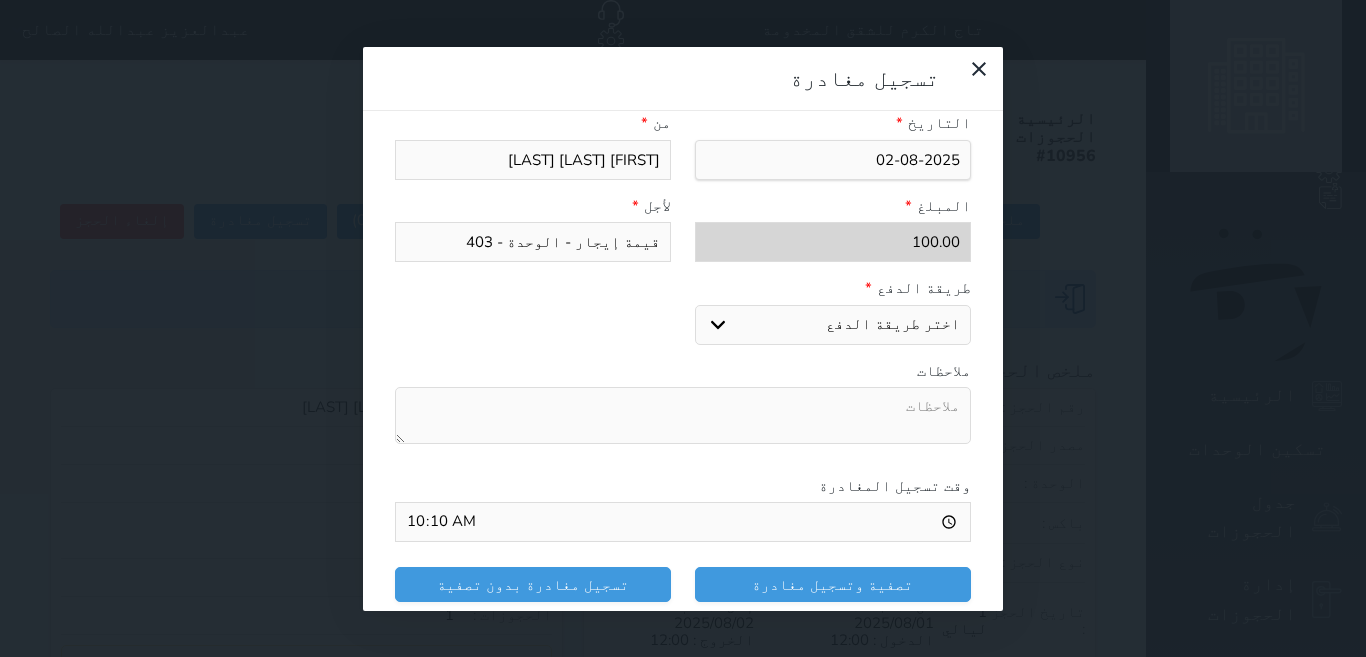 click on "اختر طريقة الدفع   دفع نقدى   تحويل بنكى   مدى   بطاقة ائتمان" at bounding box center (833, 325) 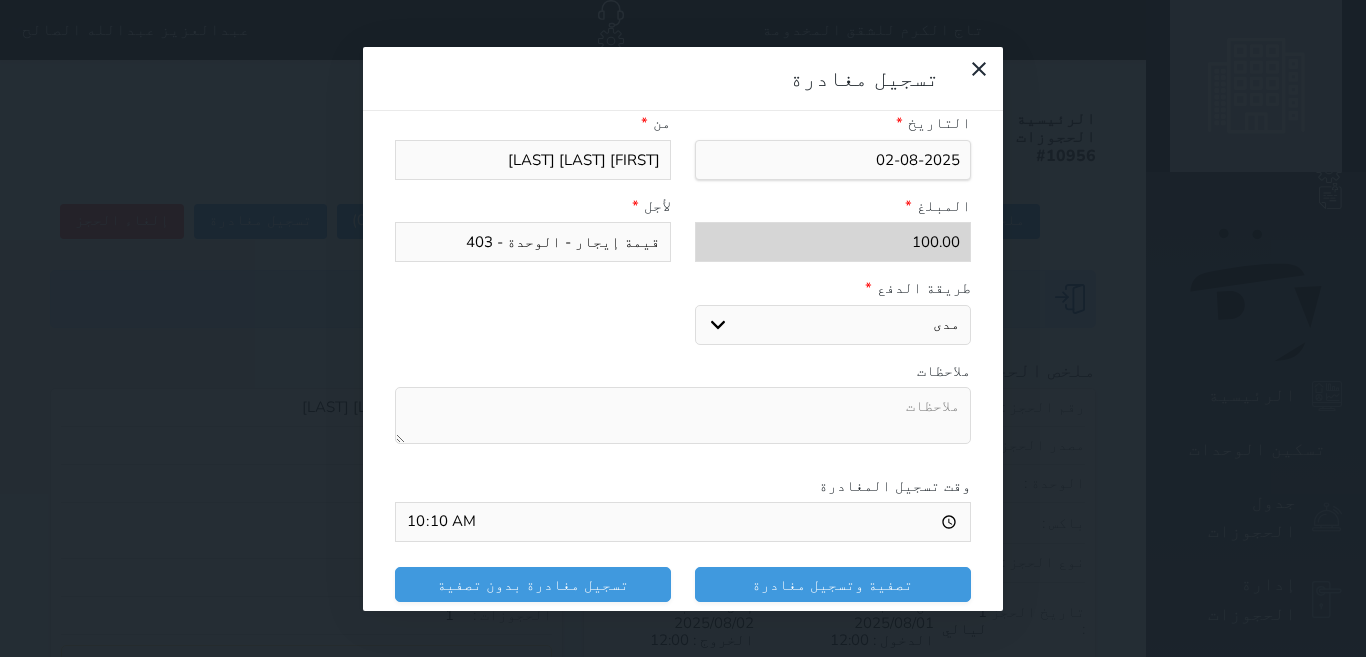 click on "اختر طريقة الدفع   دفع نقدى   تحويل بنكى   مدى   بطاقة ائتمان" at bounding box center [833, 325] 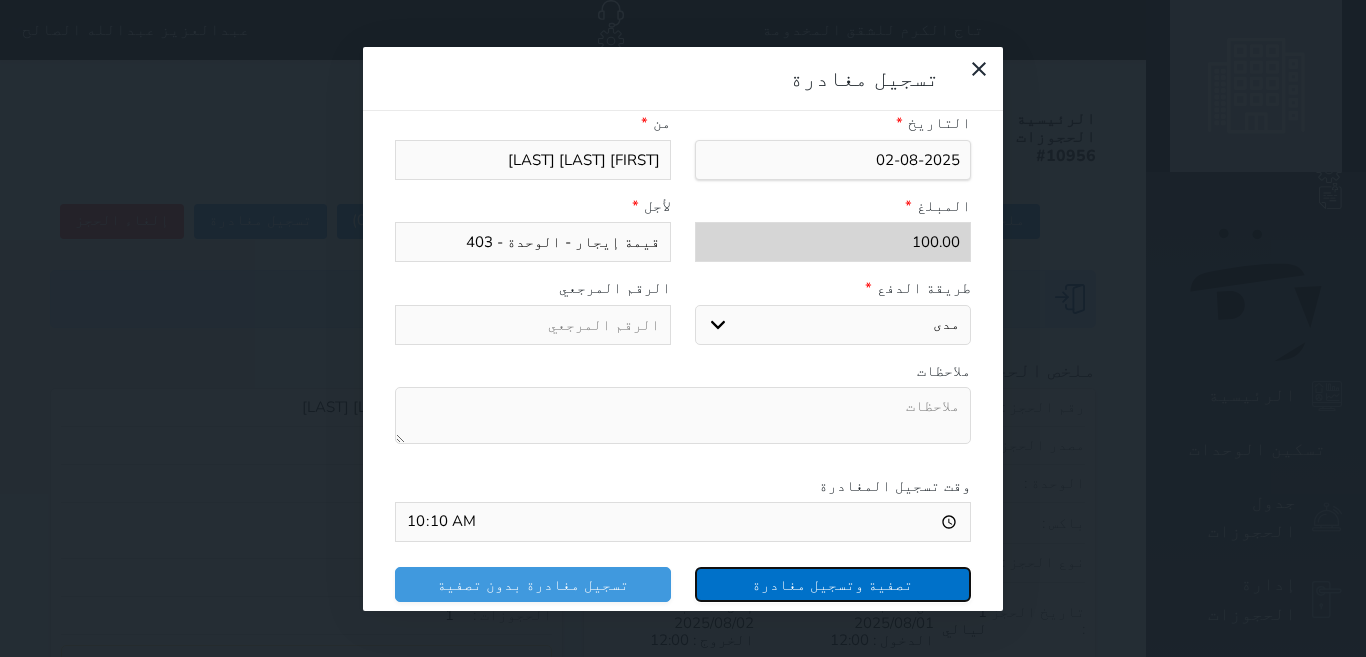 click on "تصفية وتسجيل مغادرة" at bounding box center (833, 584) 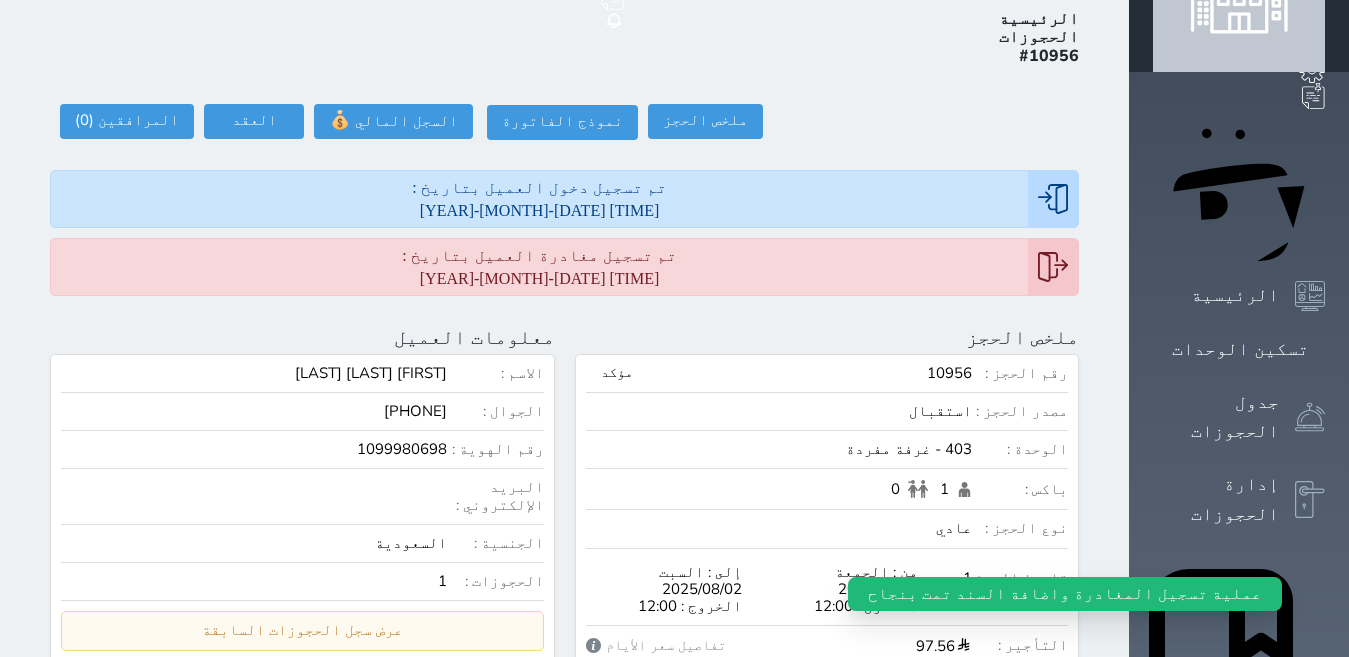scroll, scrollTop: 0, scrollLeft: 0, axis: both 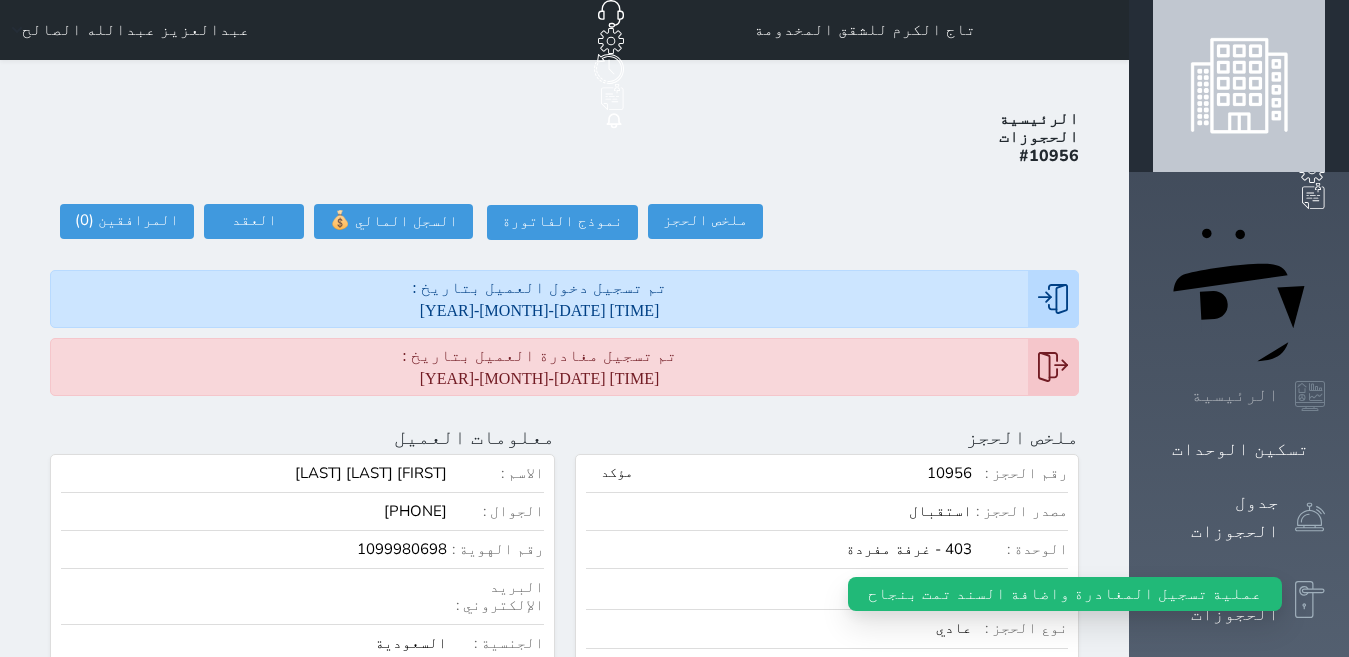 click on "الرئيسية" at bounding box center (1235, 395) 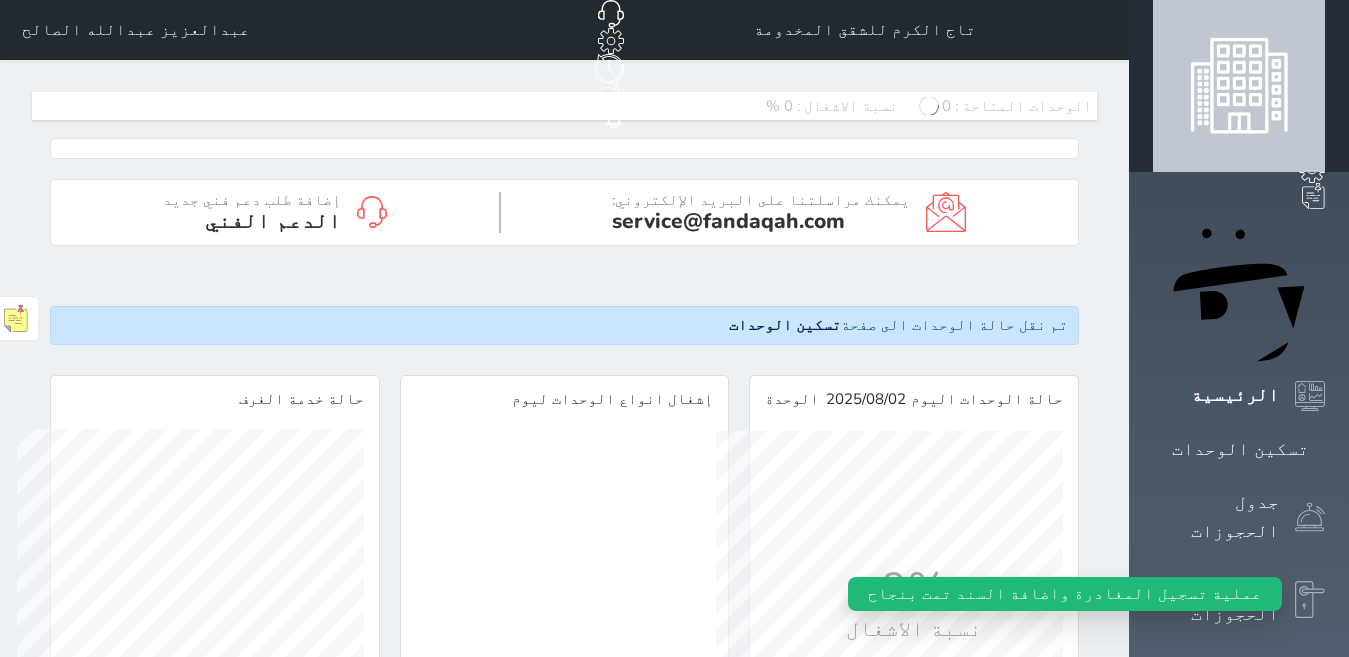 scroll, scrollTop: 999653, scrollLeft: 999653, axis: both 